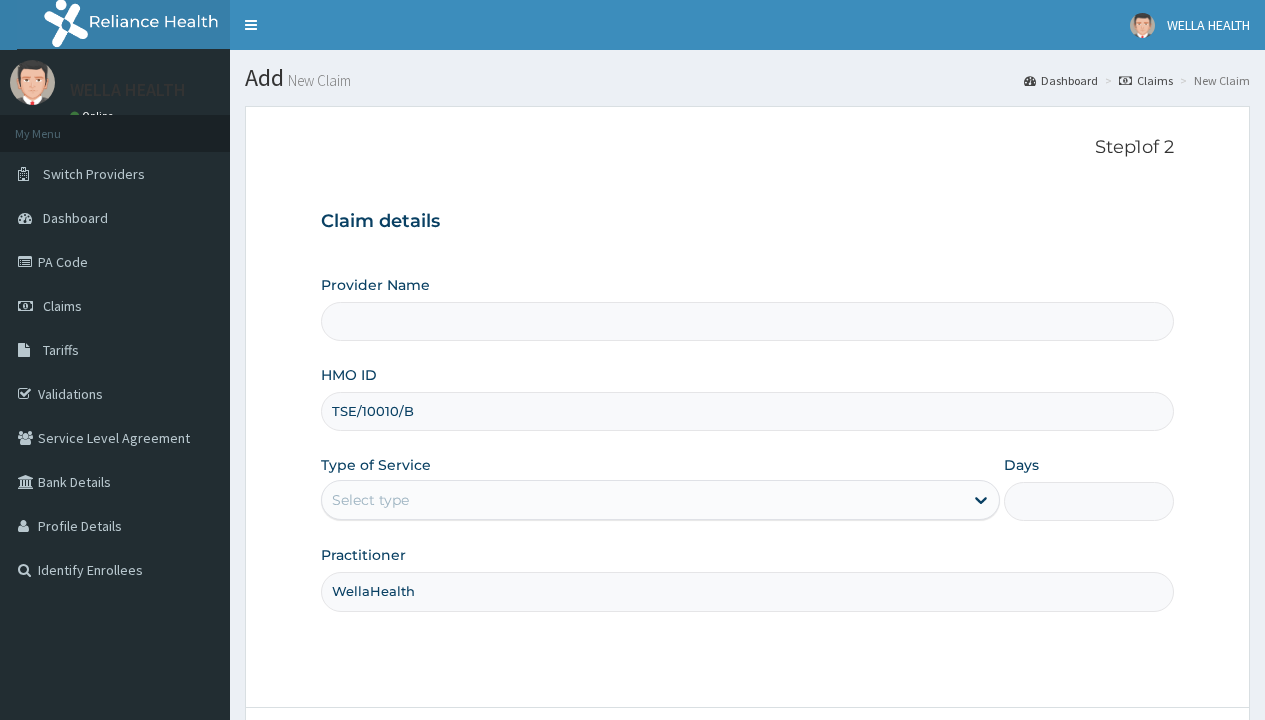 scroll, scrollTop: 0, scrollLeft: 0, axis: both 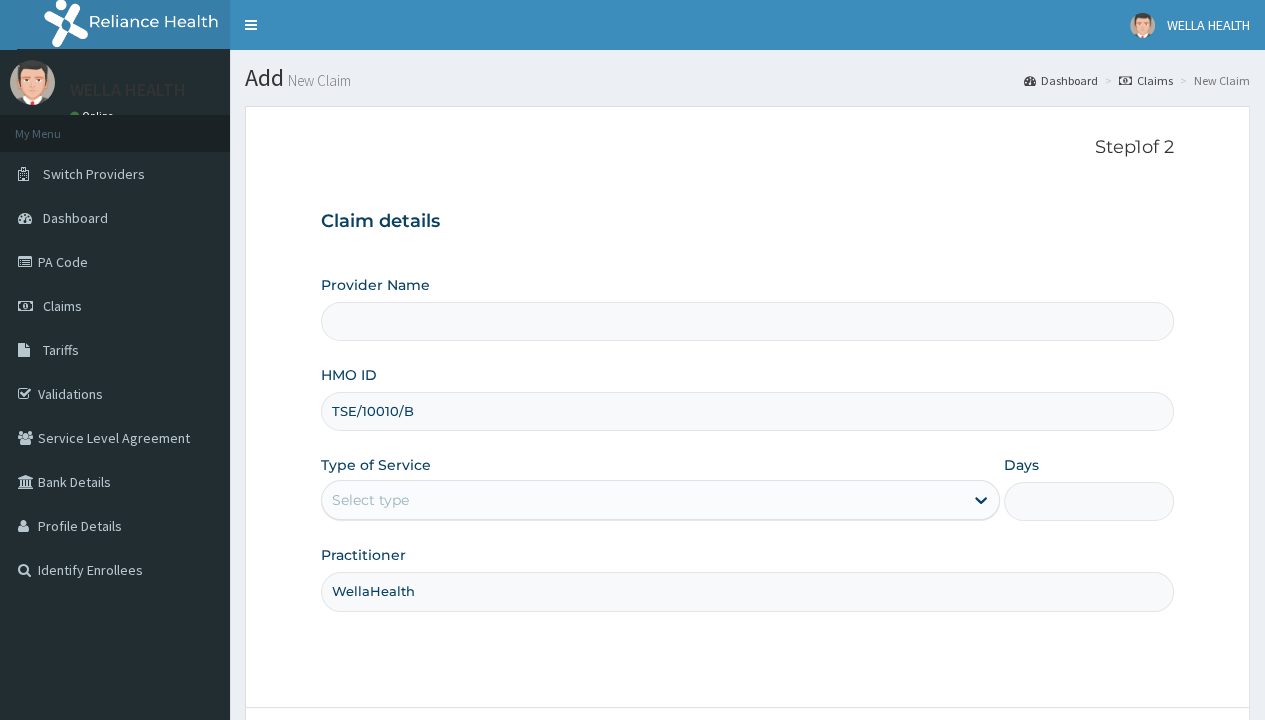 type on "WellaHealth" 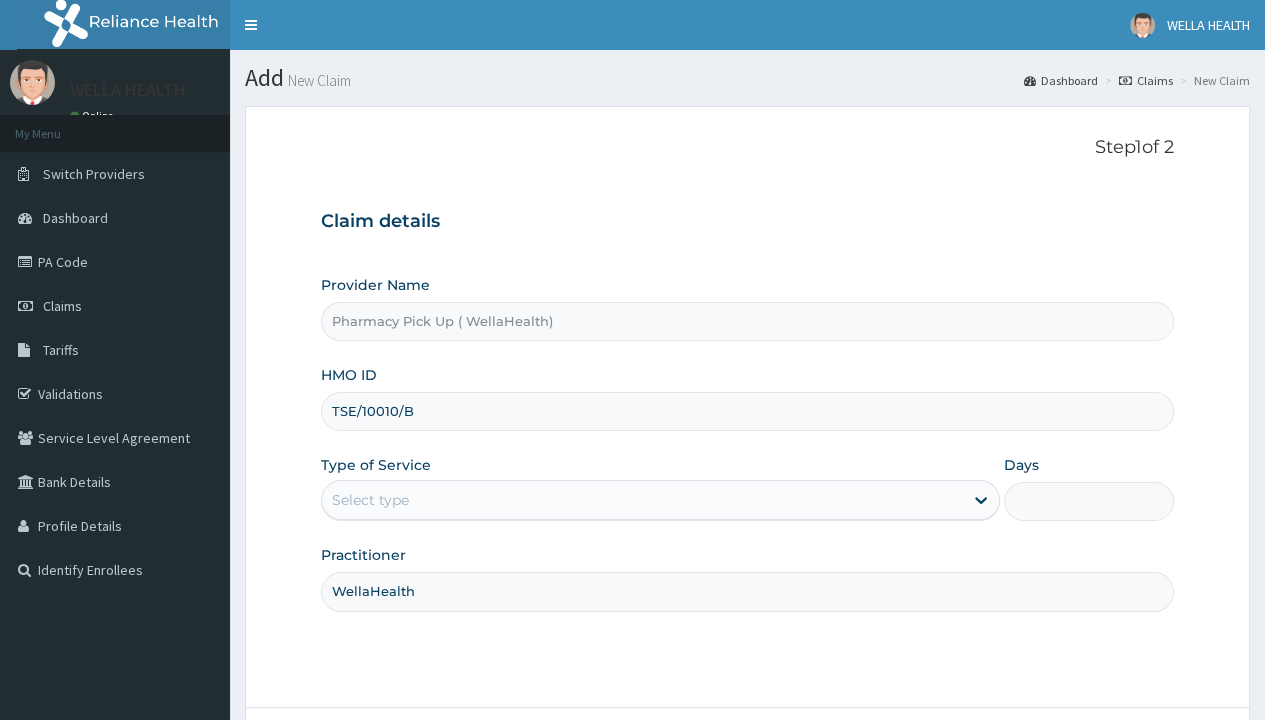 type on "1" 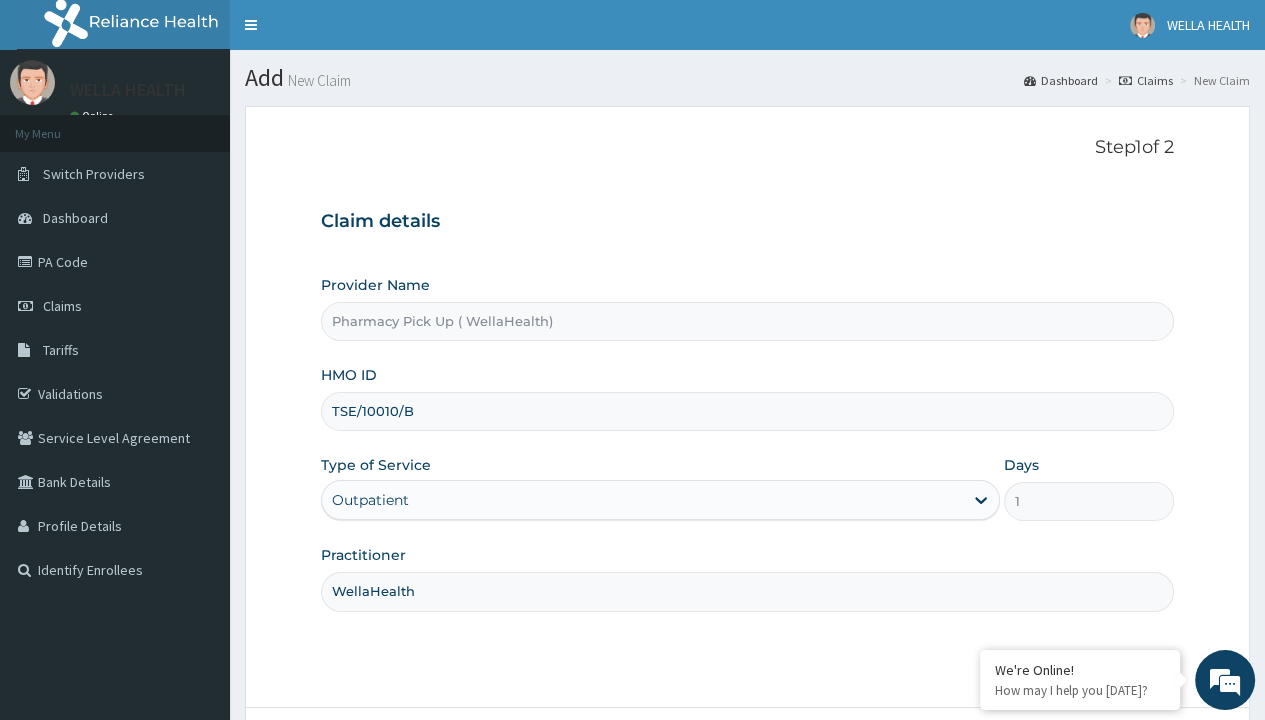 click on "Next" at bounding box center [1123, 764] 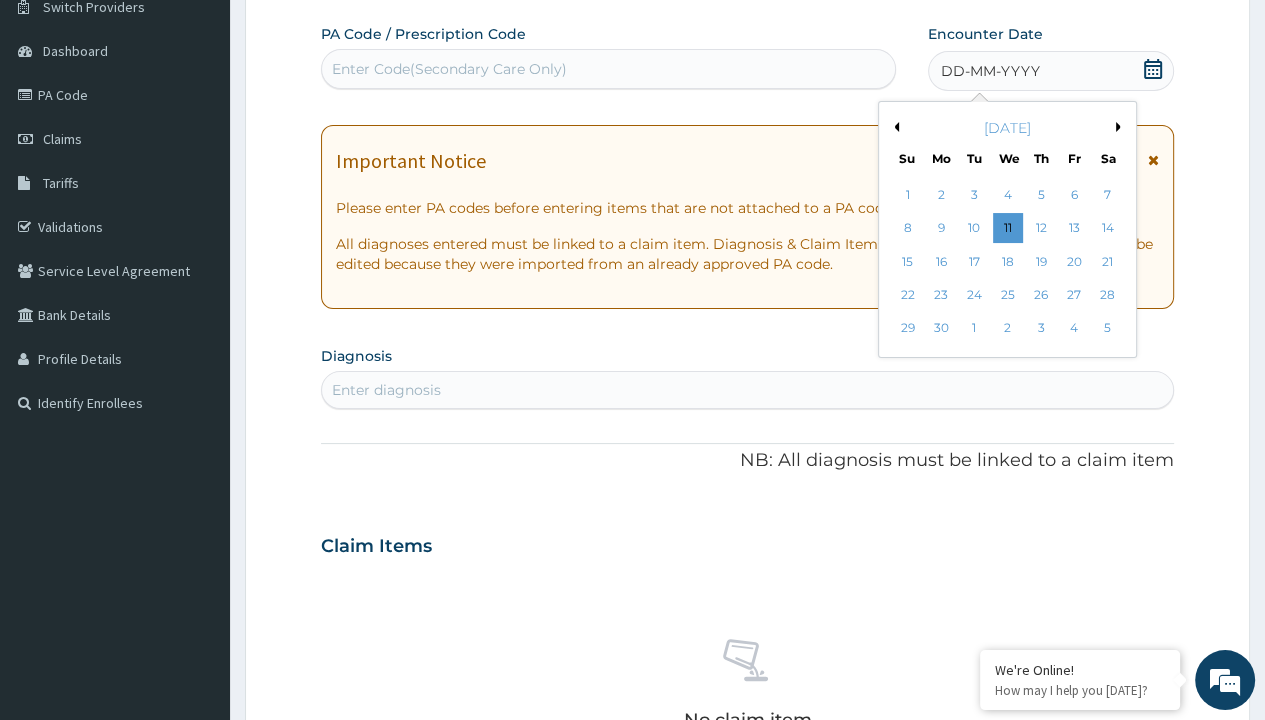 click on "27" at bounding box center (1074, 295) 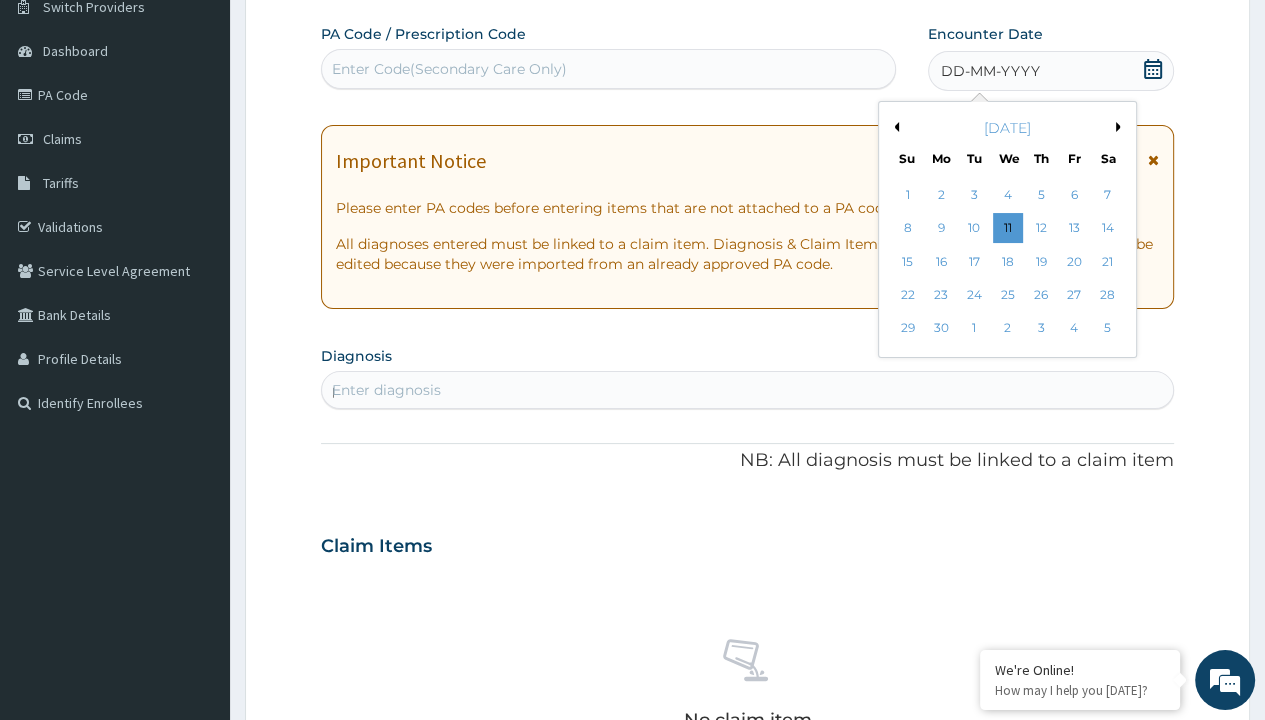 scroll, scrollTop: 0, scrollLeft: 0, axis: both 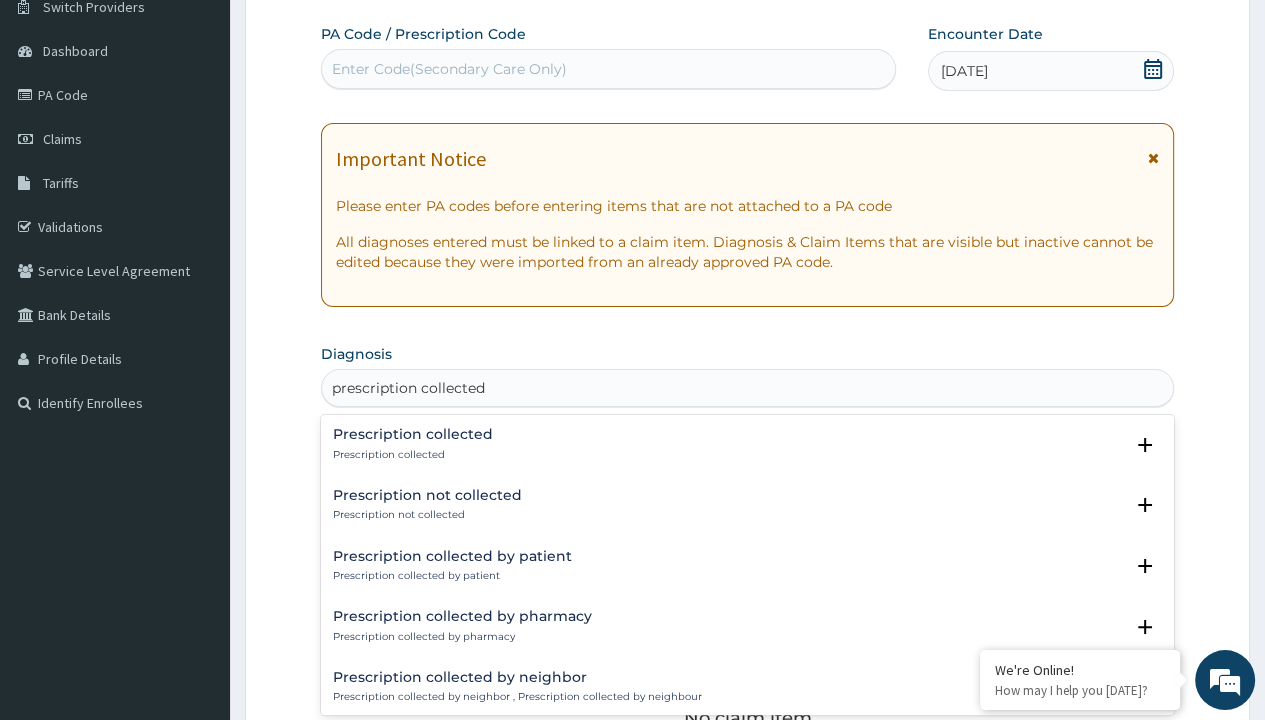 click on "Prescription collected" at bounding box center (413, 455) 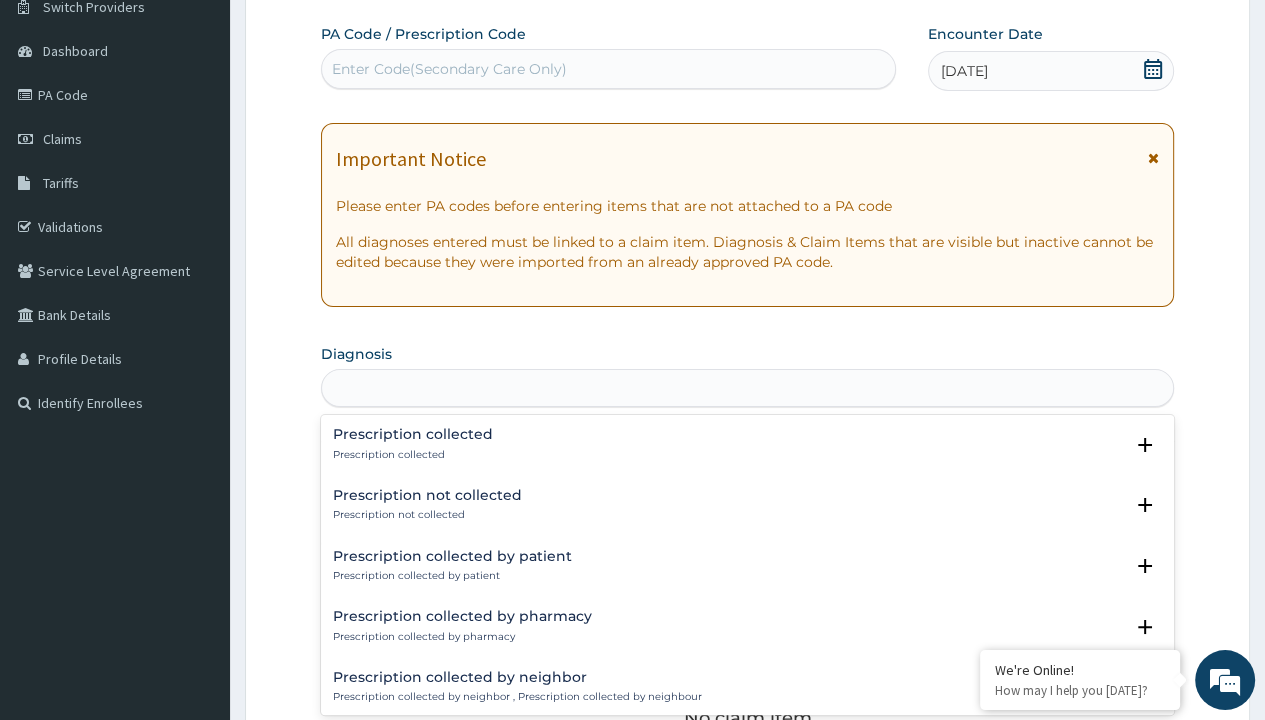 click on "Step  2  of 2 PA Code / Prescription Code Enter Code(Secondary Care Only) Encounter Date [DATE] Important Notice Please enter PA codes before entering items that are not attached to a PA code   All diagnoses entered must be linked to a claim item. Diagnosis & Claim Items that are visible but inactive cannot be edited because they were imported from an already approved PA code. Diagnosis option Prescription collected focused, 1 of 7. 7 results available for search term prescription collected. Use Up and Down to choose options, press Enter to select the currently focused option, press Escape to exit the menu, press Tab to select the option and exit the menu. prescription collected Prescription collected Prescription collected Select Status Query Query covers suspected (?), Keep in view (kiv), Ruled out (r/o) Confirmed Prescription not collected Prescription not collected Select Status Query Query covers suspected (?), Keep in view (kiv), Ruled out (r/o) Confirmed Prescription collected by patient Query Item" at bounding box center (747, 571) 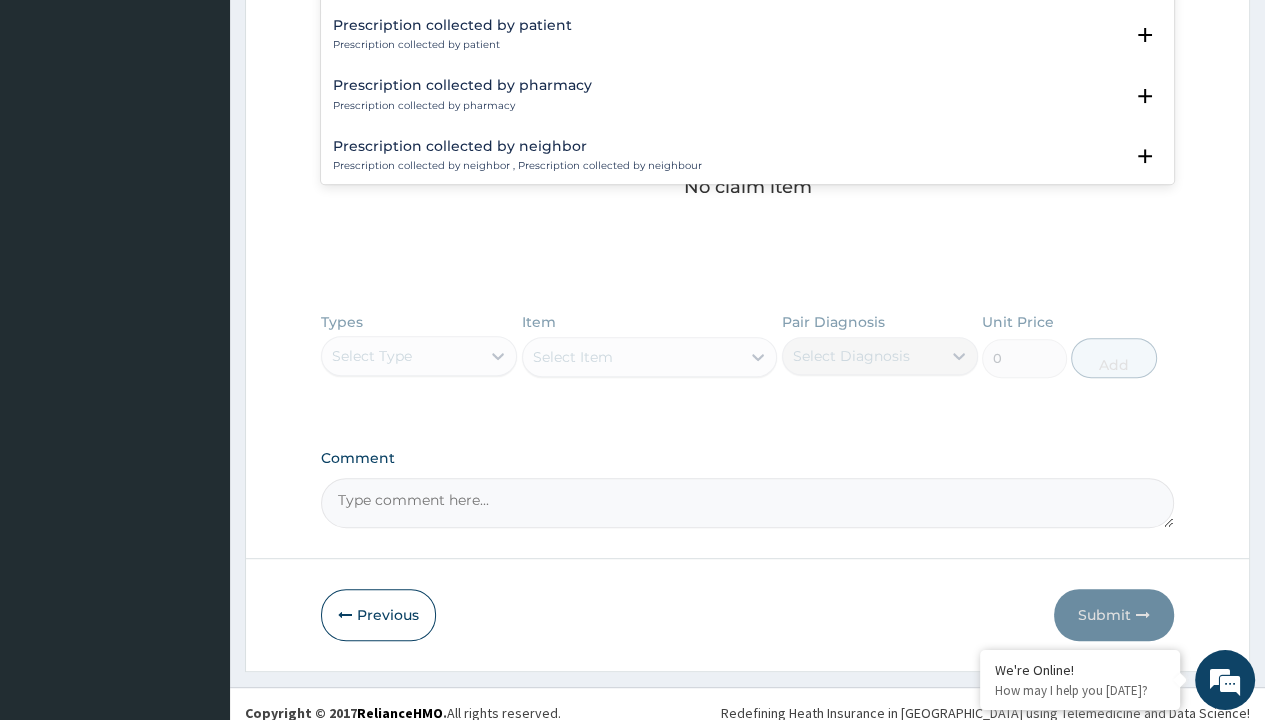 click on "Select Item" at bounding box center [650, 357] 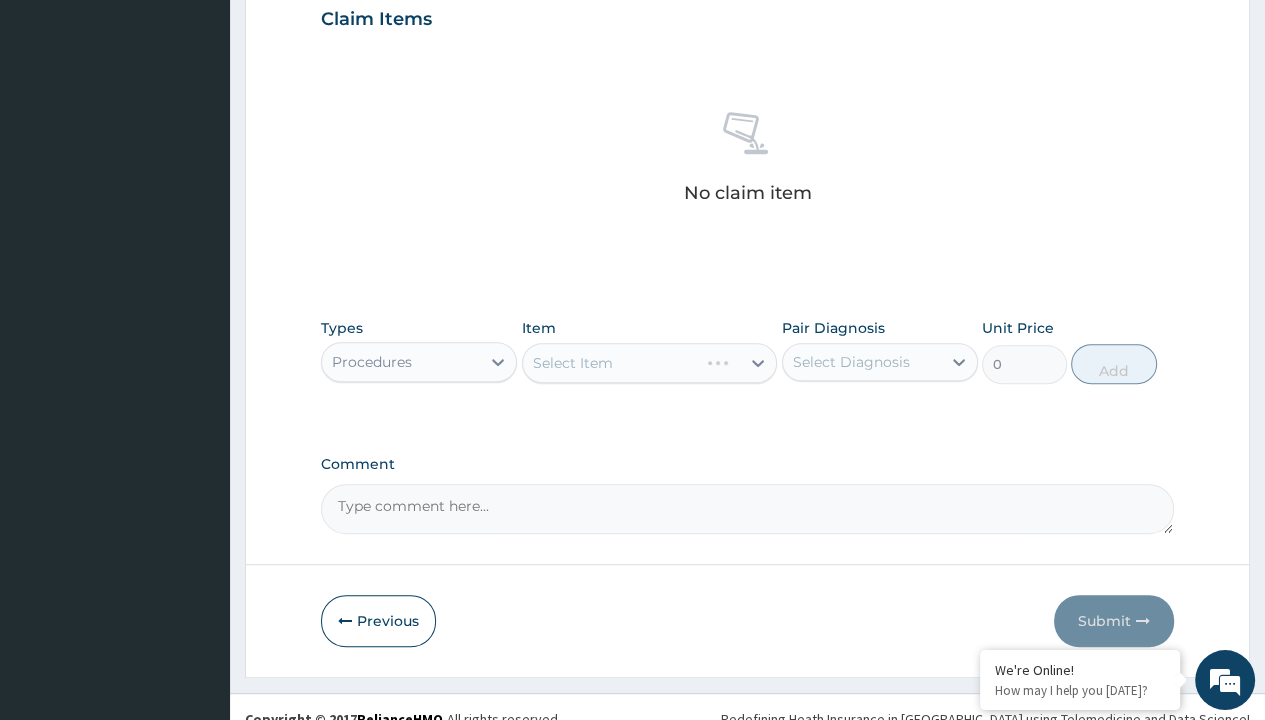 scroll, scrollTop: 0, scrollLeft: 0, axis: both 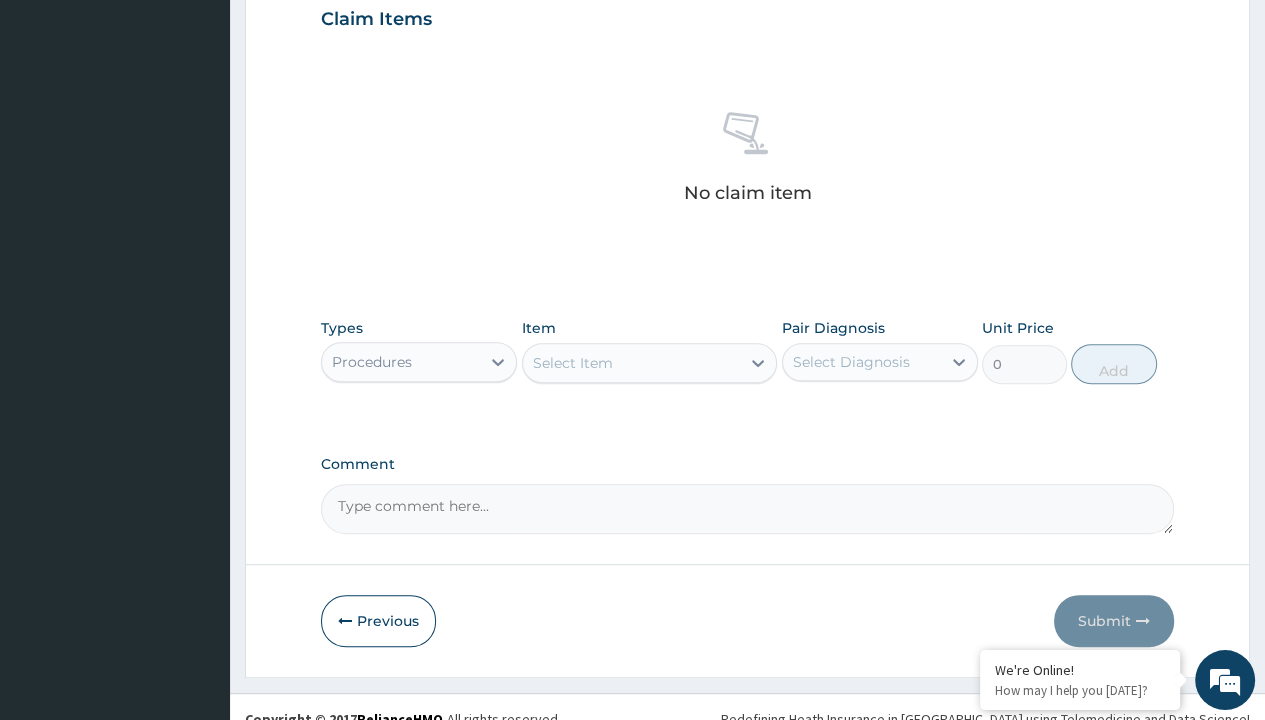 type on "service fee" 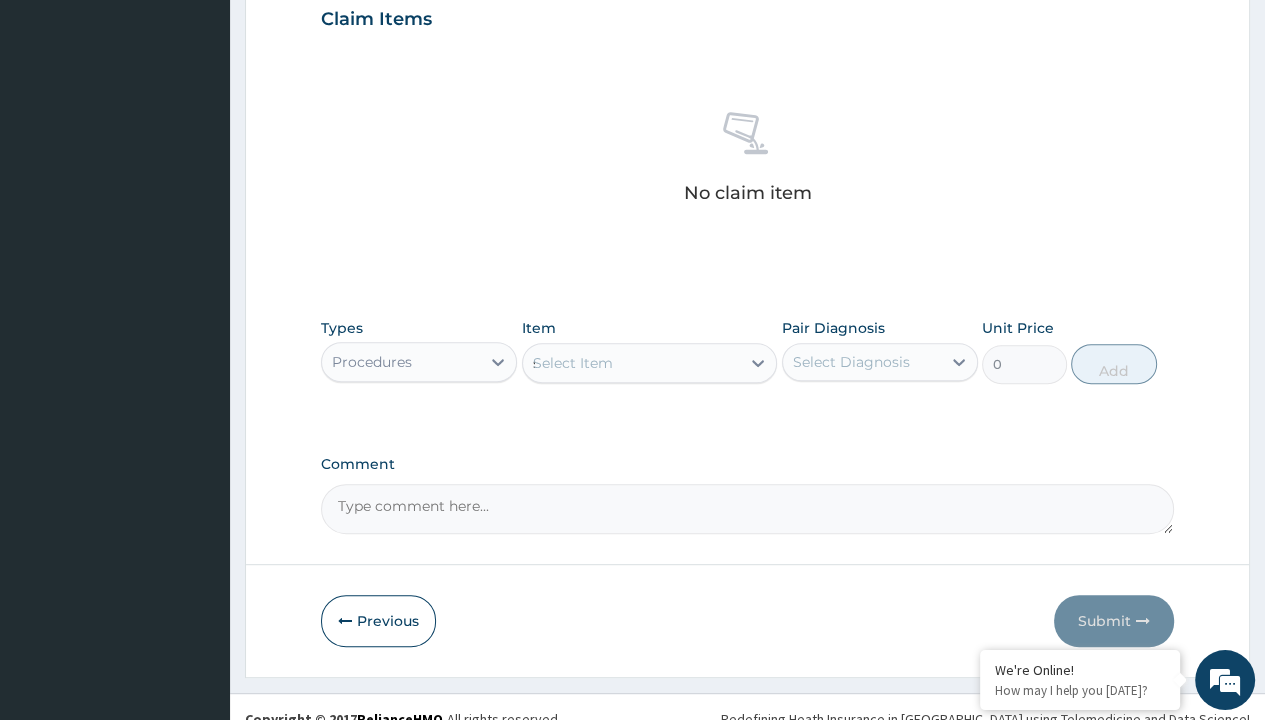 type 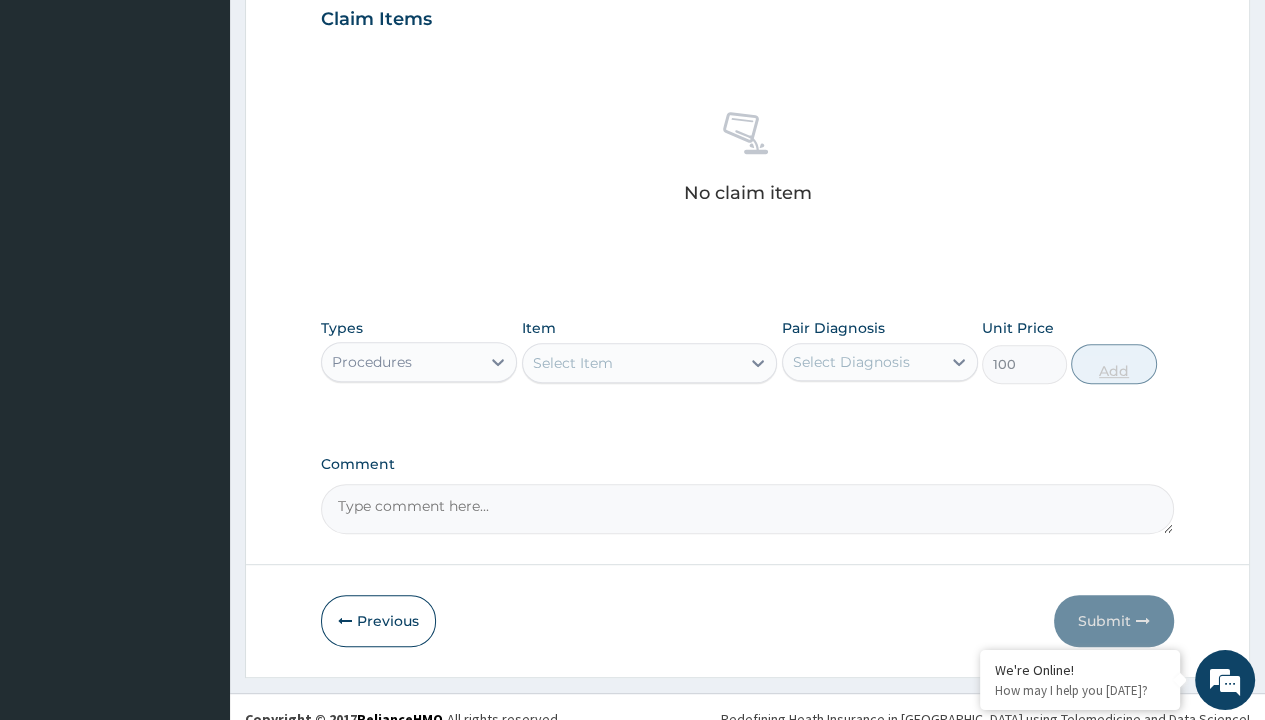 click on "Prescription collected" at bounding box center [409, -145] 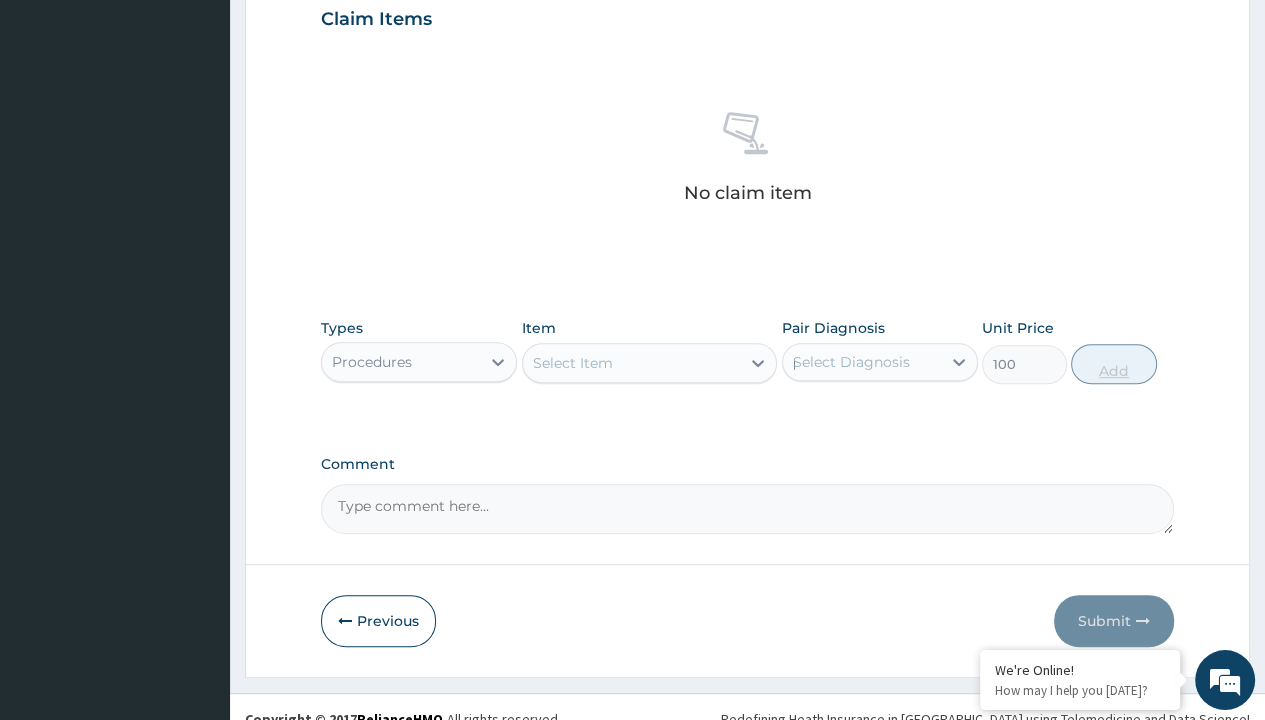 type 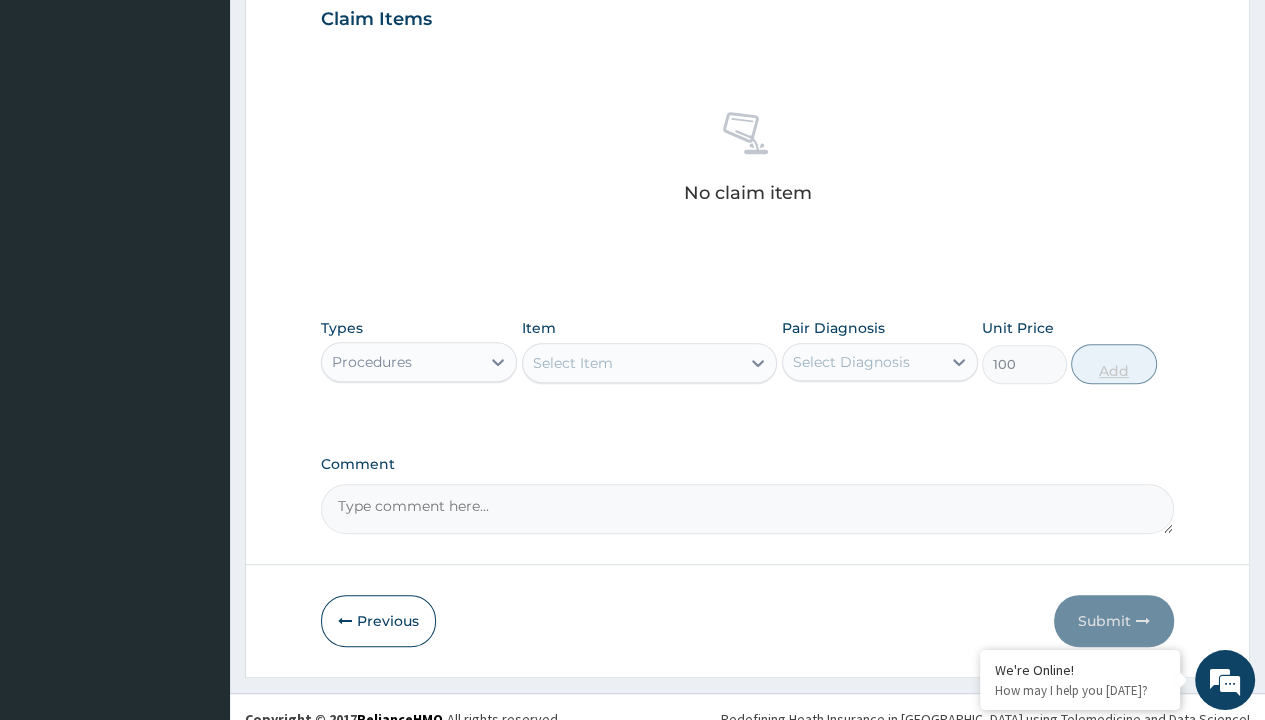 click on "Add" at bounding box center (1113, 364) 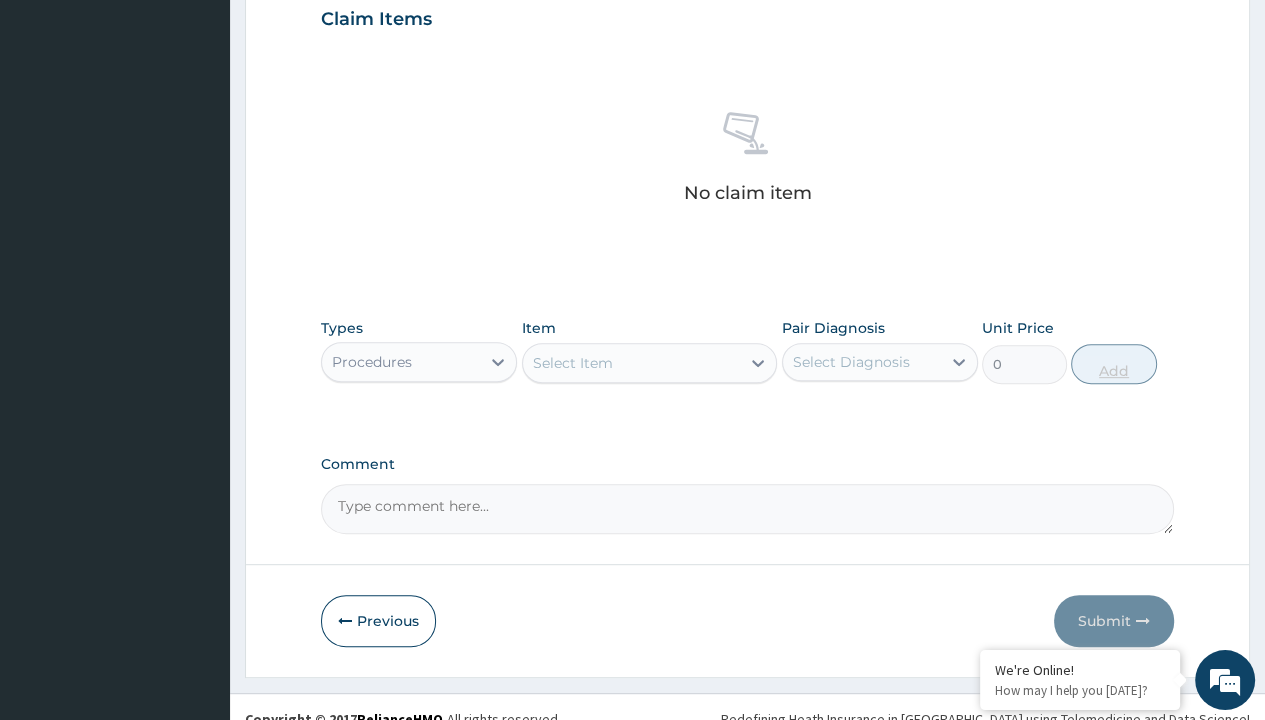 scroll, scrollTop: 639, scrollLeft: 0, axis: vertical 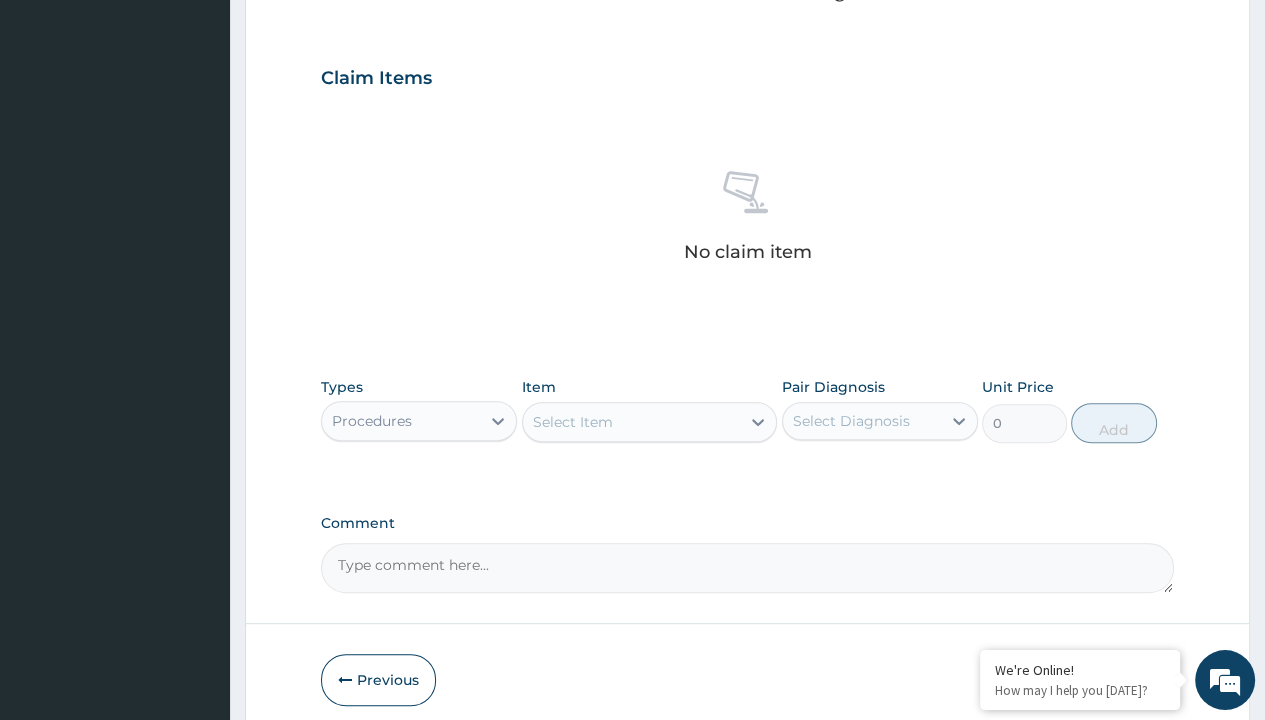 click on "Step  2  of 2 PA Code / Prescription Code Enter Code(Secondary Care Only) Encounter Date 27-06-2025 Important Notice Please enter PA codes before entering items that are not attached to a PA code   All diagnoses entered must be linked to a claim item. Diagnosis & Claim Items that are visible but inactive cannot be edited because they were imported from an already approved PA code. Diagnosis Prescription collected Confirmed NB: All diagnosis must be linked to a claim item Claim Items No claim item Types Procedures Item Select Item Pair Diagnosis Select Diagnosis Unit Price 0 Add Comment     Previous   Submit" at bounding box center [747, 101] 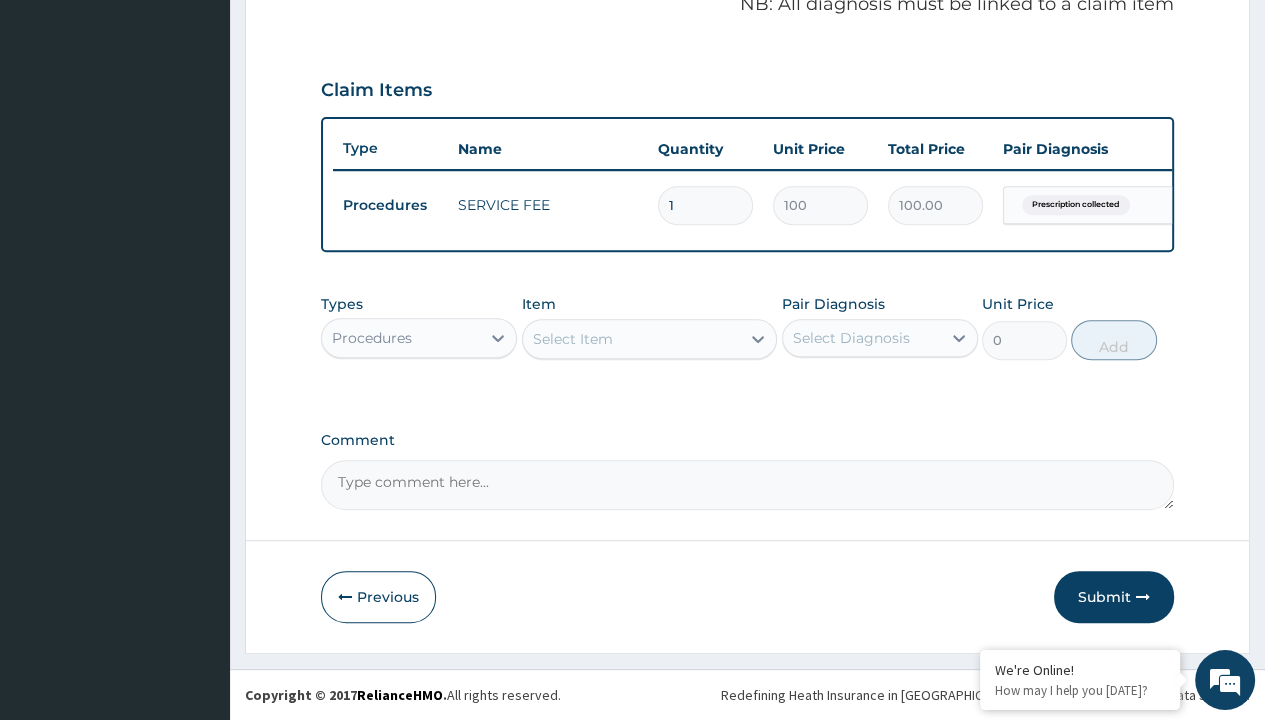 click on "Procedures" at bounding box center (372, 338) 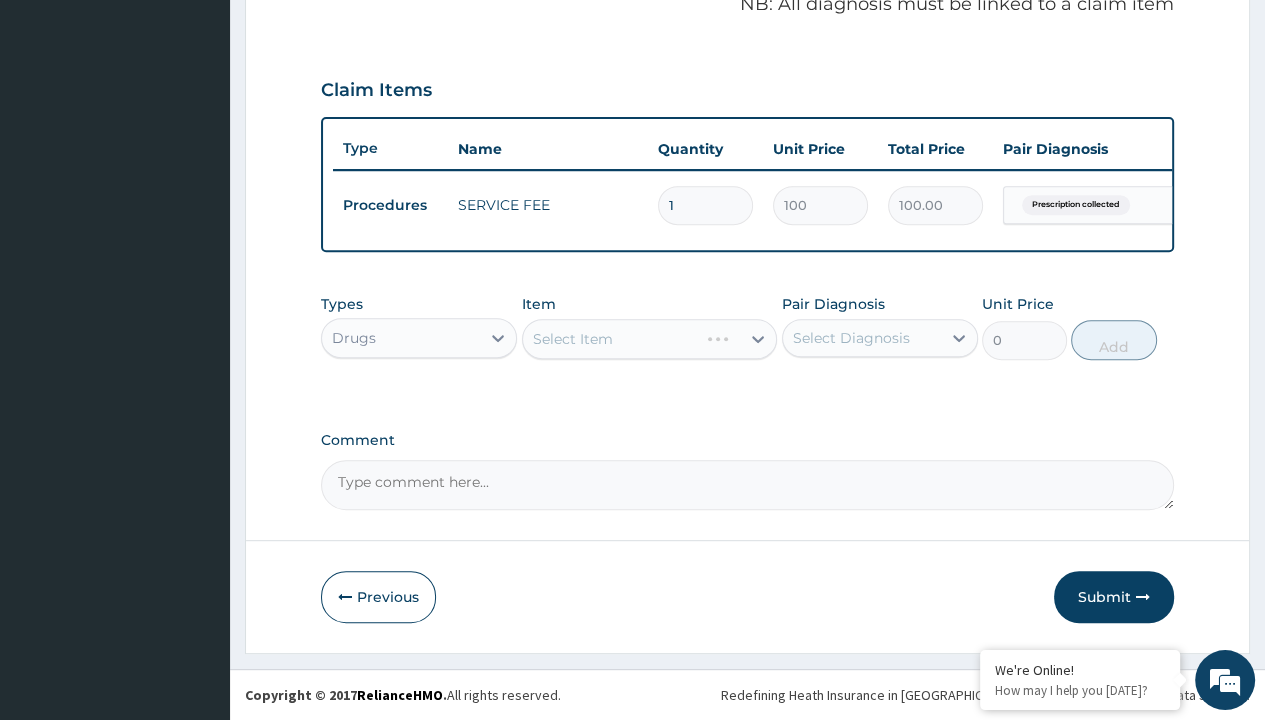 click on "Select Item" at bounding box center [573, 339] 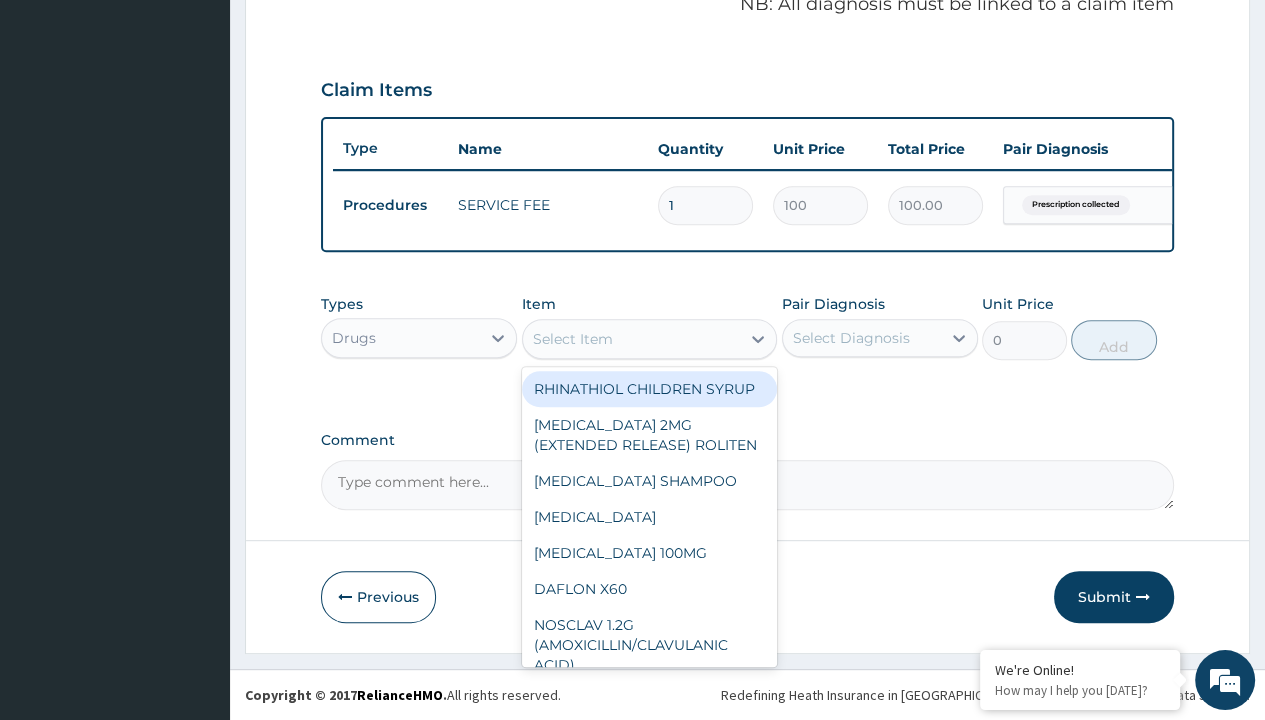 type on "glucophage 1g tabs x30" 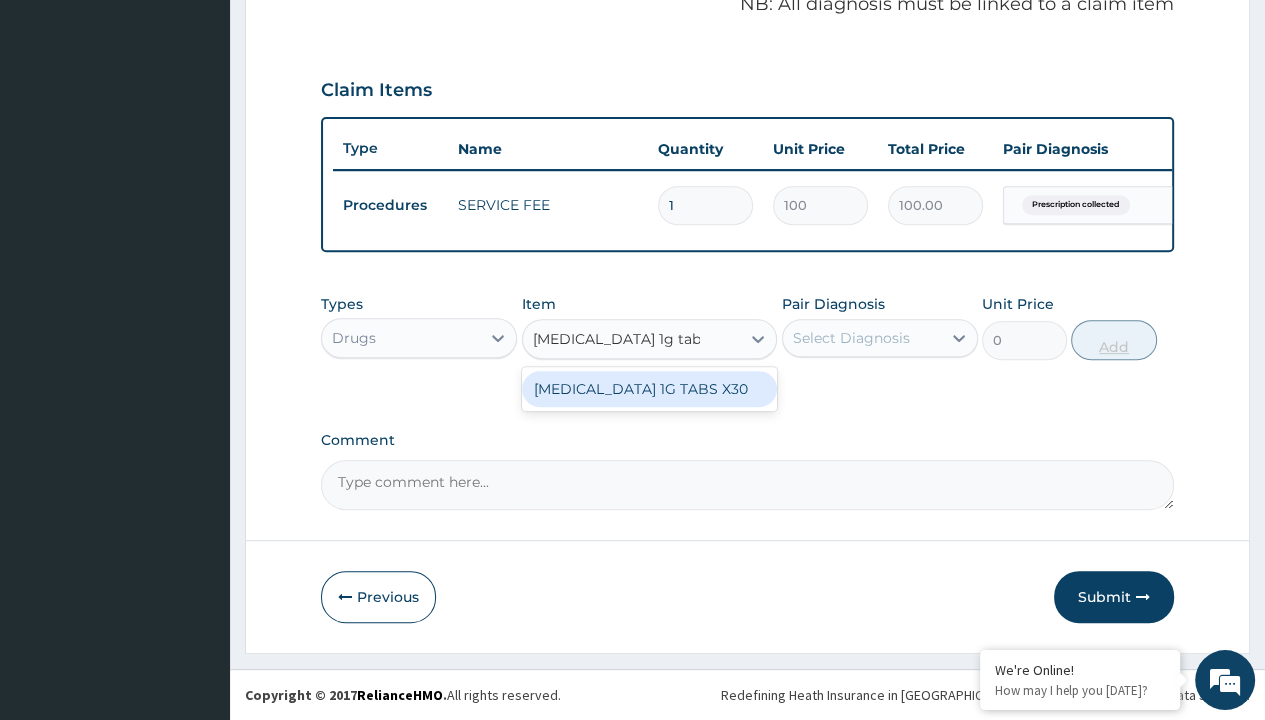 click on "[MEDICAL_DATA] 1G TABS X30" at bounding box center [650, 389] 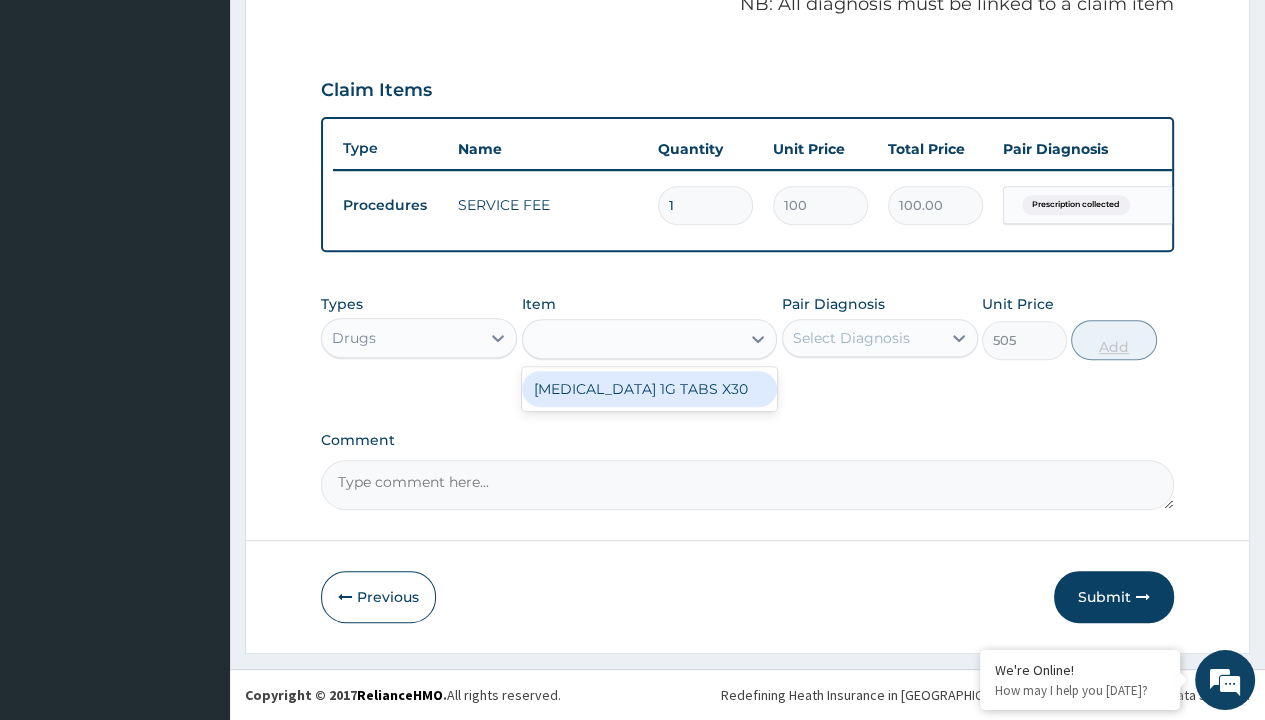scroll, scrollTop: 0, scrollLeft: 0, axis: both 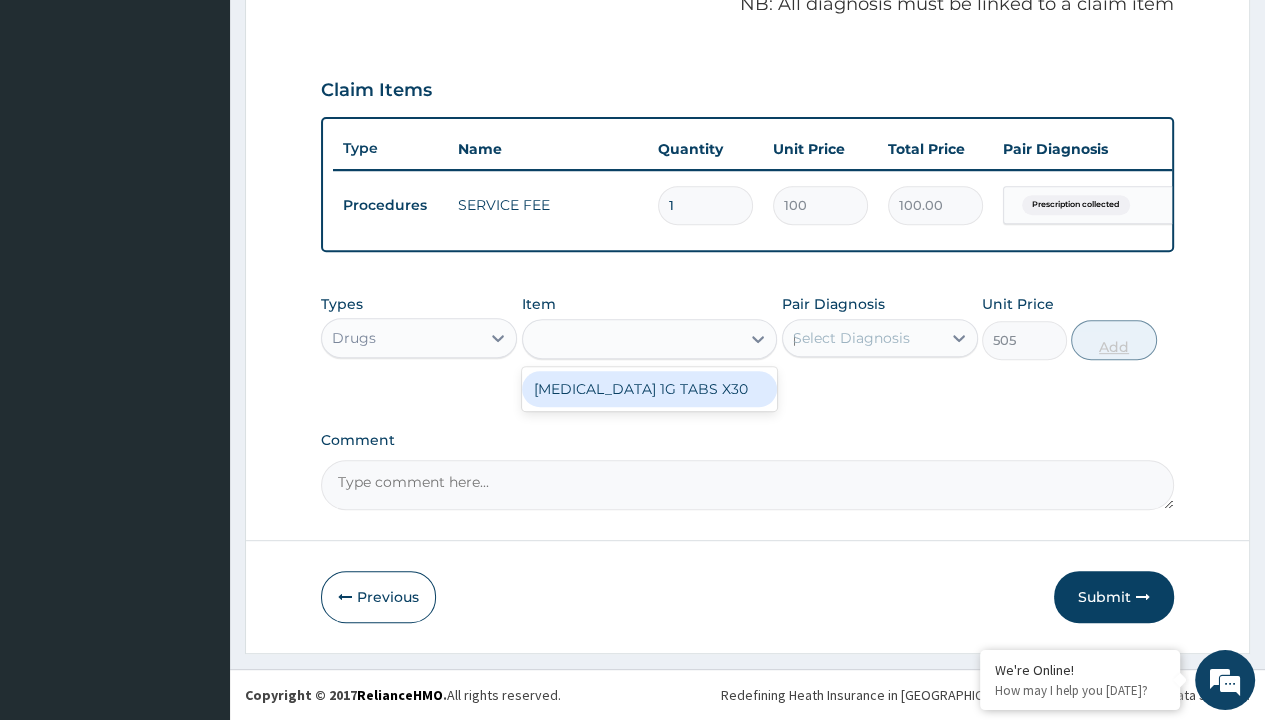 type 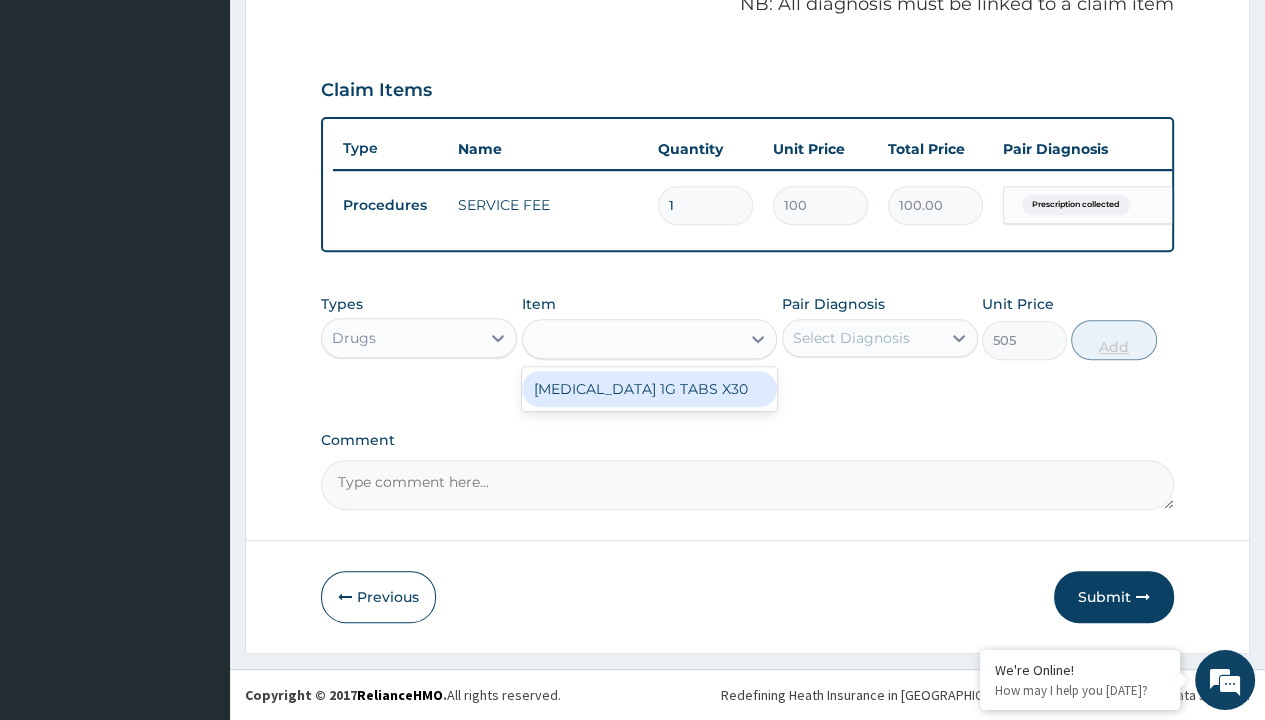 click on "Add" at bounding box center (1113, 340) 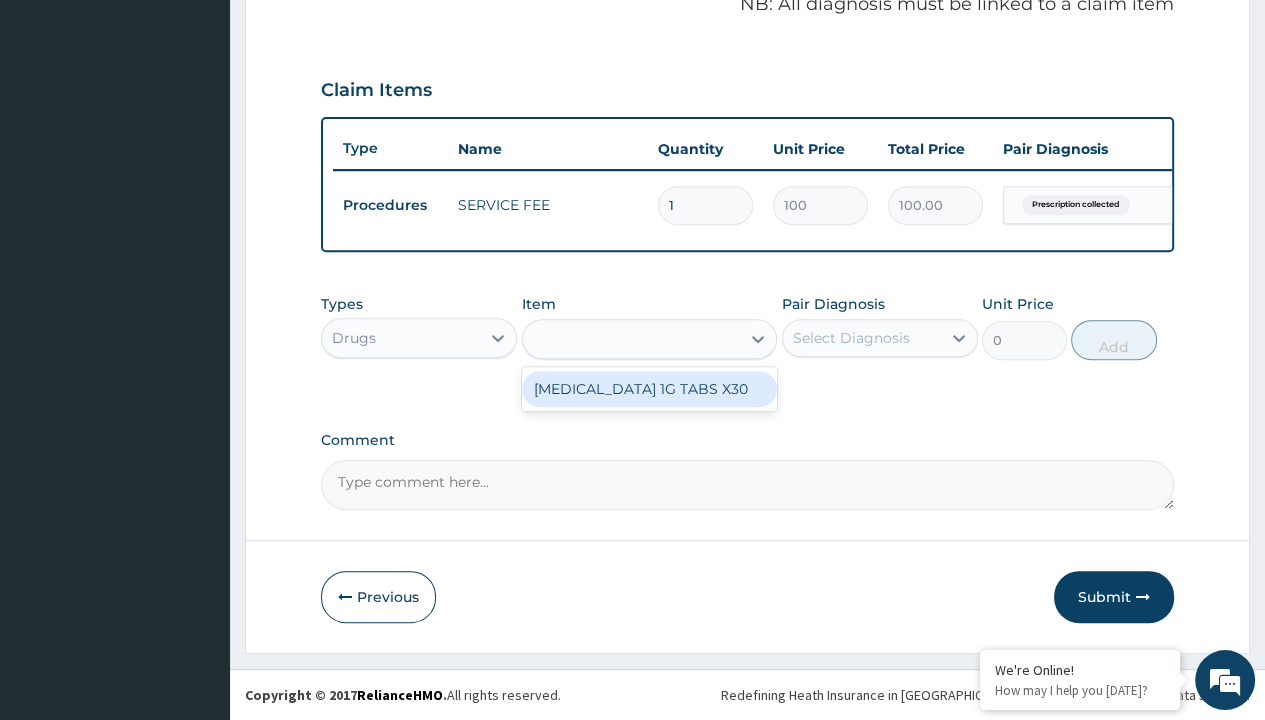 click on "Step  2  of 2 PA Code / Prescription Code Enter Code(Secondary Care Only) Encounter Date 27-06-2025 Important Notice Please enter PA codes before entering items that are not attached to a PA code   All diagnoses entered must be linked to a claim item. Diagnosis & Claim Items that are visible but inactive cannot be edited because they were imported from an already approved PA code. Diagnosis Prescription collected Confirmed NB: All diagnosis must be linked to a claim item Claim Items Type Name Quantity Unit Price Total Price Pair Diagnosis Actions Procedures SERVICE FEE 1 100 100.00 Prescription collected Delete Types Drugs Item option SERVICE FEE, selected. option GLUCOPHAGE 1G TABS X30 focused, 858 of 1256. 1 result available for search term glucophage 1g tabs x30. Use Up and Down to choose options, press Enter to select the currently focused option, press Escape to exit the menu, press Tab to select the option and exit the menu. glucophage 1g tabs x30 GLUCOPHAGE 1G TABS X30 Pair Diagnosis Select Diagnosis 0" at bounding box center (747, 66) 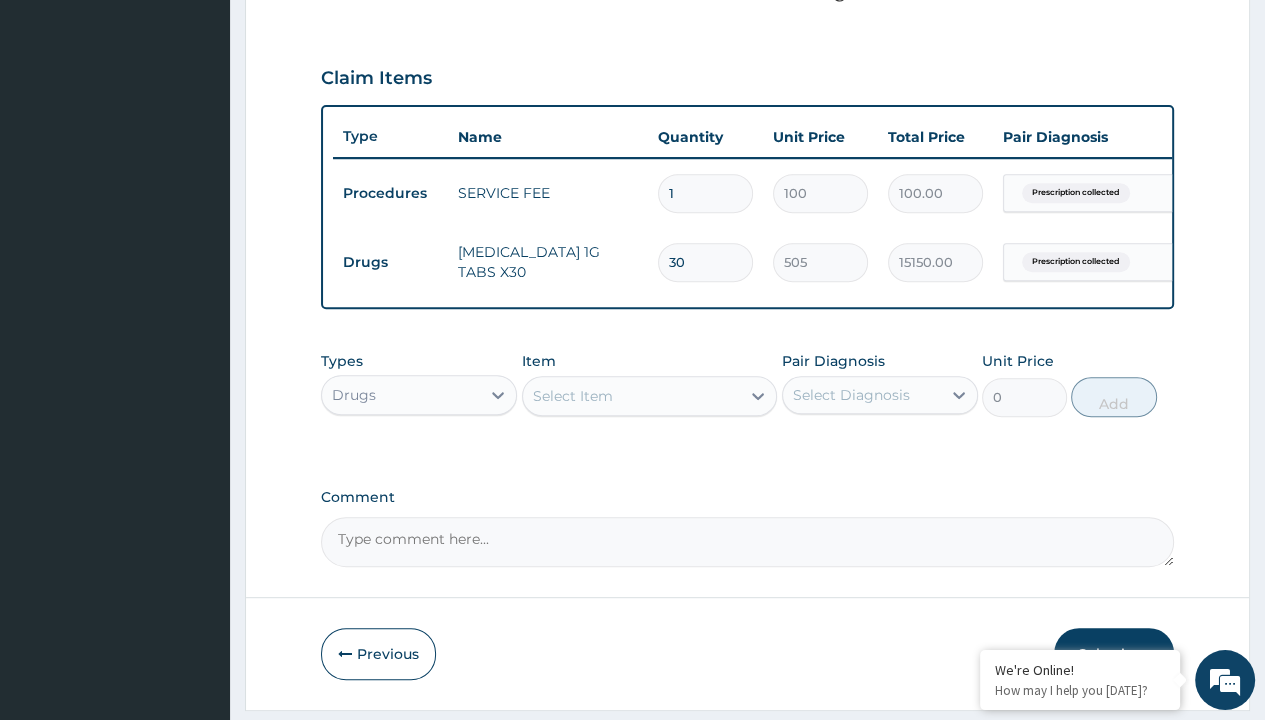 scroll, scrollTop: 0, scrollLeft: 0, axis: both 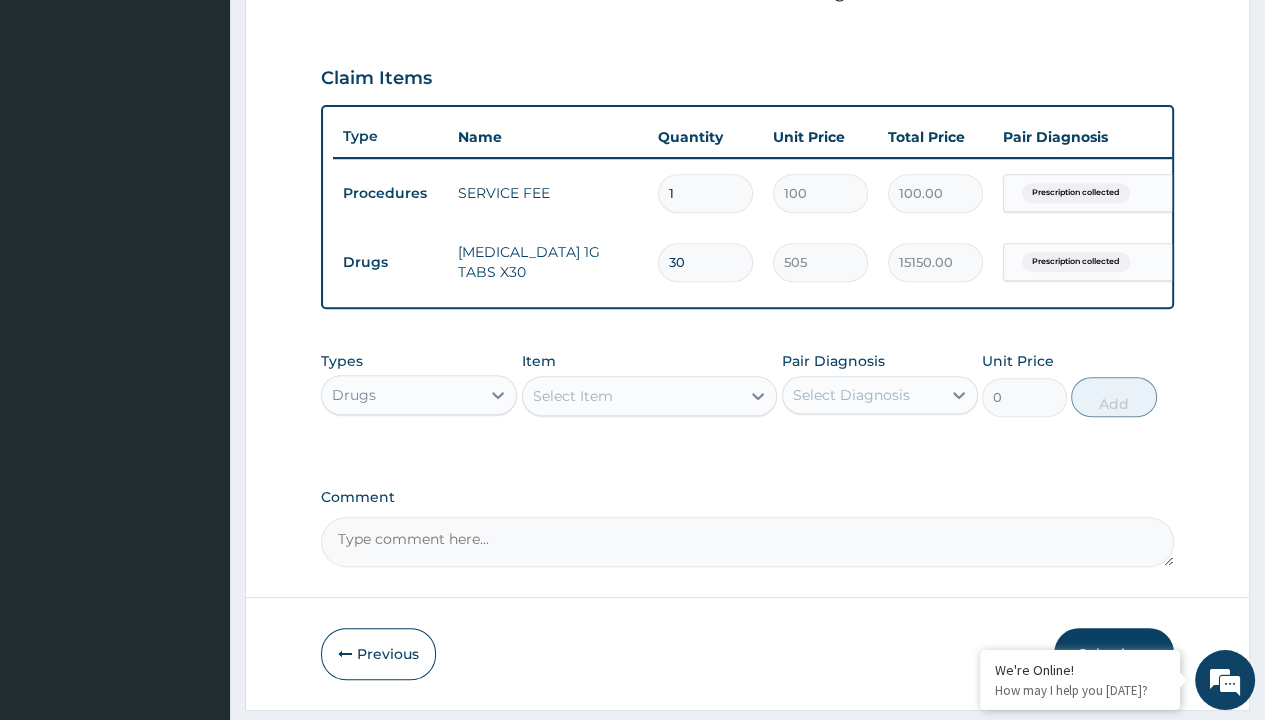 click on "Drugs" at bounding box center [390, 262] 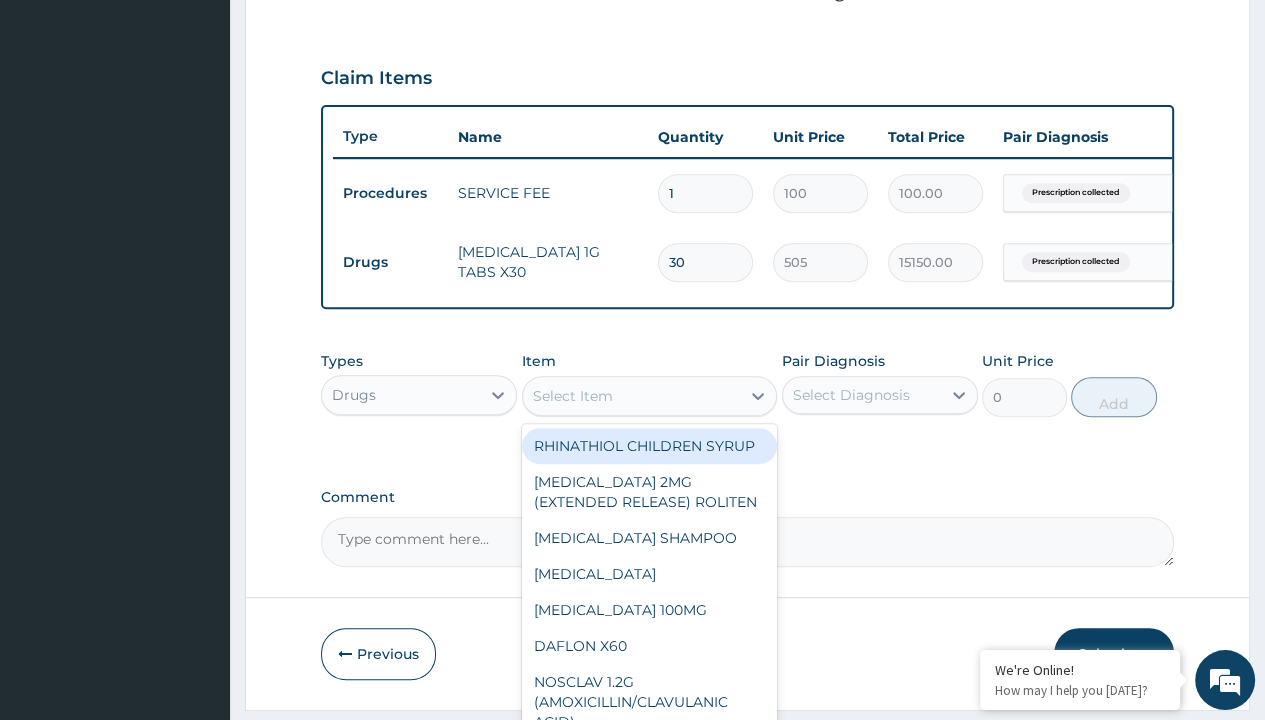 type on "glimepride 4mg (amaryl) x30" 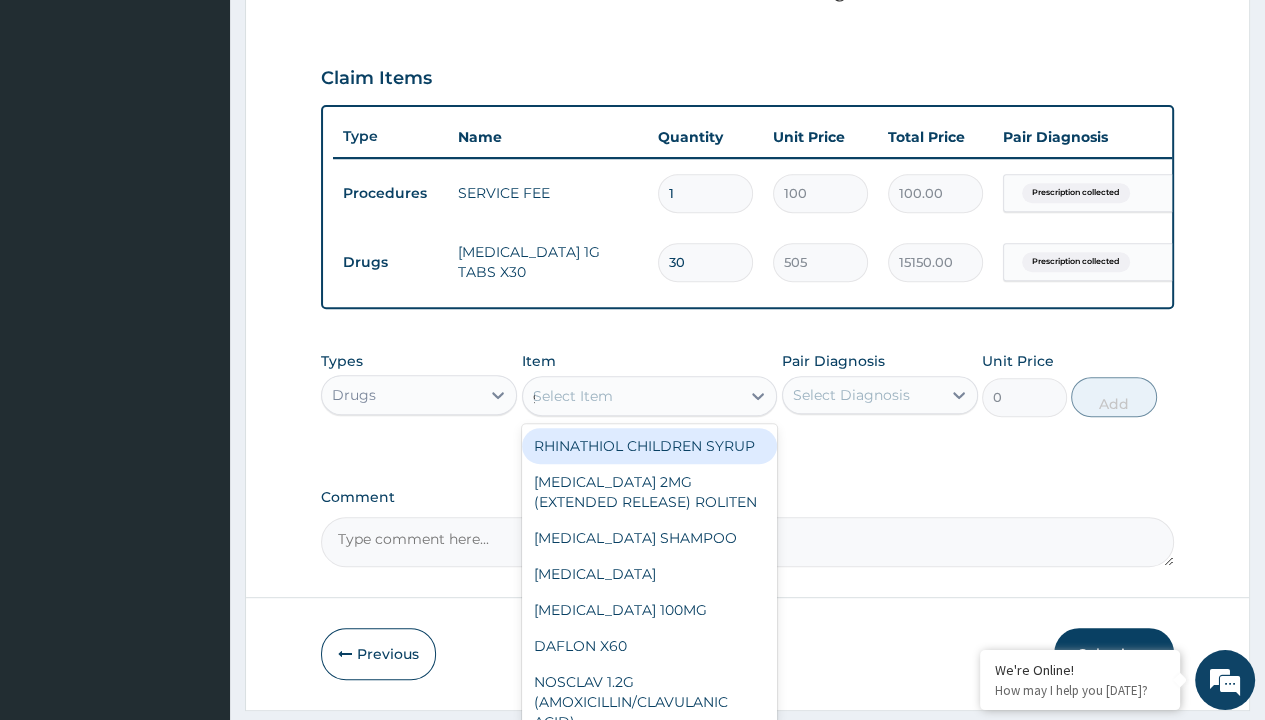 scroll, scrollTop: 0, scrollLeft: 0, axis: both 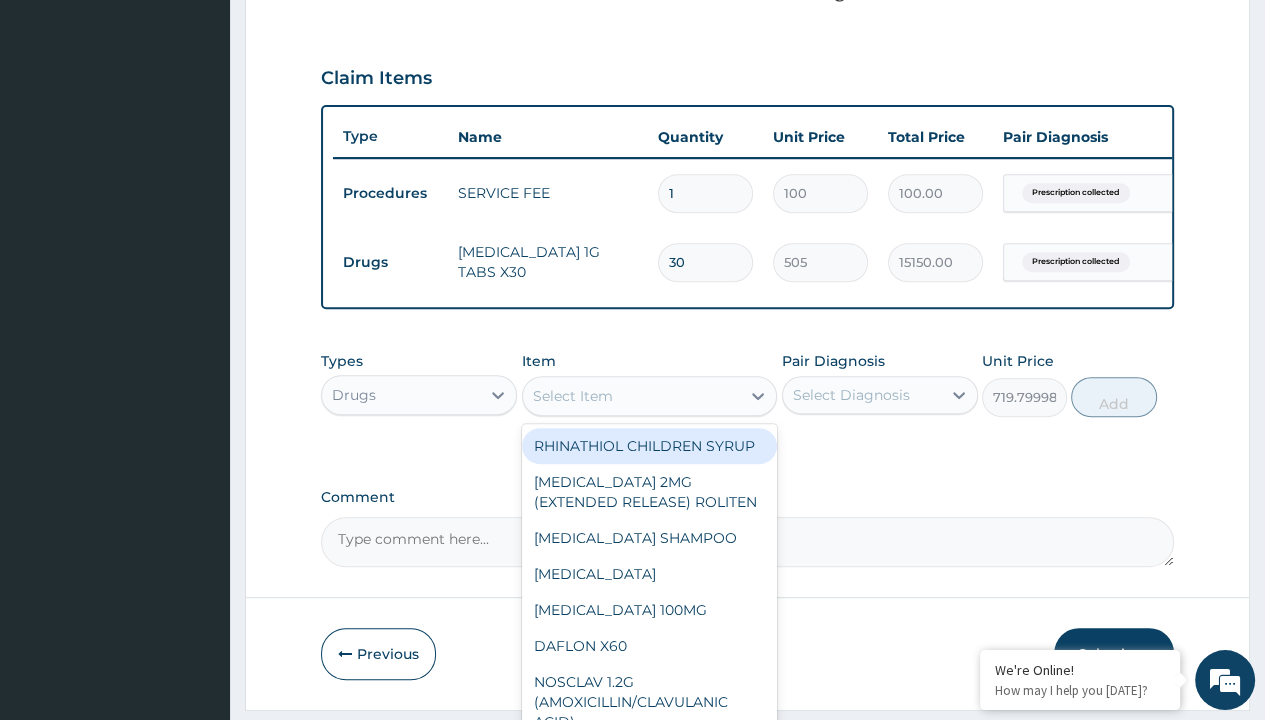 click on "Prescription collected" at bounding box center (409, -86) 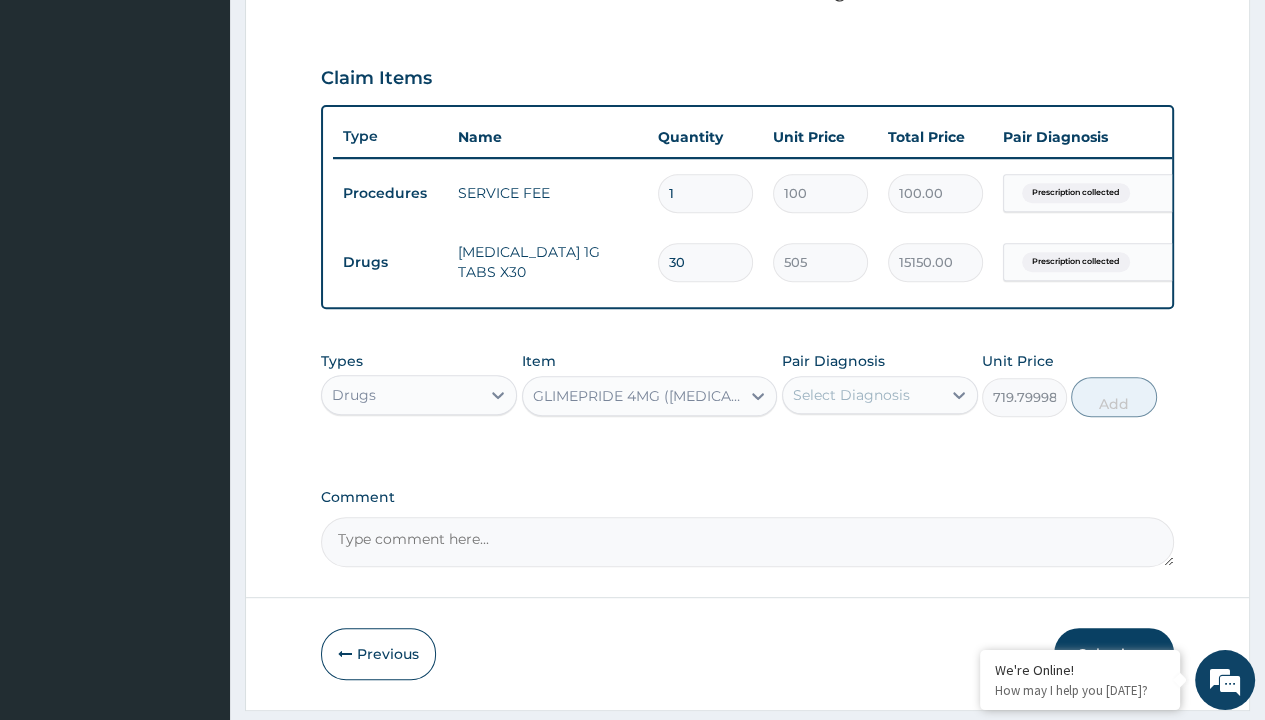 type on "prescription collected" 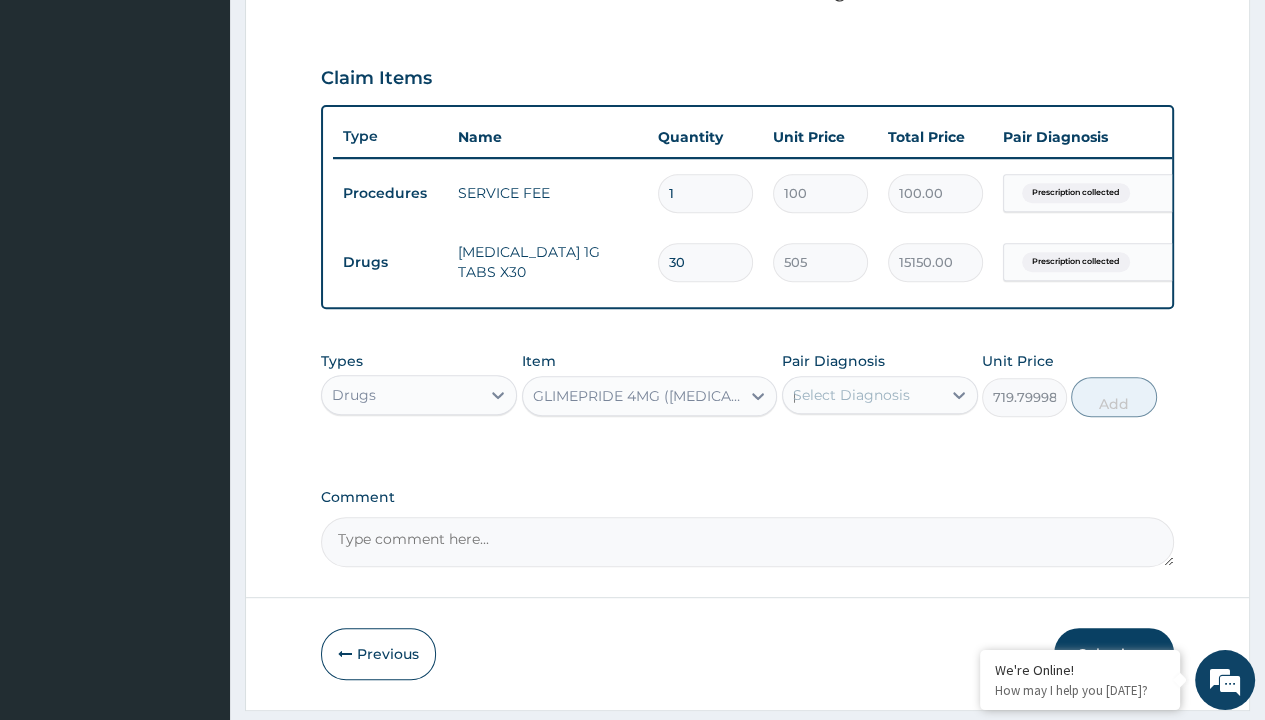scroll, scrollTop: 708, scrollLeft: 0, axis: vertical 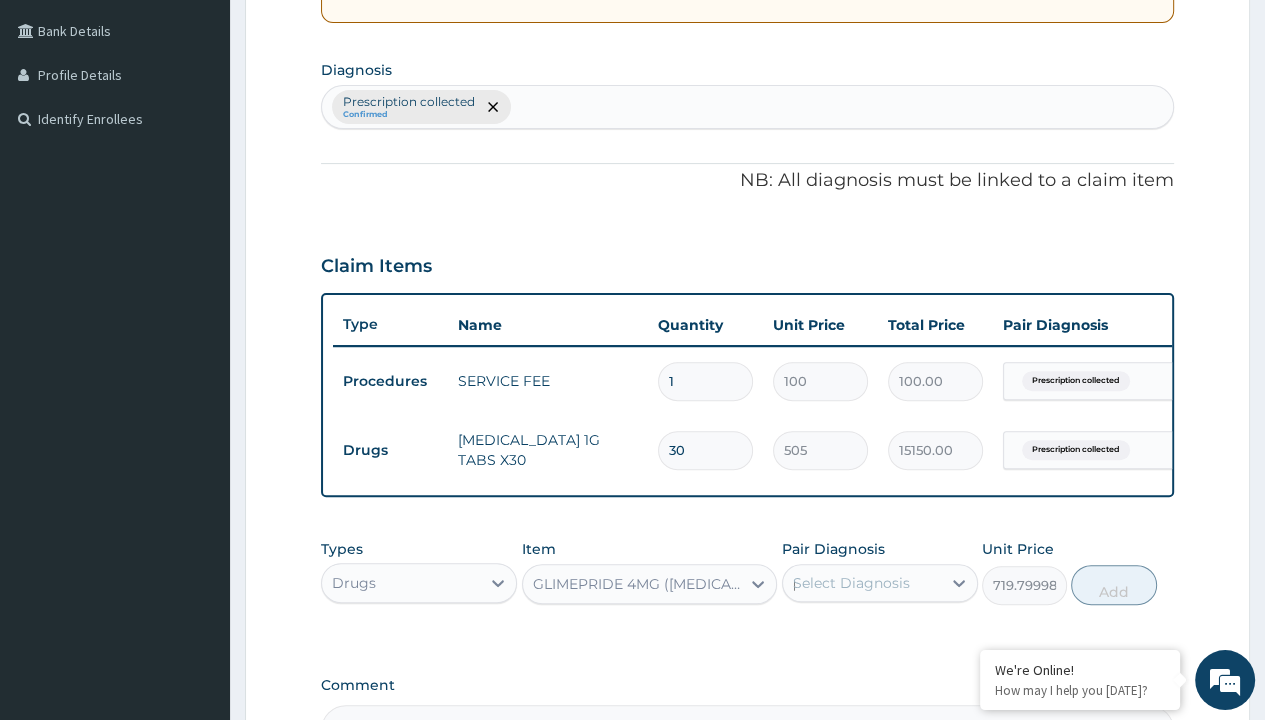 type 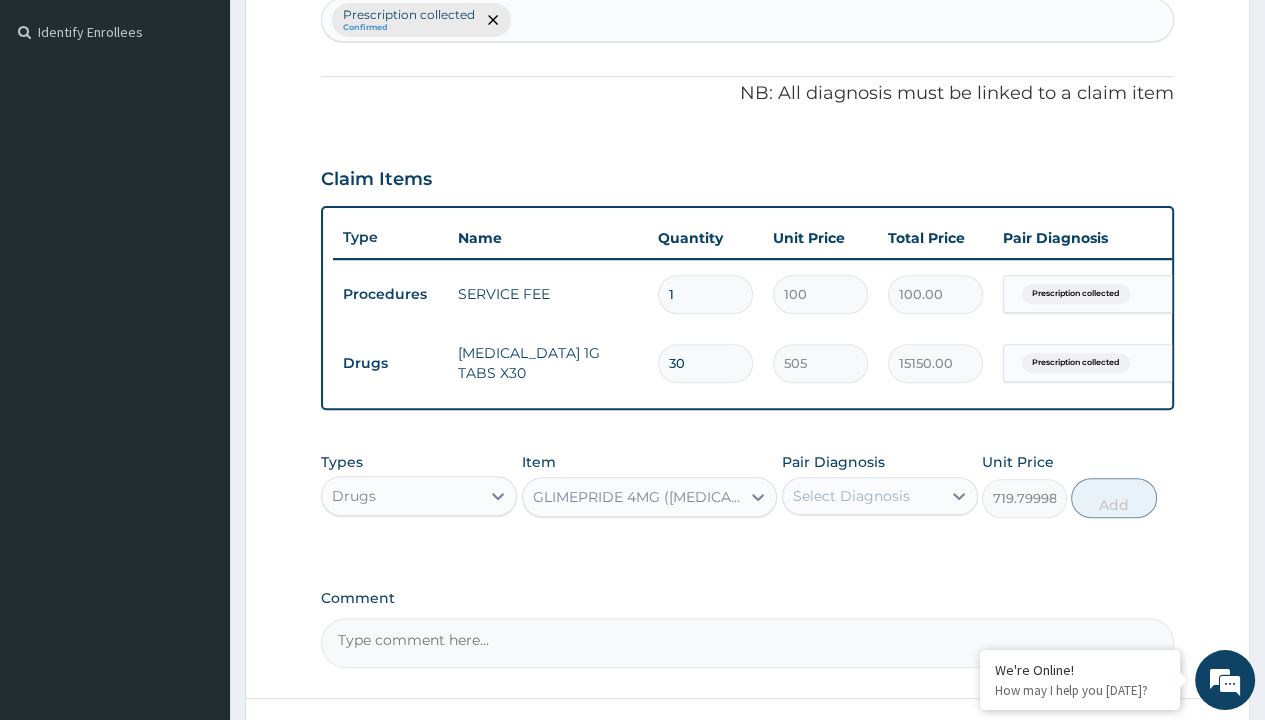 click on "Add" at bounding box center [1113, 498] 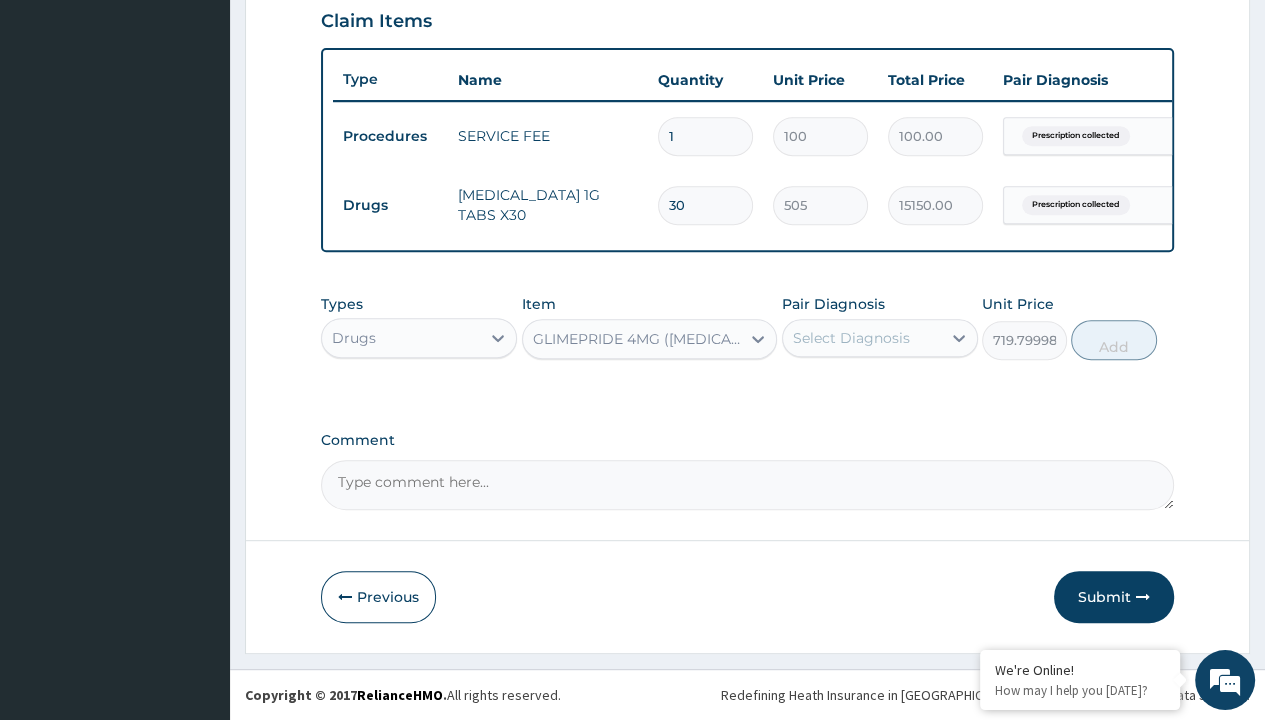 type on "0" 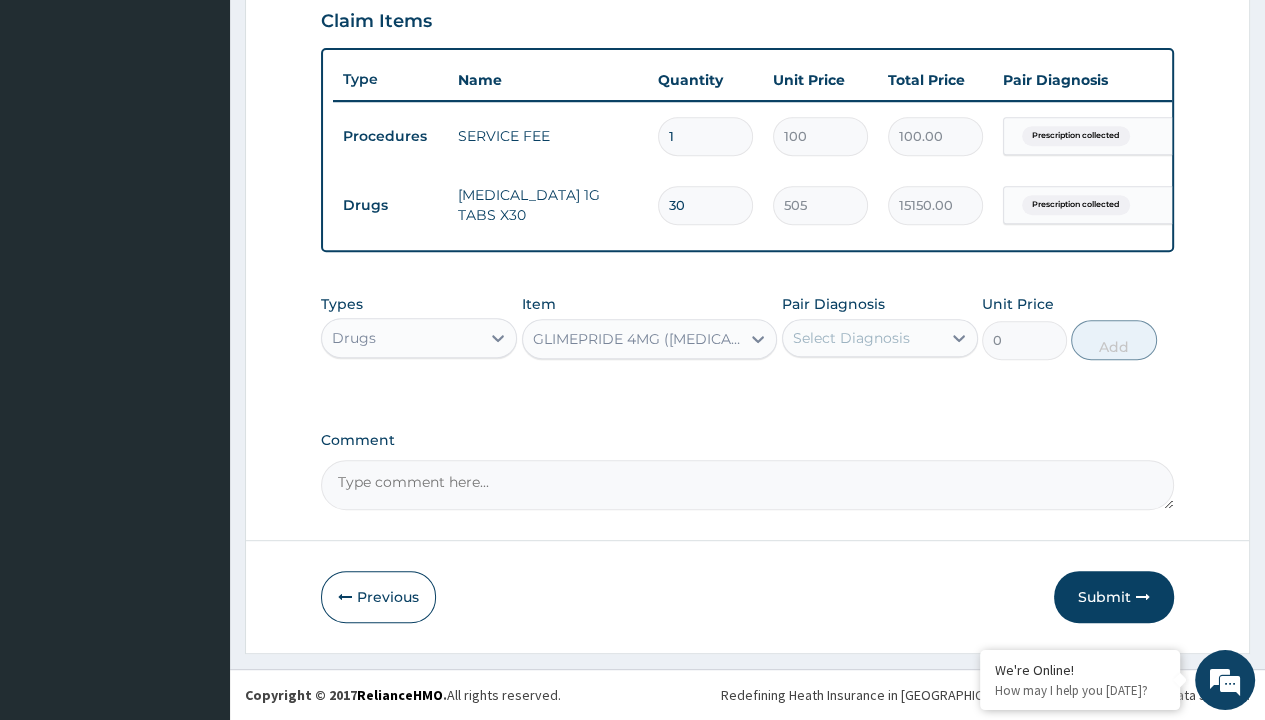 click on "Step  2  of 2 PA Code / Prescription Code Enter Code(Secondary Care Only) Encounter Date 27-06-2025 Important Notice Please enter PA codes before entering items that are not attached to a PA code   All diagnoses entered must be linked to a claim item. Diagnosis & Claim Items that are visible but inactive cannot be edited because they were imported from an already approved PA code. Diagnosis option Prescription collected, selected.   Select is focused ,type to refine list, press Down to open the menu,  press left to focus selected values Prescription collected Confirmed NB: All diagnosis must be linked to a claim item Claim Items Type Name Quantity Unit Price Total Price Pair Diagnosis Actions Procedures SERVICE FEE 1 100 100.00 Prescription collected Delete Drugs GLUCOPHAGE 1G TABS X30 30 505 15150.00 Prescription collected Delete Types Drugs Item GLIMEPRIDE 4MG (AMARYL) X30 Pair Diagnosis Select Diagnosis Unit Price 0 Add Comment     Previous   Submit" at bounding box center (747, 31) 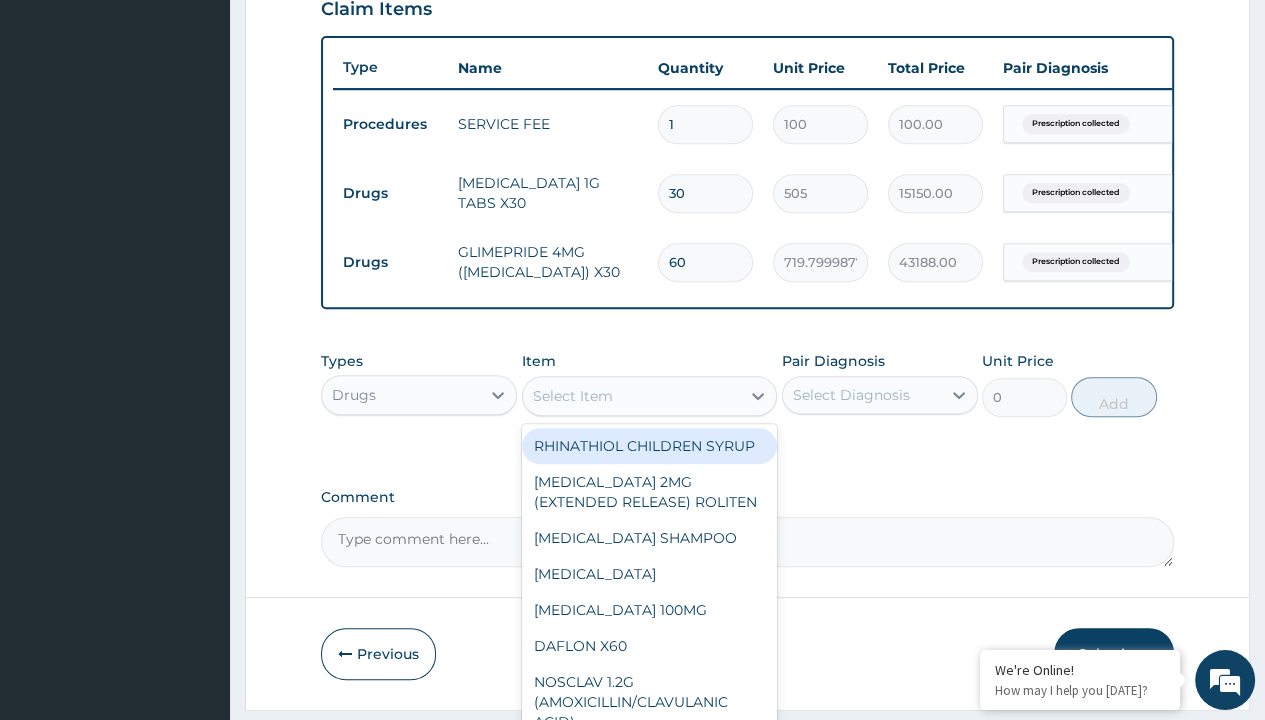 scroll, scrollTop: 0, scrollLeft: 0, axis: both 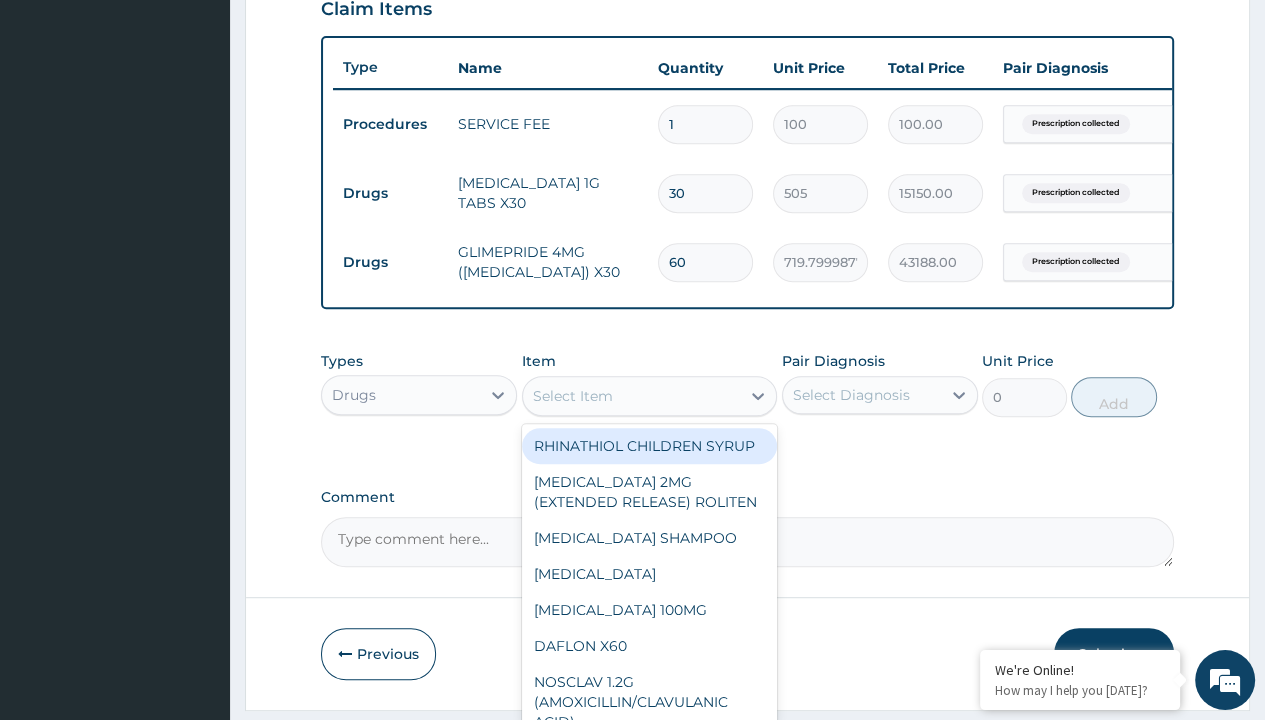 type on "clopidogrel 75mg x28 plagerine" 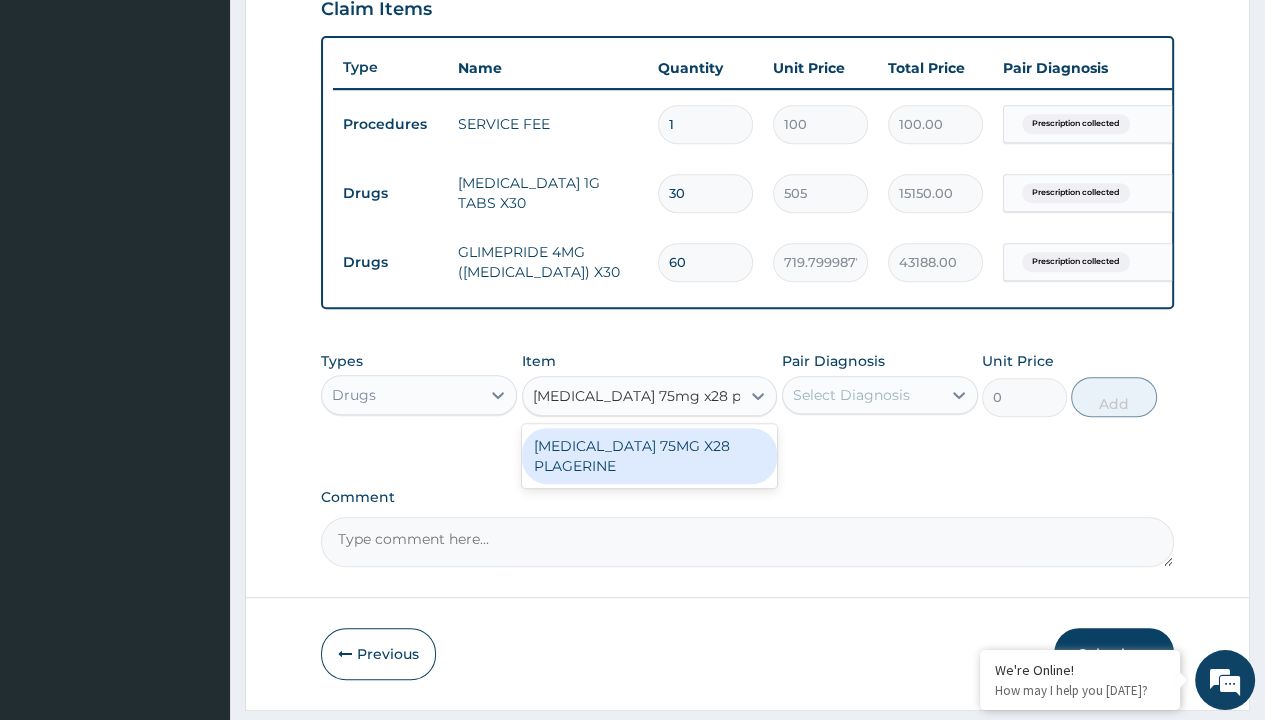 click on "[MEDICAL_DATA] 75MG X28 PLAGERINE" at bounding box center [650, 456] 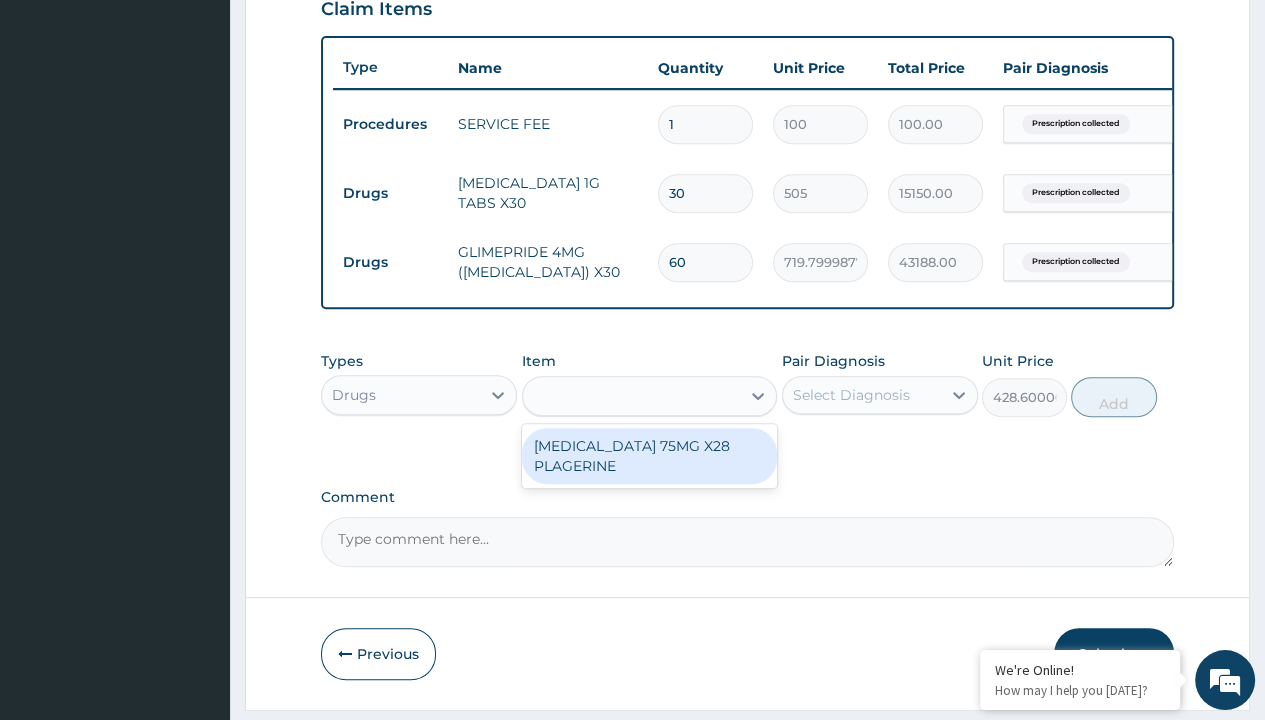 scroll, scrollTop: 0, scrollLeft: 0, axis: both 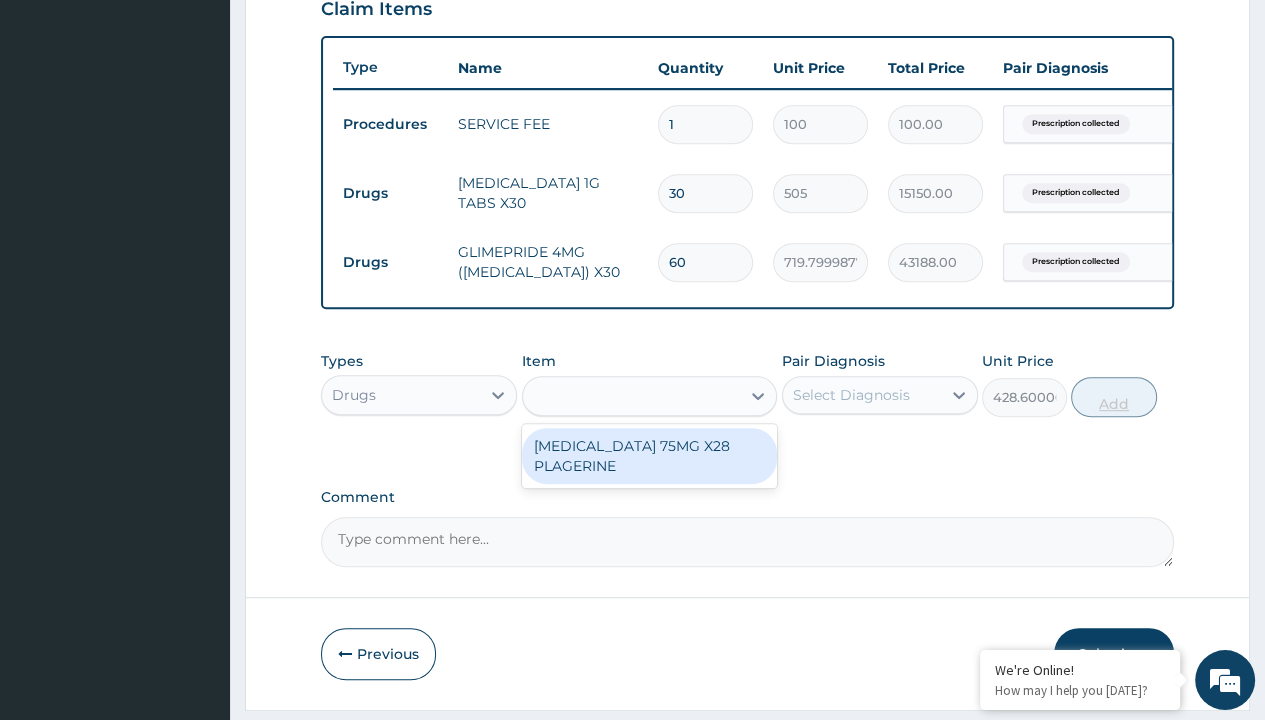 click on "Prescription collected" at bounding box center [409, -155] 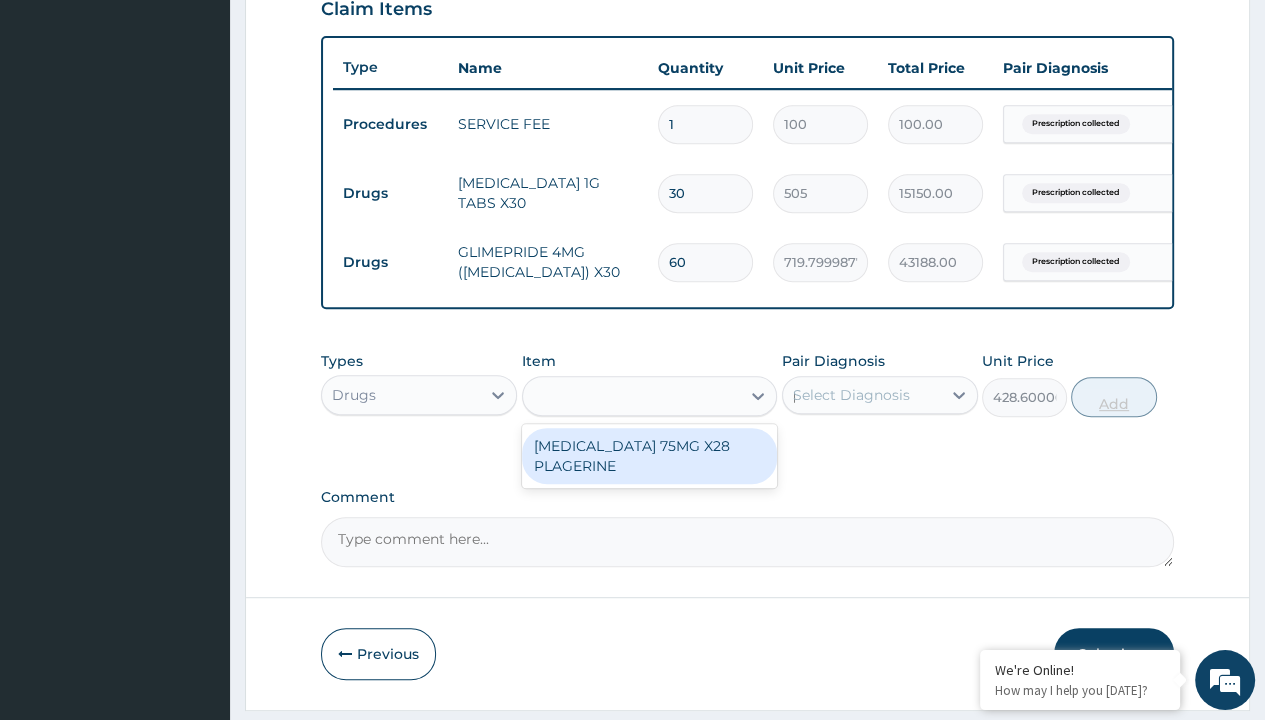 type 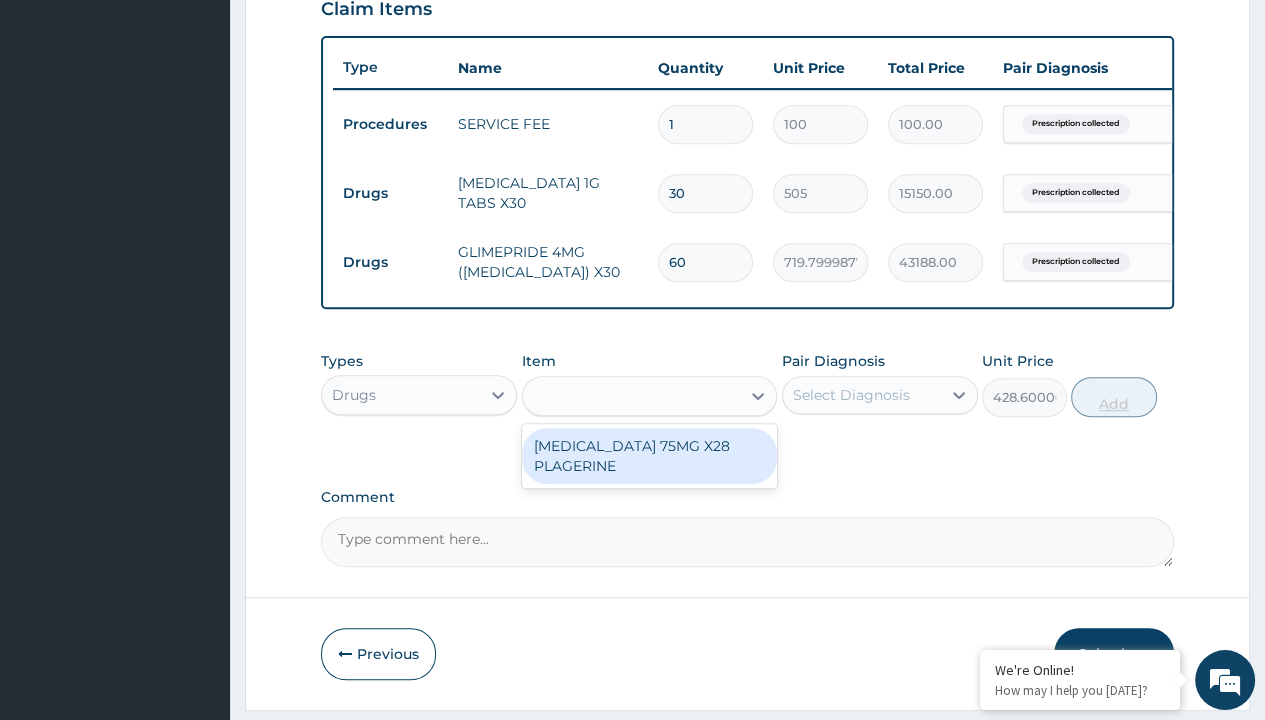 click on "Add" at bounding box center [1113, 397] 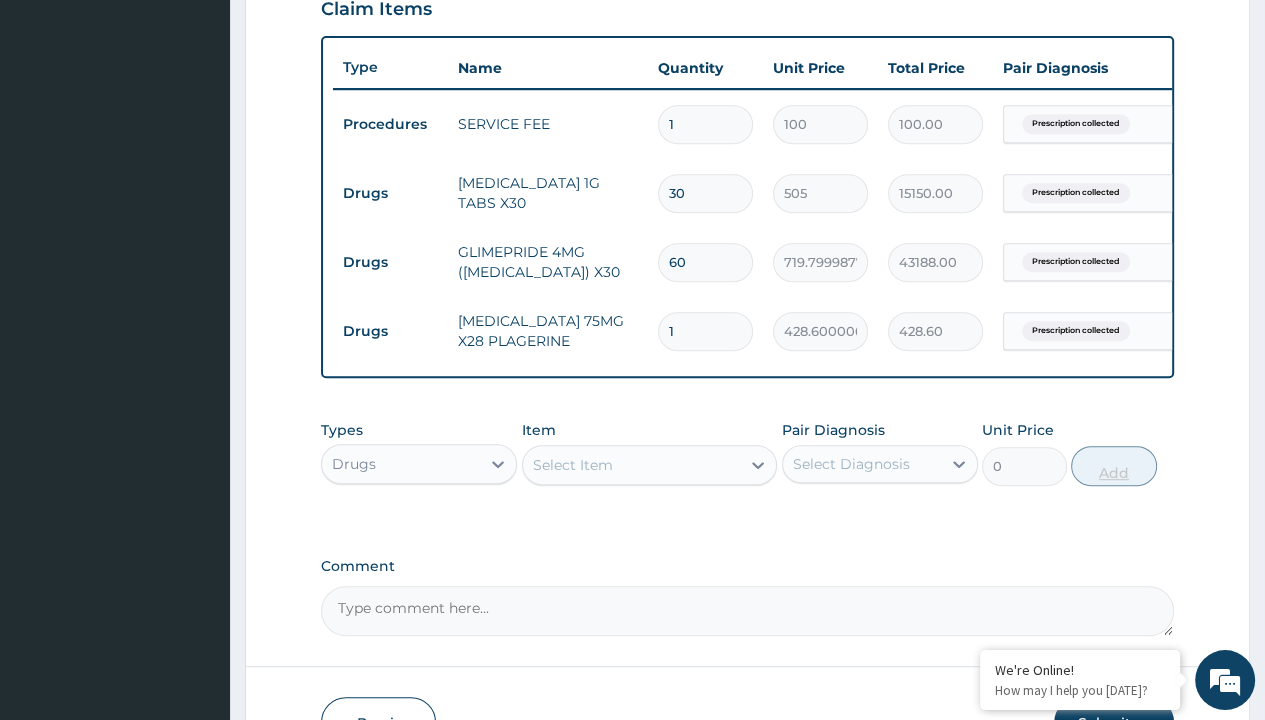 scroll, scrollTop: 776, scrollLeft: 0, axis: vertical 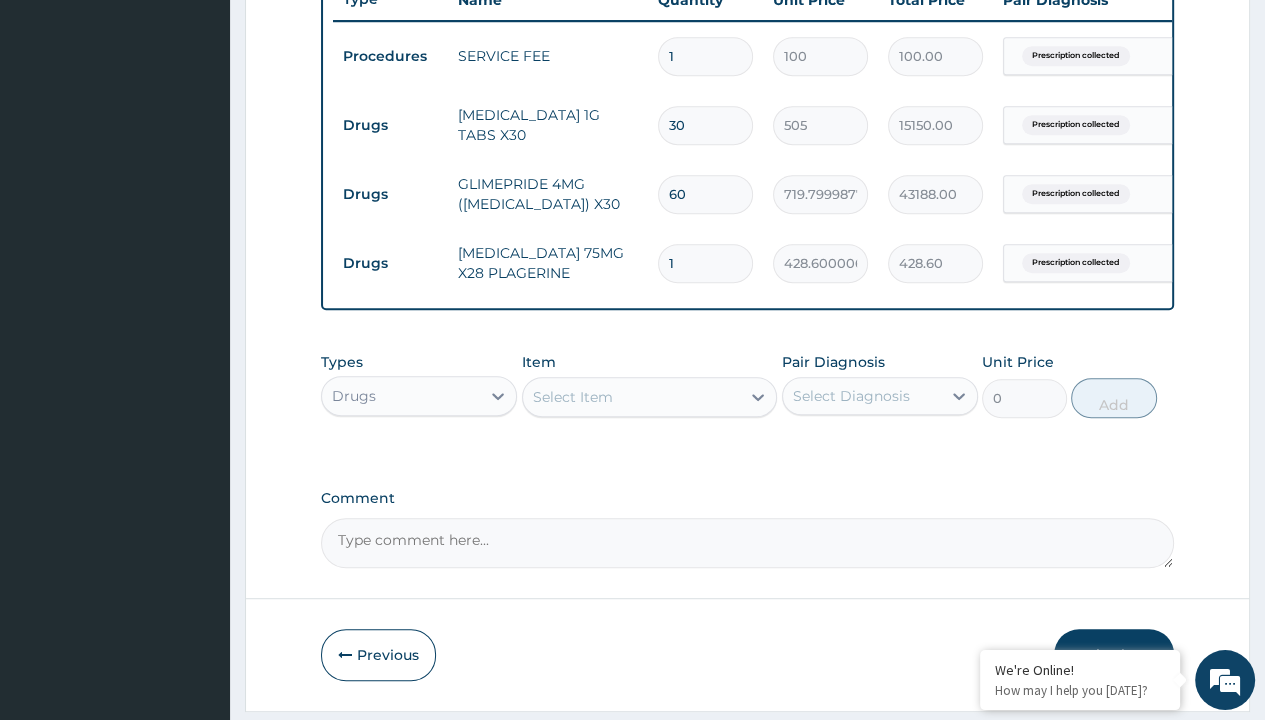 type on "28" 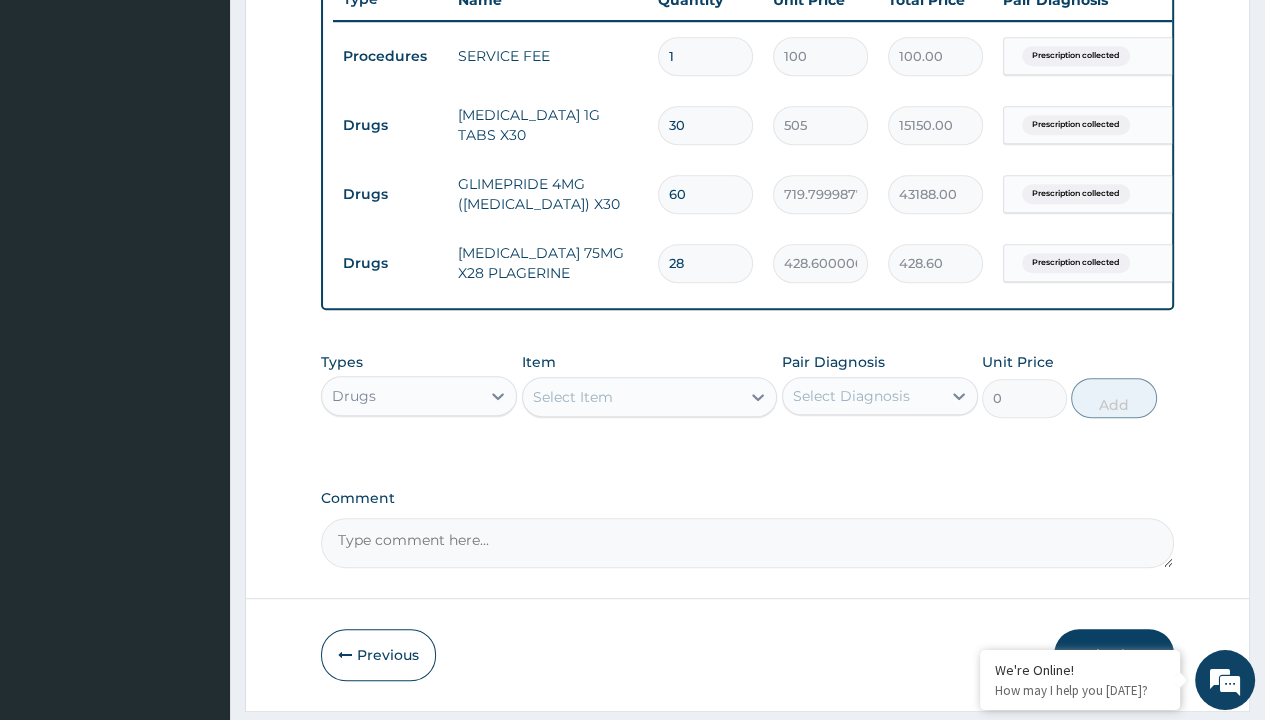 click on "Step  2  of 2 PA Code / Prescription Code Enter Code(Secondary Care Only) Encounter Date 27-06-2025 Important Notice Please enter PA codes before entering items that are not attached to a PA code   All diagnoses entered must be linked to a claim item. Diagnosis & Claim Items that are visible but inactive cannot be edited because they were imported from an already approved PA code. Diagnosis Prescription collected Confirmed NB: All diagnosis must be linked to a claim item Claim Items Type Name Quantity Unit Price Total Price Pair Diagnosis Actions Procedures SERVICE FEE 1 100 100.00 Prescription collected Delete Drugs GLUCOPHAGE 1G TABS X30 30 505 15150.00 Prescription collected Delete Drugs GLIMEPRIDE 4MG (AMARYL) X30 60 719.7999877929688 43188.00 Prescription collected Delete Drugs CLOPIDOGREL 75MG X28 PLAGERINE 28 428.6000061035156 428.60 Prescription collected Delete Types Drugs Item Select Item Pair Diagnosis Select Diagnosis Unit Price 0 Add Comment     Previous   Submit" at bounding box center [747, 20] 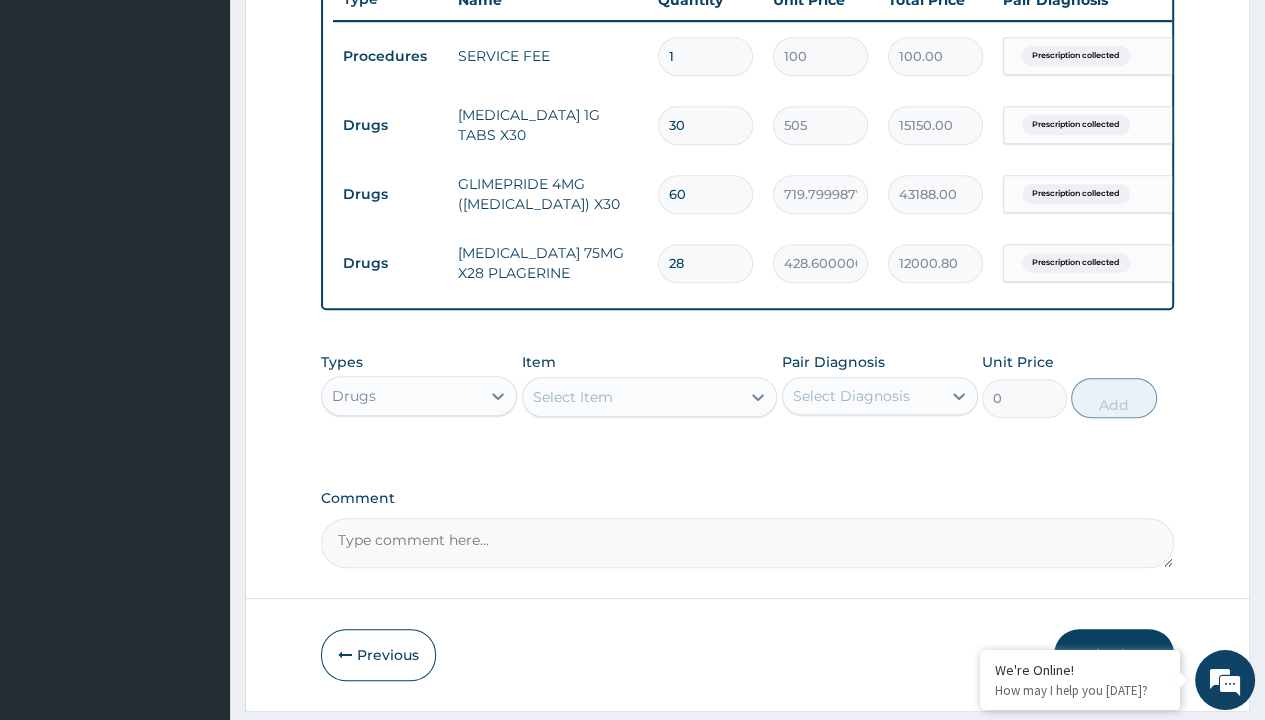 click on "Drugs" at bounding box center [390, 125] 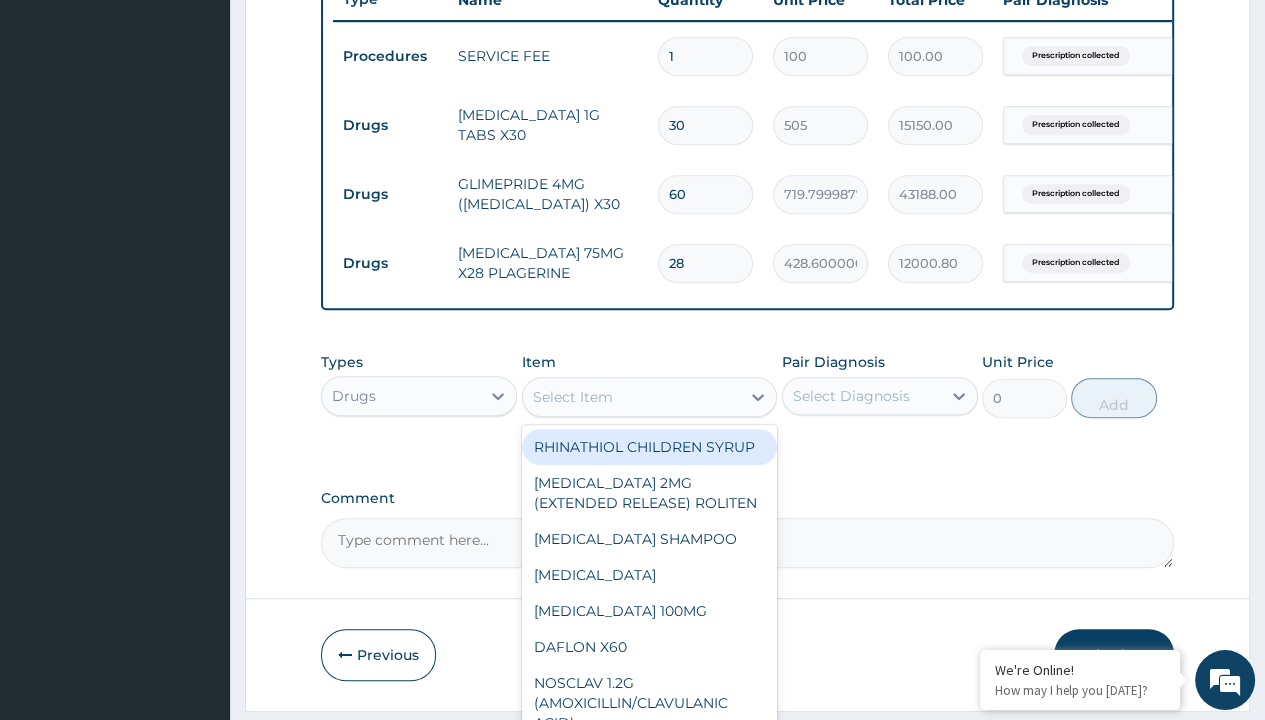 type on "[MEDICAL_DATA] 10mg (teva) x28" 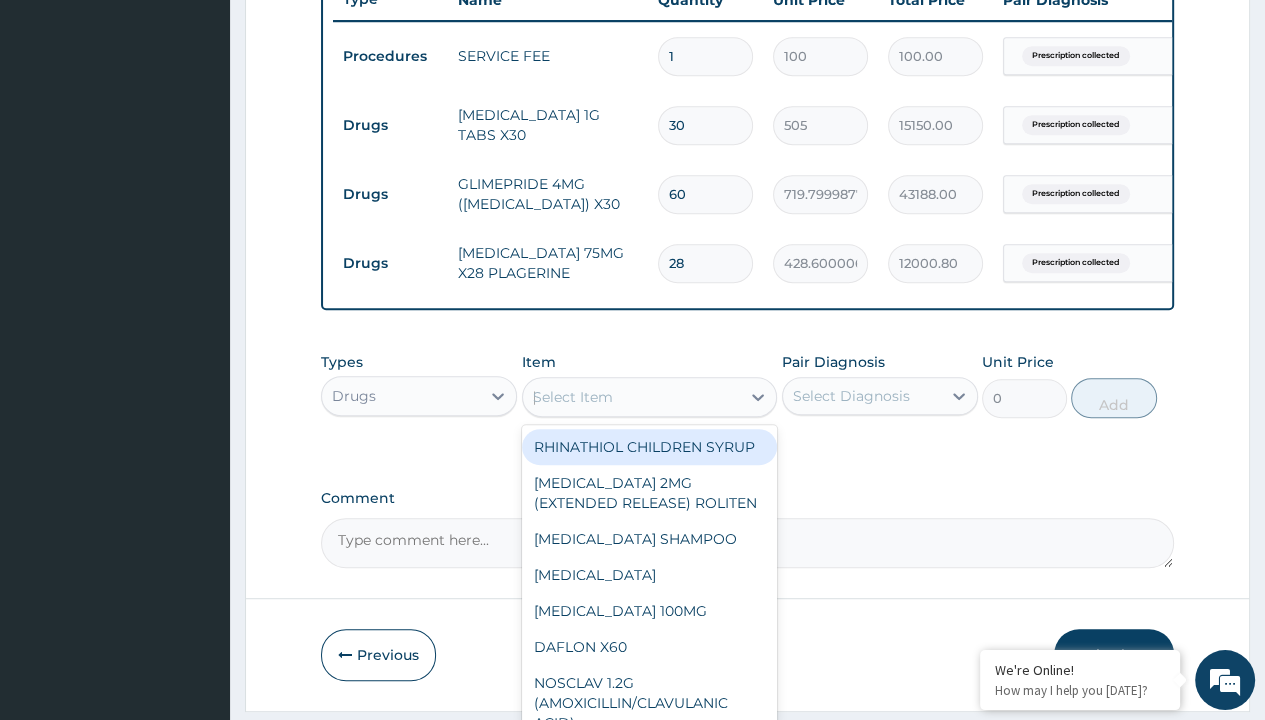 scroll, scrollTop: 0, scrollLeft: 0, axis: both 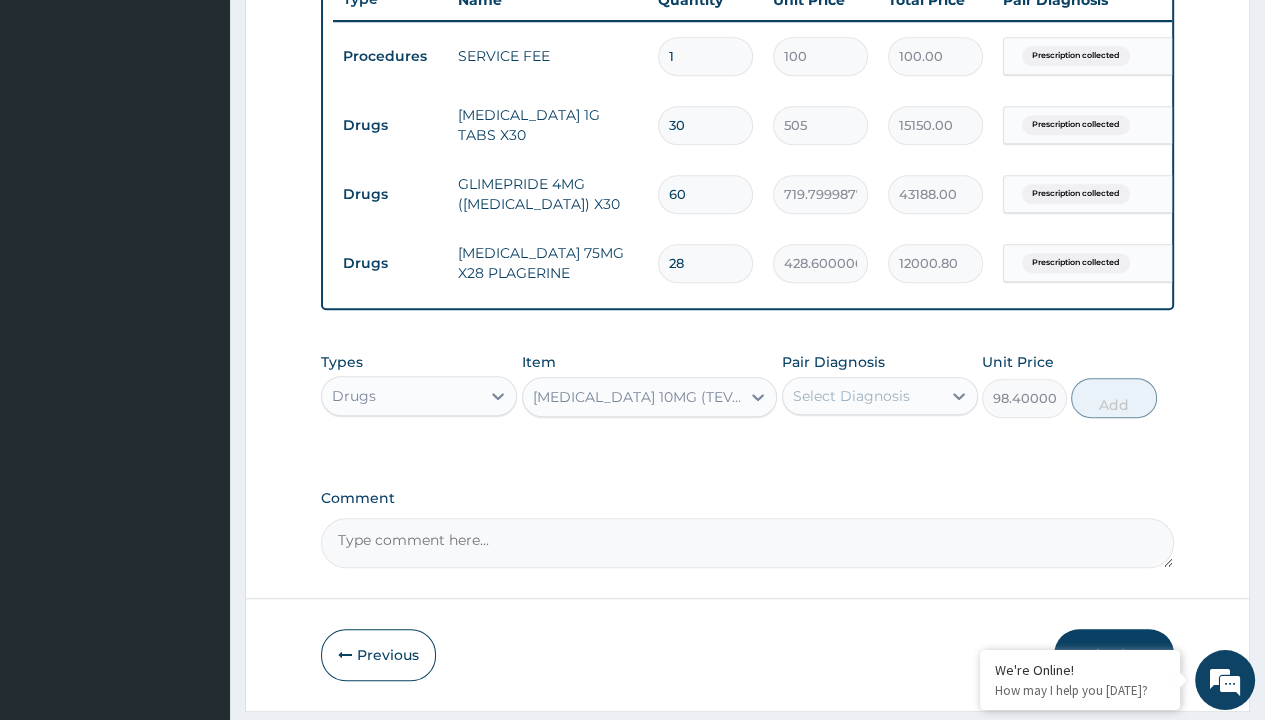 click on "Prescription collected" at bounding box center [409, -223] 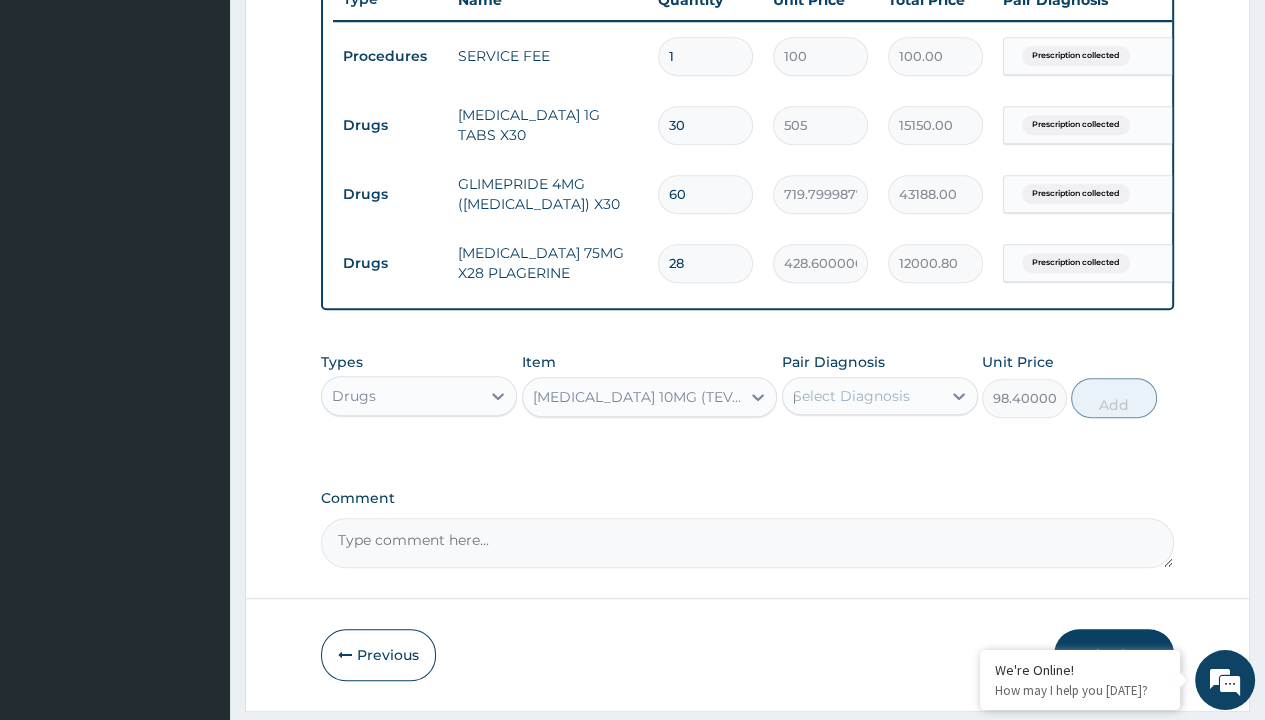 type 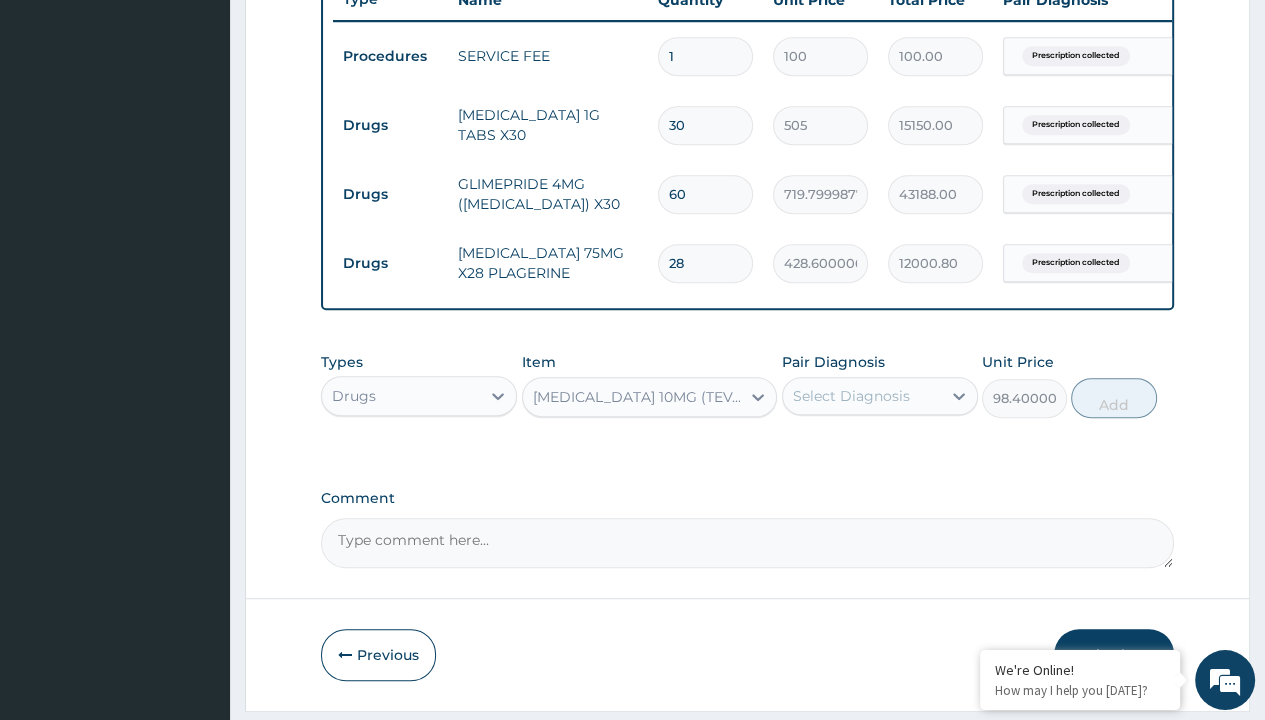 scroll, scrollTop: 845, scrollLeft: 0, axis: vertical 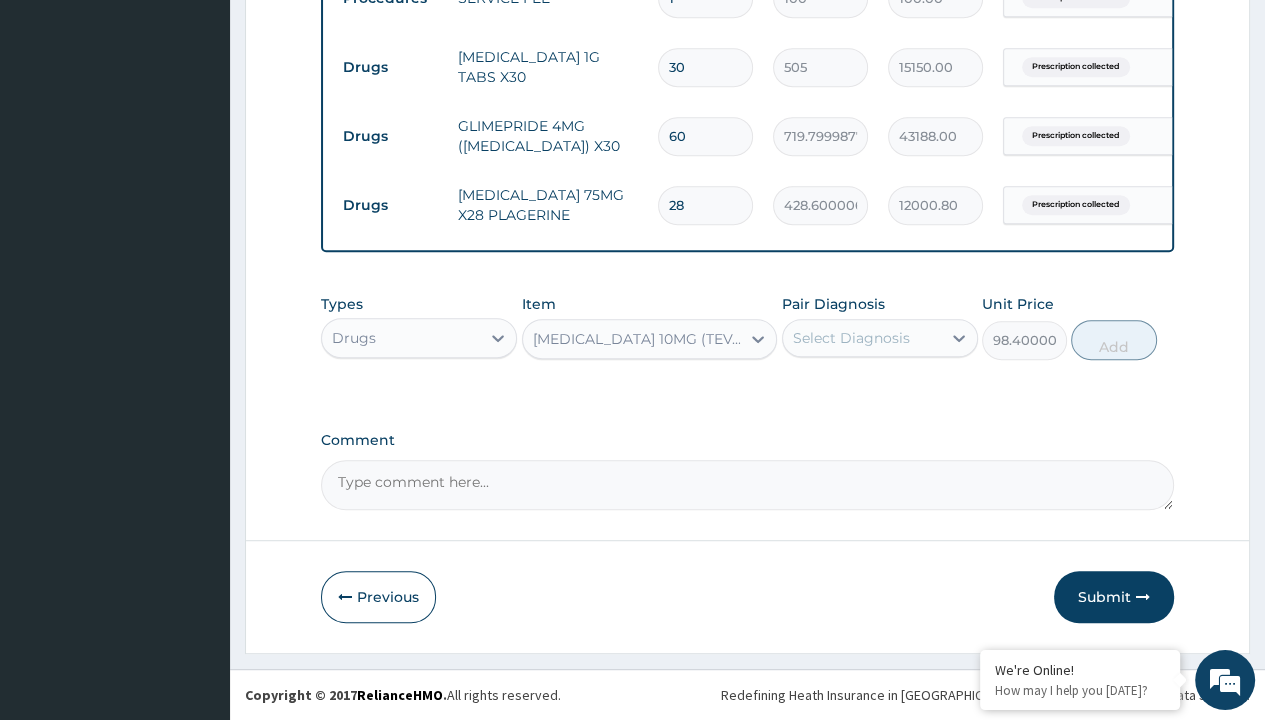 click on "Add" at bounding box center [1113, 340] 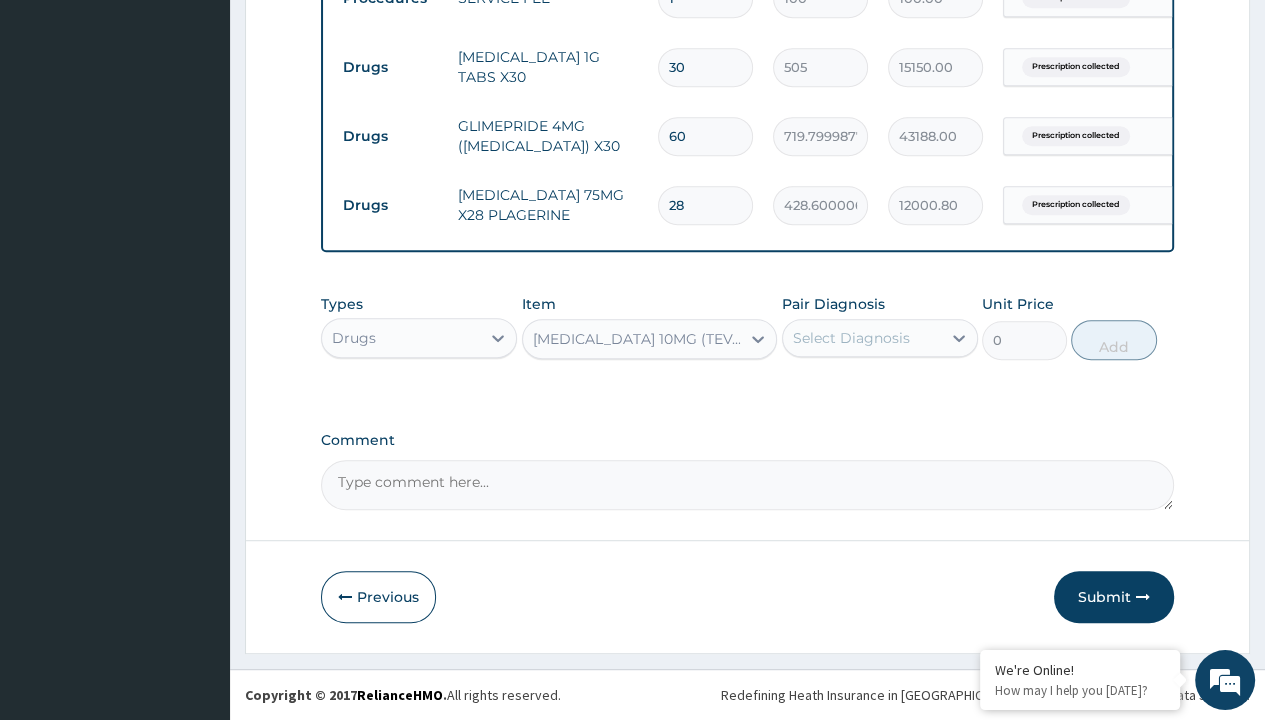 click on "Step  2  of 2 PA Code / Prescription Code Enter Code(Secondary Care Only) Encounter Date 27-06-2025 Important Notice Please enter PA codes before entering items that are not attached to a PA code   All diagnoses entered must be linked to a claim item. Diagnosis & Claim Items that are visible but inactive cannot be edited because they were imported from an already approved PA code. Diagnosis Prescription collected Confirmed NB: All diagnosis must be linked to a claim item Claim Items Type Name Quantity Unit Price Total Price Pair Diagnosis Actions Procedures SERVICE FEE 1 100 100.00 Prescription collected Delete Drugs GLUCOPHAGE 1G TABS X30 30 505 15150.00 Prescription collected Delete Drugs GLIMEPRIDE 4MG (AMARYL) X30 60 719.7999877929688 43188.00 Prescription collected Delete Drugs CLOPIDOGREL 75MG X28 PLAGERINE 28 428.6000061035156 12000.80 Prescription collected Delete Types Drugs Item option AMLODIPINE 10MG (TEVA) X28, selected.   Select is focused ,type to refine list, press Down to open the menu,  0 Add" at bounding box center [747, -38] 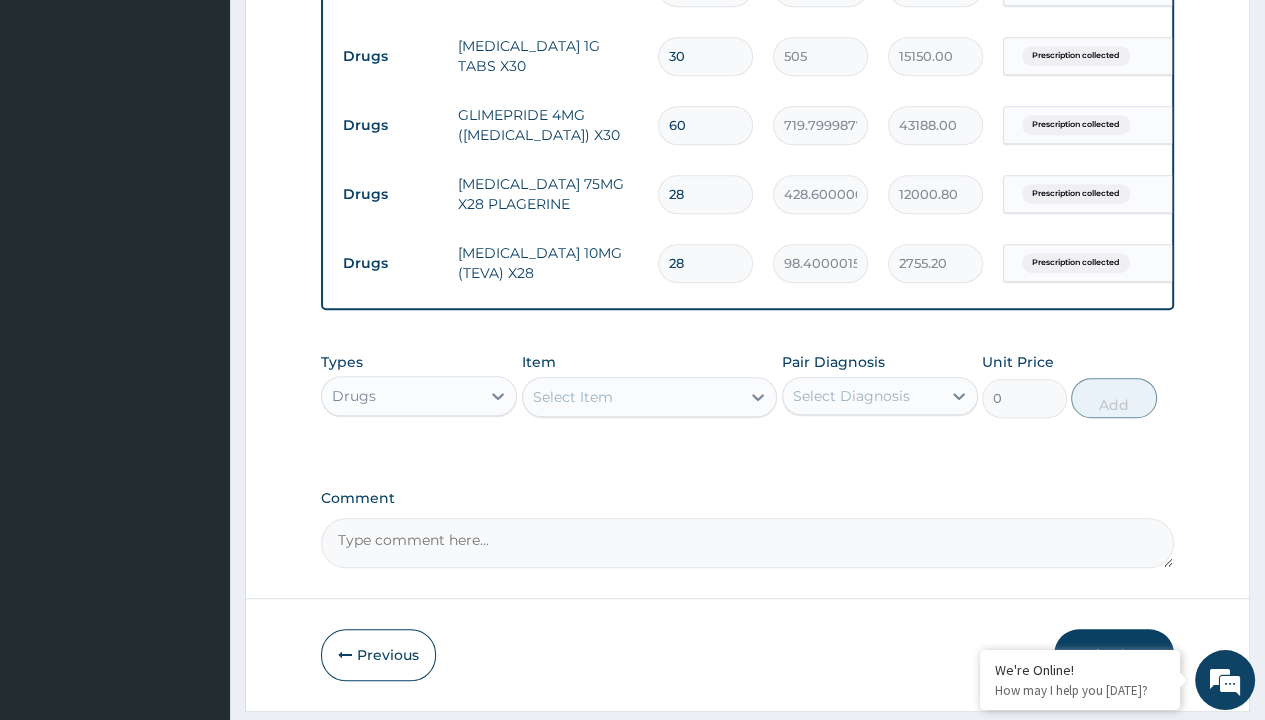 type on "drugs" 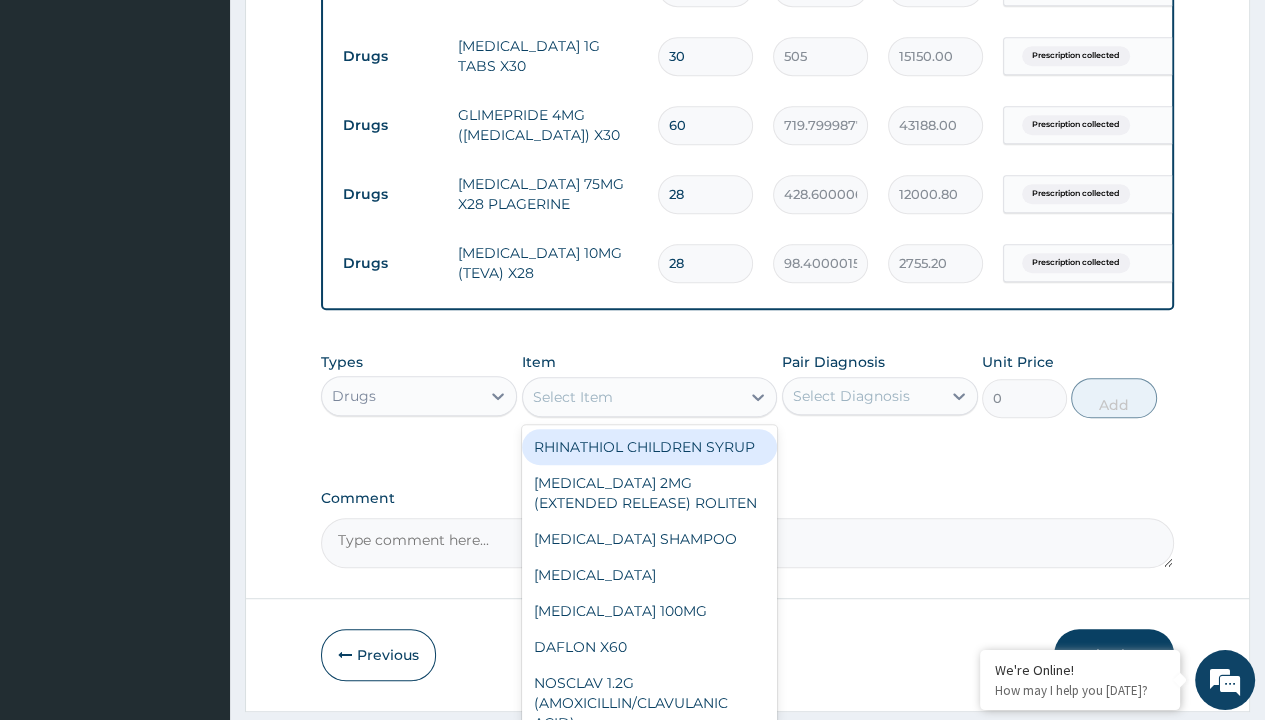 scroll, scrollTop: 0, scrollLeft: 0, axis: both 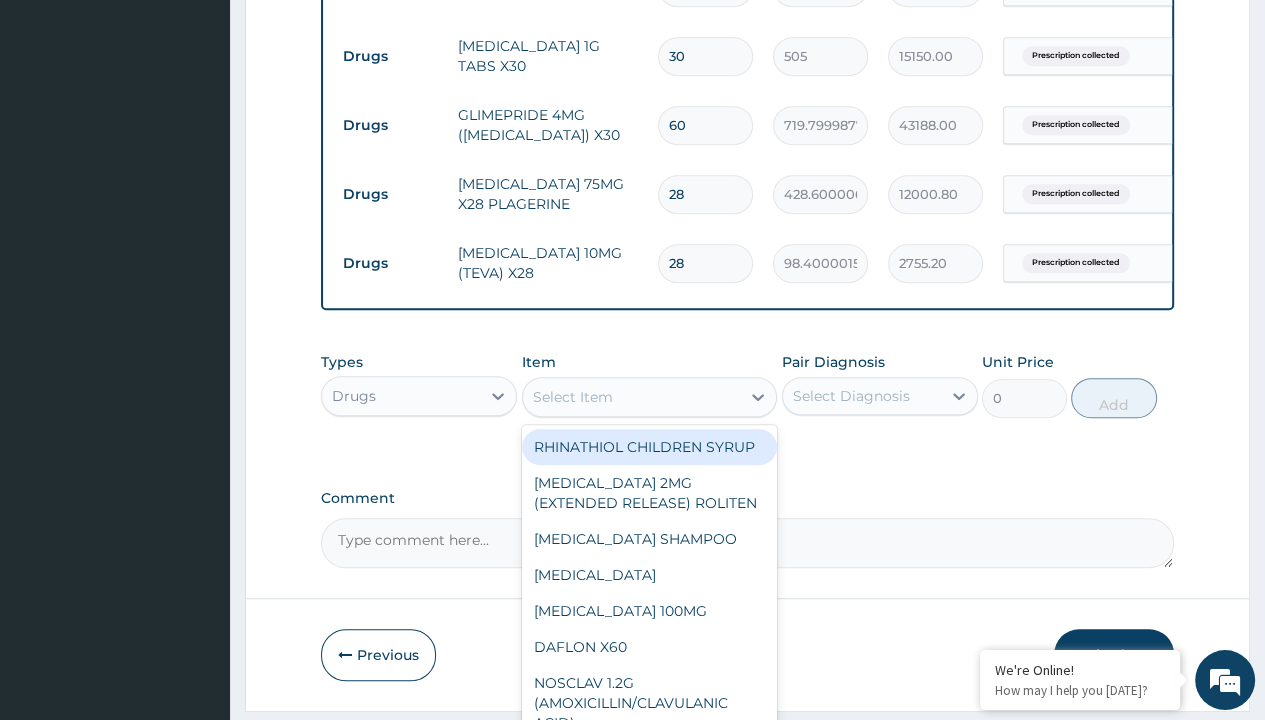 type on "losartan 100mg (teva) x30" 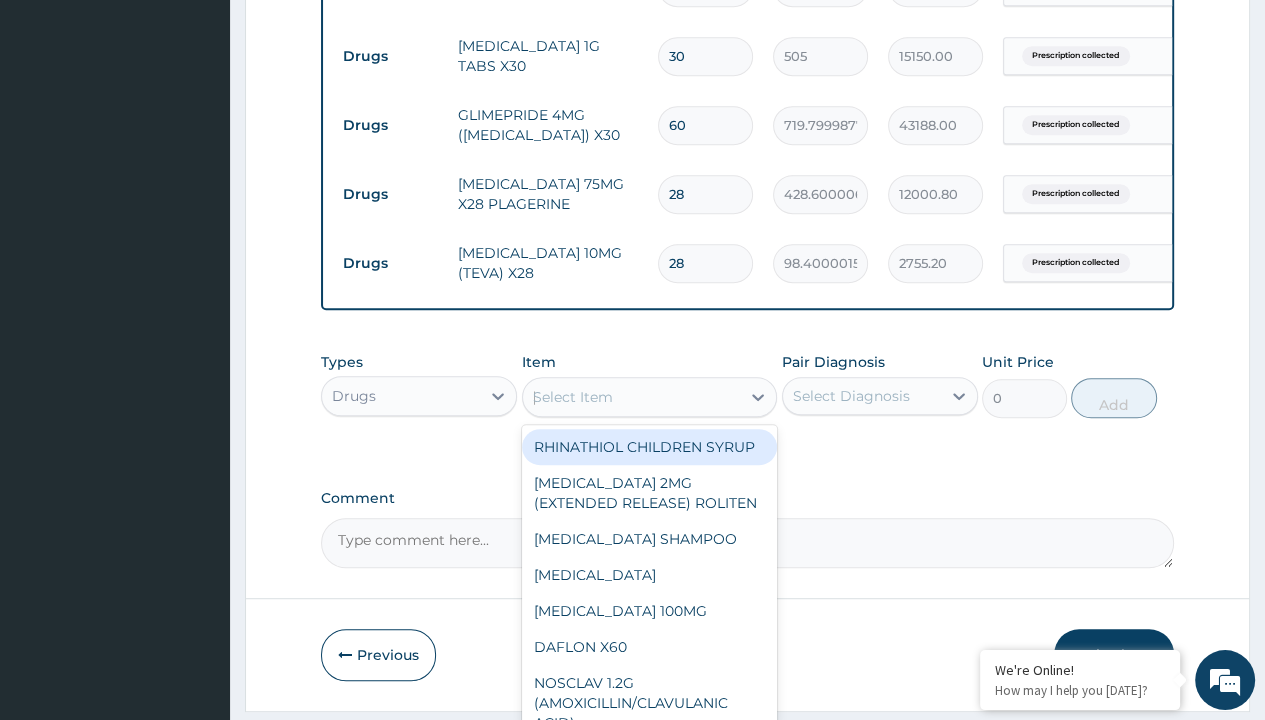 click on "[MEDICAL_DATA] 100MG (TEVA) X30" at bounding box center (650, 34737) 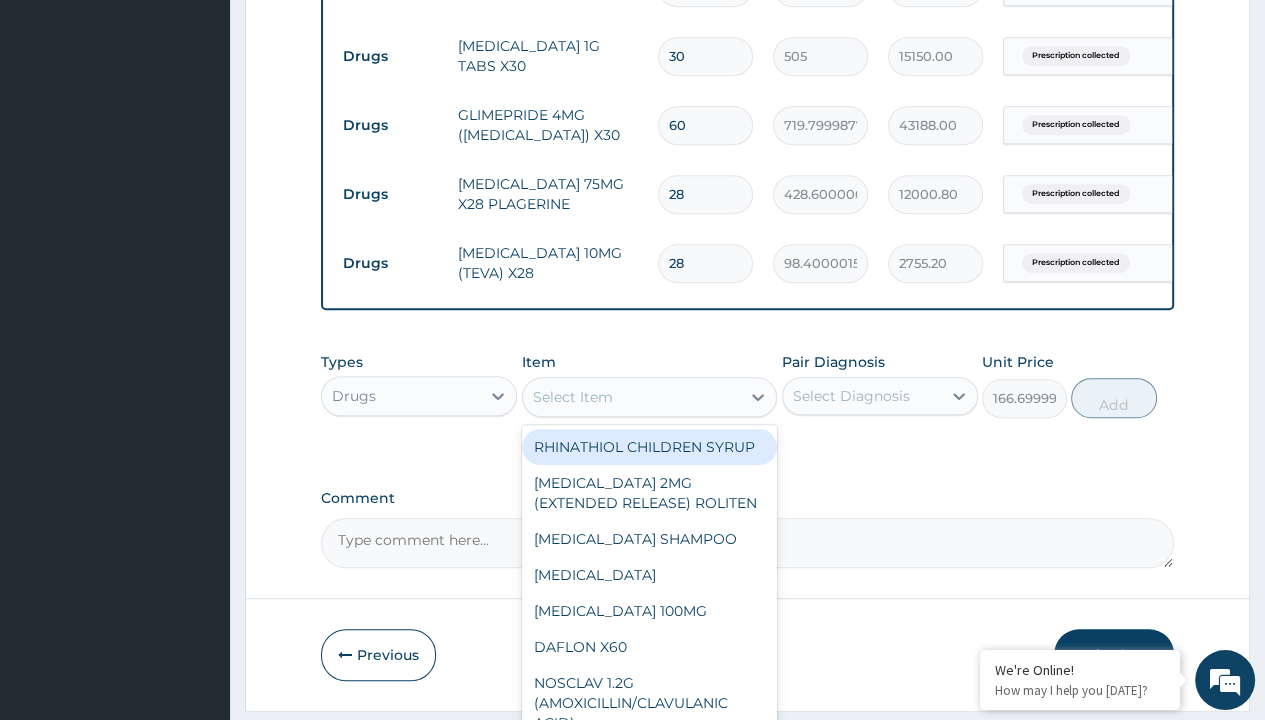 scroll, scrollTop: 0, scrollLeft: 0, axis: both 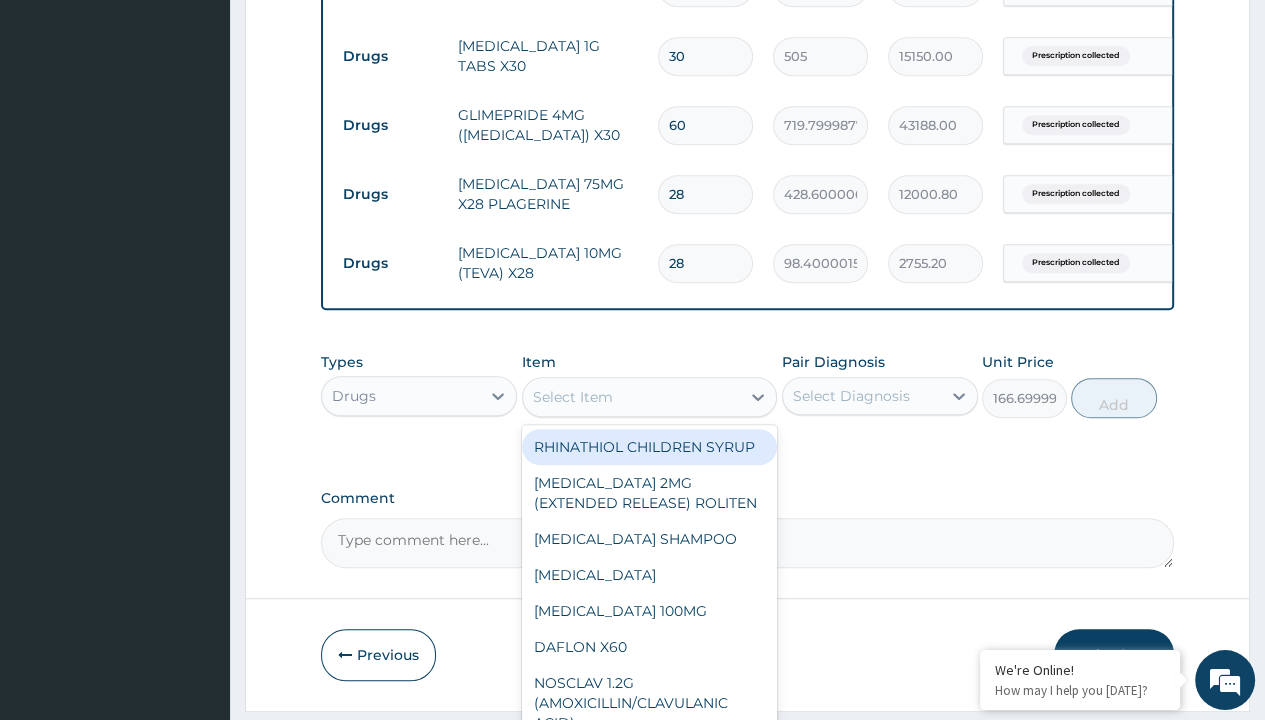 click on "Prescription collected" at bounding box center [409, -292] 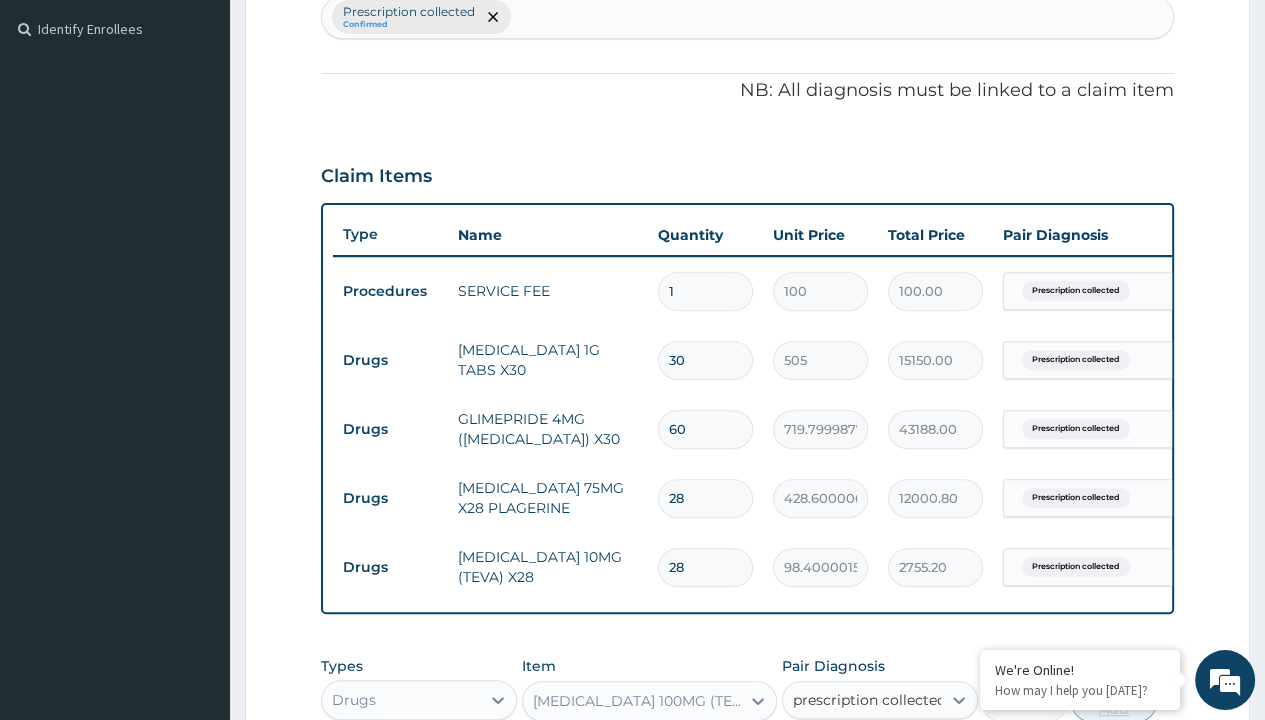 click on "Prescription collected" at bounding box center (890, 759) 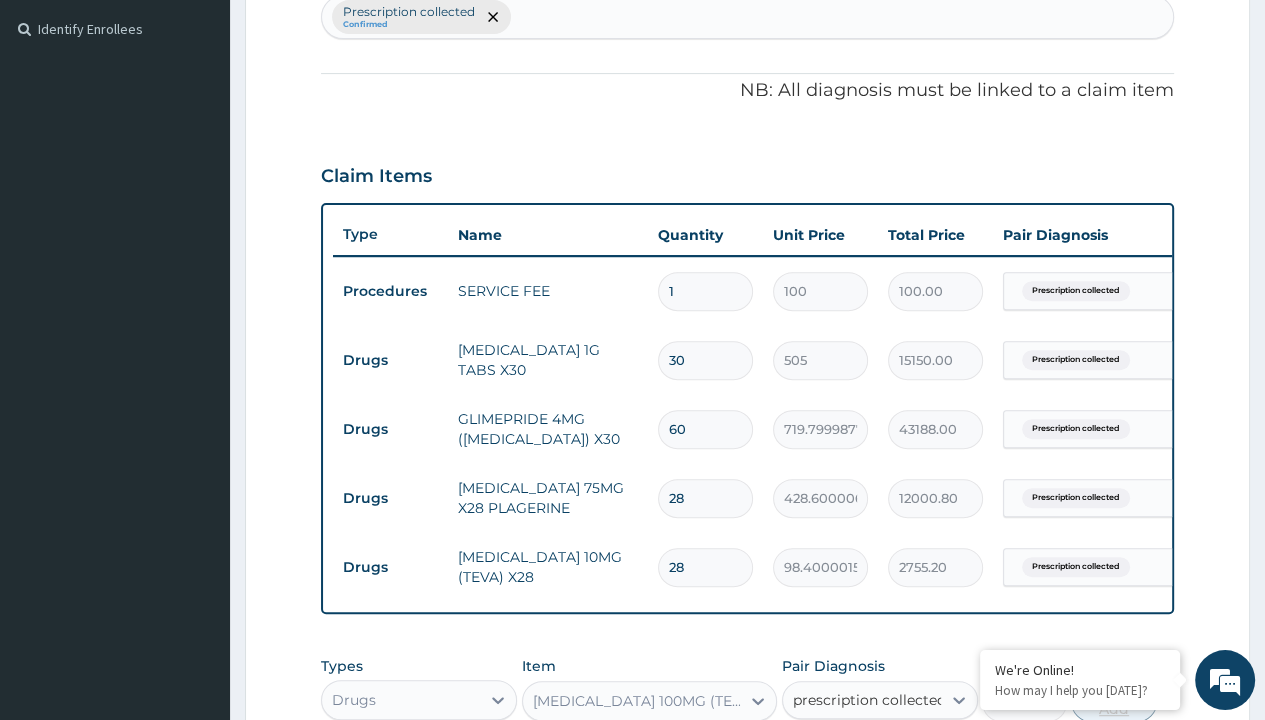 type 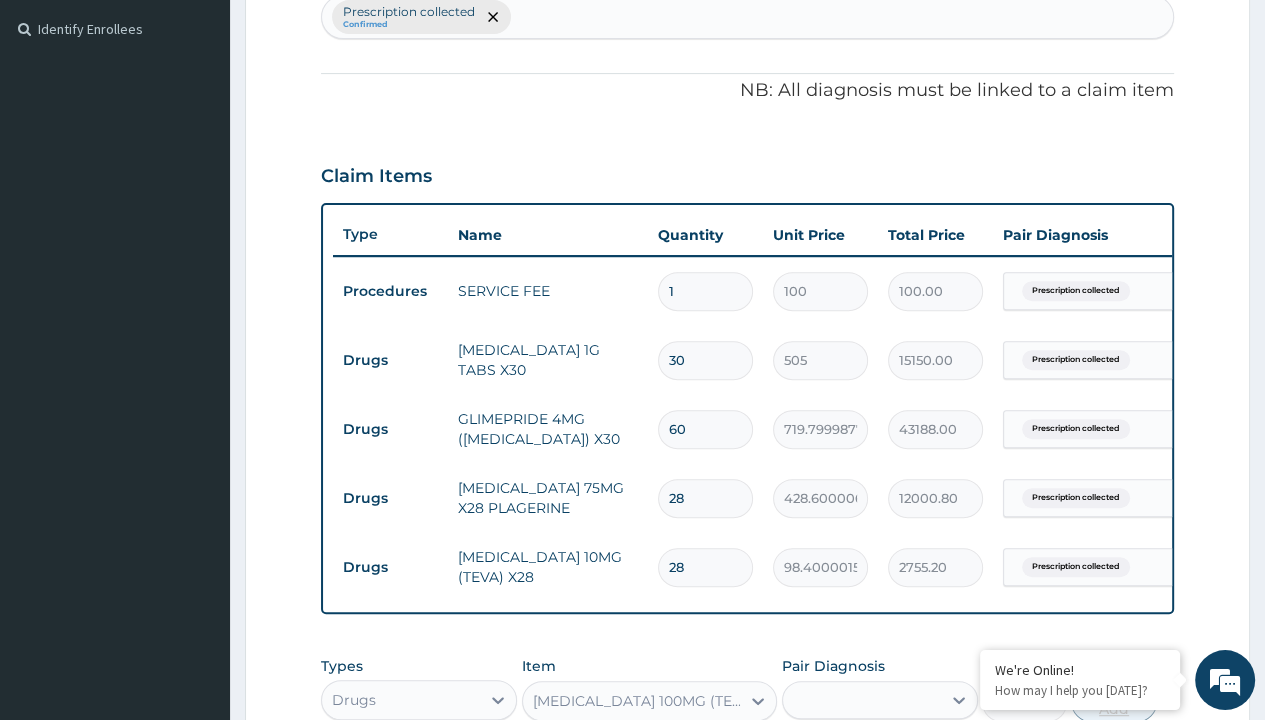 click on "Add" at bounding box center [1113, 702] 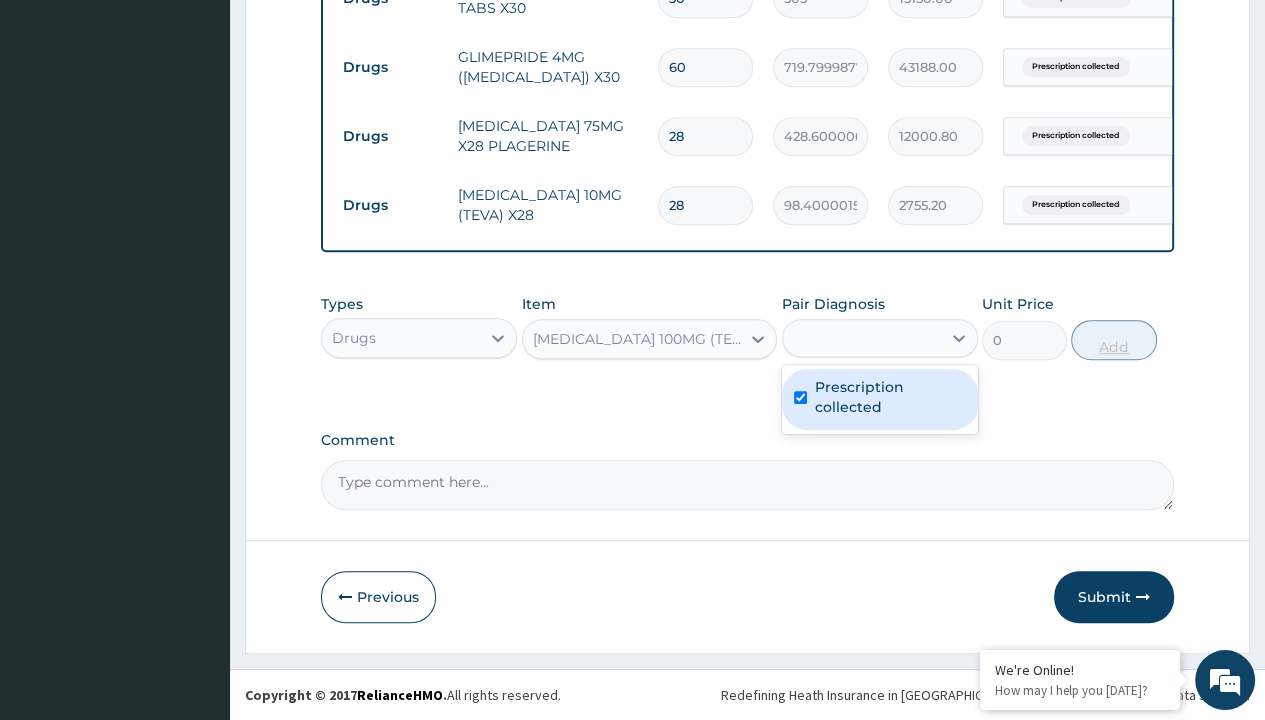 scroll, scrollTop: 0, scrollLeft: 0, axis: both 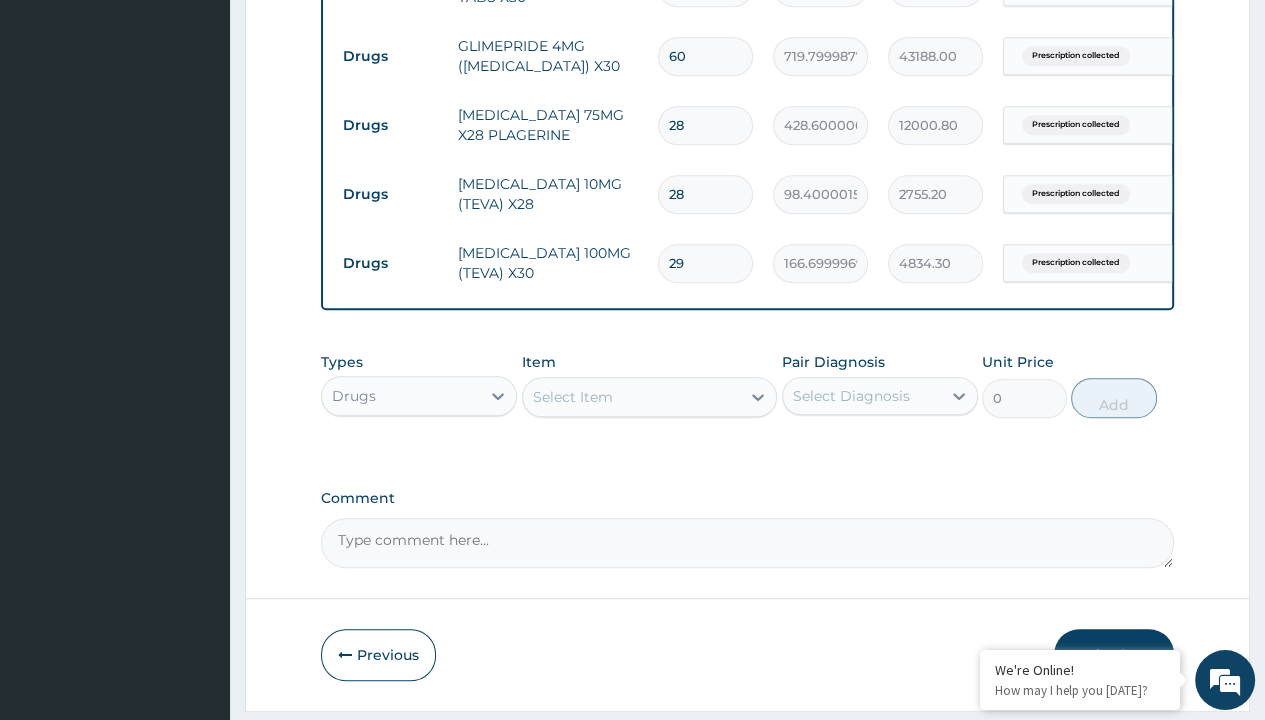 click on "Submit" at bounding box center (1114, 655) 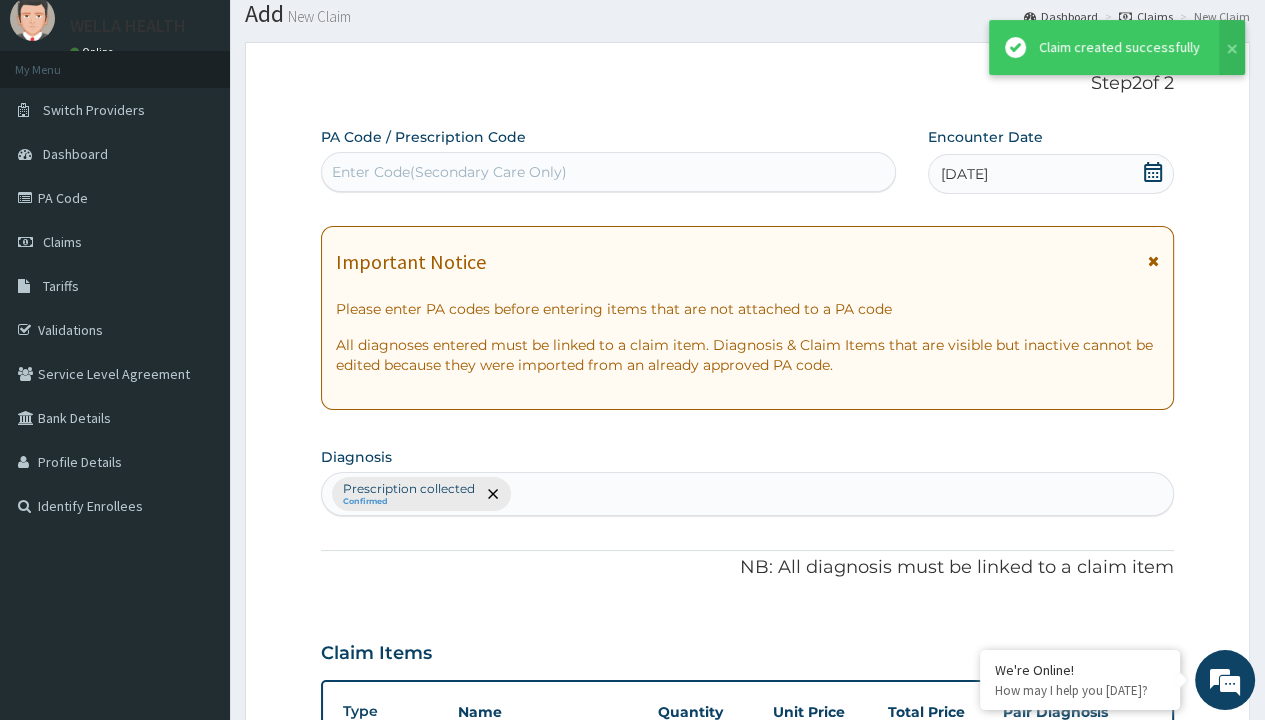scroll, scrollTop: 983, scrollLeft: 0, axis: vertical 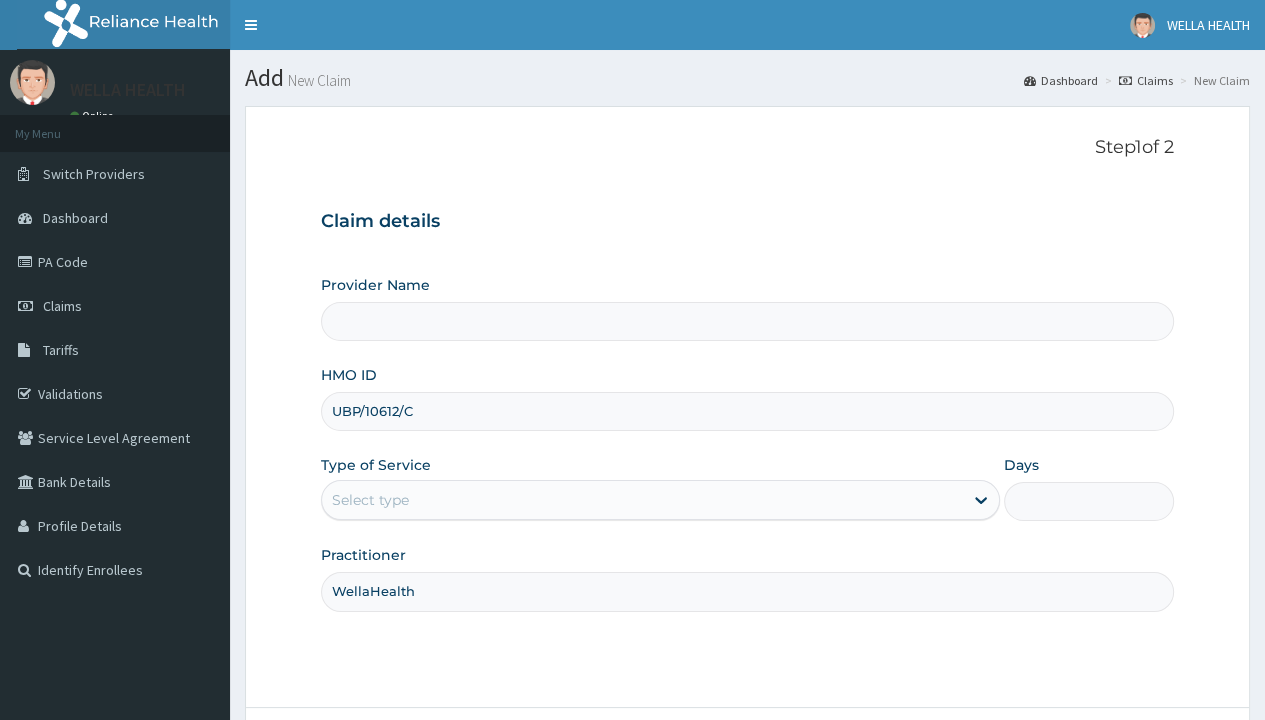 type on "WellaHealth" 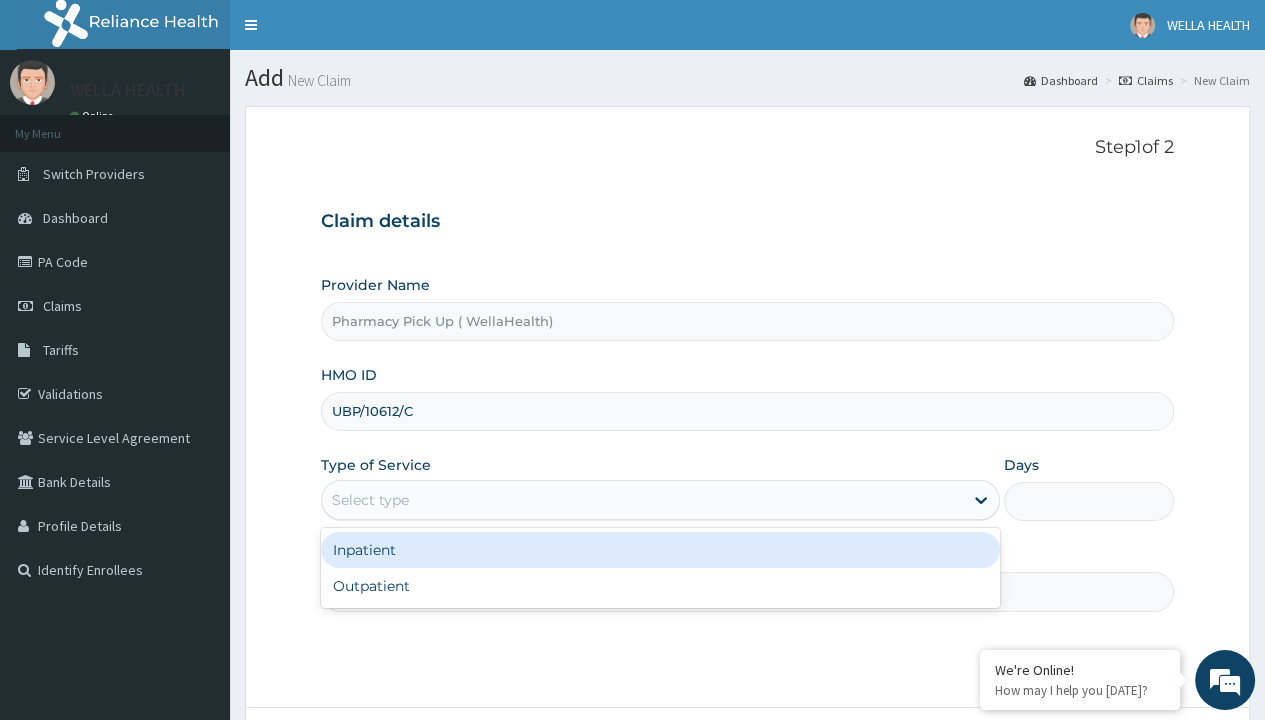 click on "Outpatient" at bounding box center [660, 586] 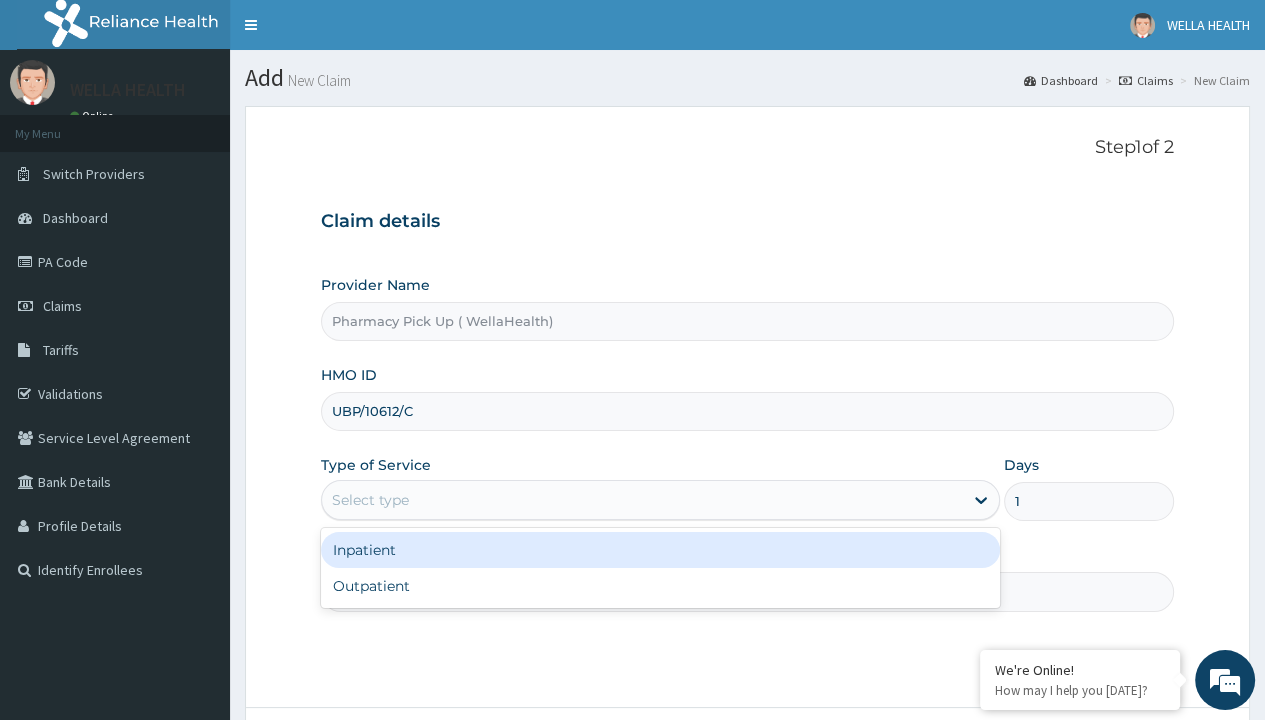 click on "Next" at bounding box center (1123, 764) 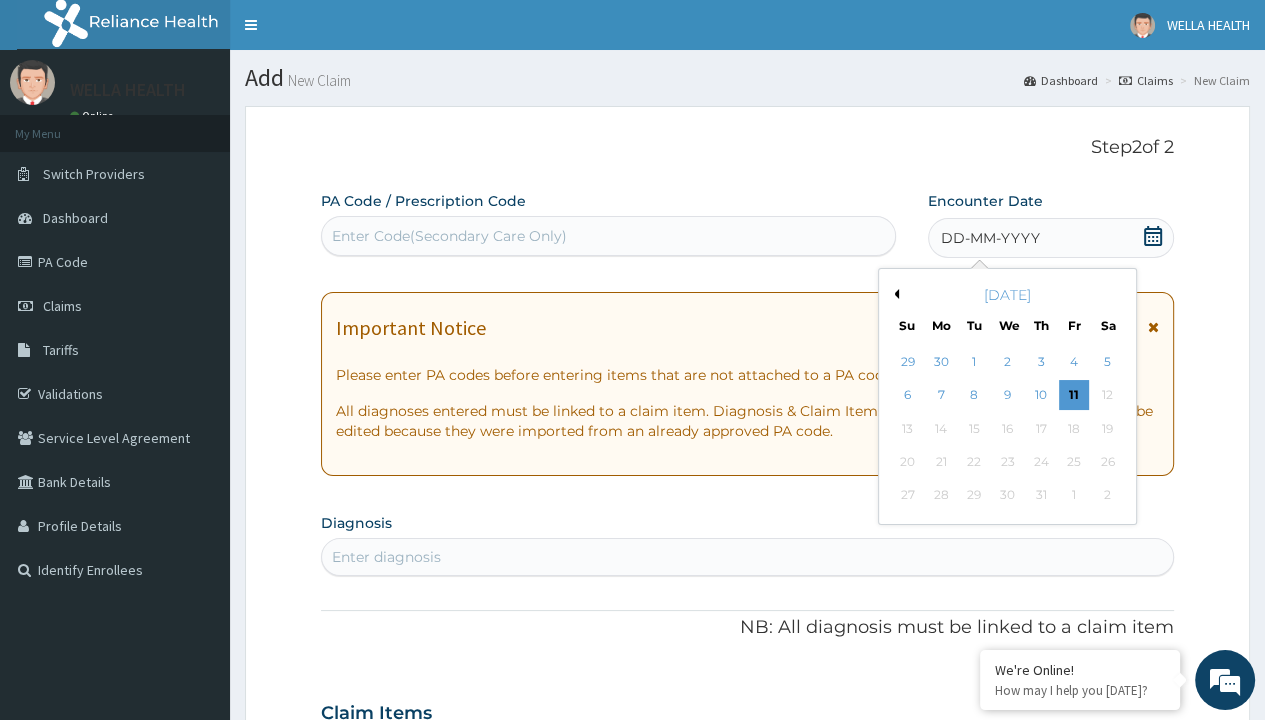 scroll, scrollTop: 167, scrollLeft: 0, axis: vertical 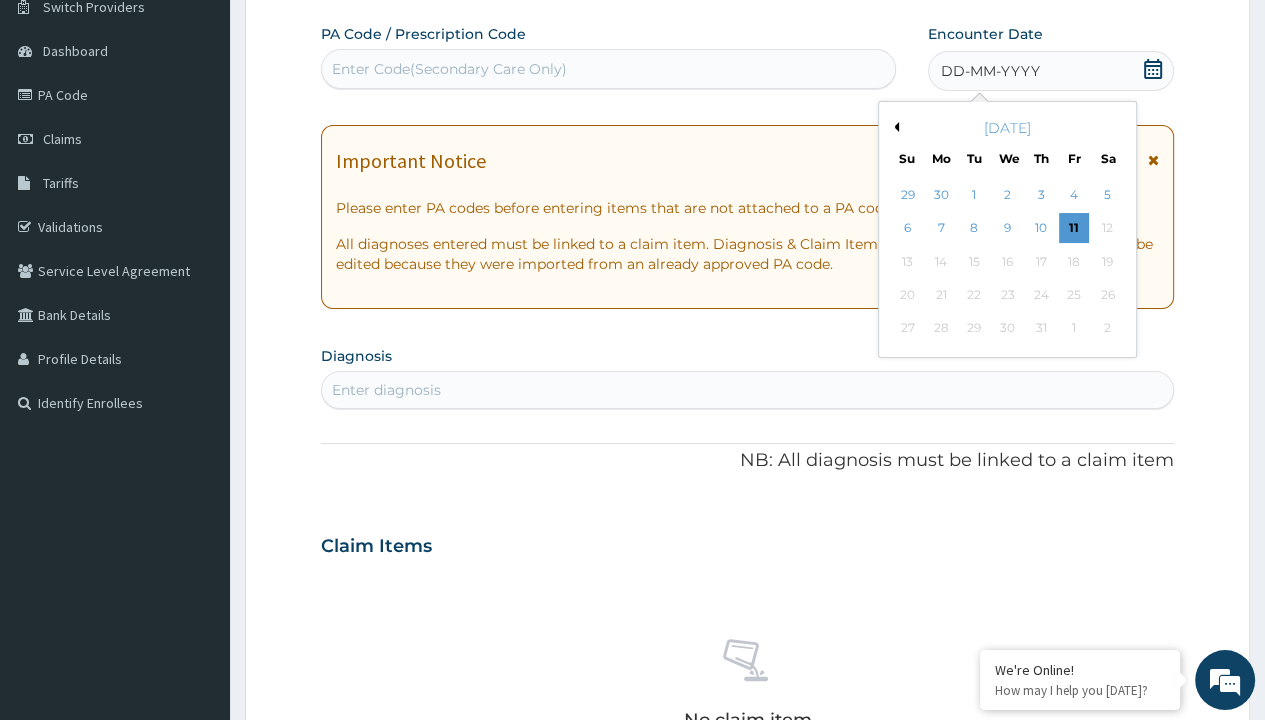 click on "Previous Month" at bounding box center (894, 127) 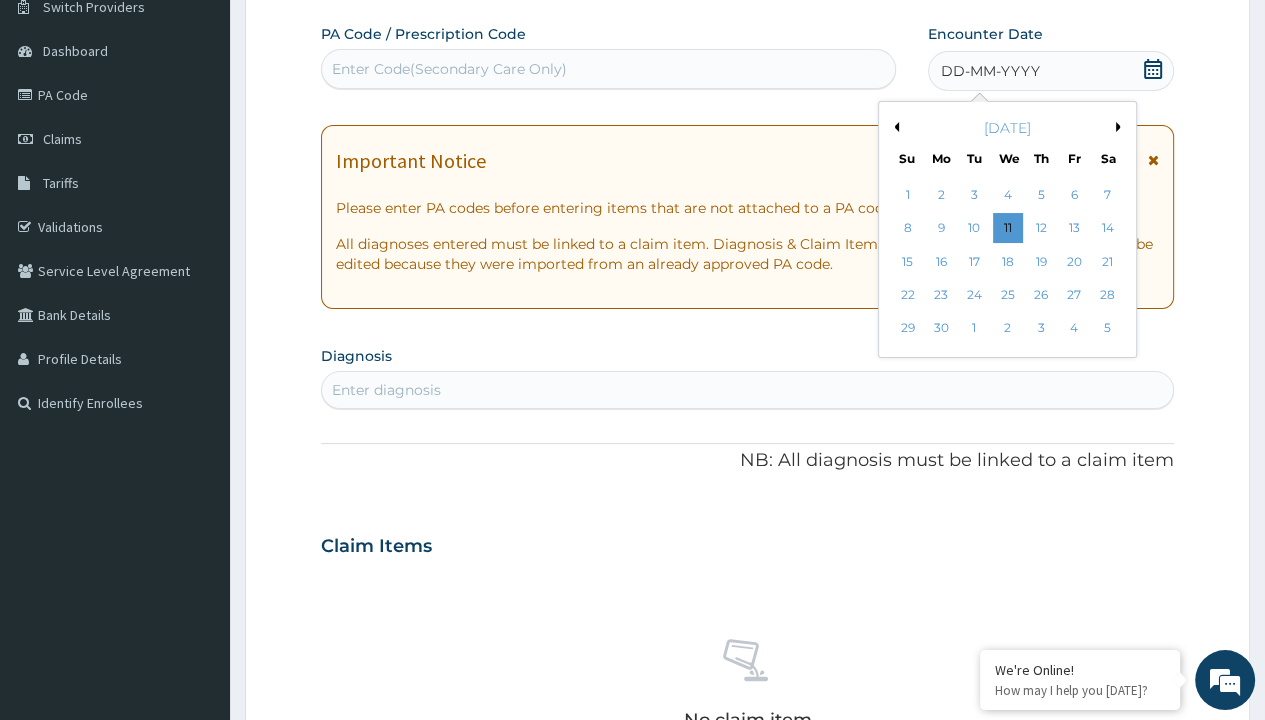 click on "27" at bounding box center (1074, 295) 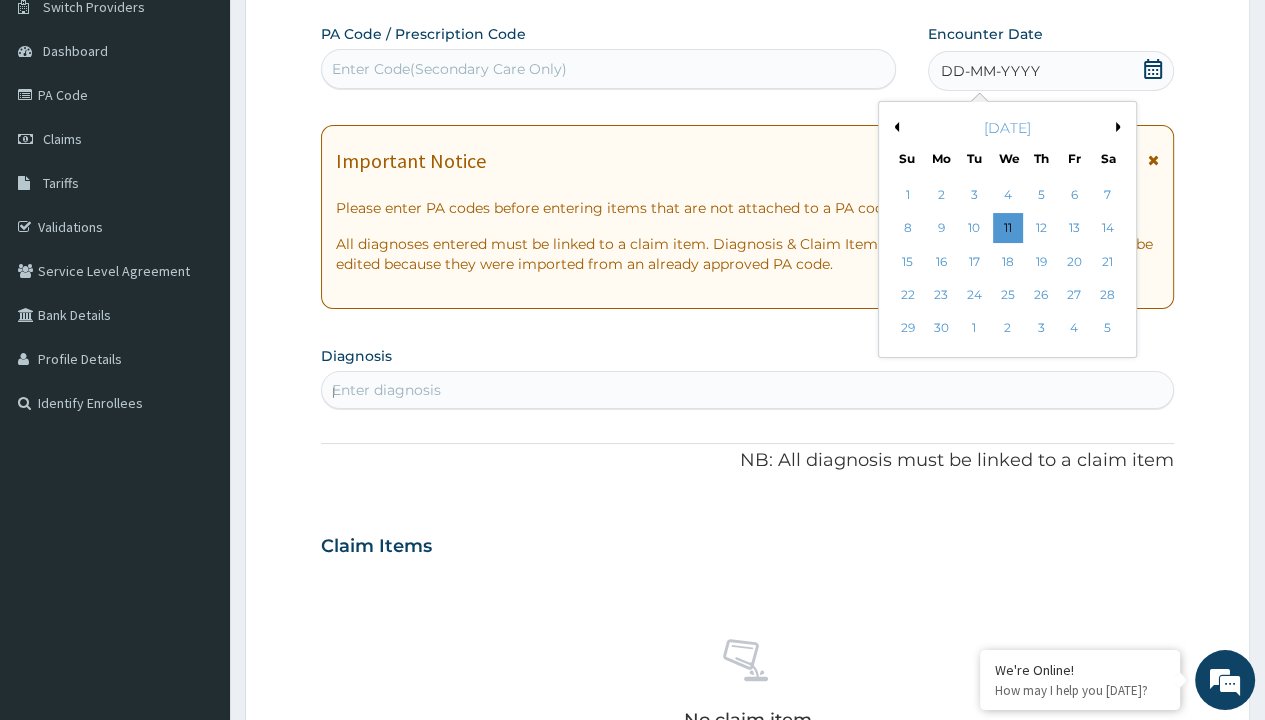 scroll, scrollTop: 0, scrollLeft: 0, axis: both 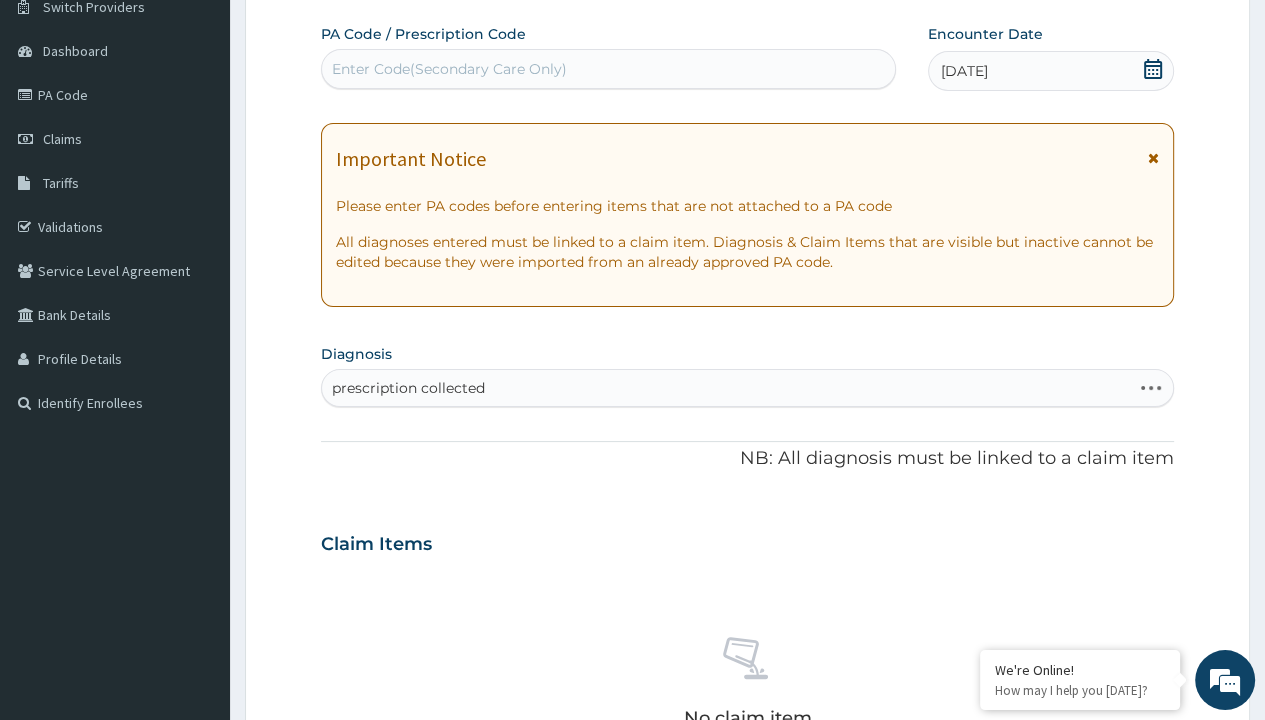 type 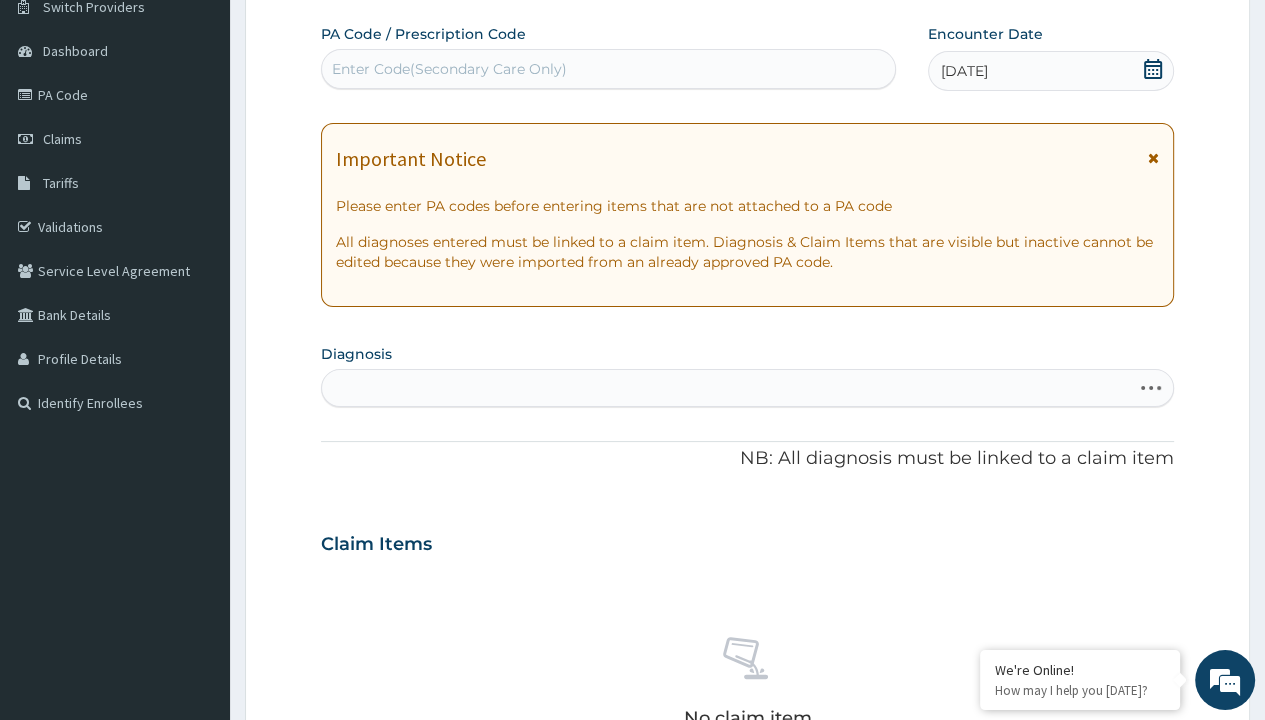 click on "Step  2  of 2 PA Code / Prescription Code Enter Code(Secondary Care Only) Encounter Date 27-06-2025 Important Notice Please enter PA codes before entering items that are not attached to a PA code   All diagnoses entered must be linked to a claim item. Diagnosis & Claim Items that are visible but inactive cannot be edited because they were imported from an already approved PA code. Diagnosis   Select is focused ,type to refine list, press Down to open the menu,  press left to focus selected values prescription collected NB: All diagnosis must be linked to a claim item Claim Items No claim item Types Select Type Item Select Item Pair Diagnosis Select Diagnosis Unit Price 0 Add Comment     Previous   Submit" at bounding box center [747, 571] 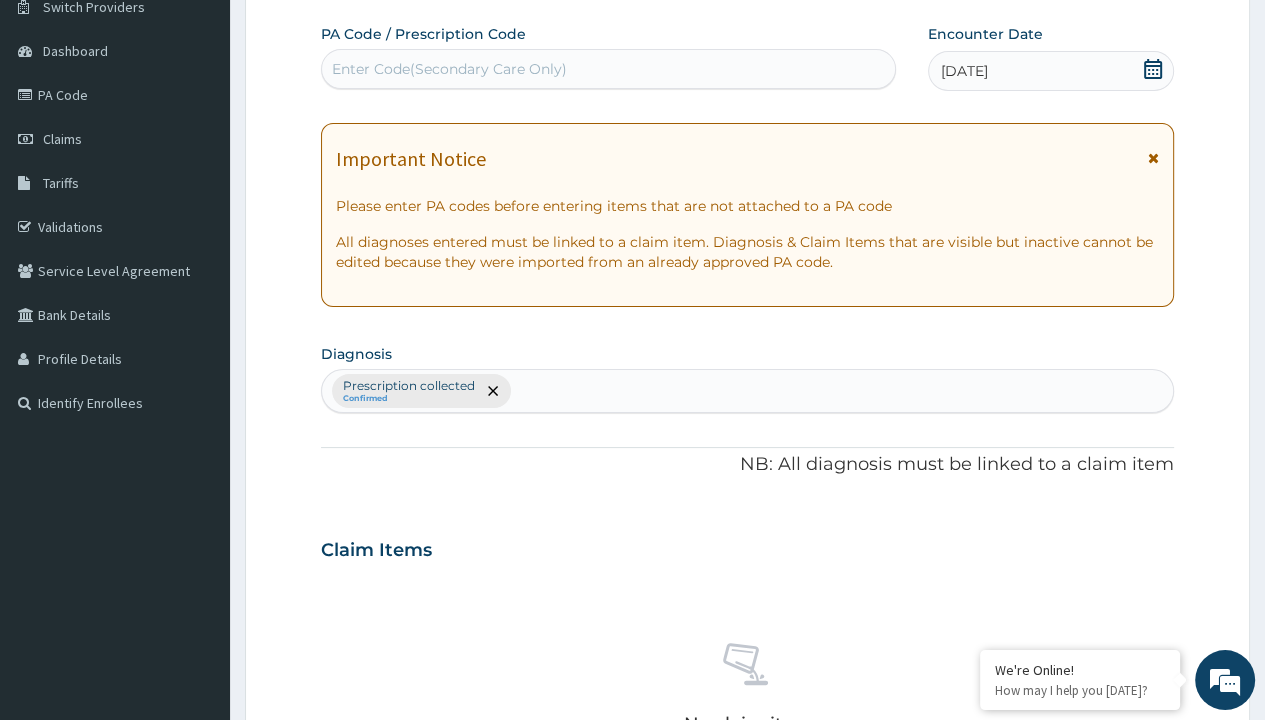 scroll, scrollTop: 698, scrollLeft: 0, axis: vertical 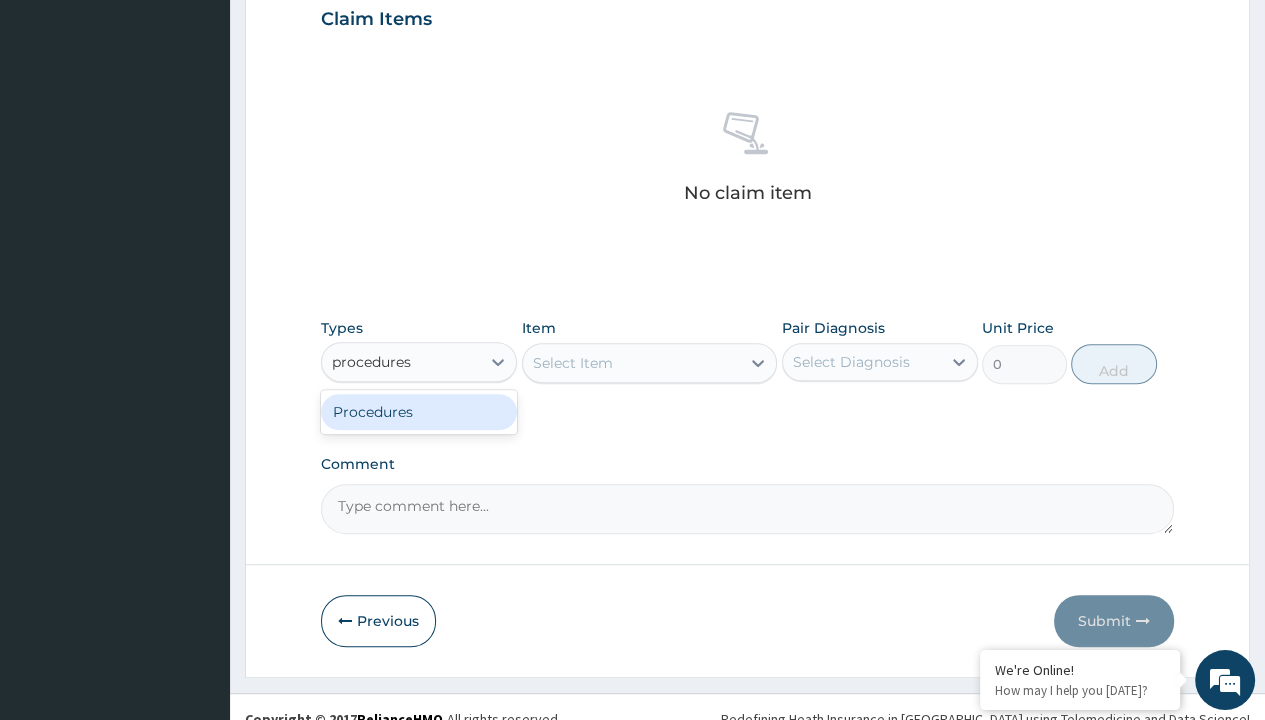 click on "Procedures" at bounding box center (419, 412) 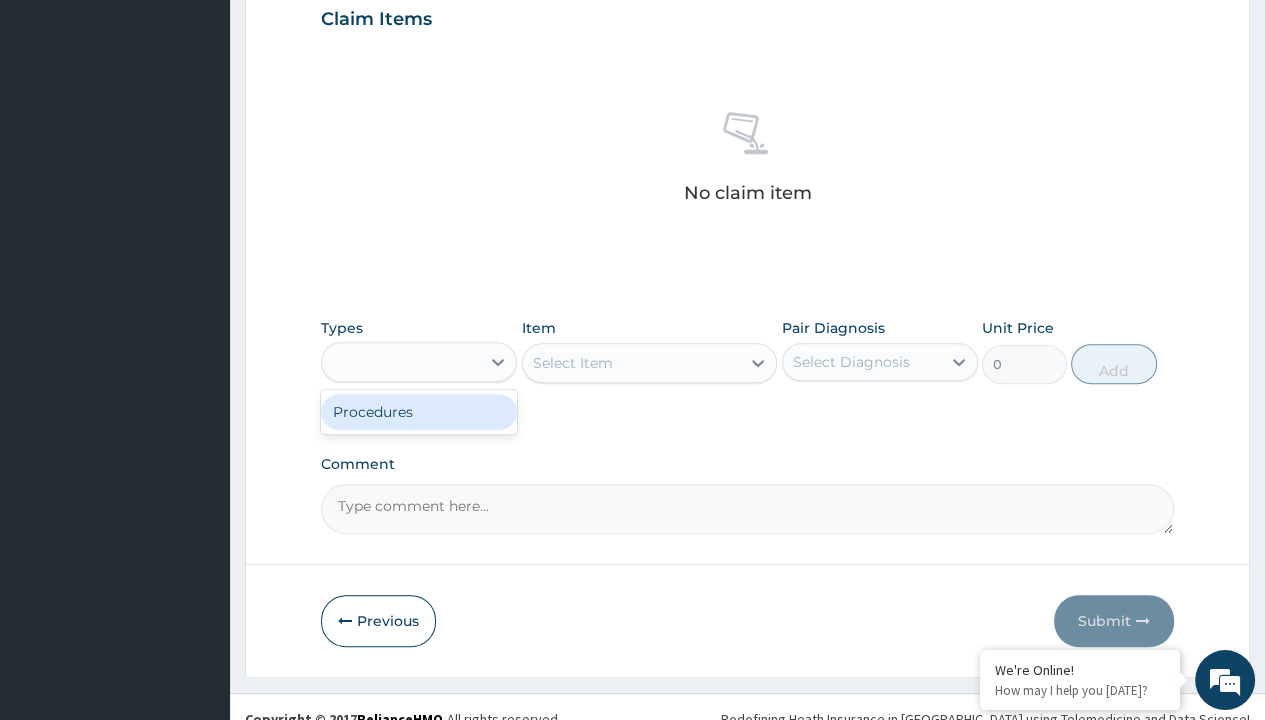 scroll, scrollTop: 0, scrollLeft: 0, axis: both 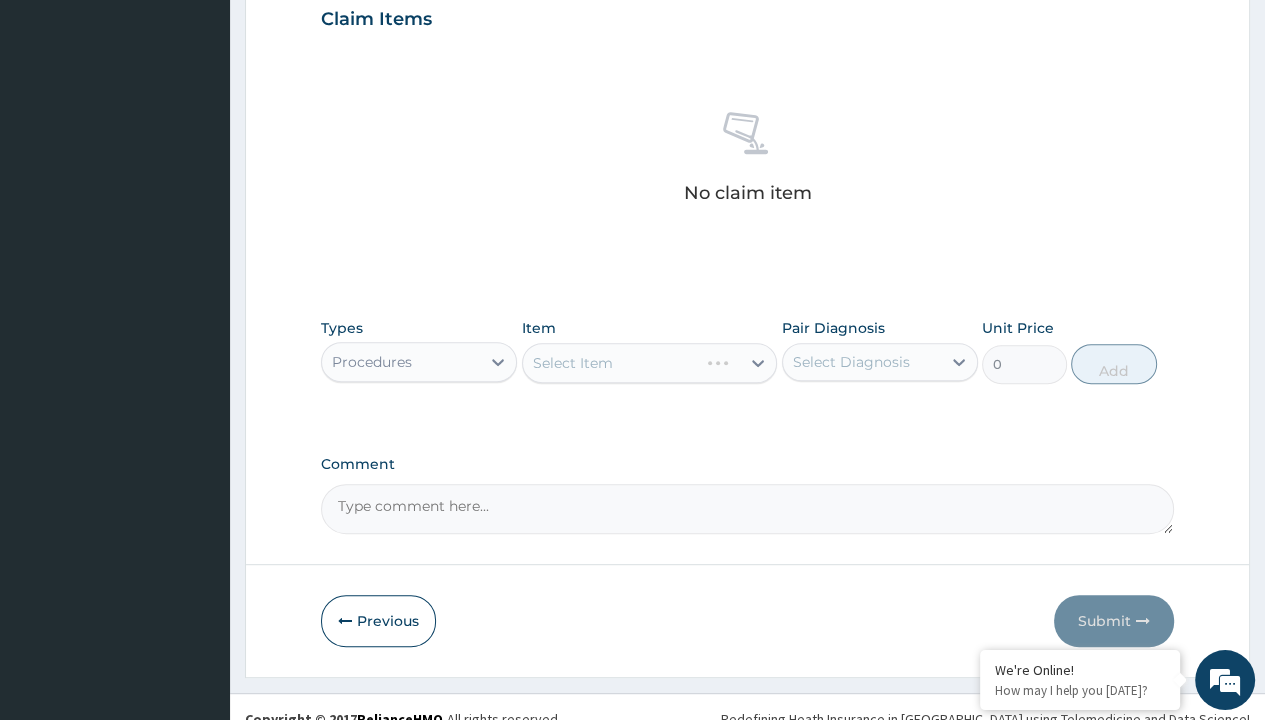 click on "Select Item" at bounding box center (573, 363) 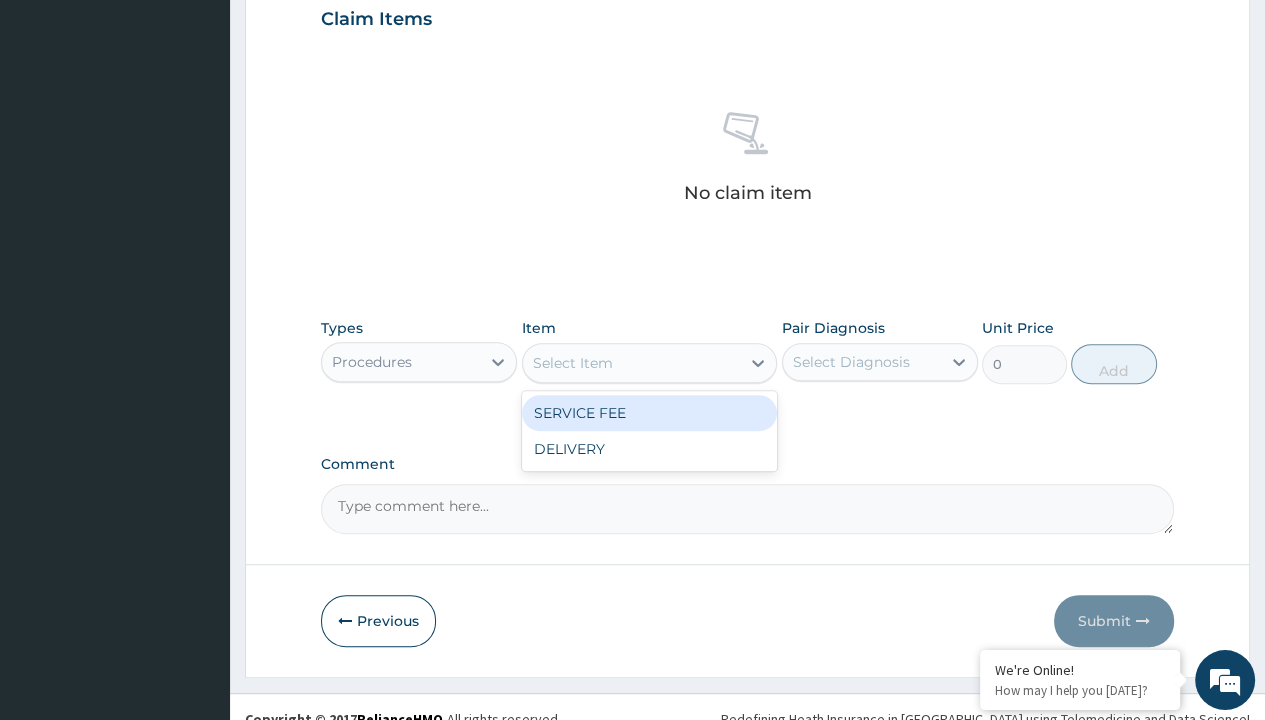 type on "service fee" 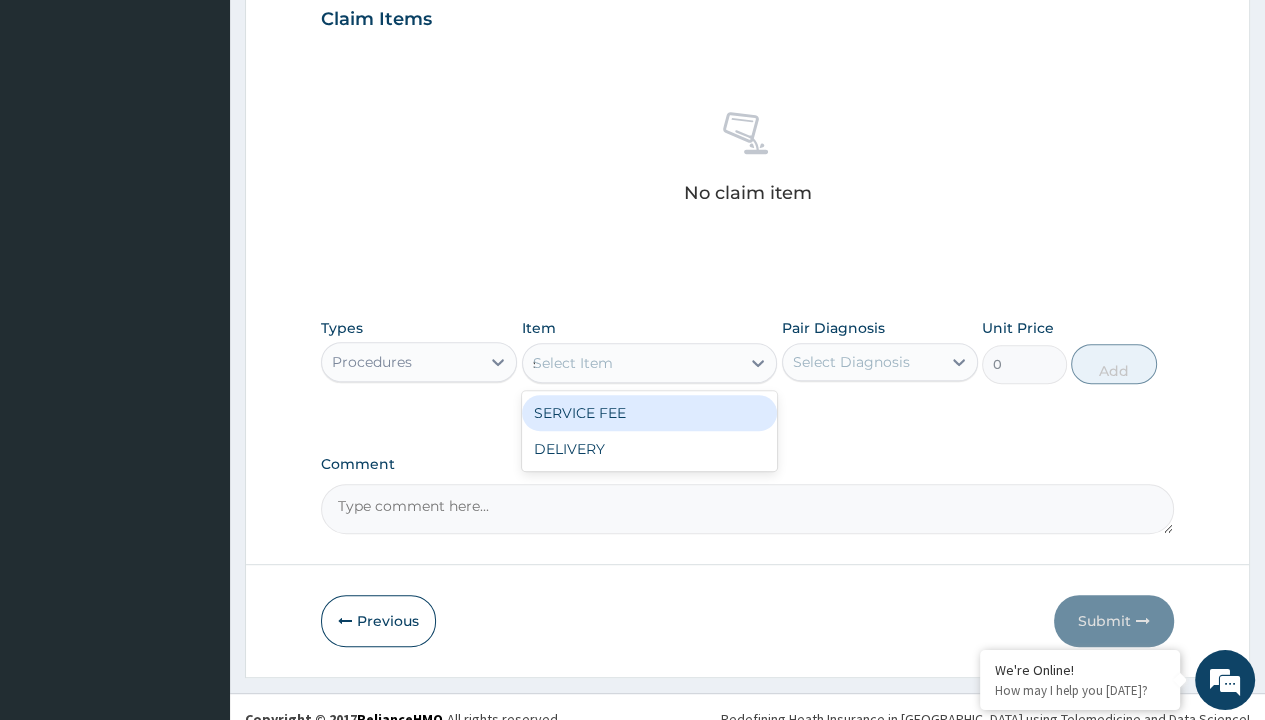 click on "SERVICE FEE" at bounding box center [650, 413] 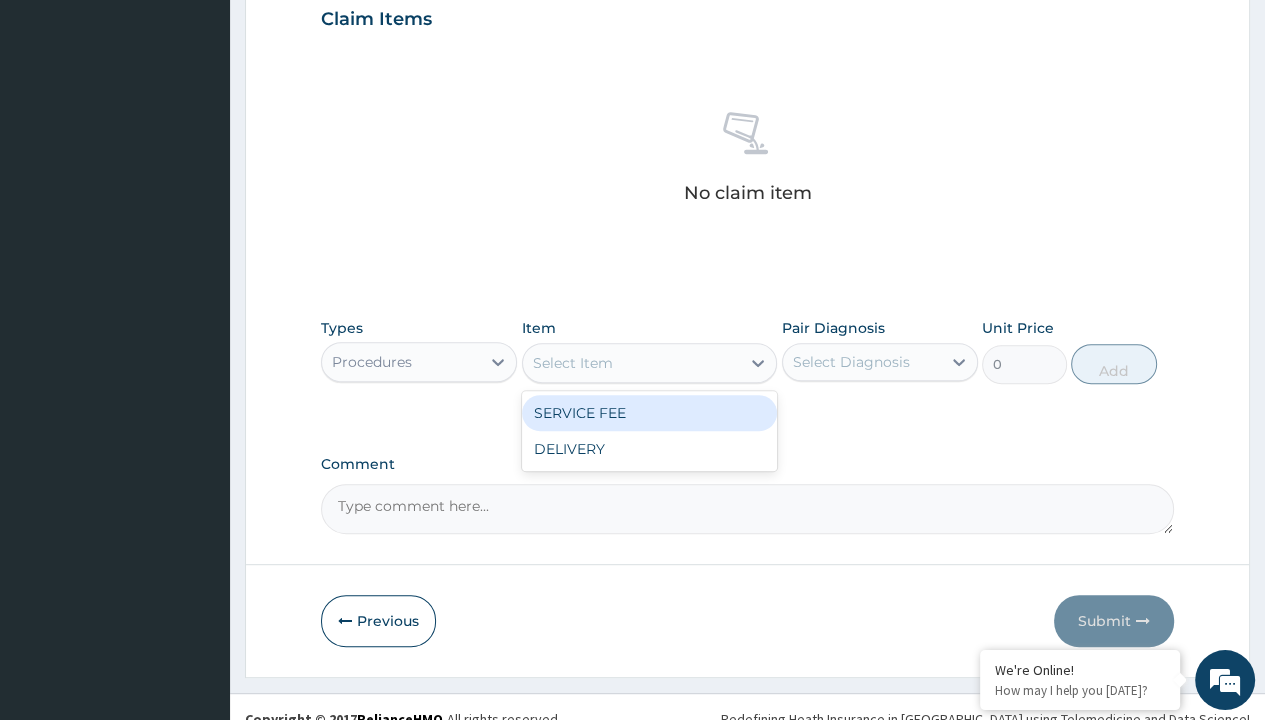 type on "100" 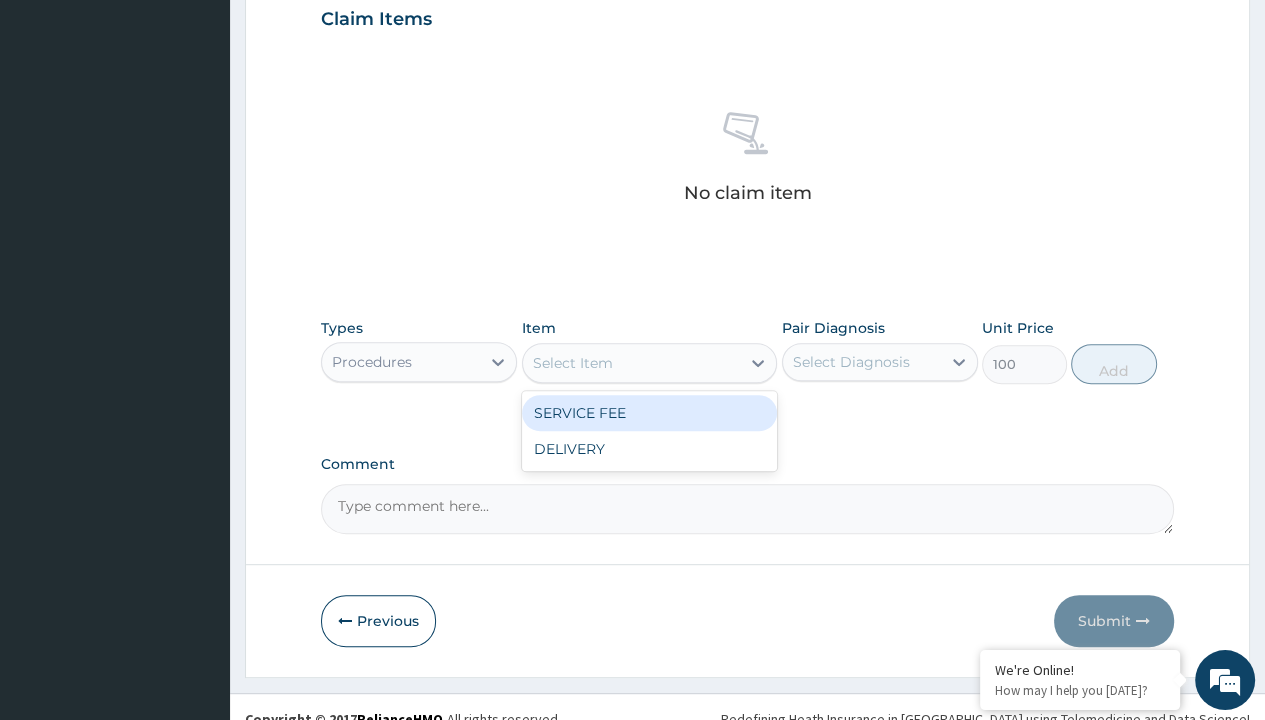 click on "Prescription collected" at bounding box center [409, -145] 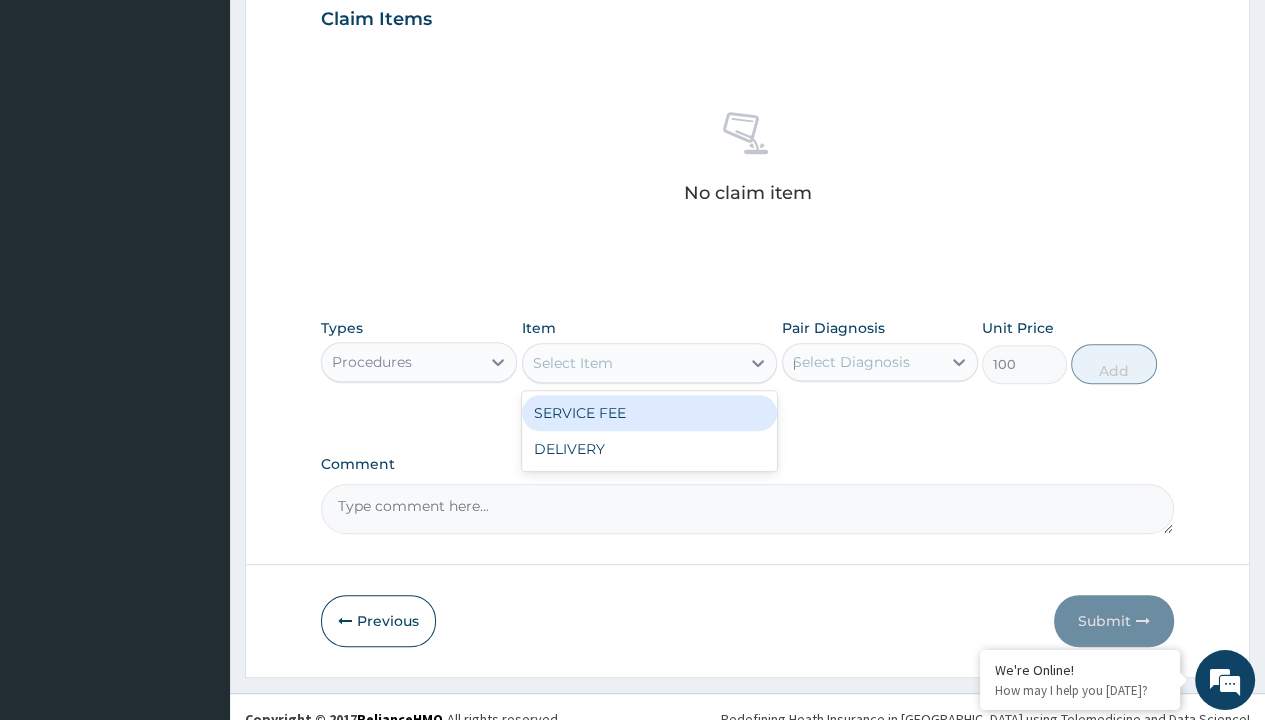 type 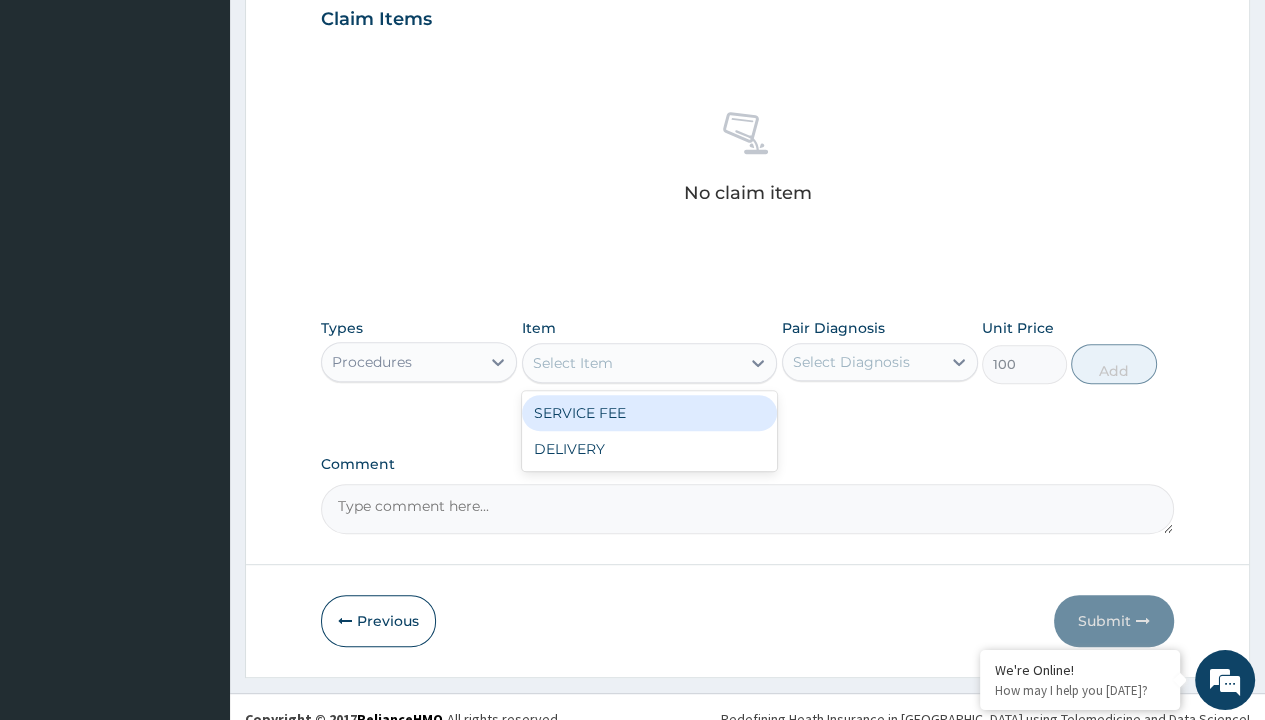 scroll, scrollTop: 720, scrollLeft: 0, axis: vertical 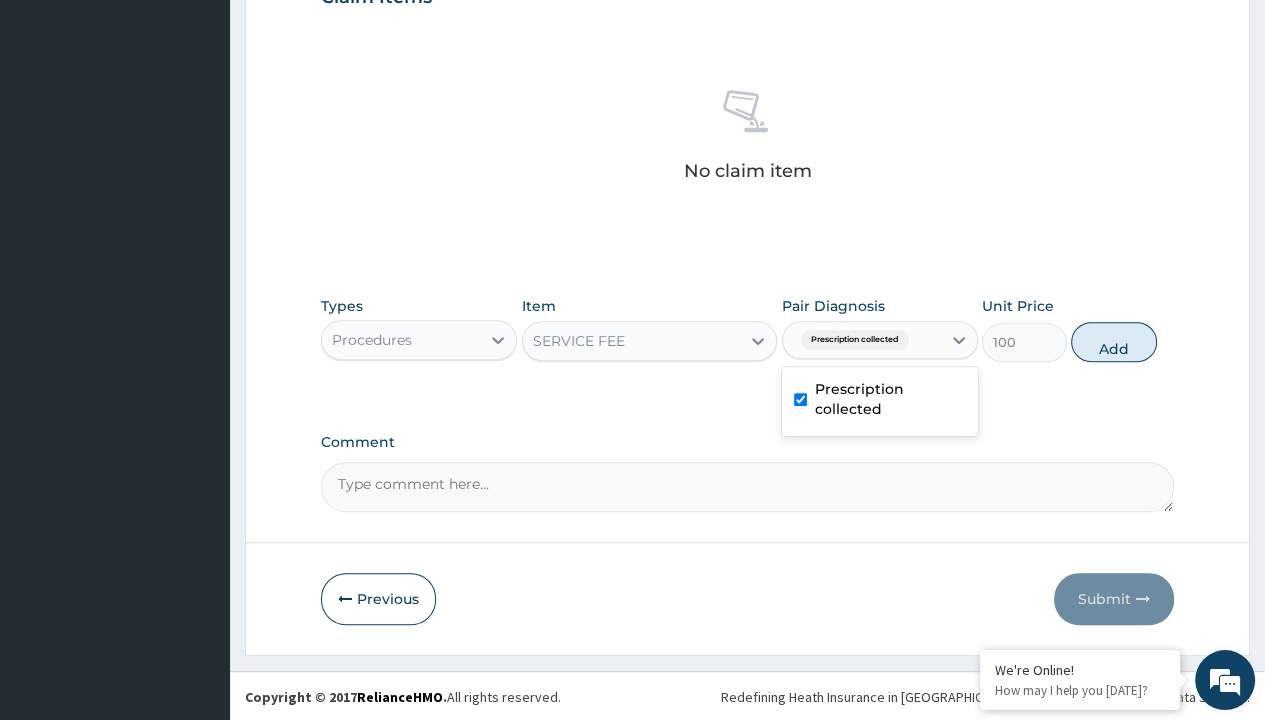 click on "Add" at bounding box center [1113, 342] 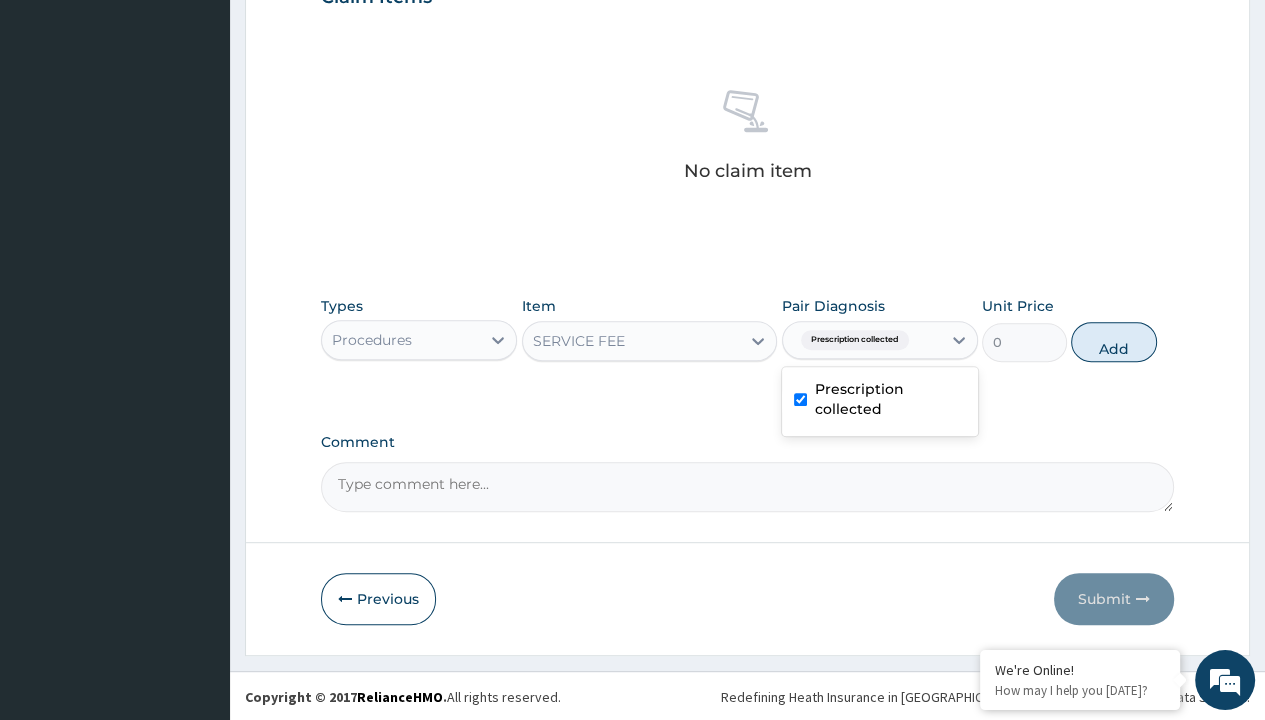 click on "Step  2  of 2 PA Code / Prescription Code Enter Code(Secondary Care Only) Encounter Date 27-06-2025 Important Notice Please enter PA codes before entering items that are not attached to a PA code   All diagnoses entered must be linked to a claim item. Diagnosis & Claim Items that are visible but inactive cannot be edited because they were imported from an already approved PA code. Diagnosis Prescription collected Confirmed NB: All diagnosis must be linked to a claim item Claim Items No claim item Types Procedures Item SERVICE FEE Pair Diagnosis option Prescription collected, selected. option Prescription collected selected, 1 of 1. 1 result available. Use Up and Down to choose options, press Enter to select the currently focused option, press Escape to exit the menu, press Tab to select the option and exit the menu. Prescription collected Prescription collected Unit Price 0 Add Comment     Previous   Submit" at bounding box center [747, 20] 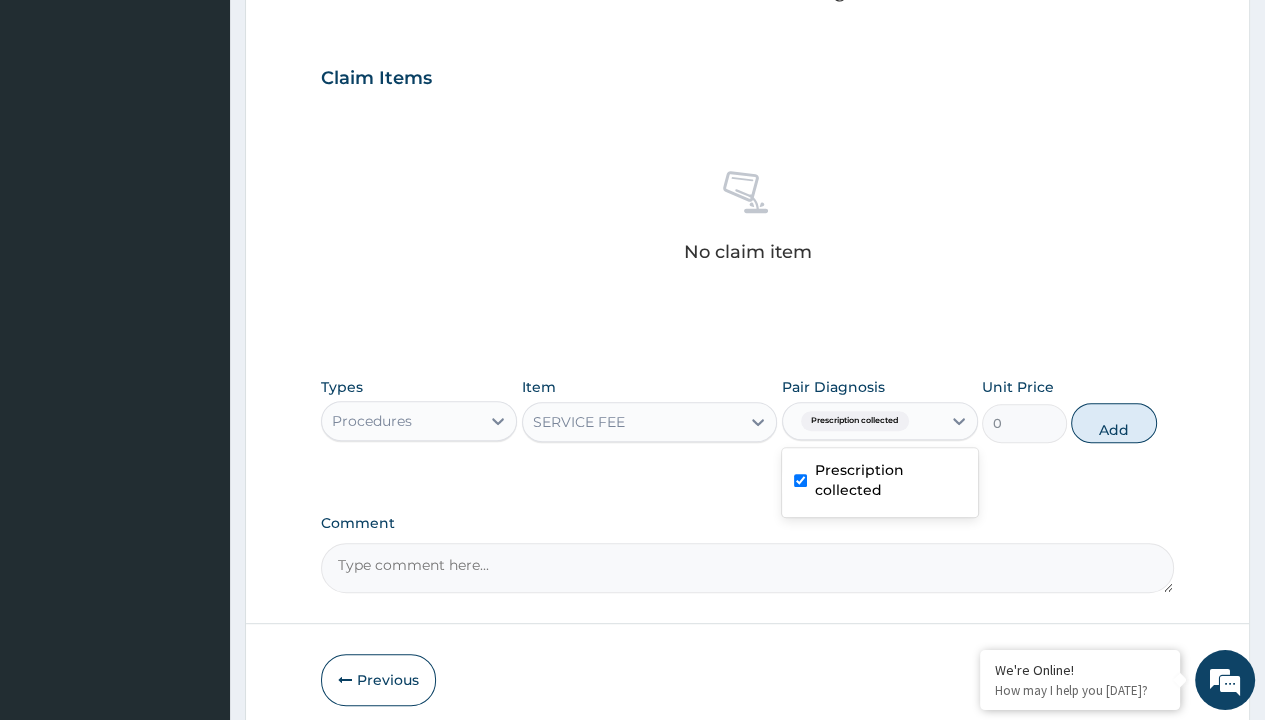 type 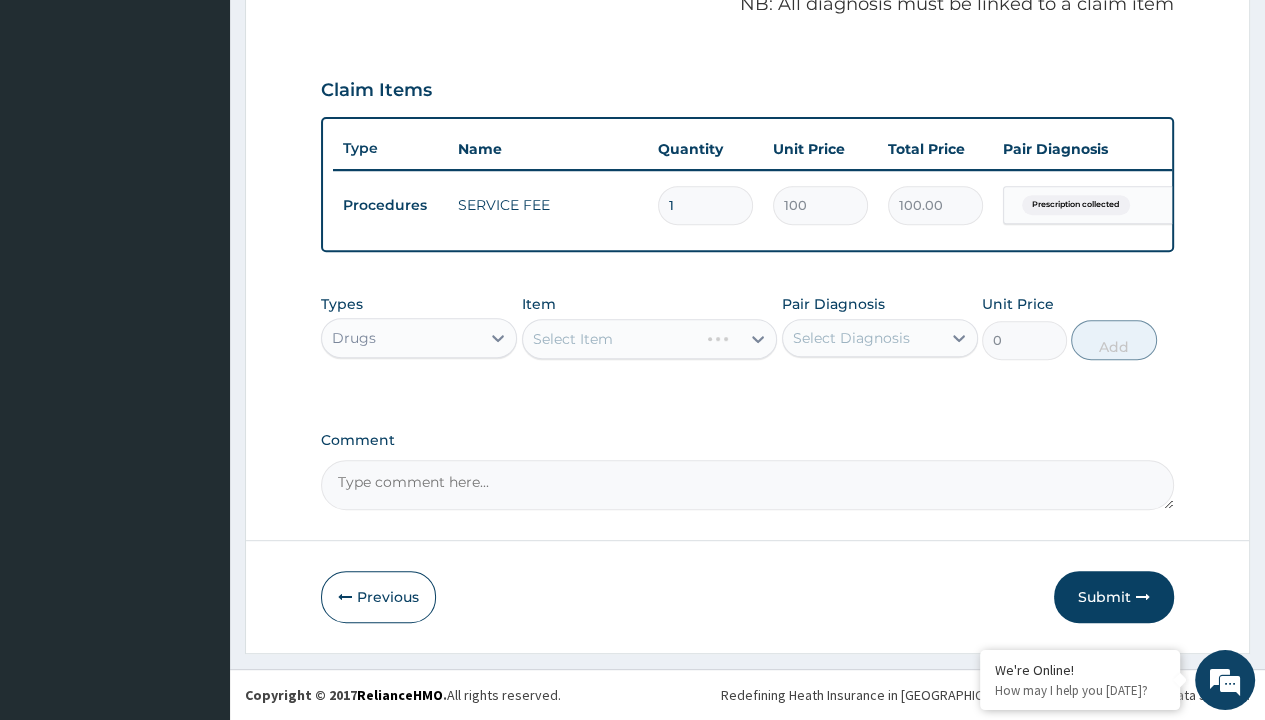 scroll, scrollTop: 0, scrollLeft: 0, axis: both 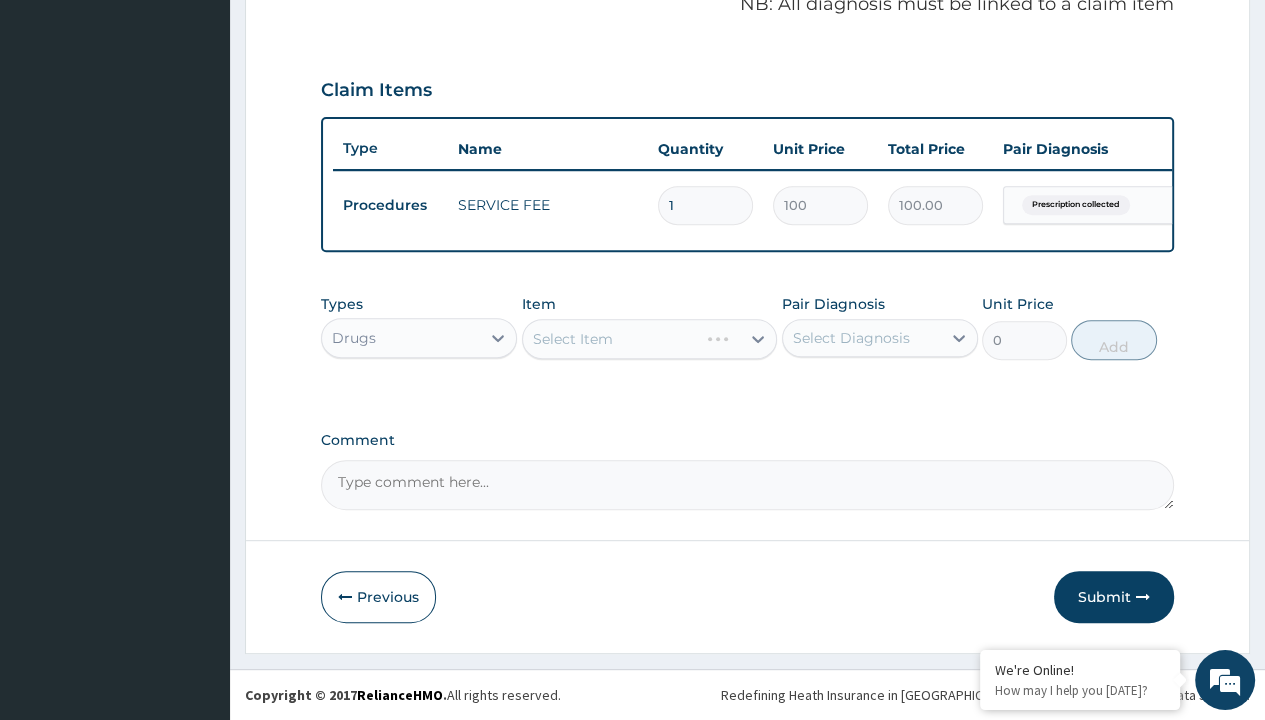 click on "Select Item" at bounding box center (573, 339) 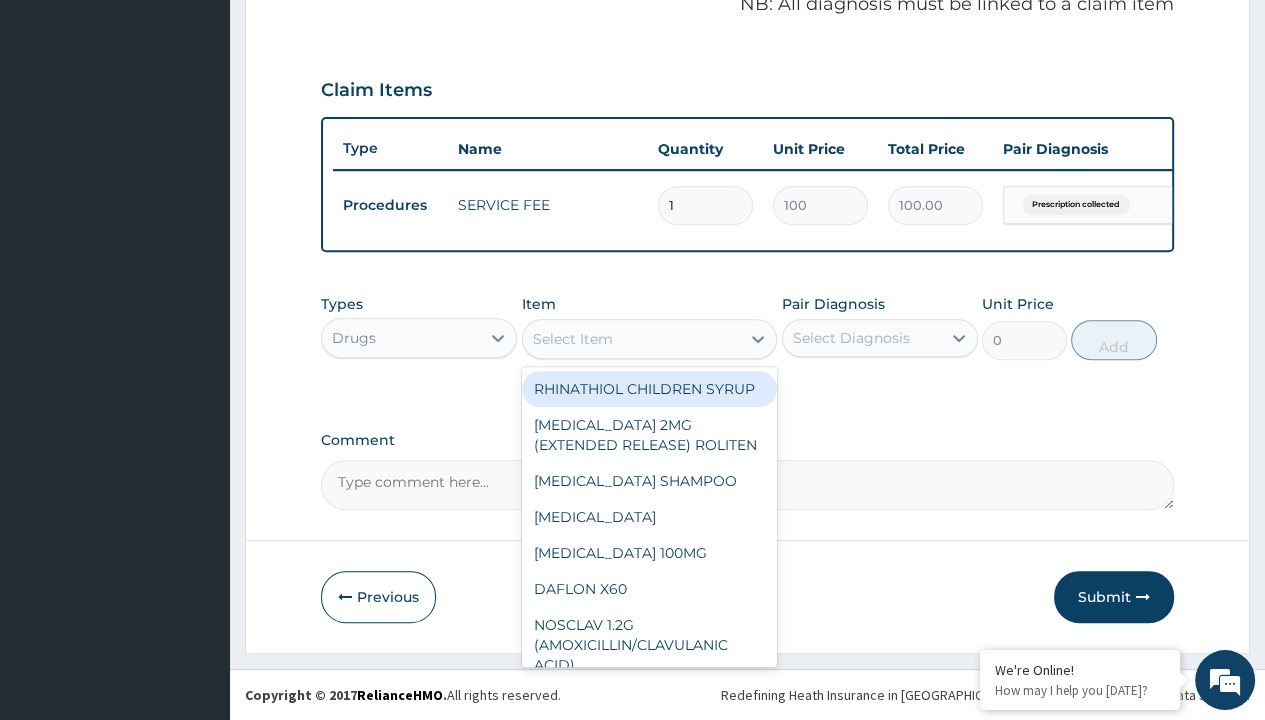 type on "lisinopril 10mg (teva) x28" 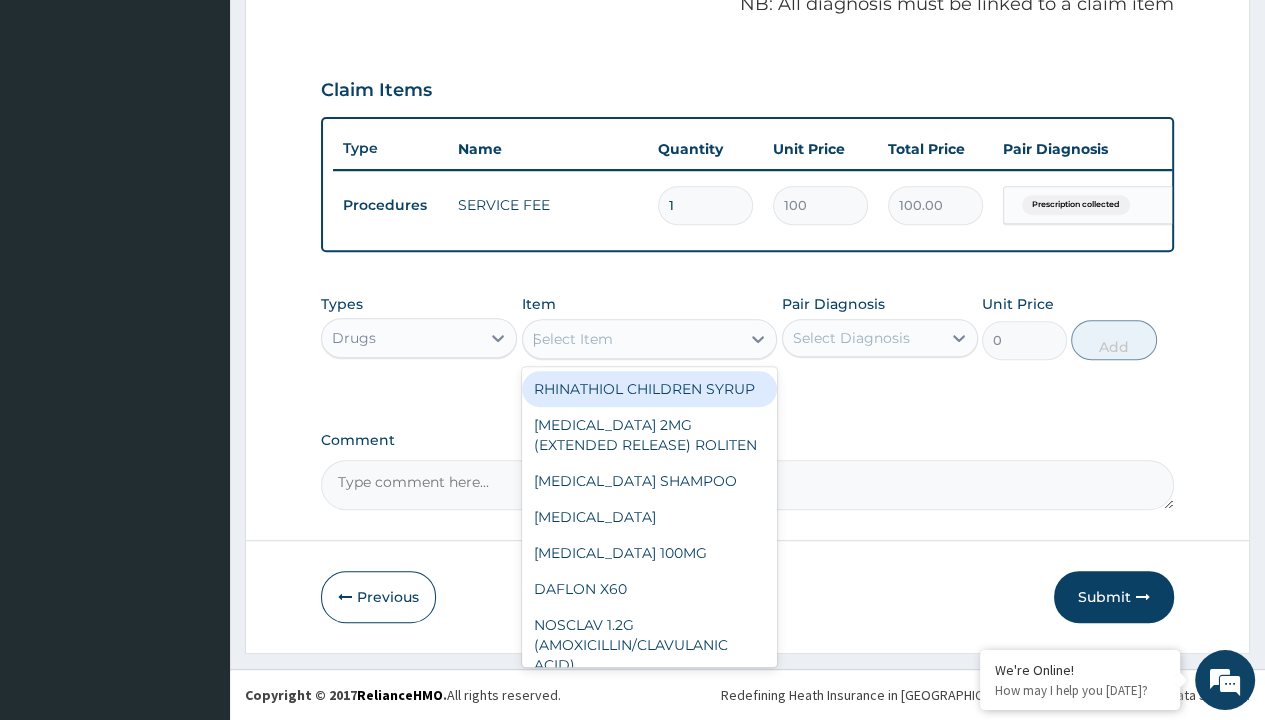click on "[MEDICAL_DATA] 10MG (TEVA) X28" at bounding box center (650, 50863) 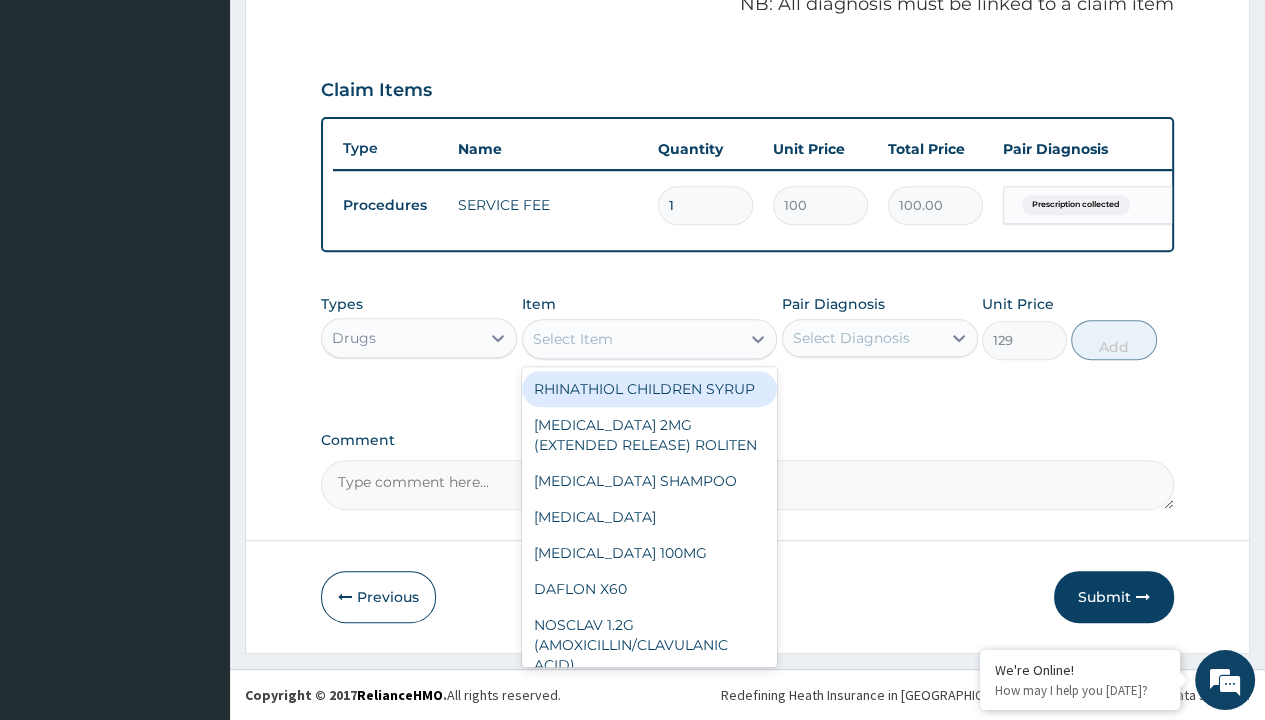 scroll, scrollTop: 0, scrollLeft: 0, axis: both 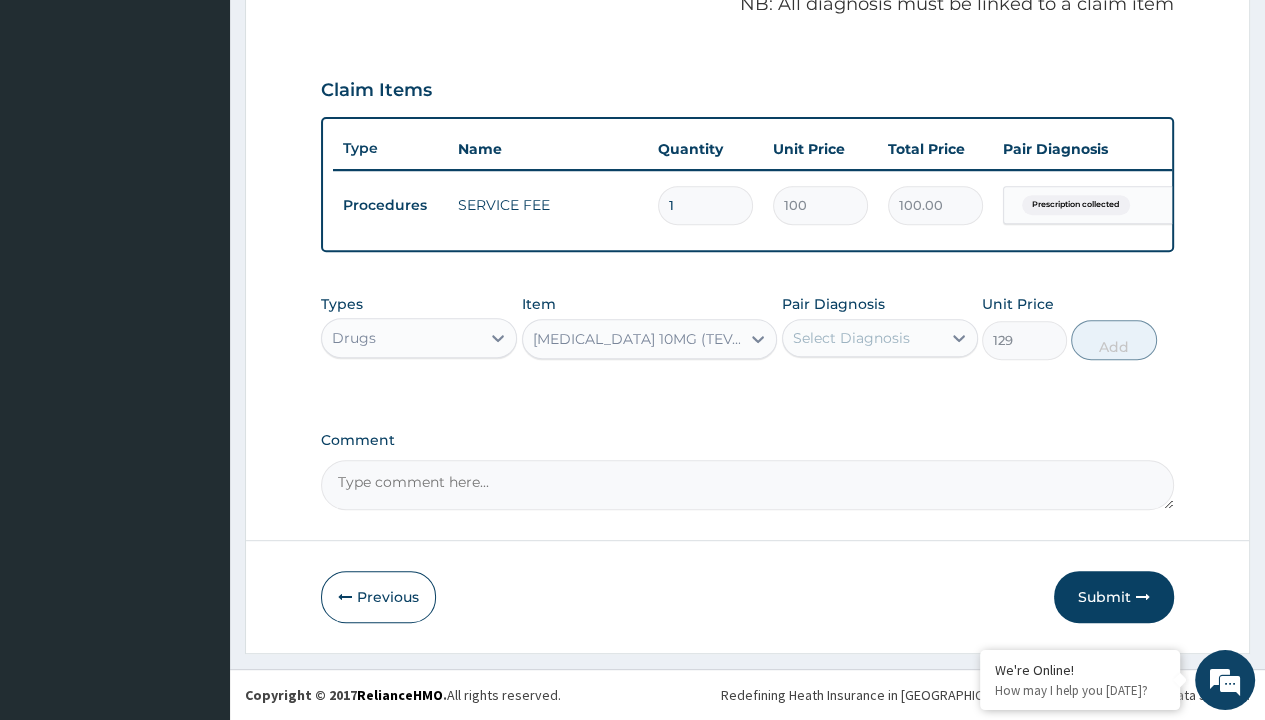 type on "prescription collected" 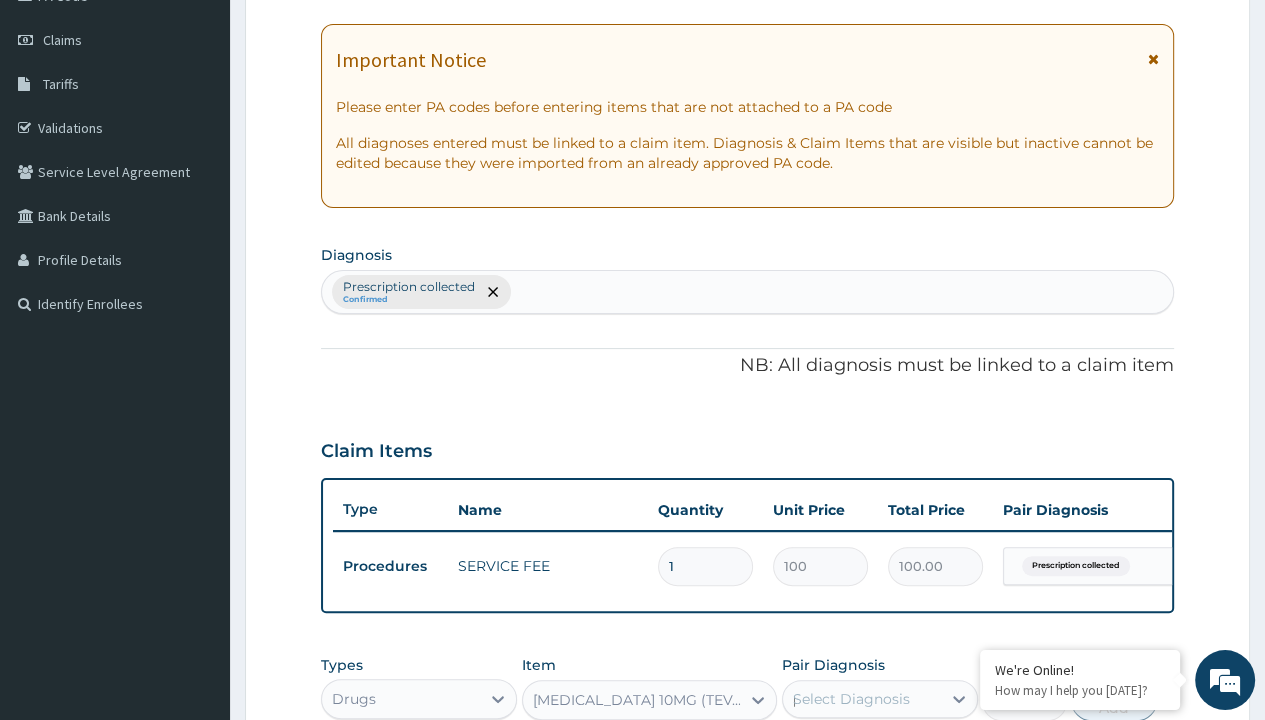 type 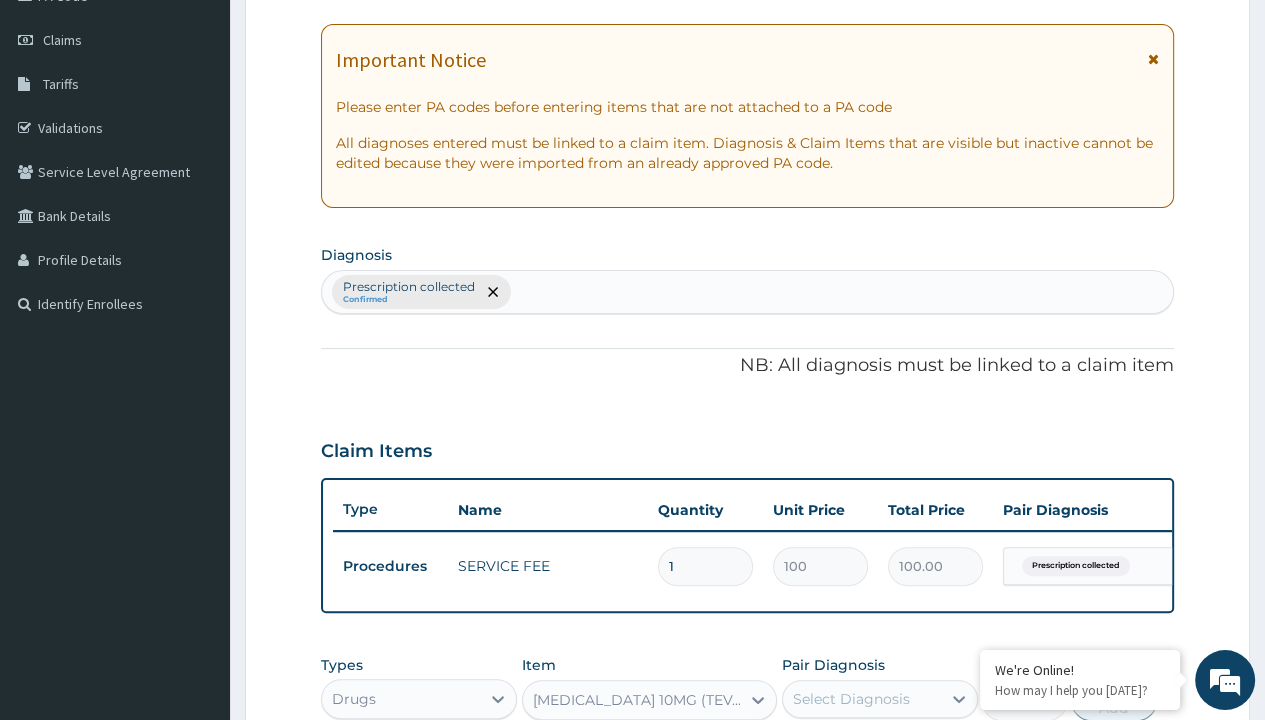 click on "Add" at bounding box center [1113, 701] 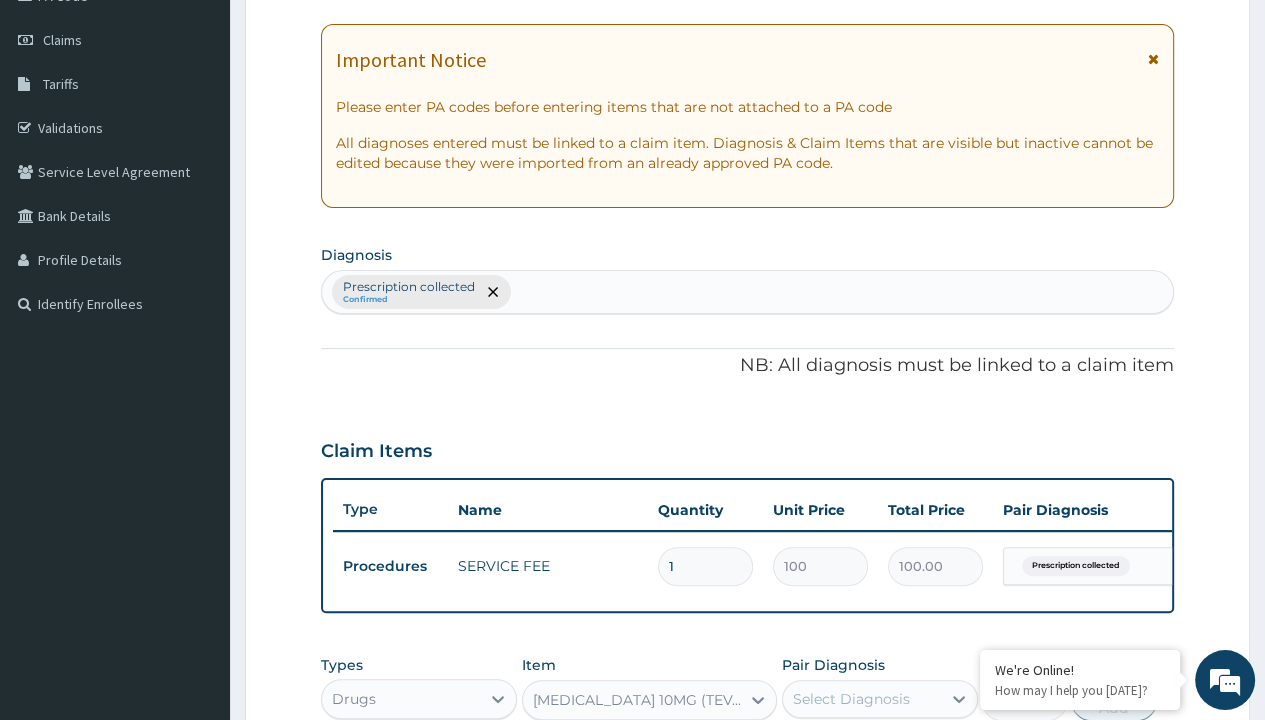 scroll, scrollTop: 639, scrollLeft: 0, axis: vertical 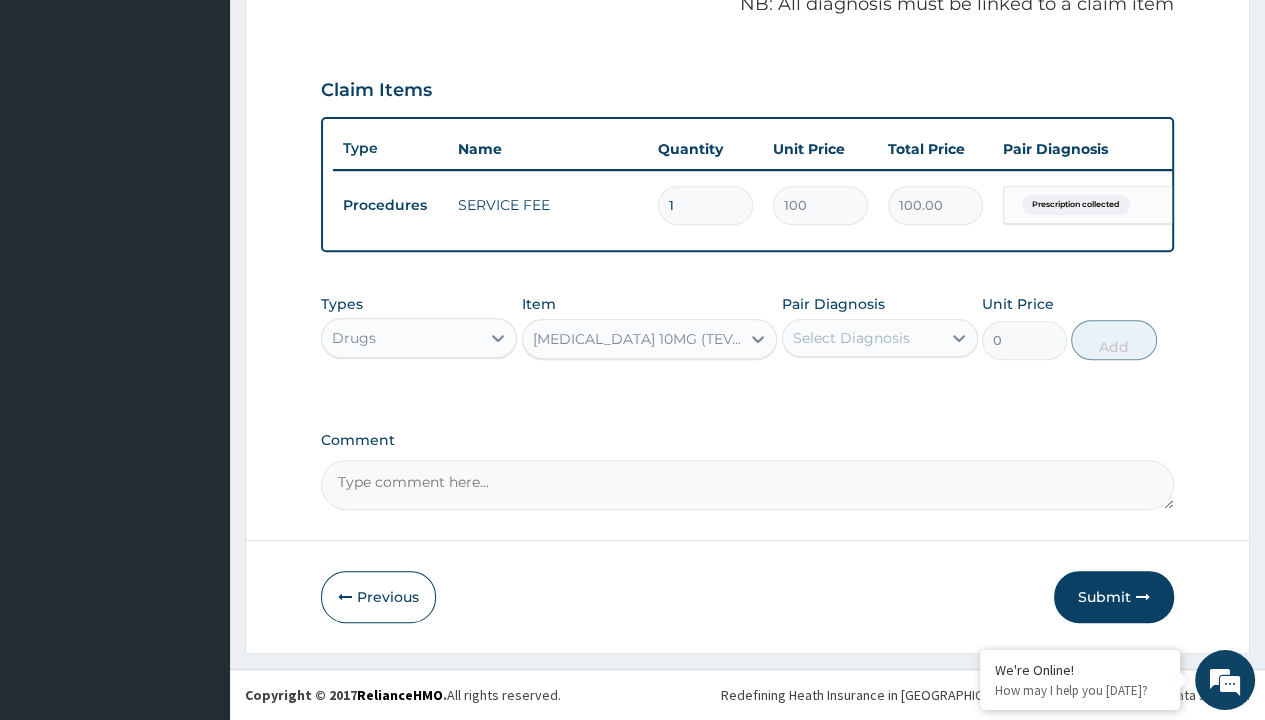 click on "Step  2  of 2 PA Code / Prescription Code Enter Code(Secondary Care Only) Encounter Date 27-06-2025 Important Notice Please enter PA codes before entering items that are not attached to a PA code   All diagnoses entered must be linked to a claim item. Diagnosis & Claim Items that are visible but inactive cannot be edited because they were imported from an already approved PA code. Diagnosis option Prescription collected, selected.   Select is focused ,type to refine list, press Down to open the menu,  press left to focus selected values Prescription collected Confirmed NB: All diagnosis must be linked to a claim item Claim Items Type Name Quantity Unit Price Total Price Pair Diagnosis Actions Procedures SERVICE FEE 1 100 100.00 Prescription collected Delete Types Drugs Item LISINOPRIL 10MG (TEVA) X28 Pair Diagnosis Select Diagnosis Unit Price 0 Add Comment     Previous   Submit" at bounding box center (747, 66) 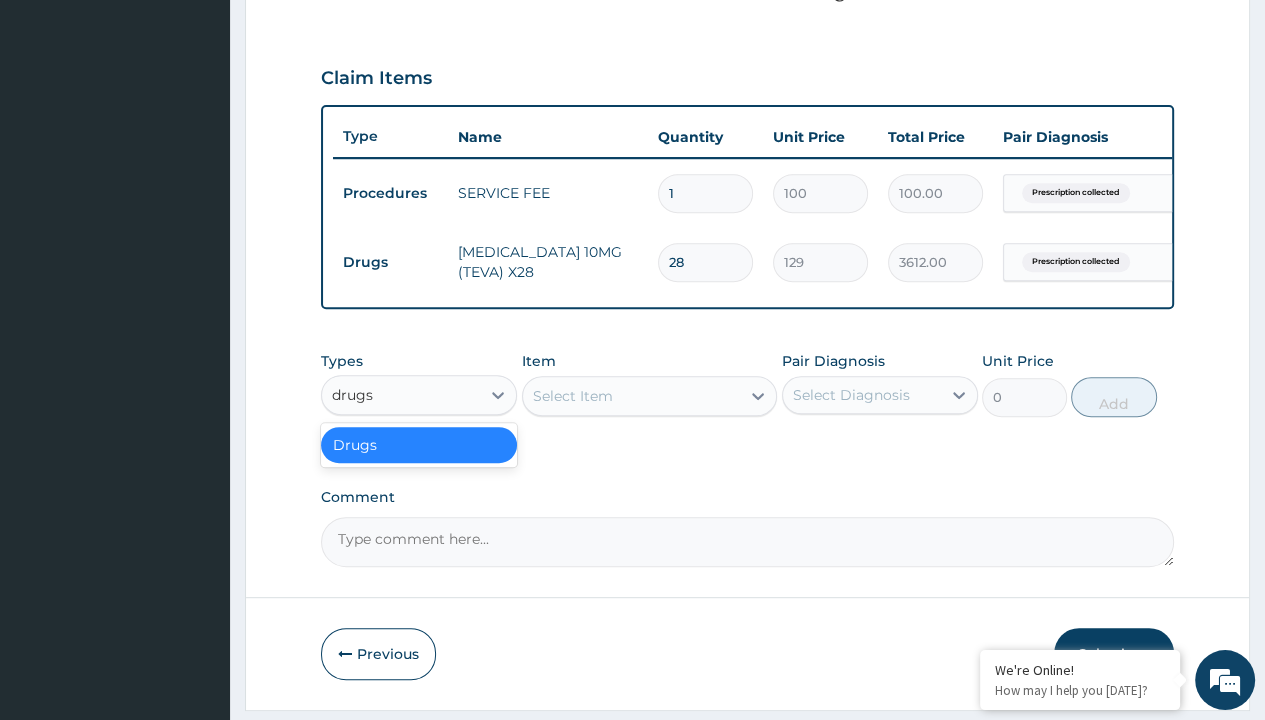 click on "Drugs" at bounding box center (419, 445) 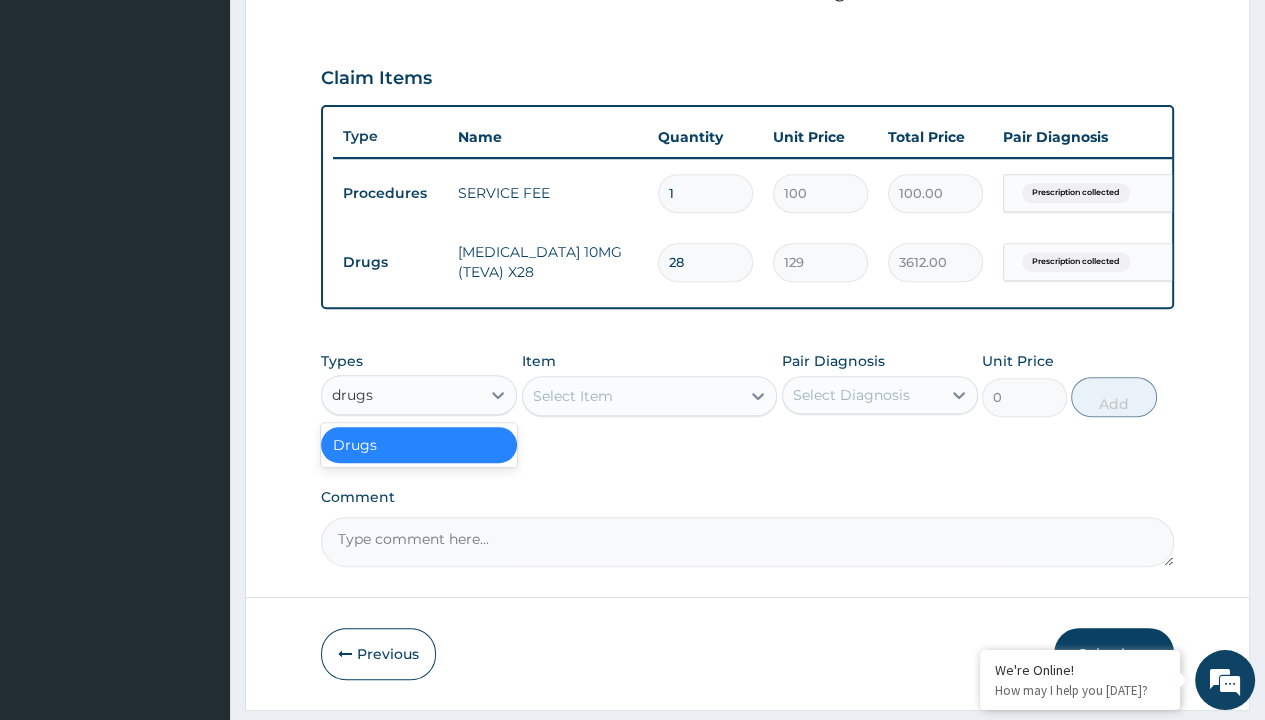type 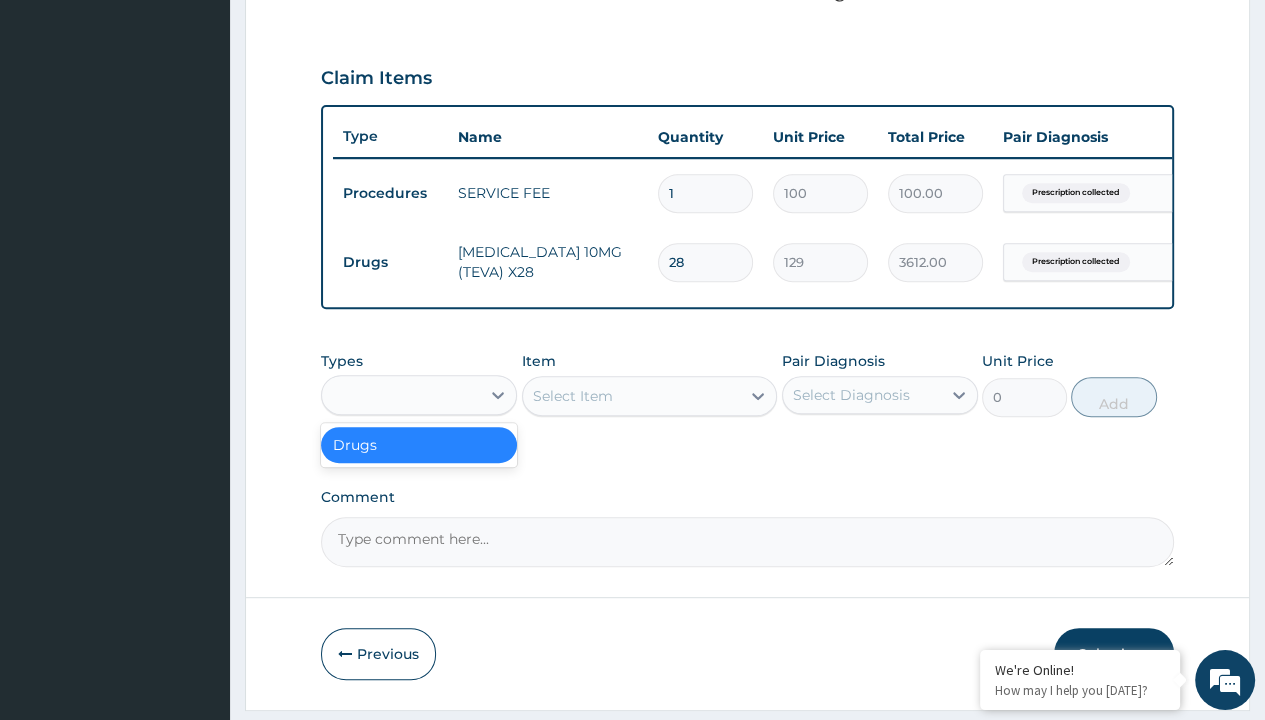 click on "Select Item" at bounding box center (573, 396) 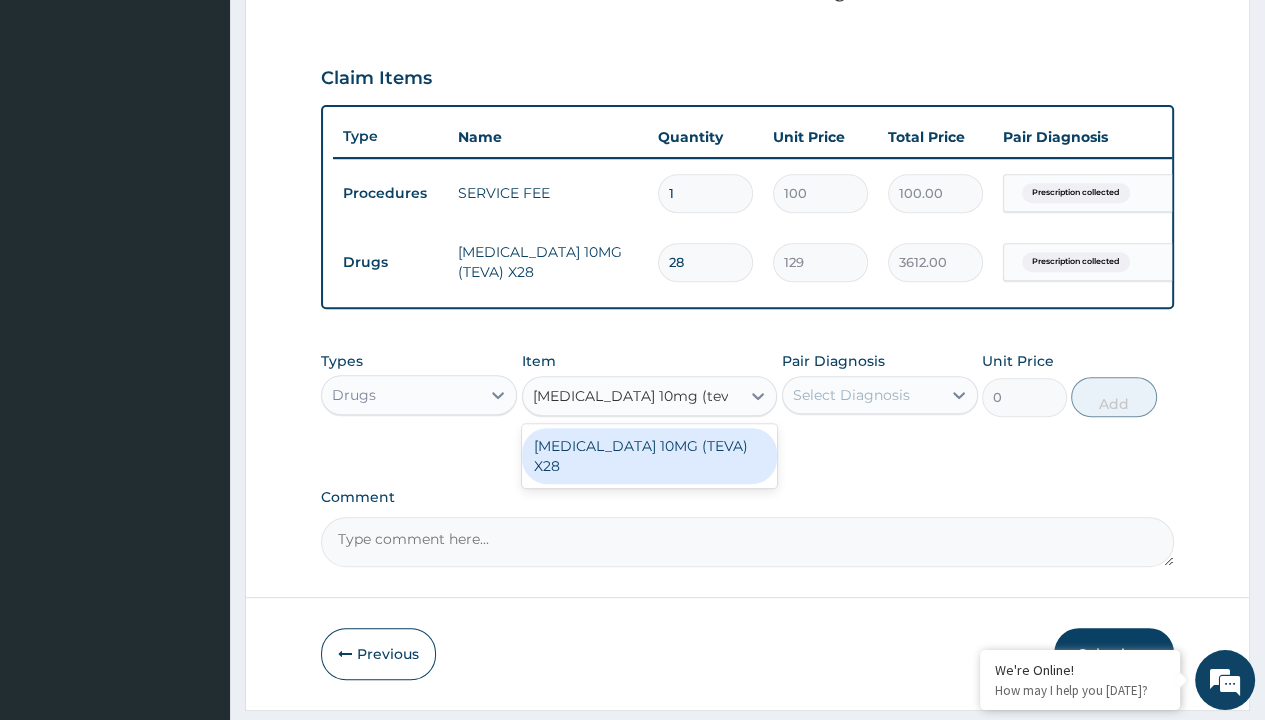 scroll, scrollTop: 0, scrollLeft: 0, axis: both 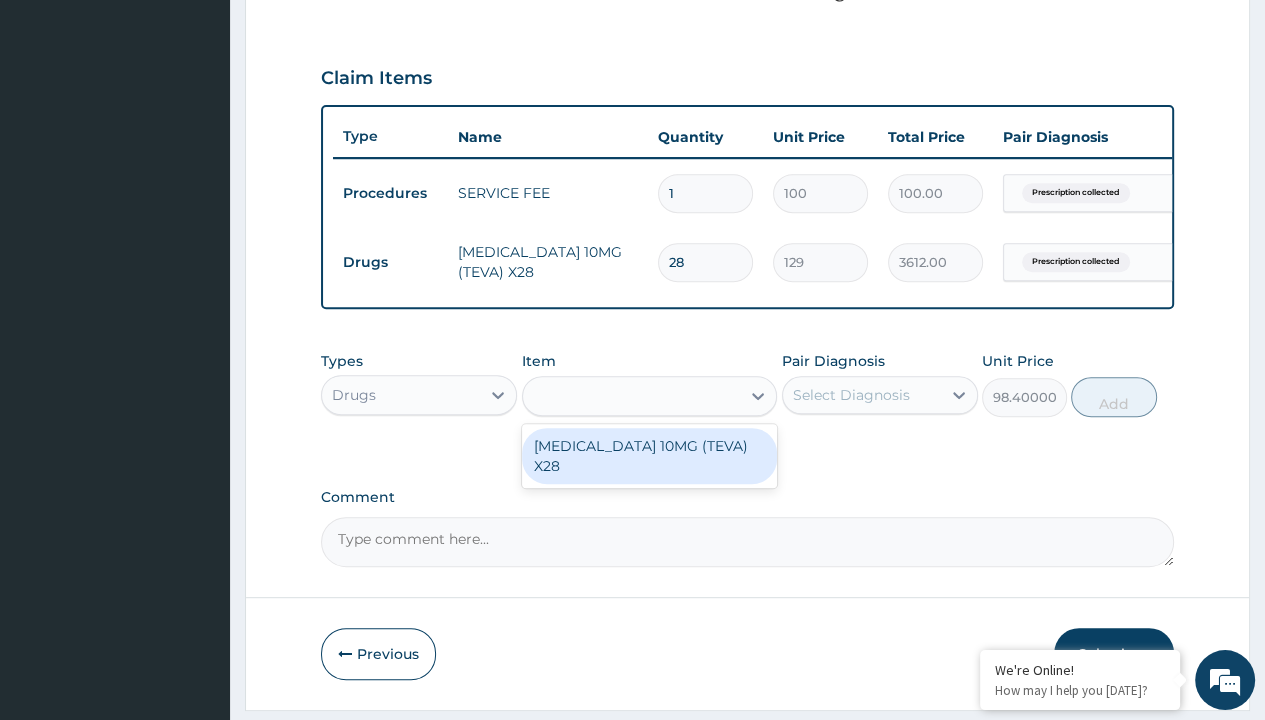 click on "Prescription collected" at bounding box center [409, -86] 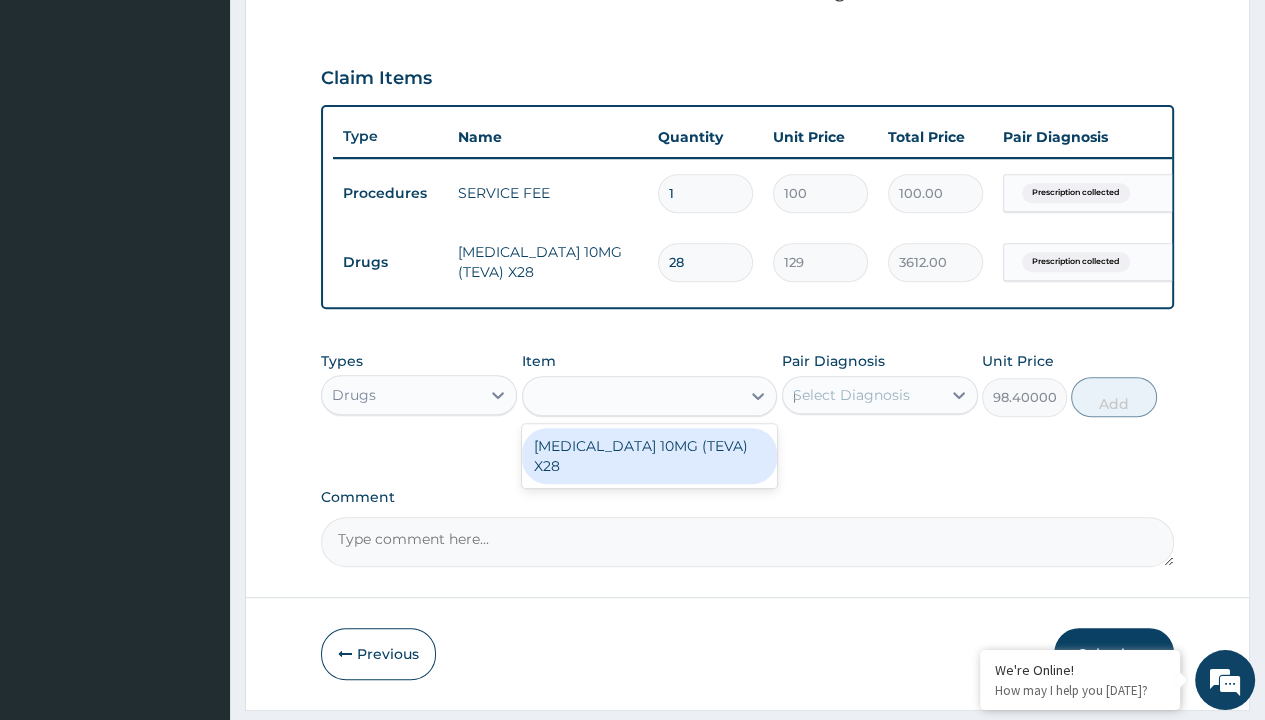 type 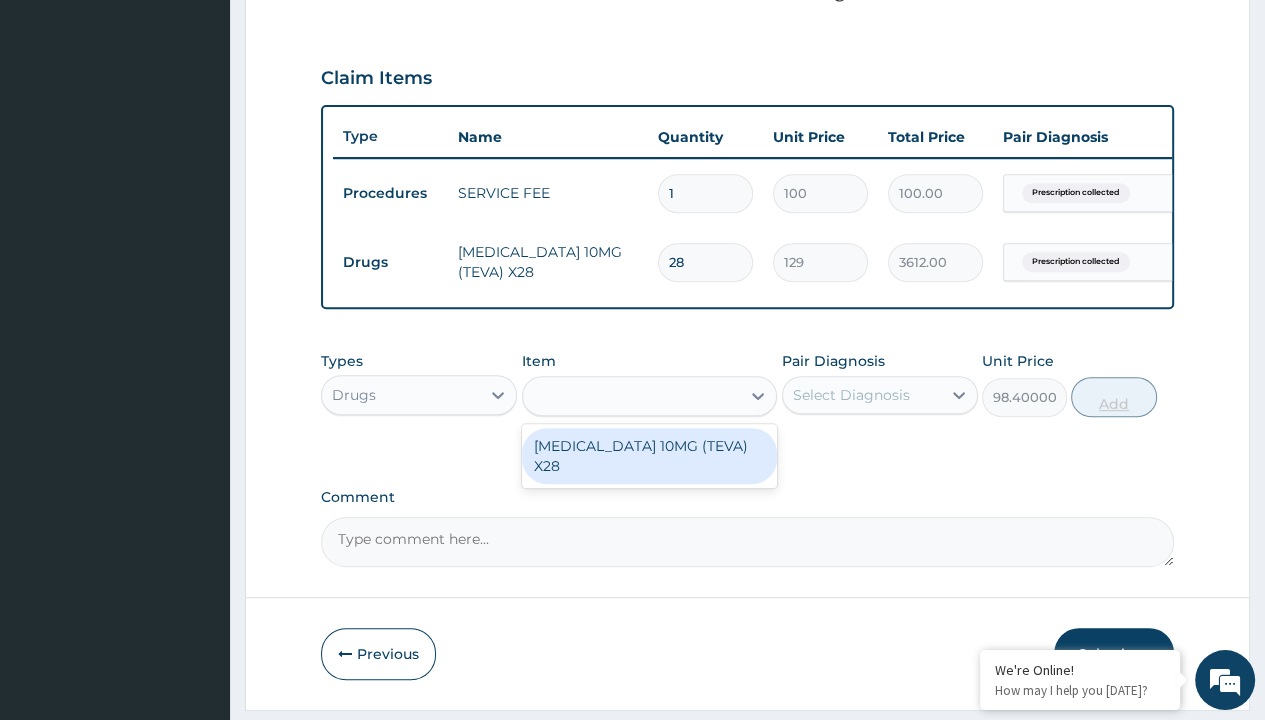click on "Add" at bounding box center [1113, 397] 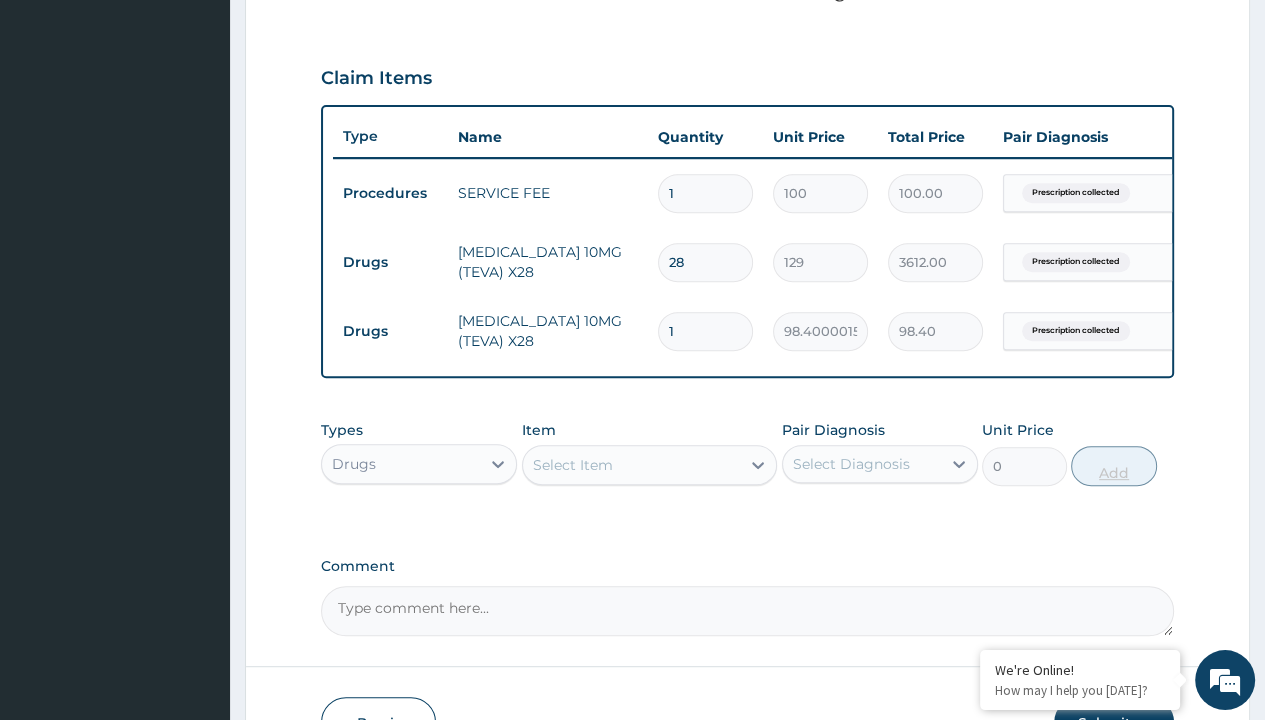 scroll, scrollTop: 708, scrollLeft: 0, axis: vertical 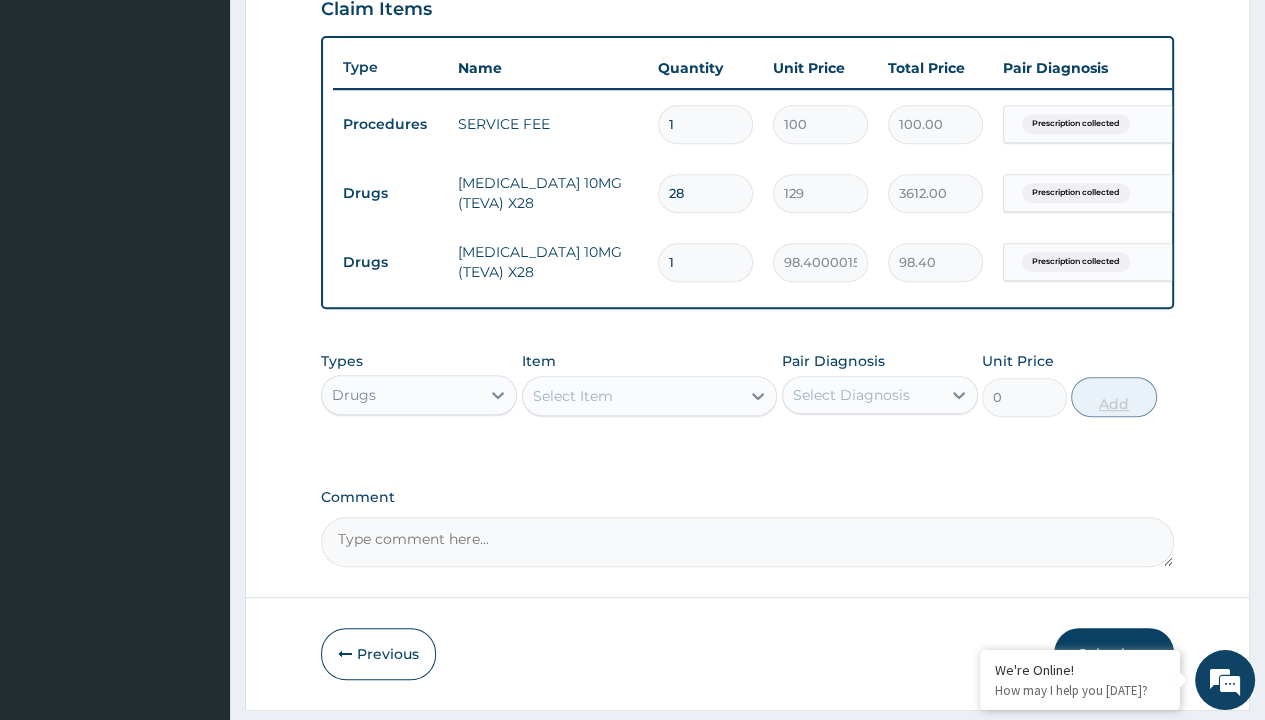 type on "2755.20" 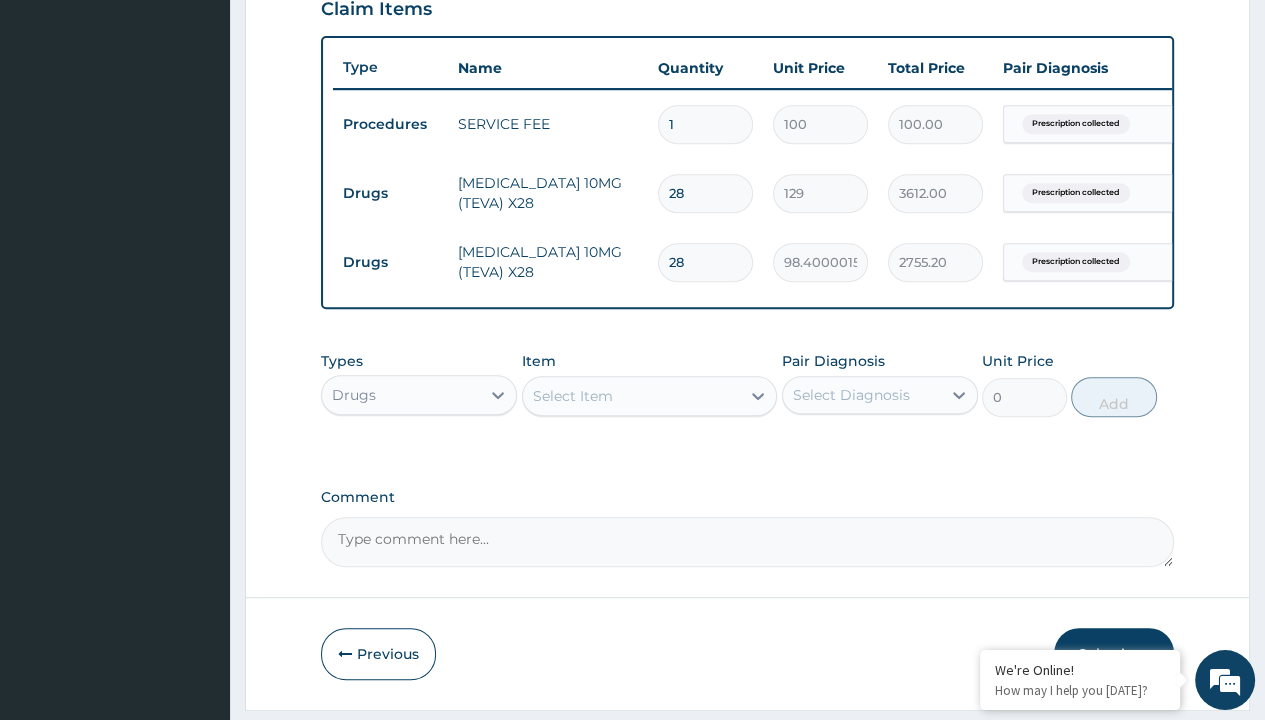click on "Submit" at bounding box center [1114, 654] 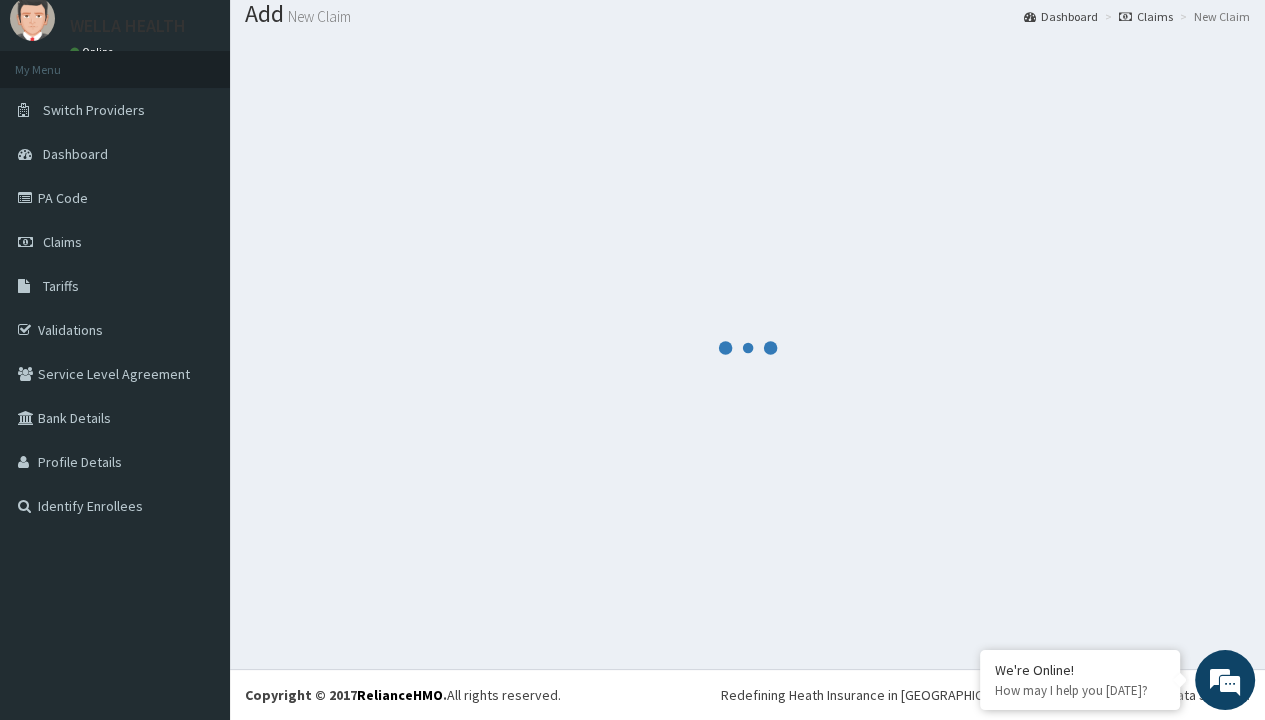 scroll, scrollTop: 776, scrollLeft: 0, axis: vertical 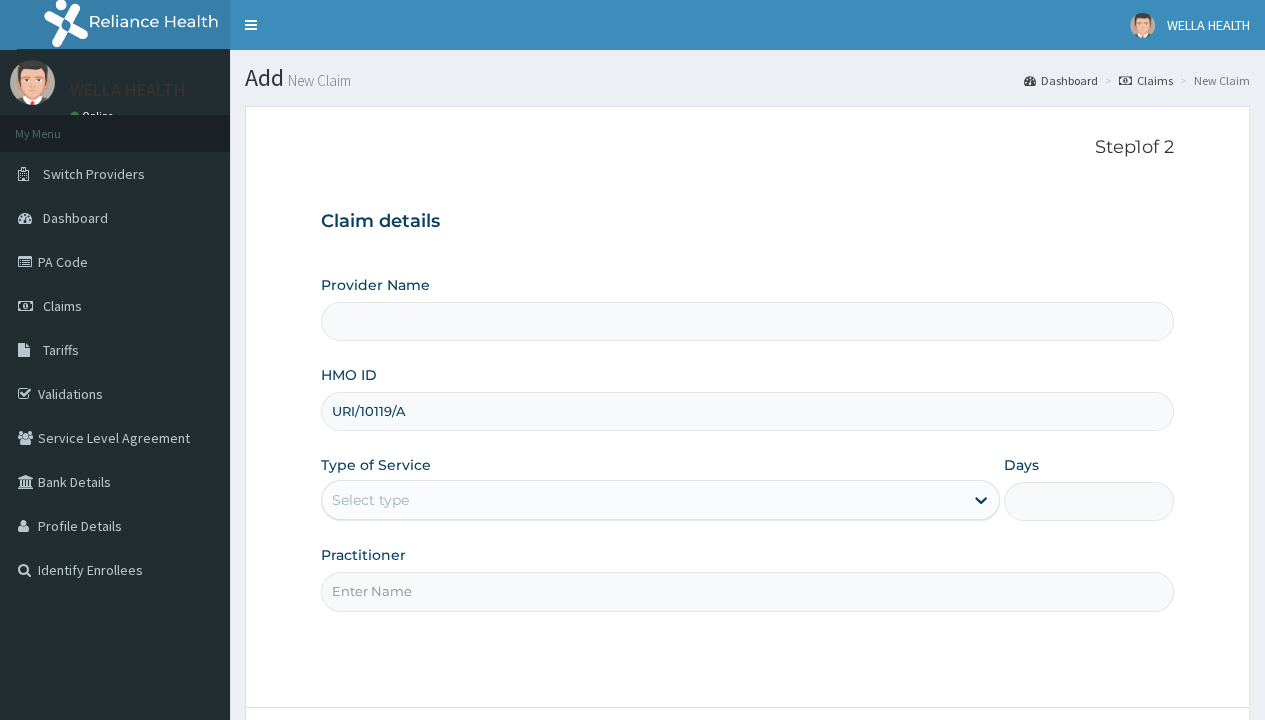 type on "URI/10119/A" 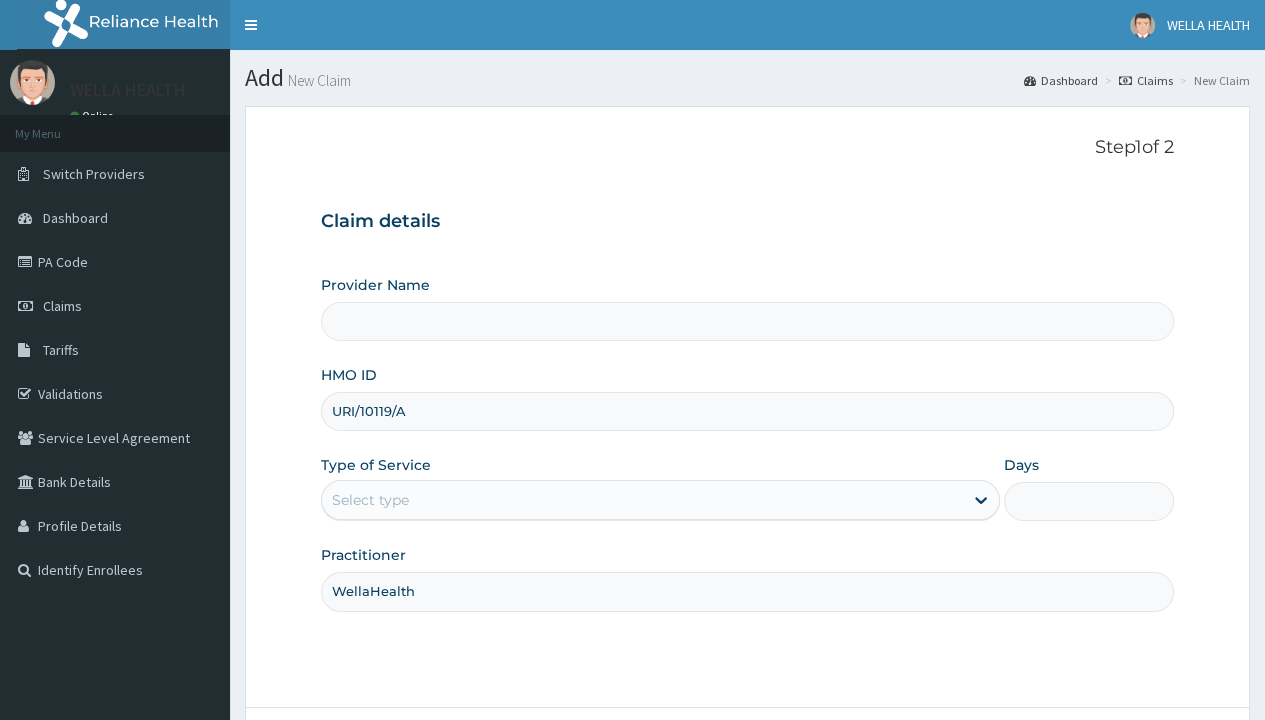 scroll, scrollTop: 0, scrollLeft: 0, axis: both 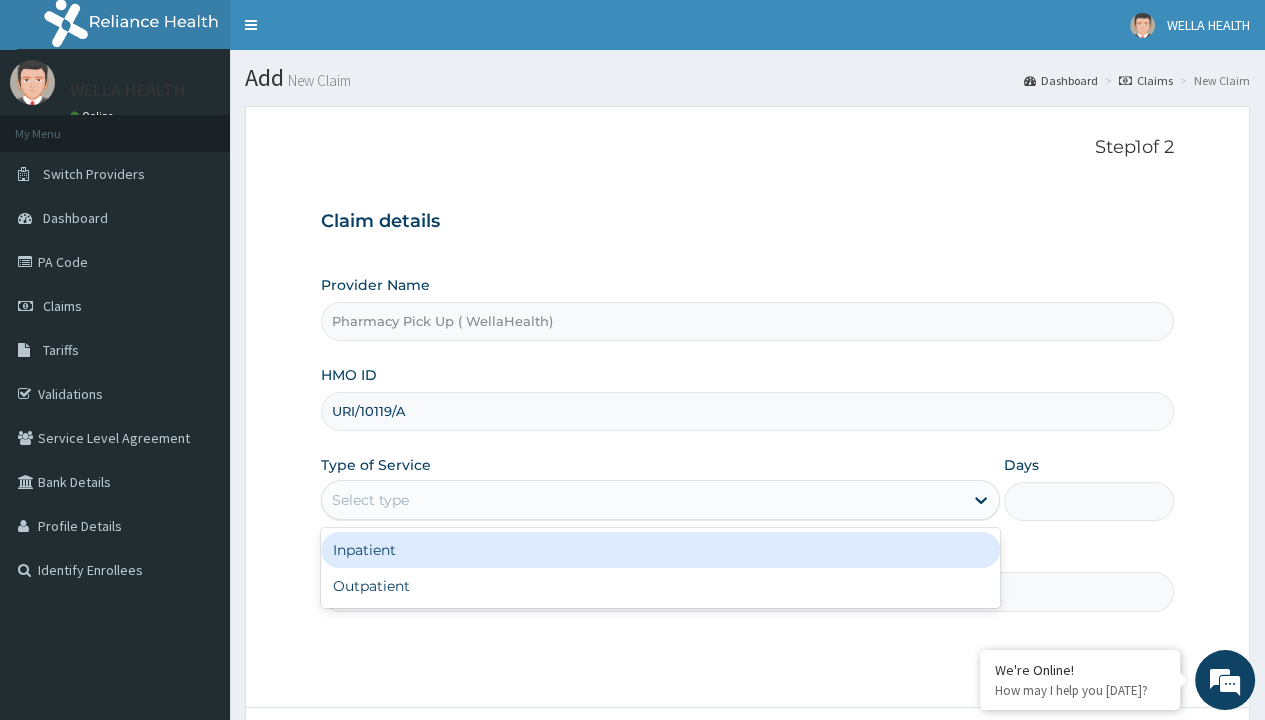type on "Pharmacy Pick Up ( WellaHealth)" 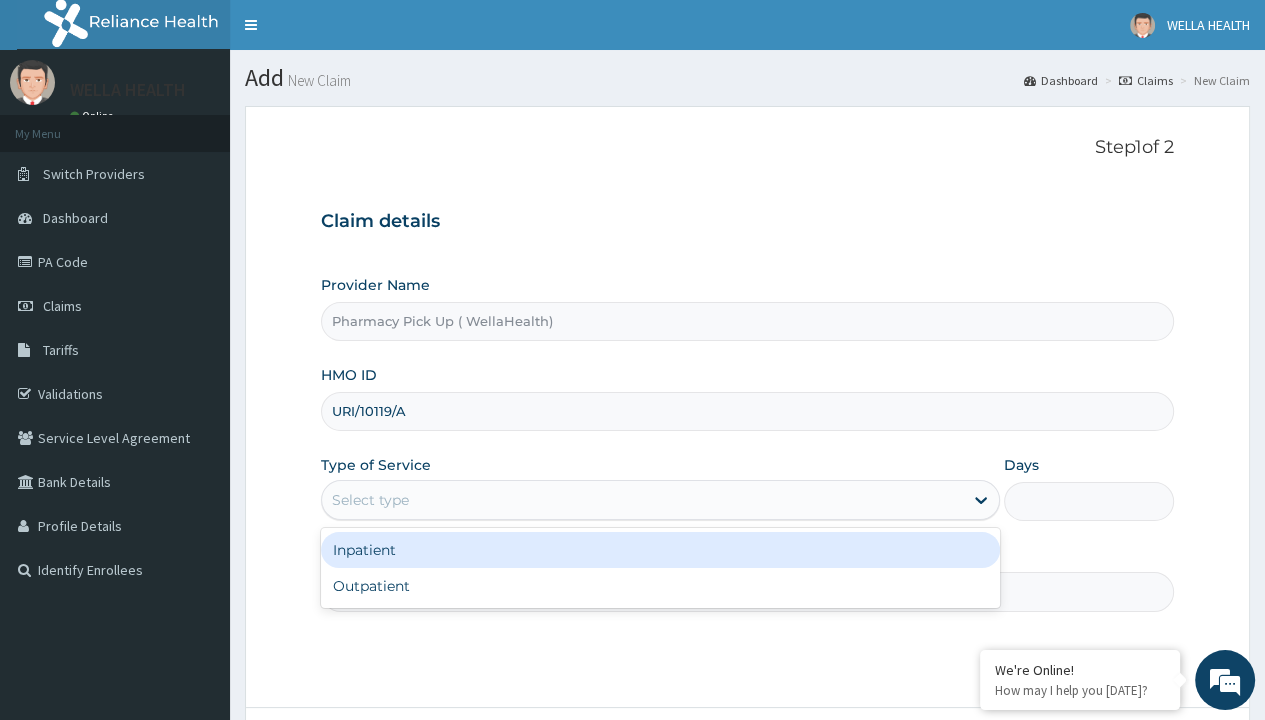 click on "Outpatient" at bounding box center [660, 586] 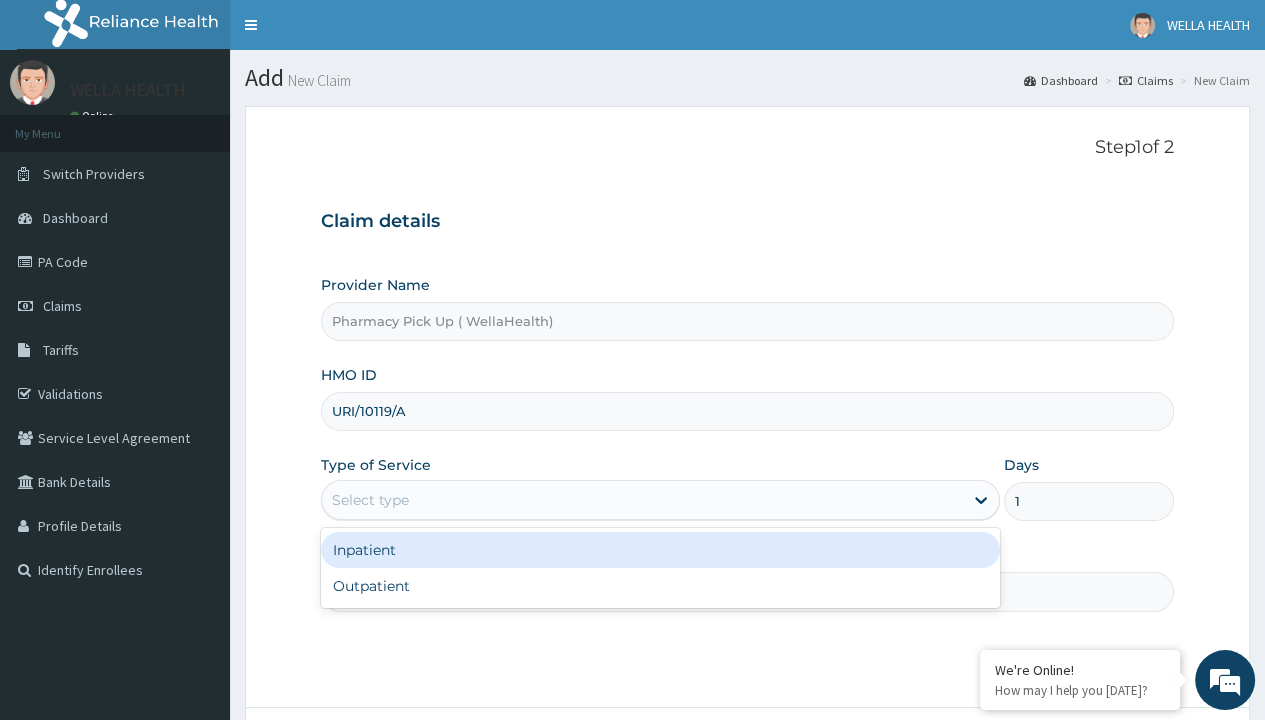 click on "Next" at bounding box center (1123, 764) 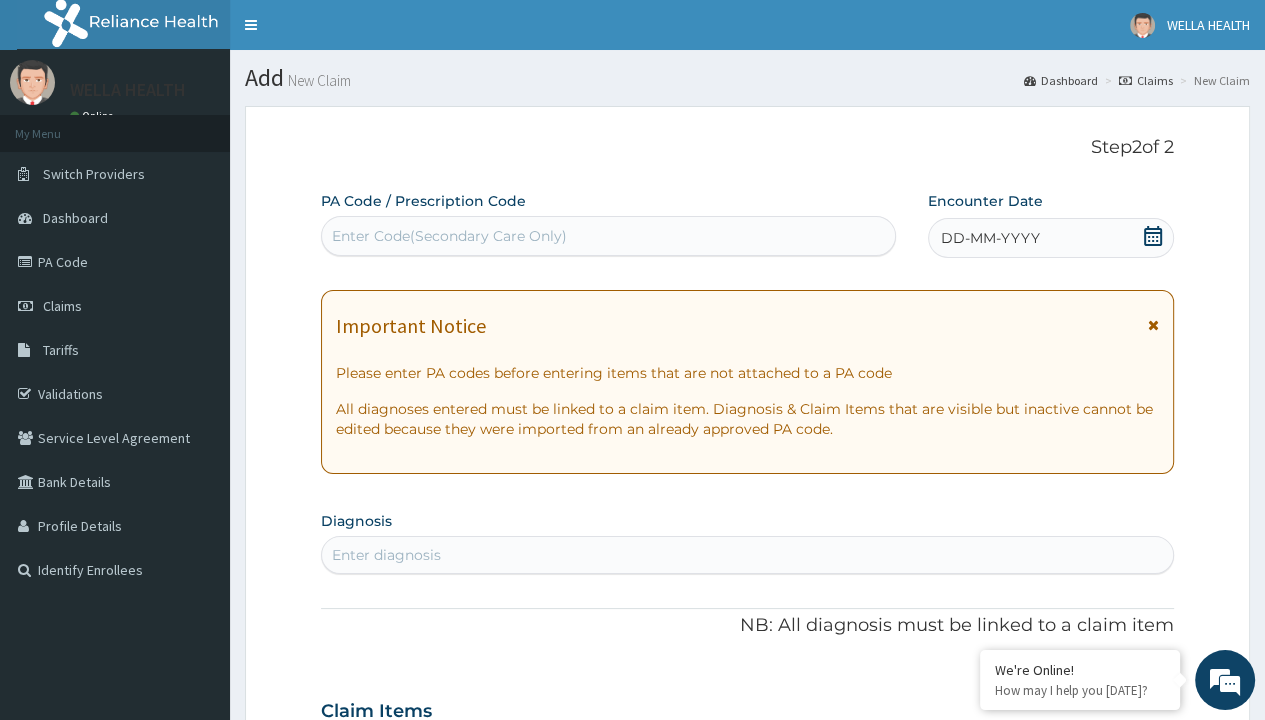 scroll, scrollTop: 167, scrollLeft: 0, axis: vertical 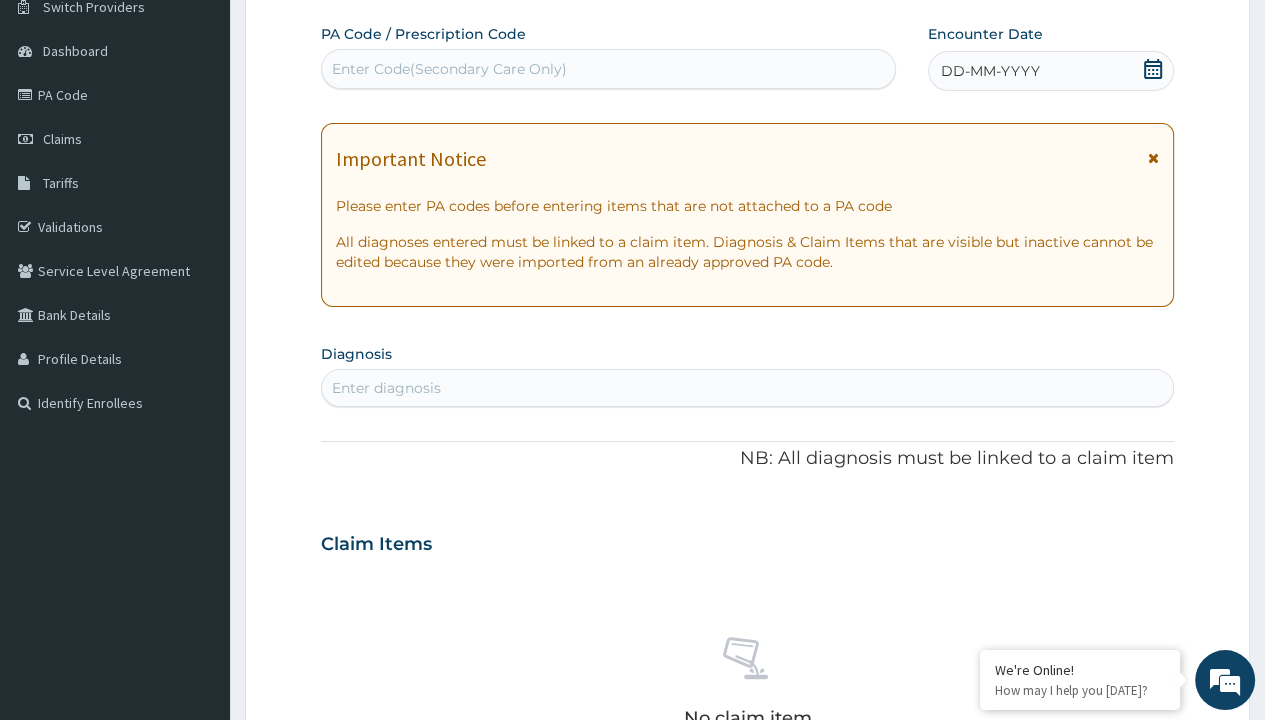 click on "DD-MM-YYYY" at bounding box center [990, 71] 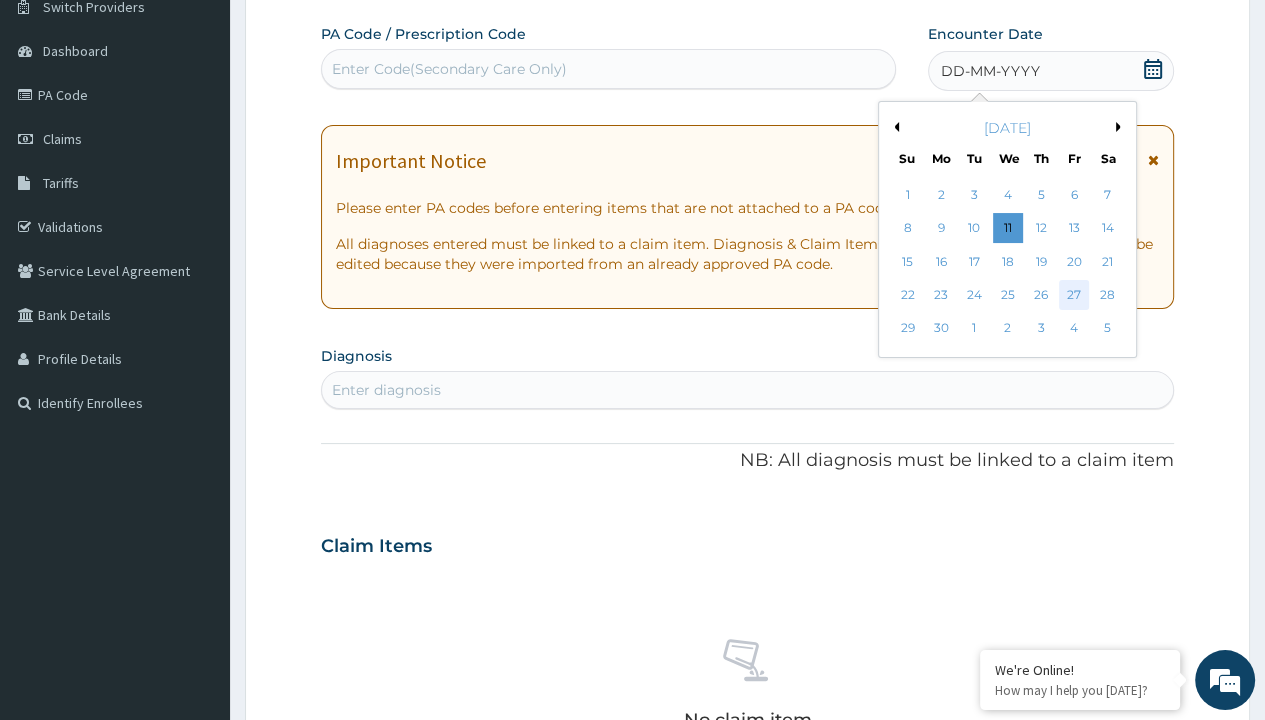 click on "27" at bounding box center (1074, 295) 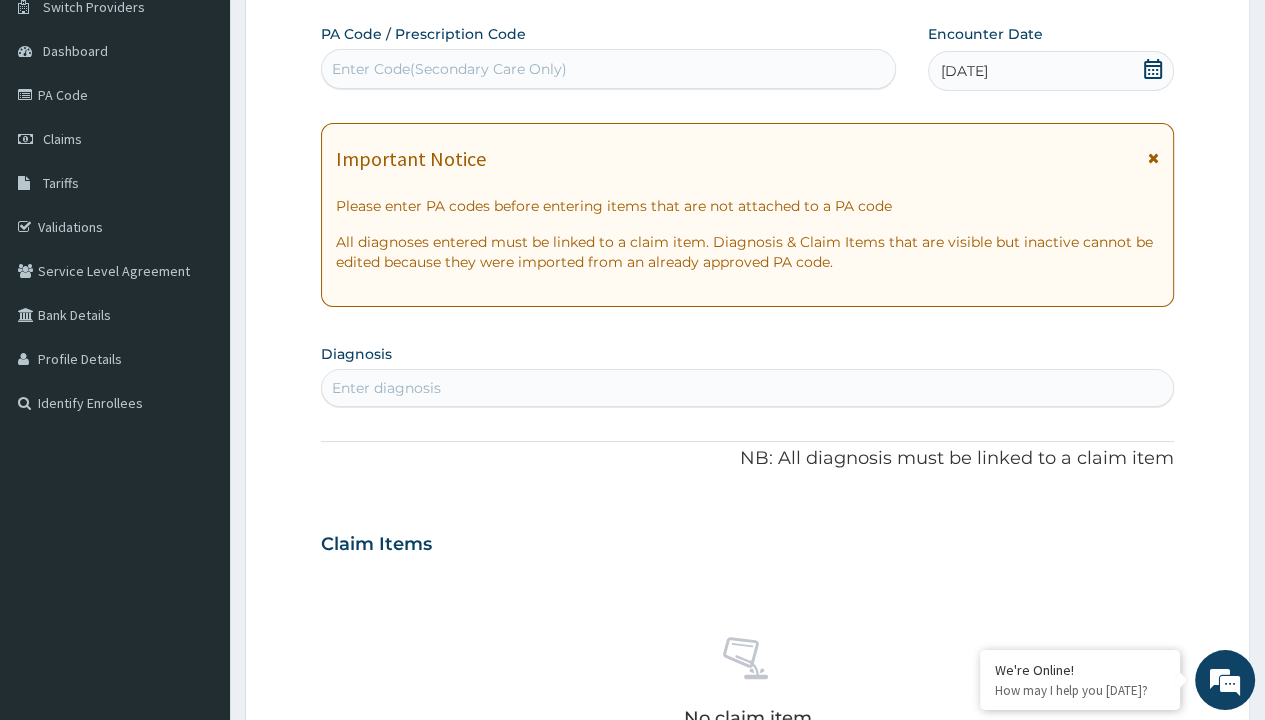 click on "Enter diagnosis" at bounding box center (386, 388) 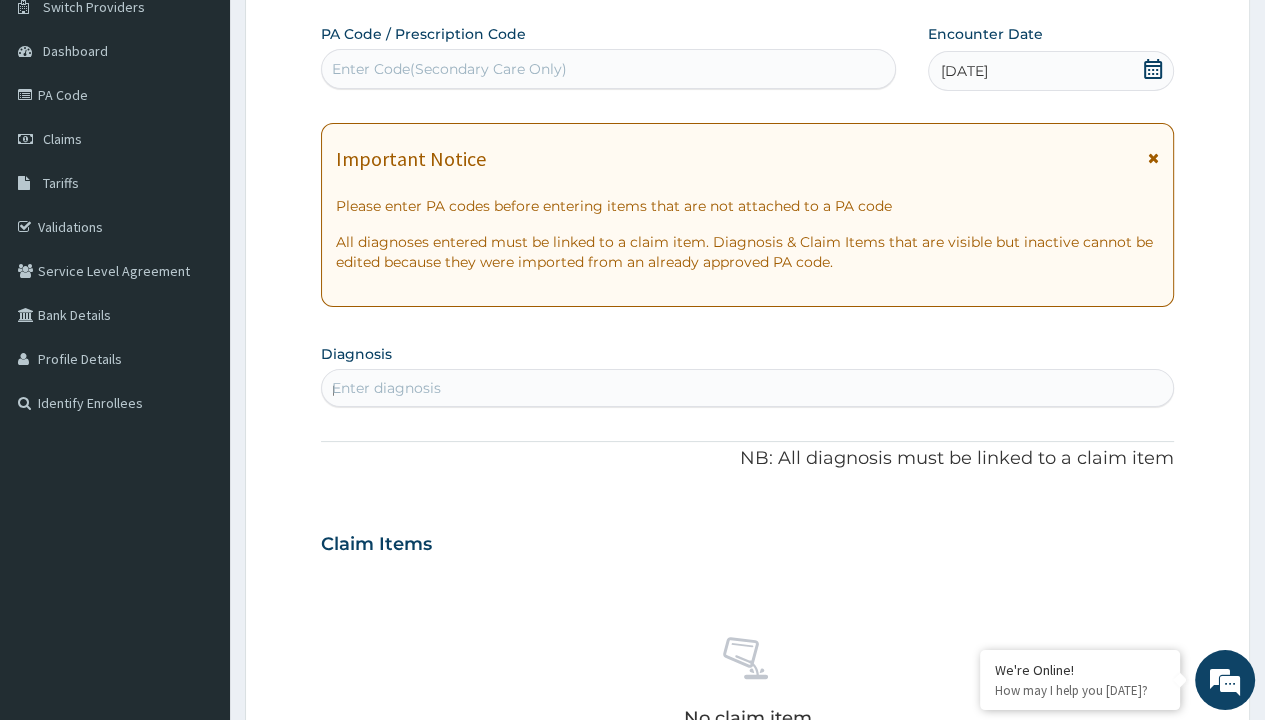 scroll, scrollTop: 0, scrollLeft: 0, axis: both 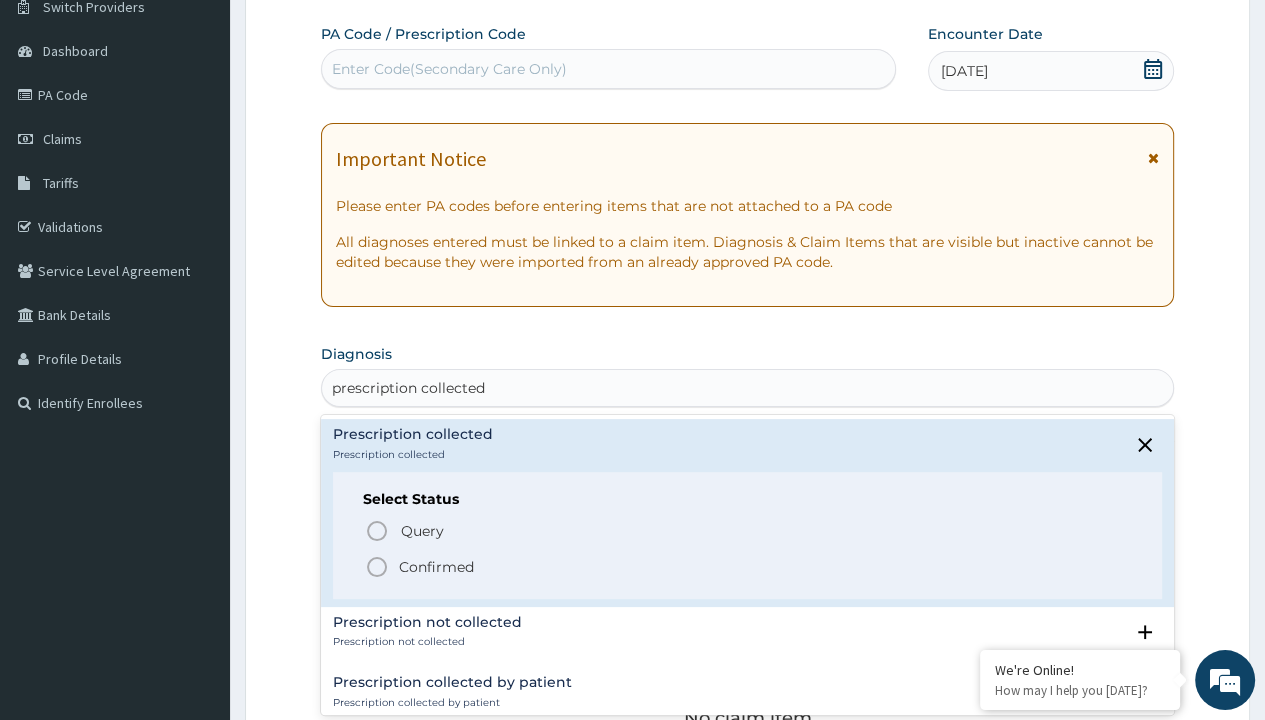 click on "Confirmed" at bounding box center [436, 567] 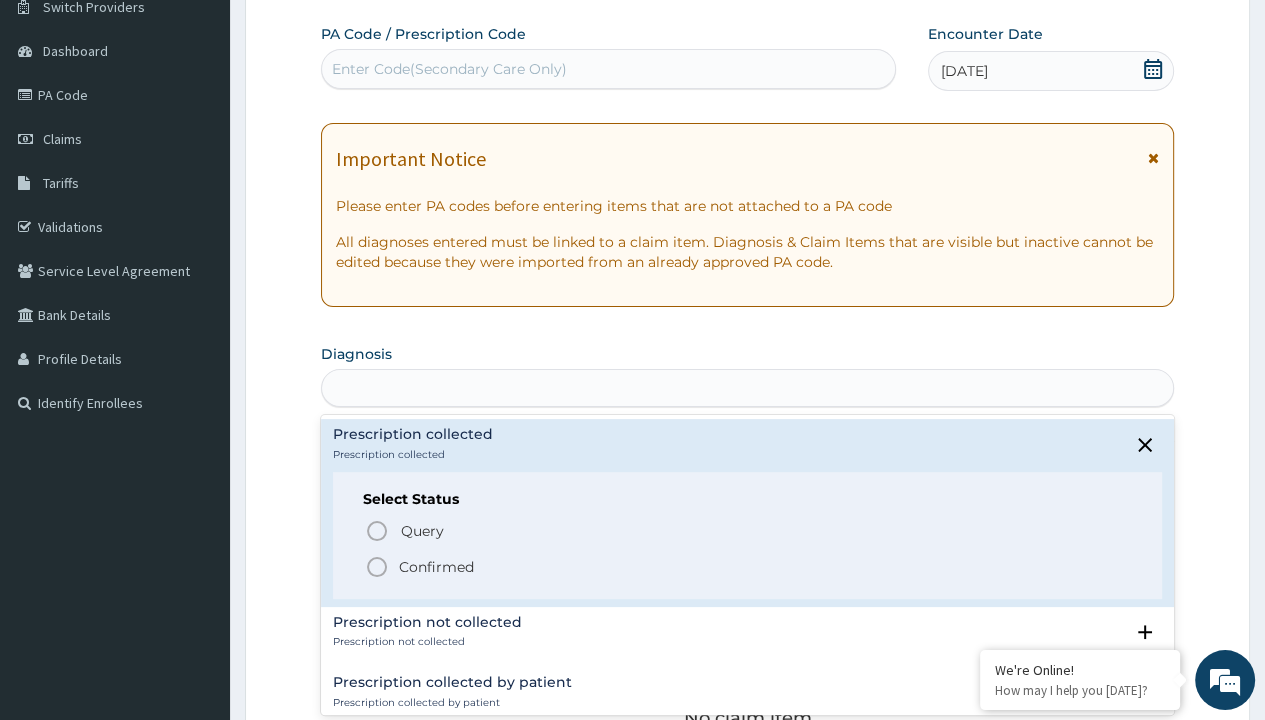 click on "Step  2  of 2 PA Code / Prescription Code Enter Code(Secondary Care Only) Encounter Date [DATE] Important Notice Please enter PA codes before entering items that are not attached to a PA code   All diagnoses entered must be linked to a claim item. Diagnosis & Claim Items that are visible but inactive cannot be edited because they were imported from an already approved PA code. Diagnosis option Prescription collected focused, 1 of 7. 7 results available for search term prescription collected. Use Up and Down to choose options, press Enter to select the currently focused option, press Escape to exit the menu, press Tab to select the option and exit the menu. prescription collected Prescription collected Prescription collected Select Status Query Query covers suspected (?), Keep in view (kiv), Ruled out (r/o) Confirmed Prescription not collected Prescription not collected Select Status Query Query covers suspected (?), Keep in view (kiv), Ruled out (r/o) Confirmed Prescription collected by patient Query Item" at bounding box center (747, 571) 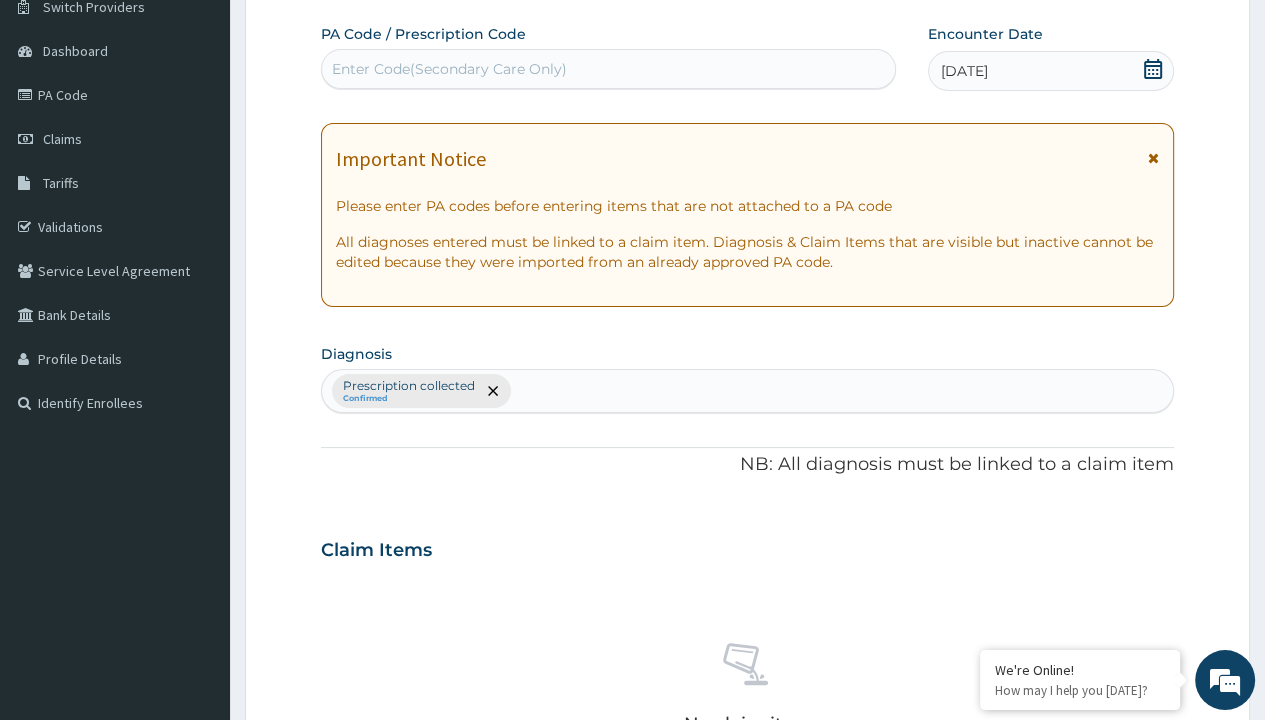 scroll, scrollTop: 698, scrollLeft: 0, axis: vertical 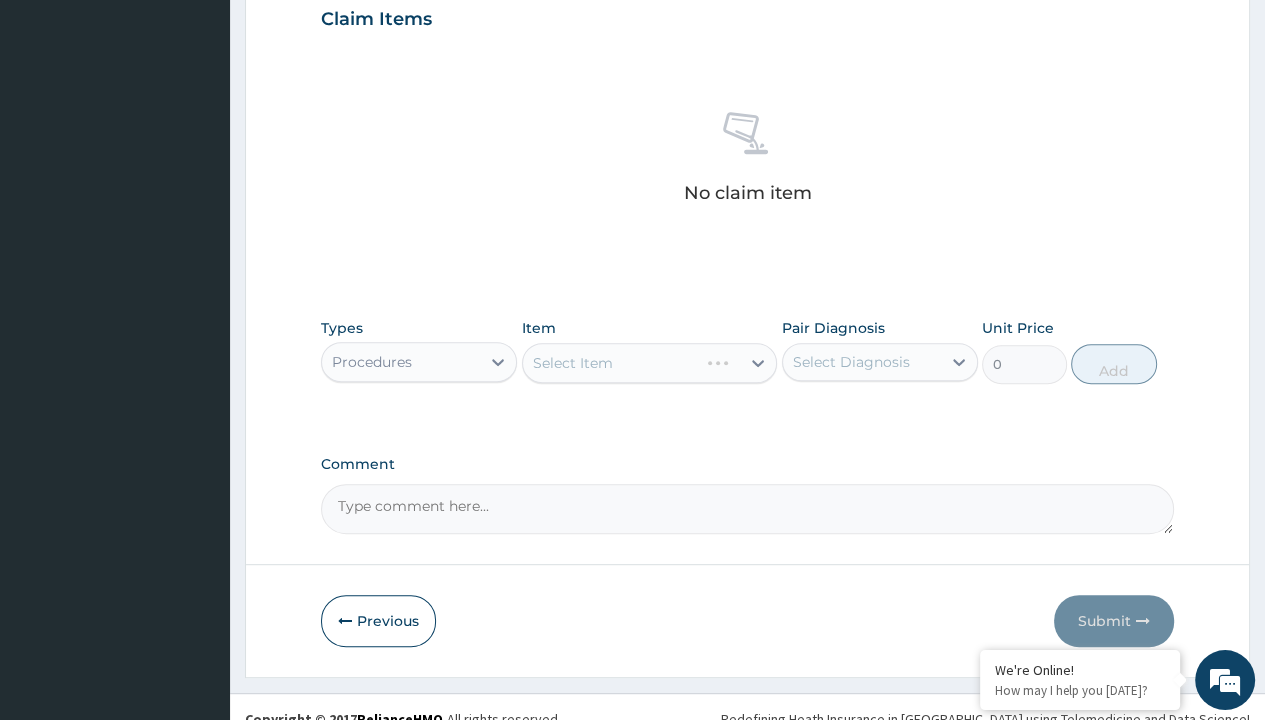 click on "Select Item" at bounding box center (573, 363) 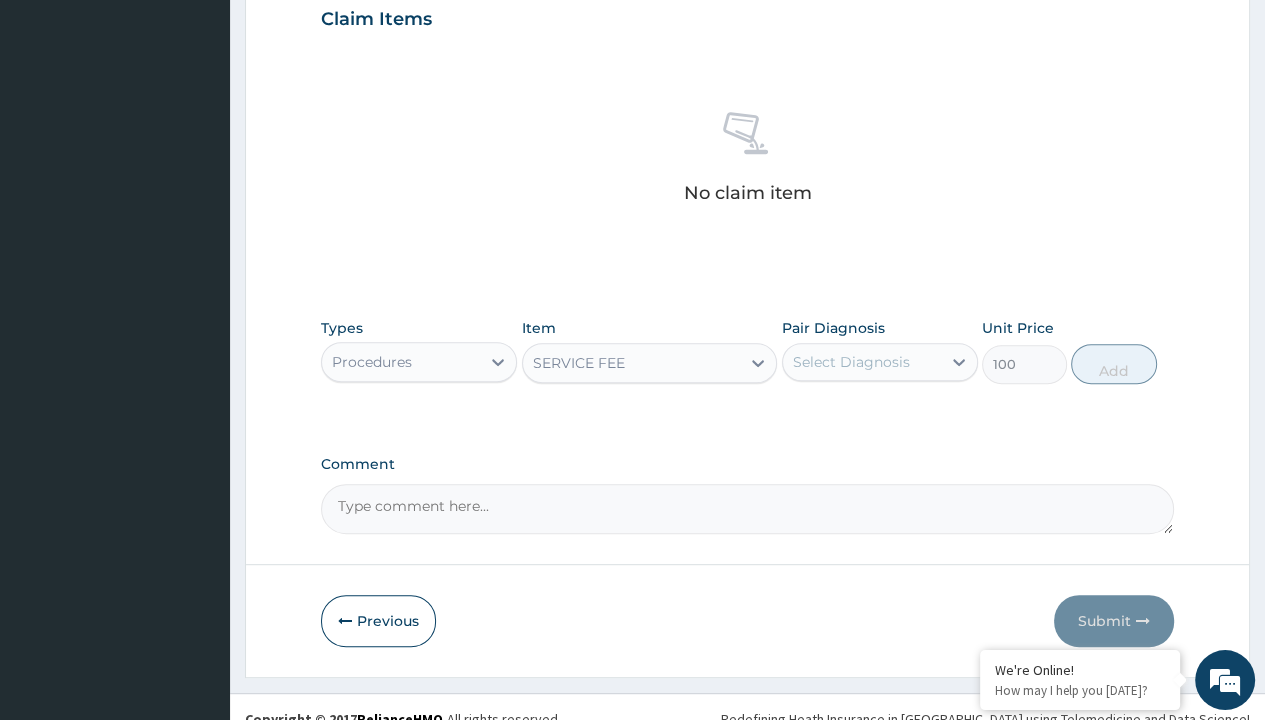 click on "Prescription collected" at bounding box center [409, -145] 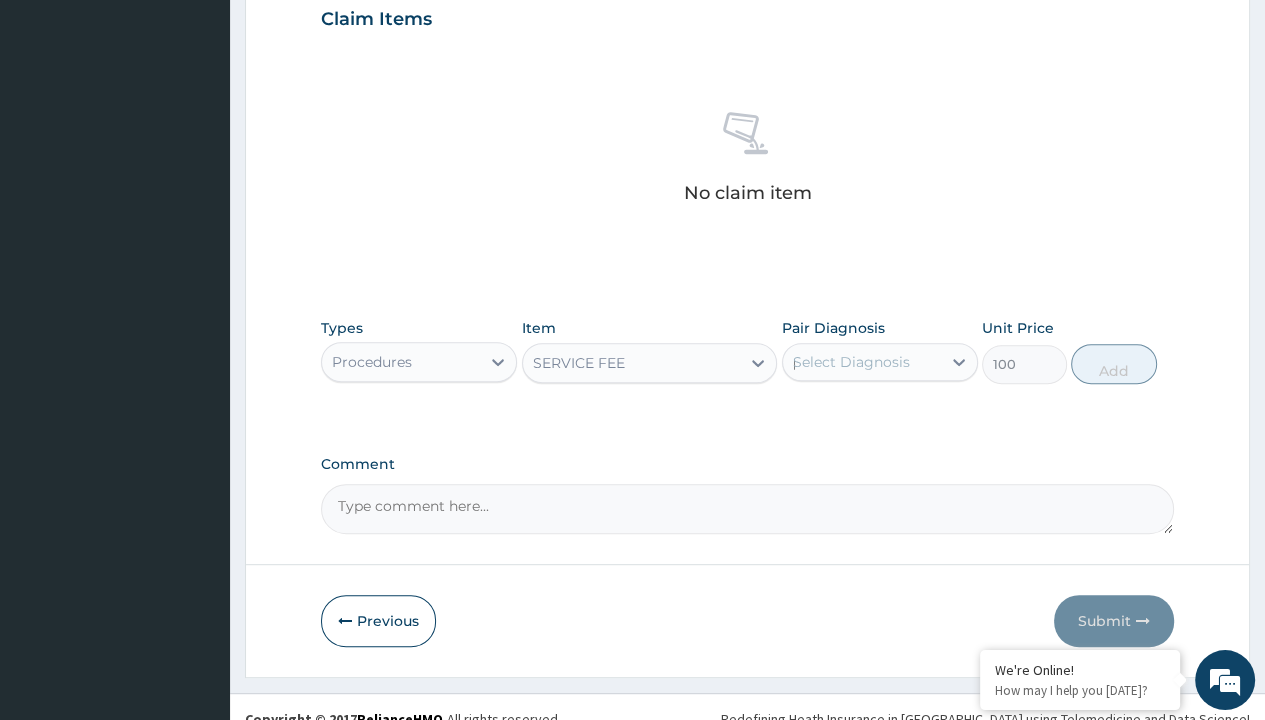 scroll, scrollTop: 347, scrollLeft: 0, axis: vertical 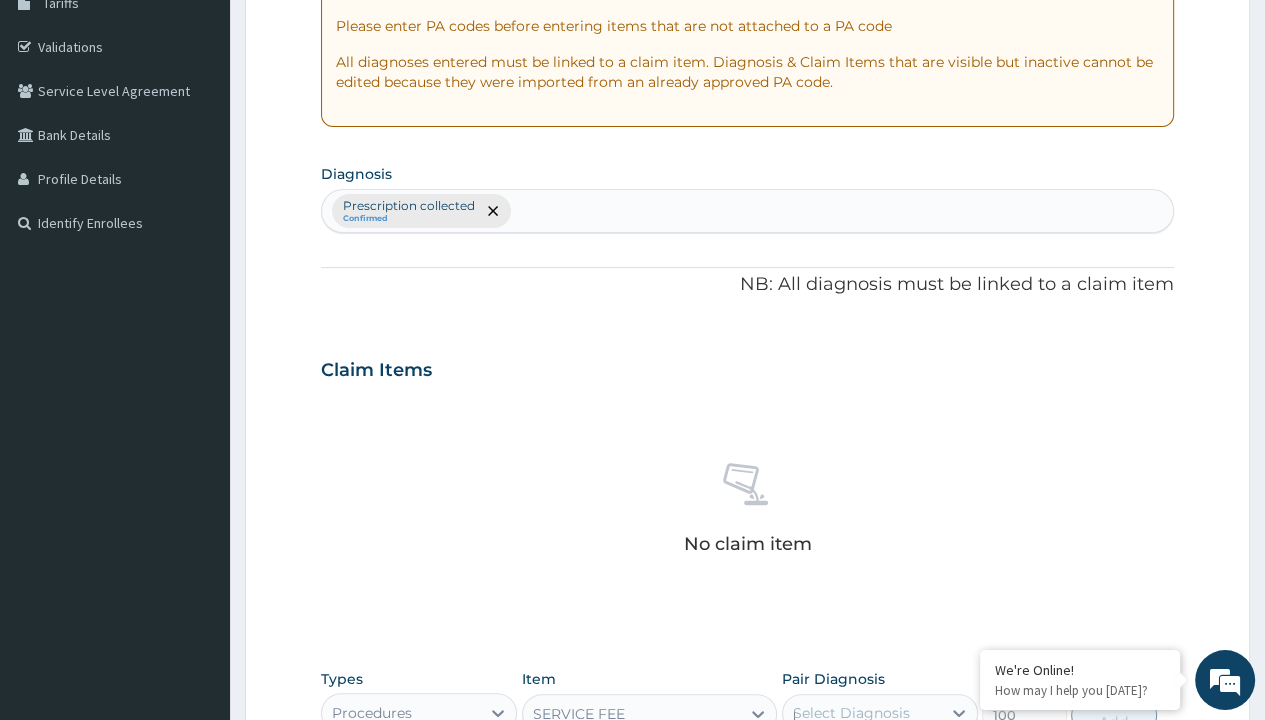 type 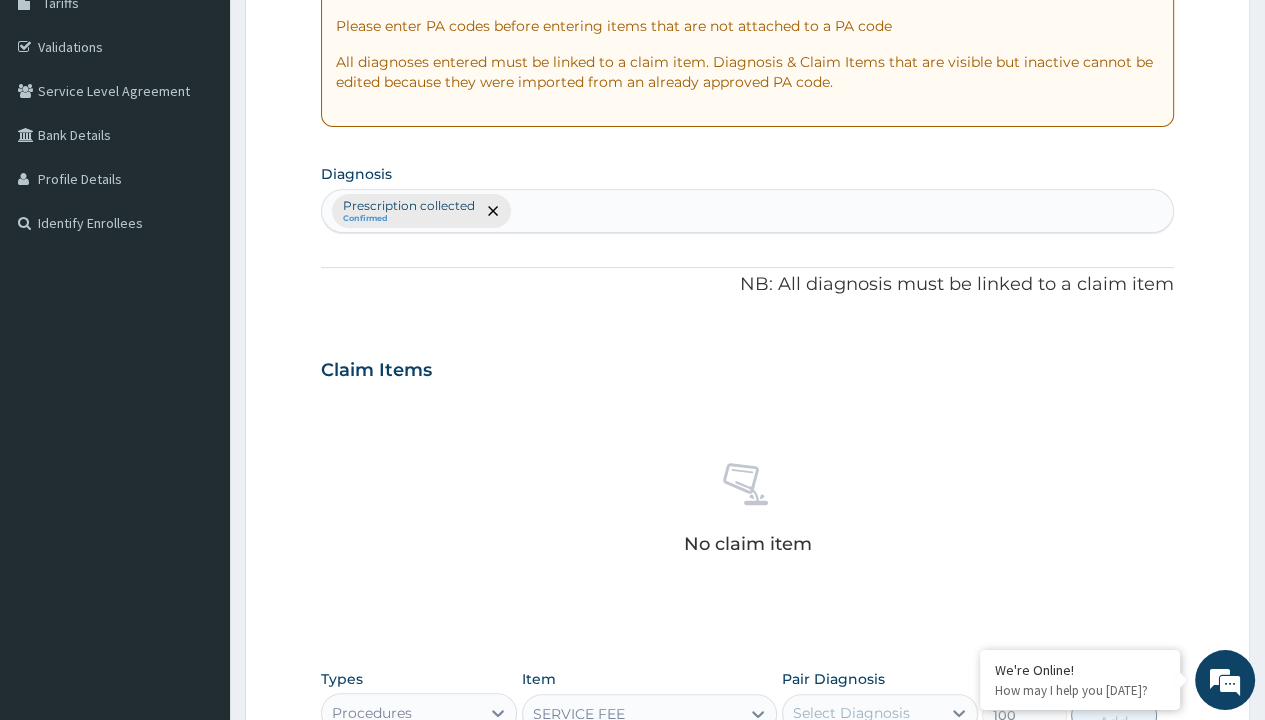 click on "Add" at bounding box center [1113, 715] 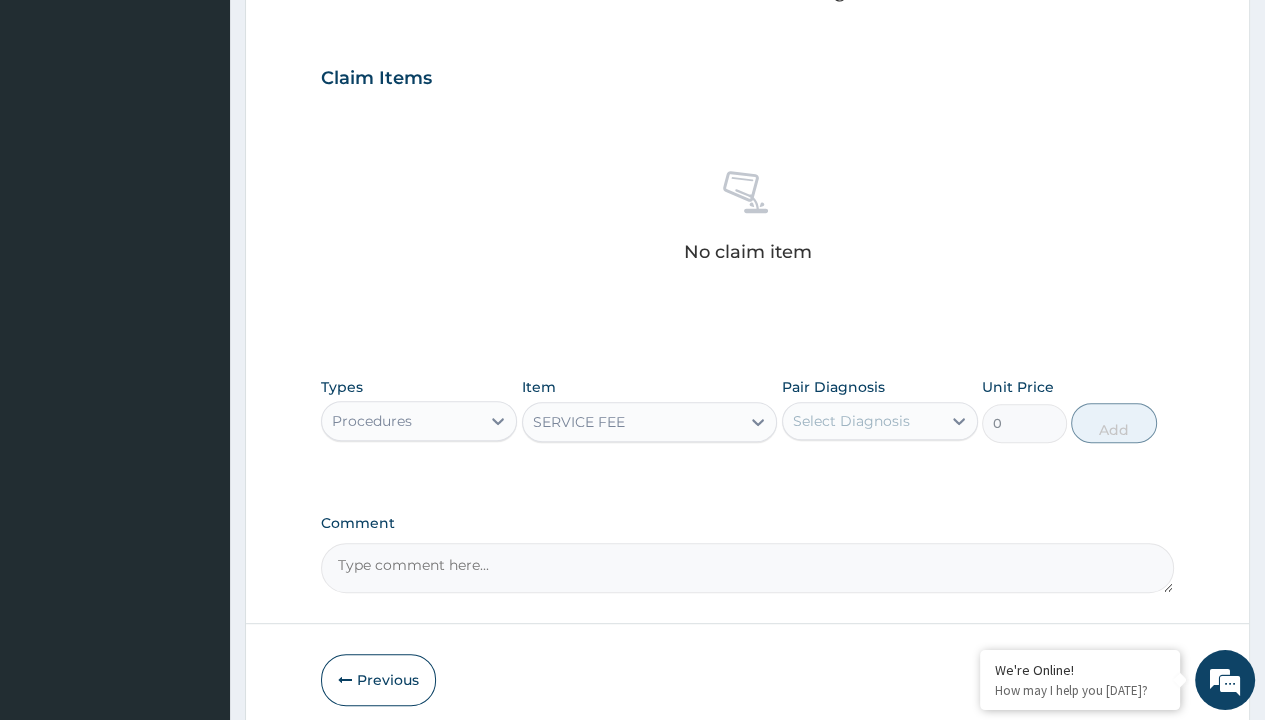click on "Step  2  of 2 PA Code / Prescription Code Enter Code(Secondary Care Only) Encounter Date 27-06-2025 Important Notice Please enter PA codes before entering items that are not attached to a PA code   All diagnoses entered must be linked to a claim item. Diagnosis & Claim Items that are visible but inactive cannot be edited because they were imported from an already approved PA code. Diagnosis Prescription collected Confirmed NB: All diagnosis must be linked to a claim item Claim Items No claim item Types Procedures Item option SERVICE FEE, selected.   Select is focused ,type to refine list, press Down to open the menu,  SERVICE FEE Pair Diagnosis Select Diagnosis Unit Price 0 Add Comment     Previous   Submit" at bounding box center [747, 101] 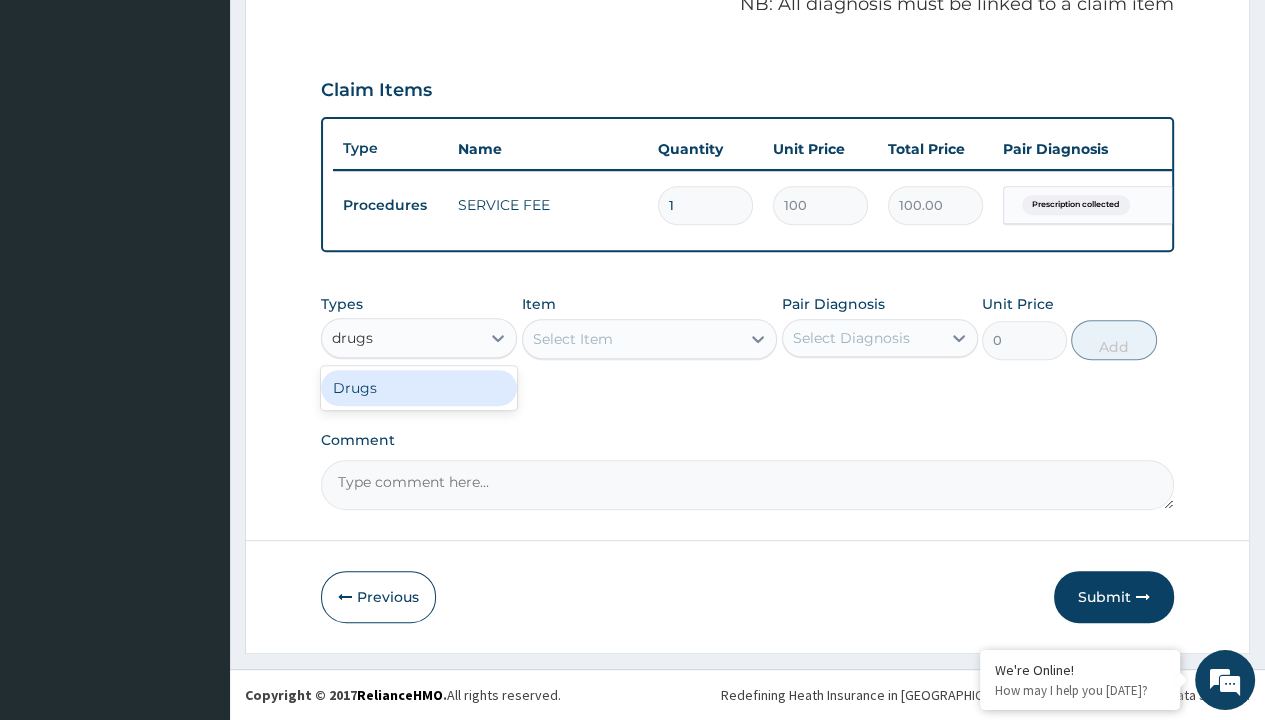 click on "Drugs" at bounding box center [419, 388] 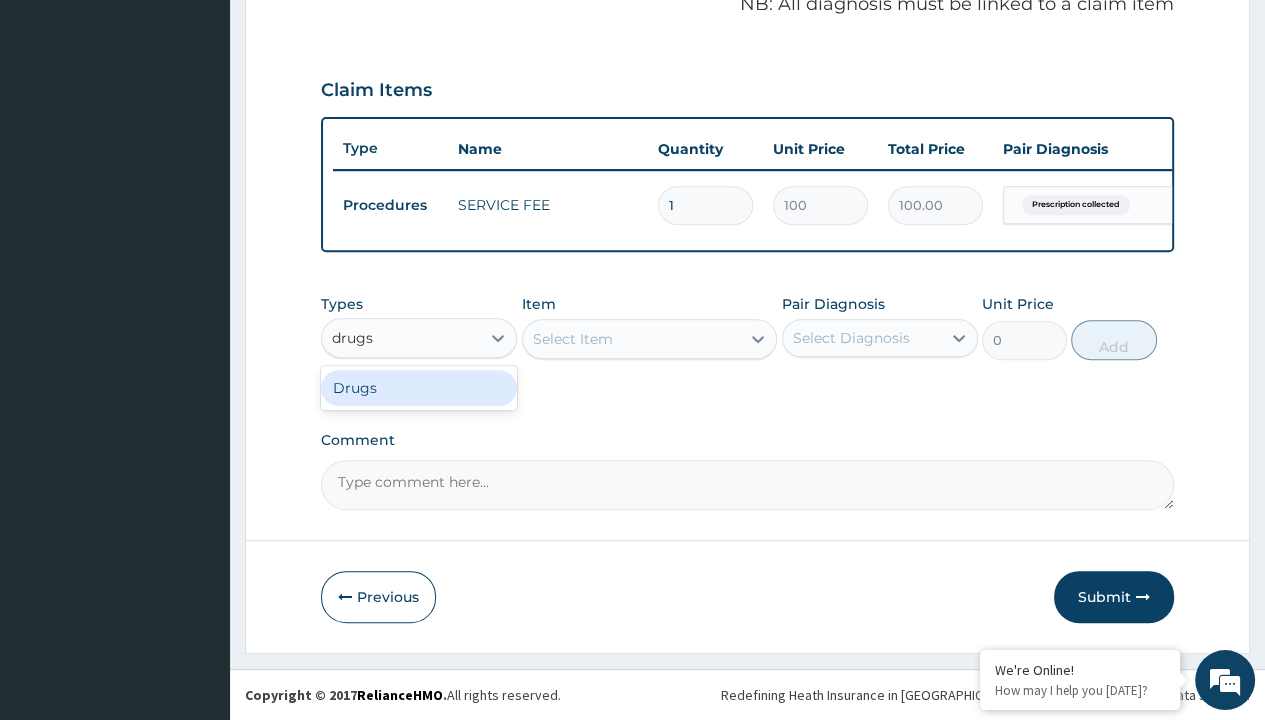 type 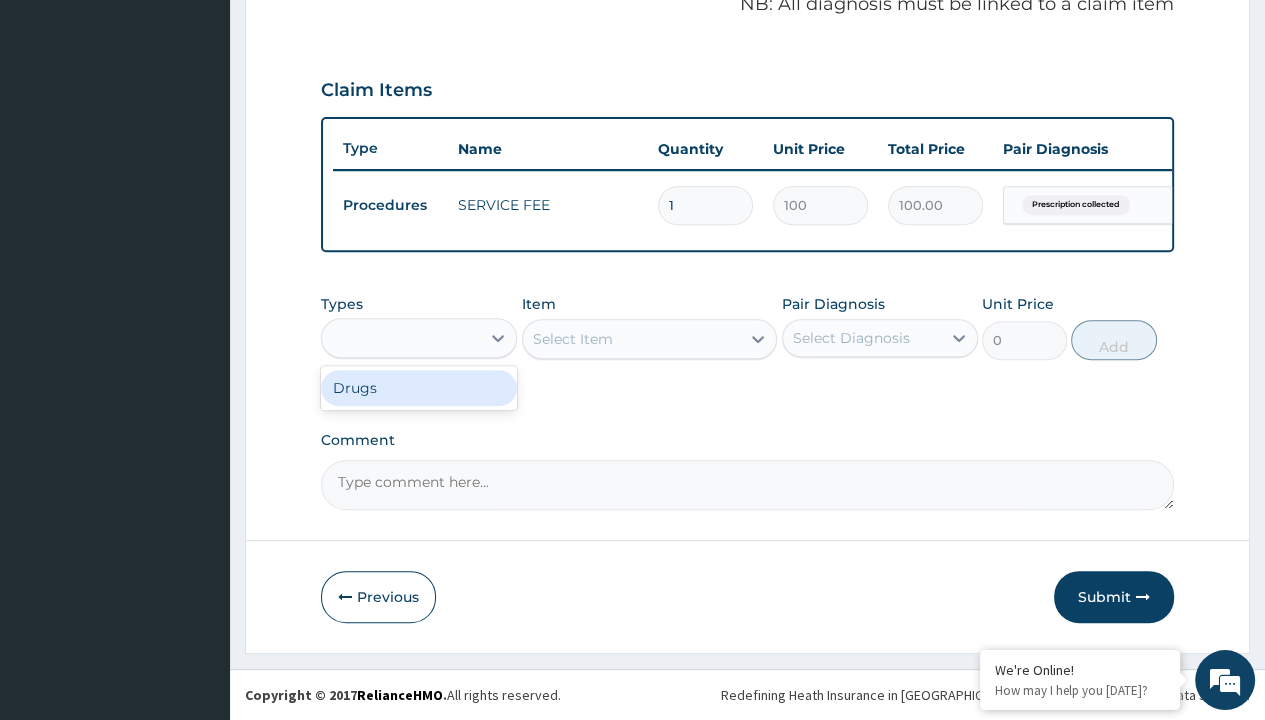 scroll, scrollTop: 0, scrollLeft: 0, axis: both 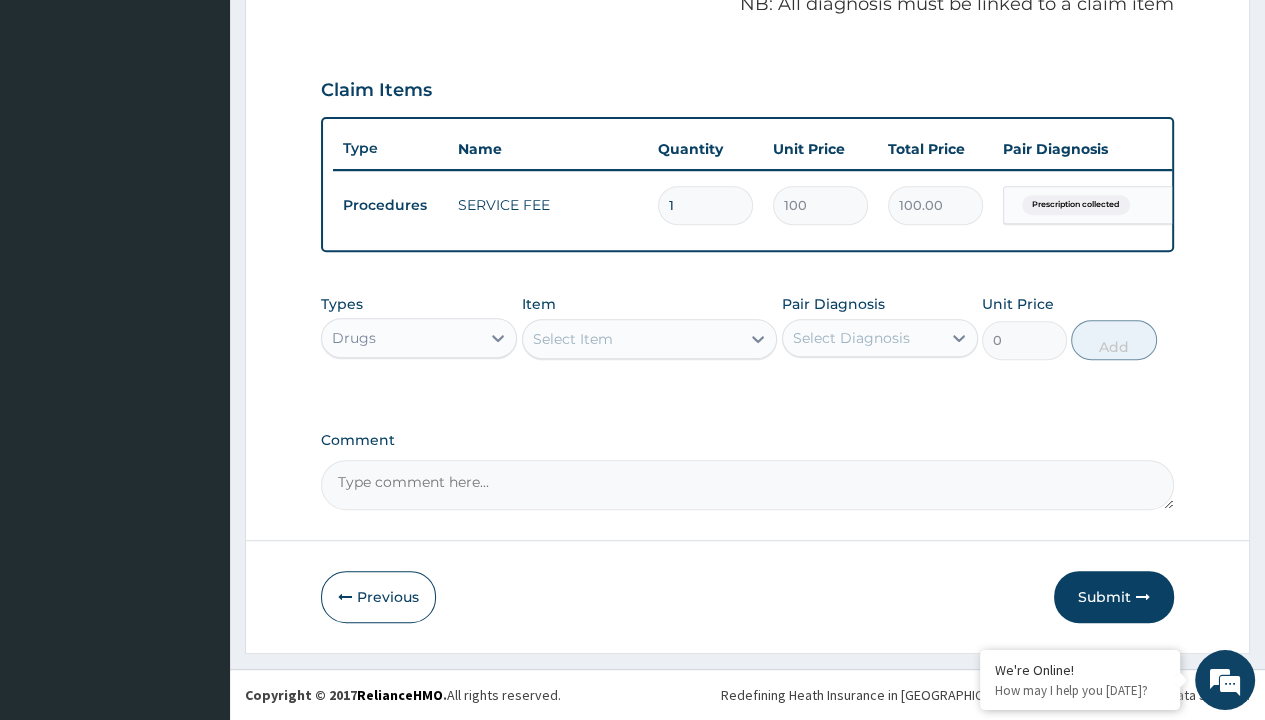 click on "Select Item" at bounding box center (573, 339) 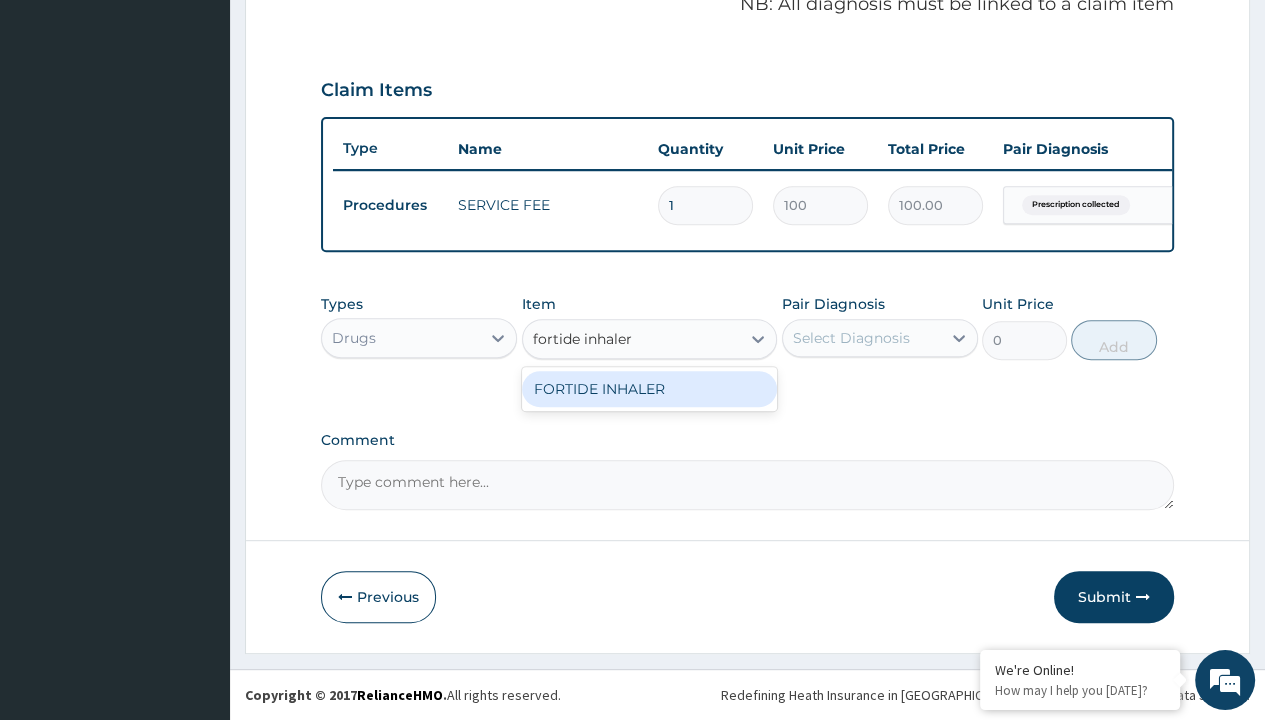 click on "FORTIDE INHALER" at bounding box center (650, 389) 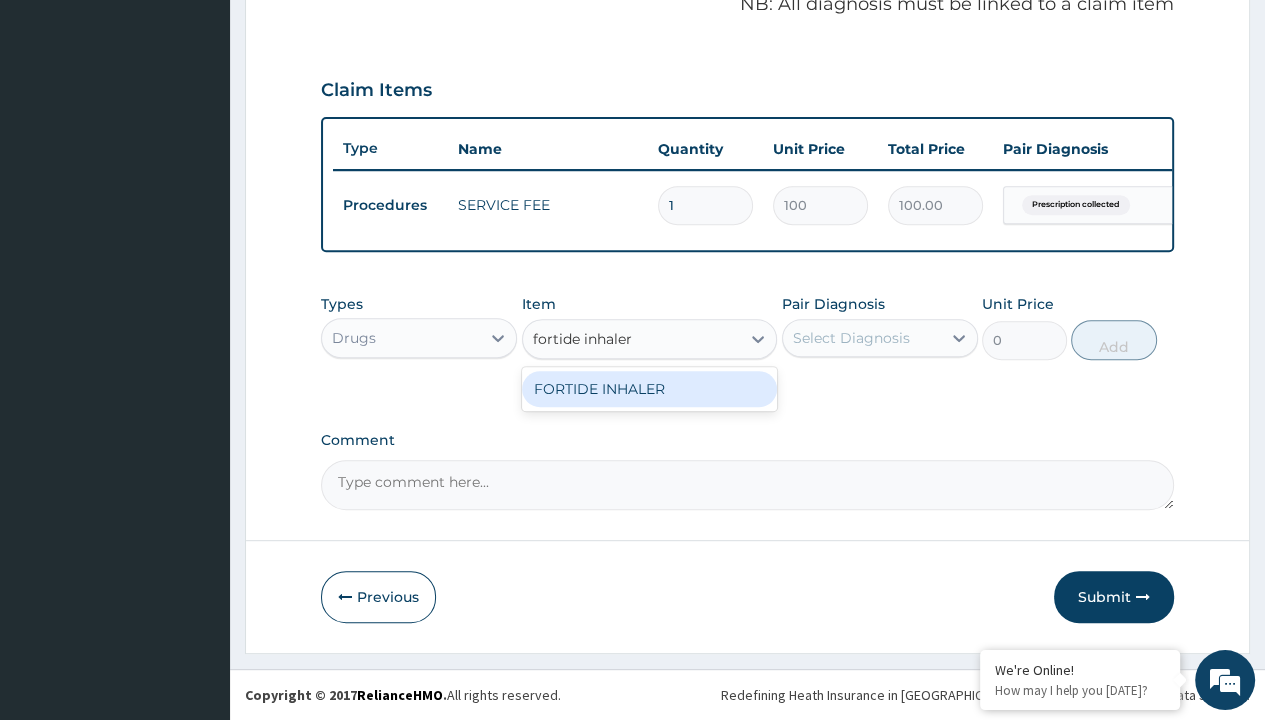 type 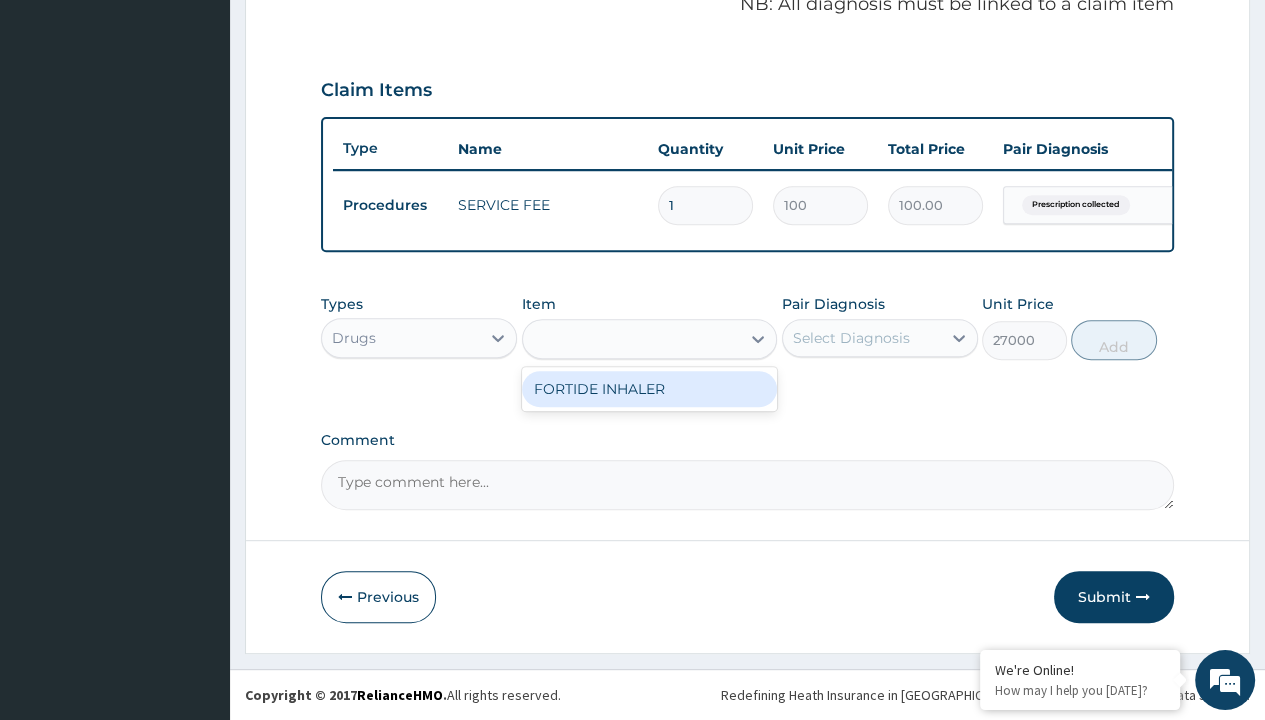 scroll, scrollTop: 0, scrollLeft: 0, axis: both 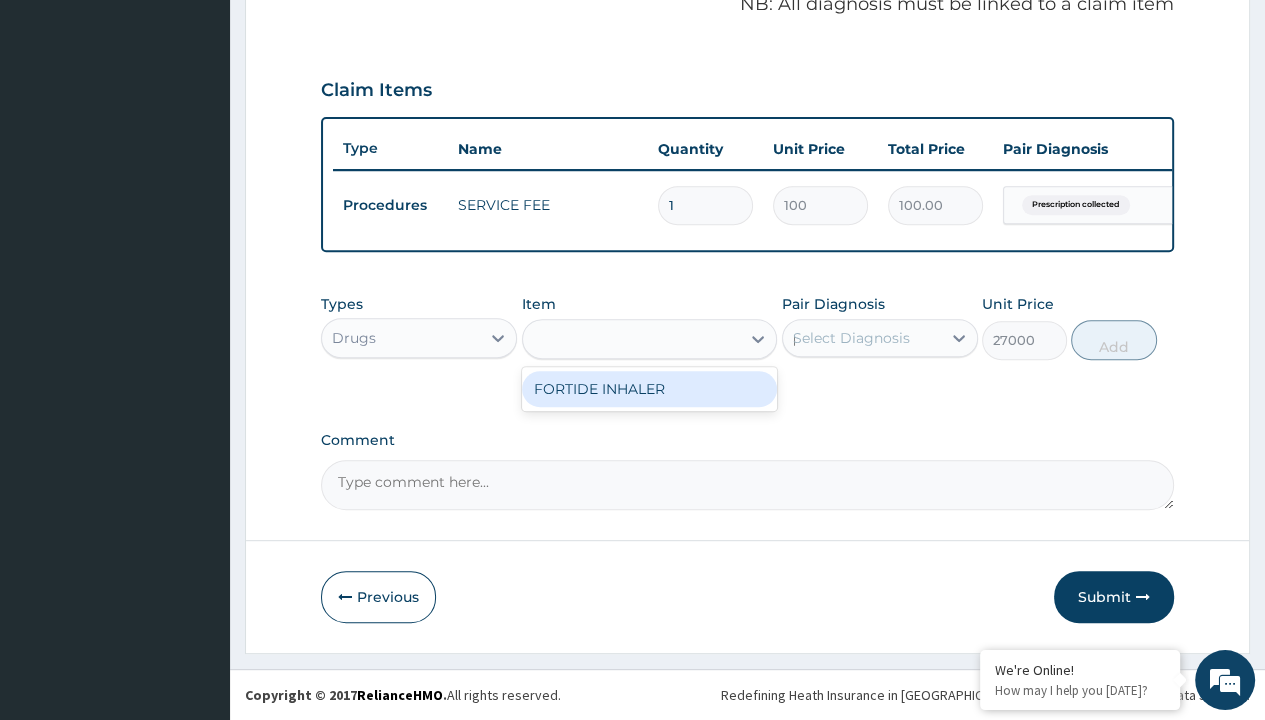 type 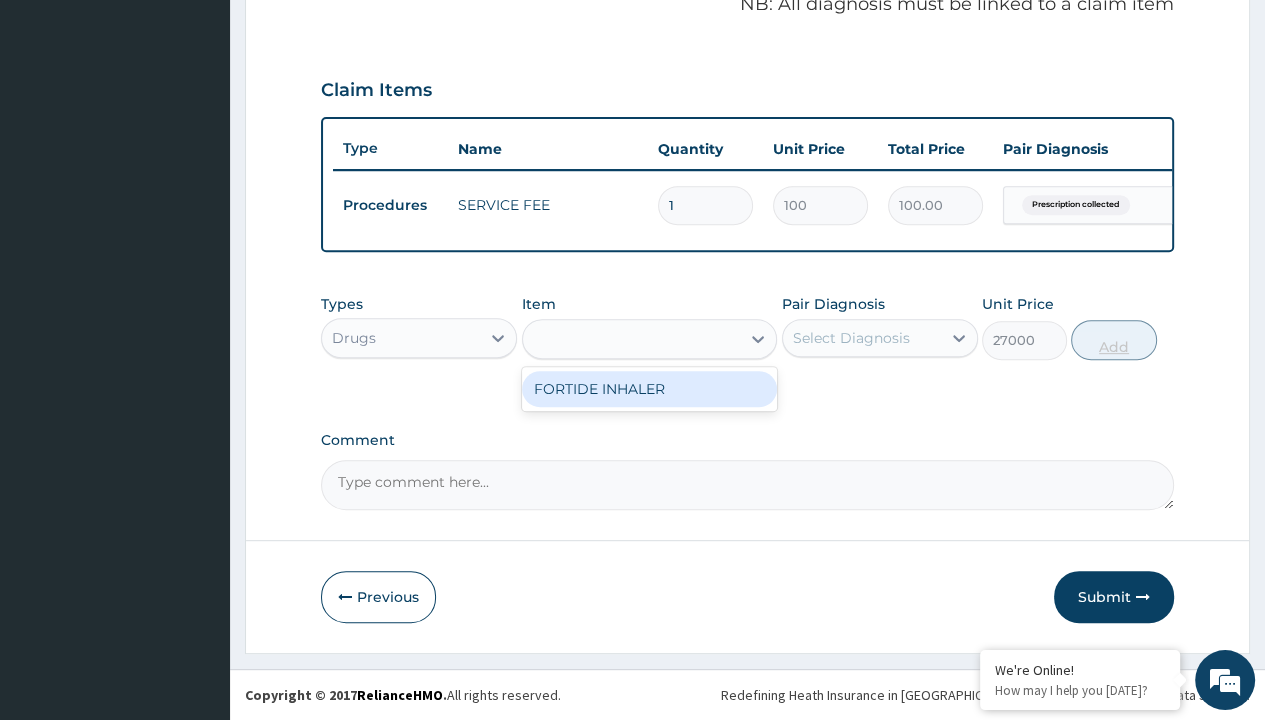 click on "Add" at bounding box center (1113, 340) 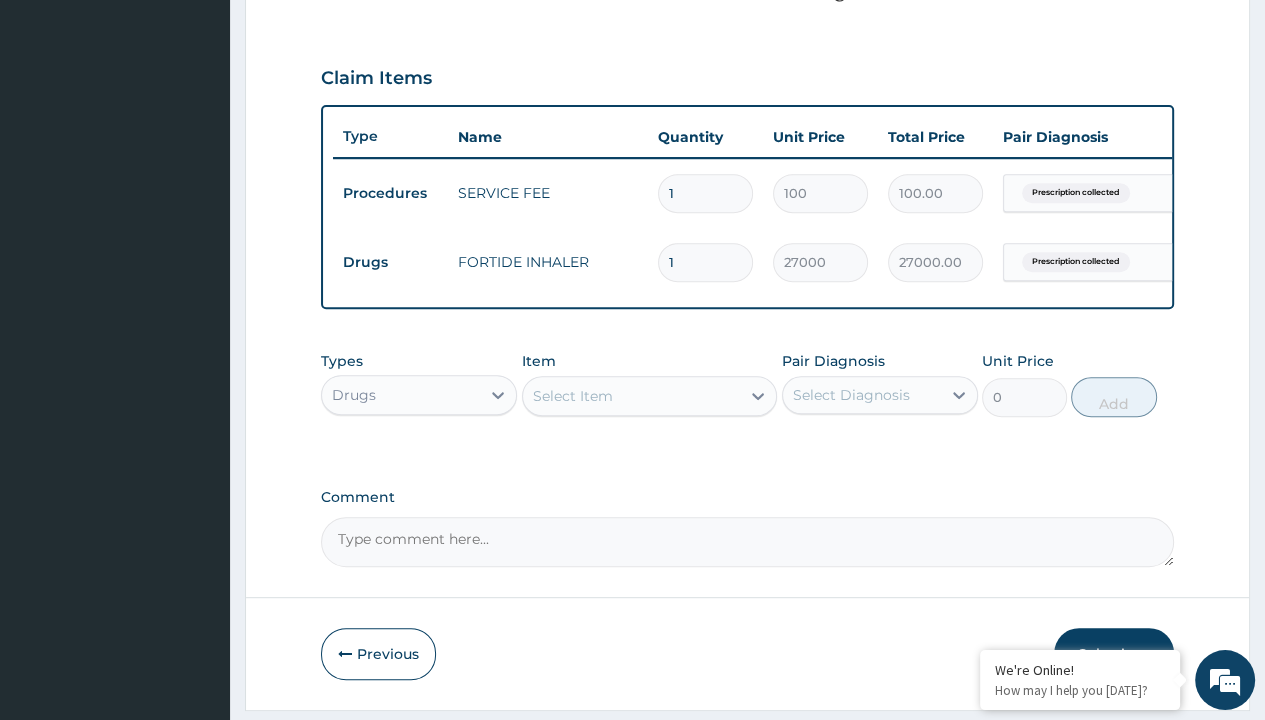 click on "Step  2  of 2 PA Code / Prescription Code Enter Code(Secondary Care Only) Encounter Date 27-06-2025 Important Notice Please enter PA codes before entering items that are not attached to a PA code   All diagnoses entered must be linked to a claim item. Diagnosis & Claim Items that are visible but inactive cannot be edited because they were imported from an already approved PA code. Diagnosis Prescription collected Confirmed NB: All diagnosis must be linked to a claim item Claim Items Type Name Quantity Unit Price Total Price Pair Diagnosis Actions Procedures SERVICE FEE 1 100 100.00 Prescription collected Delete Drugs FORTIDE INHALER 1 27000 27000.00 Prescription collected Delete Types Drugs Item Select Item Pair Diagnosis Select Diagnosis Unit Price 0 Add Comment     Previous   Submit" at bounding box center (747, 88) 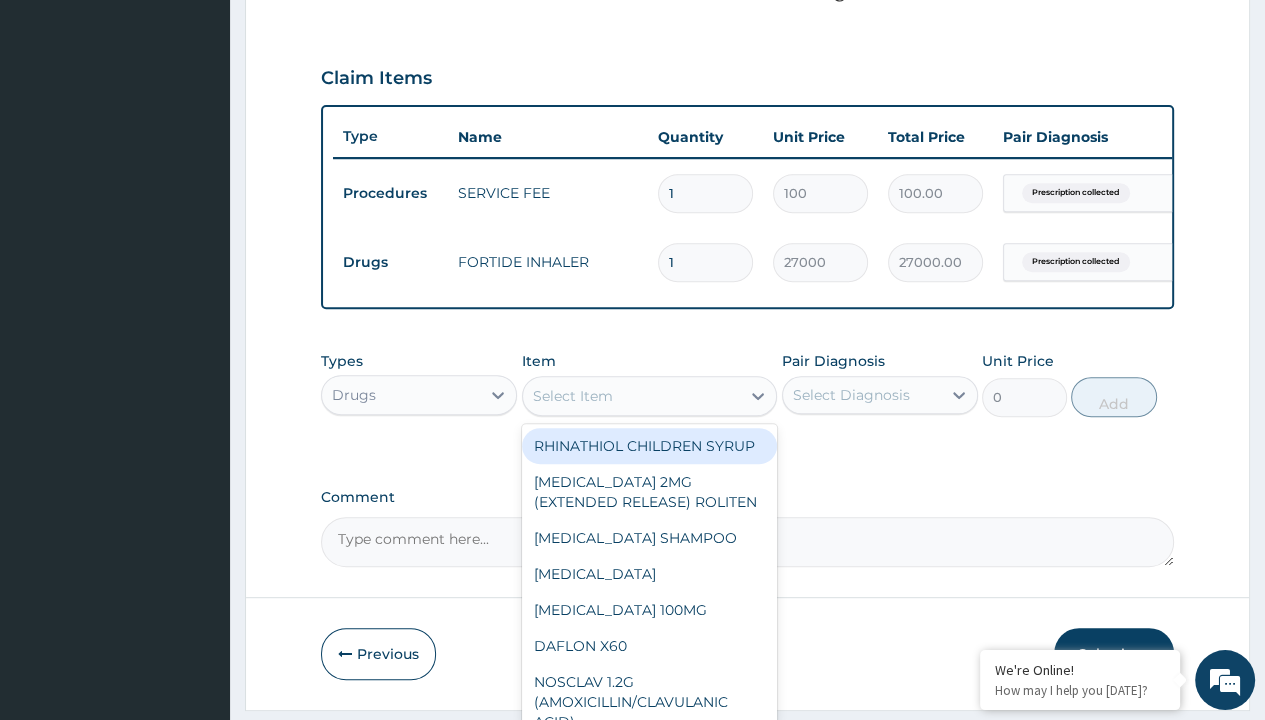 type on "galvus met 50/1000mg vidagliptin/metformin x 60 tabs/pack" 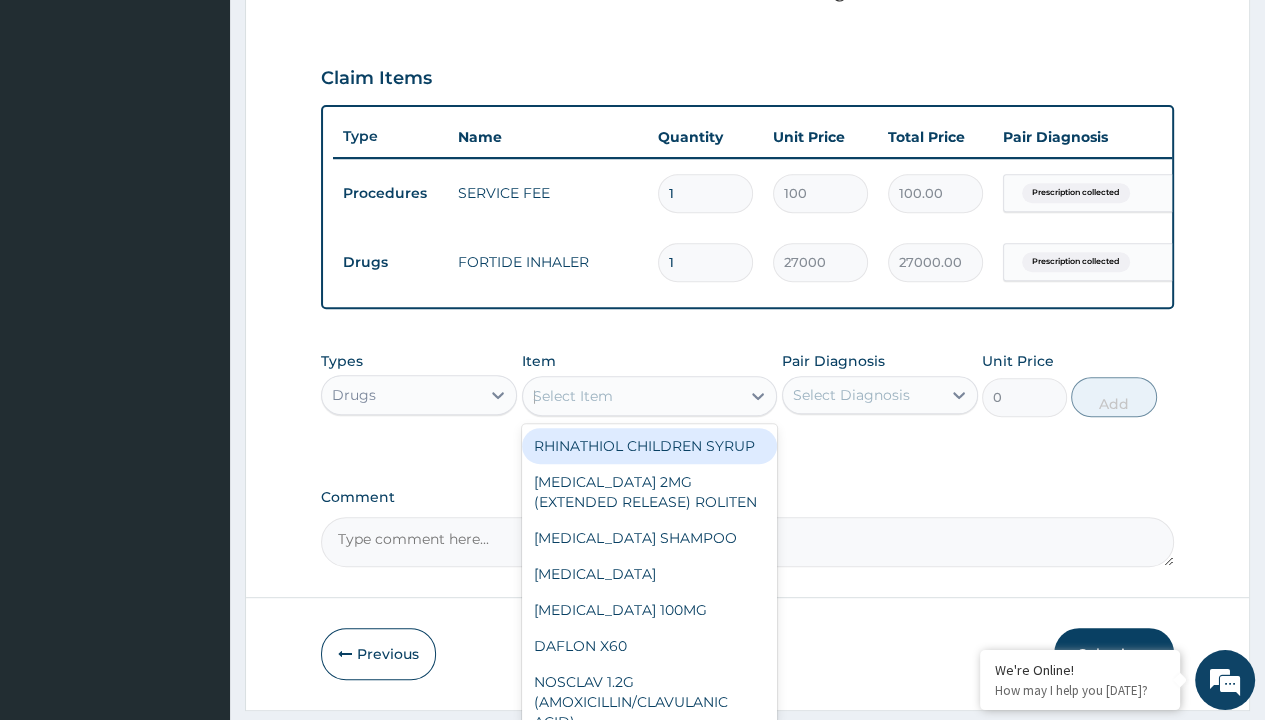 scroll, scrollTop: 0, scrollLeft: 0, axis: both 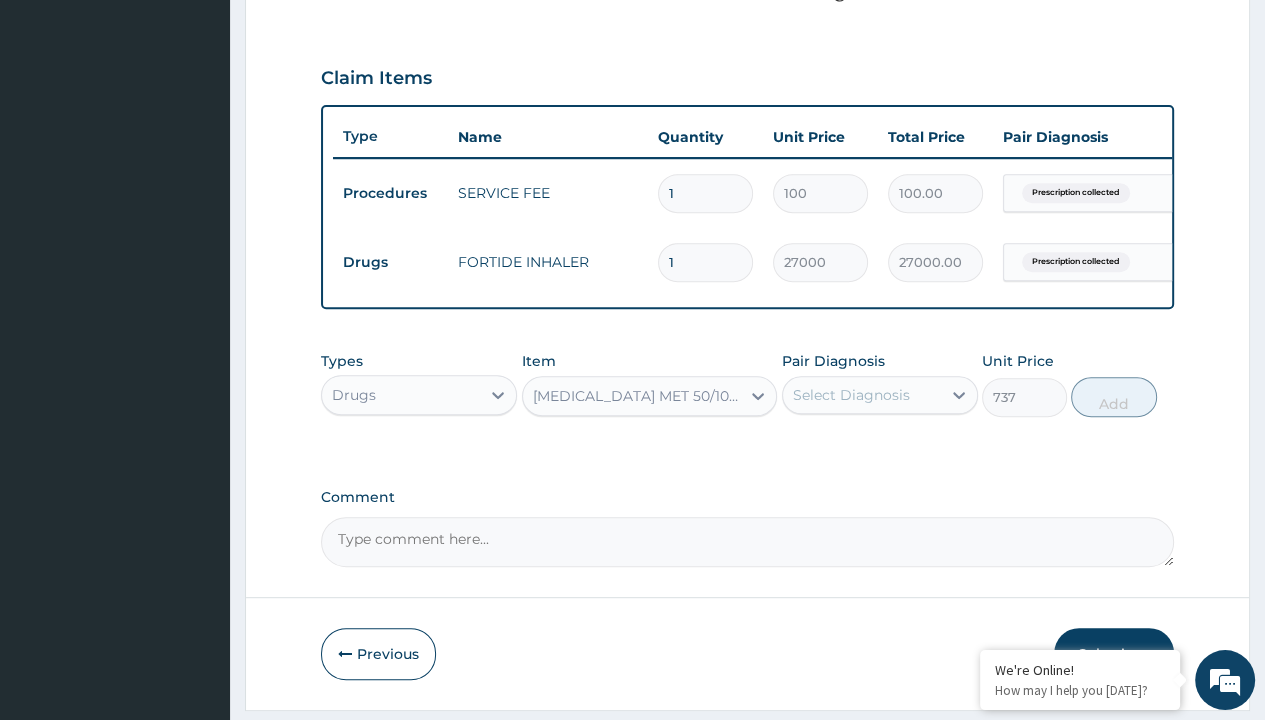 click on "Prescription collected" at bounding box center [409, -86] 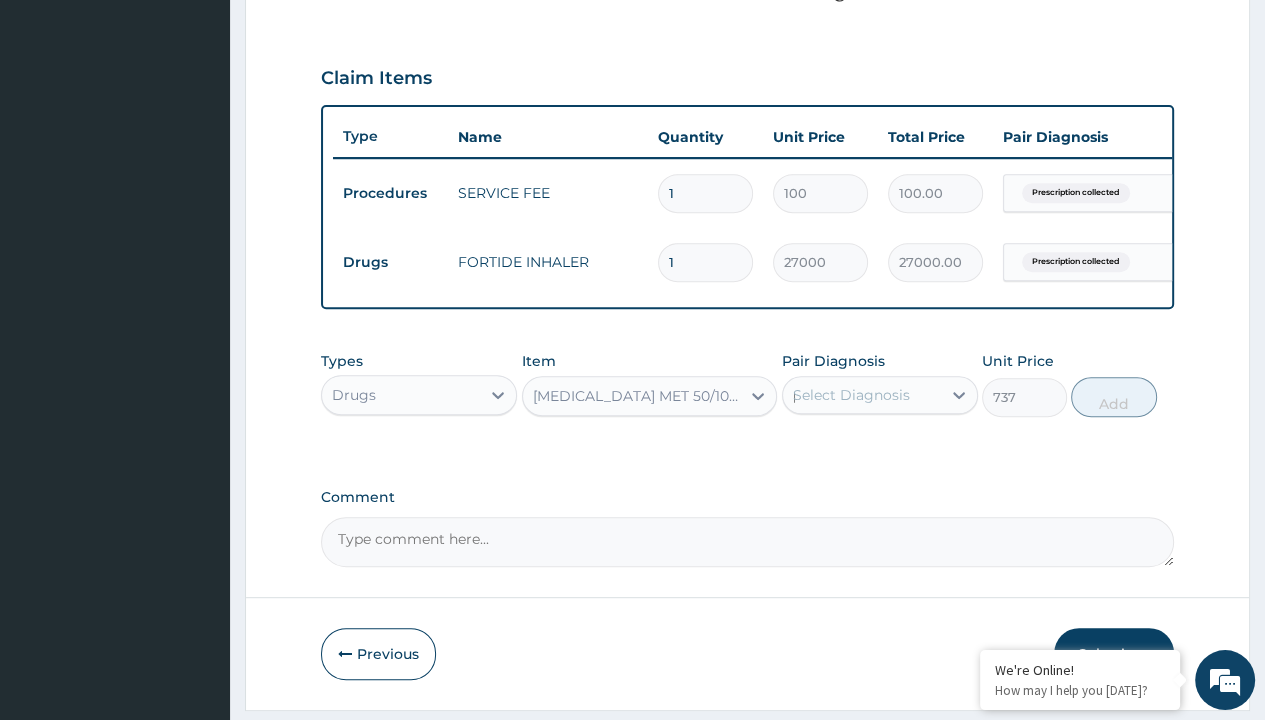 scroll, scrollTop: 708, scrollLeft: 0, axis: vertical 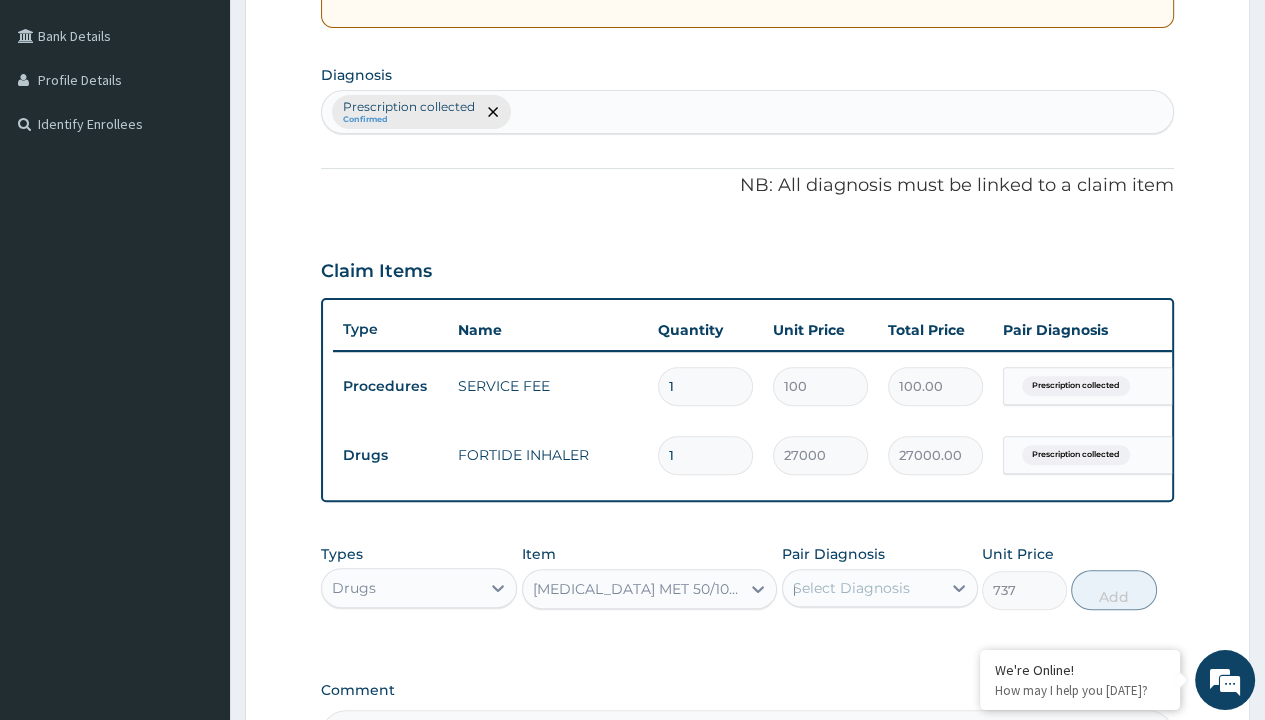 type 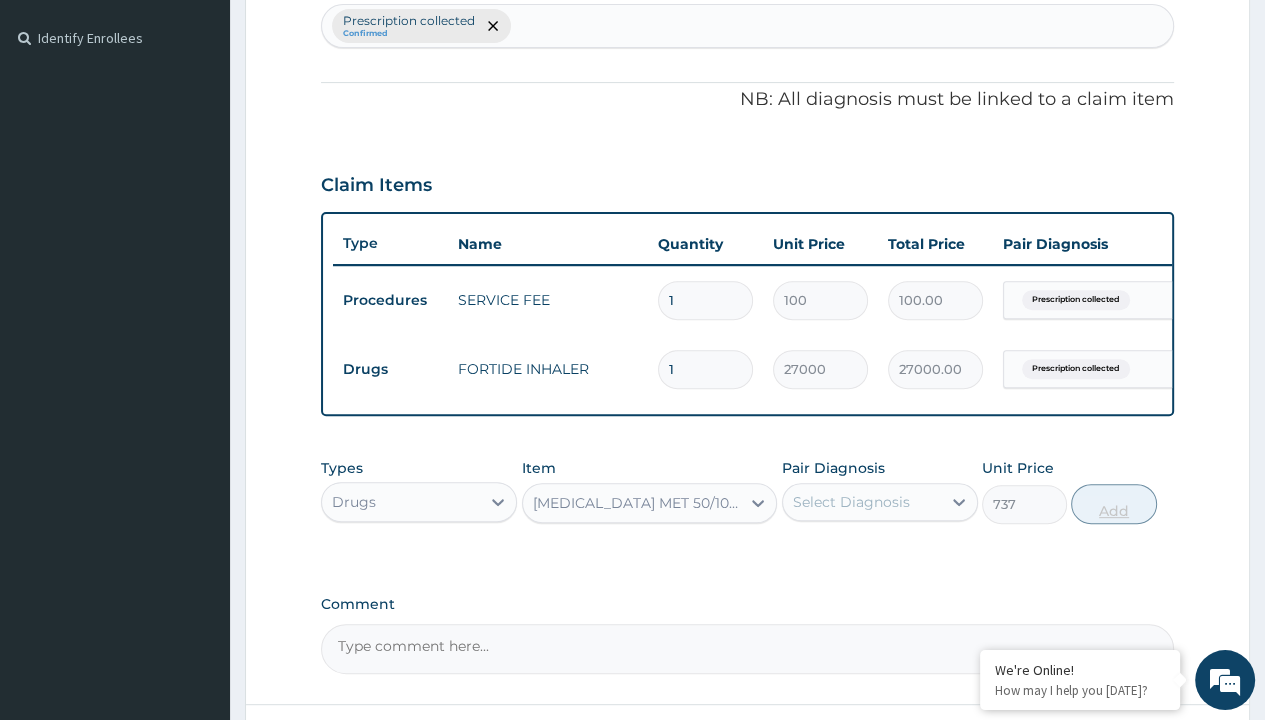 click on "Add" at bounding box center [1113, 504] 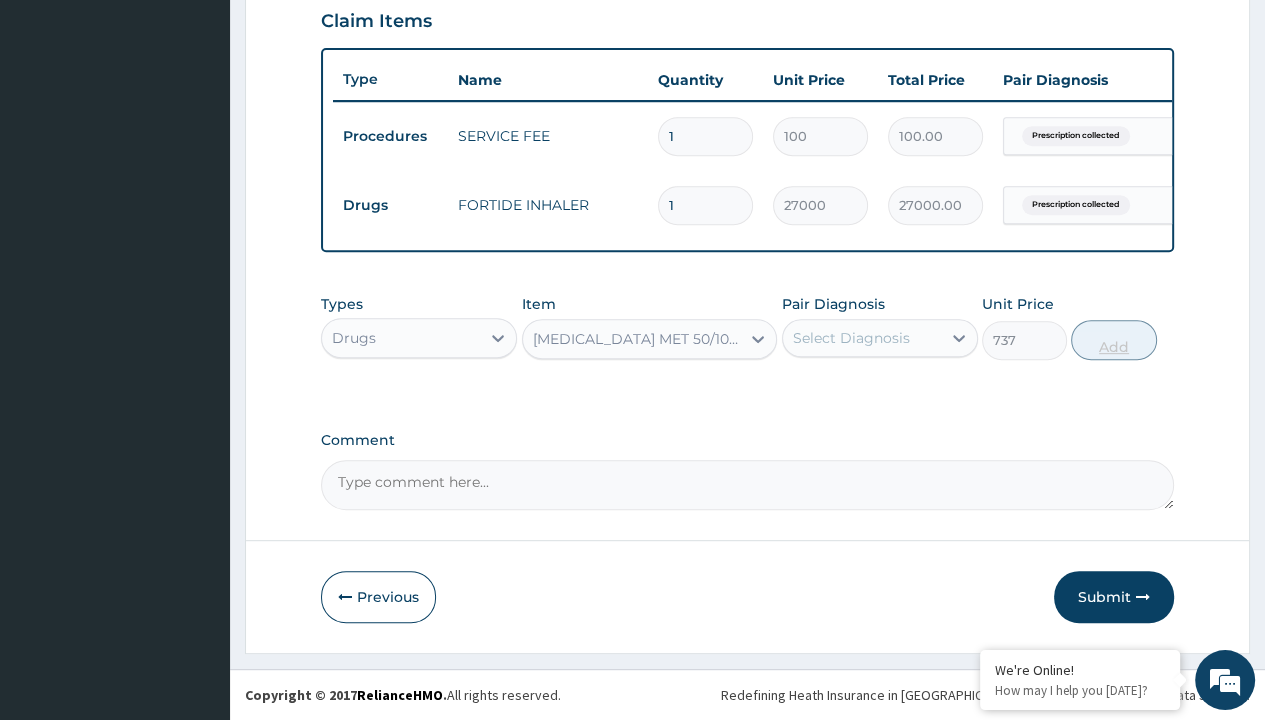 type on "0" 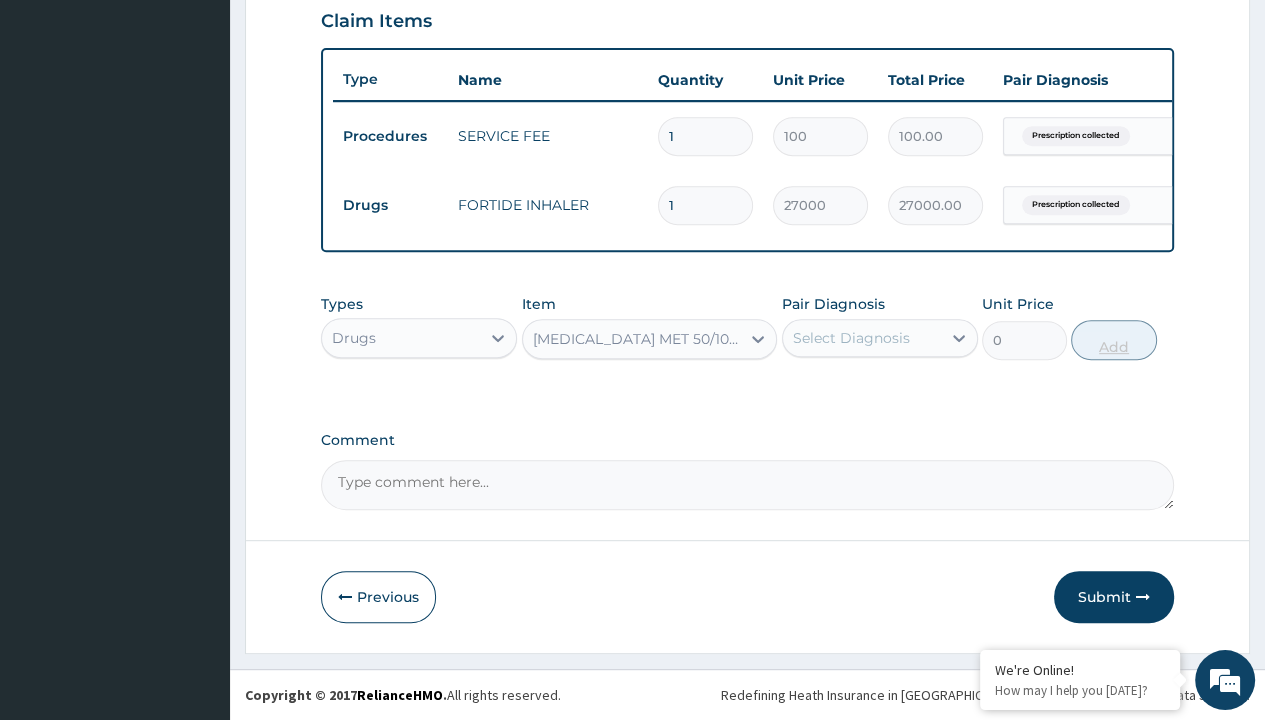 scroll, scrollTop: 0, scrollLeft: 0, axis: both 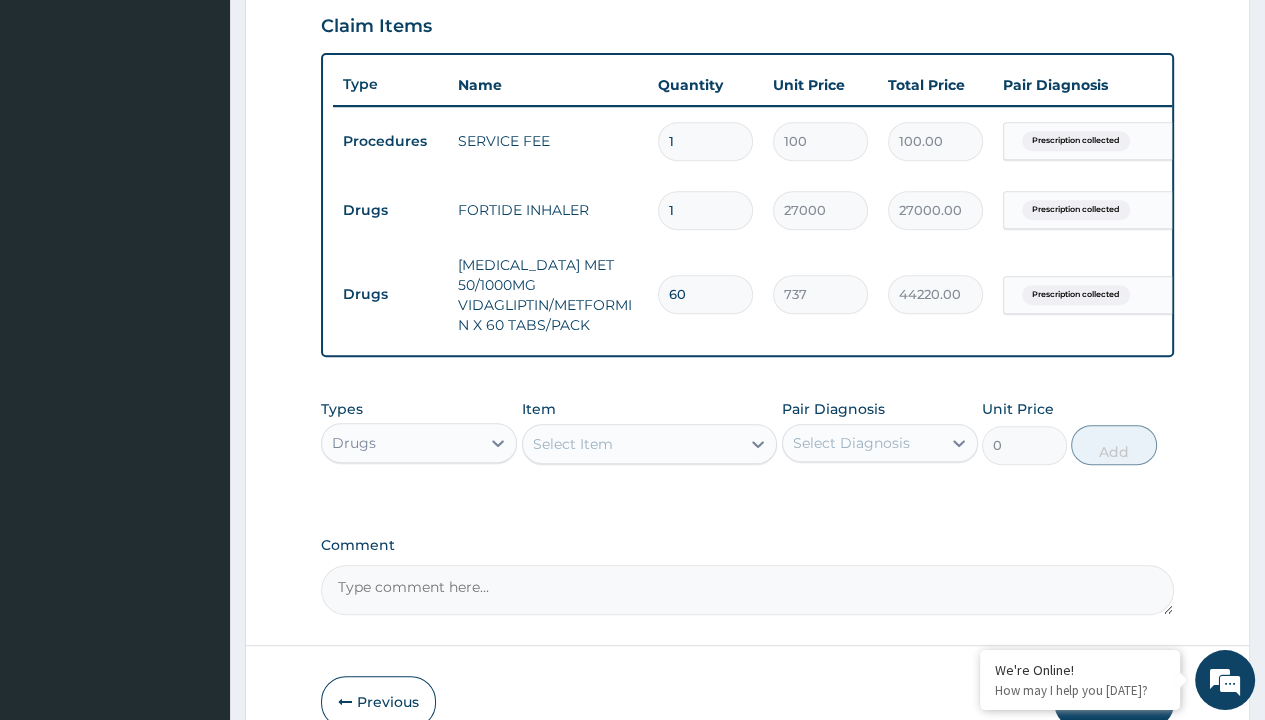 click on "Submit" at bounding box center (1114, 702) 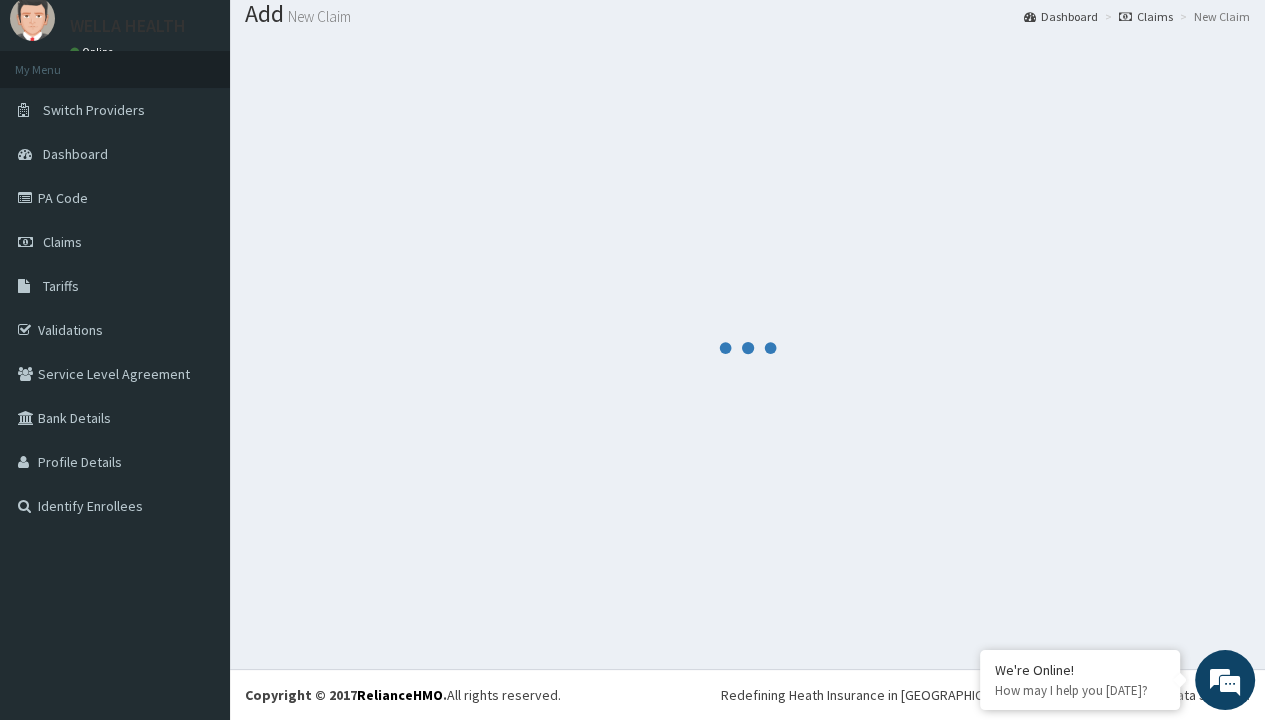 scroll, scrollTop: 788, scrollLeft: 0, axis: vertical 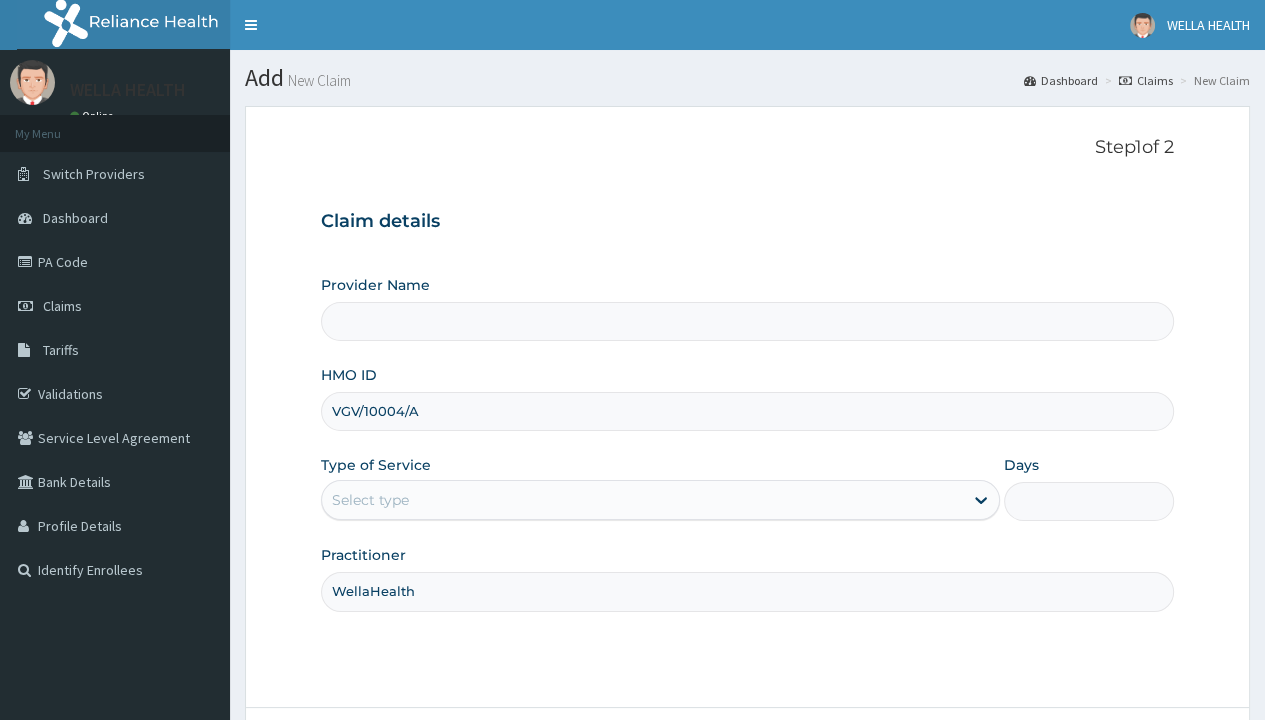 type on "WellaHealth" 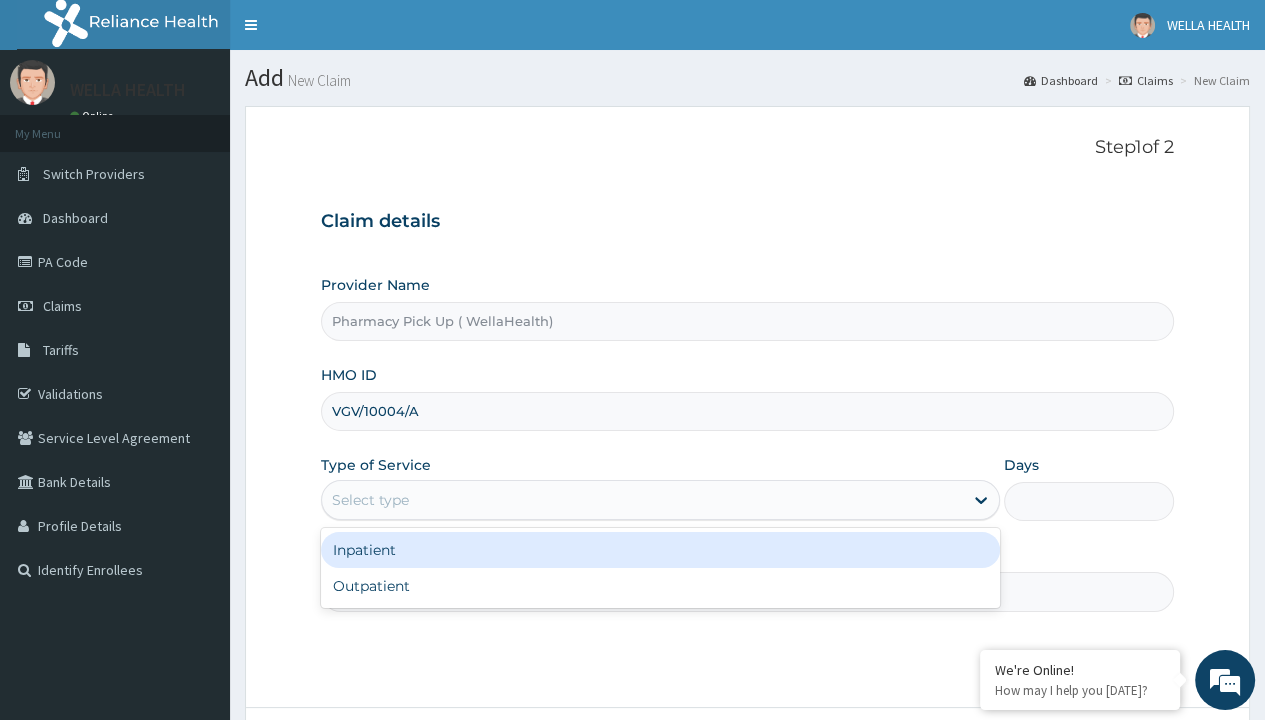 click on "Outpatient" at bounding box center [660, 586] 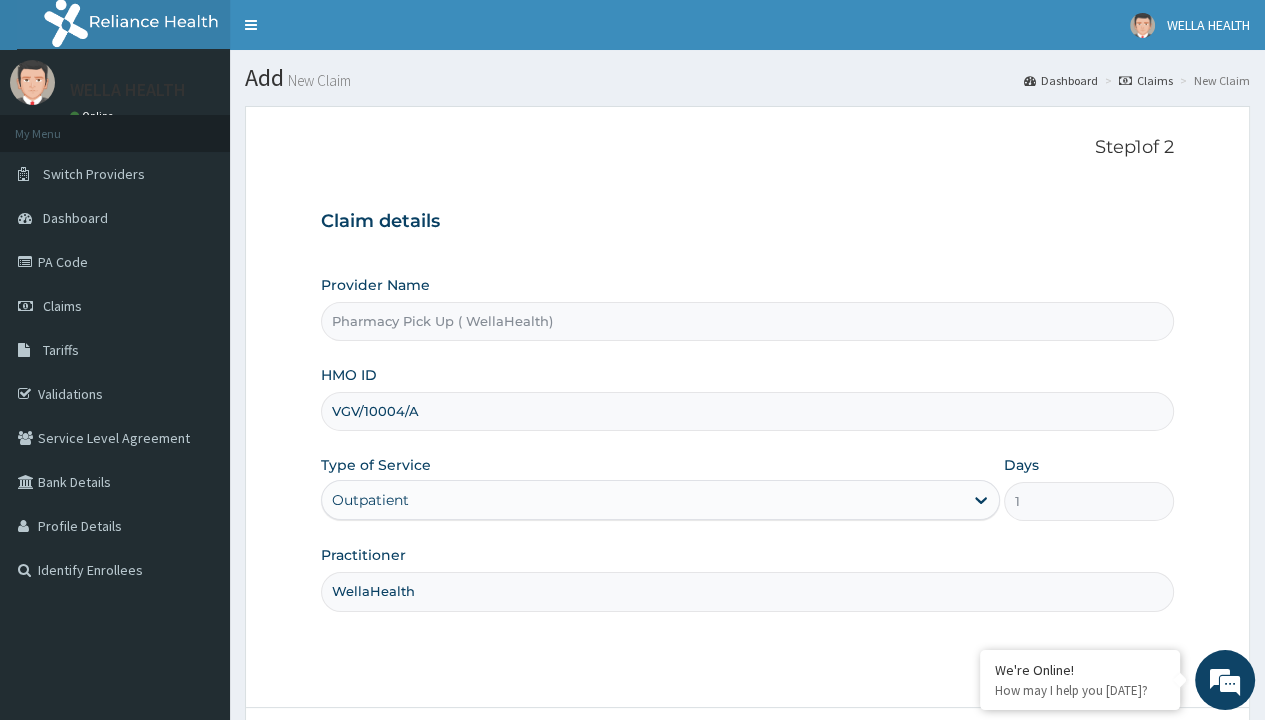 click on "Next" at bounding box center (1123, 764) 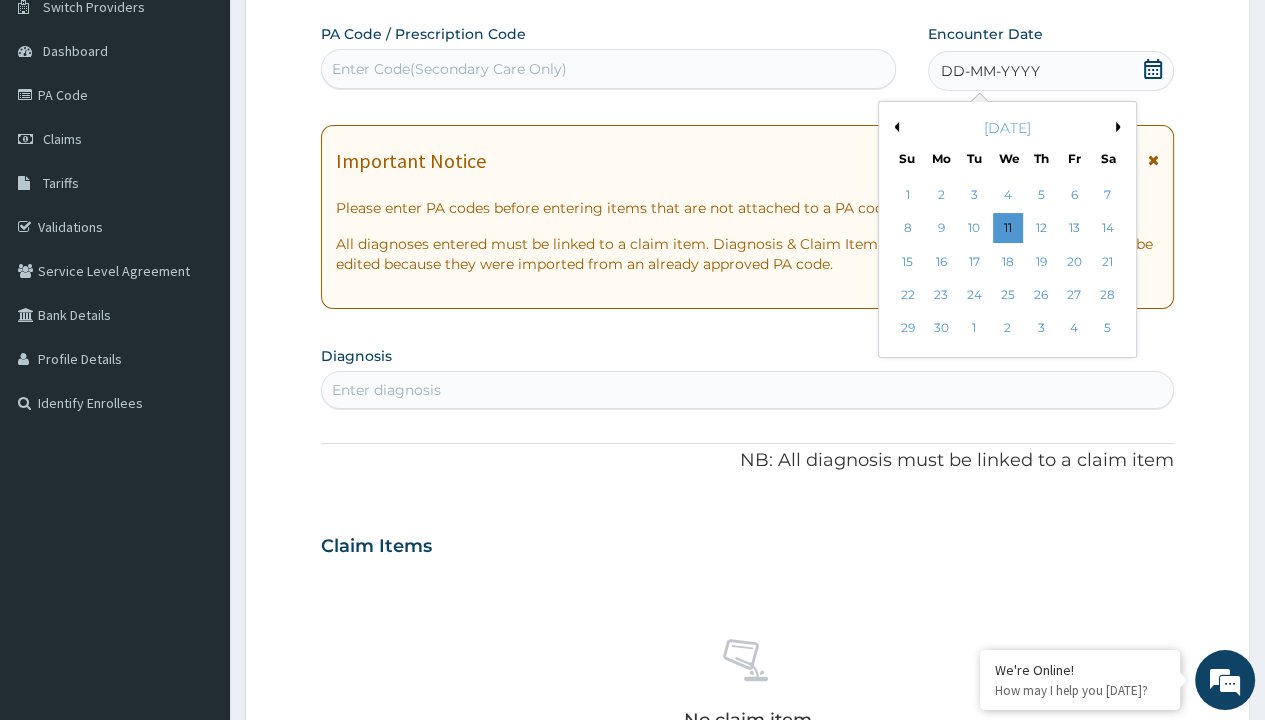 click on "27" at bounding box center [1074, 295] 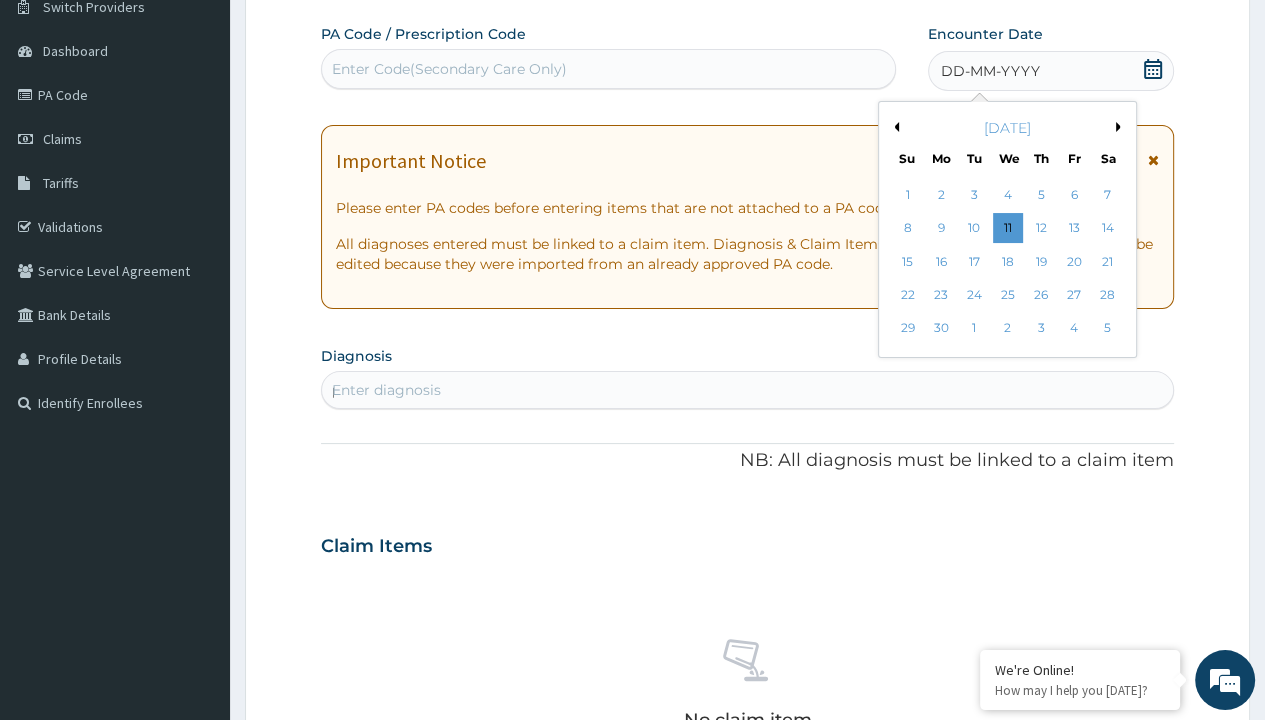 scroll, scrollTop: 0, scrollLeft: 0, axis: both 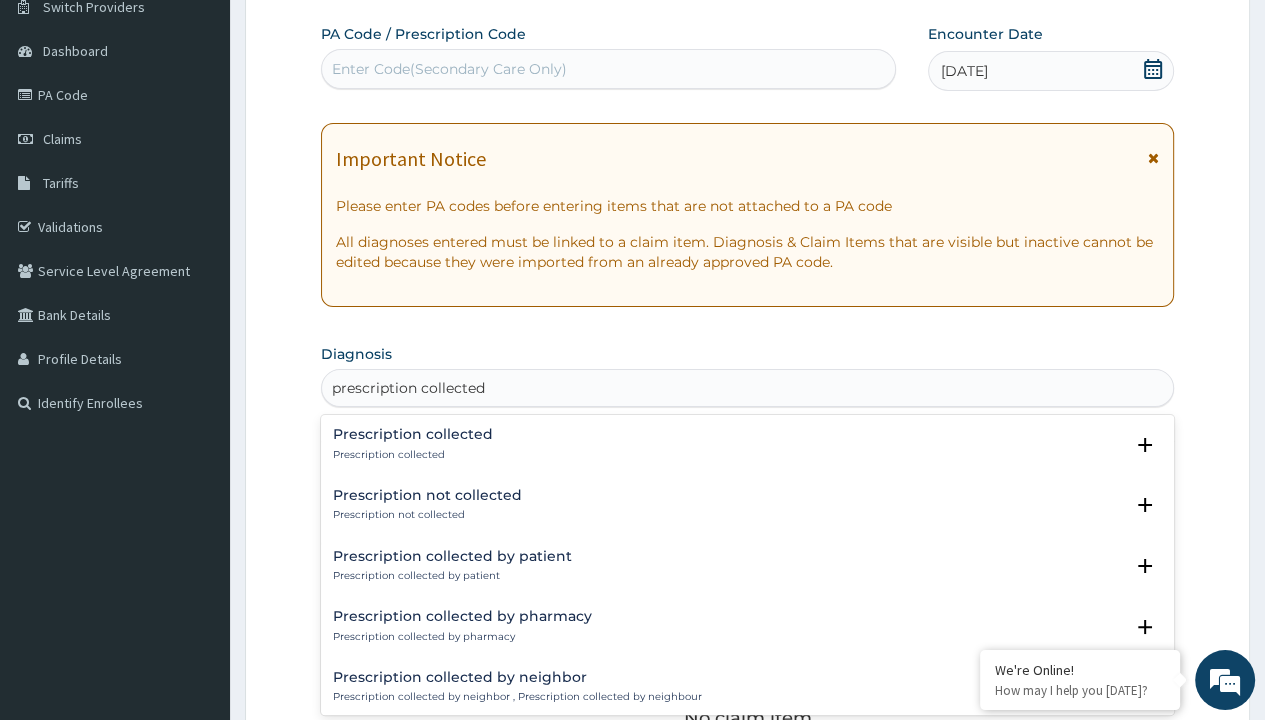 click on "Prescription collected" at bounding box center (413, 455) 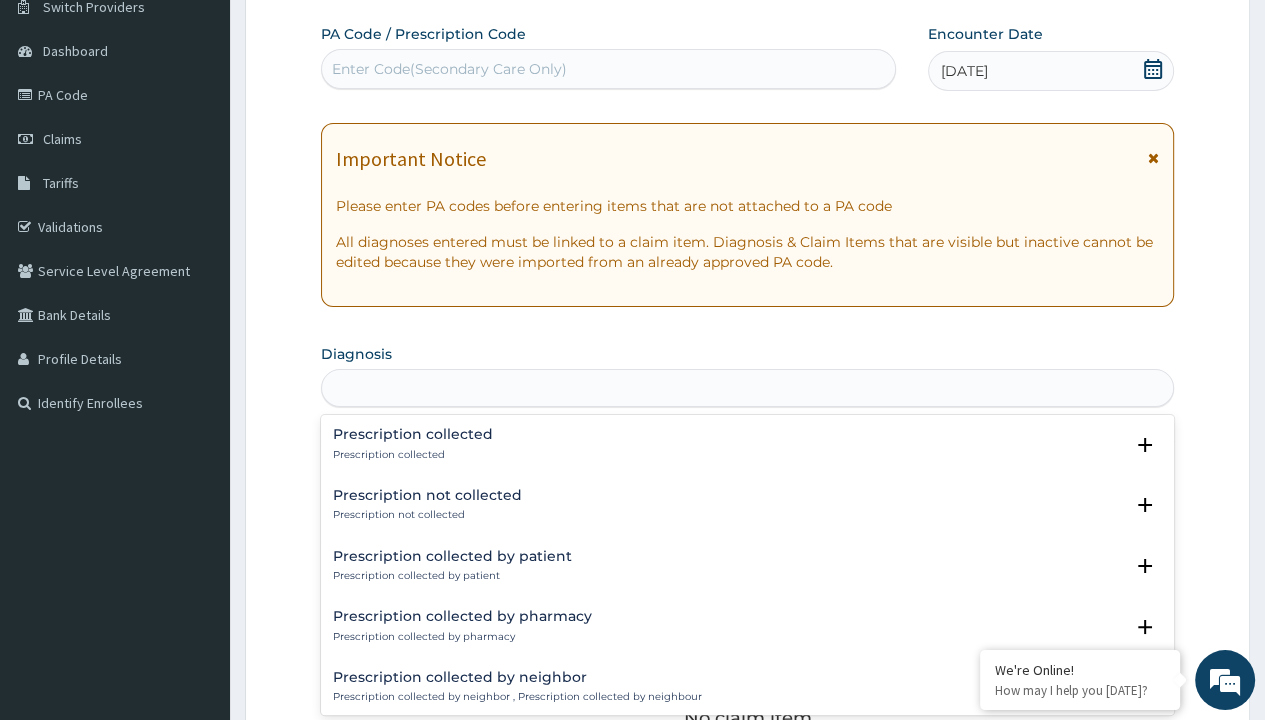 click on "Step  2  of 2 PA Code / Prescription Code Enter Code(Secondary Care Only) Encounter Date [DATE] Important Notice Please enter PA codes before entering items that are not attached to a PA code   All diagnoses entered must be linked to a claim item. Diagnosis & Claim Items that are visible but inactive cannot be edited because they were imported from an already approved PA code. Diagnosis option Prescription collected focused, 1 of 7. 7 results available for search term prescription collected. Use Up and Down to choose options, press Enter to select the currently focused option, press Escape to exit the menu, press Tab to select the option and exit the menu. prescription collected Prescription collected Prescription collected Select Status Query Query covers suspected (?), Keep in view (kiv), Ruled out (r/o) Confirmed Prescription not collected Prescription not collected Select Status Query Query covers suspected (?), Keep in view (kiv), Ruled out (r/o) Confirmed Prescription collected by patient Query Item" at bounding box center (747, 571) 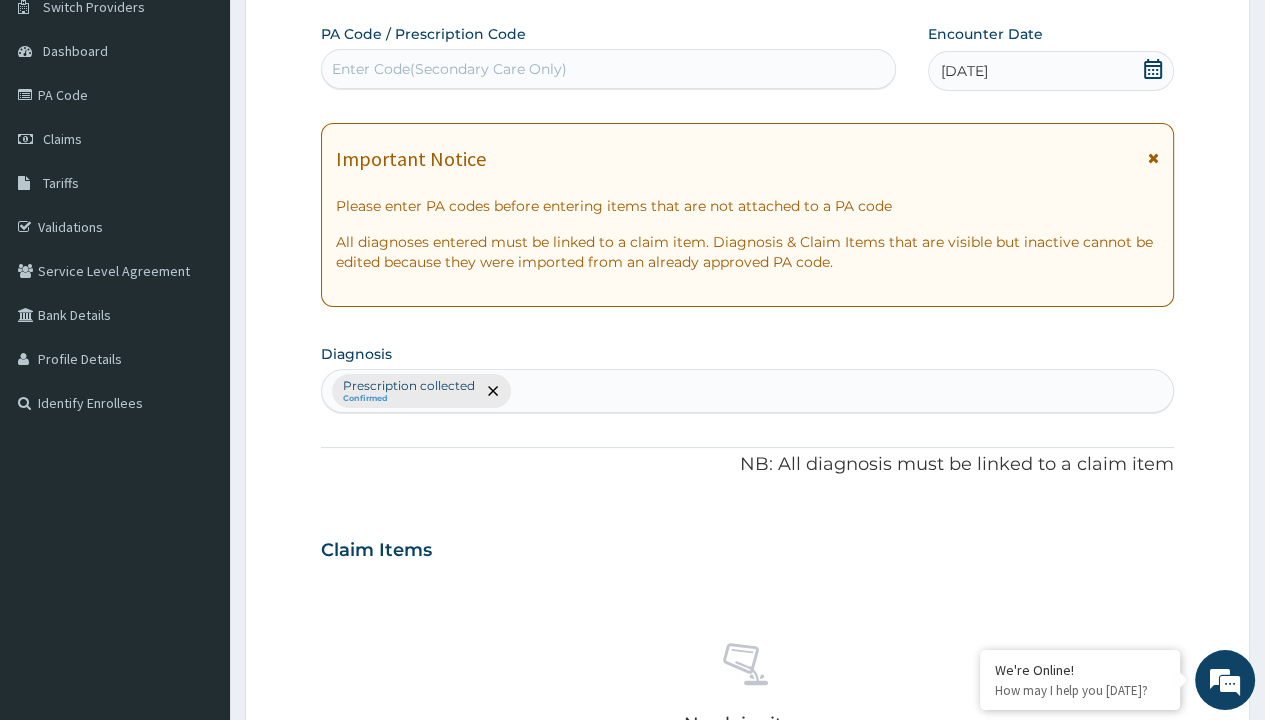 scroll, scrollTop: 698, scrollLeft: 0, axis: vertical 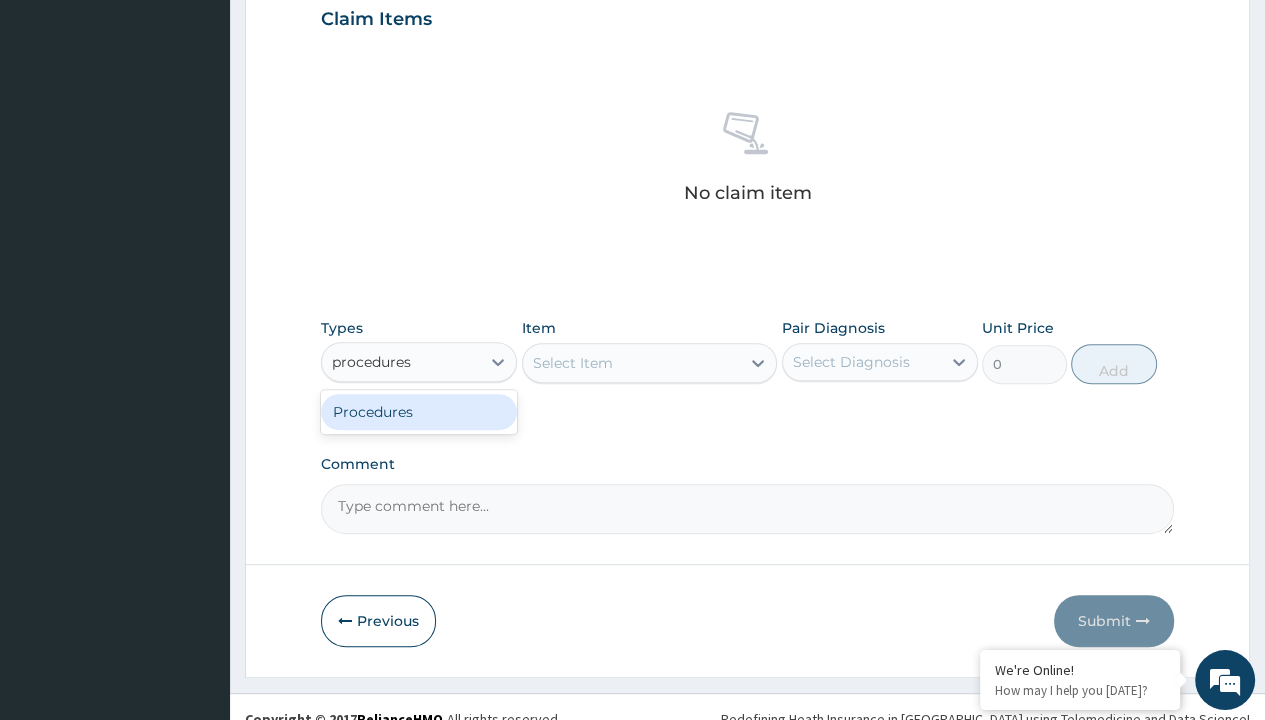 click on "Procedures" at bounding box center (419, 412) 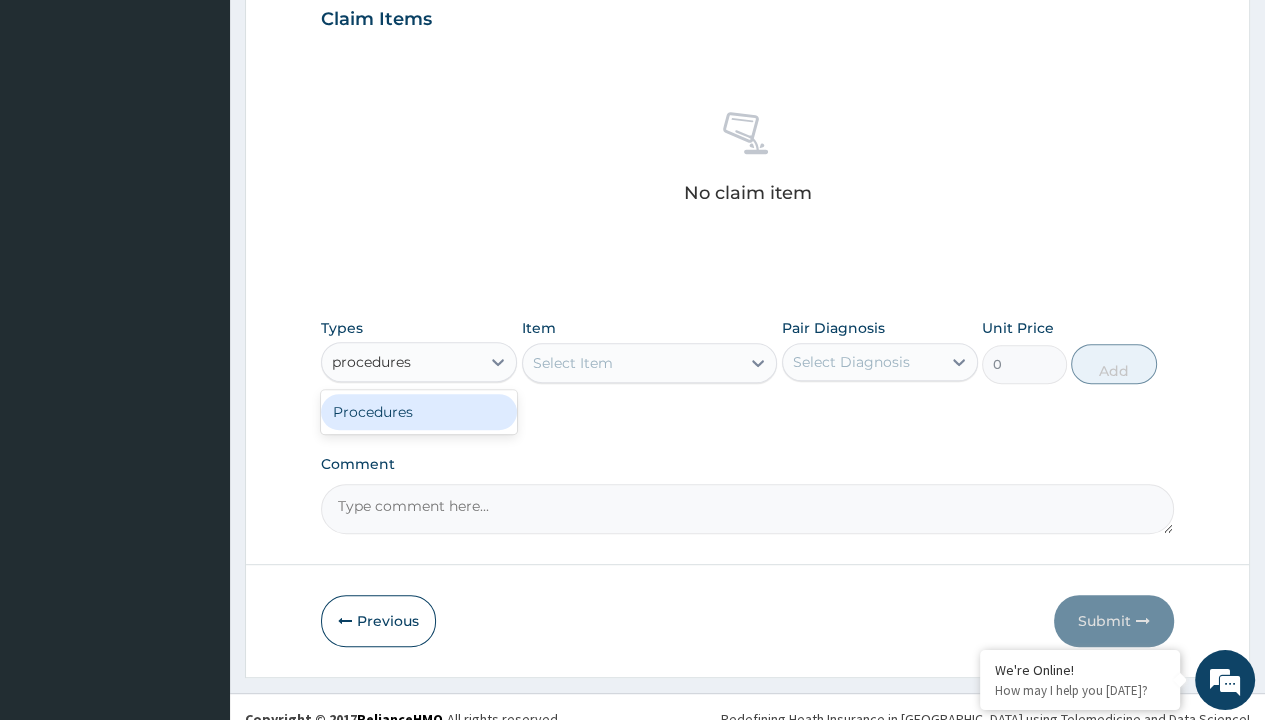 type 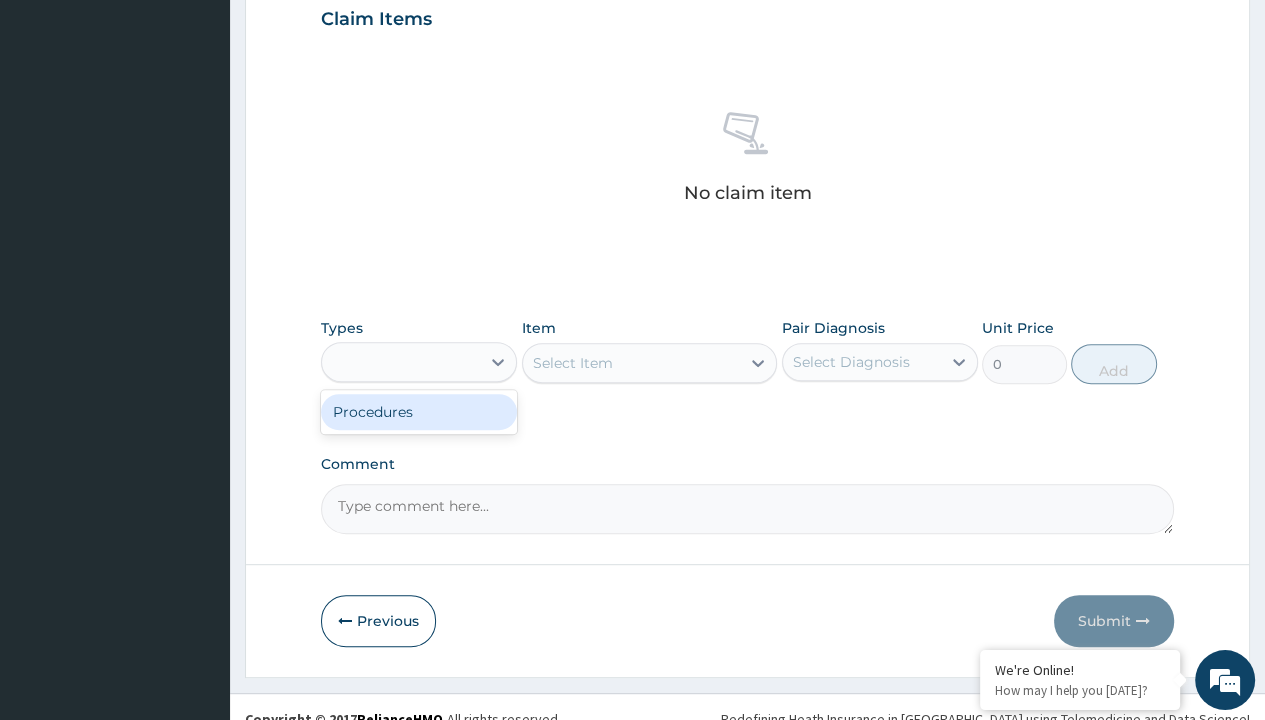 scroll, scrollTop: 0, scrollLeft: 0, axis: both 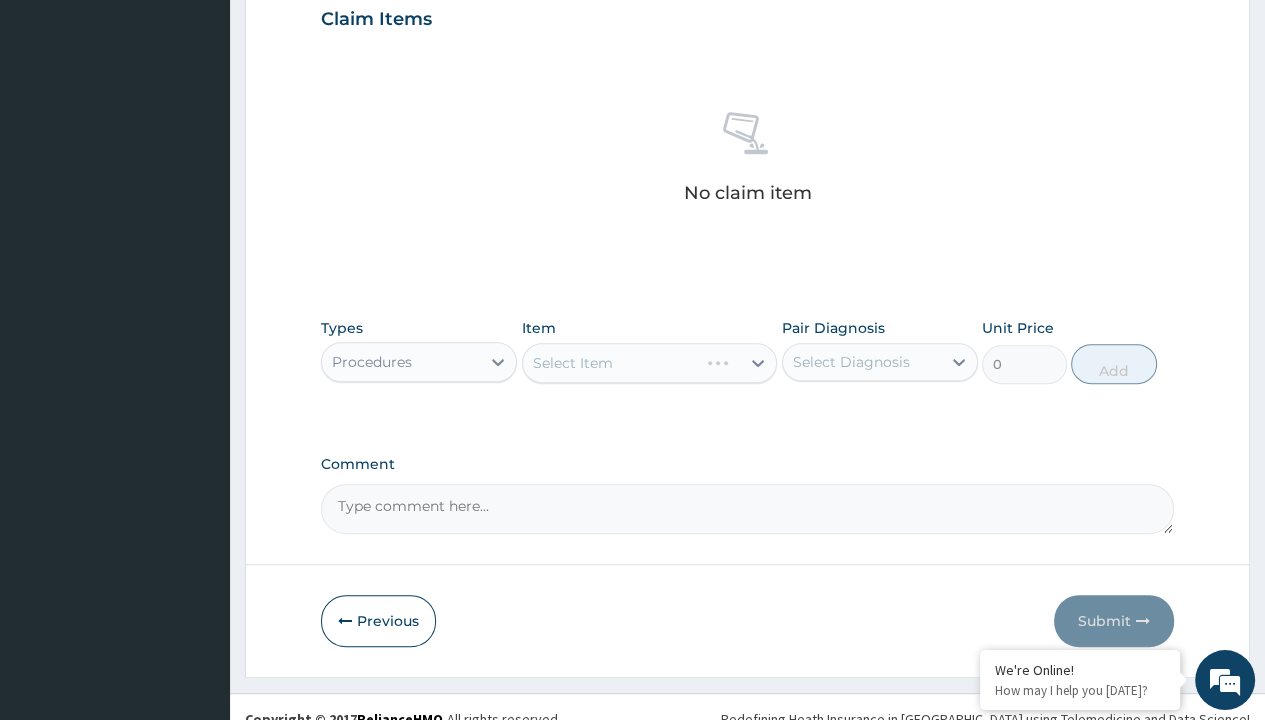click on "Select Item" at bounding box center (573, 363) 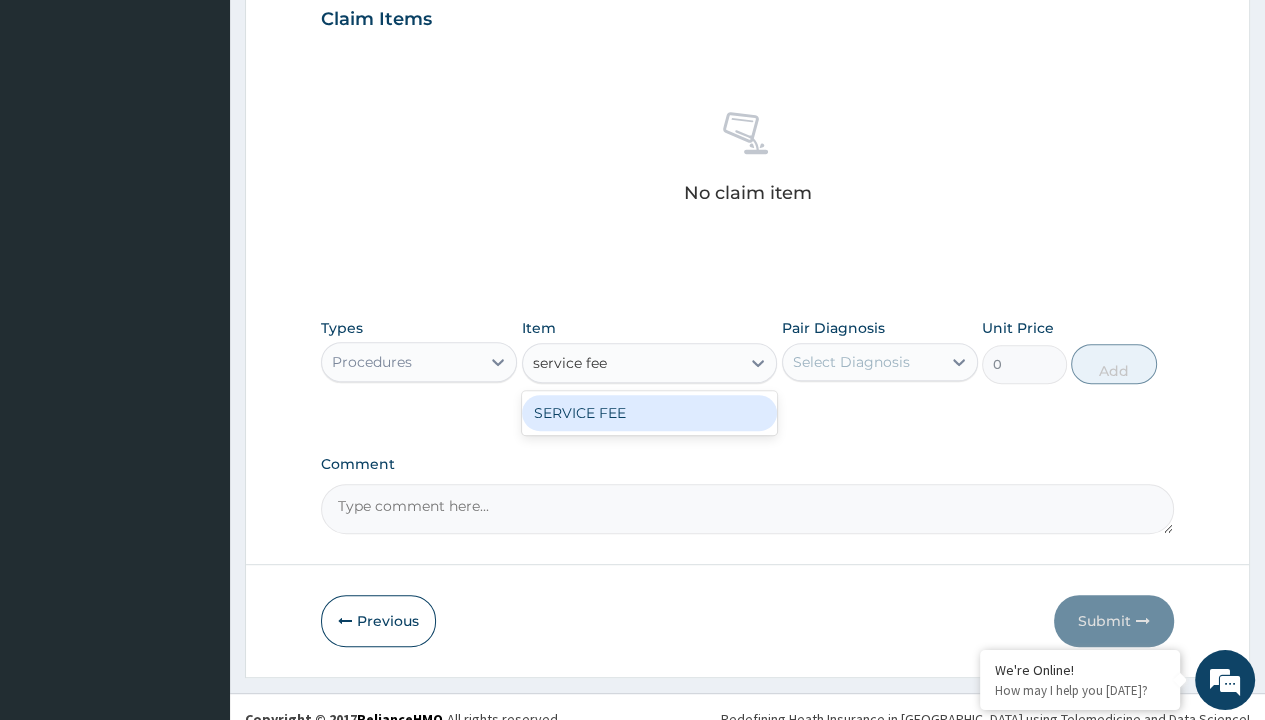 click on "SERVICE FEE" at bounding box center (650, 413) 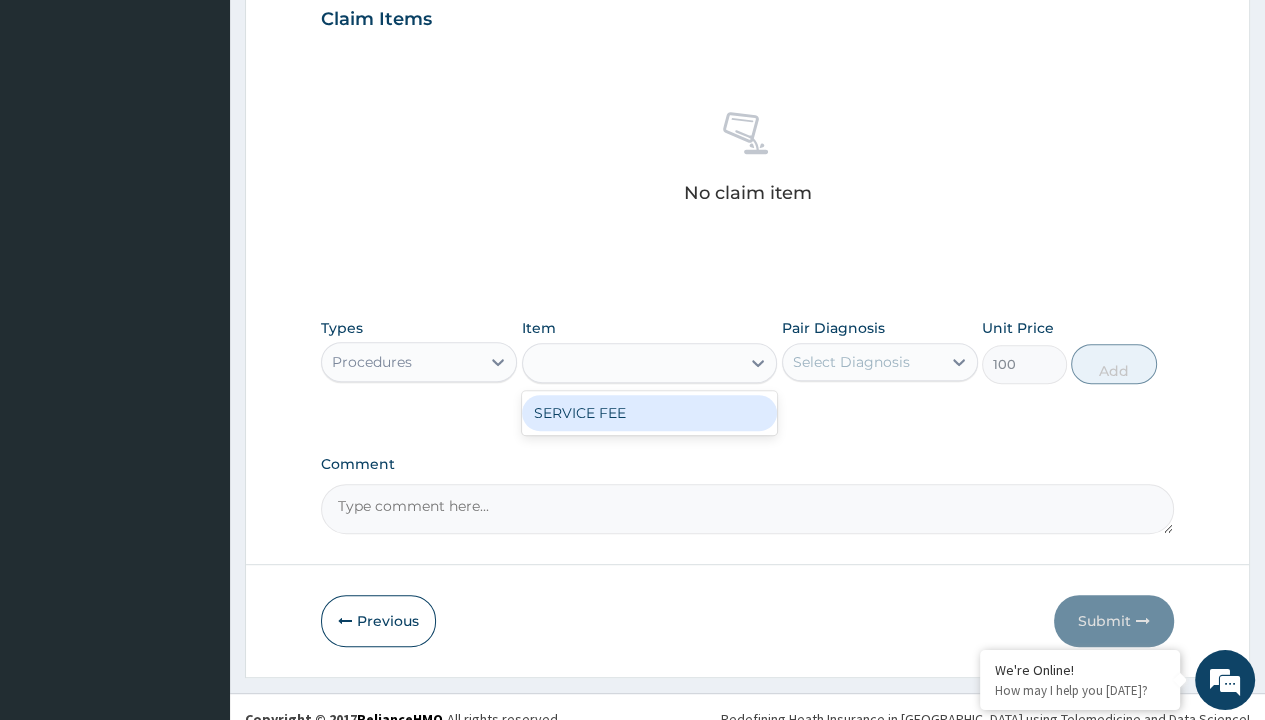 click on "Prescription collected" at bounding box center (409, -145) 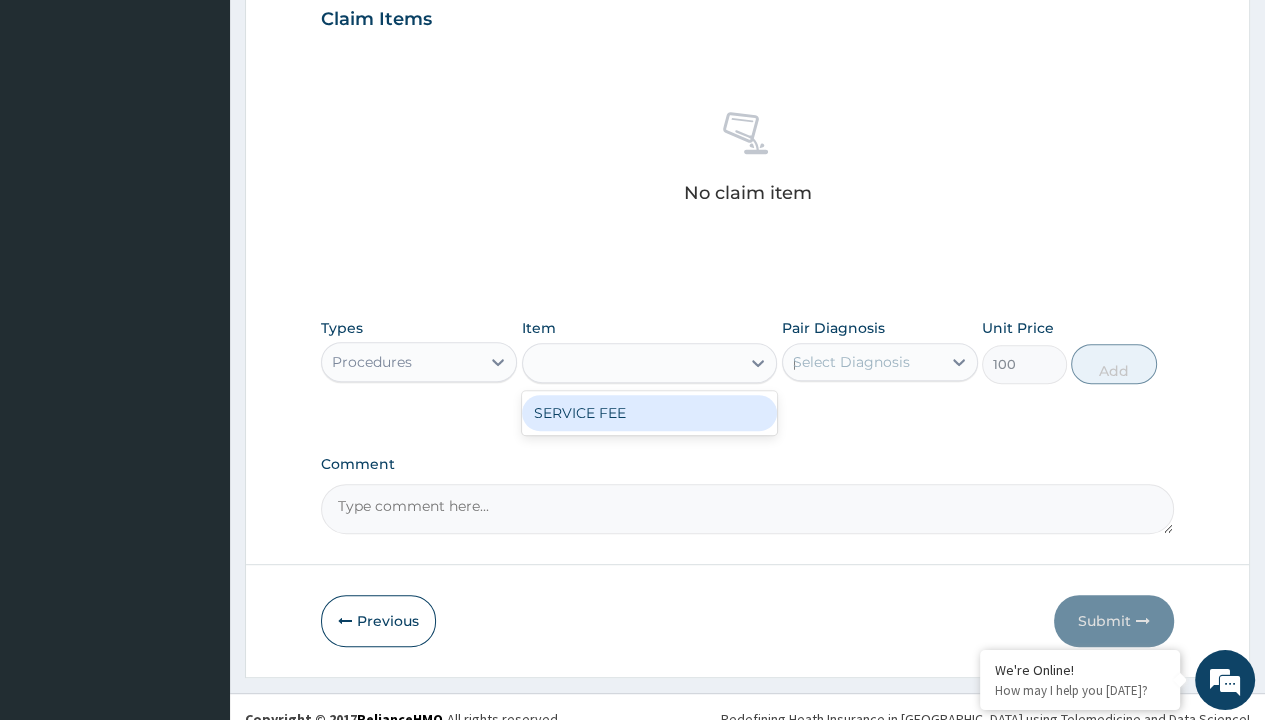 type 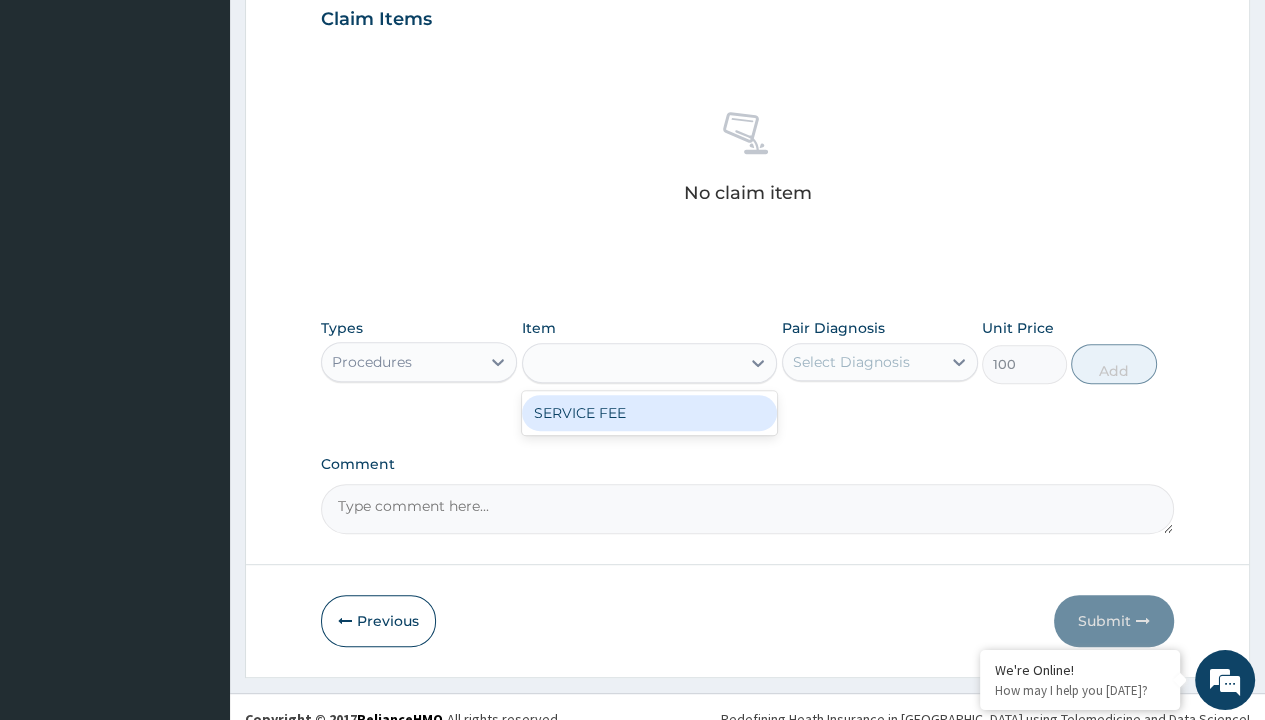 click on "Add" at bounding box center (1113, 364) 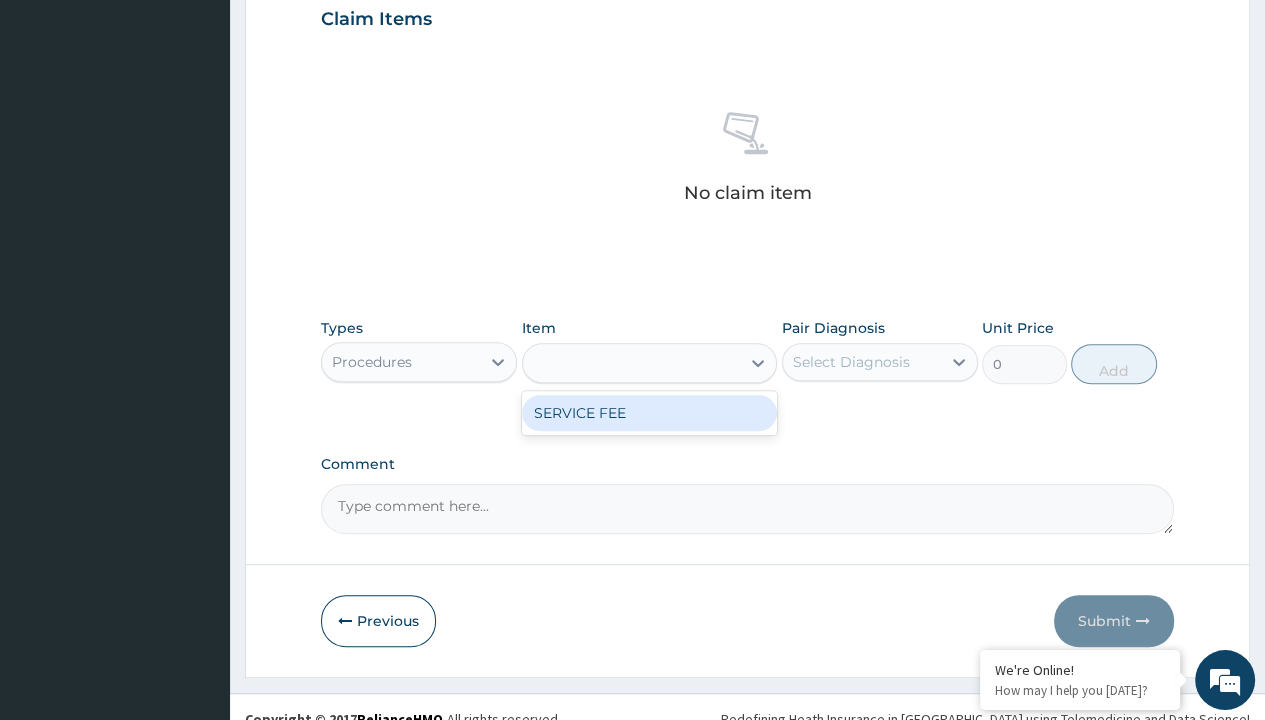 scroll, scrollTop: 639, scrollLeft: 0, axis: vertical 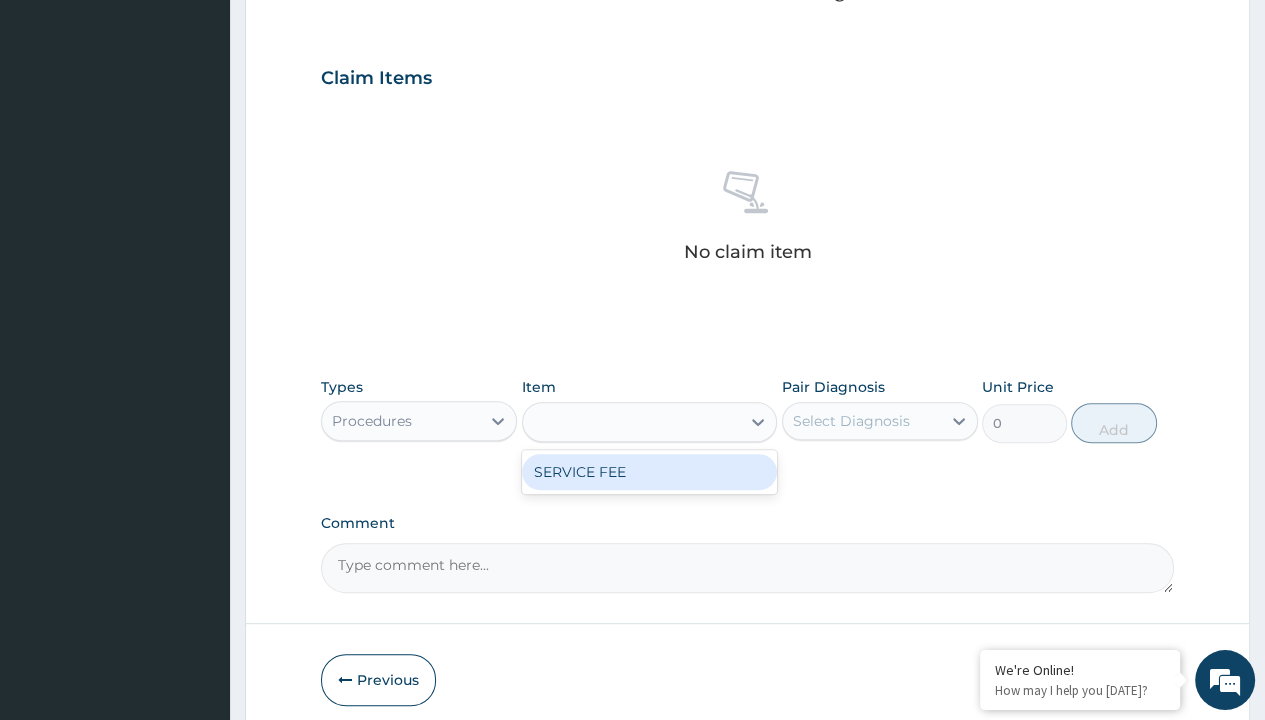 click on "Step  2  of 2 PA Code / Prescription Code Enter Code(Secondary Care Only) Encounter Date 27-06-2025 Important Notice Please enter PA codes before entering items that are not attached to a PA code   All diagnoses entered must be linked to a claim item. Diagnosis & Claim Items that are visible but inactive cannot be edited because they were imported from an already approved PA code. Diagnosis Prescription collected Confirmed NB: All diagnosis must be linked to a claim item Claim Items No claim item Types Procedures Item option SERVICE FEE focused, 1 of 2. 1 result available for search term service fee. Use Up and Down to choose options, press Enter to select the currently focused option, press Escape to exit the menu, press Tab to select the option and exit the menu. service fee SERVICE FEE Pair Diagnosis Select Diagnosis Unit Price 0 Add Comment     Previous   Submit" at bounding box center [747, 101] 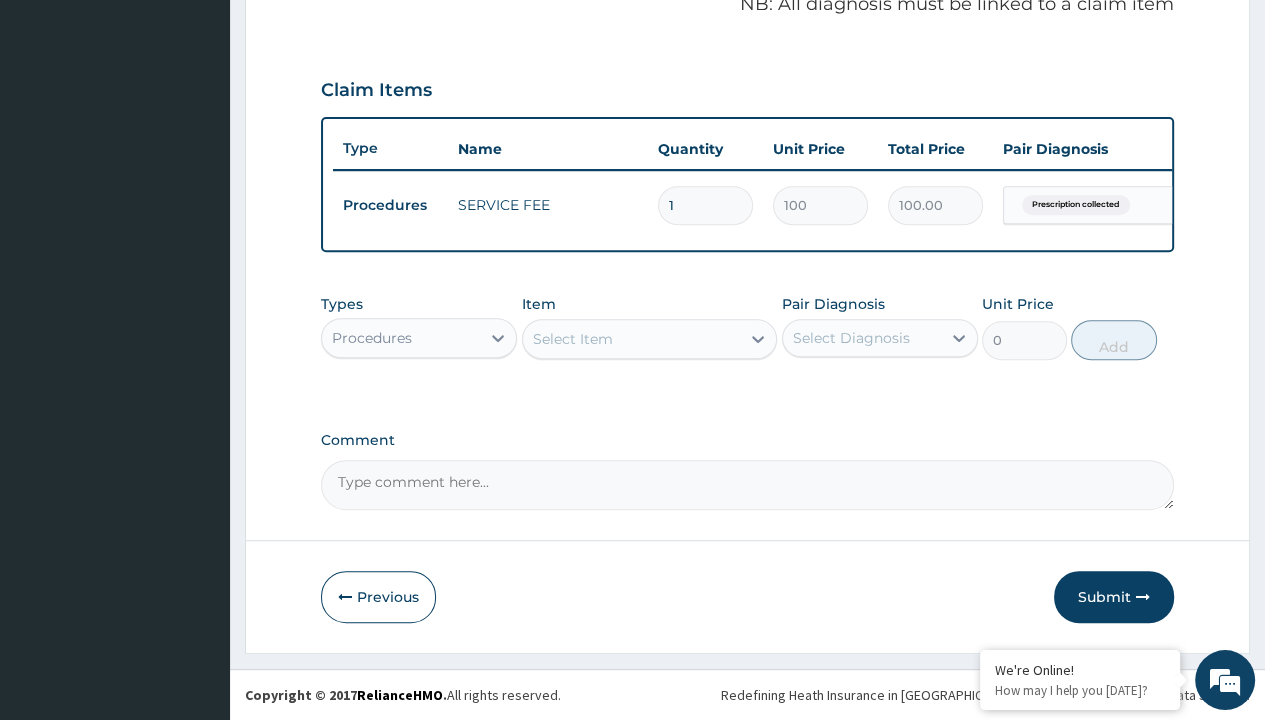 click on "Procedures" at bounding box center (372, 338) 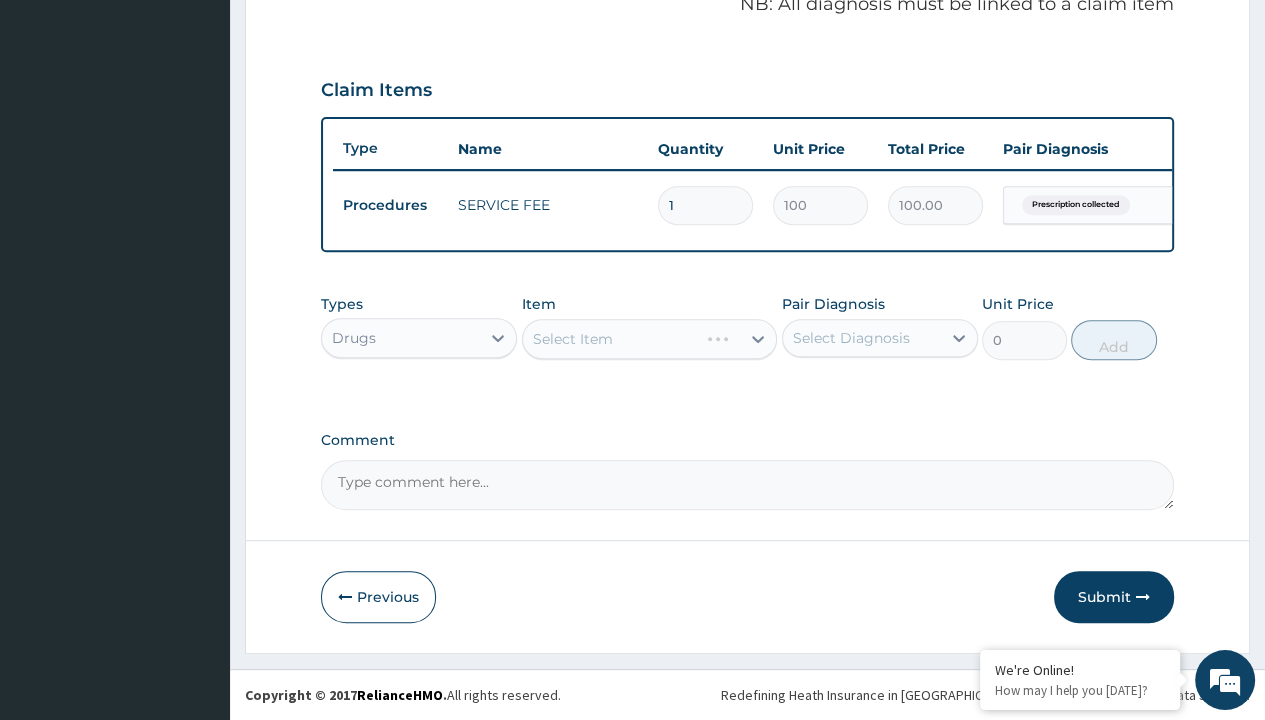 click on "Select Item" at bounding box center (573, 339) 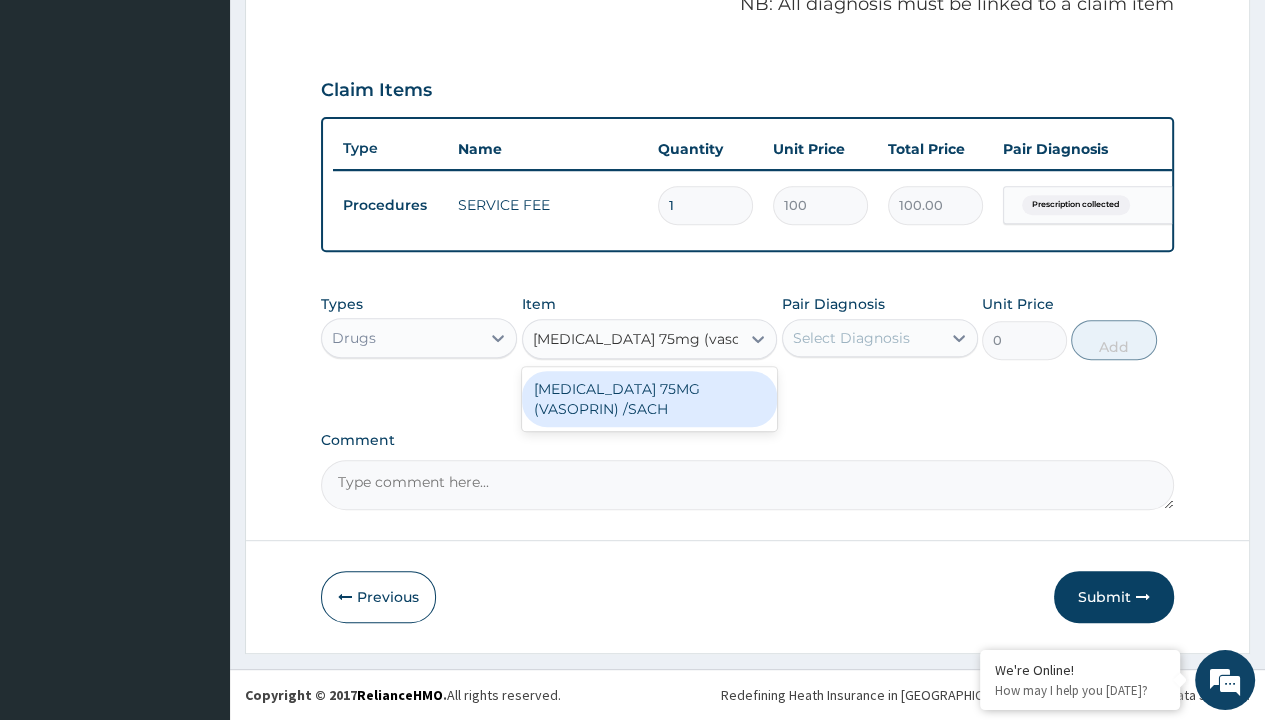 click on "[MEDICAL_DATA] 75MG (VASOPRIN) /SACH" at bounding box center (650, 399) 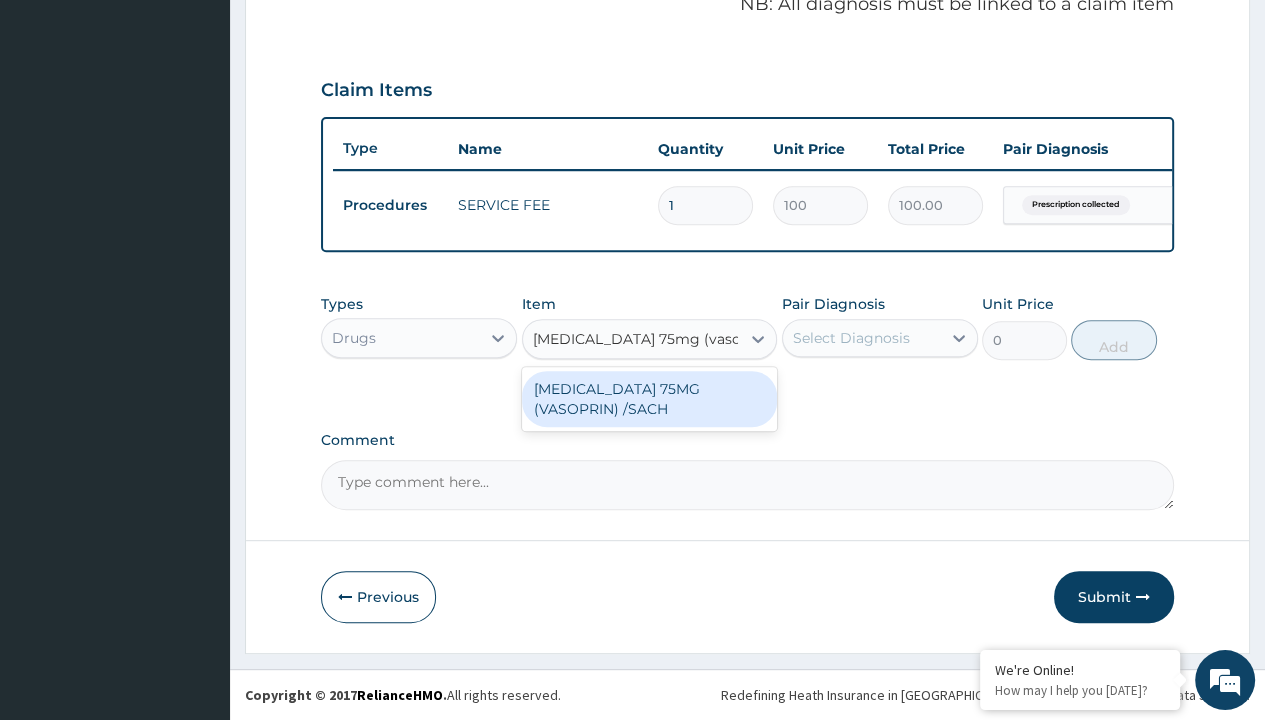 type 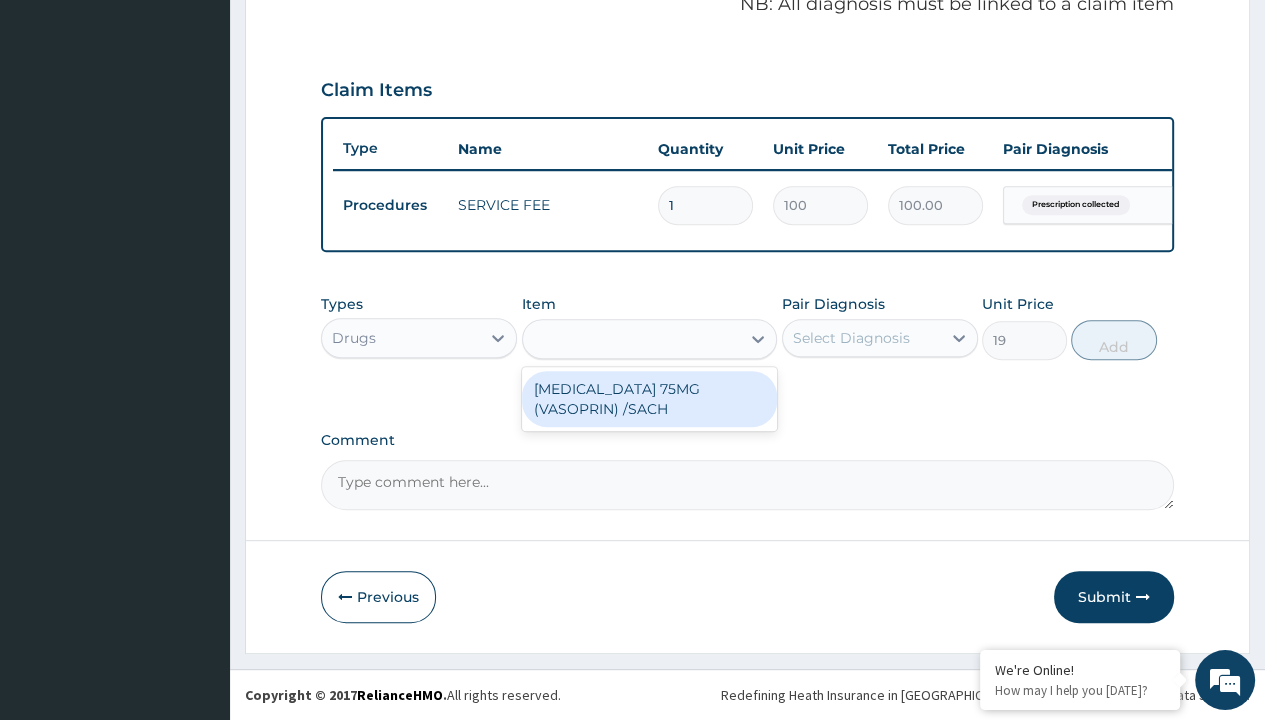 scroll, scrollTop: 0, scrollLeft: 0, axis: both 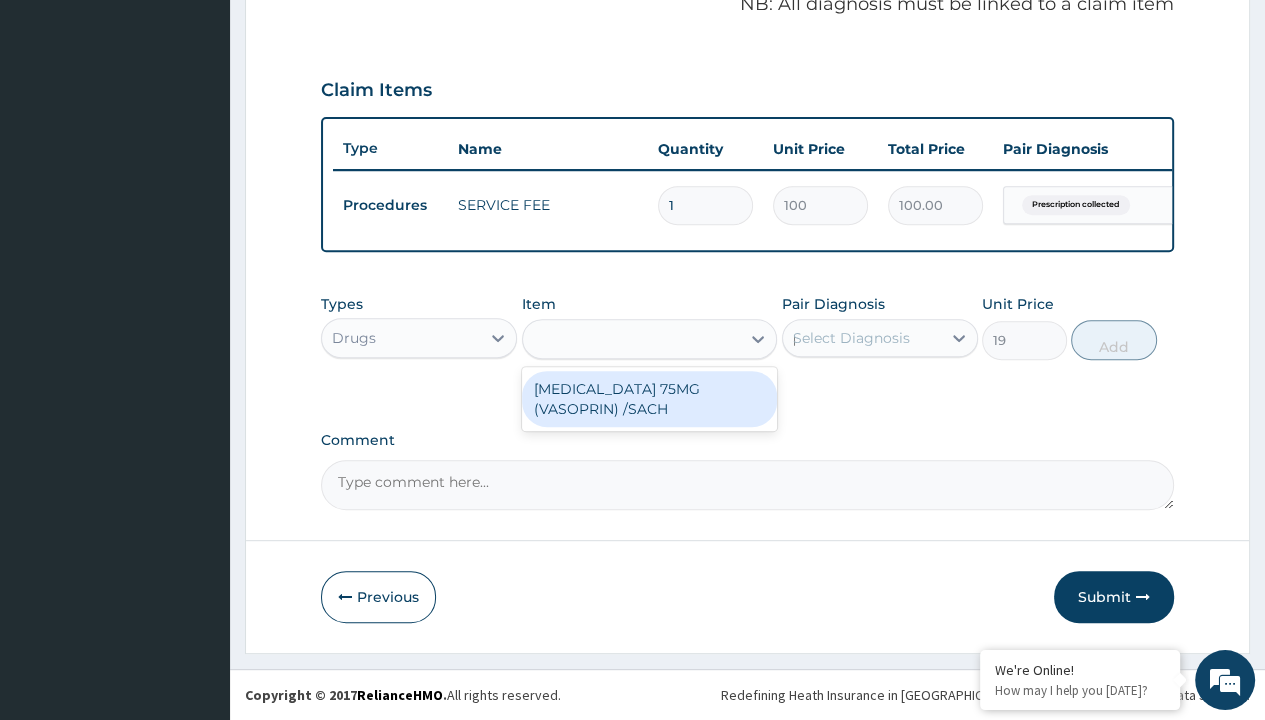 type 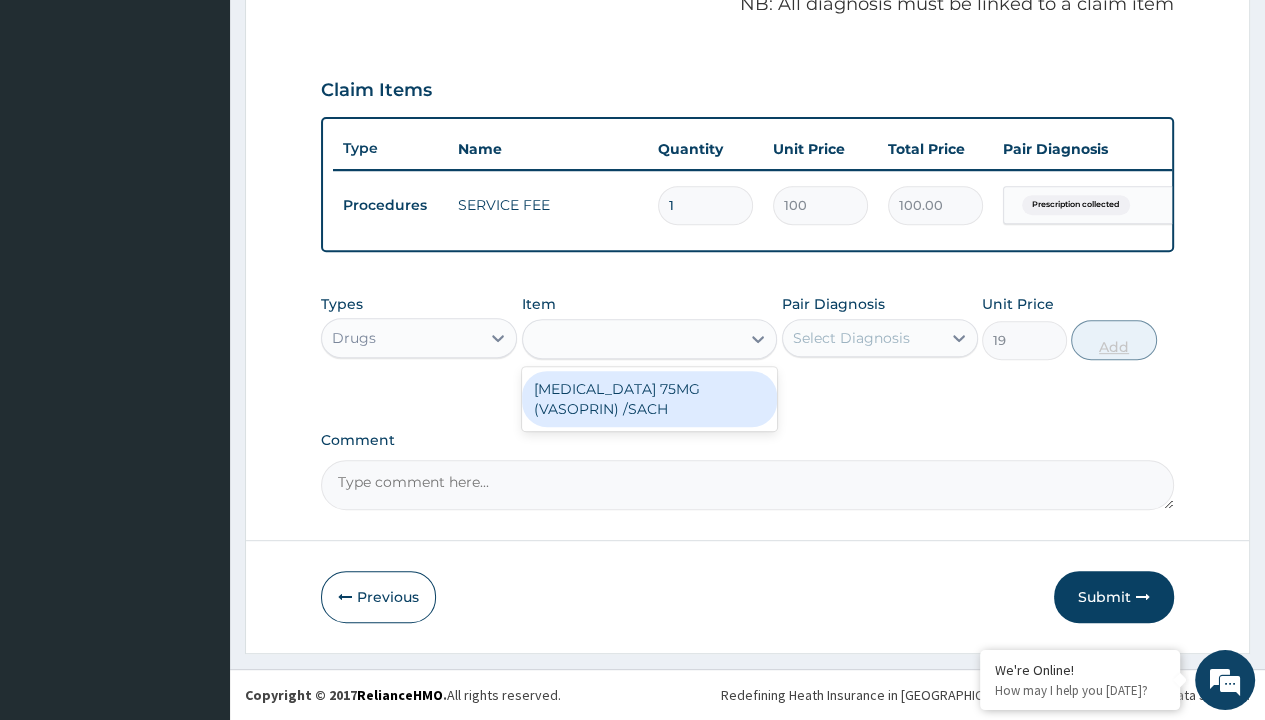 click on "Add" at bounding box center (1113, 340) 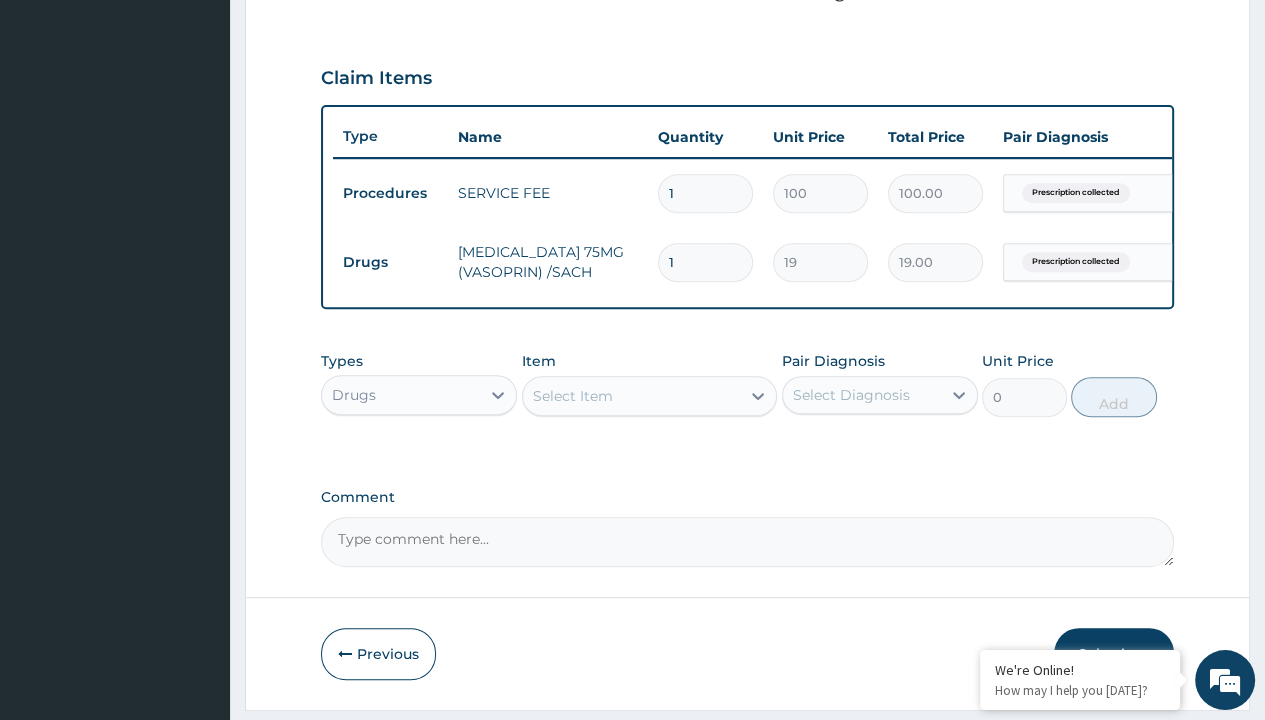 type on "30" 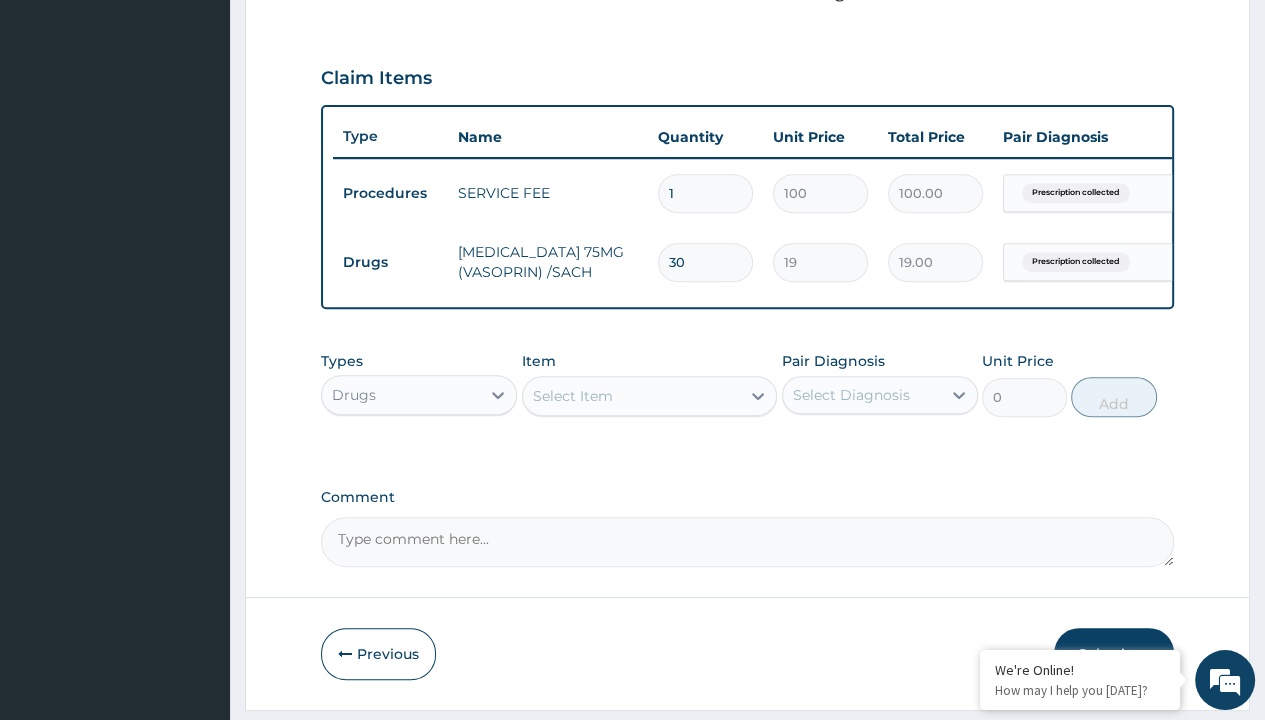 click on "Step  2  of 2 PA Code / Prescription Code Enter Code(Secondary Care Only) Encounter Date 27-06-2025 Important Notice Please enter PA codes before entering items that are not attached to a PA code   All diagnoses entered must be linked to a claim item. Diagnosis & Claim Items that are visible but inactive cannot be edited because they were imported from an already approved PA code. Diagnosis Prescription collected Confirmed NB: All diagnosis must be linked to a claim item Claim Items Type Name Quantity Unit Price Total Price Pair Diagnosis Actions Procedures SERVICE FEE 1 100 100.00 Prescription collected Delete Drugs ASPIRIN 75MG (VASOPRIN) /SACH 30 19 19.00 Prescription collected Delete Types Drugs Item Select Item Pair Diagnosis Select Diagnosis Unit Price 0 Add Comment     Previous   Submit" at bounding box center (747, 88) 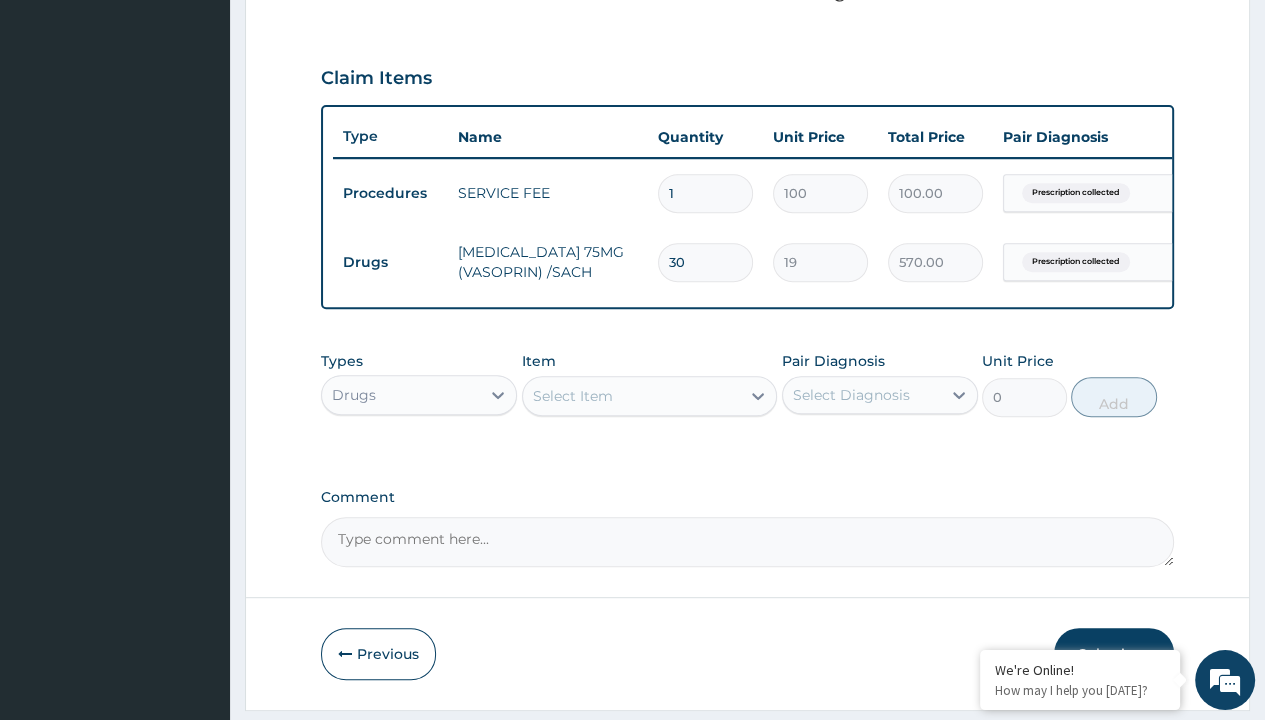 scroll, scrollTop: 0, scrollLeft: 0, axis: both 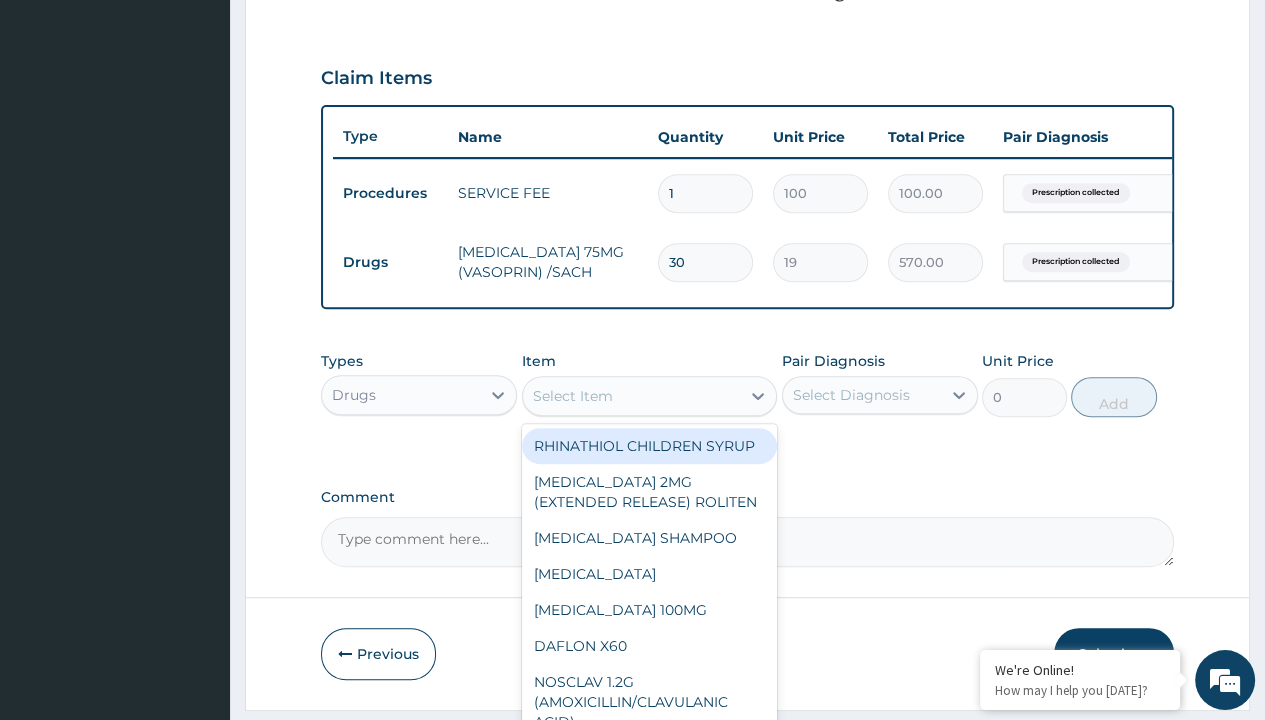 type on "[MEDICAL_DATA] met 50/1000mg vidagliptin/metformin x 60 tabs/pack" 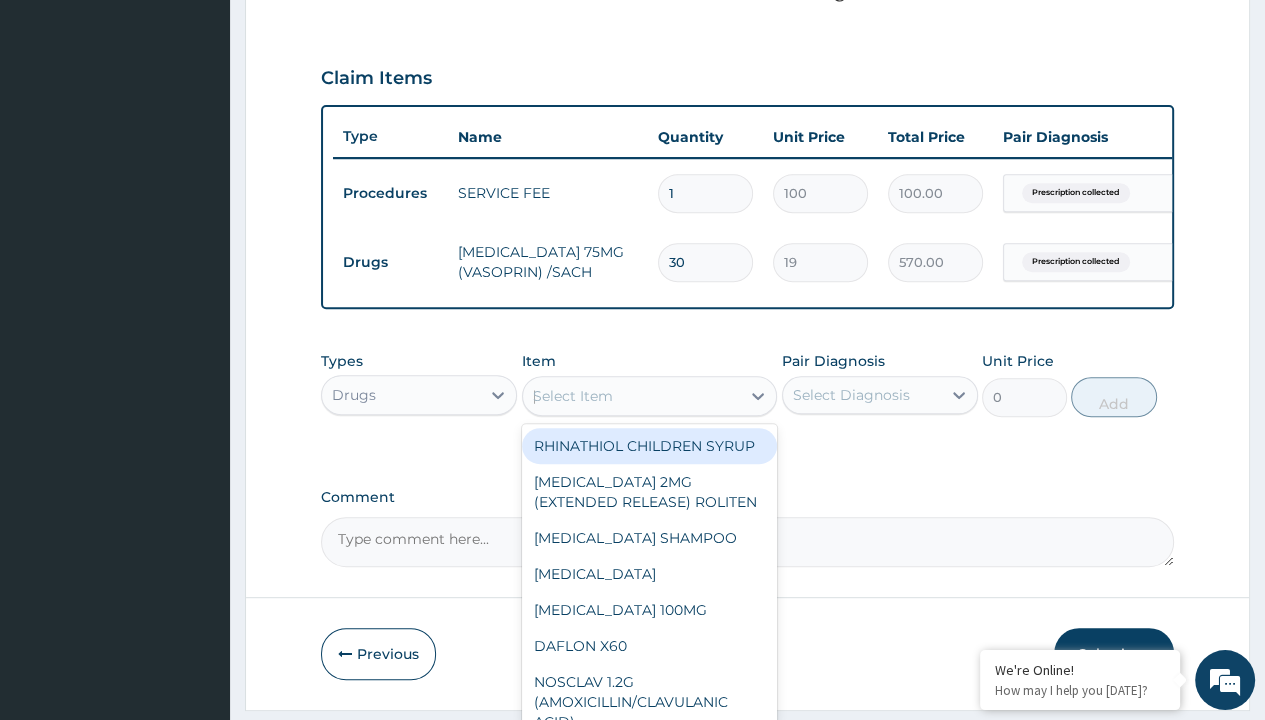 click on "[MEDICAL_DATA] MET 50/1000MG VIDAGLIPTIN/METFORMIN X 60 TABS/PACK" at bounding box center [650, 54572] 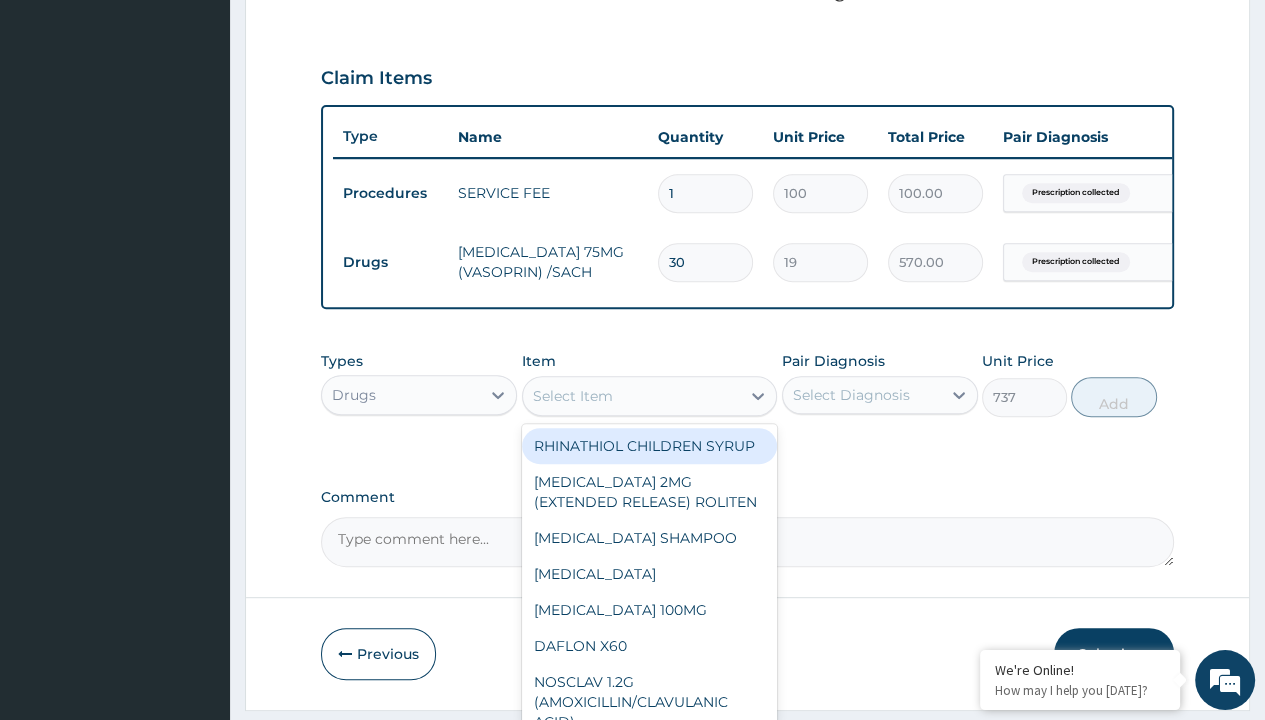scroll, scrollTop: 0, scrollLeft: 0, axis: both 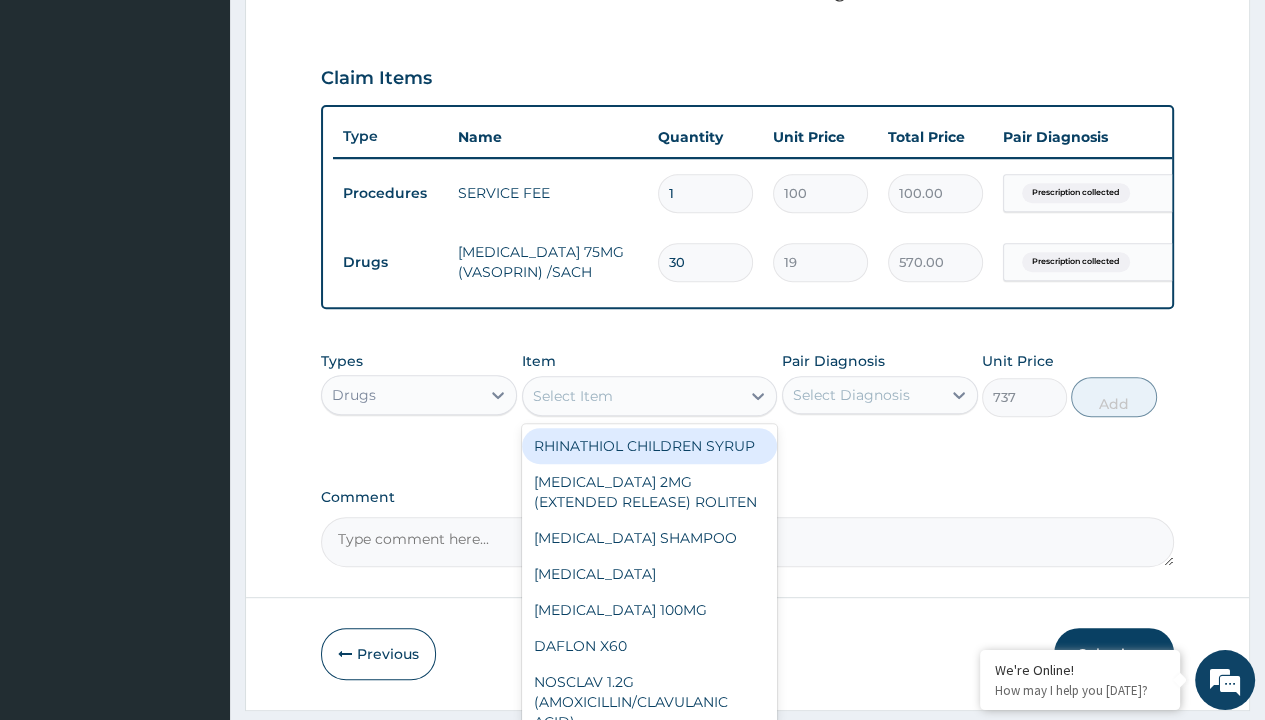 click on "Prescription collected" at bounding box center (409, -86) 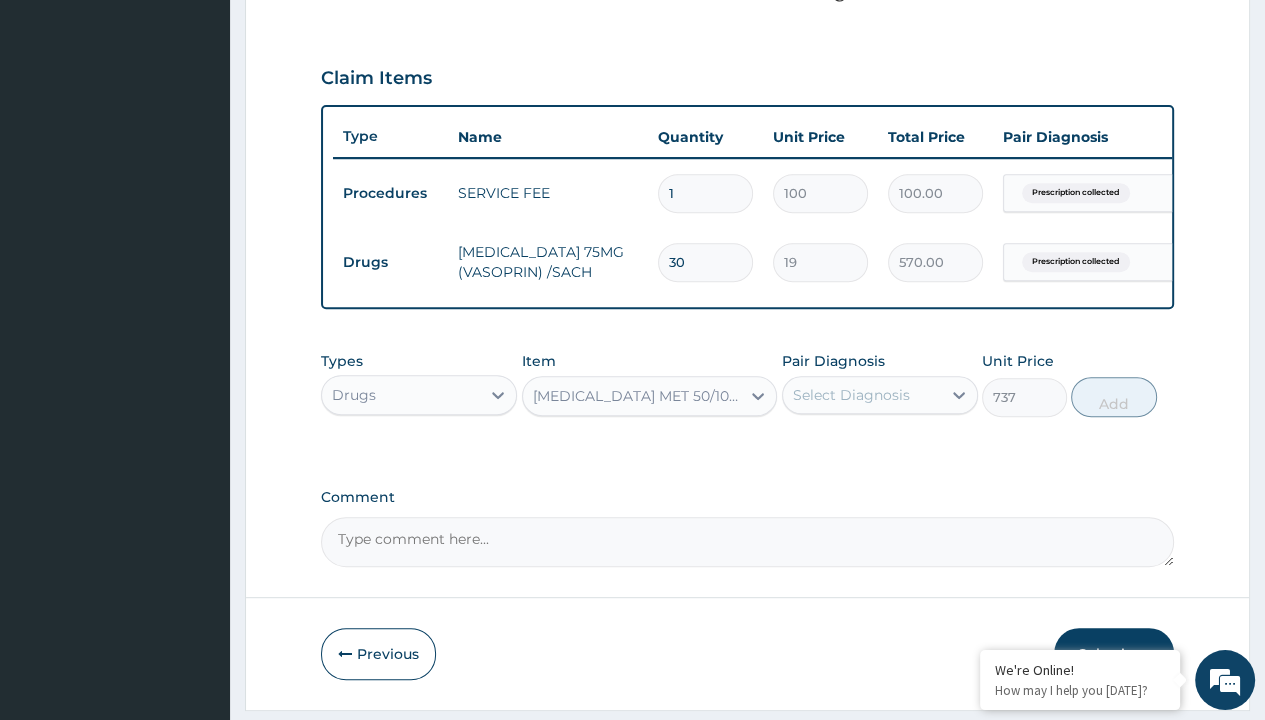 scroll, scrollTop: 192, scrollLeft: 0, axis: vertical 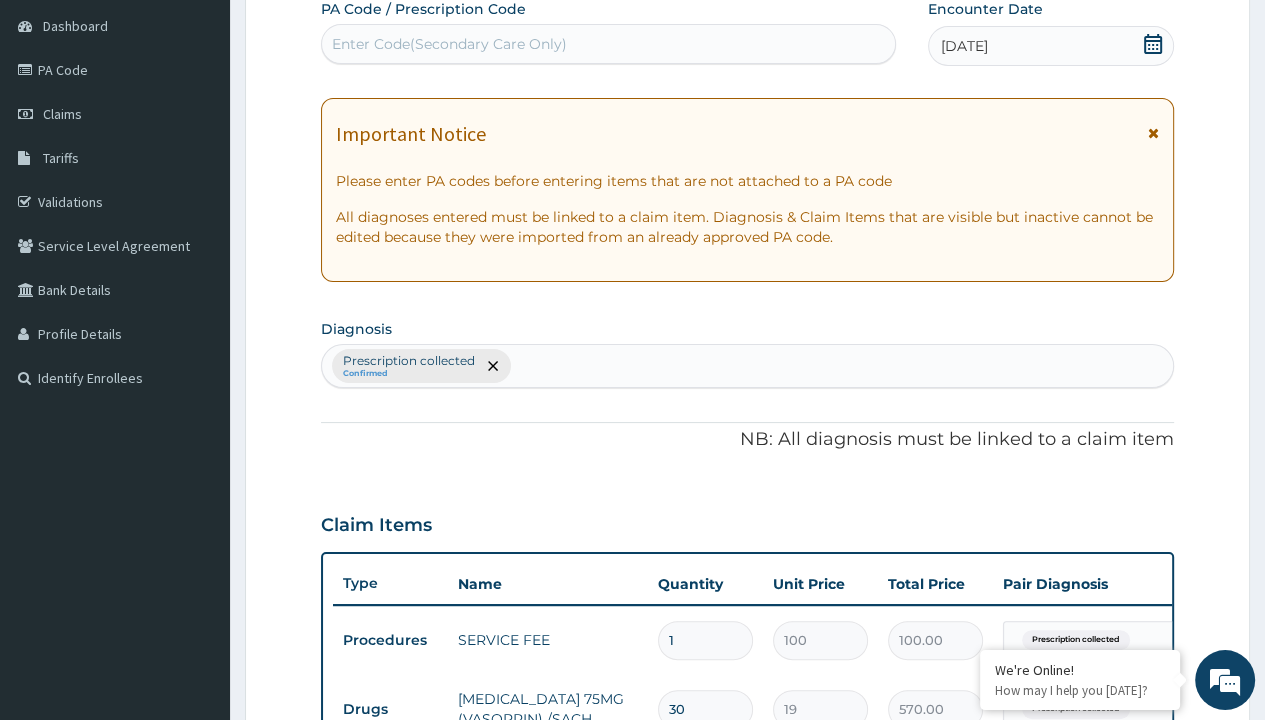 type on "prescription collected" 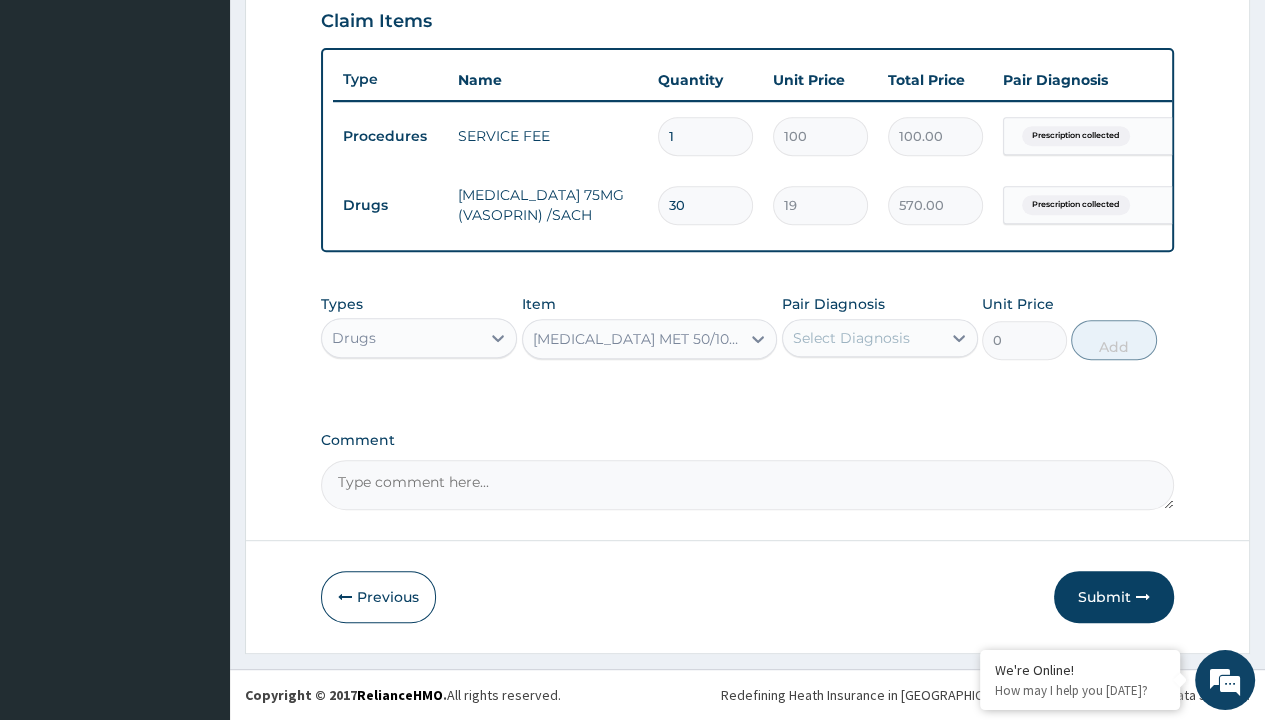click on "Drugs" at bounding box center [390, 205] 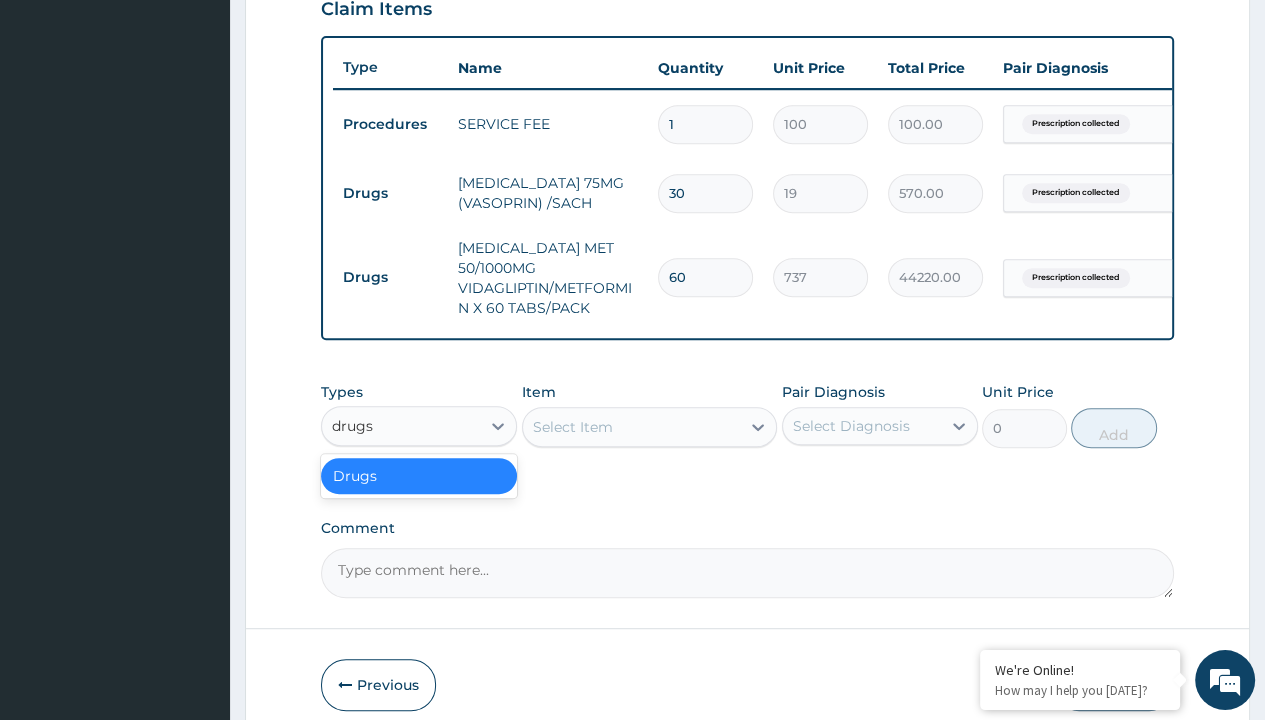 click on "Drugs" at bounding box center (419, 476) 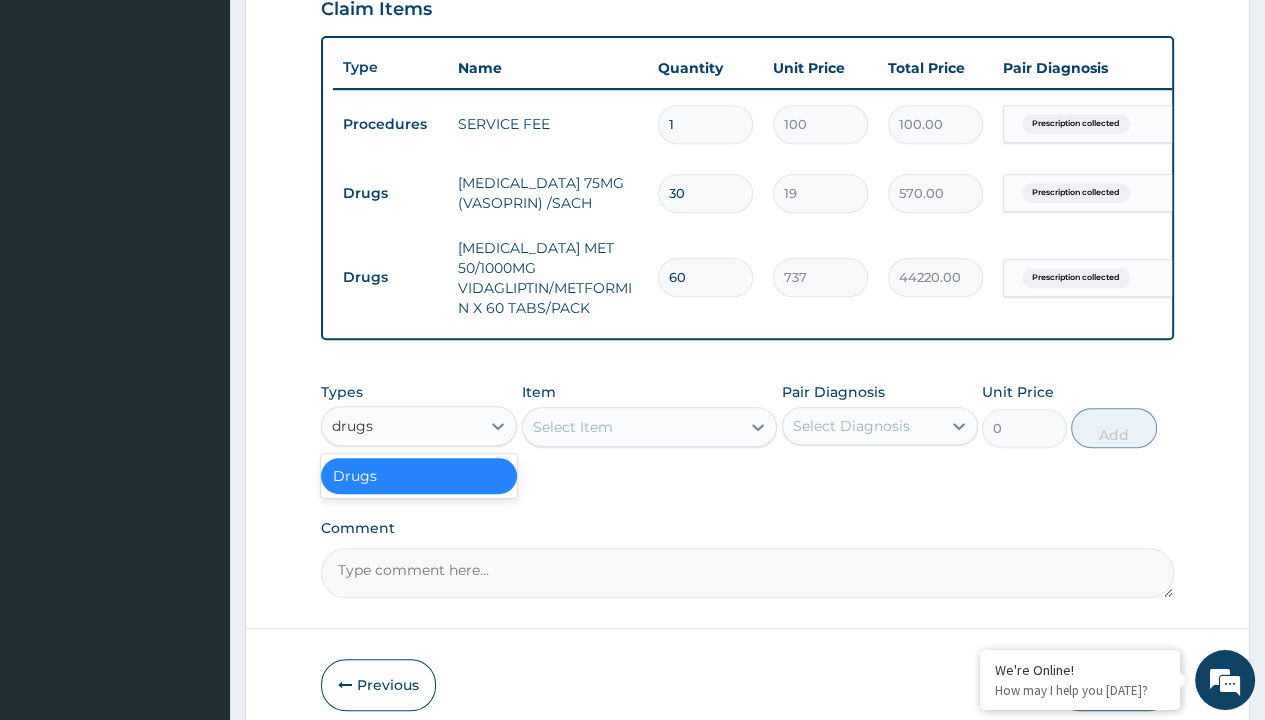 type 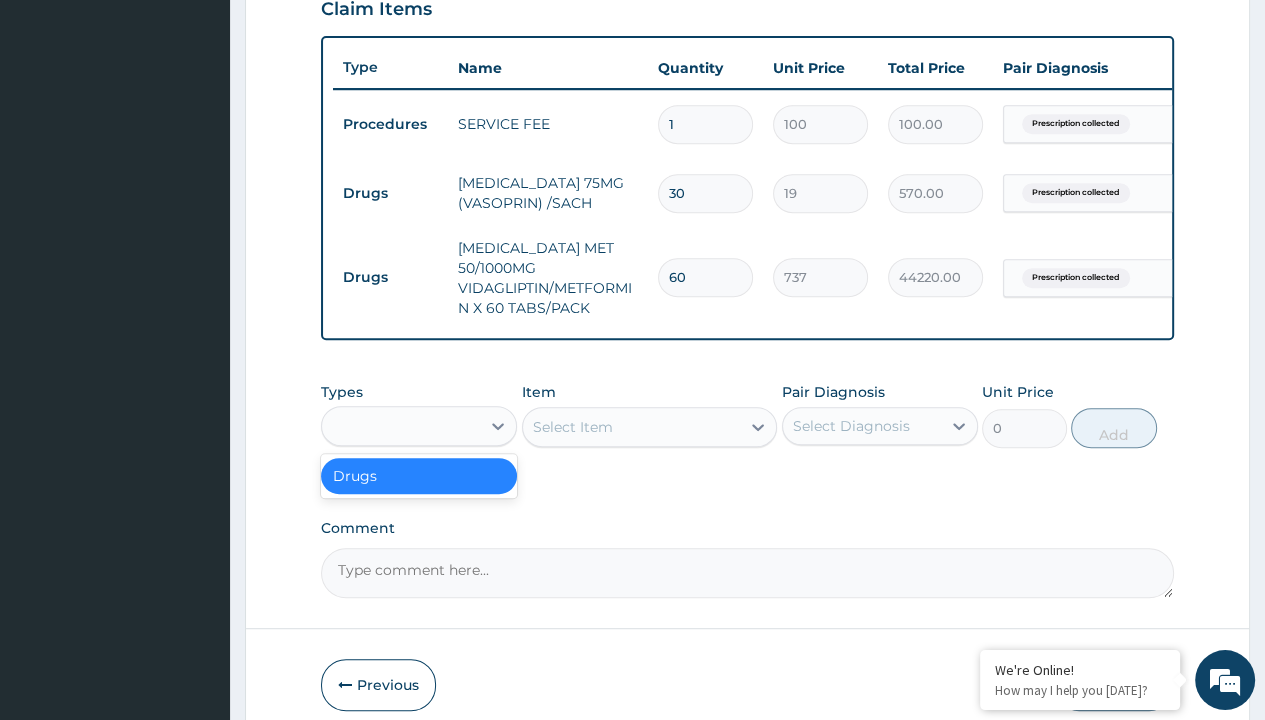 click on "Select Item" at bounding box center [573, 427] 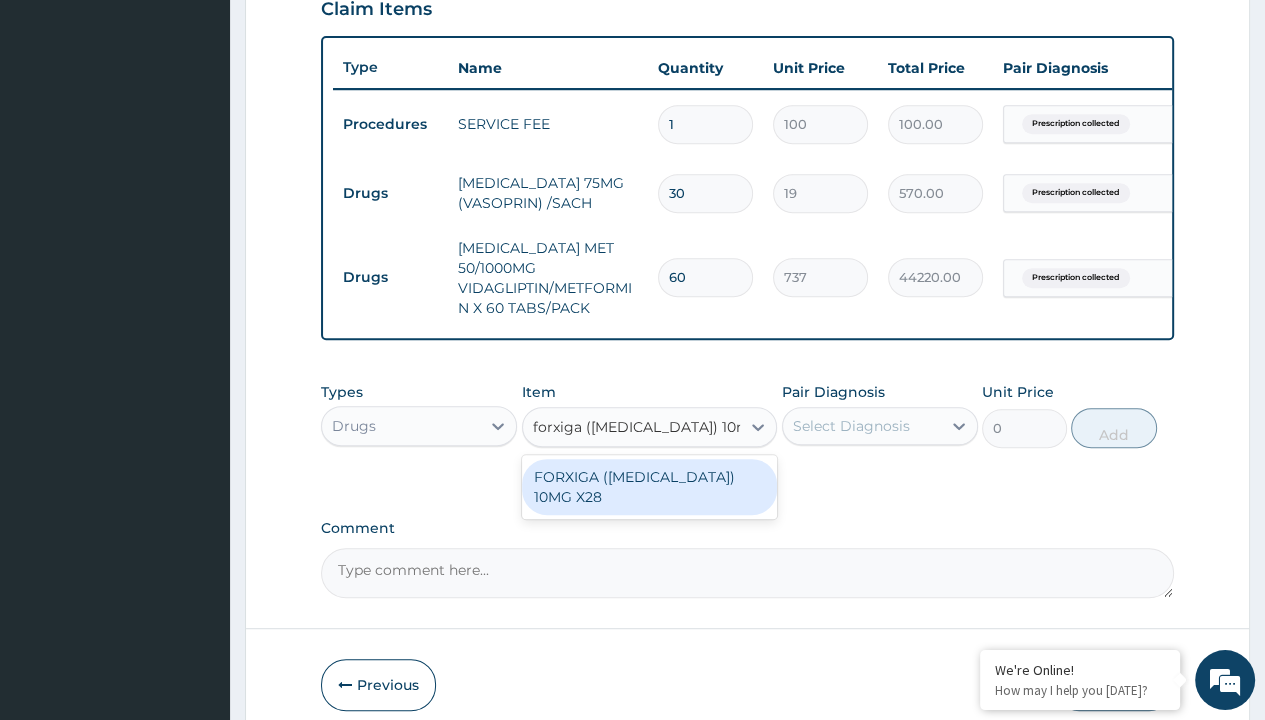 click on "FORXIGA ([MEDICAL_DATA]) 10MG X28" at bounding box center [650, 487] 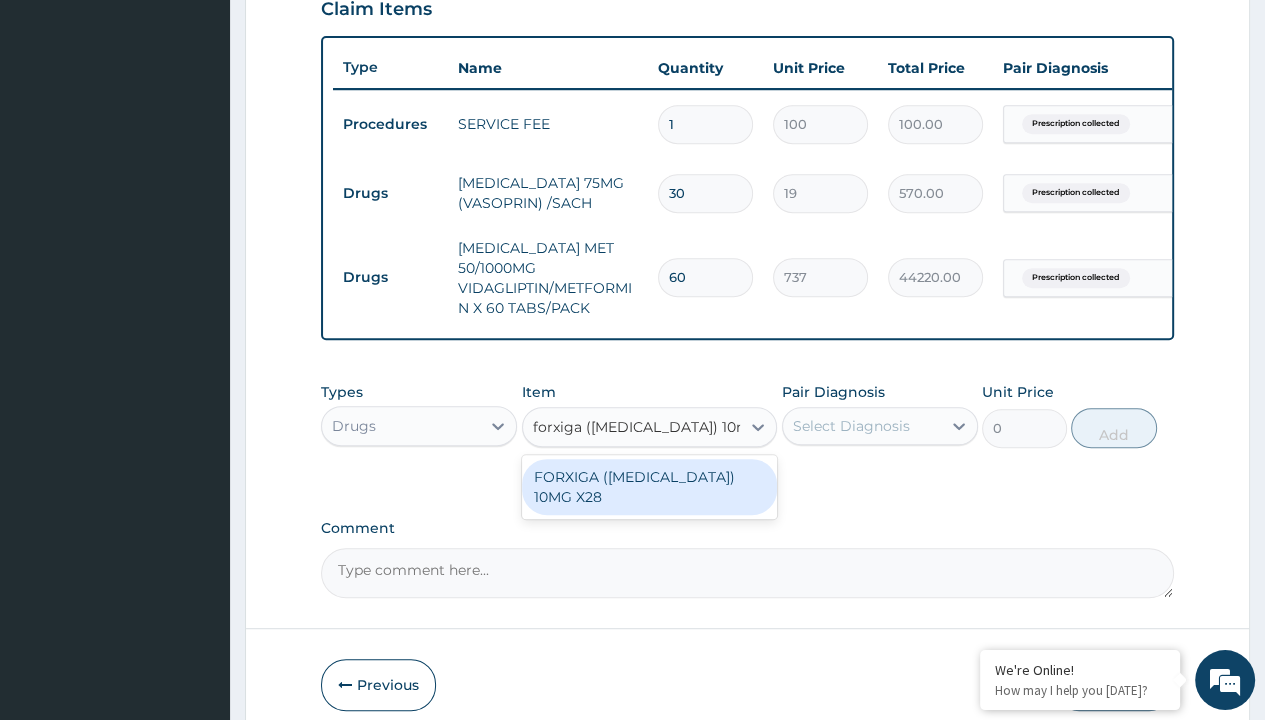 type 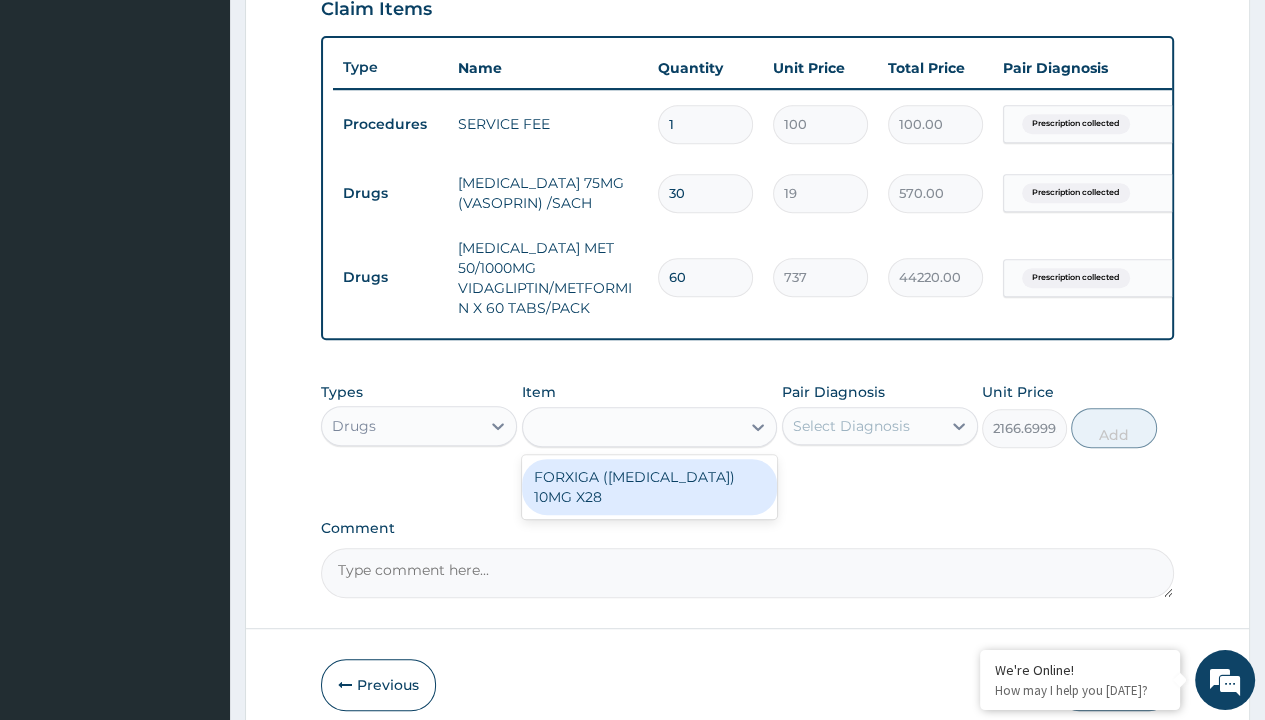 scroll, scrollTop: 0, scrollLeft: 0, axis: both 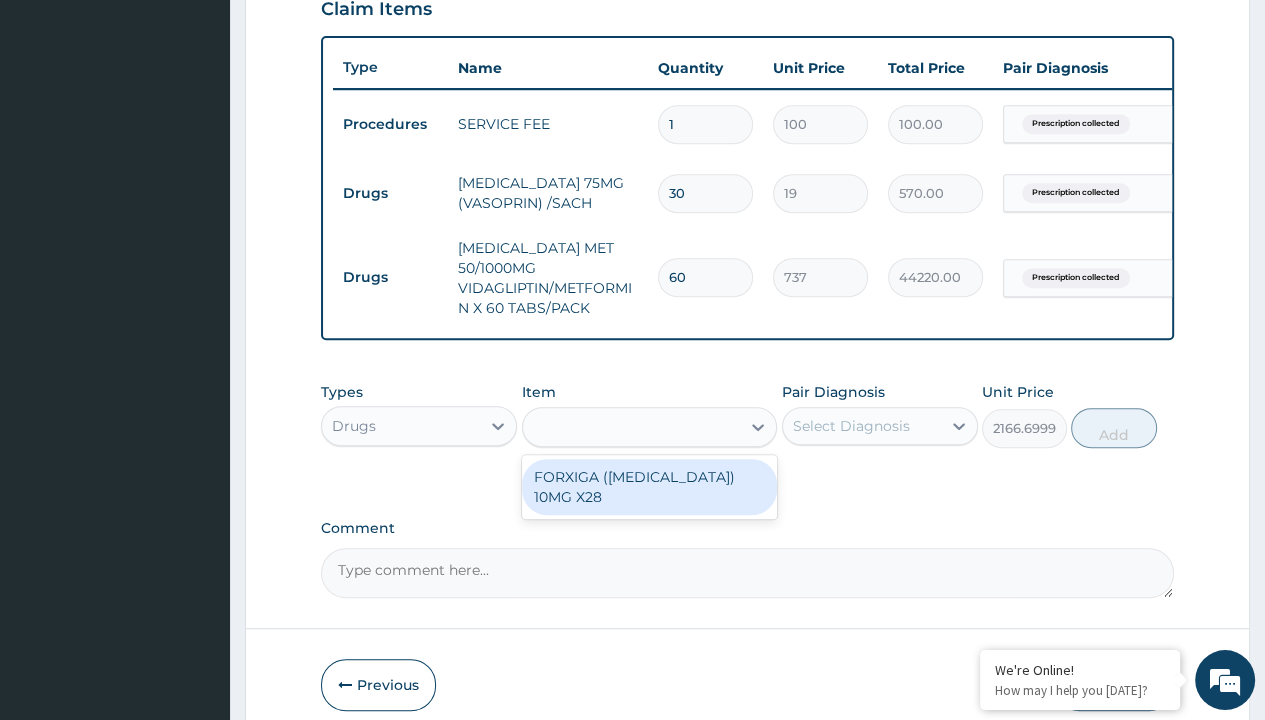 click on "Prescription collected" at bounding box center (409, -155) 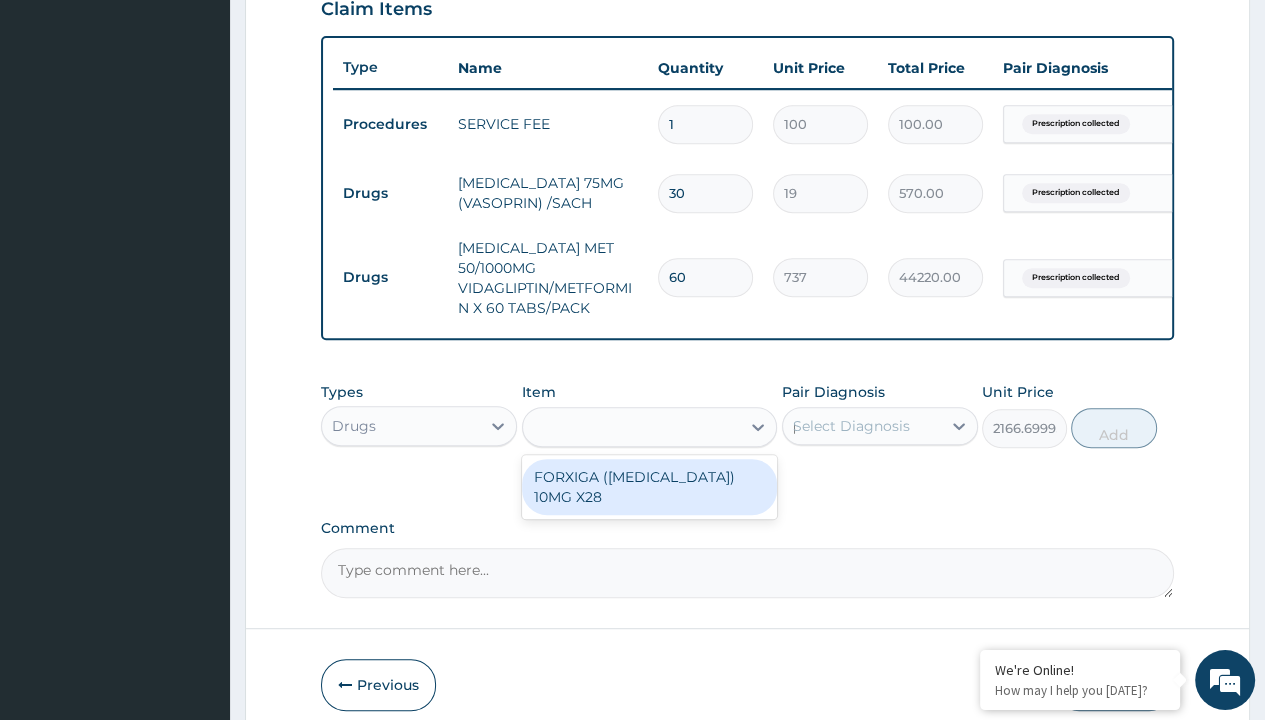 type 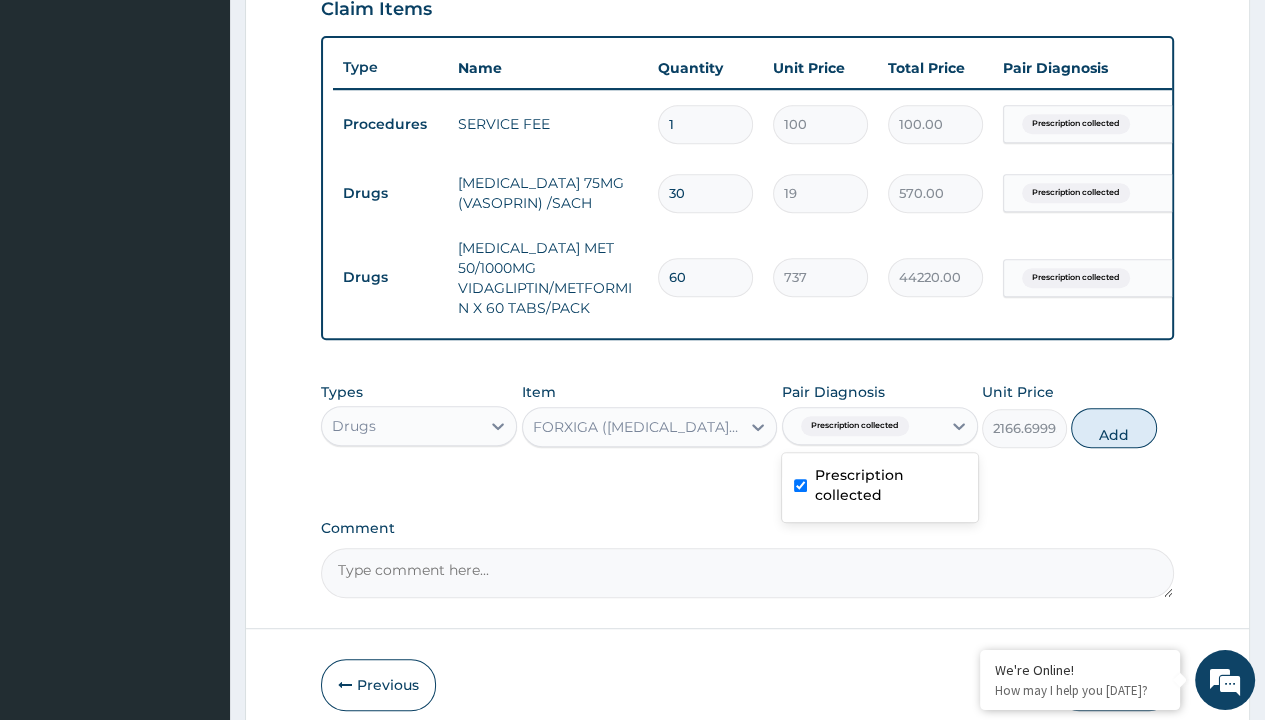 click on "Add" at bounding box center (1113, 428) 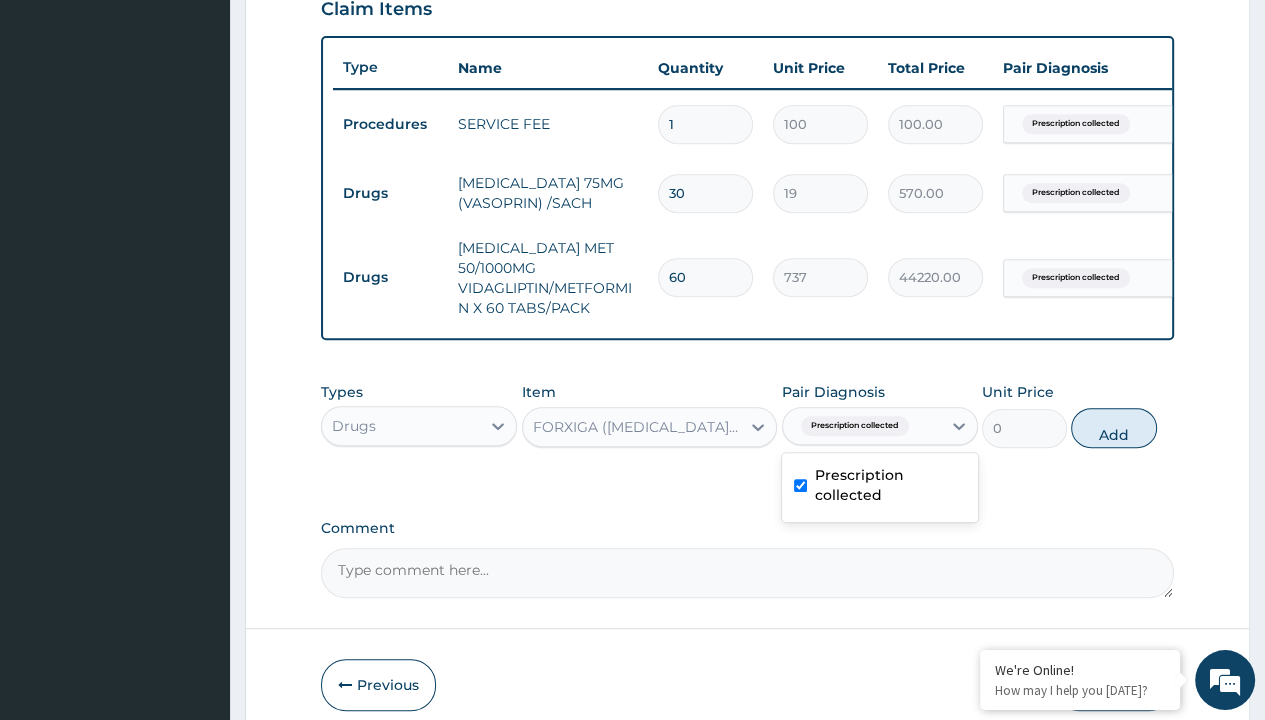 scroll, scrollTop: 788, scrollLeft: 0, axis: vertical 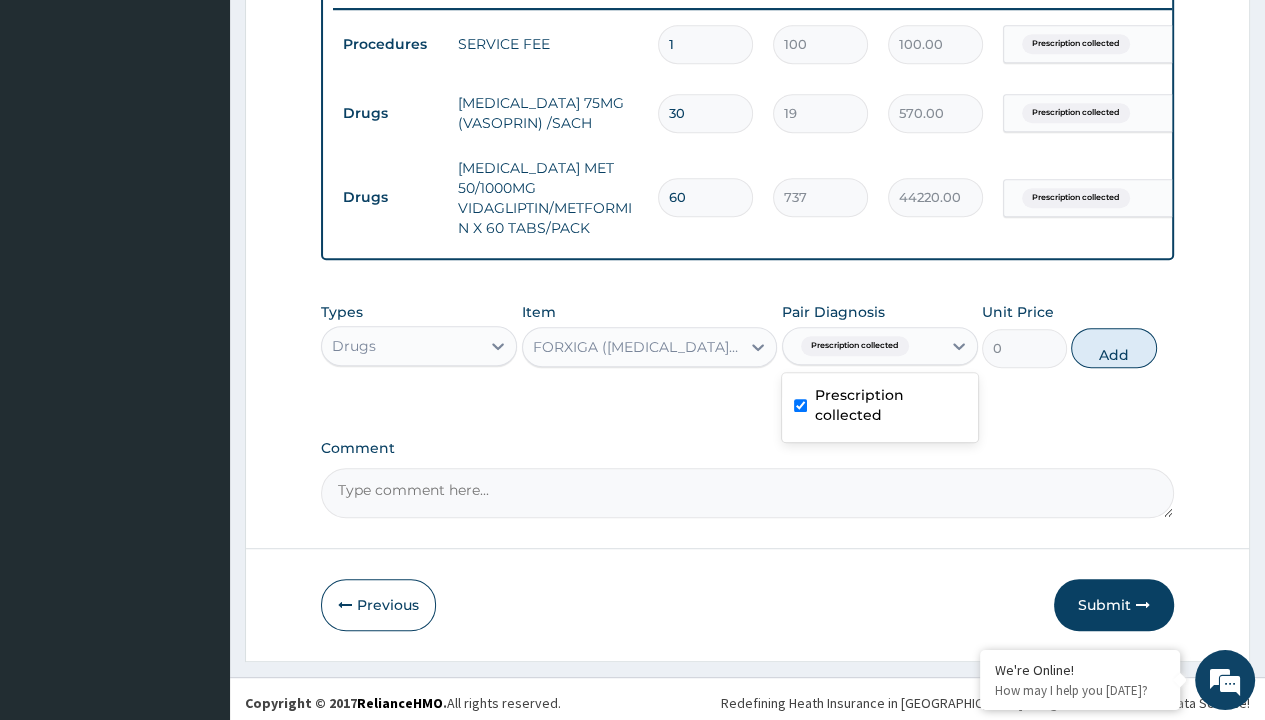 click on "Step  2  of 2 PA Code / Prescription Code Enter Code(Secondary Care Only) Encounter Date 27-06-2025 Important Notice Please enter PA codes before entering items that are not attached to a PA code   All diagnoses entered must be linked to a claim item. Diagnosis & Claim Items that are visible but inactive cannot be edited because they were imported from an already approved PA code. Diagnosis Prescription collected Confirmed NB: All diagnosis must be linked to a claim item Claim Items Type Name Quantity Unit Price Total Price Pair Diagnosis Actions Procedures SERVICE FEE 1 100 100.00 Prescription collected Delete Drugs ASPIRIN 75MG (VASOPRIN) /SACH 30 19 570.00 Prescription collected Delete Drugs GALVUS MET 50/1000MG VIDAGLIPTIN/METFORMIN X 60 TABS/PACK 60 737 44220.00 Prescription collected Delete Types Drugs Item FORXIGA (DAPAGLIFLOZIN) 10MG X28 Pair Diagnosis option Prescription collected, selected. Prescription collected Prescription collected Unit Price 0 Add Comment     Previous   Submit" at bounding box center (747, -11) 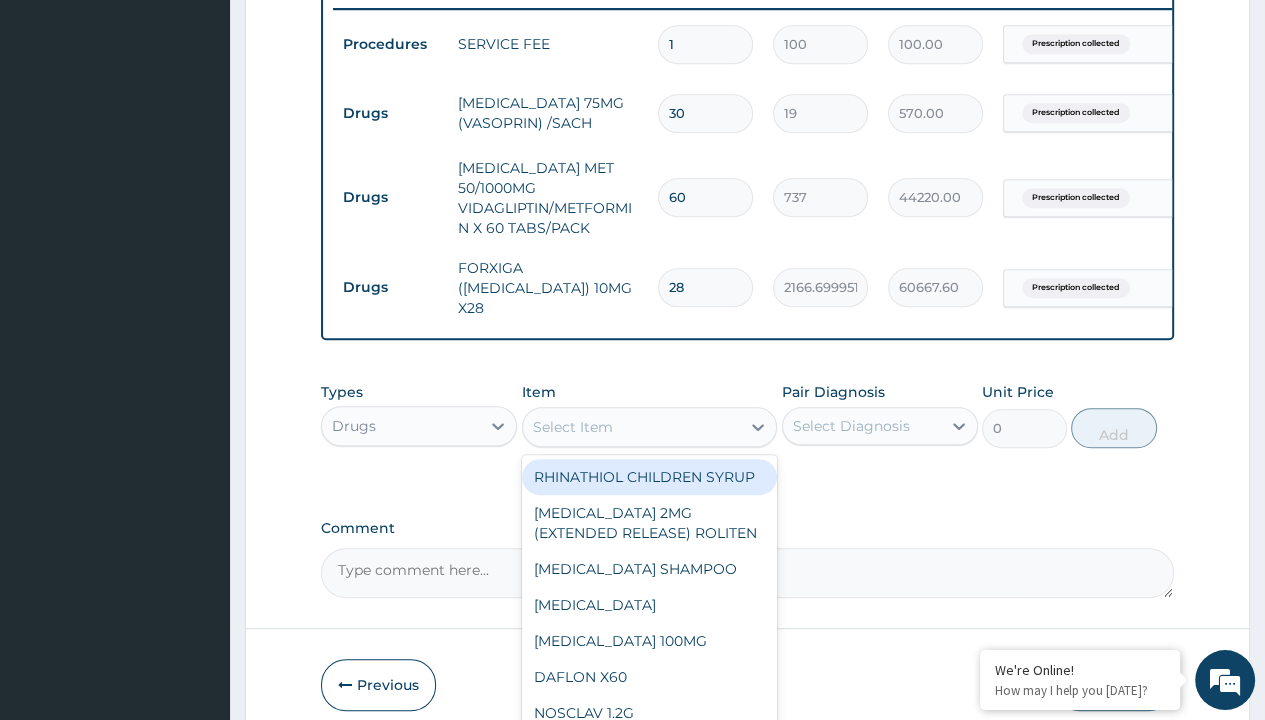 type on "atorvastatin 20mg (teva)/pack x 28" 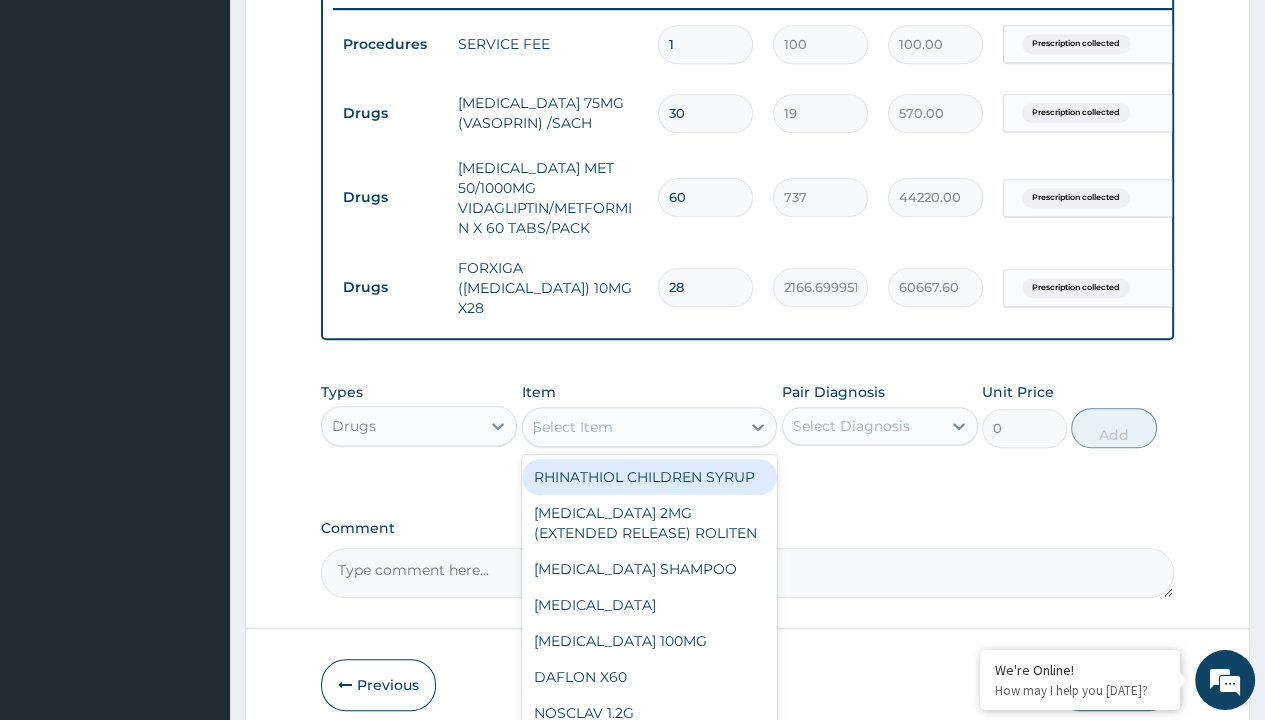 scroll, scrollTop: 0, scrollLeft: 0, axis: both 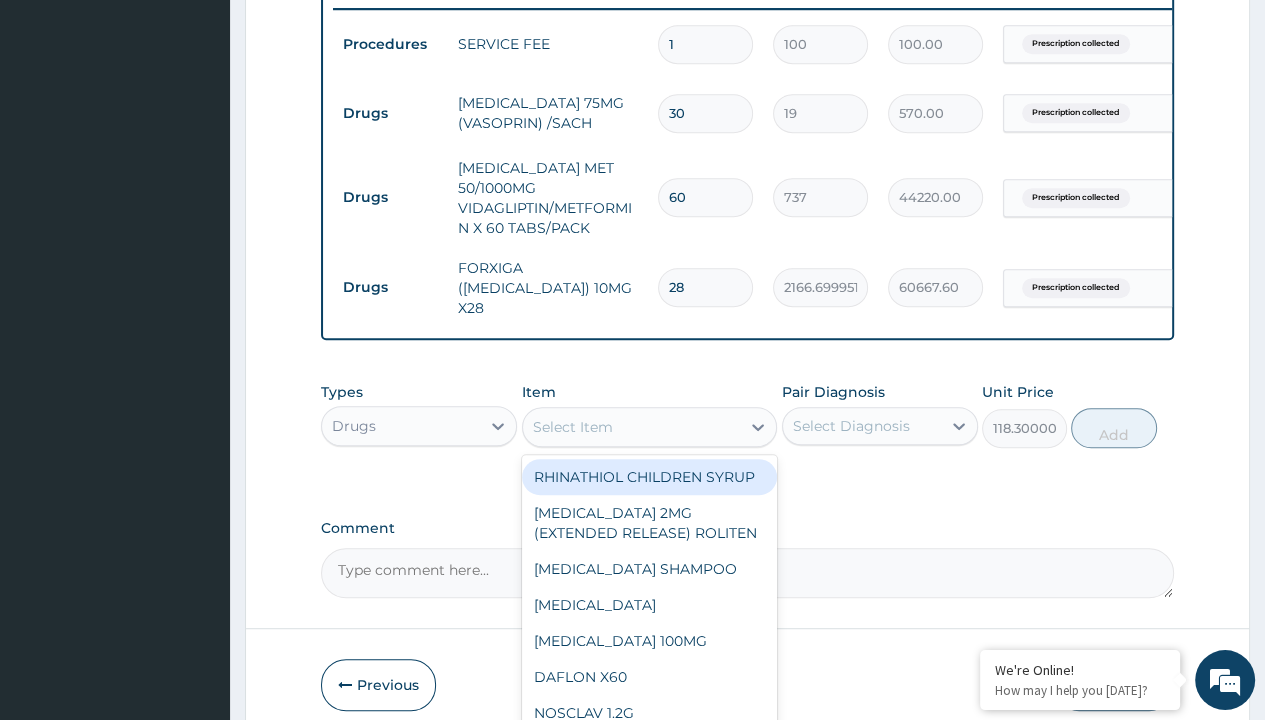 click on "Prescription collected" at bounding box center (409, -235) 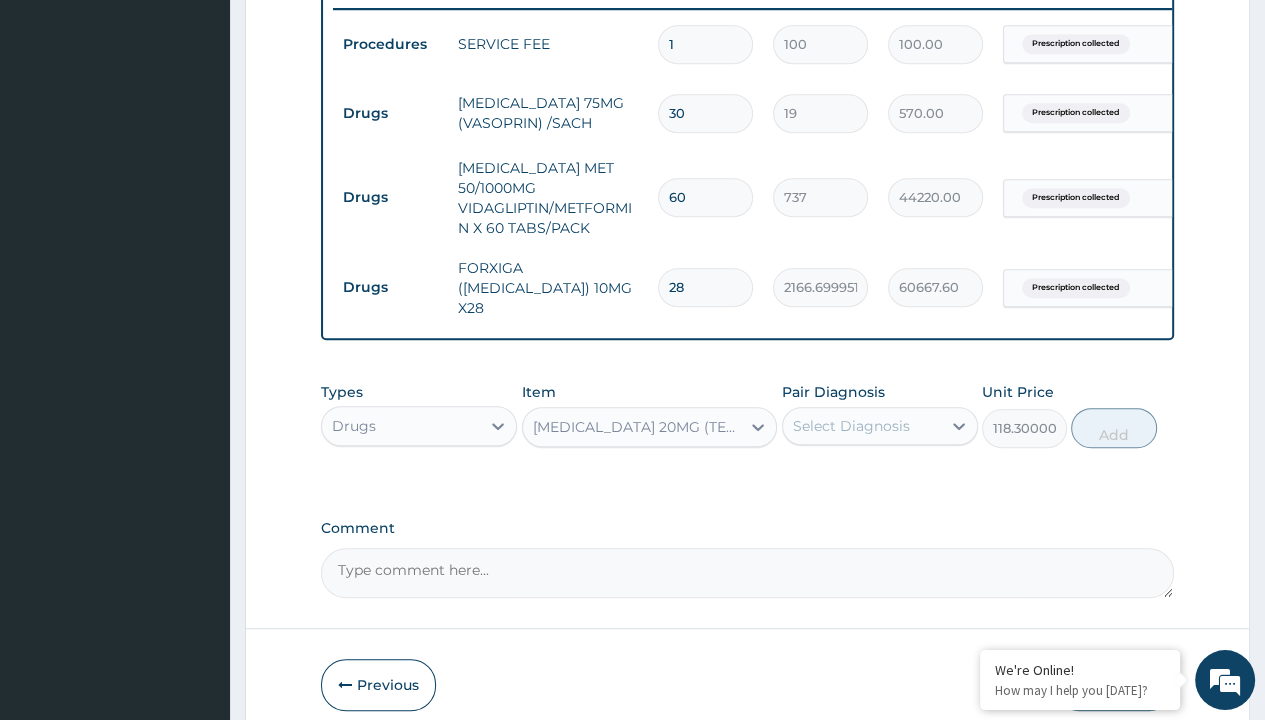 type on "prescription collected" 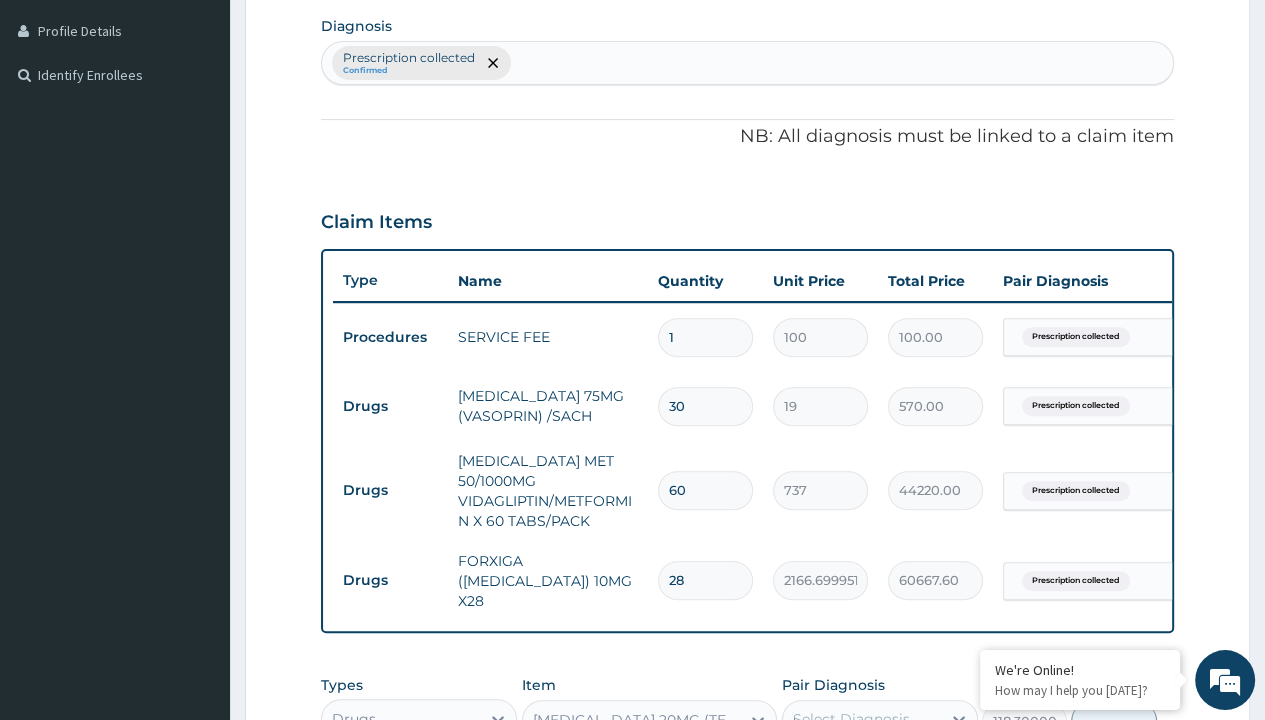 type 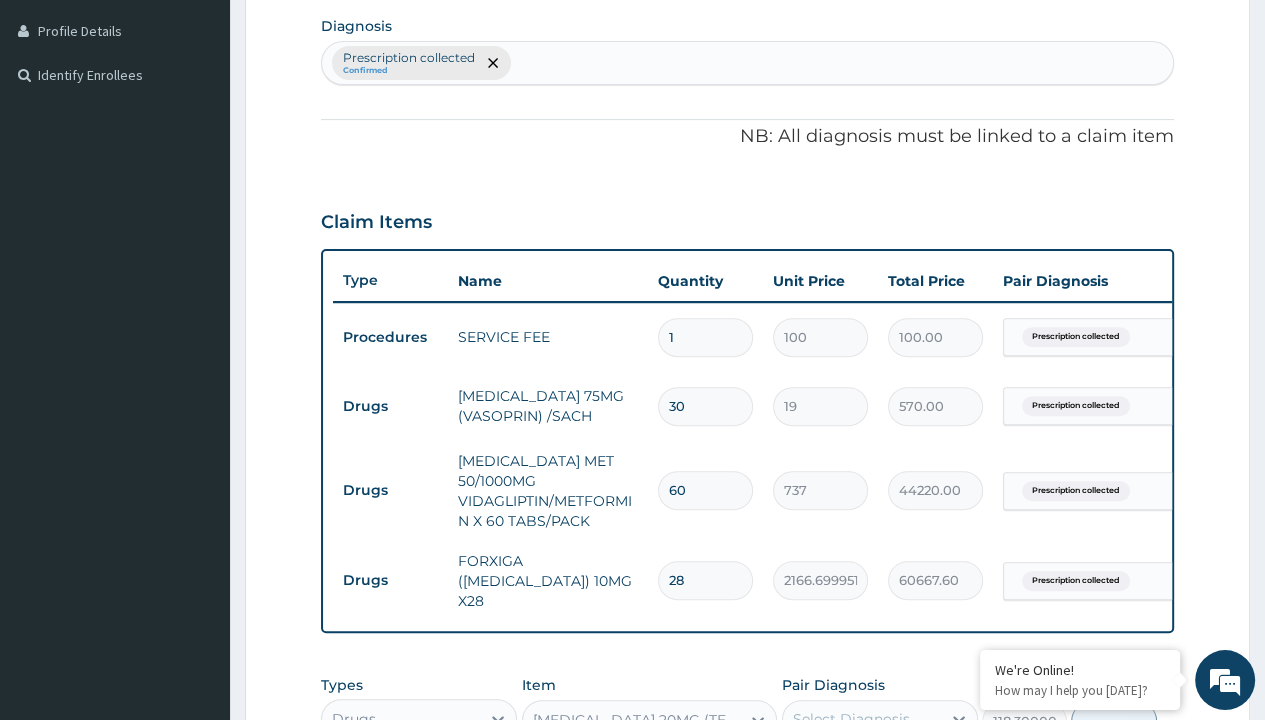 click on "Add" at bounding box center [1113, 721] 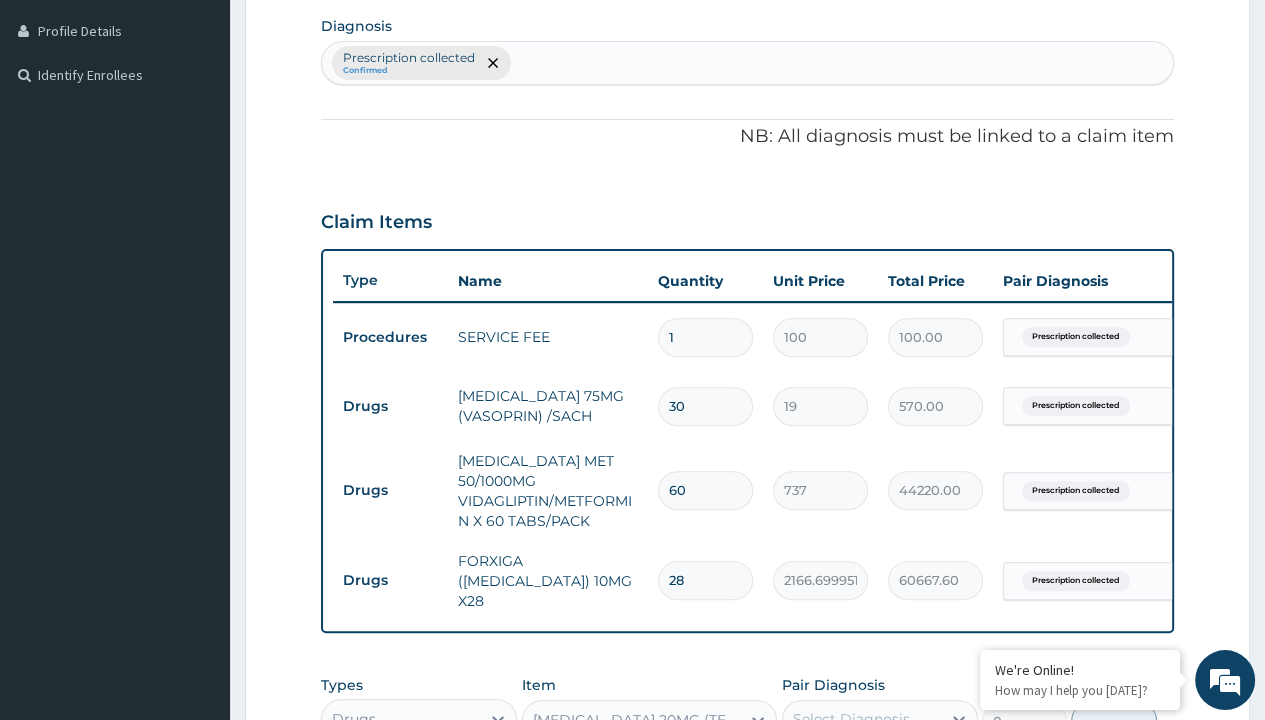 scroll, scrollTop: 868, scrollLeft: 0, axis: vertical 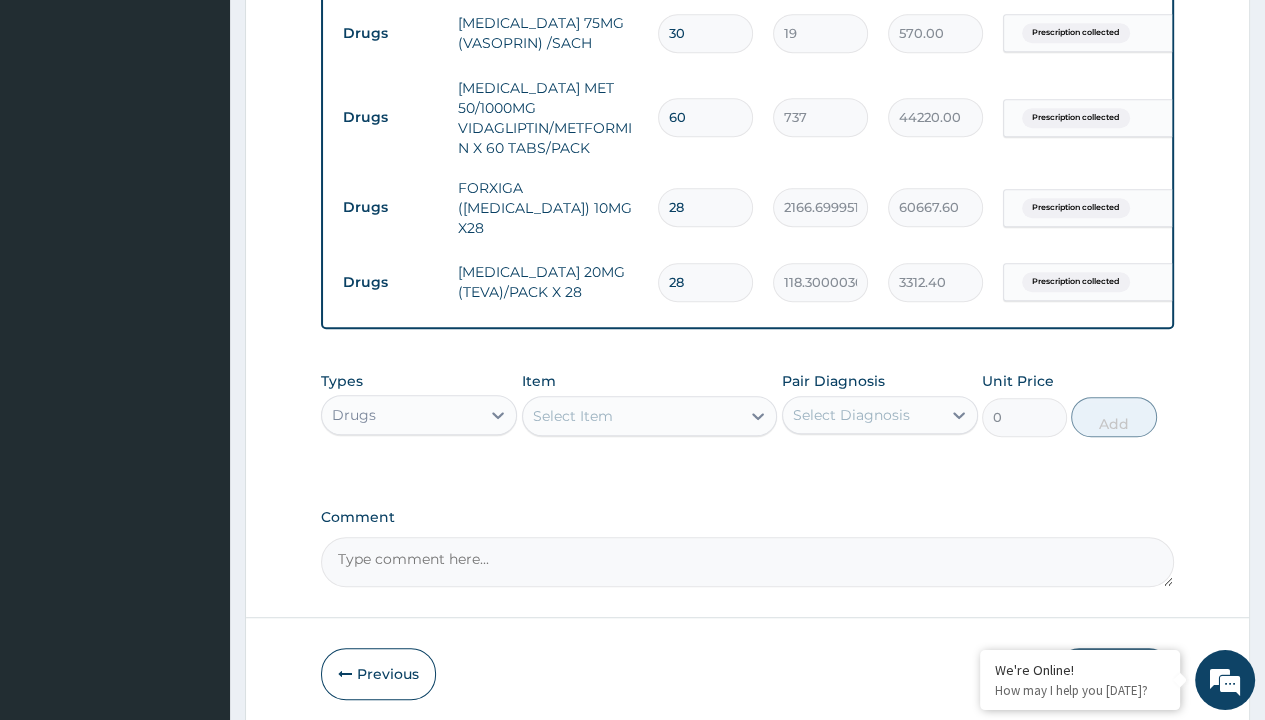 click on "Submit" at bounding box center (1114, 674) 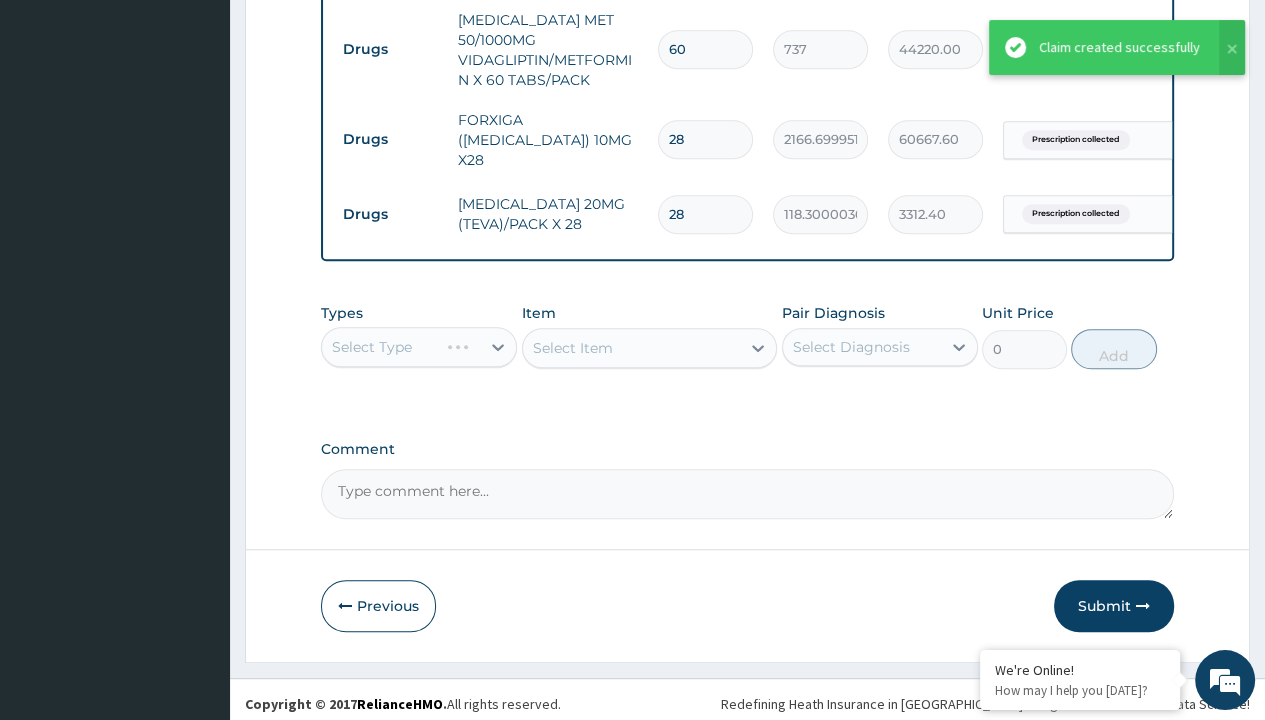 scroll, scrollTop: 0, scrollLeft: 0, axis: both 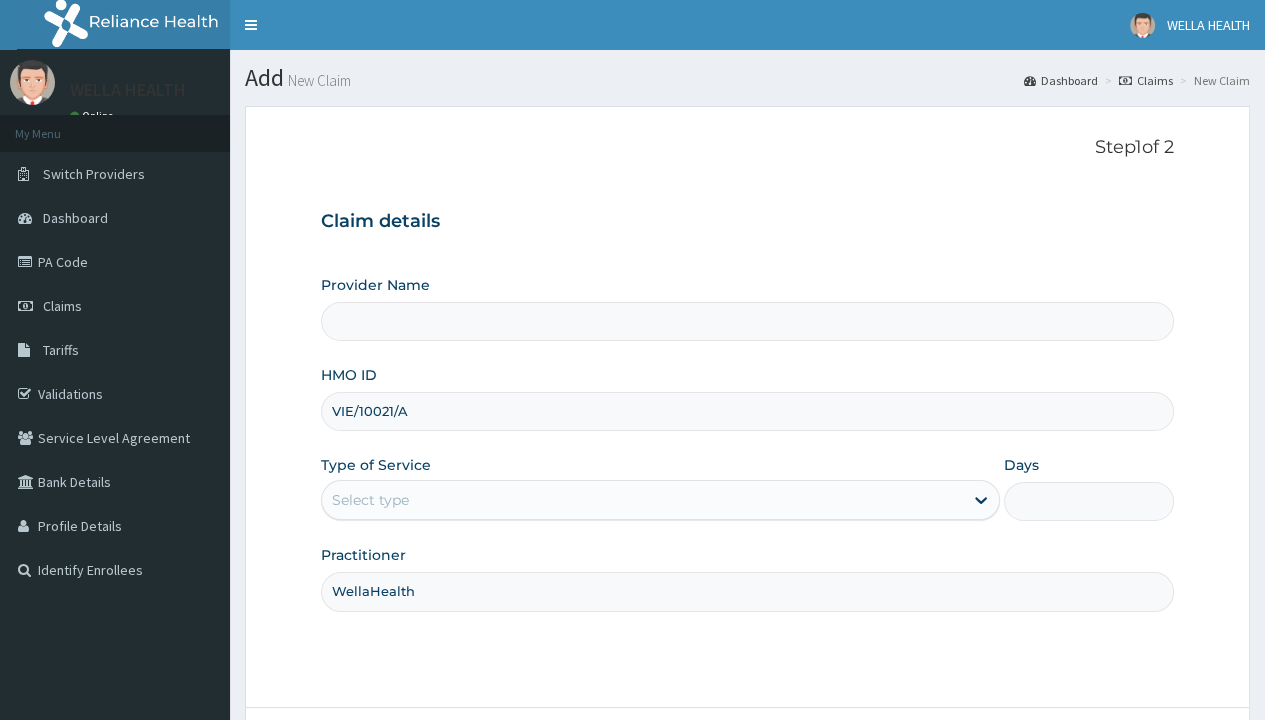type on "WellaHealth" 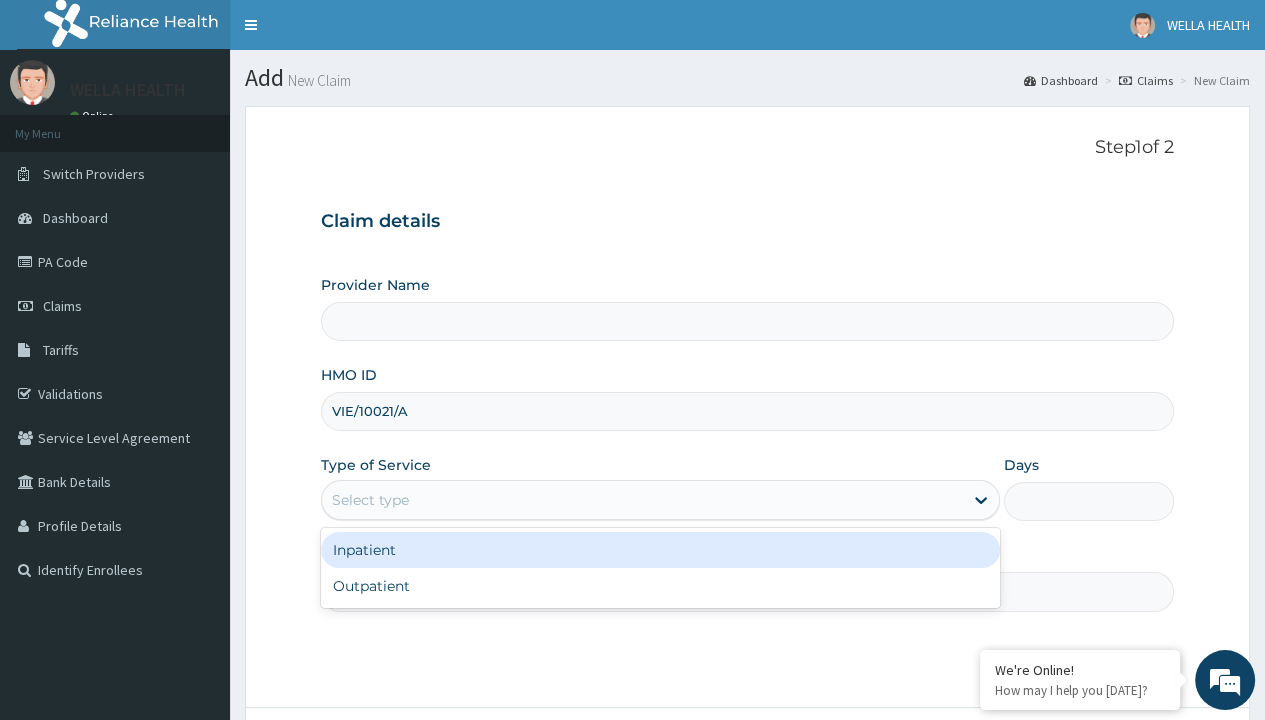 type on "Pharmacy Pick Up ( WellaHealth)" 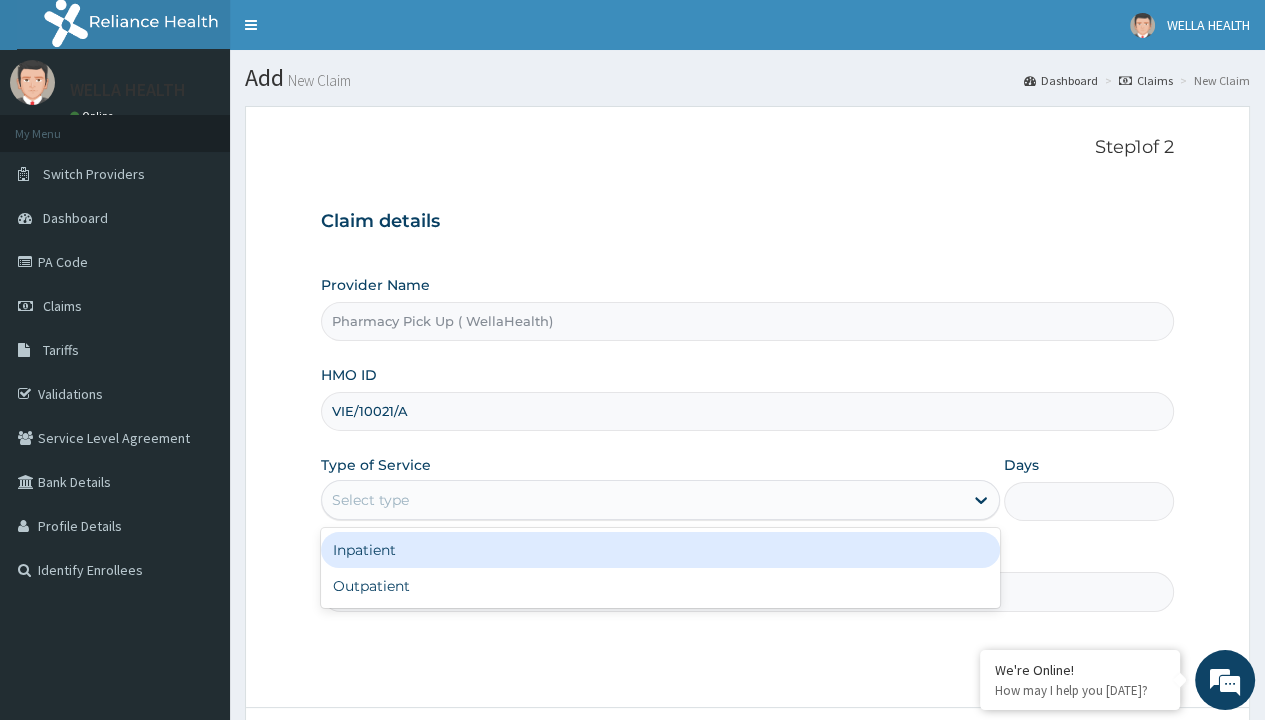 click on "Outpatient" at bounding box center (660, 586) 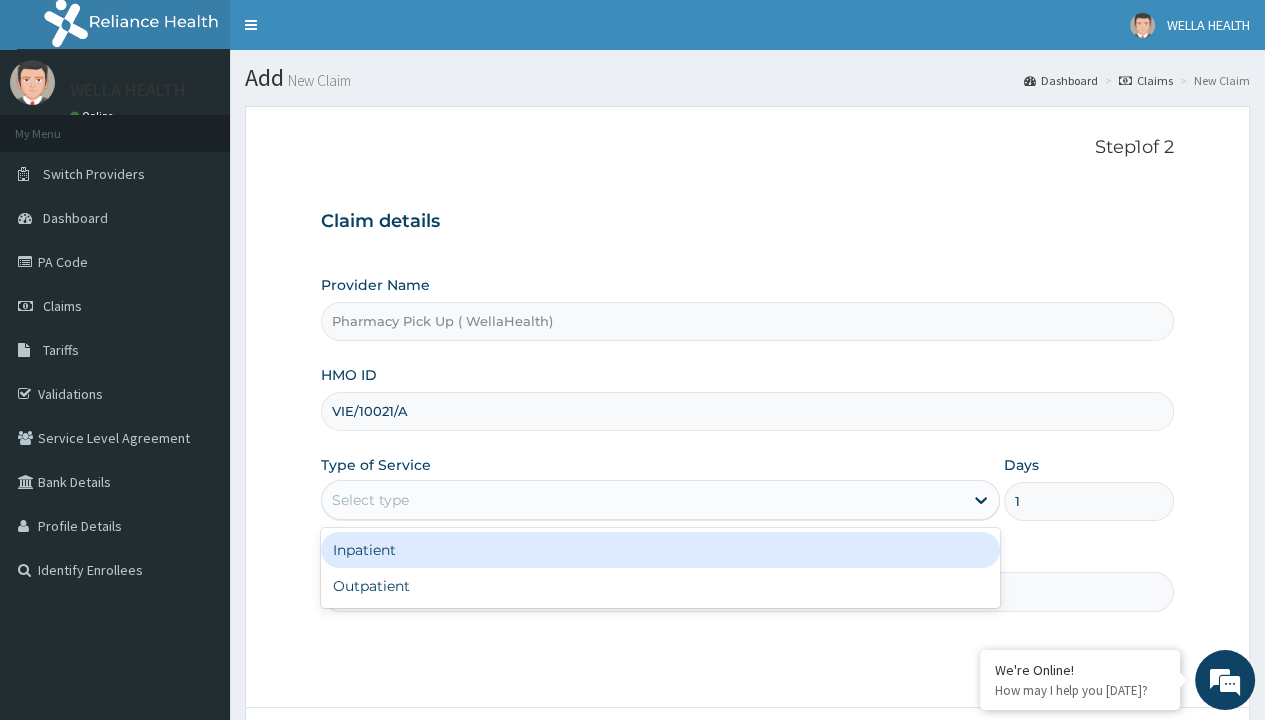 click on "Next" at bounding box center (1123, 764) 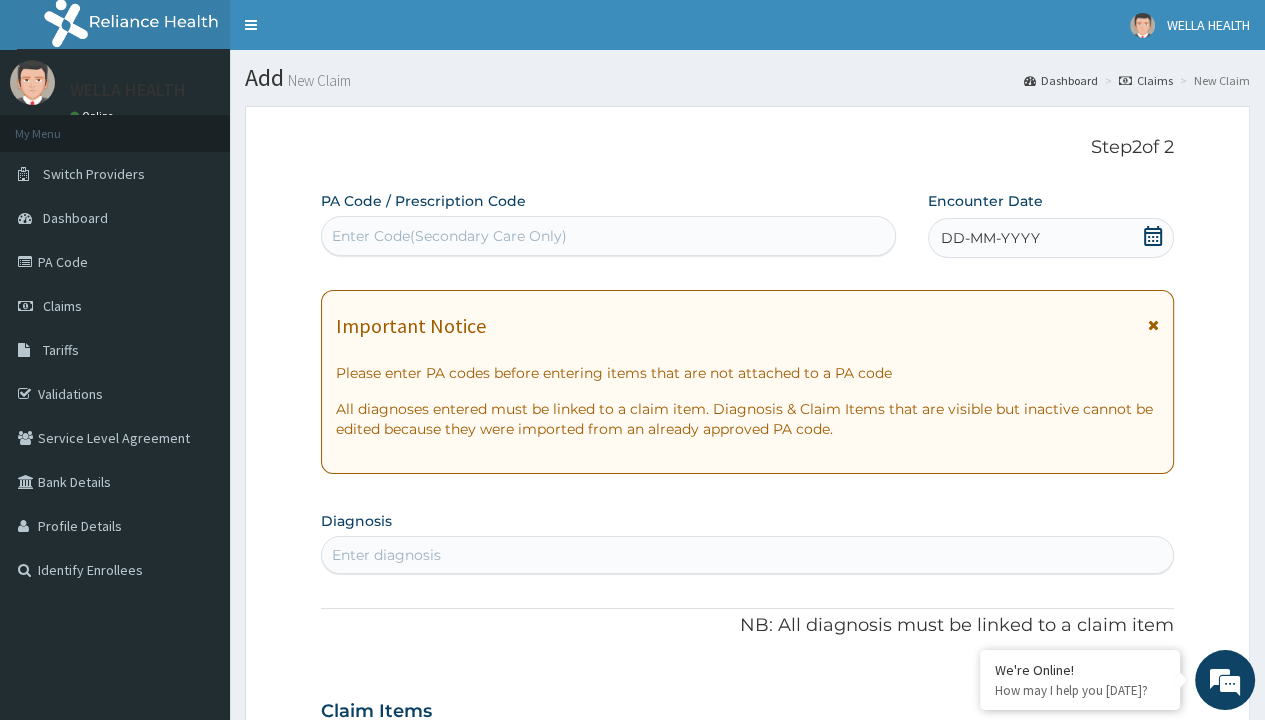 scroll, scrollTop: 167, scrollLeft: 0, axis: vertical 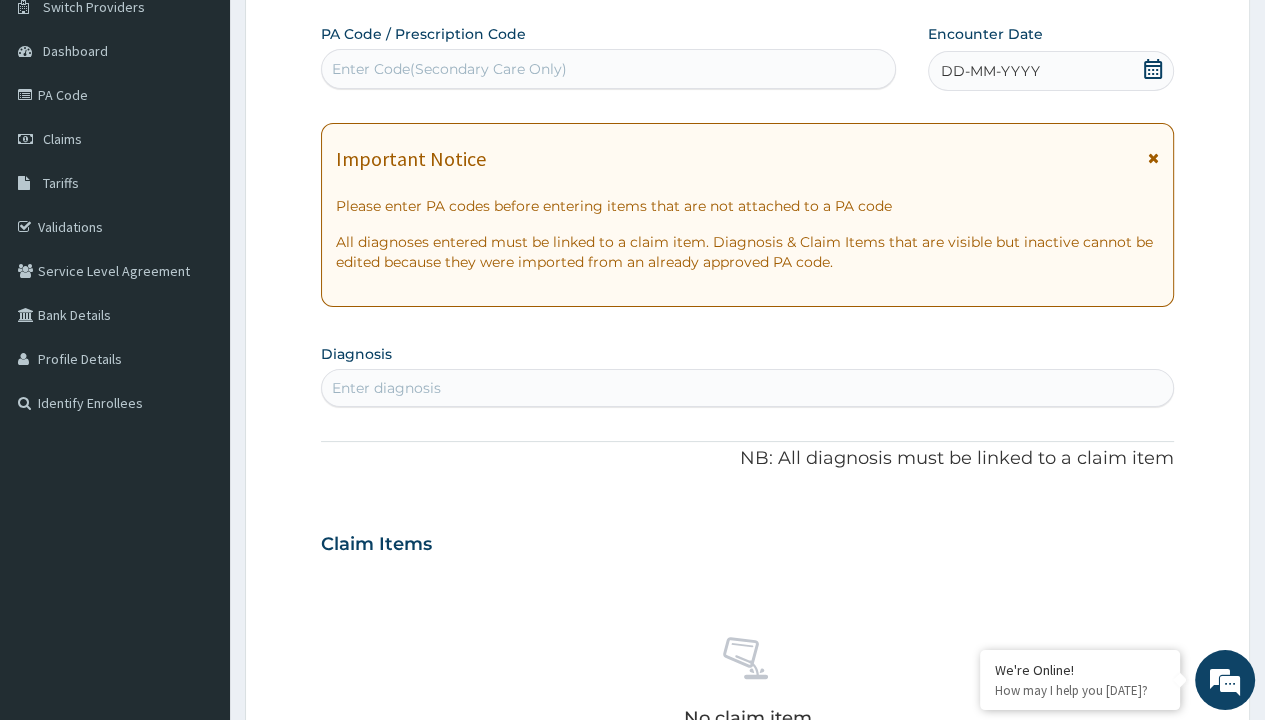 click on "DD-MM-YYYY" at bounding box center (990, 71) 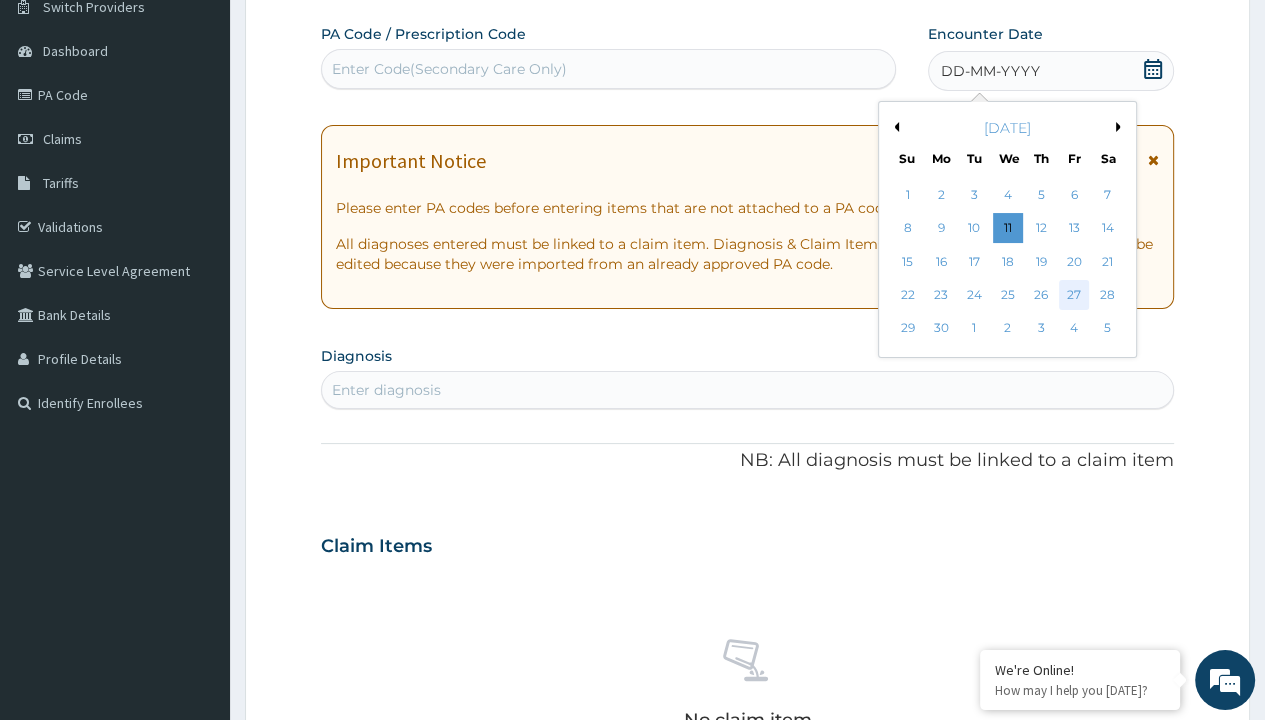 click on "27" at bounding box center [1074, 295] 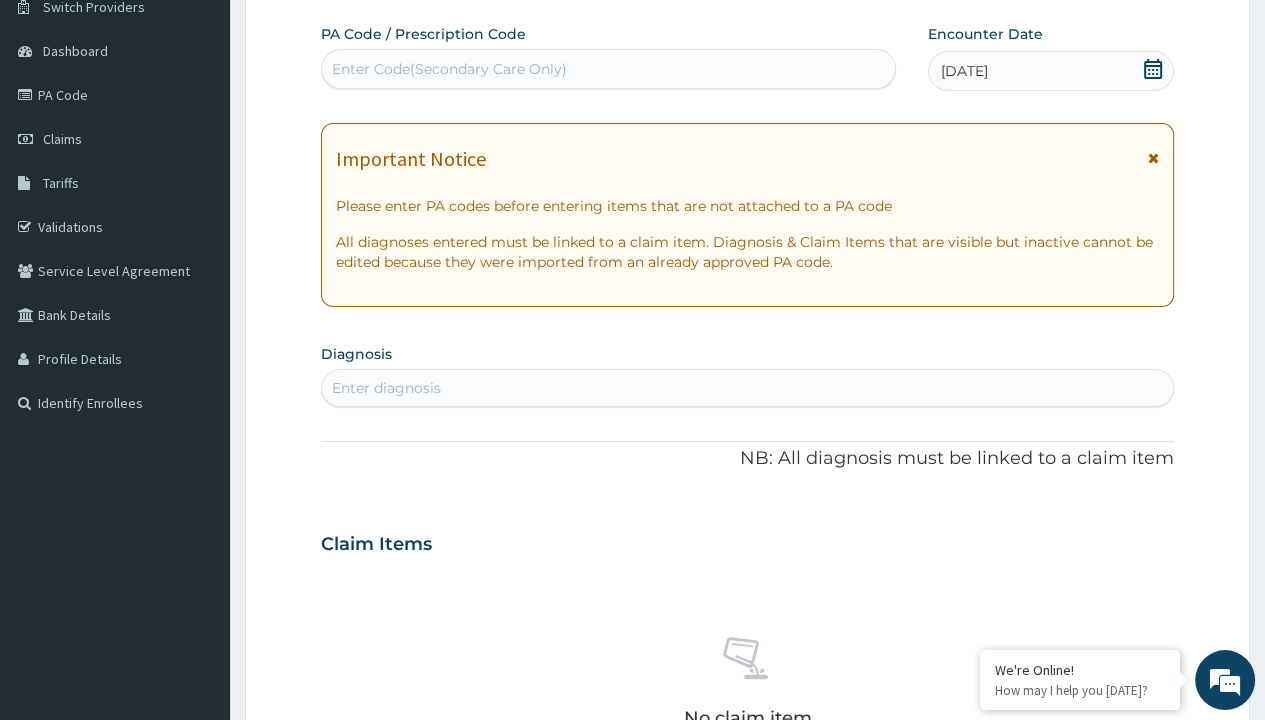 click on "Enter diagnosis" at bounding box center (386, 388) 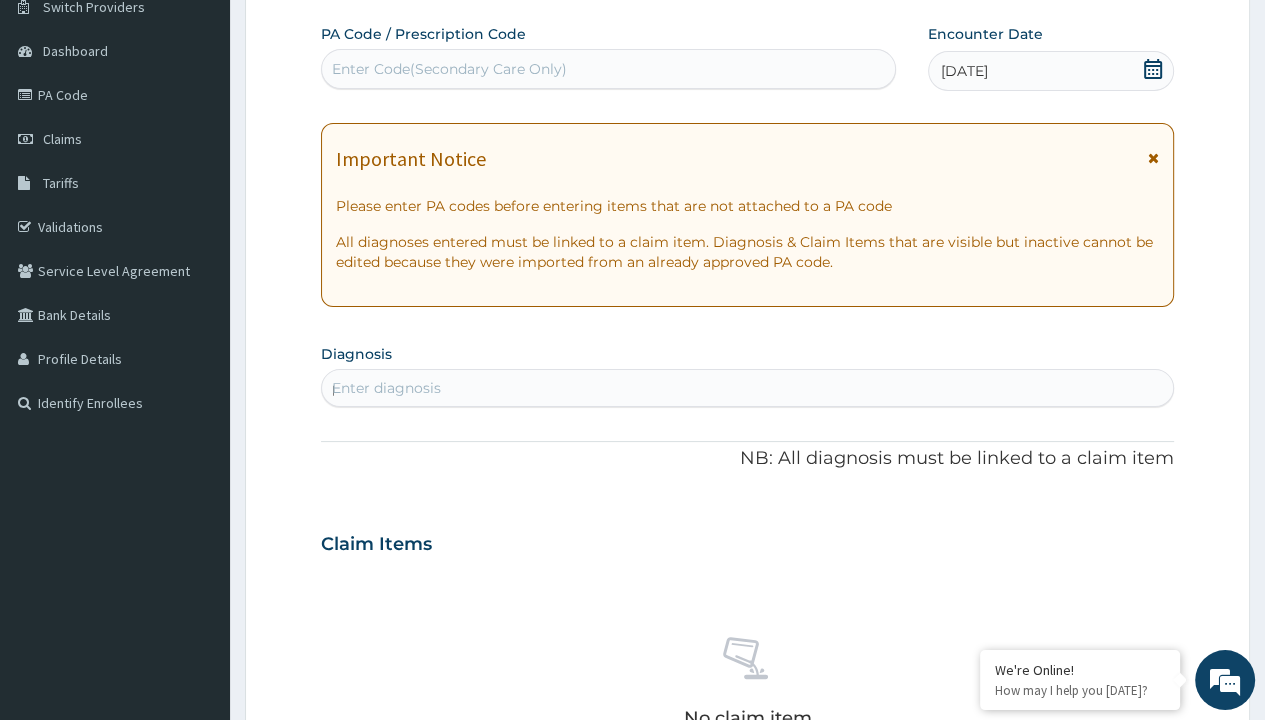 scroll, scrollTop: 0, scrollLeft: 0, axis: both 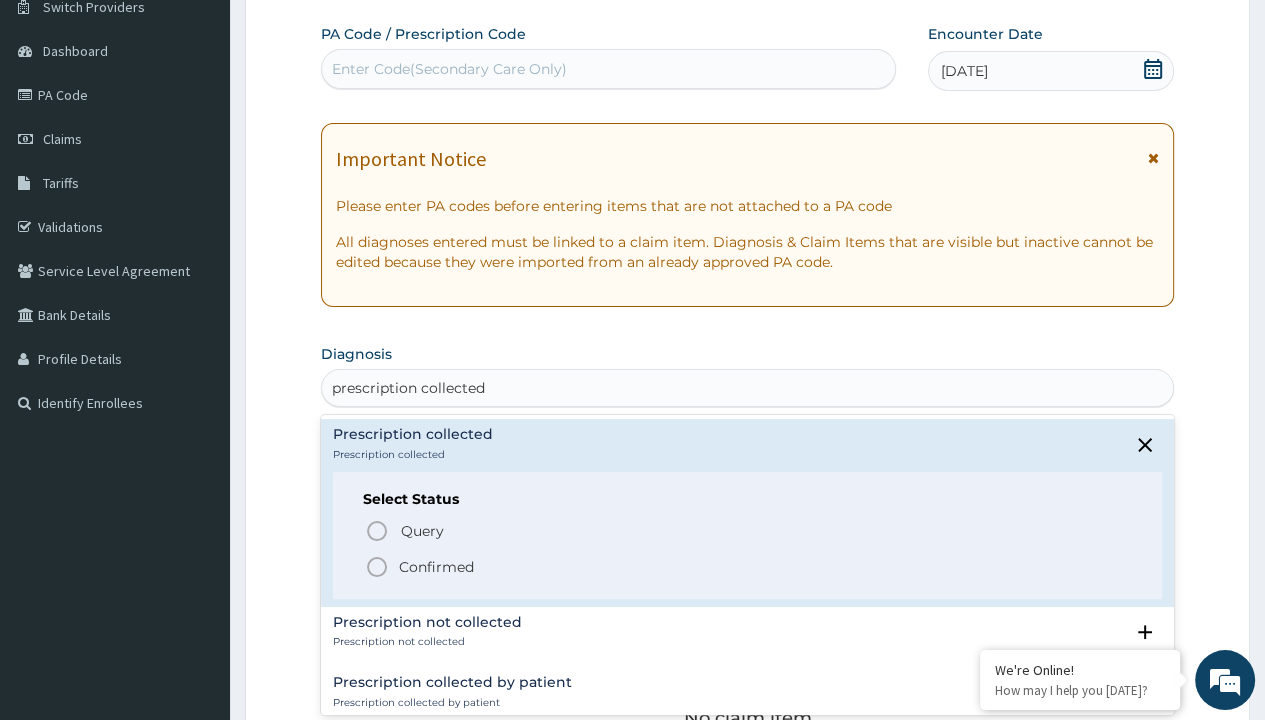 click on "Confirmed" at bounding box center [436, 567] 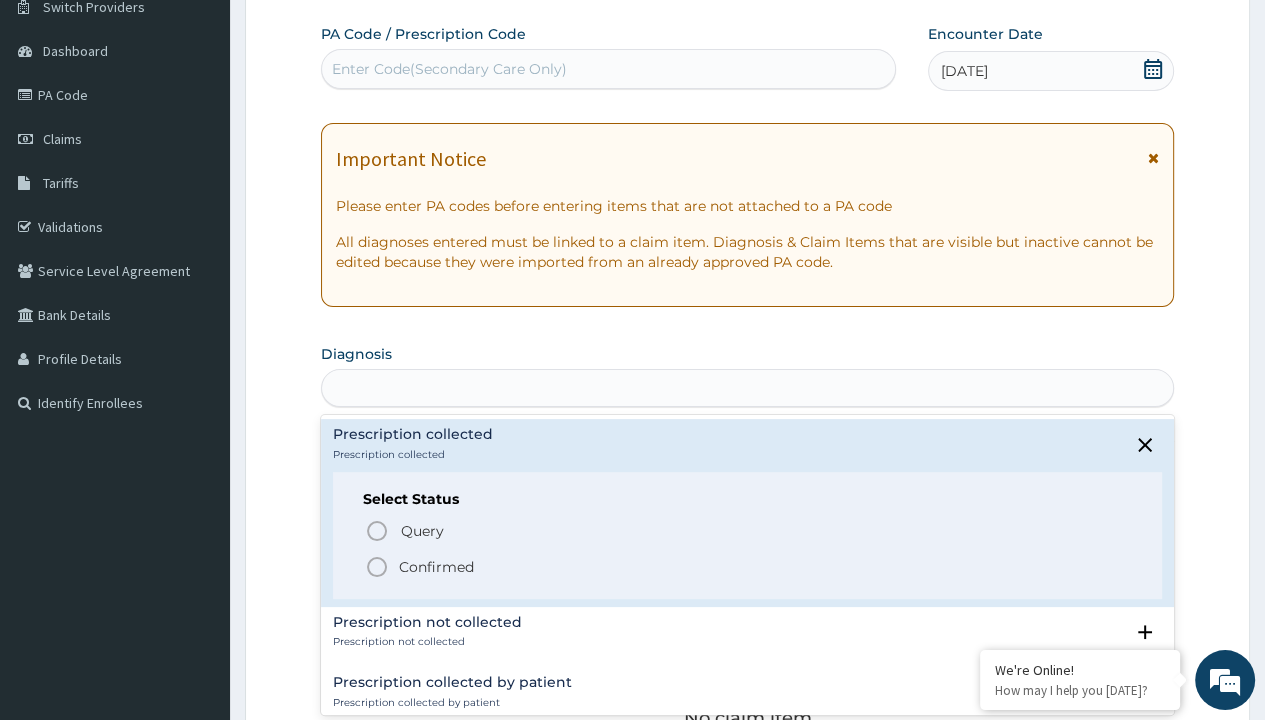 click on "Step  2  of 2 PA Code / Prescription Code Enter Code(Secondary Care Only) Encounter Date [DATE] Important Notice Please enter PA codes before entering items that are not attached to a PA code   All diagnoses entered must be linked to a claim item. Diagnosis & Claim Items that are visible but inactive cannot be edited because they were imported from an already approved PA code. Diagnosis option Prescription collected focused, 1 of 7. 7 results available for search term prescription collected. Use Up and Down to choose options, press Enter to select the currently focused option, press Escape to exit the menu, press Tab to select the option and exit the menu. prescription collected Prescription collected Prescription collected Select Status Query Query covers suspected (?), Keep in view (kiv), Ruled out (r/o) Confirmed Prescription not collected Prescription not collected Select Status Query Query covers suspected (?), Keep in view (kiv), Ruled out (r/o) Confirmed Prescription collected by patient Query Item" at bounding box center [747, 571] 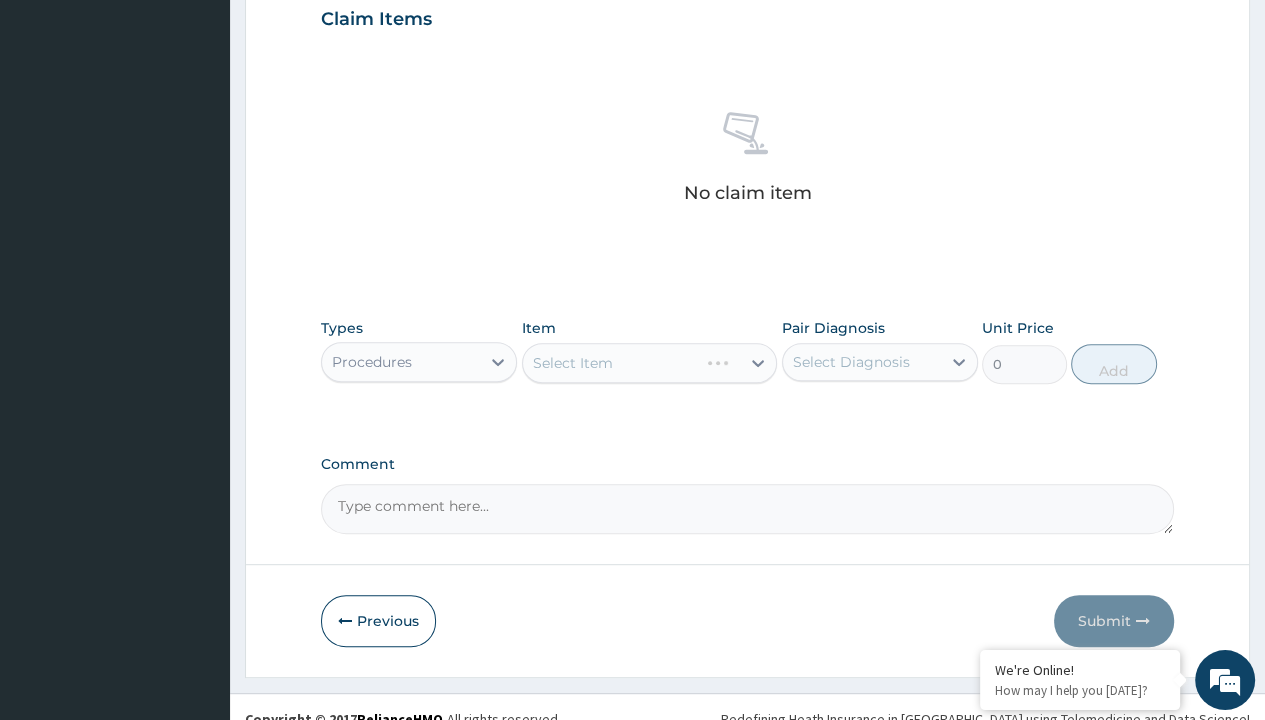 click on "Select Item" at bounding box center [573, 363] 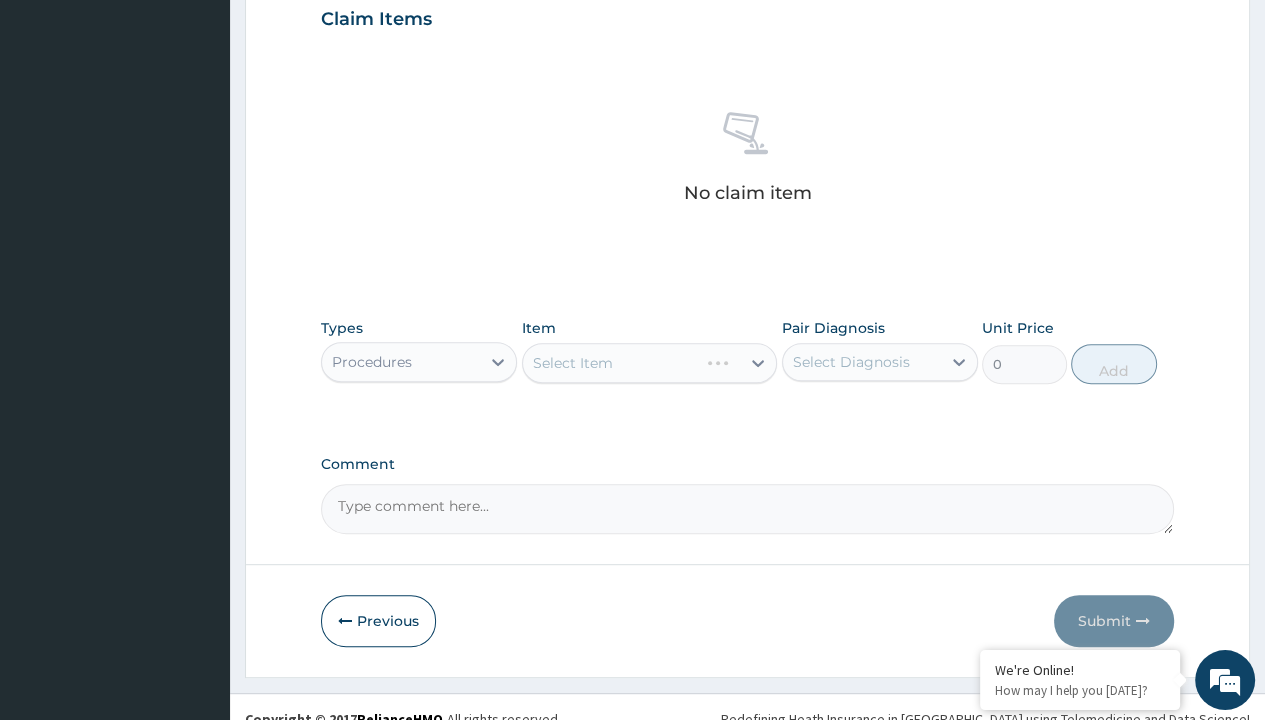 type on "service fee" 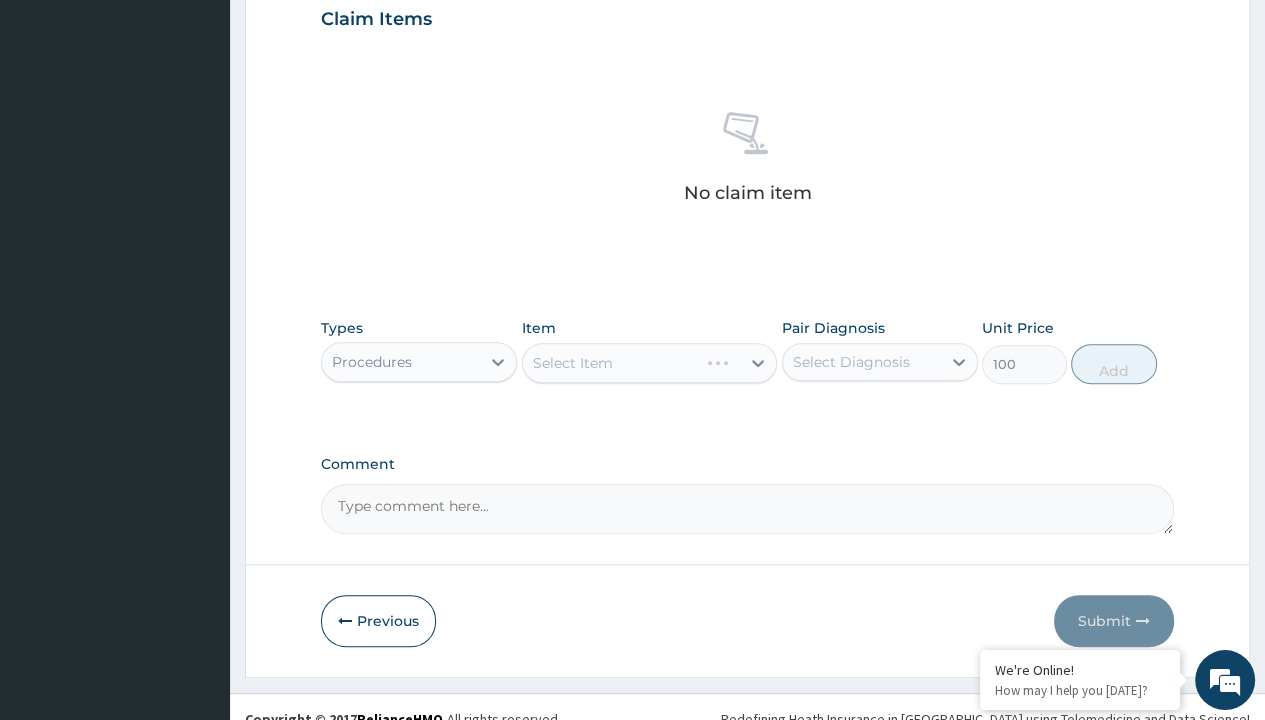 click on "Prescription collected" at bounding box center (409, -145) 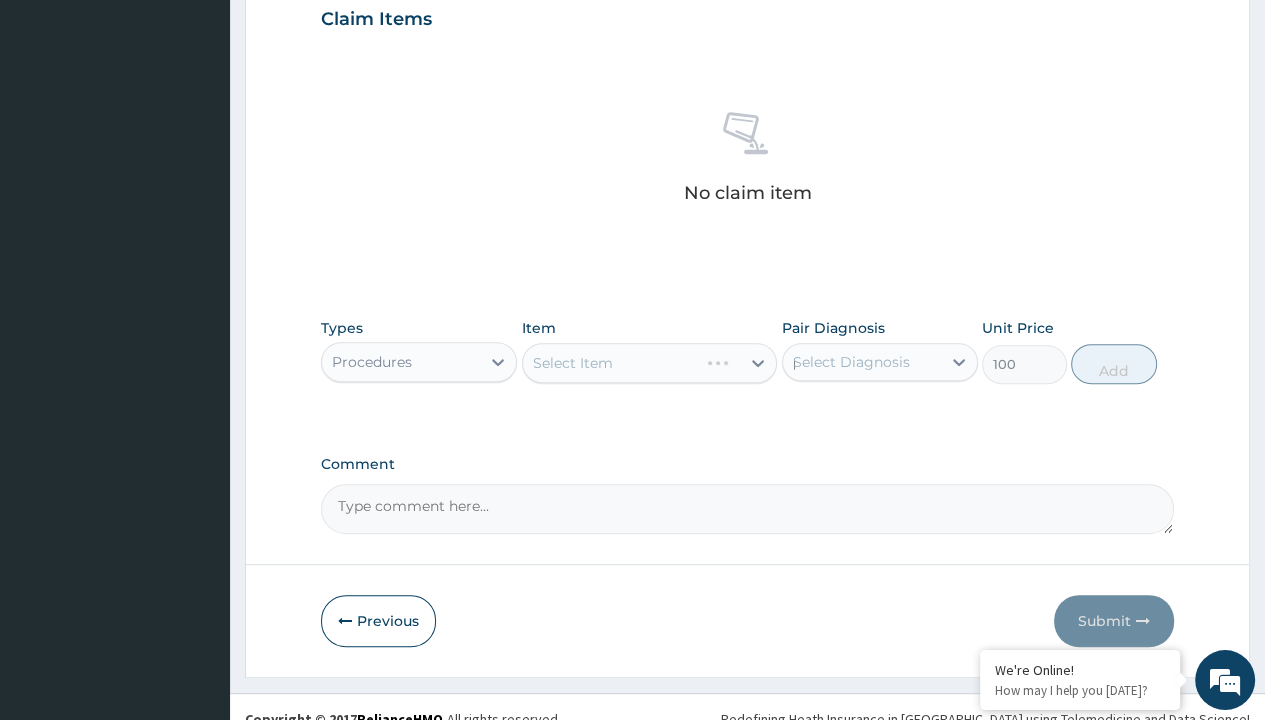 type 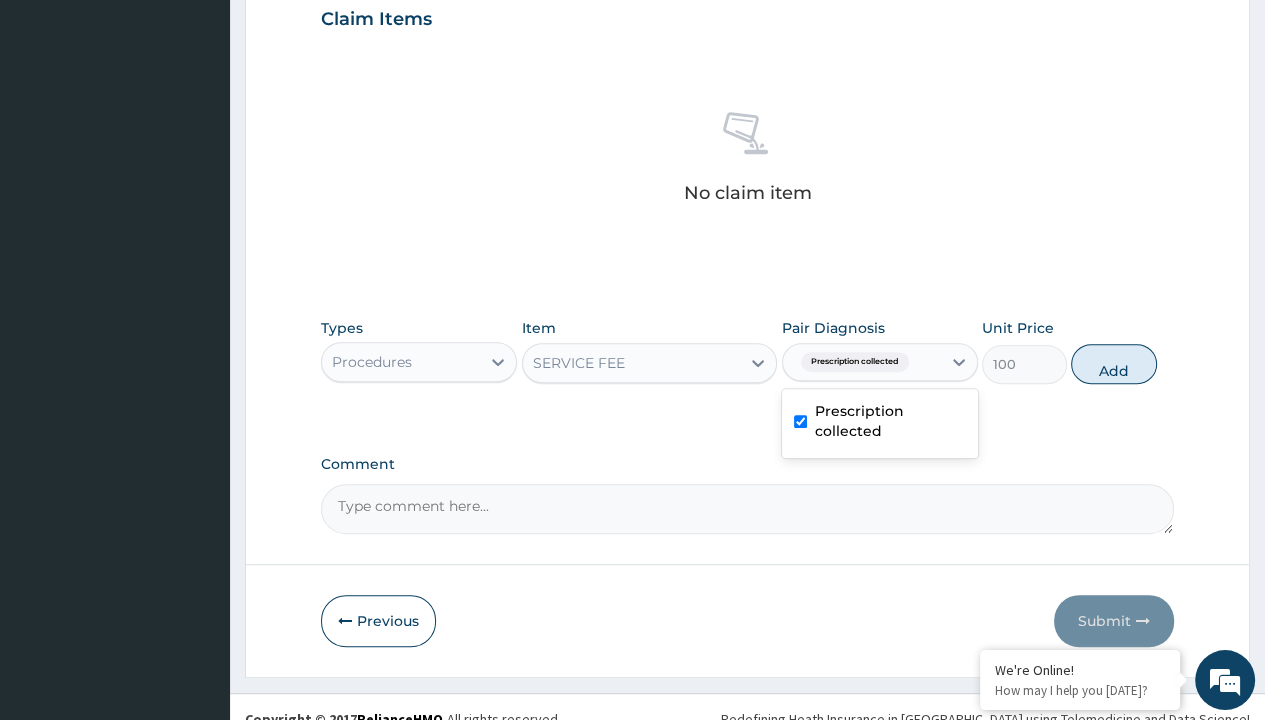 scroll, scrollTop: 639, scrollLeft: 0, axis: vertical 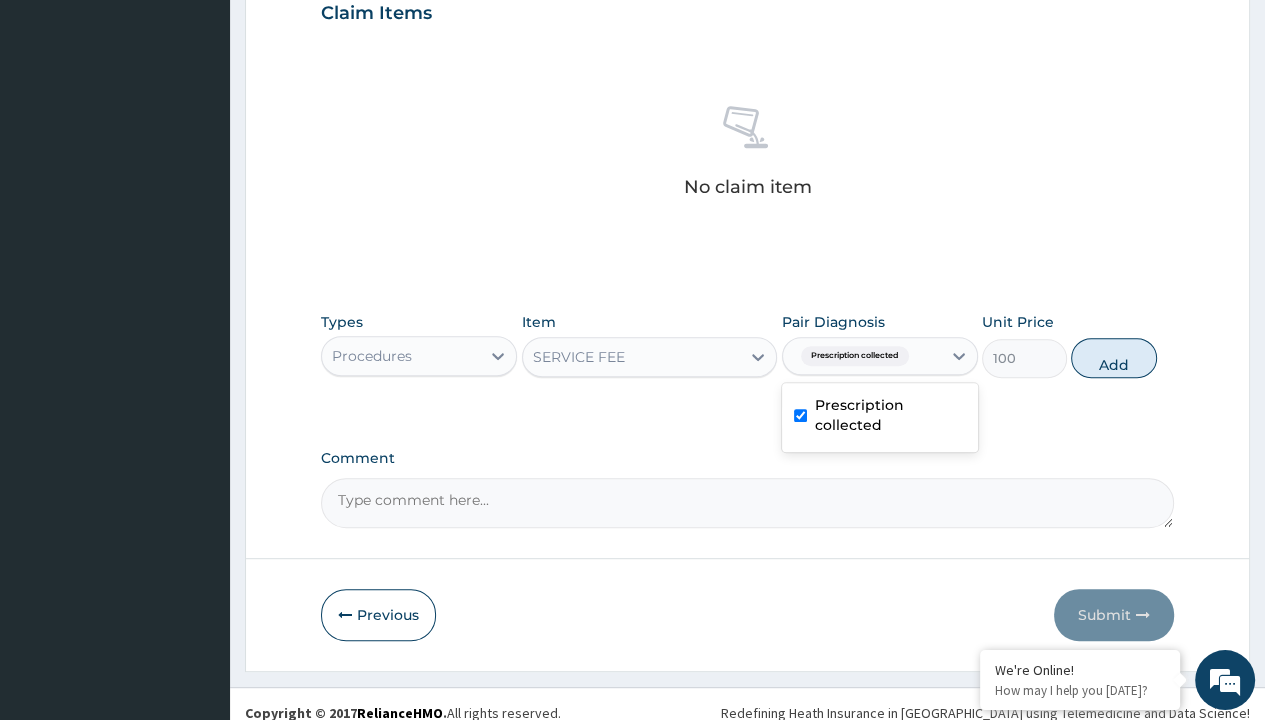 click on "Add" at bounding box center (1113, 358) 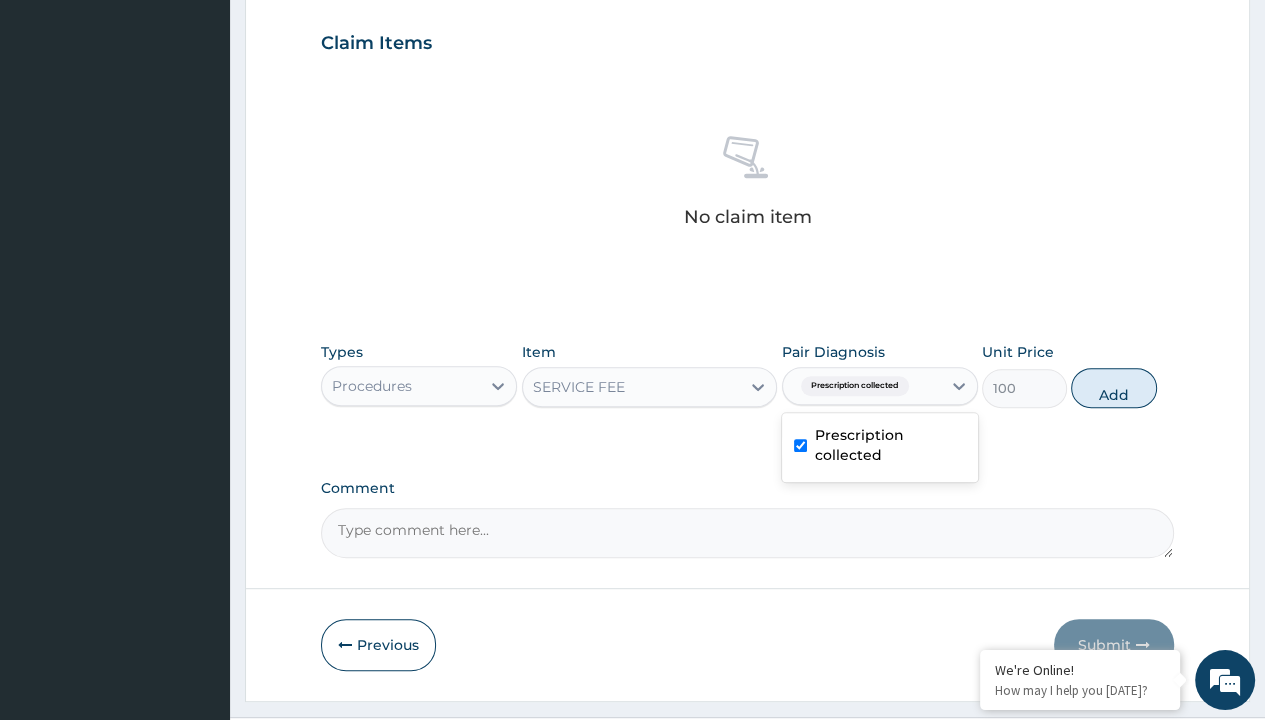 type on "0" 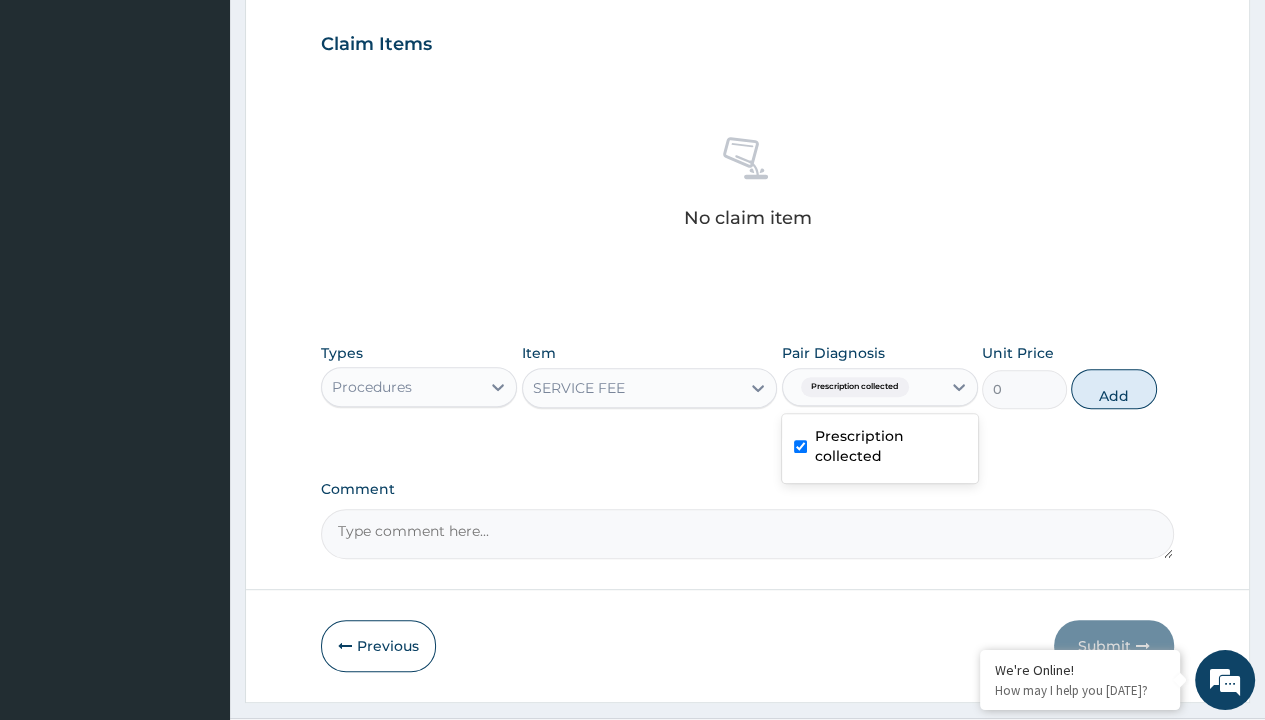 scroll, scrollTop: 0, scrollLeft: 0, axis: both 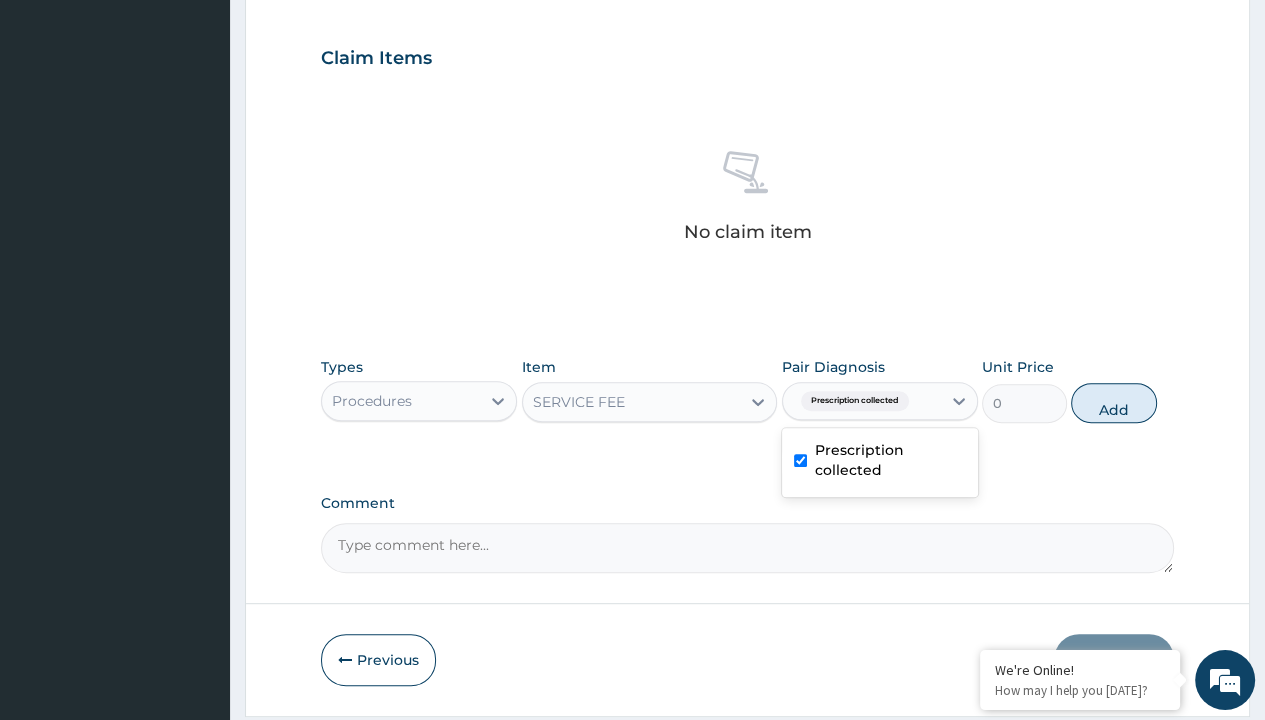 click on "Step  2  of 2 PA Code / Prescription Code Enter Code(Secondary Care Only) Encounter Date 27-06-2025 Important Notice Please enter PA codes before entering items that are not attached to a PA code   All diagnoses entered must be linked to a claim item. Diagnosis & Claim Items that are visible but inactive cannot be edited because they were imported from an already approved PA code. Diagnosis Prescription collected Confirmed NB: All diagnosis must be linked to a claim item Claim Items No claim item Types Procedures Item SERVICE FEE Pair Diagnosis option Prescription collected, selected. option Prescription collected selected, 1 of 1. 1 result available. Use Up and Down to choose options, press Enter to select the currently focused option, press Escape to exit the menu, press Tab to select the option and exit the menu. Prescription collected Prescription collected Unit Price 0 Add Comment     Previous   Submit" at bounding box center [747, 81] 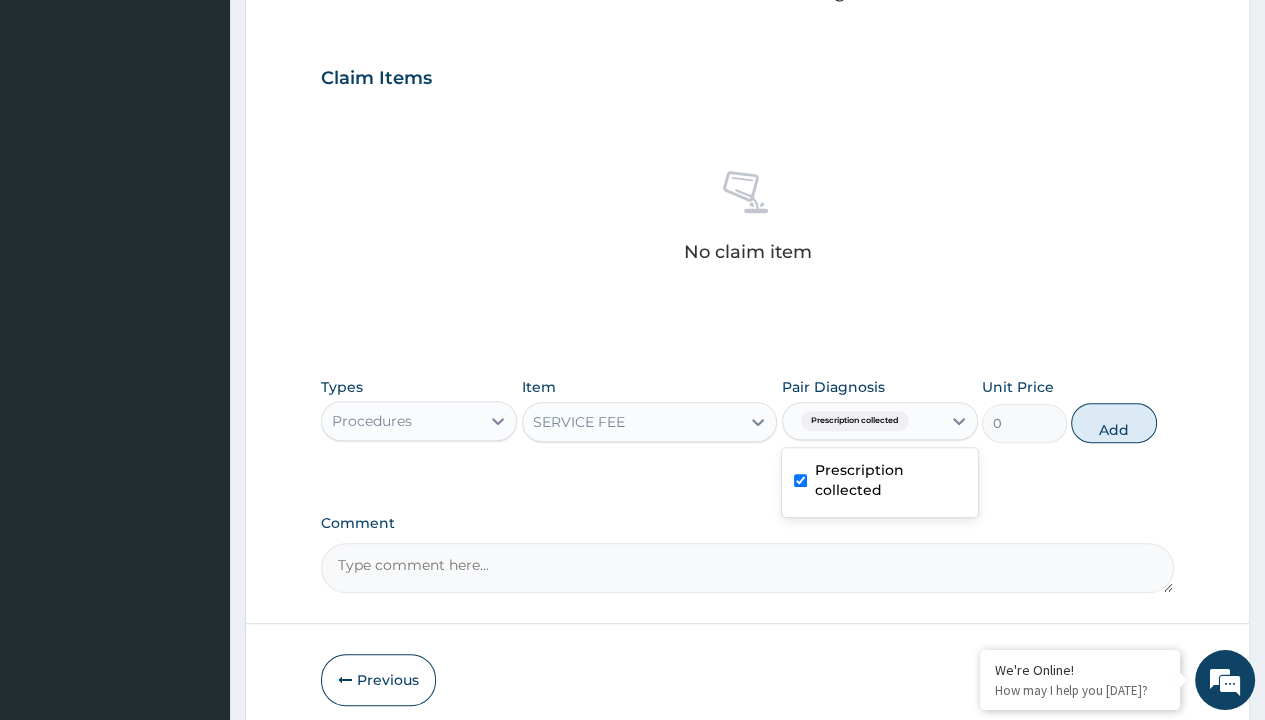 click on "Procedures" at bounding box center (372, 421) 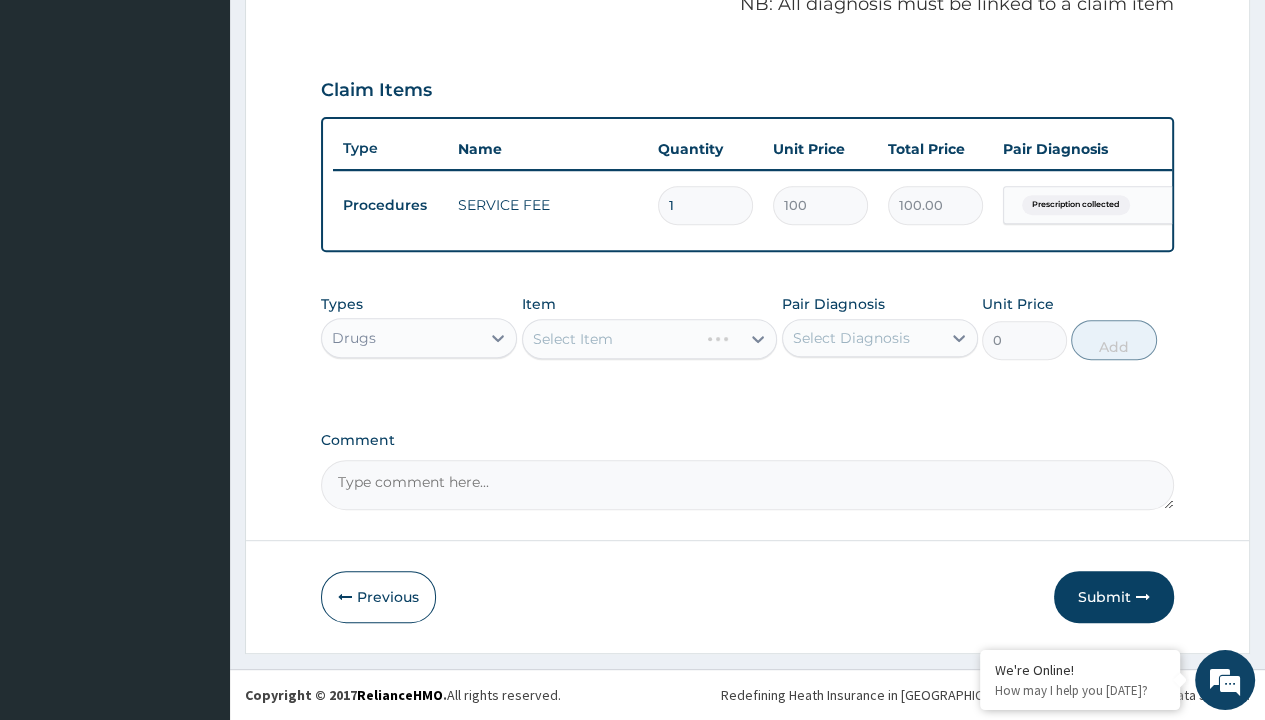 scroll, scrollTop: 0, scrollLeft: 0, axis: both 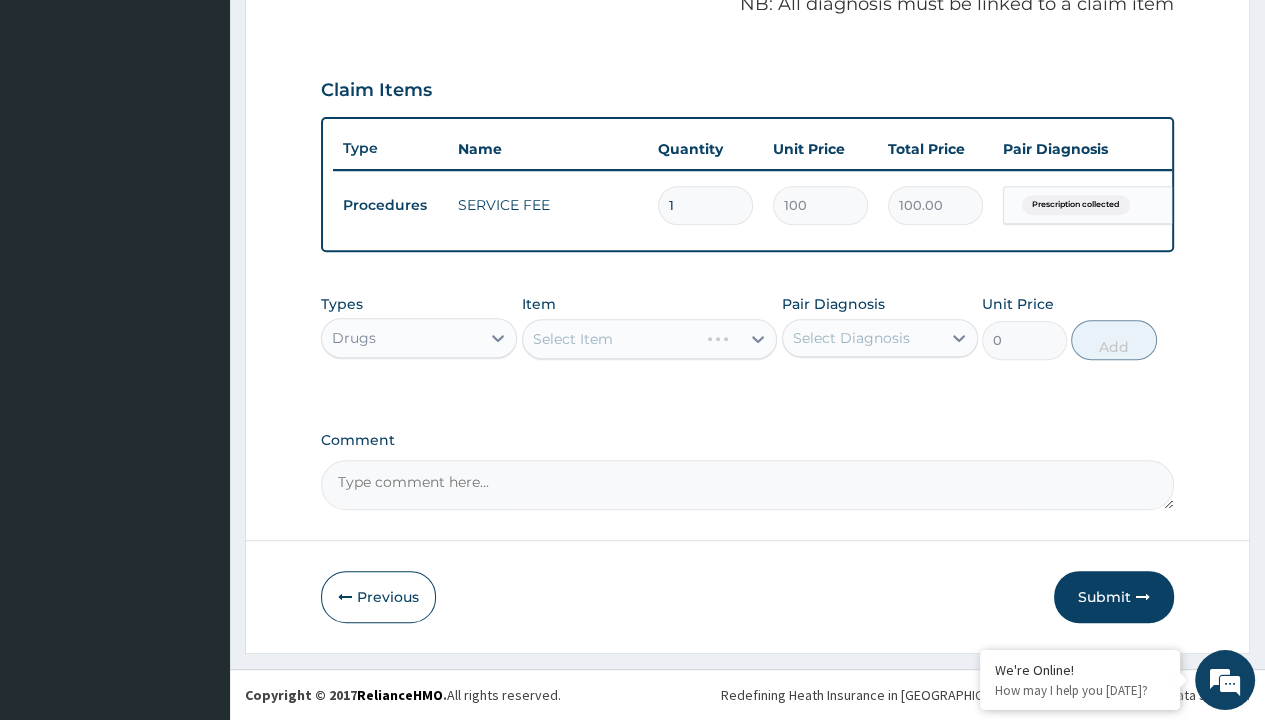 click on "Select Item" at bounding box center [573, 339] 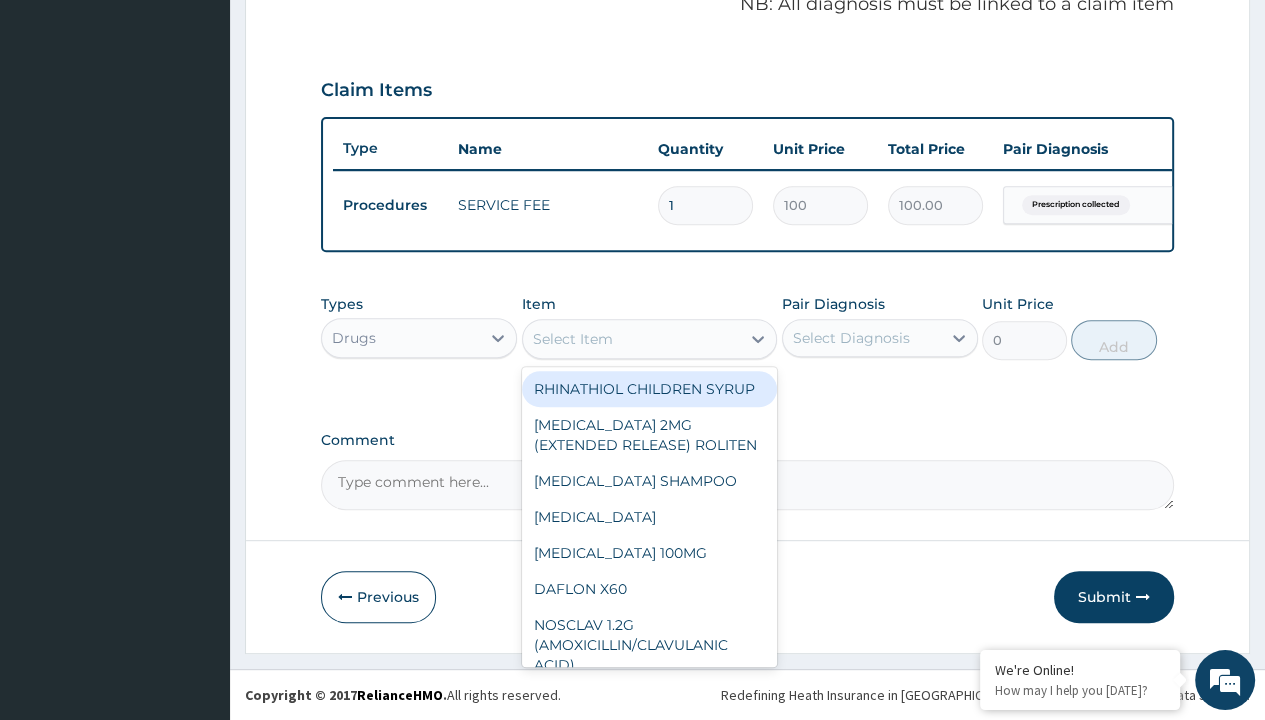 type on "[MEDICAL_DATA] 10mg (teva) x28" 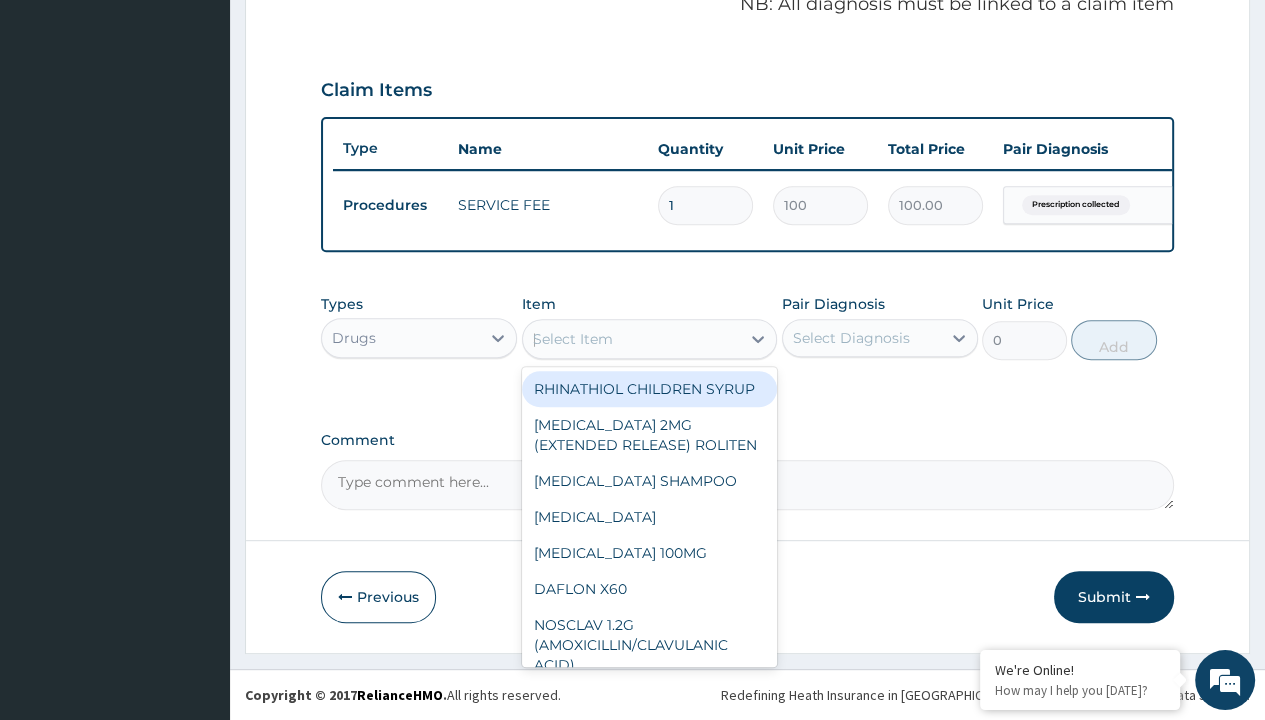 click on "[MEDICAL_DATA] 10MG (TEVA) X28" at bounding box center [650, 56815] 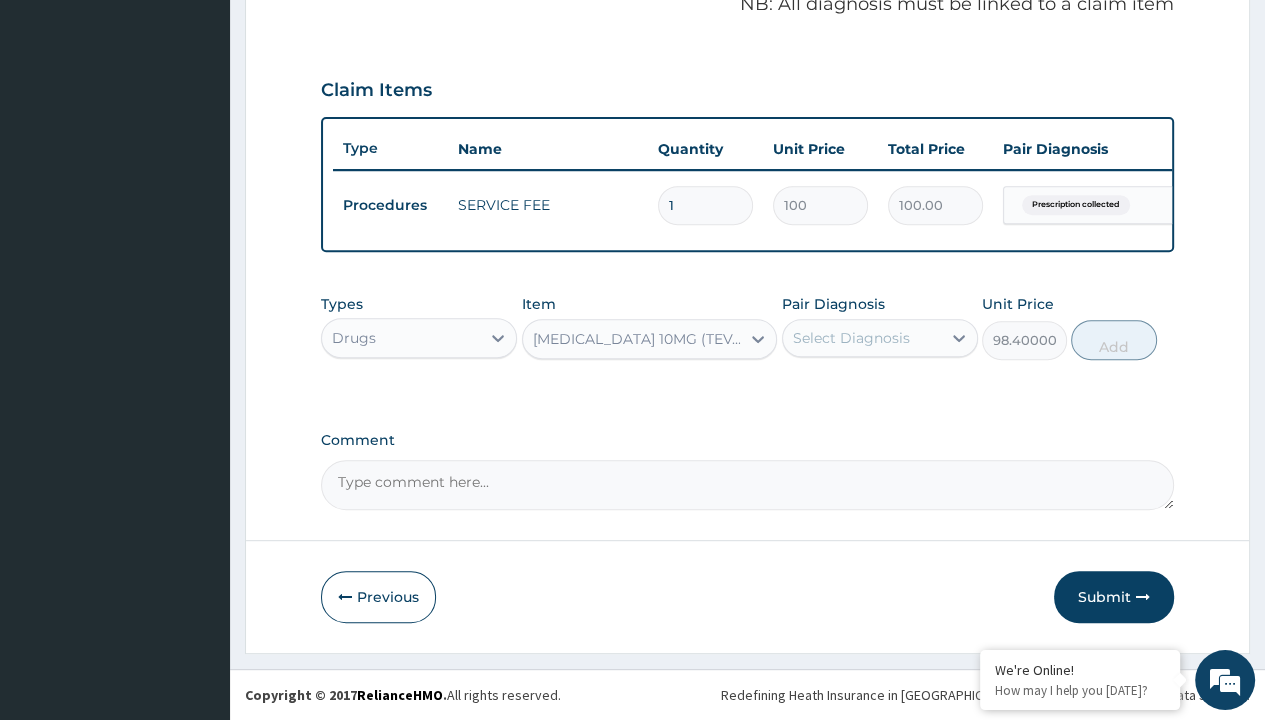 scroll, scrollTop: 0, scrollLeft: 0, axis: both 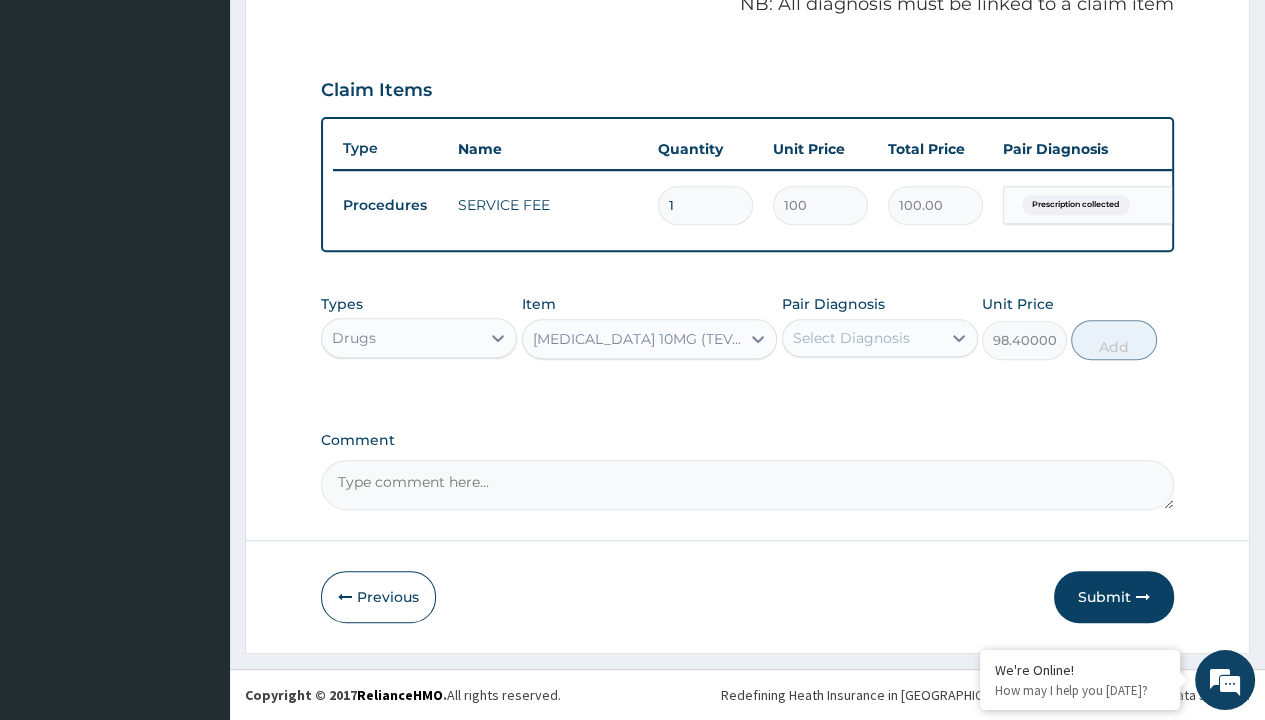 click on "Prescription collected" at bounding box center [409, -74] 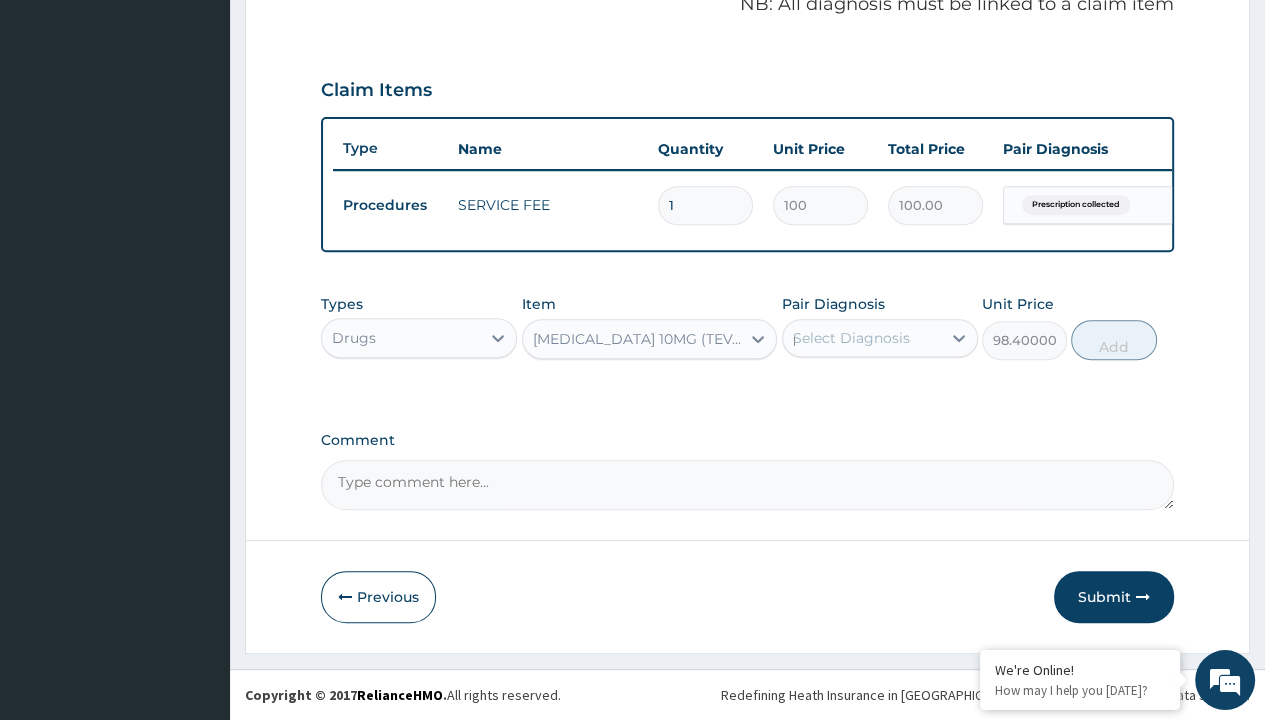 type 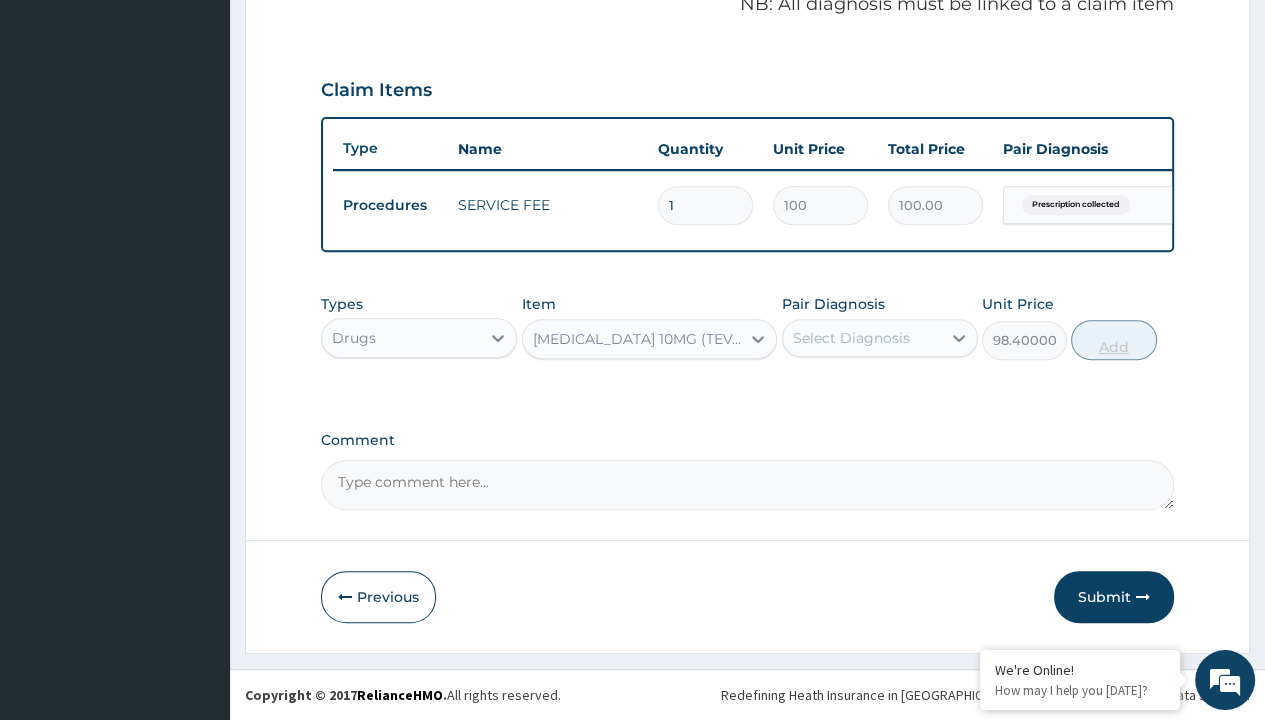 click on "Add" at bounding box center (1113, 340) 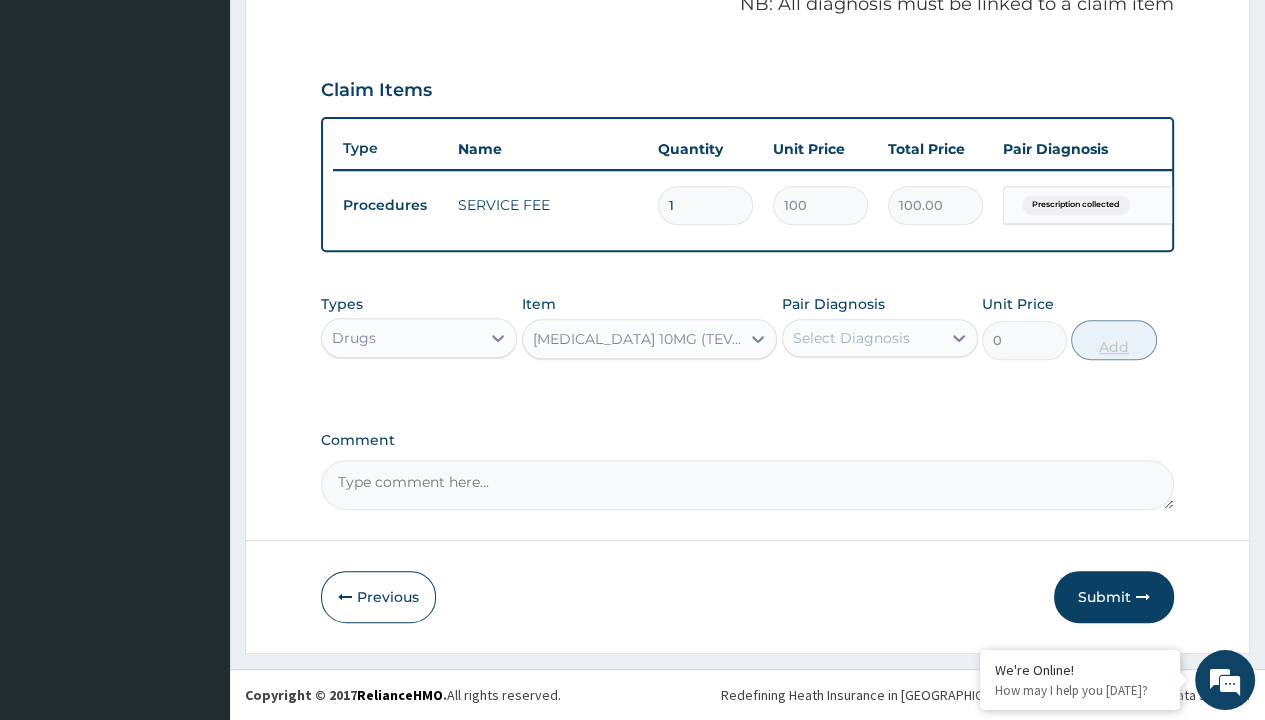 scroll, scrollTop: 0, scrollLeft: 0, axis: both 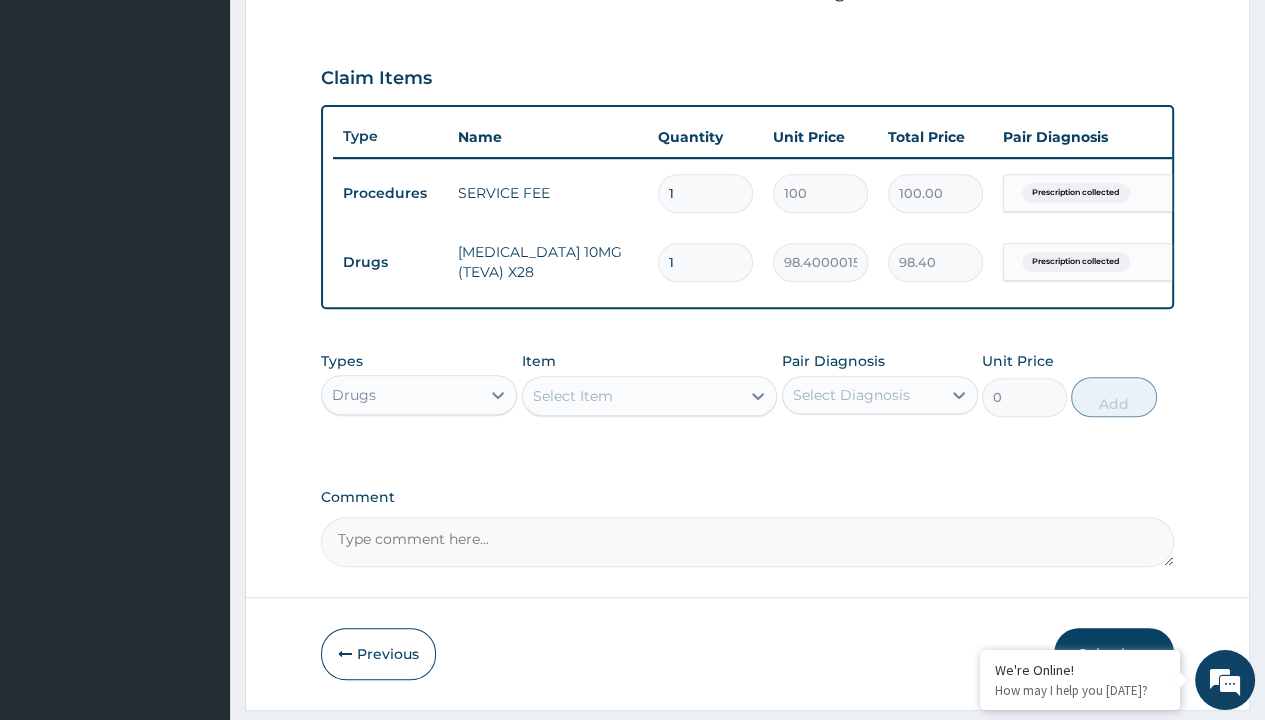 type on "28" 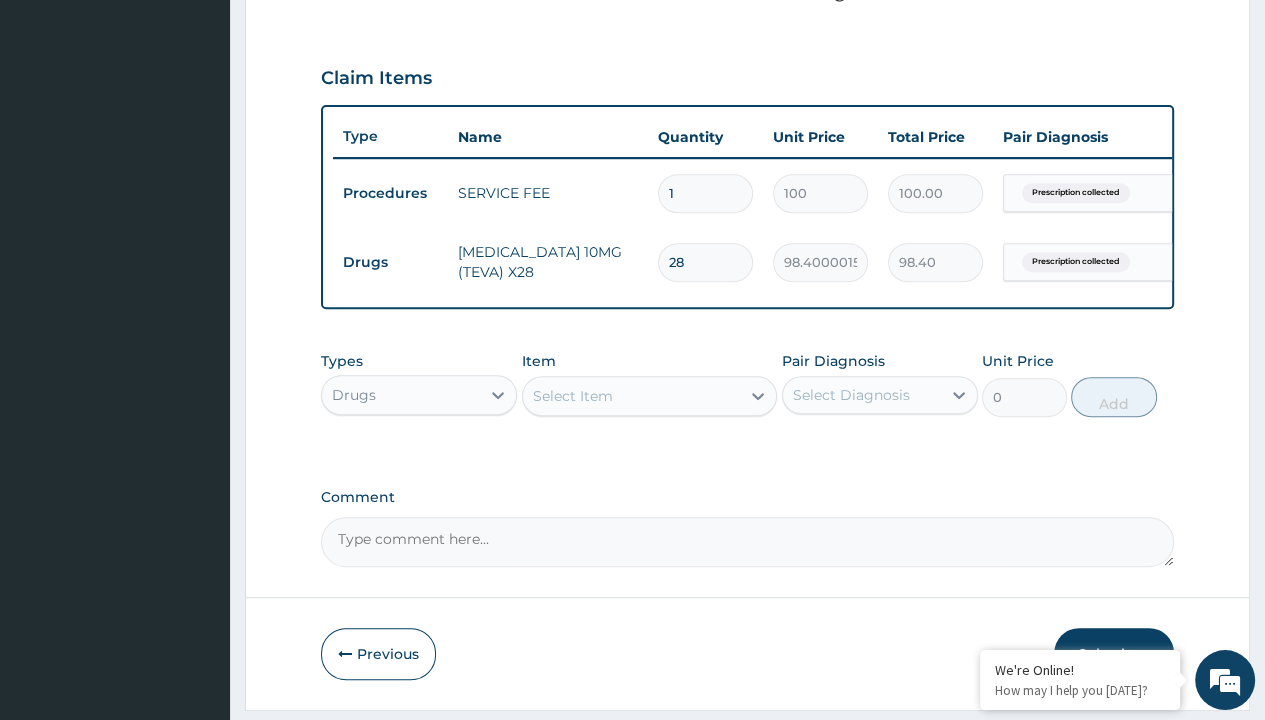 click on "Step  2  of 2 PA Code / Prescription Code Enter Code(Secondary Care Only) Encounter Date 27-06-2025 Important Notice Please enter PA codes before entering items that are not attached to a PA code   All diagnoses entered must be linked to a claim item. Diagnosis & Claim Items that are visible but inactive cannot be edited because they were imported from an already approved PA code. Diagnosis Prescription collected Confirmed NB: All diagnosis must be linked to a claim item Claim Items Type Name Quantity Unit Price Total Price Pair Diagnosis Actions Procedures SERVICE FEE 1 100 100.00 Prescription collected Delete Drugs AMLODIPINE 10MG (TEVA) X28 28 98.4000015258789 98.40 Prescription collected Delete Types Drugs Item Select Item Pair Diagnosis Select Diagnosis Unit Price 0 Add Comment     Previous   Submit" at bounding box center [747, 88] 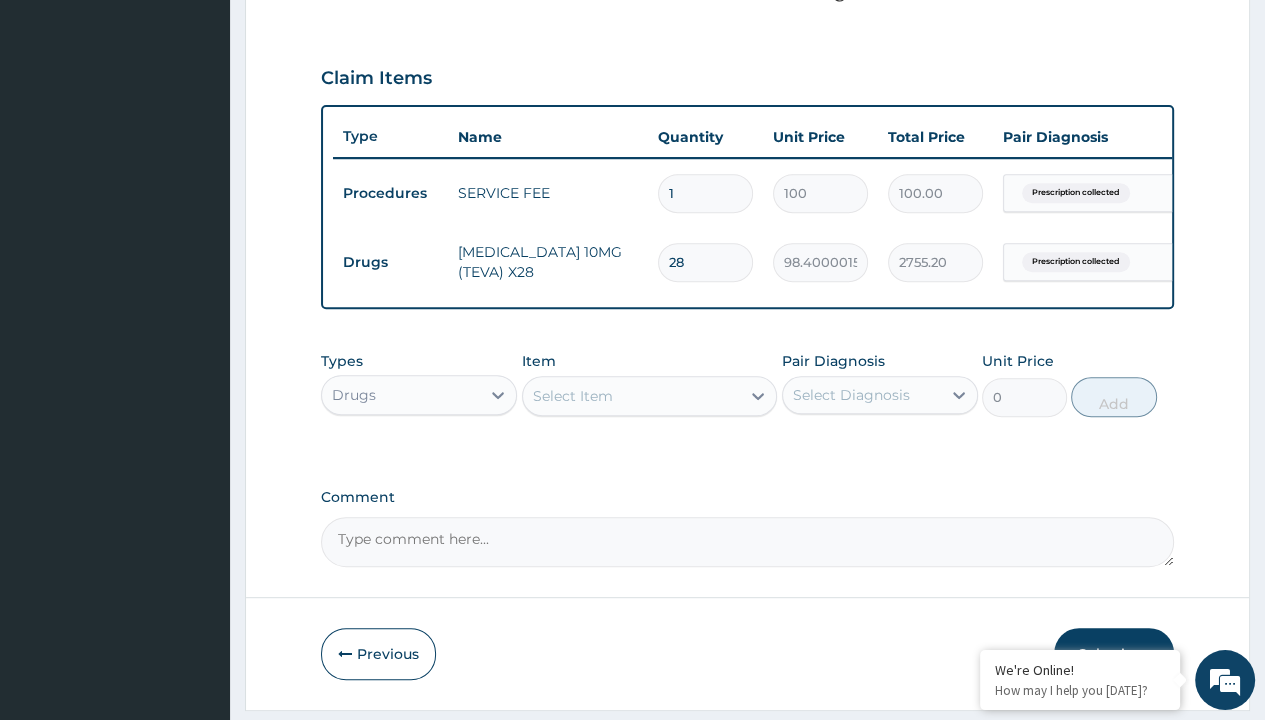 click on "Drugs" at bounding box center [390, 262] 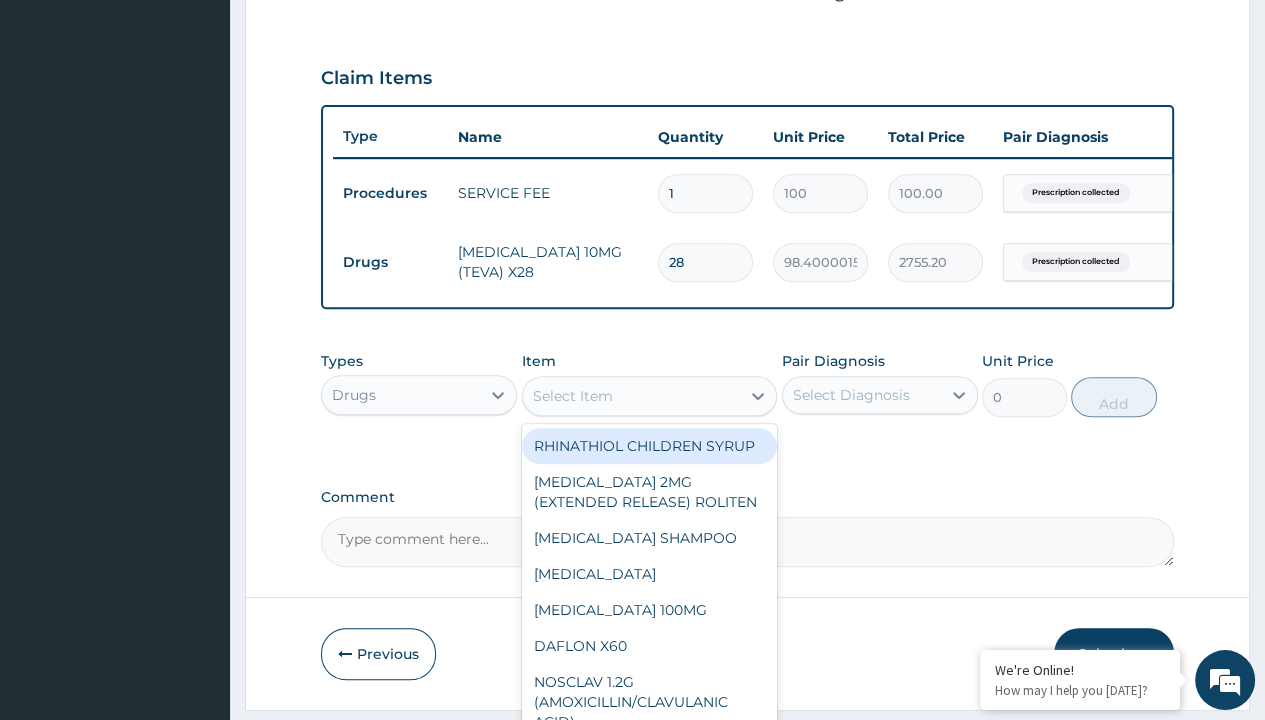scroll, scrollTop: 0, scrollLeft: 0, axis: both 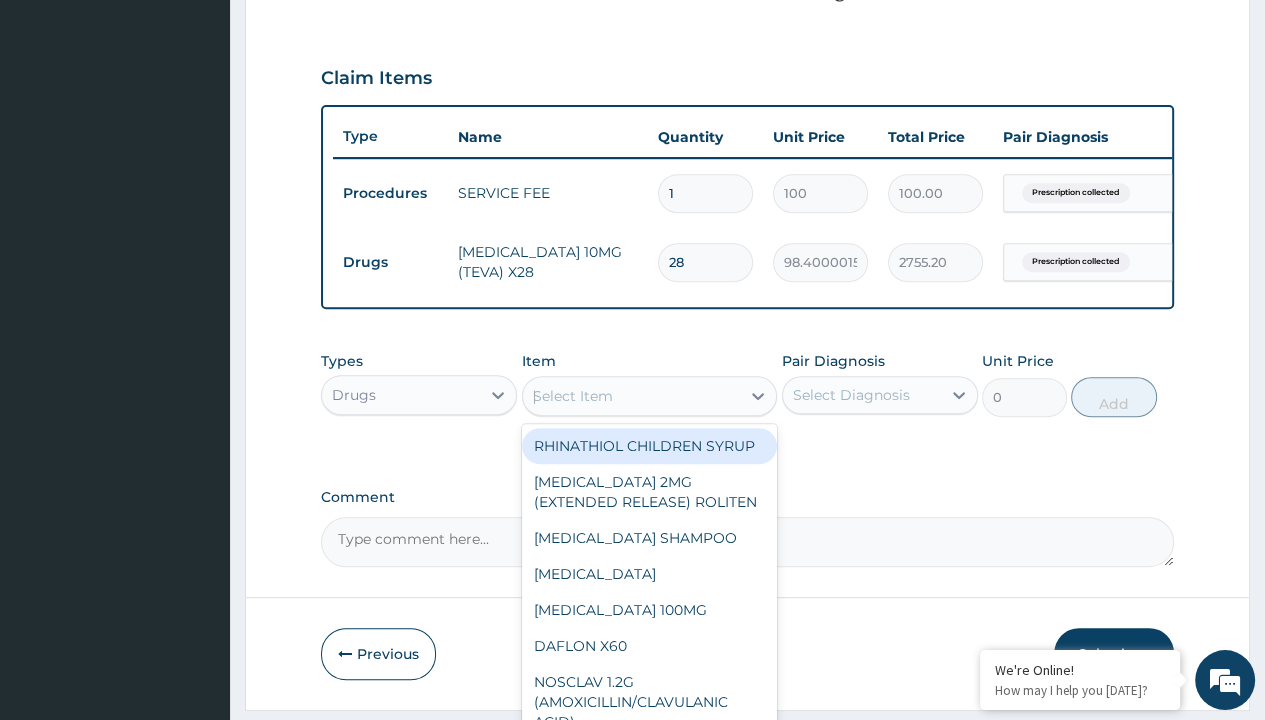 click on "[MEDICAL_DATA] 500MG" at bounding box center [650, 2342] 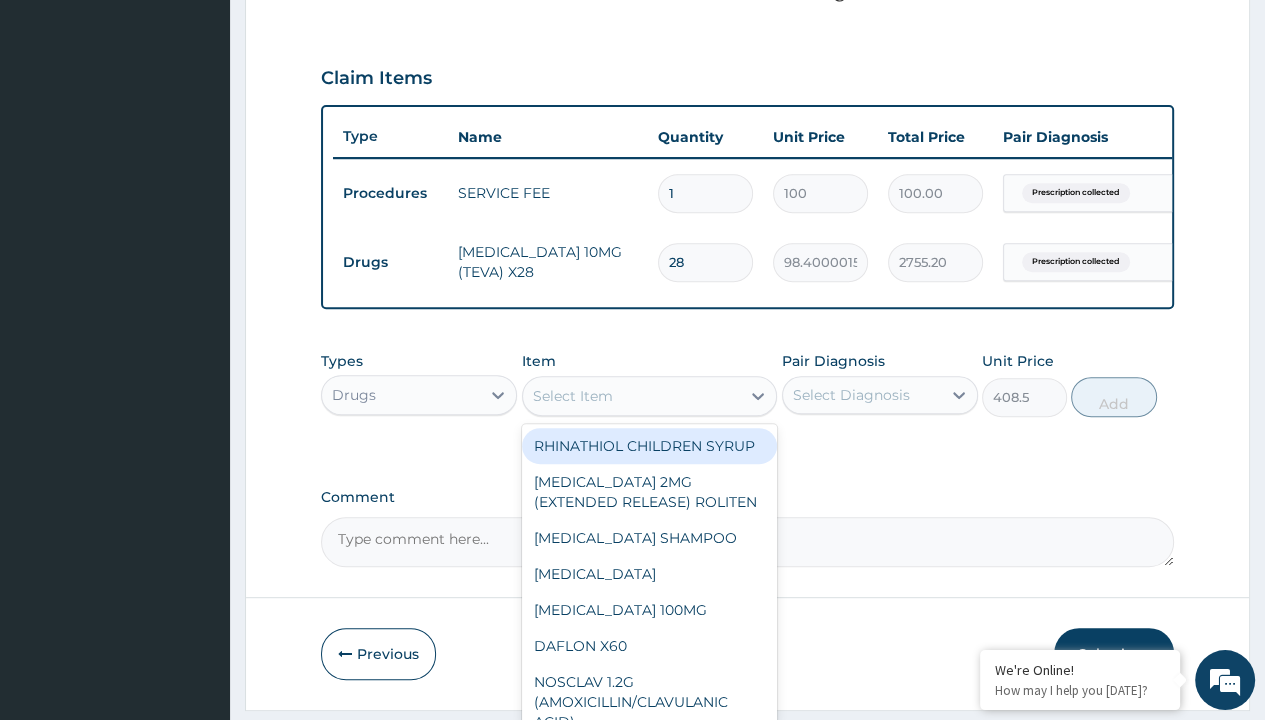 scroll, scrollTop: 0, scrollLeft: 0, axis: both 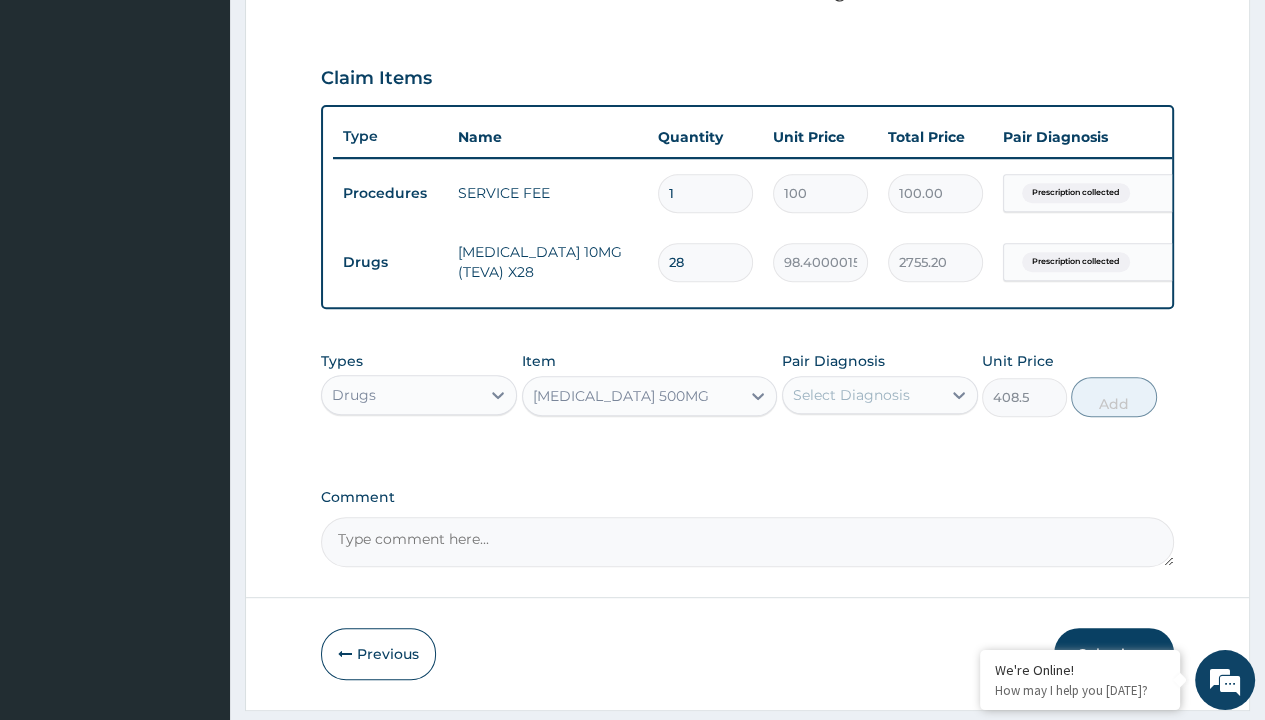 click on "Prescription collected" at bounding box center [409, -86] 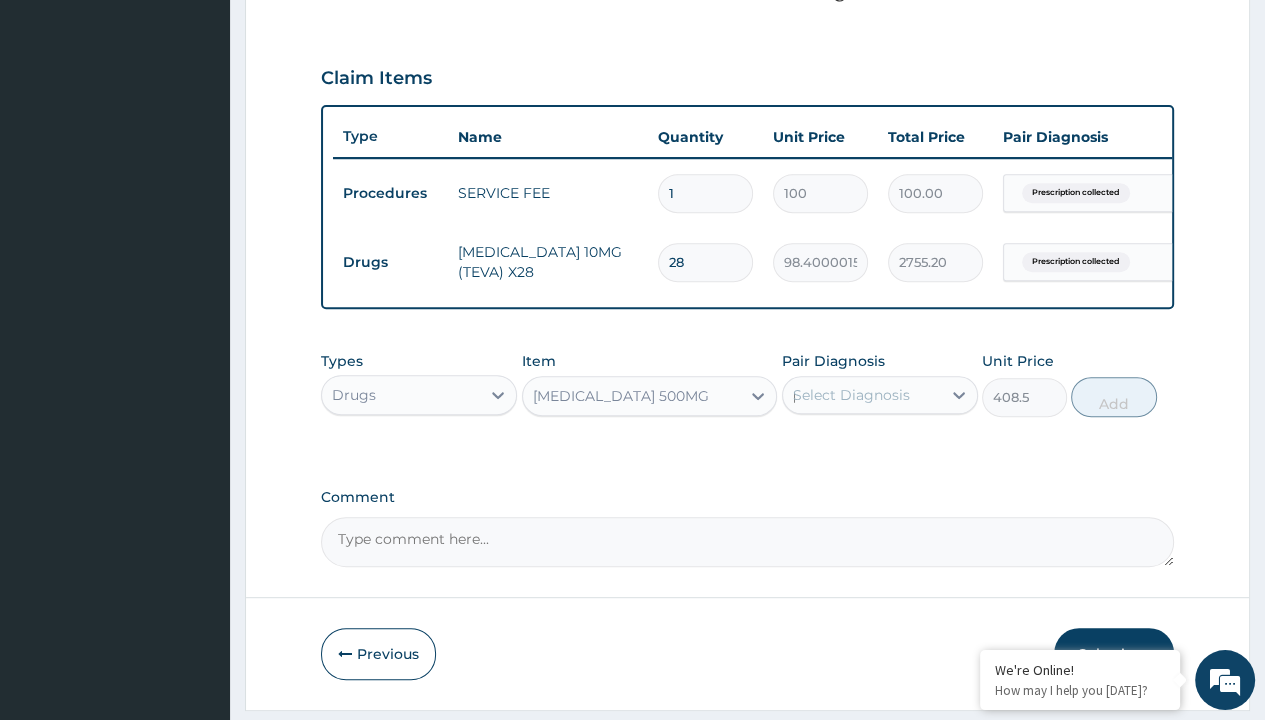 type 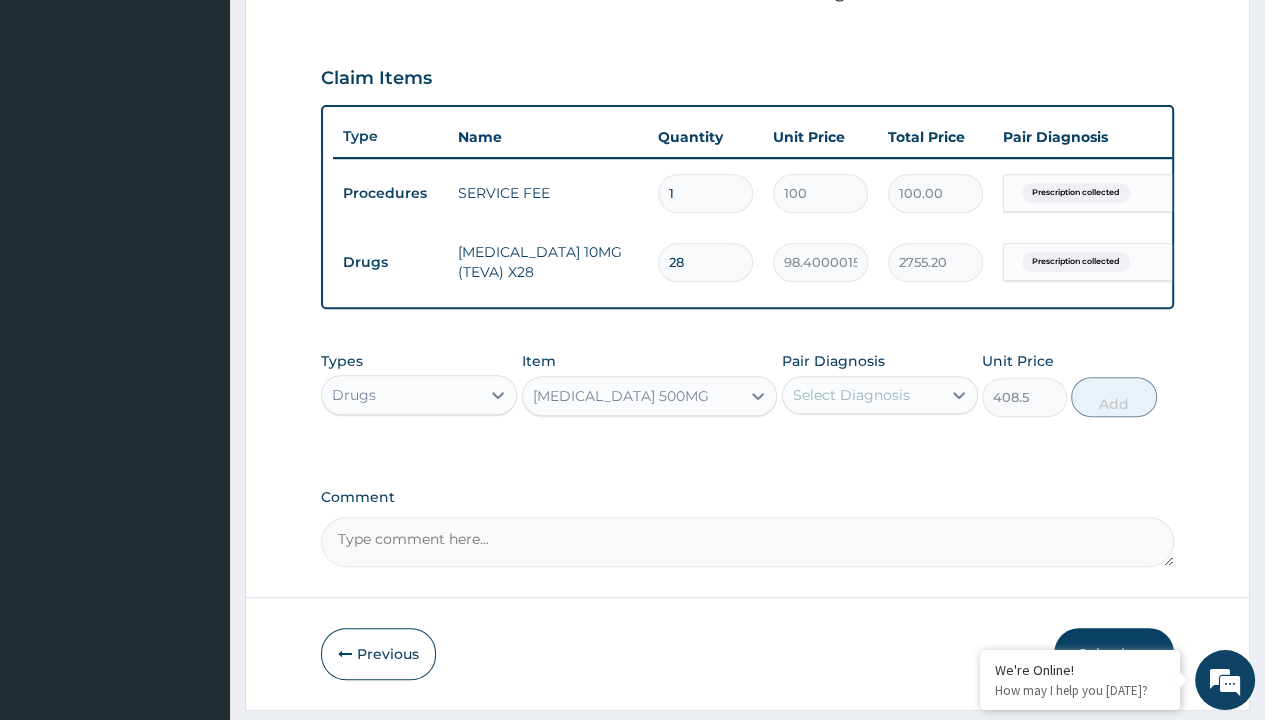 scroll, scrollTop: 708, scrollLeft: 0, axis: vertical 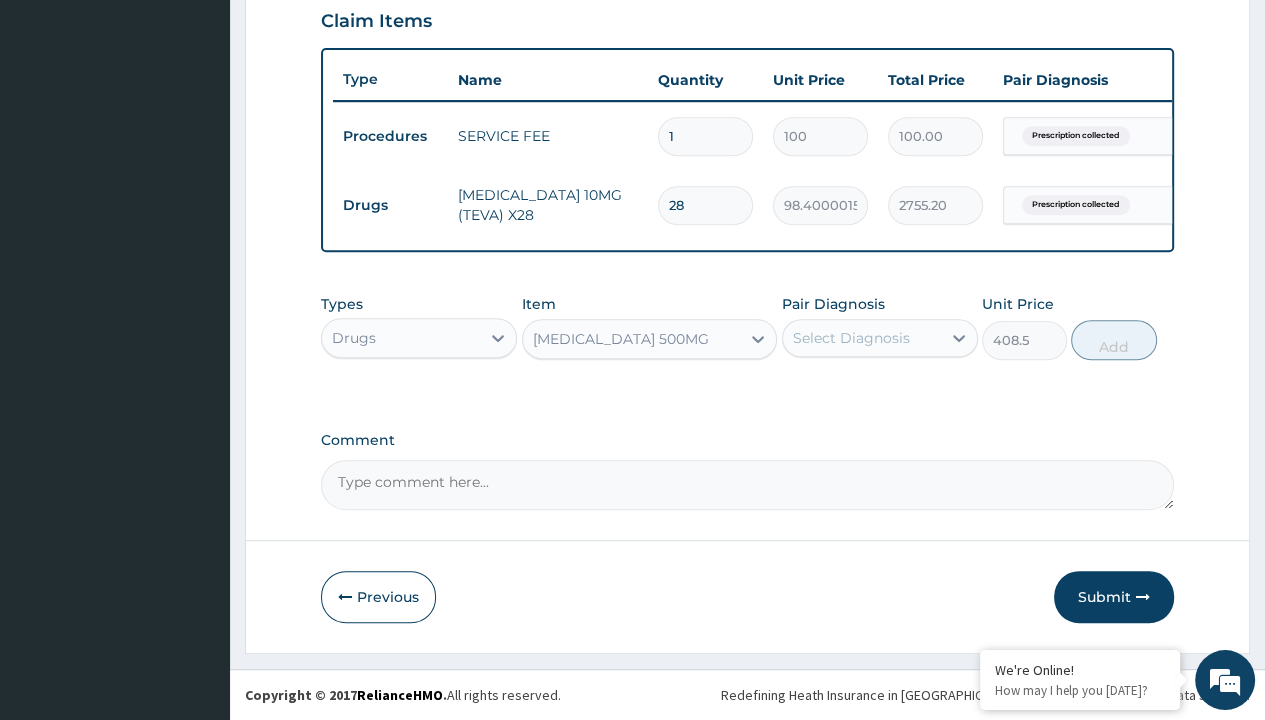 click on "Add" at bounding box center [1113, 340] 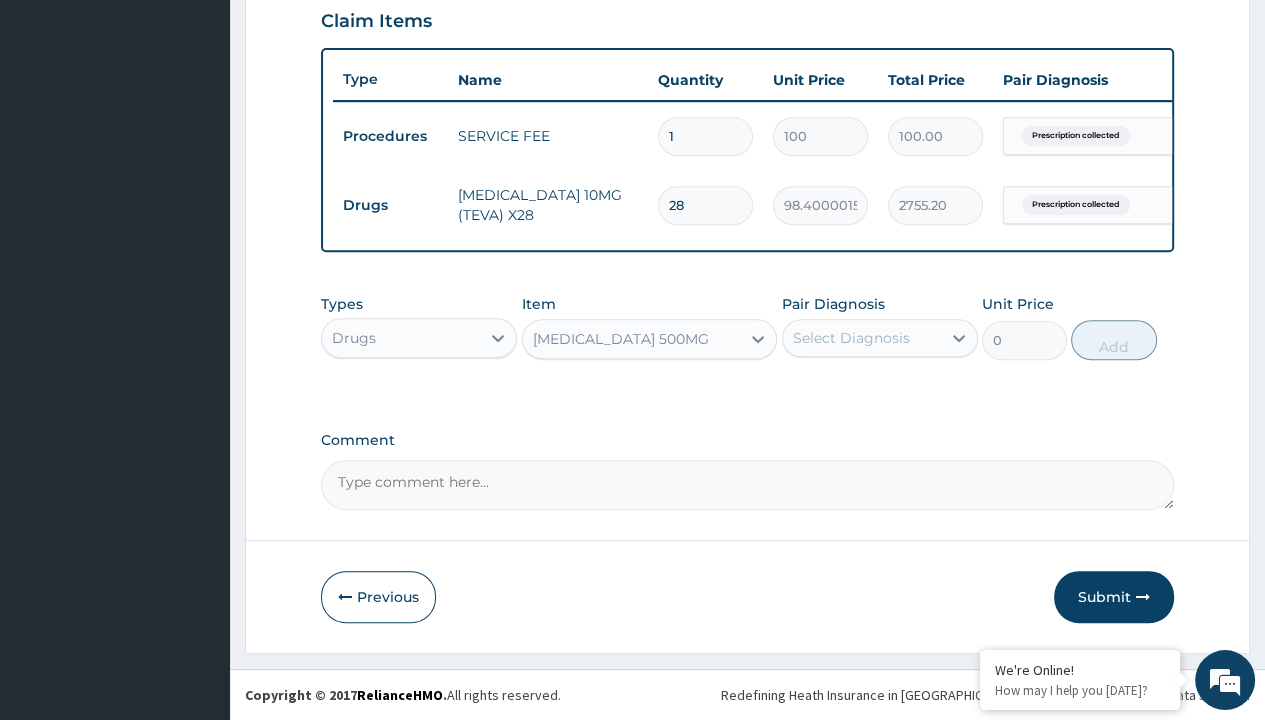 click on "Step  2  of 2 PA Code / Prescription Code Enter Code(Secondary Care Only) Encounter Date 27-06-2025 Important Notice Please enter PA codes before entering items that are not attached to a PA code   All diagnoses entered must be linked to a claim item. Diagnosis & Claim Items that are visible but inactive cannot be edited because they were imported from an already approved PA code. Diagnosis Prescription collected Confirmed NB: All diagnosis must be linked to a claim item Claim Items Type Name Quantity Unit Price Total Price Pair Diagnosis Actions Procedures SERVICE FEE 1 100 100.00 Prescription collected Delete Drugs AMLODIPINE 10MG (TEVA) X28 28 98.4000015258789 2755.20 Prescription collected Delete Types Drugs Item option TRANEXAMIC ACID 500MG, selected.   Select is focused ,type to refine list, press Down to open the menu,  TRANEXAMIC ACID 500MG Pair Diagnosis Select Diagnosis Unit Price 0 Add Comment     Previous   Submit" at bounding box center [747, 31] 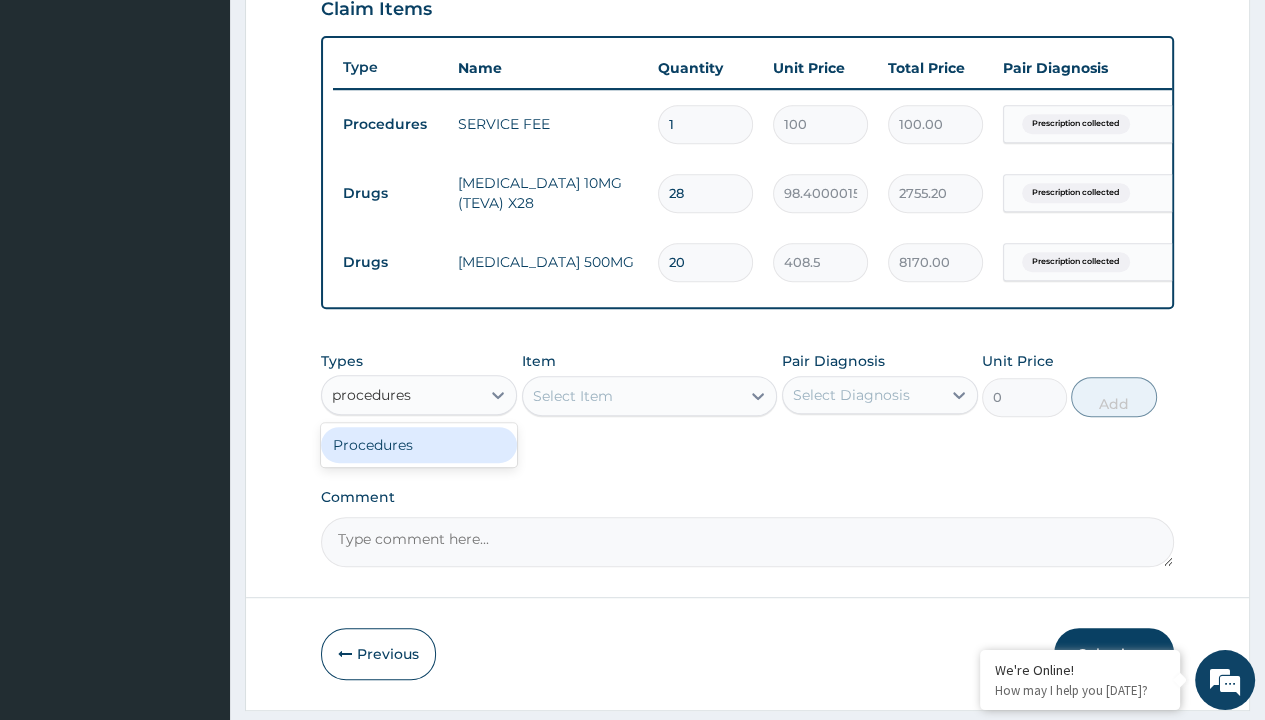 click on "Procedures" at bounding box center (419, 445) 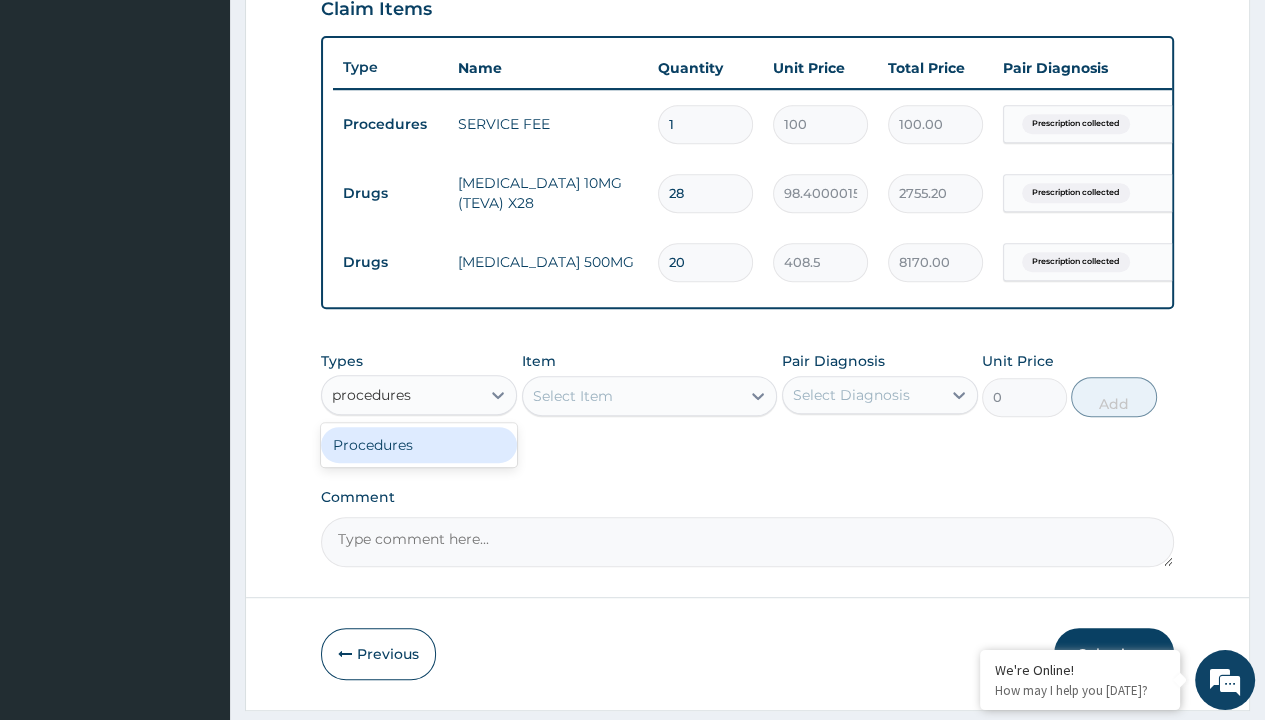type 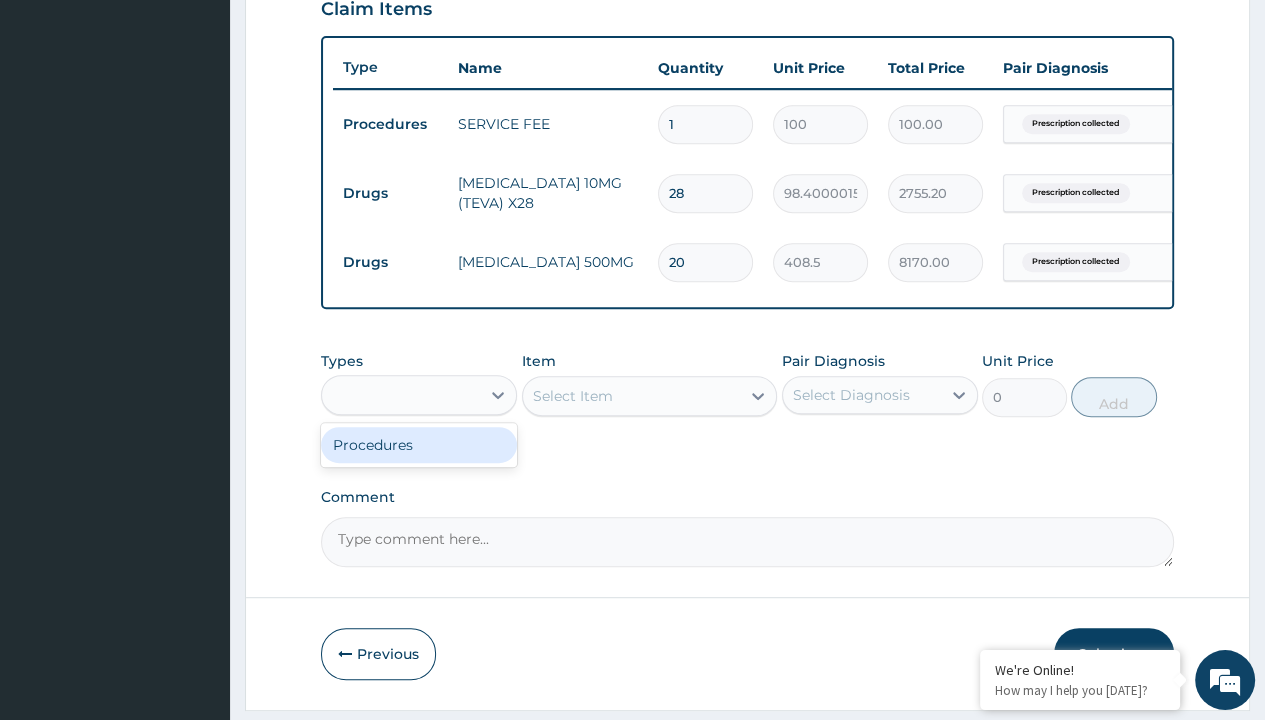 scroll, scrollTop: 0, scrollLeft: 0, axis: both 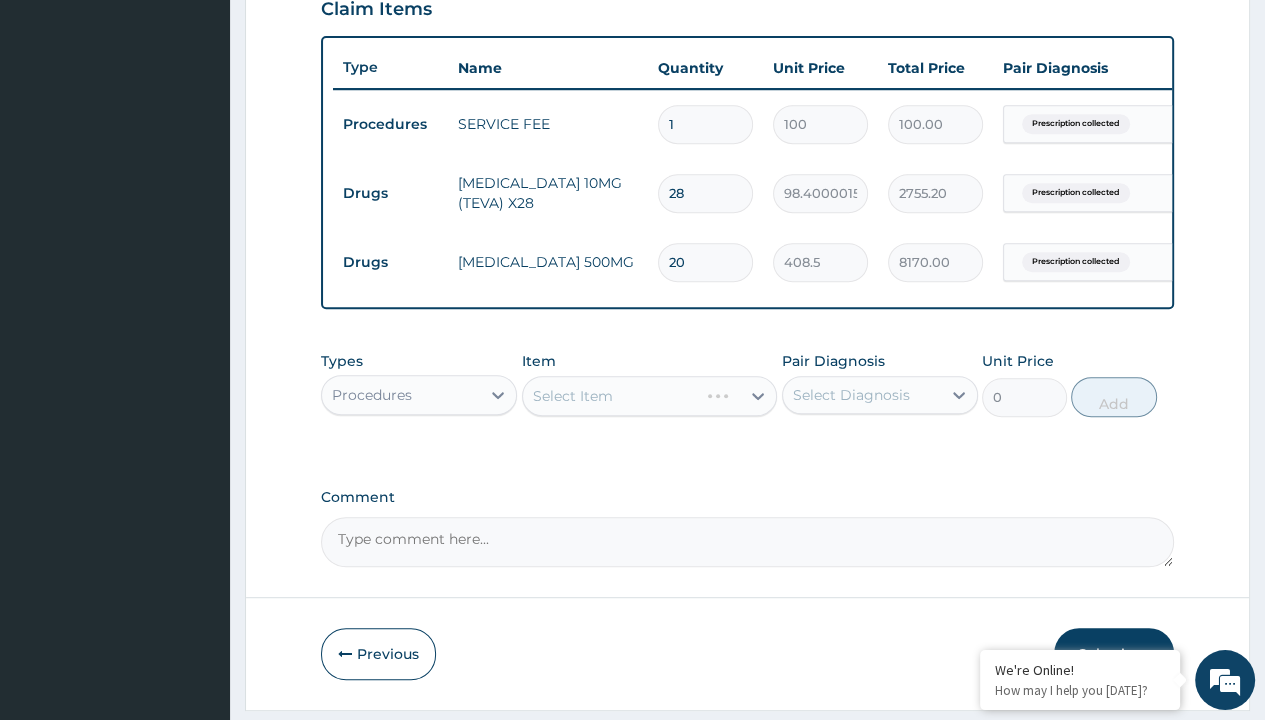 click on "Select Item" at bounding box center [573, 396] 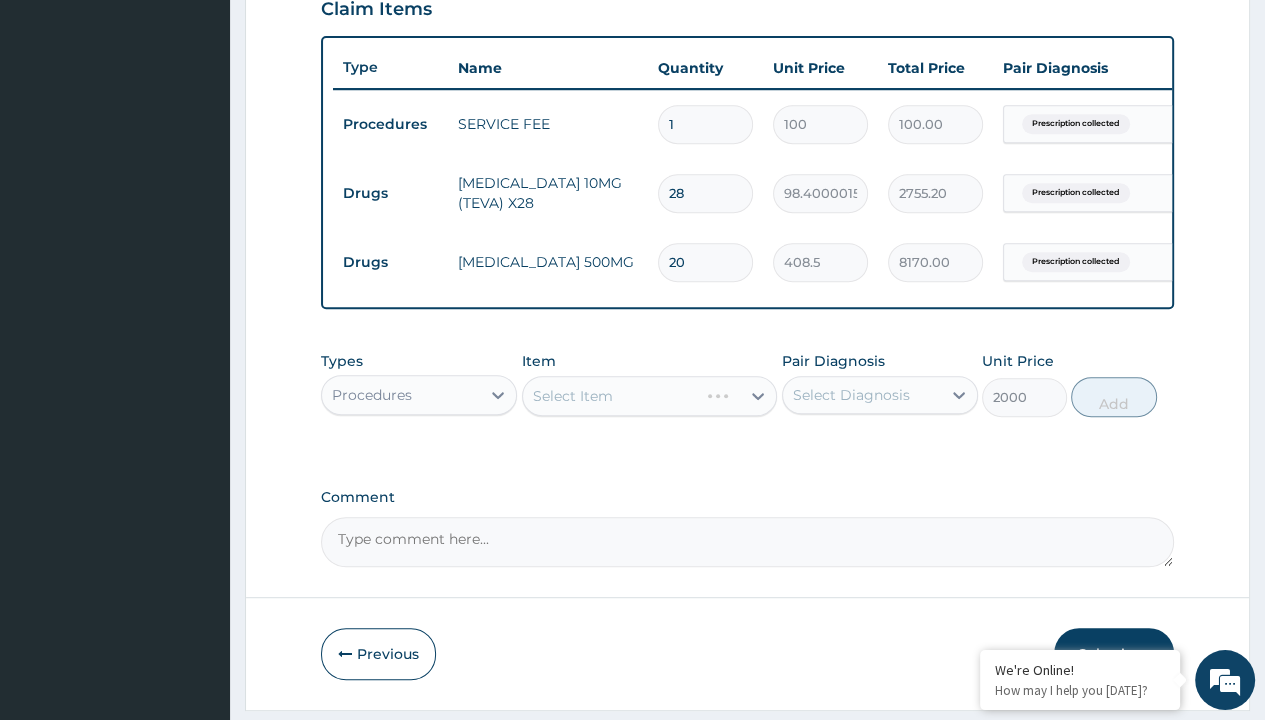 click on "Prescription collected" at bounding box center (409, -155) 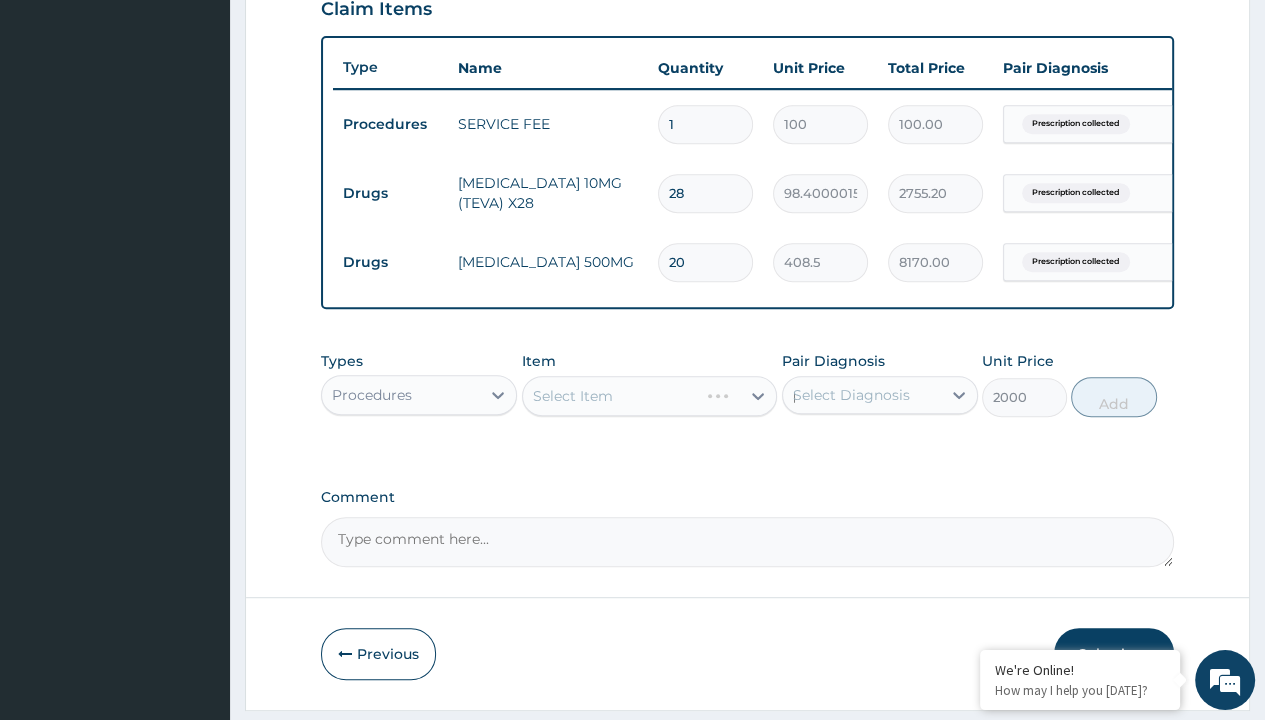 scroll, scrollTop: 0, scrollLeft: 0, axis: both 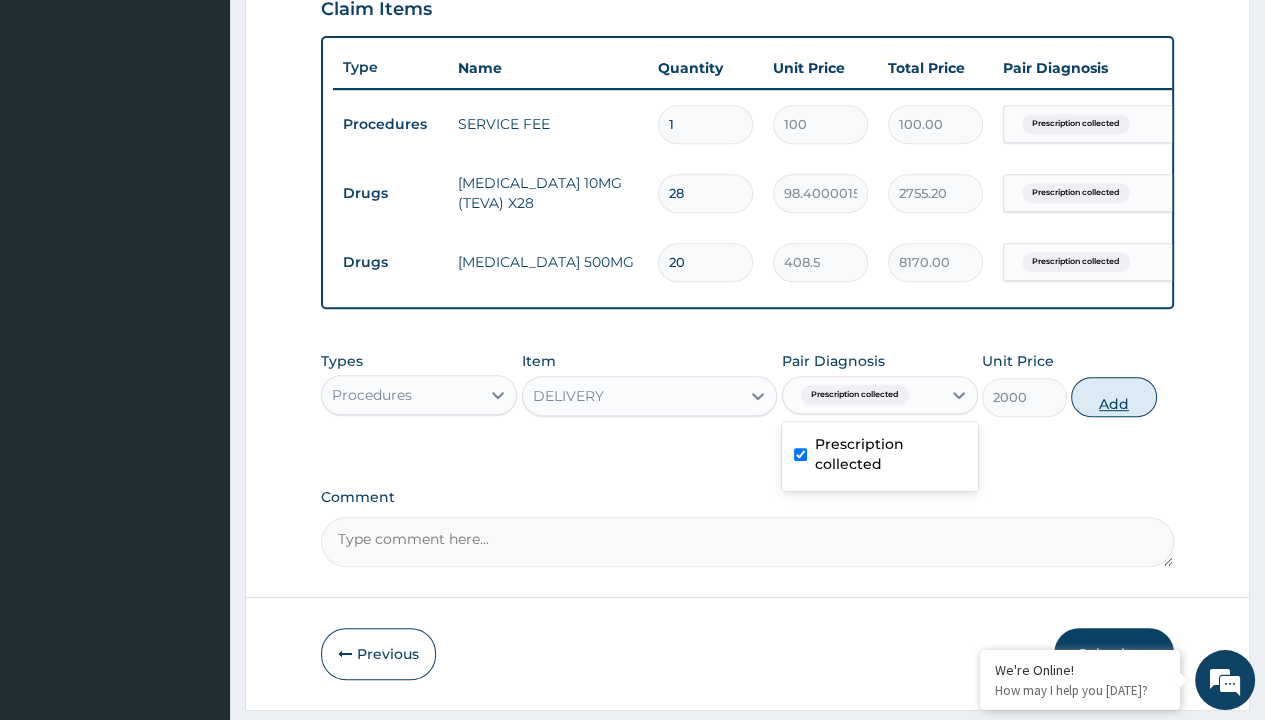 click on "Add" at bounding box center [1113, 397] 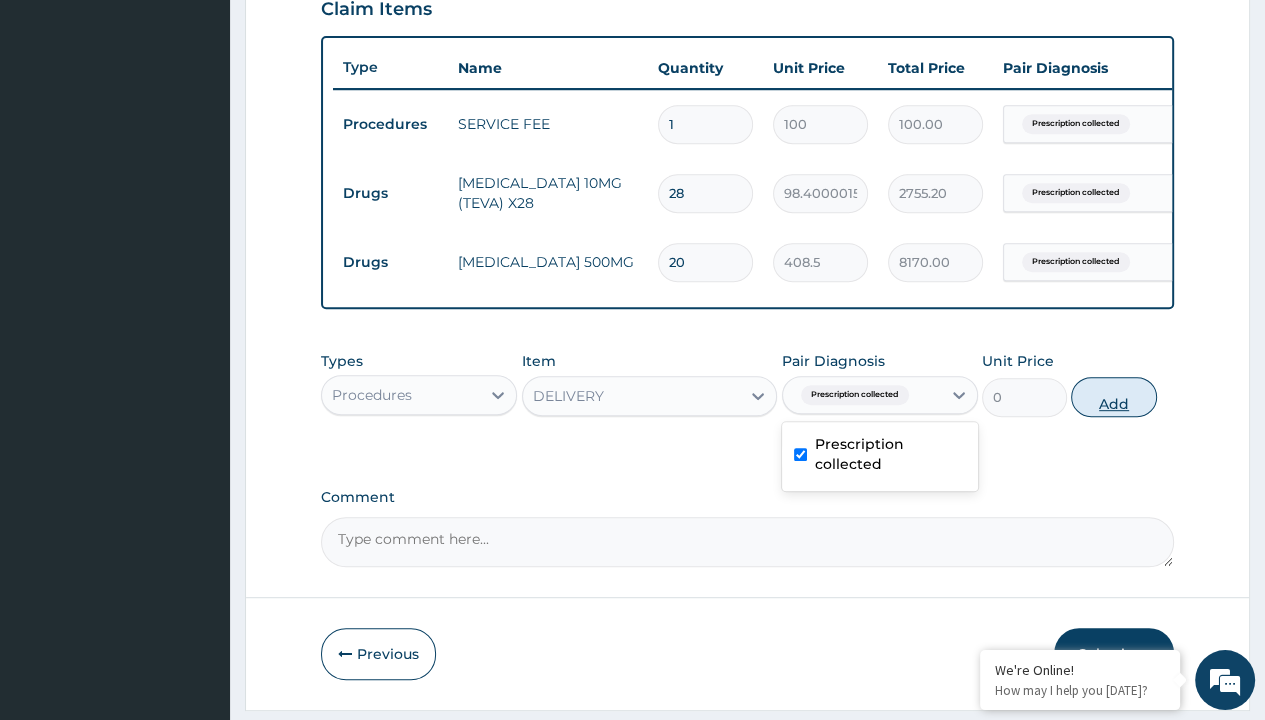 scroll, scrollTop: 776, scrollLeft: 0, axis: vertical 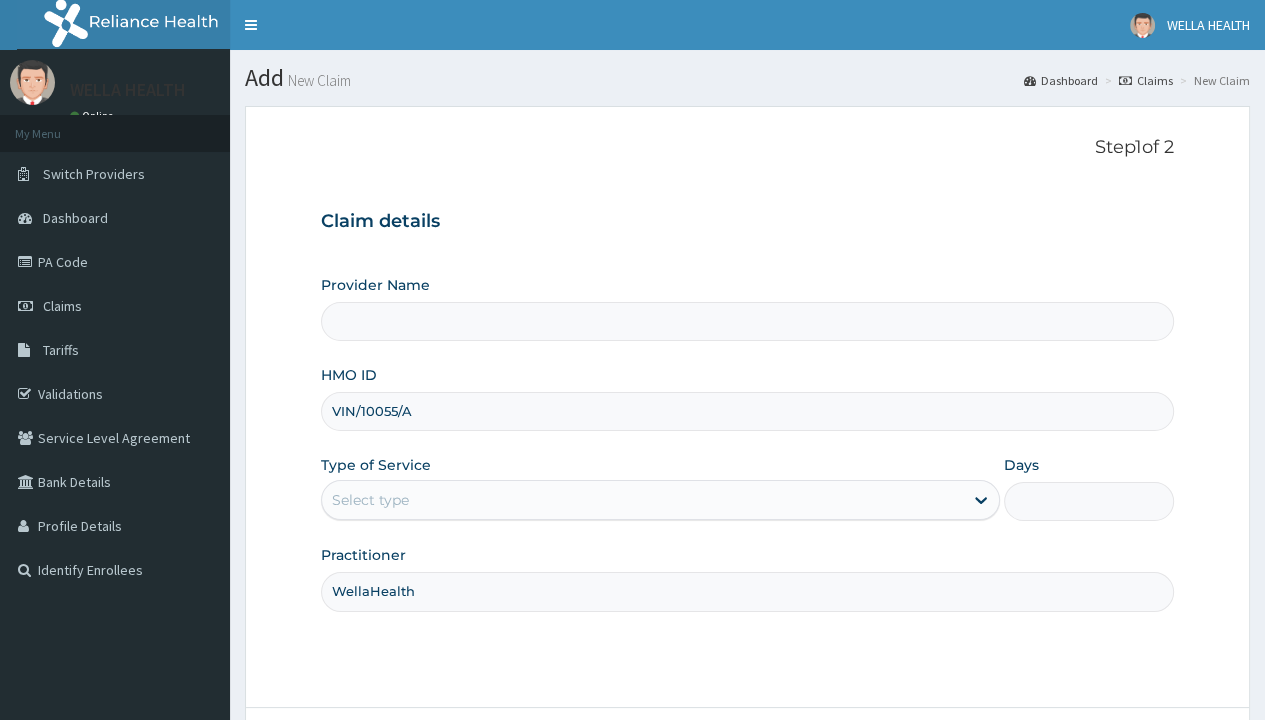 type on "WellaHealth" 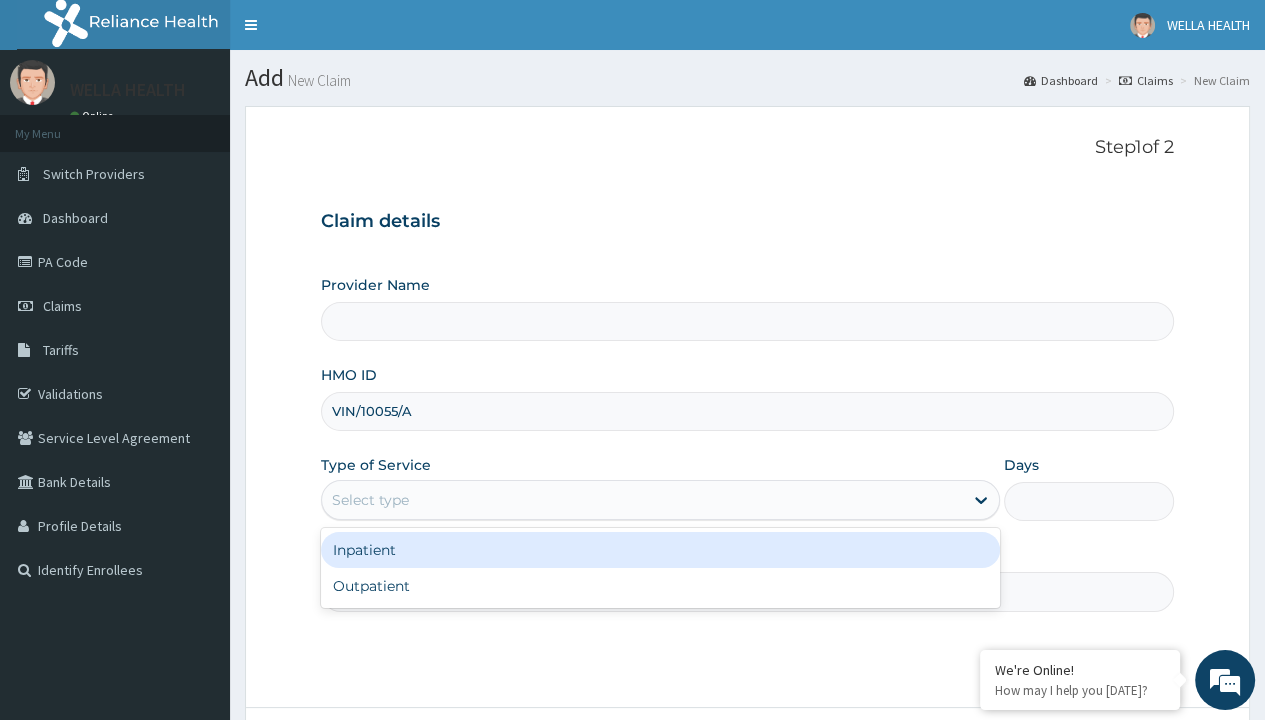 type on "Pharmacy Pick Up ( WellaHealth)" 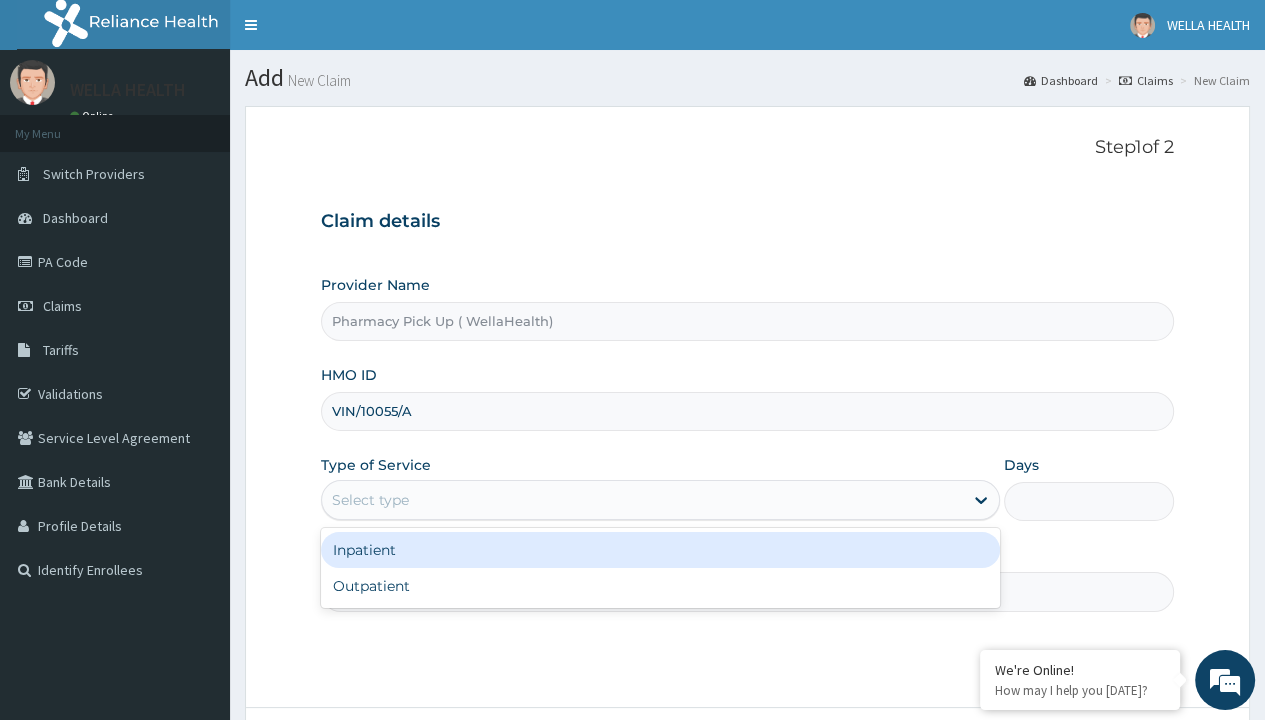 click on "Outpatient" at bounding box center (660, 586) 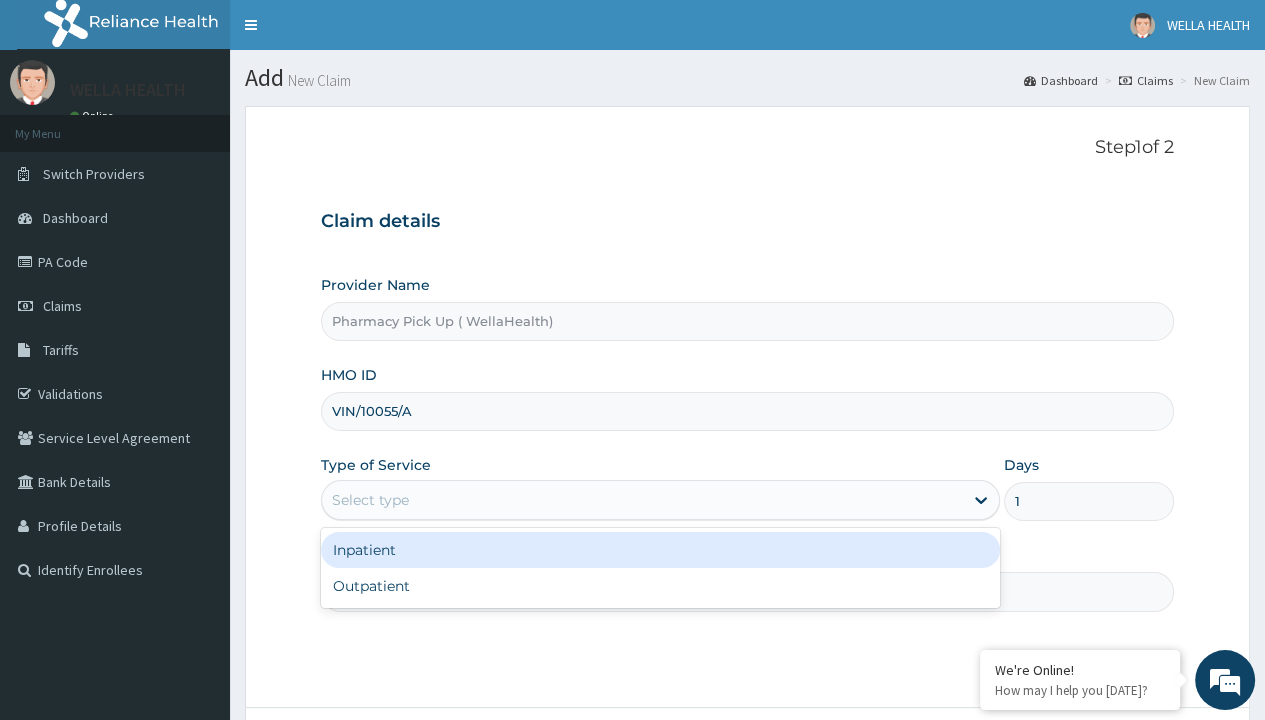 click on "Next" at bounding box center [1123, 764] 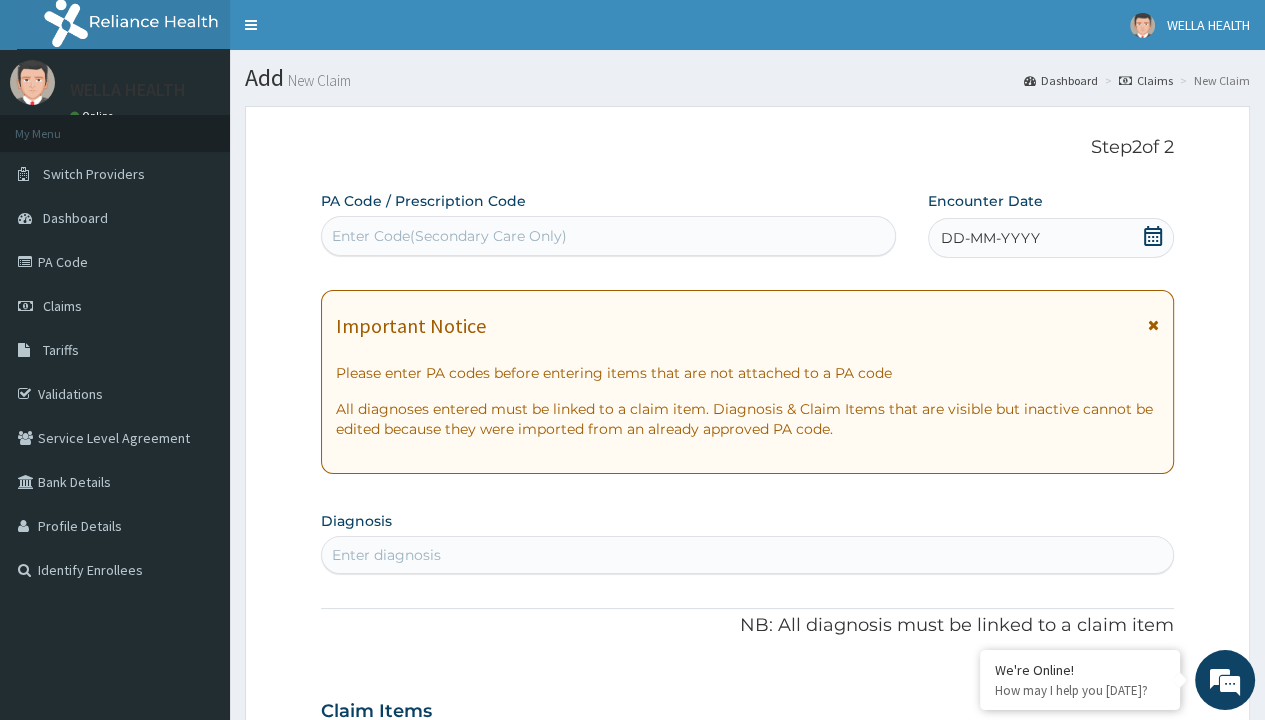 scroll, scrollTop: 167, scrollLeft: 0, axis: vertical 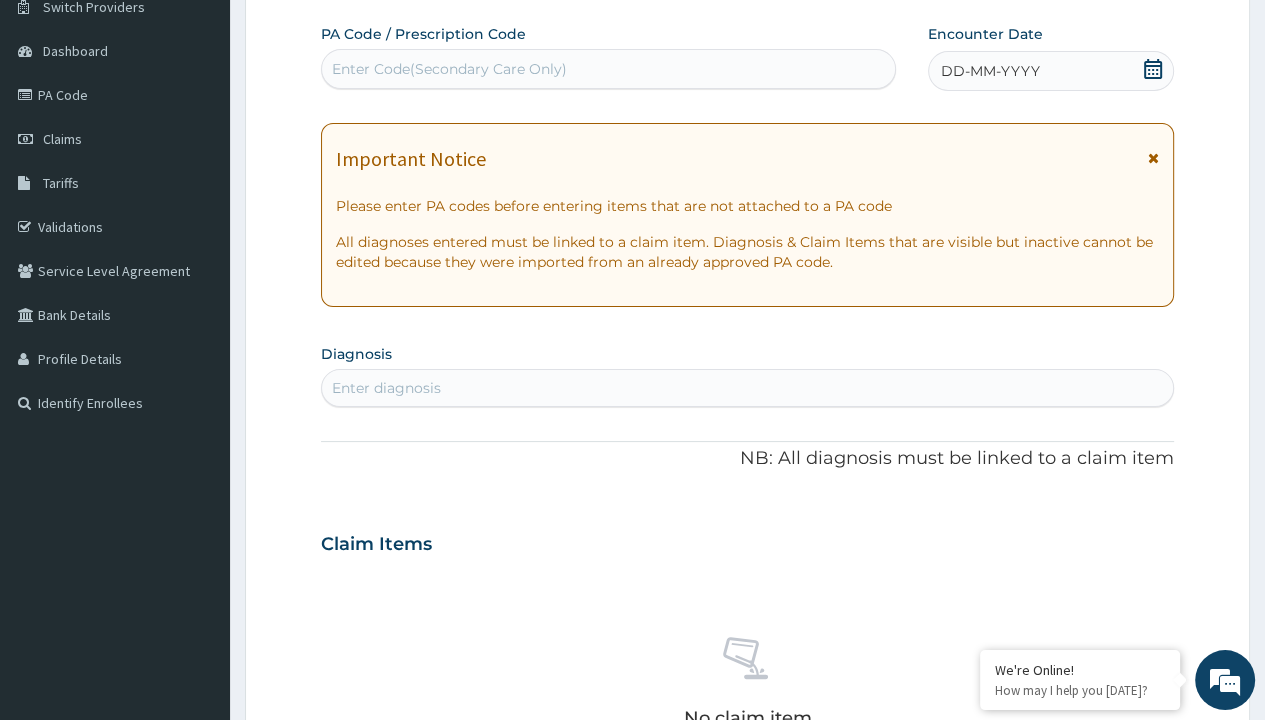 click on "DD-MM-YYYY" at bounding box center (990, 71) 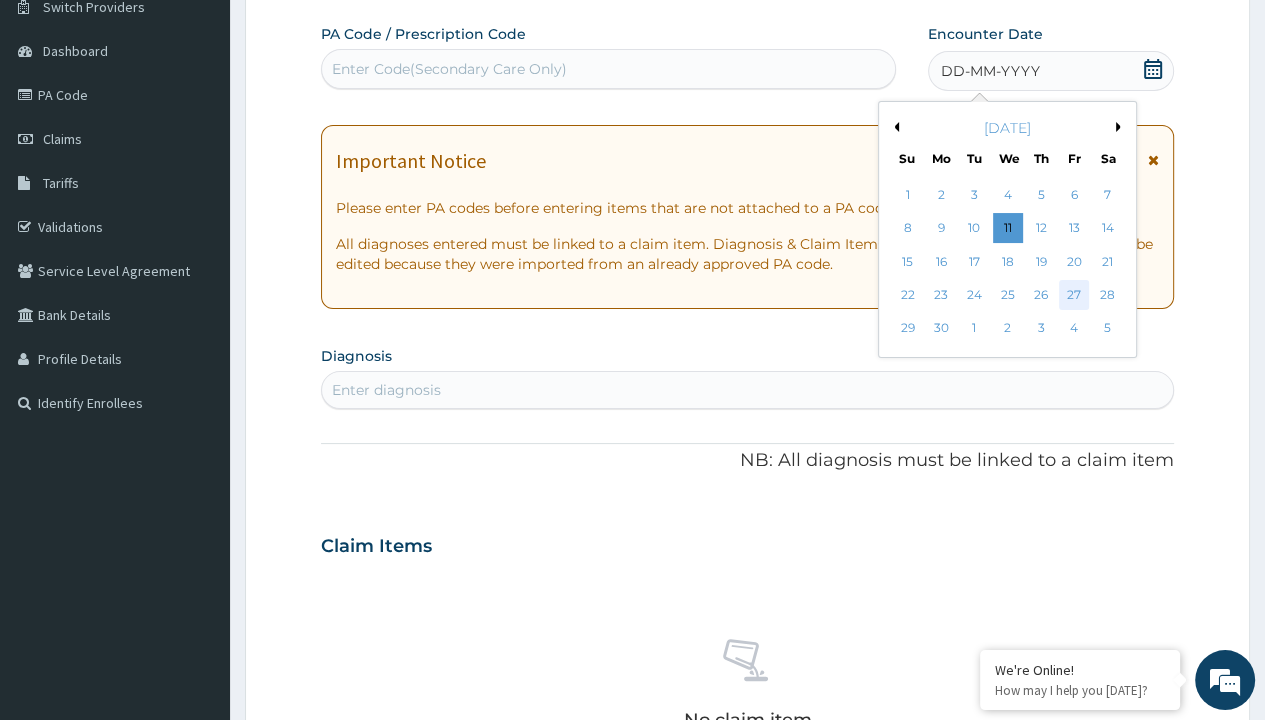 click on "27" at bounding box center [1074, 295] 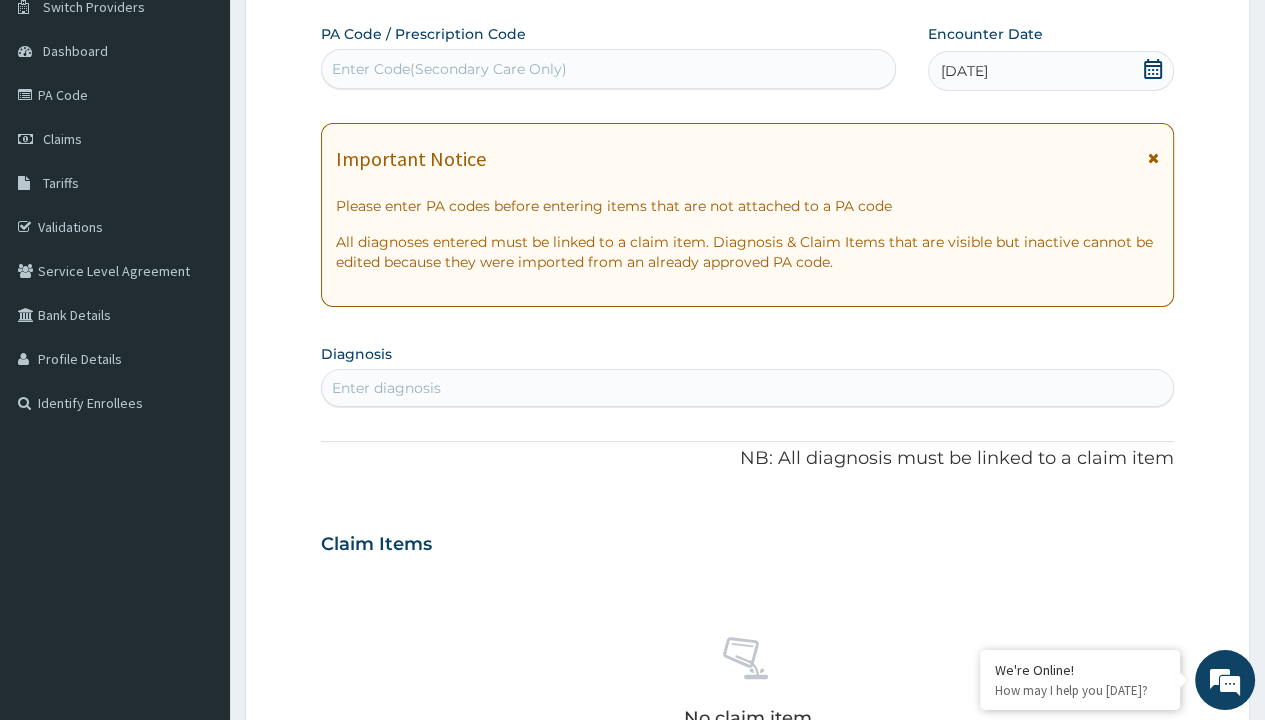 click on "Enter diagnosis" at bounding box center [386, 388] 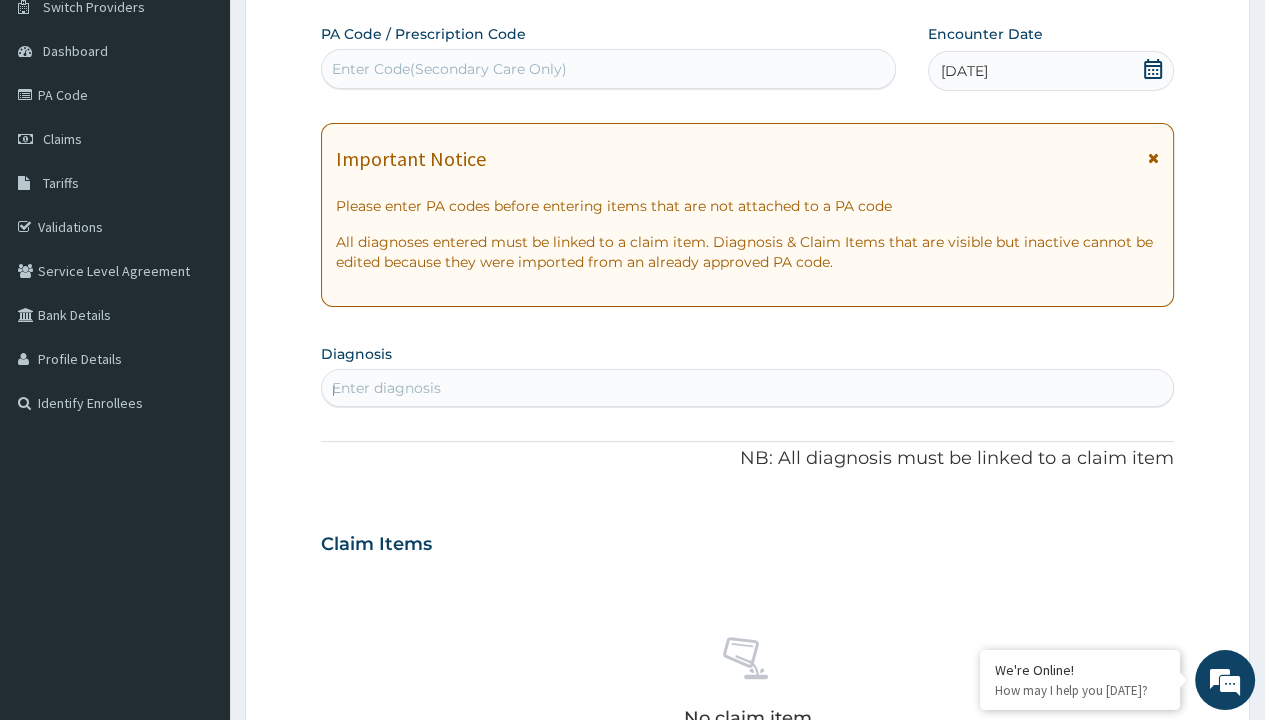 scroll, scrollTop: 0, scrollLeft: 0, axis: both 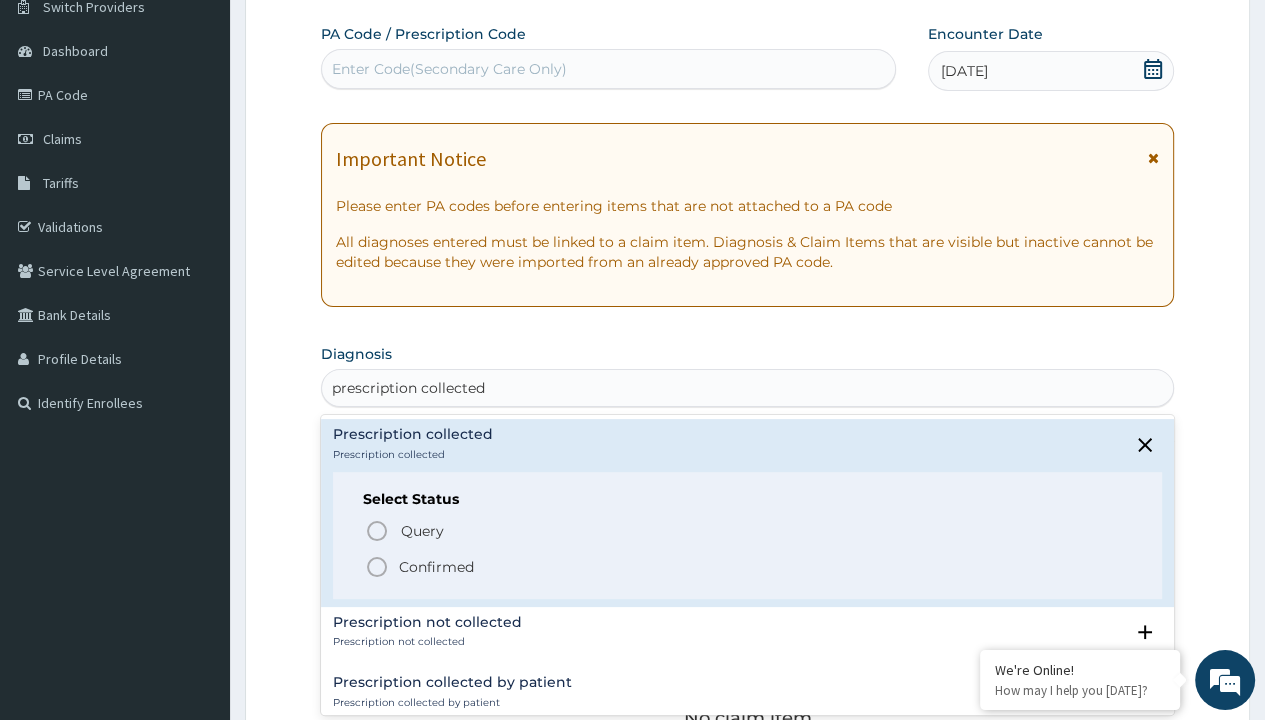 click on "Confirmed" at bounding box center (436, 567) 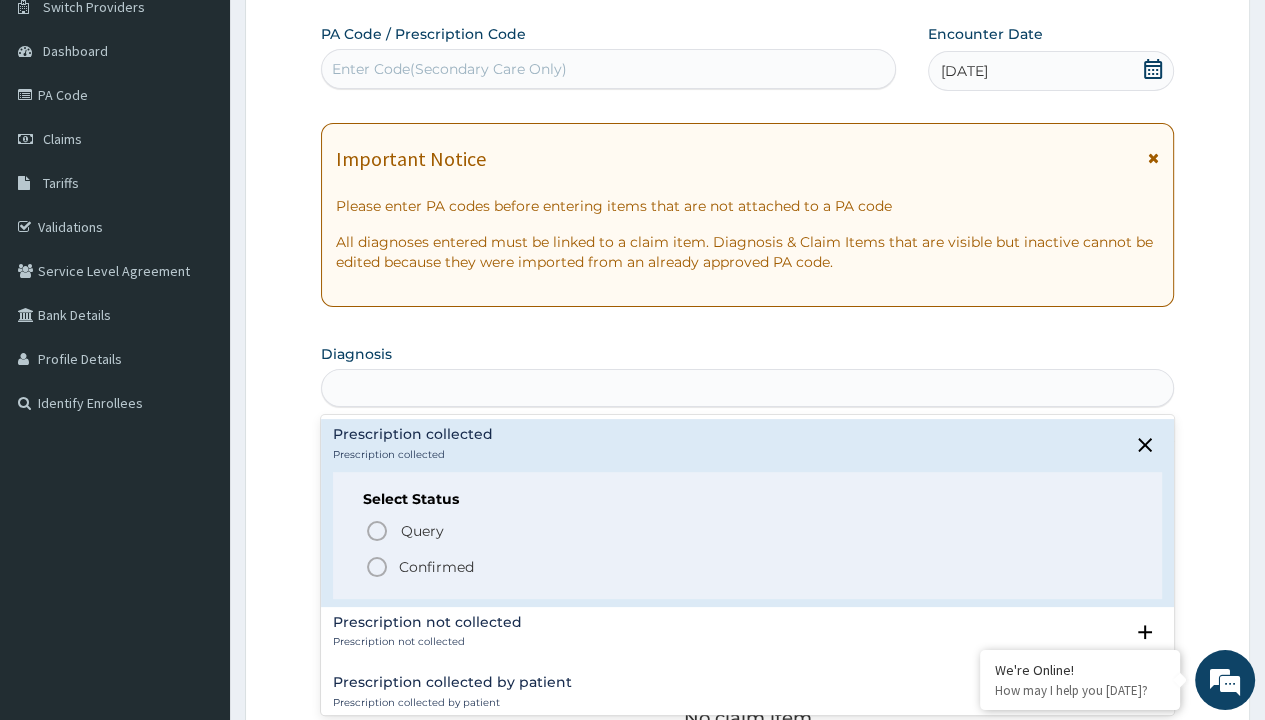 click on "Step  2  of 2 PA Code / Prescription Code Enter Code(Secondary Care Only) Encounter Date [DATE] Important Notice Please enter PA codes before entering items that are not attached to a PA code   All diagnoses entered must be linked to a claim item. Diagnosis & Claim Items that are visible but inactive cannot be edited because they were imported from an already approved PA code. Diagnosis option Prescription collected focused, 1 of 7. 7 results available for search term prescription collected. Use Up and Down to choose options, press Enter to select the currently focused option, press Escape to exit the menu, press Tab to select the option and exit the menu. prescription collected Prescription collected Prescription collected Select Status Query Query covers suspected (?), Keep in view (kiv), Ruled out (r/o) Confirmed Prescription not collected Prescription not collected Select Status Query Query covers suspected (?), Keep in view (kiv), Ruled out (r/o) Confirmed Prescription collected by patient Query Item" at bounding box center [747, 571] 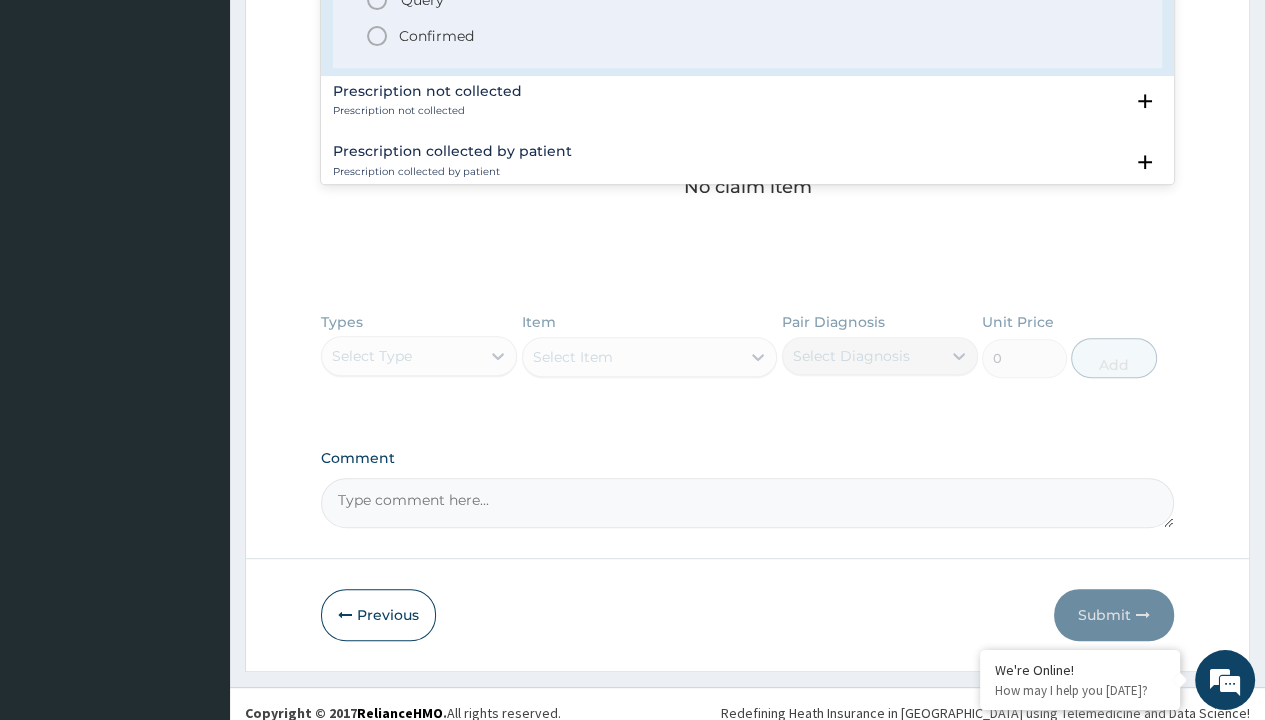 type 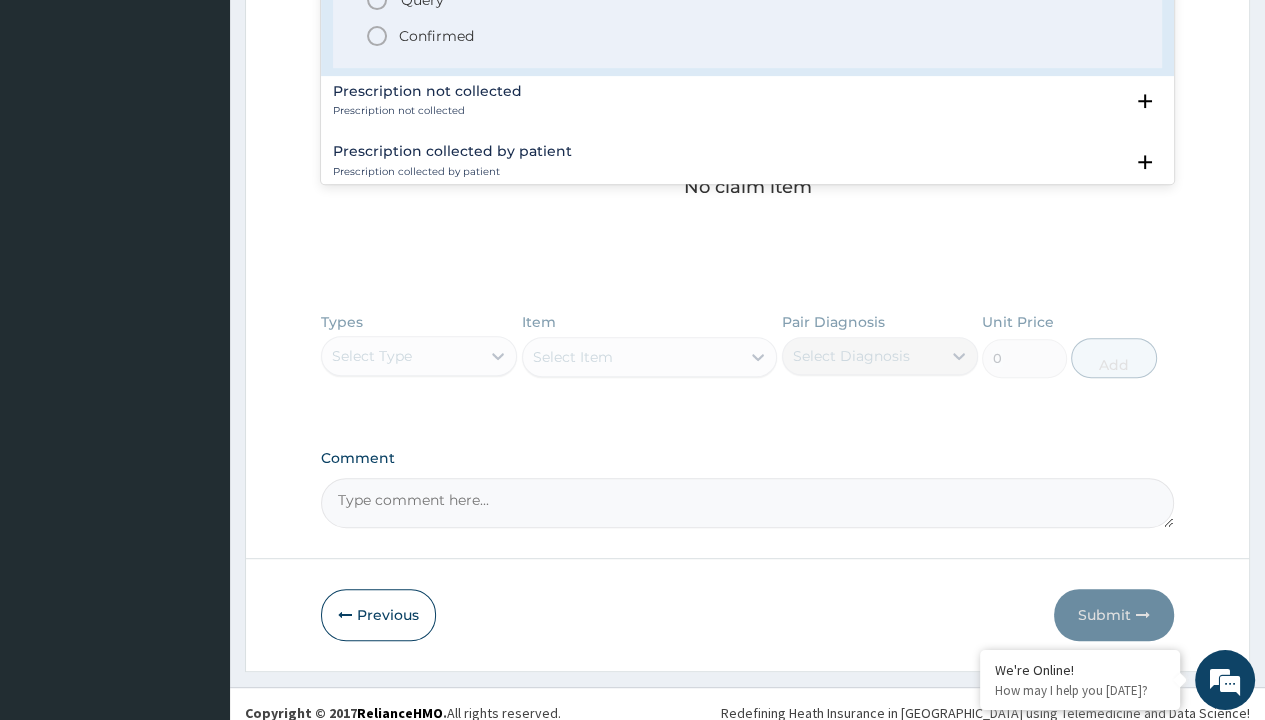 click on "Select Item" at bounding box center [650, 357] 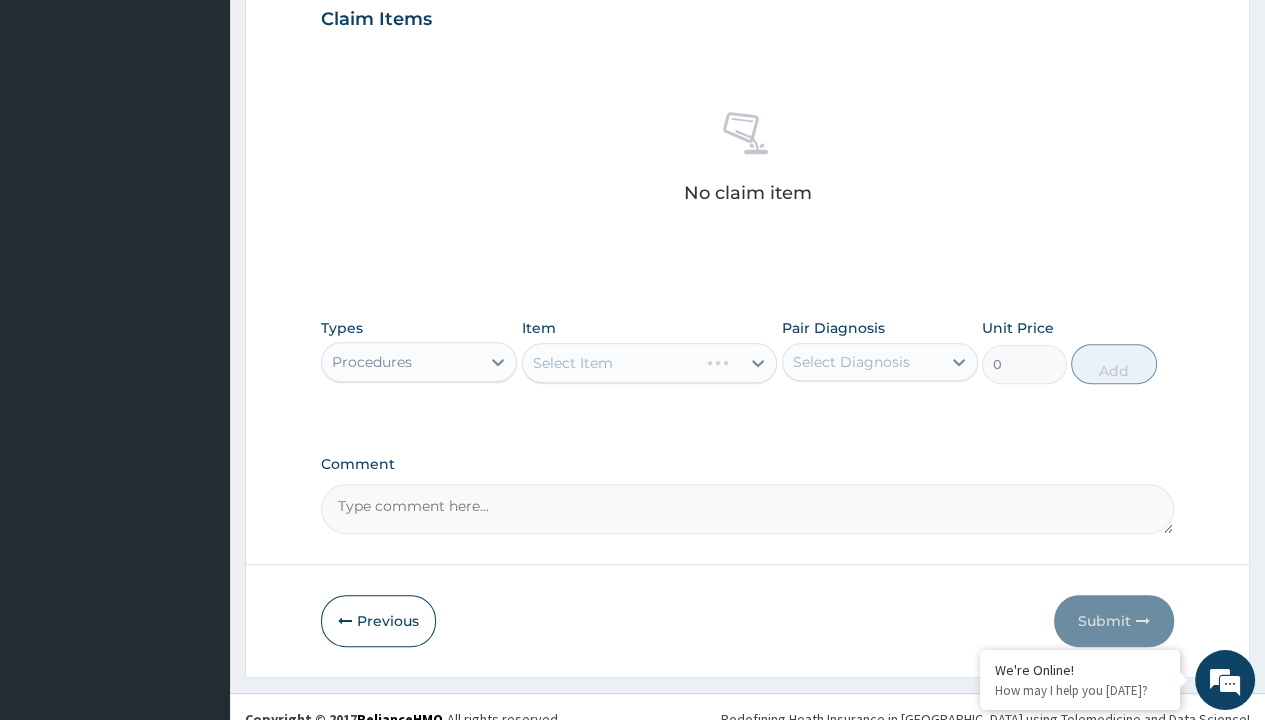 scroll, scrollTop: 0, scrollLeft: 0, axis: both 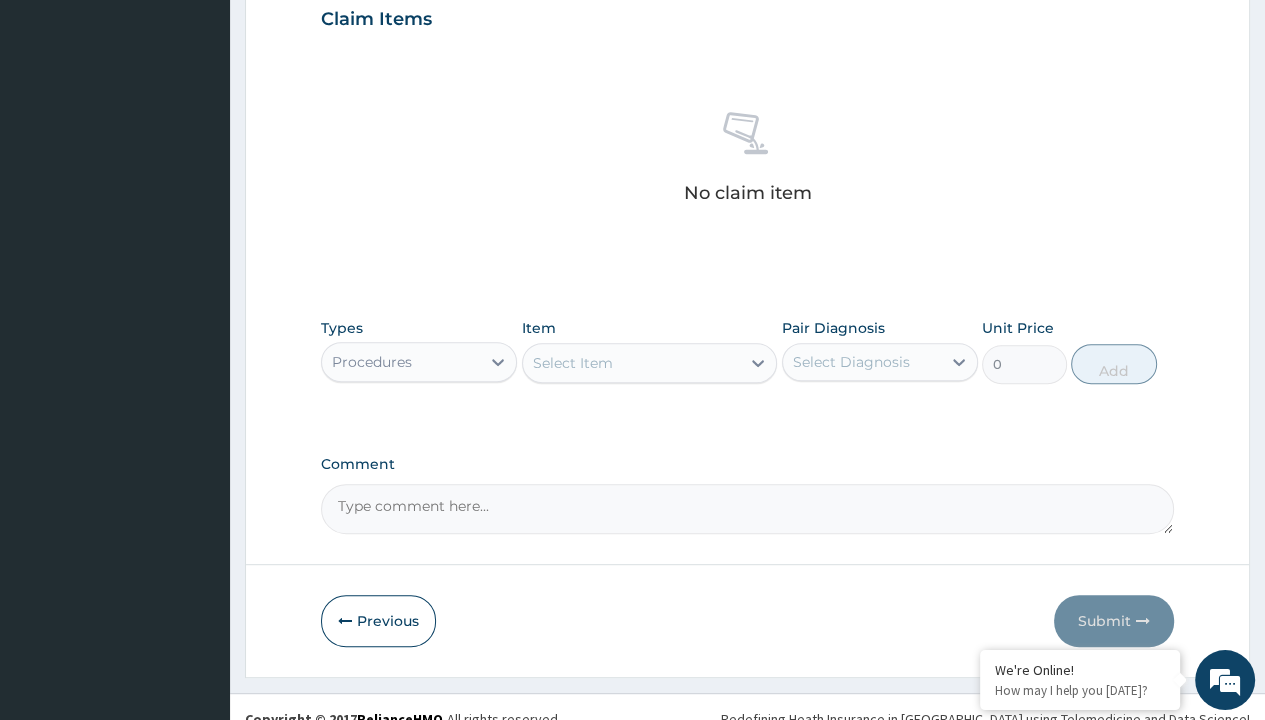 type on "service fee" 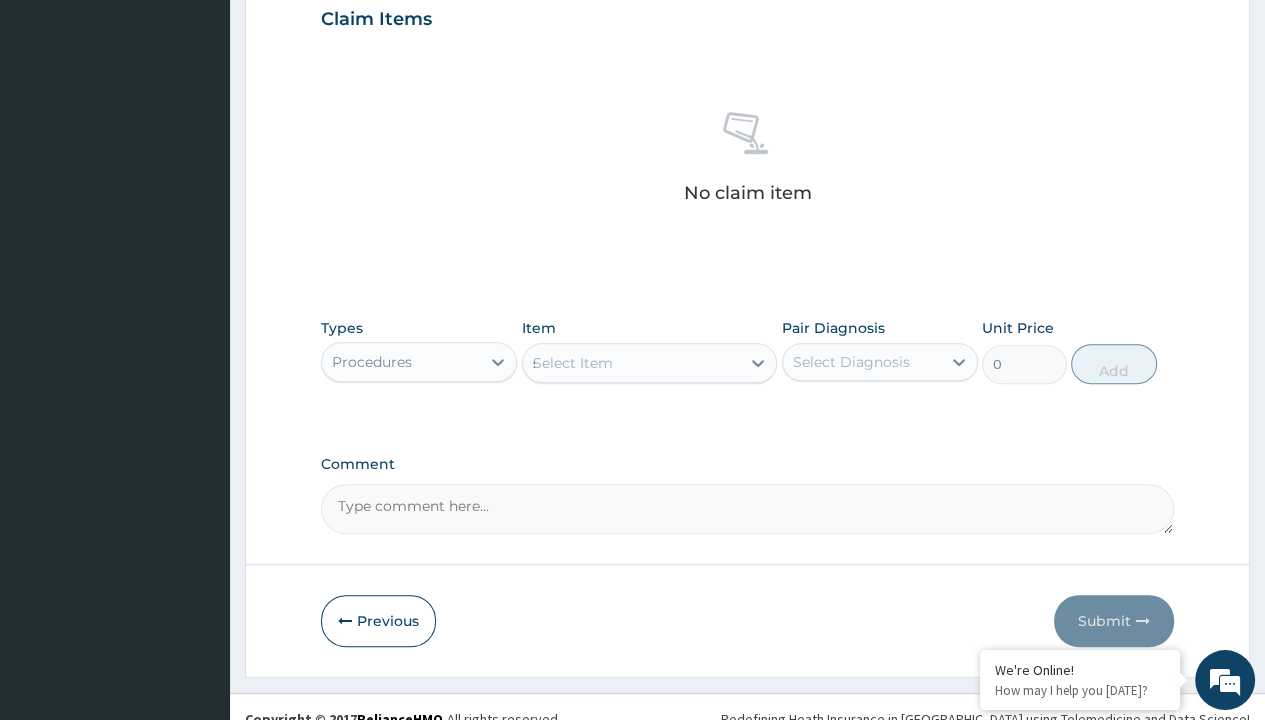 type 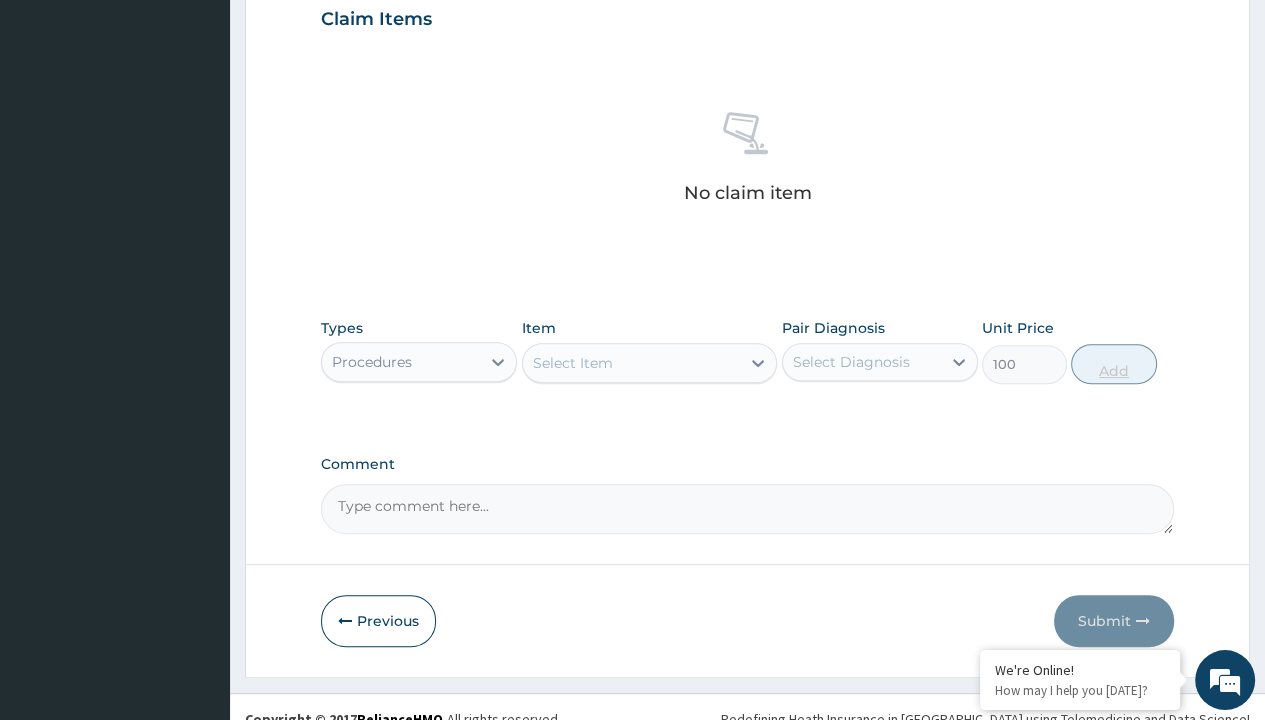 click on "Prescription collected" at bounding box center [409, -145] 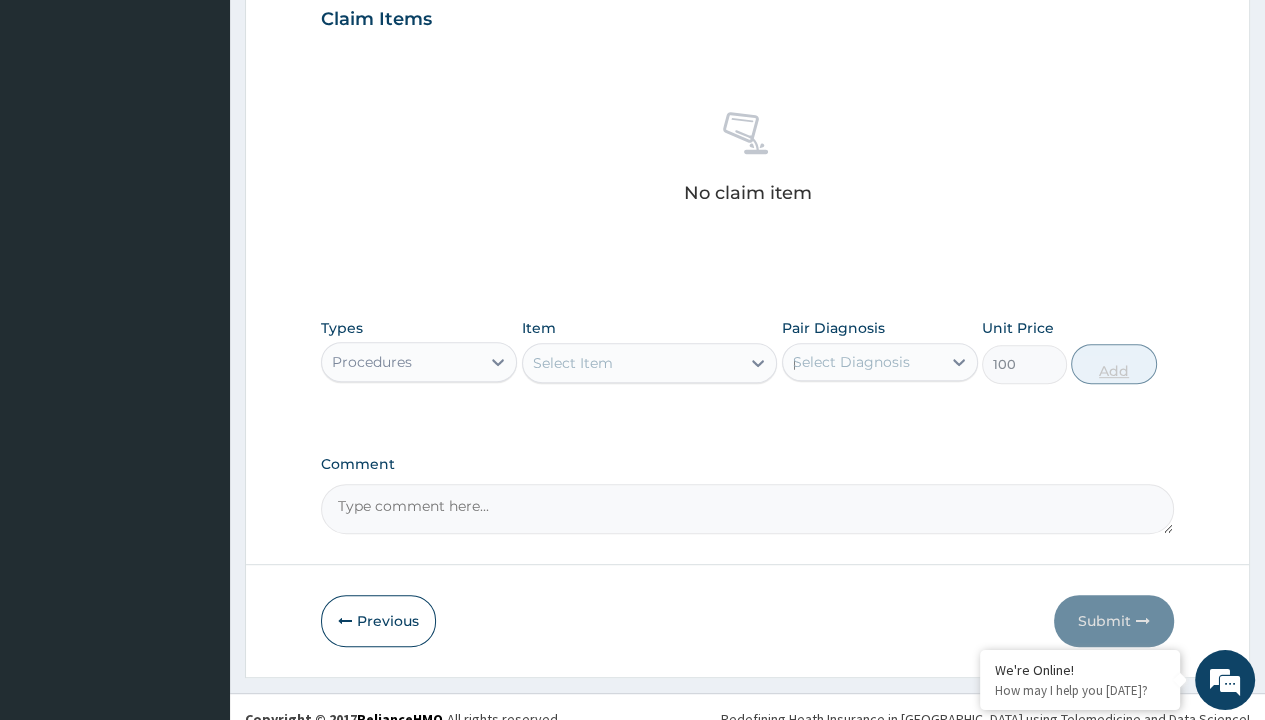 type 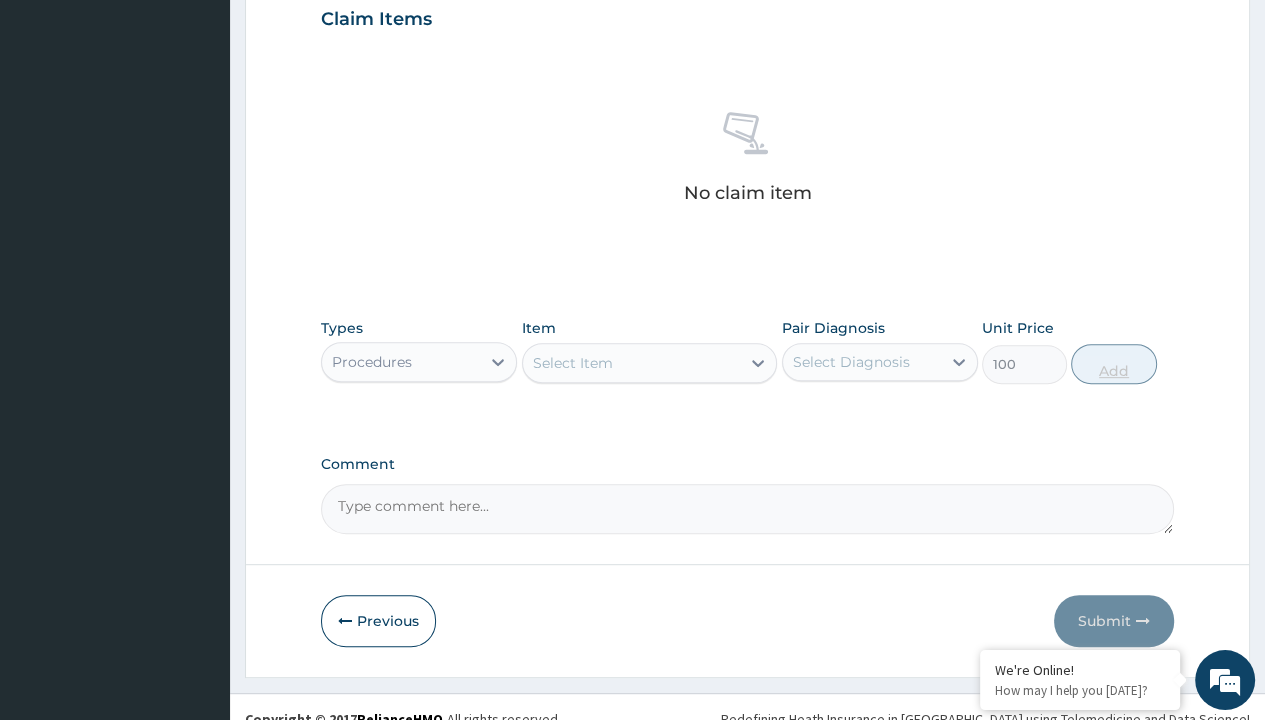 scroll, scrollTop: 720, scrollLeft: 0, axis: vertical 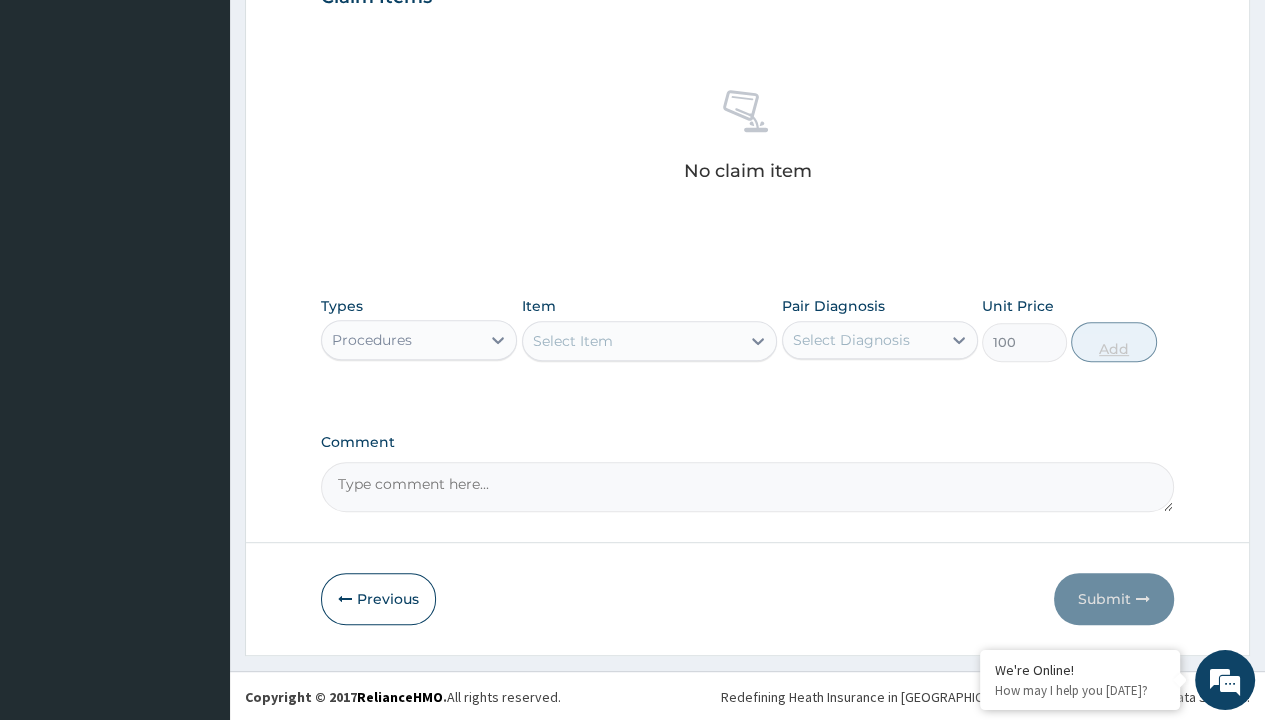 click on "Add" at bounding box center [1113, 342] 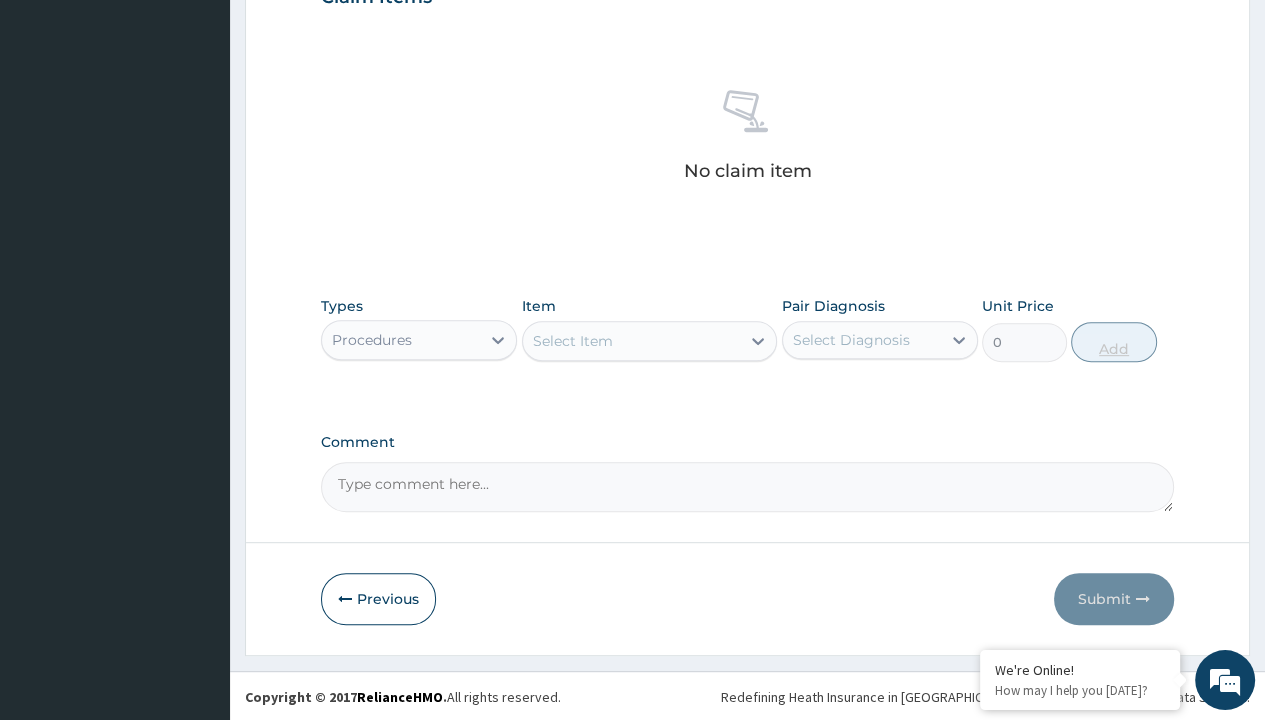 scroll, scrollTop: 0, scrollLeft: 0, axis: both 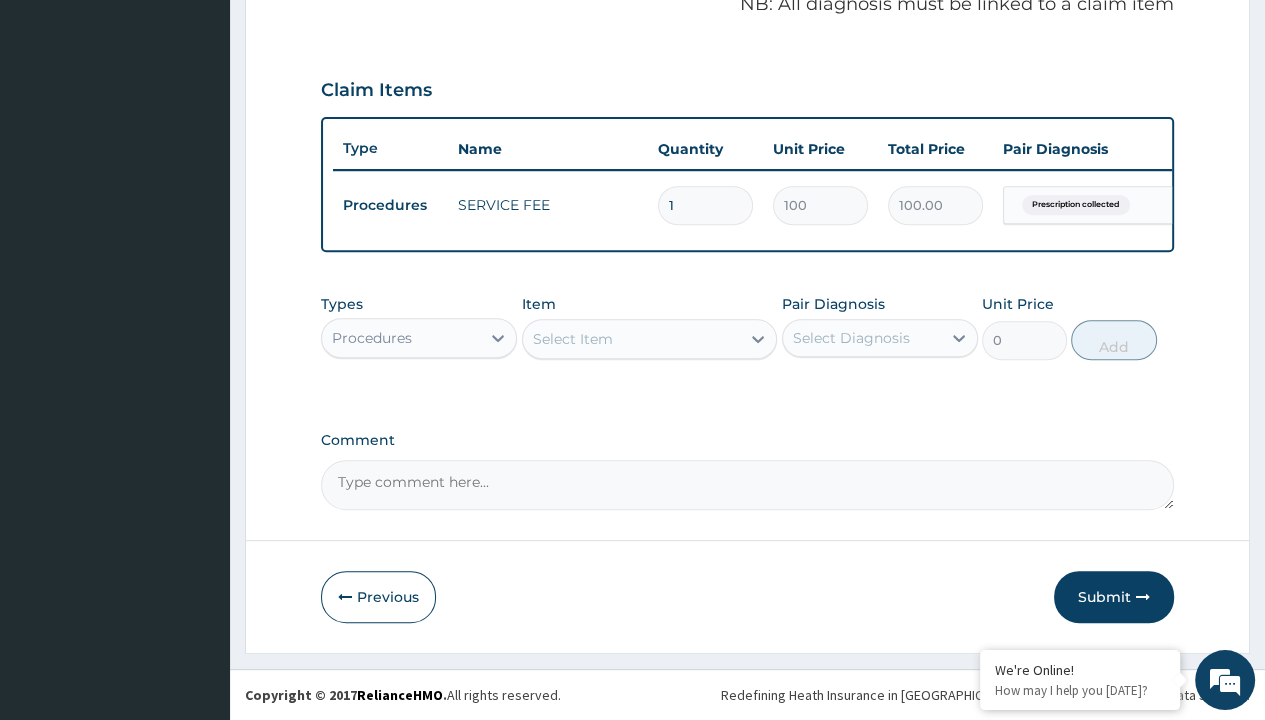 click on "Step  2  of 2 PA Code / Prescription Code Enter Code(Secondary Care Only) Encounter Date 27-06-2025 Important Notice Please enter PA codes before entering items that are not attached to a PA code   All diagnoses entered must be linked to a claim item. Diagnosis & Claim Items that are visible but inactive cannot be edited because they were imported from an already approved PA code. Diagnosis Prescription collected Confirmed NB: All diagnosis must be linked to a claim item Claim Items Type Name Quantity Unit Price Total Price Pair Diagnosis Actions Procedures SERVICE FEE 1 100 100.00 Prescription collected Delete Types Procedures Item Select Item Pair Diagnosis Select Diagnosis Unit Price 0 Add Comment     Previous   Submit" at bounding box center (747, 66) 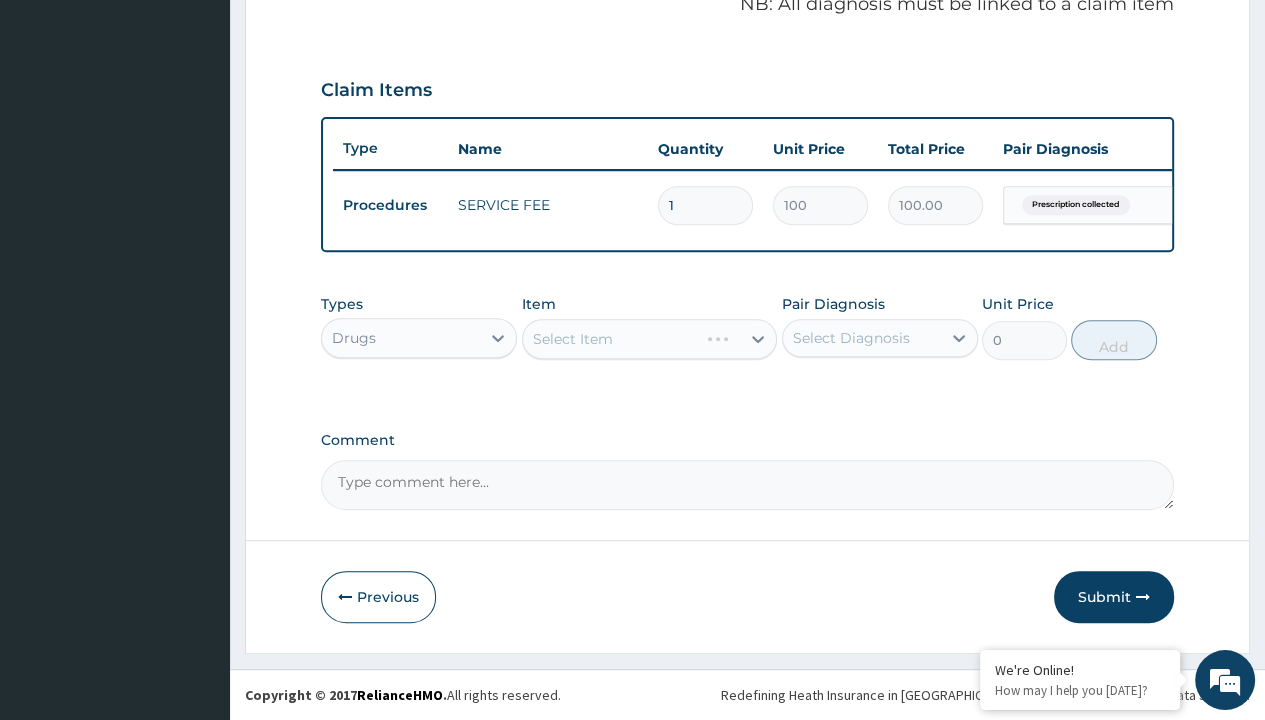 click on "Select Item" at bounding box center (573, 339) 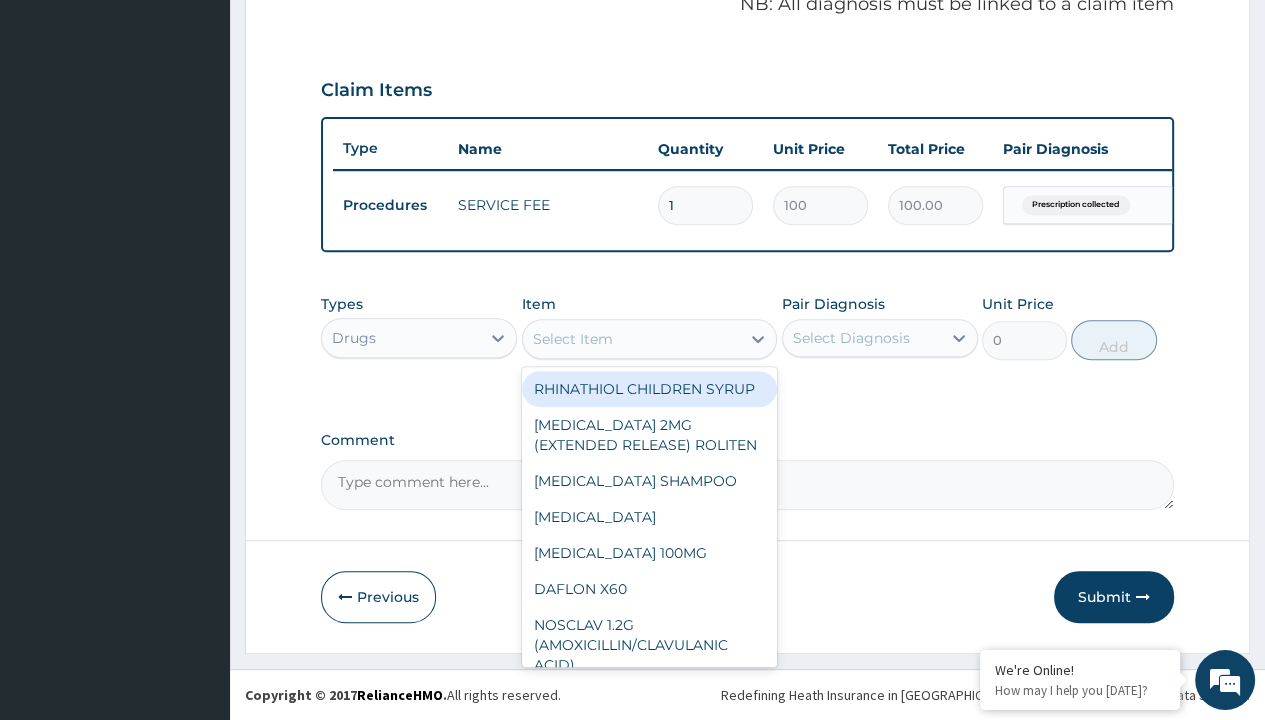 type on "amlodipine 10mg (teva) x28" 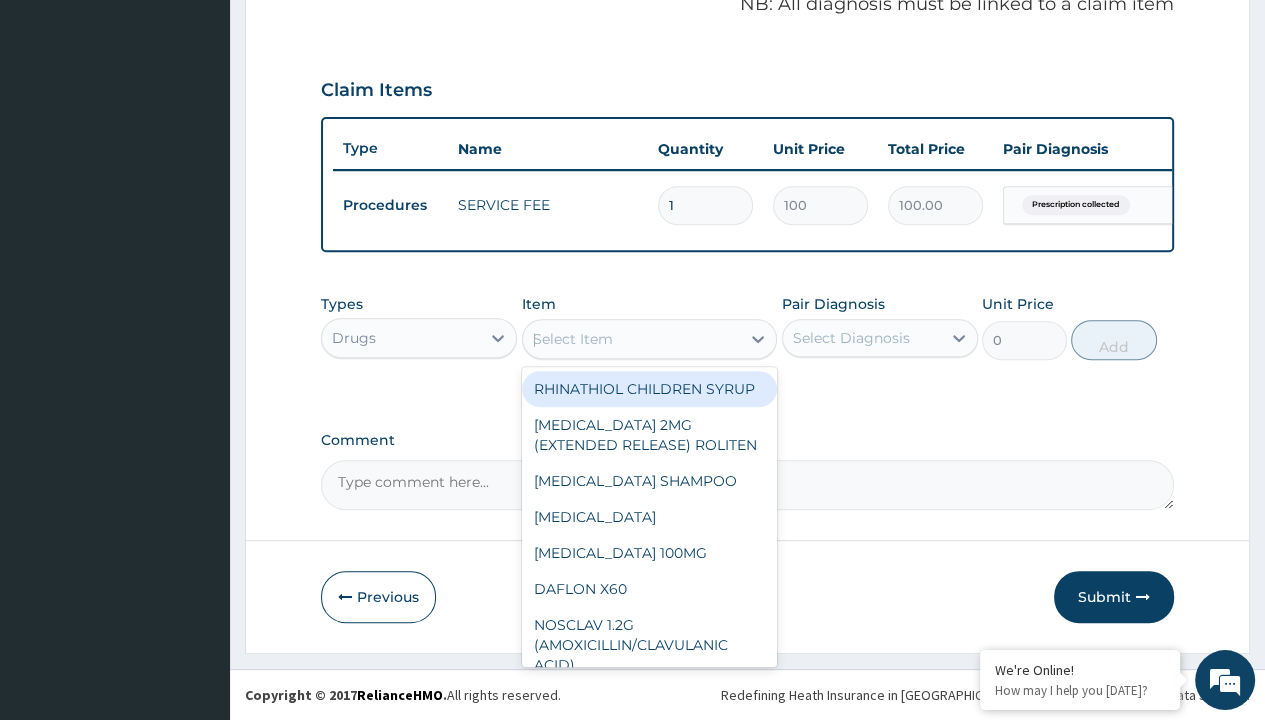 click on "[MEDICAL_DATA] 10MG (TEVA) X28" at bounding box center (650, 56815) 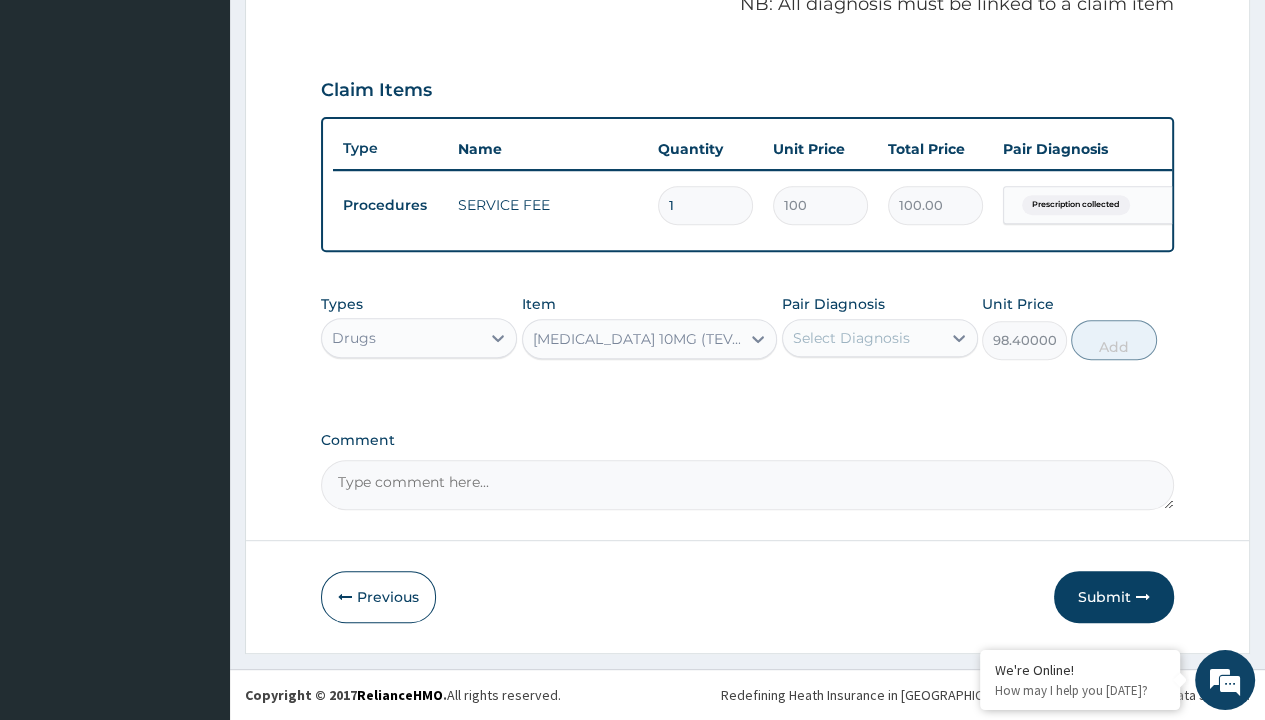 scroll, scrollTop: 0, scrollLeft: 0, axis: both 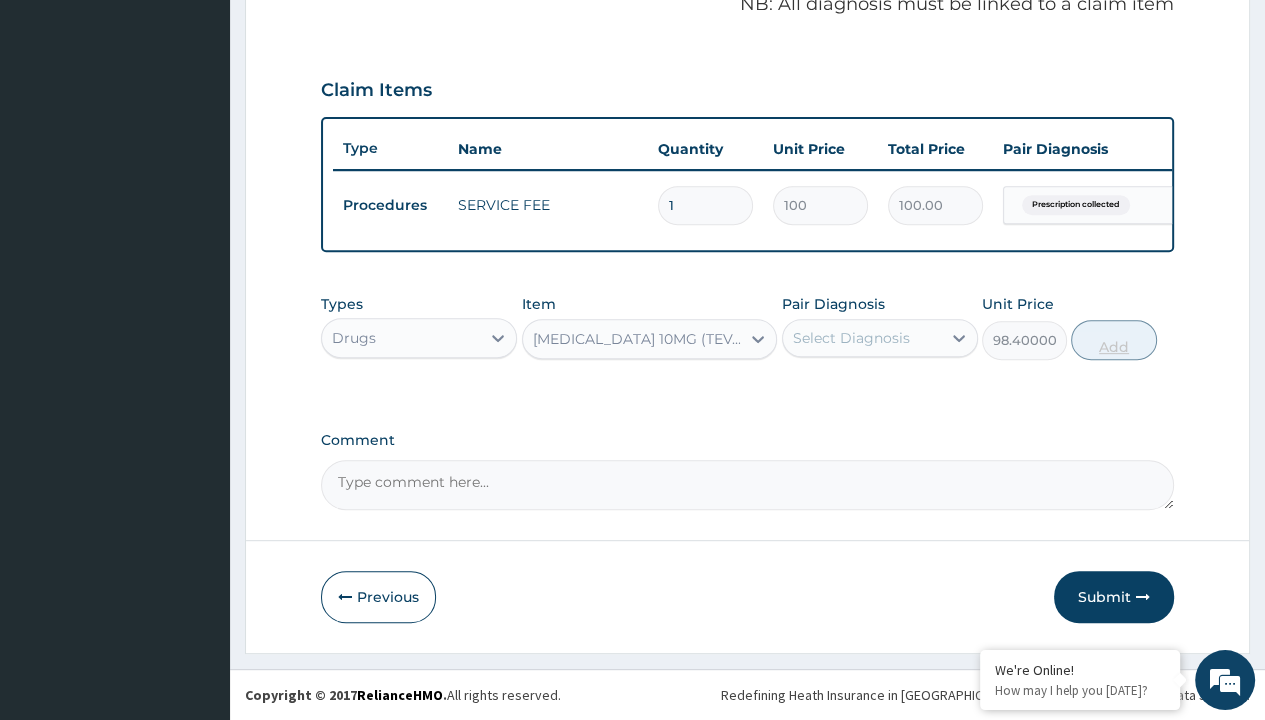 click on "Prescription collected" at bounding box center (409, -74) 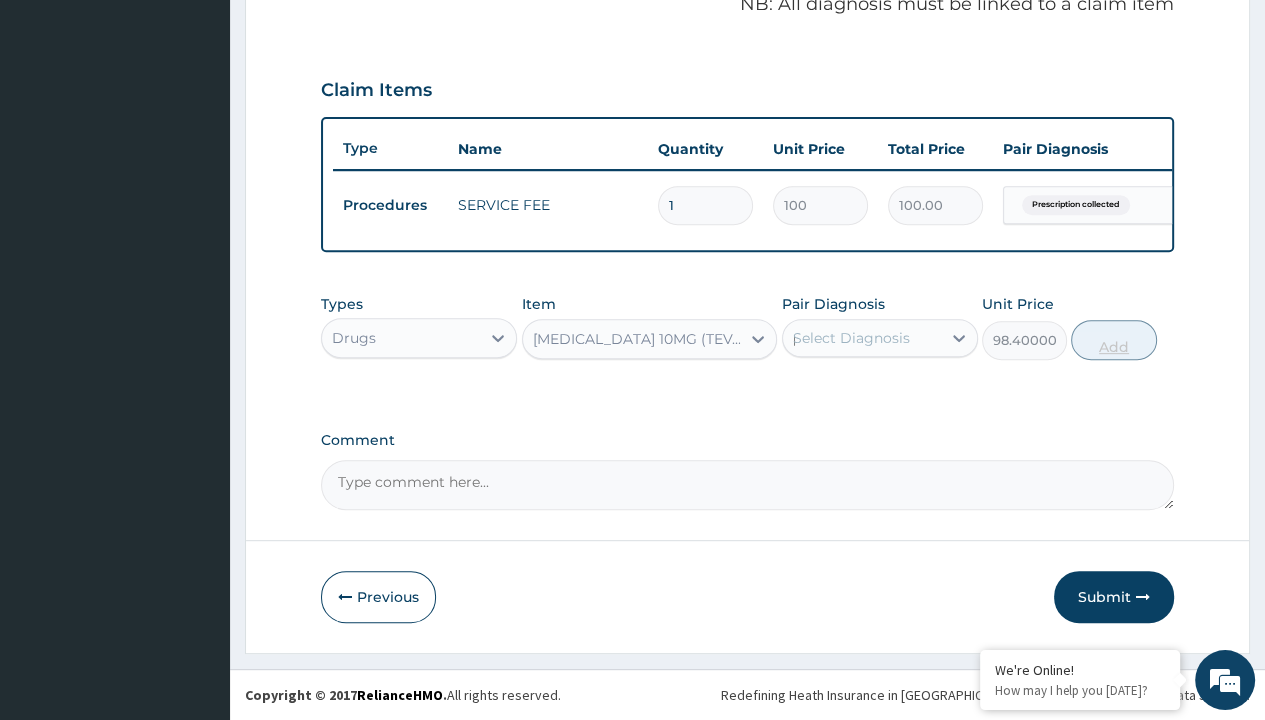 type 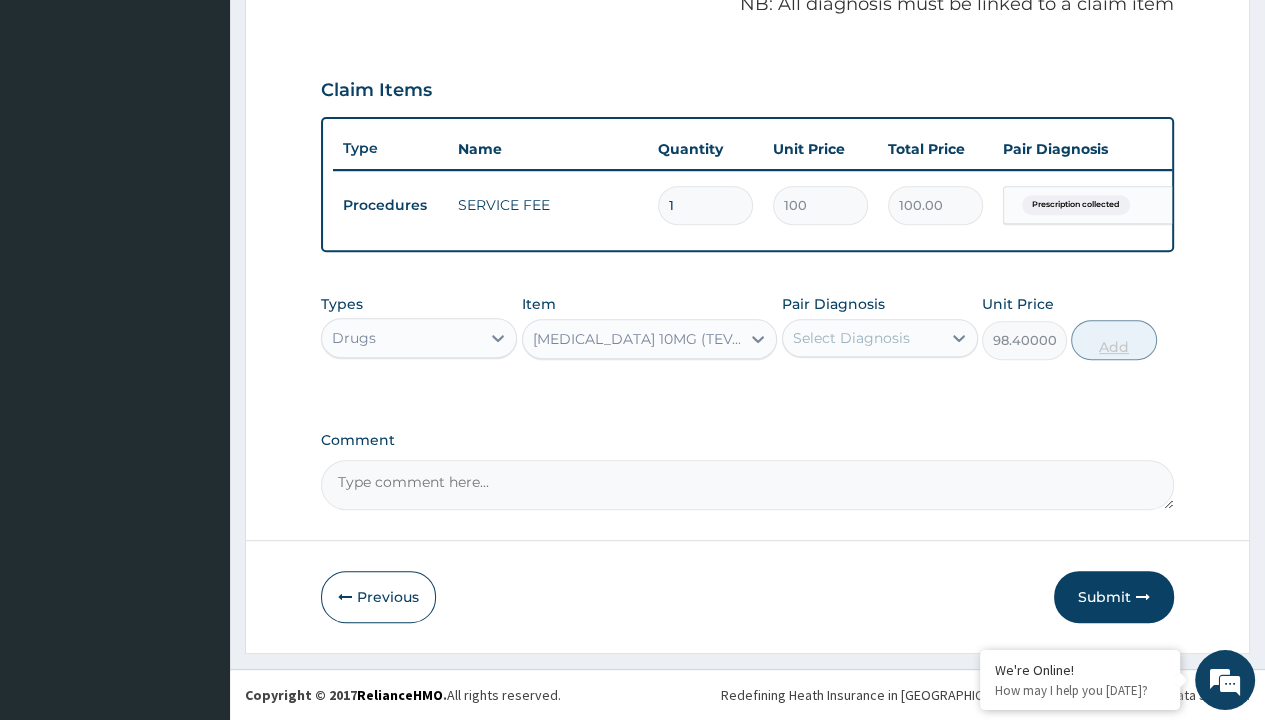 click on "Add" at bounding box center [1113, 340] 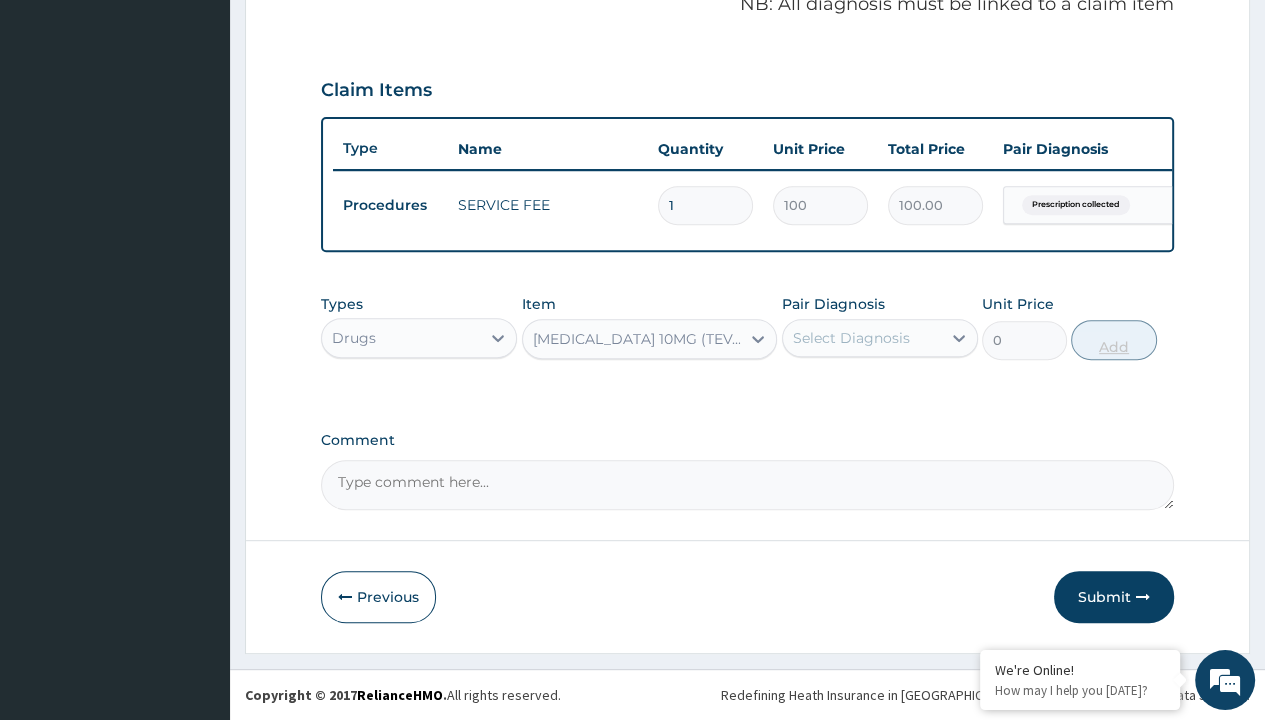 scroll, scrollTop: 0, scrollLeft: 0, axis: both 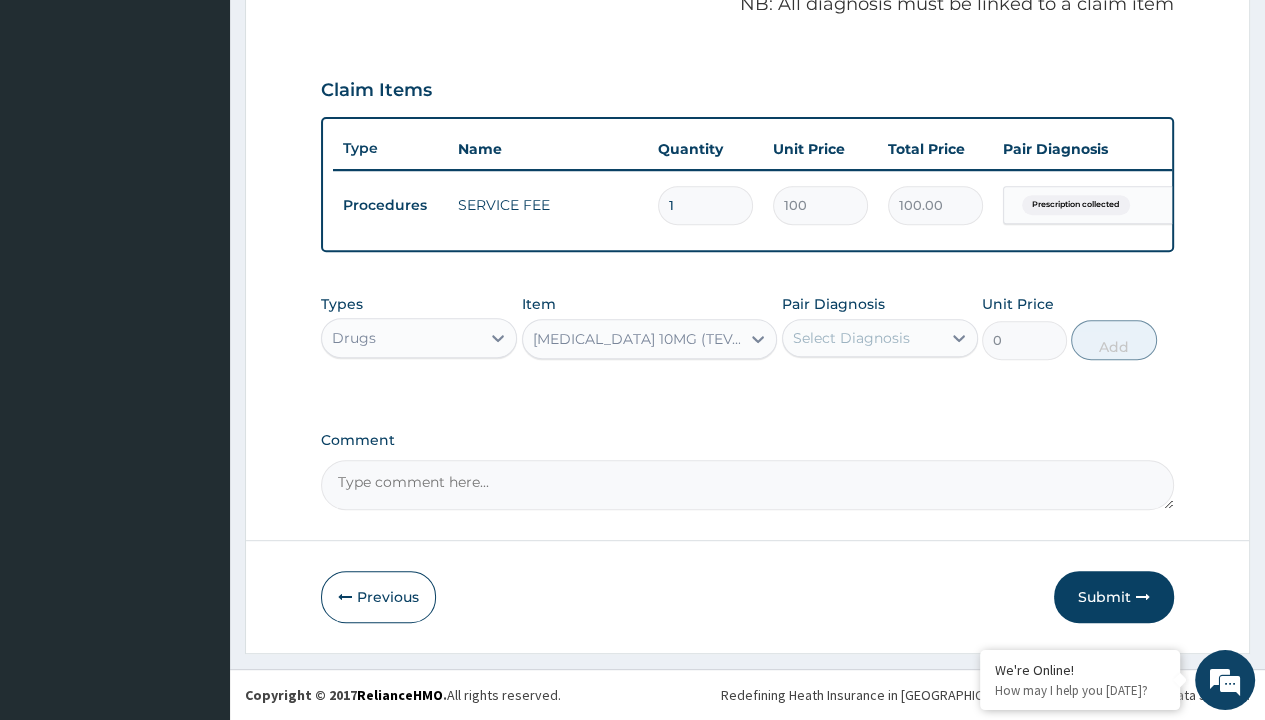 click on "Step  2  of 2 PA Code / Prescription Code Enter Code(Secondary Care Only) Encounter Date 27-06-2025 Important Notice Please enter PA codes before entering items that are not attached to a PA code   All diagnoses entered must be linked to a claim item. Diagnosis & Claim Items that are visible but inactive cannot be edited because they were imported from an already approved PA code. Diagnosis Prescription collected Confirmed NB: All diagnosis must be linked to a claim item Claim Items Type Name Quantity Unit Price Total Price Pair Diagnosis Actions Procedures SERVICE FEE 1 100 100.00 Prescription collected Delete Types Drugs Item option AMLODIPINE 10MG (TEVA) X28, selected.   Select is focused ,type to refine list, press Down to open the menu,  AMLODIPINE 10MG (TEVA) X28 Pair Diagnosis Select Diagnosis Unit Price 0 Add Comment     Previous   Submit" at bounding box center (747, 66) 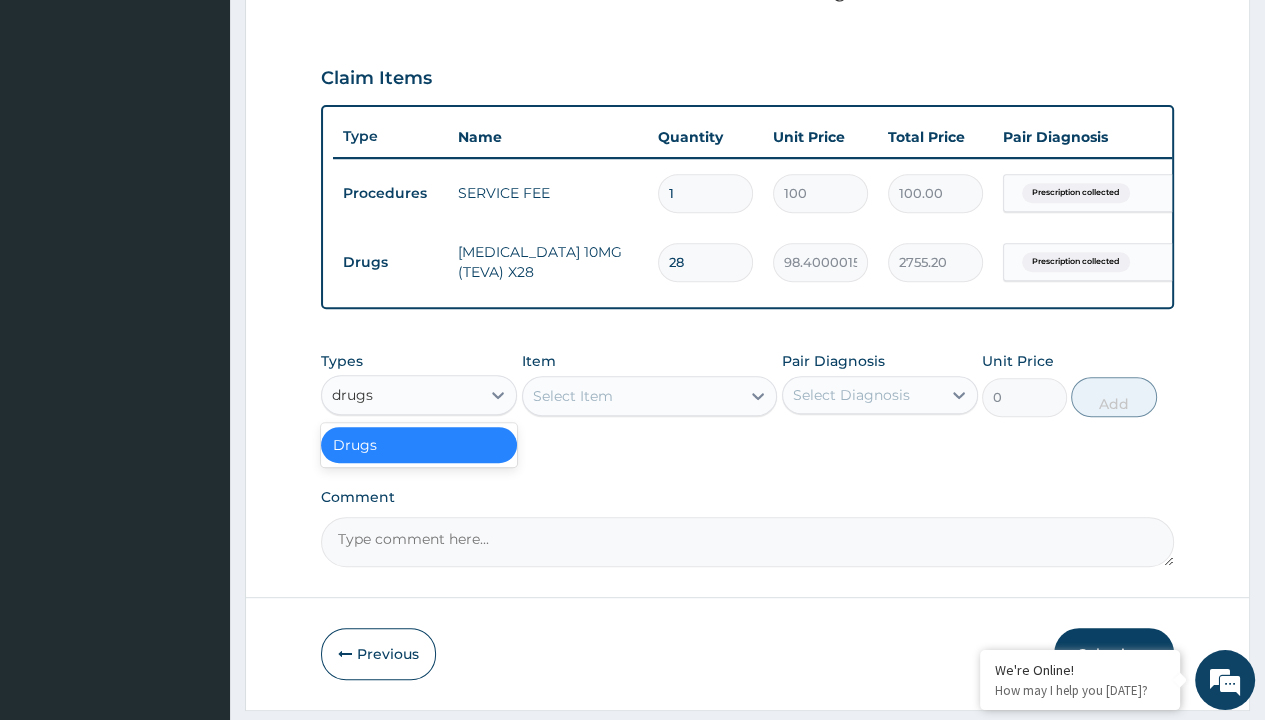 click on "Drugs" at bounding box center (419, 445) 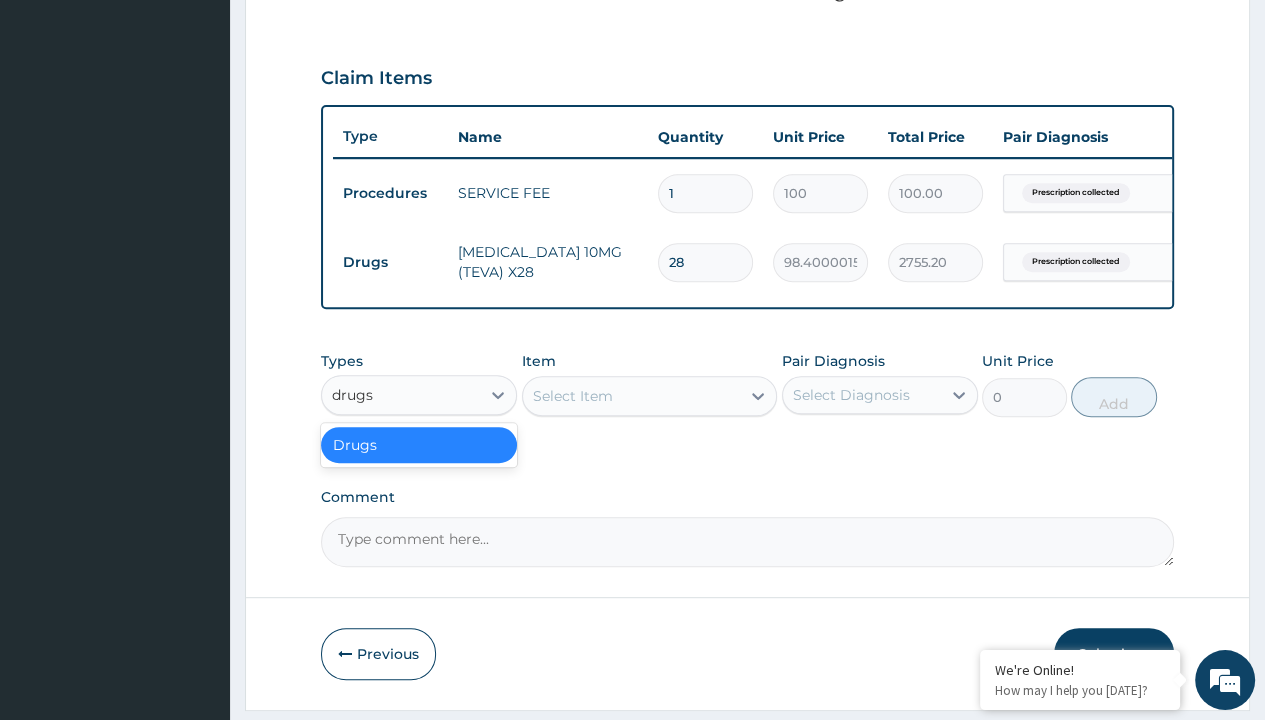 type 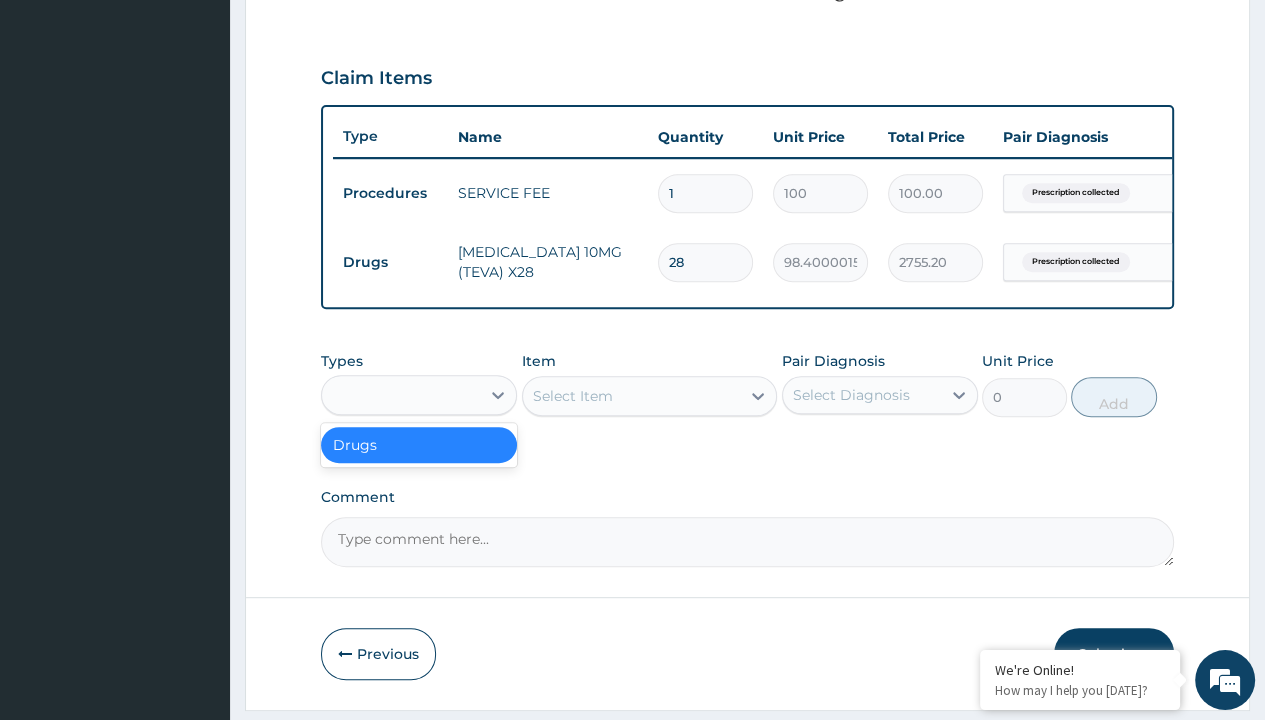 click on "Select Item" at bounding box center (573, 396) 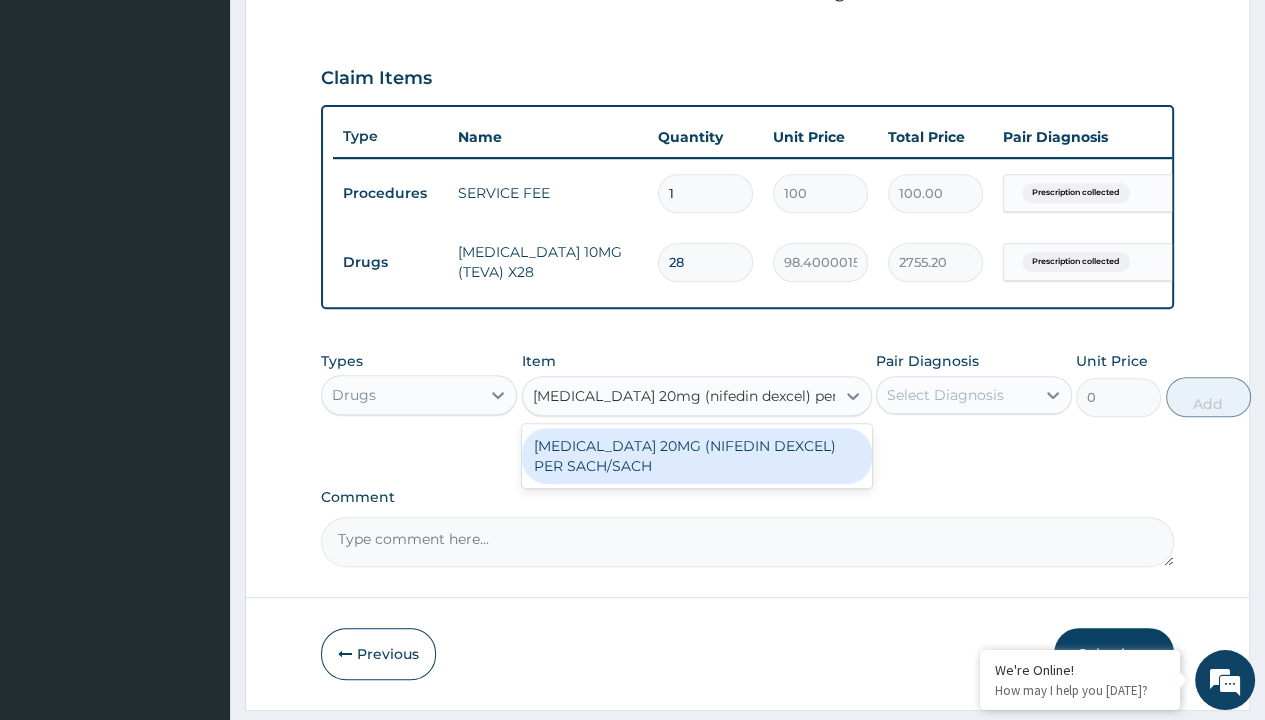 scroll, scrollTop: 0, scrollLeft: 0, axis: both 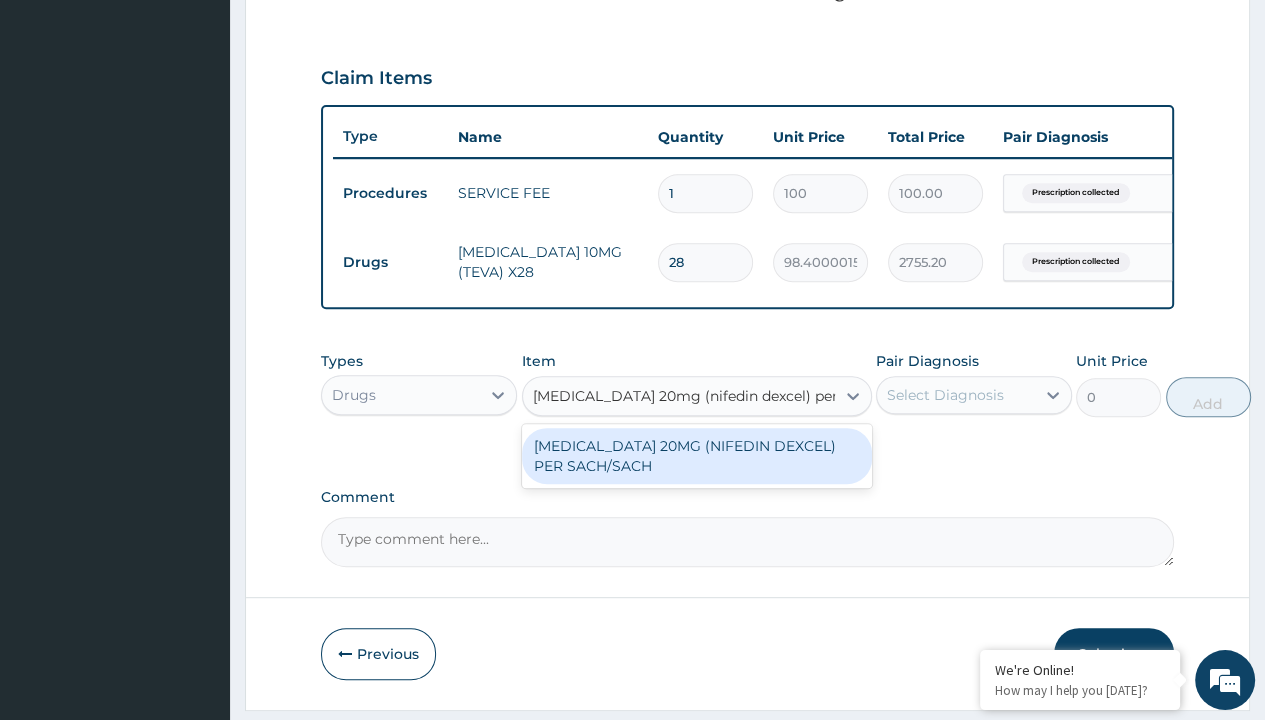 click on "NIFEDIPINE 20MG (NIFEDIN DEXCEL) PER SACH/SACH" at bounding box center [697, 456] 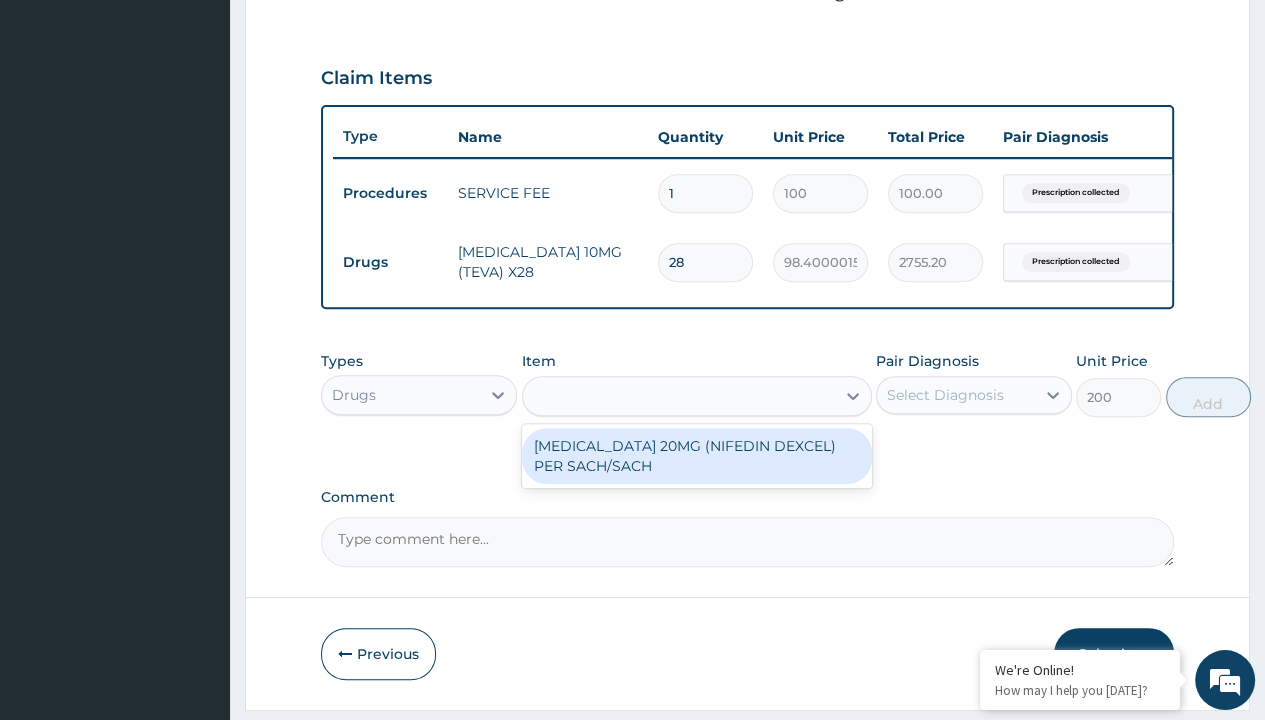 click on "Prescription collected" at bounding box center [409, -86] 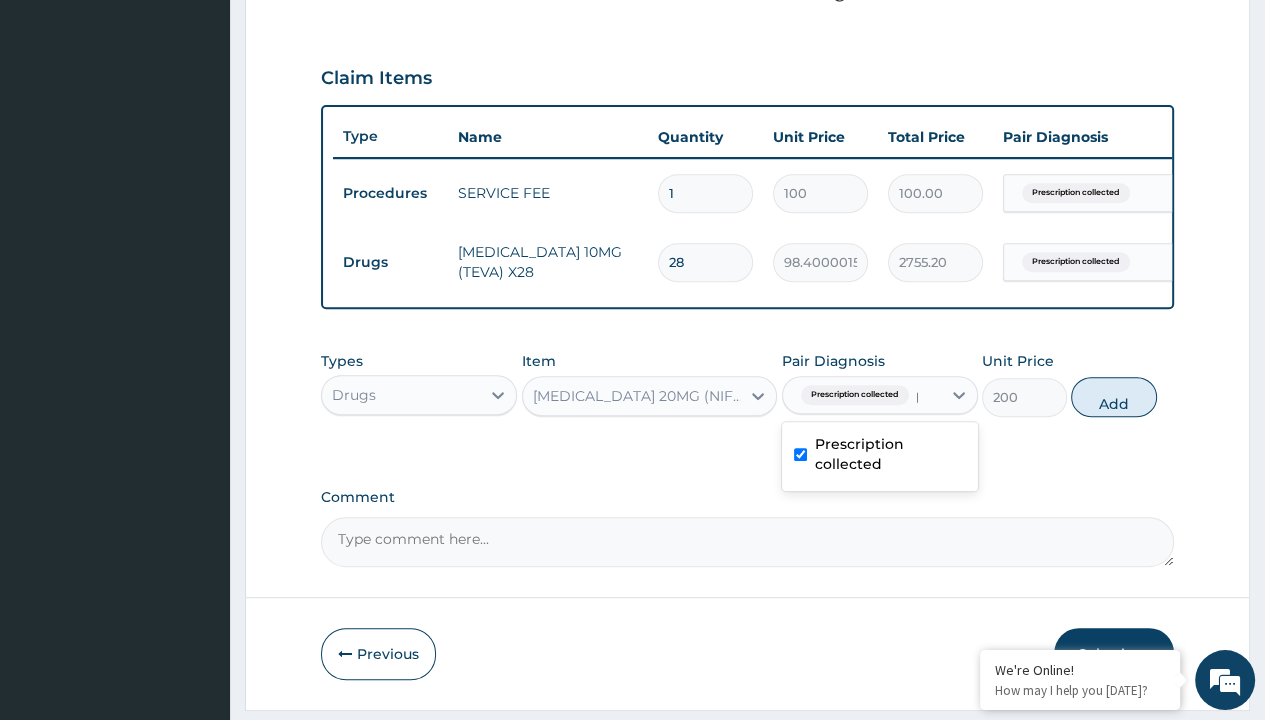type 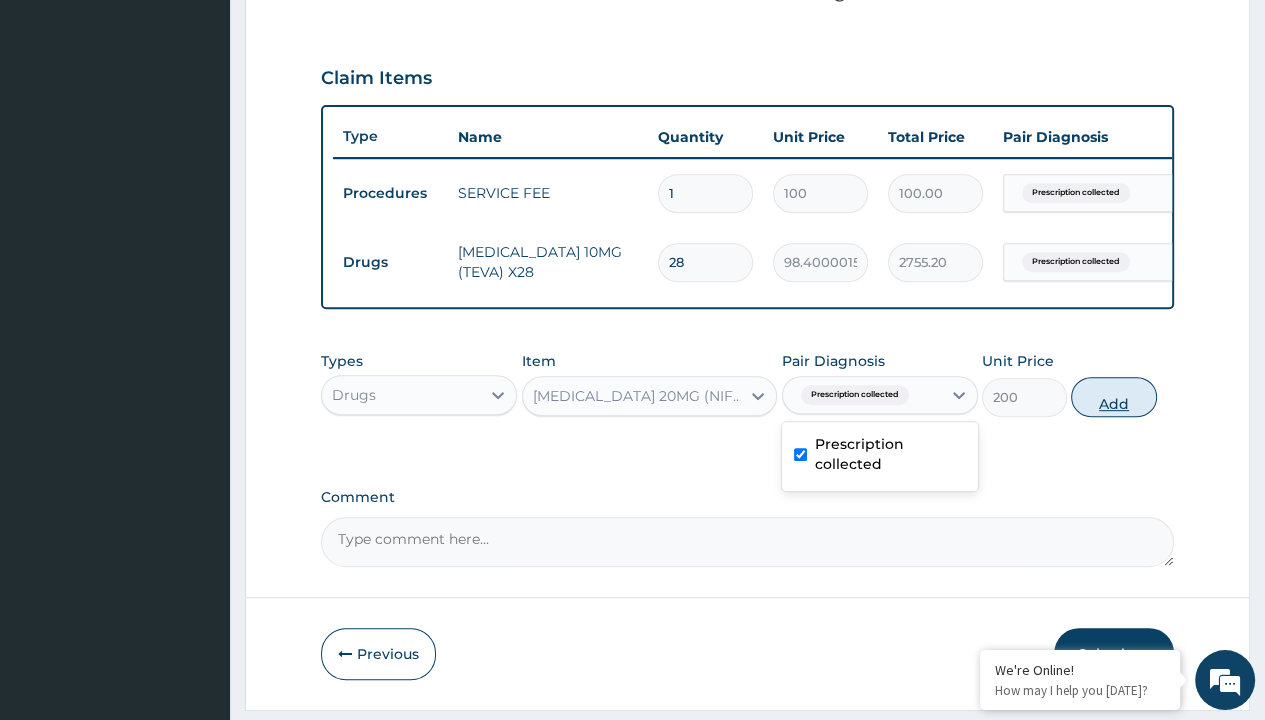 click on "Add" at bounding box center (1113, 397) 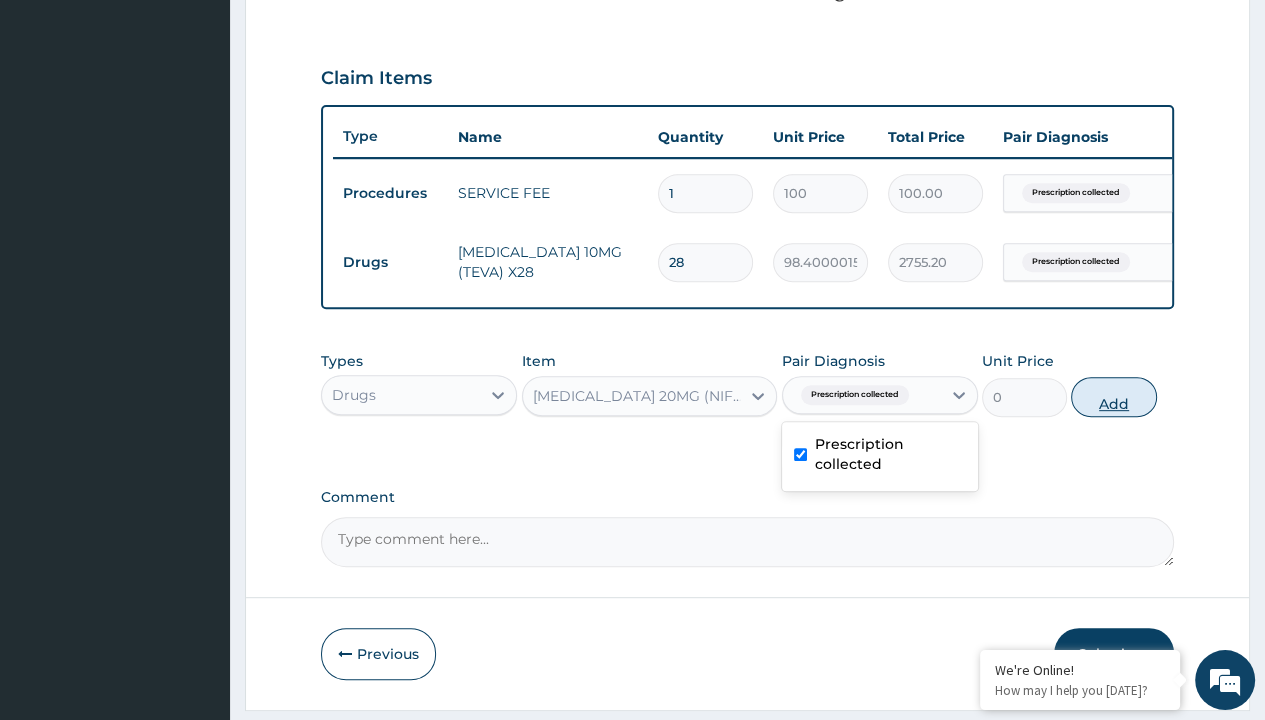 scroll, scrollTop: 708, scrollLeft: 0, axis: vertical 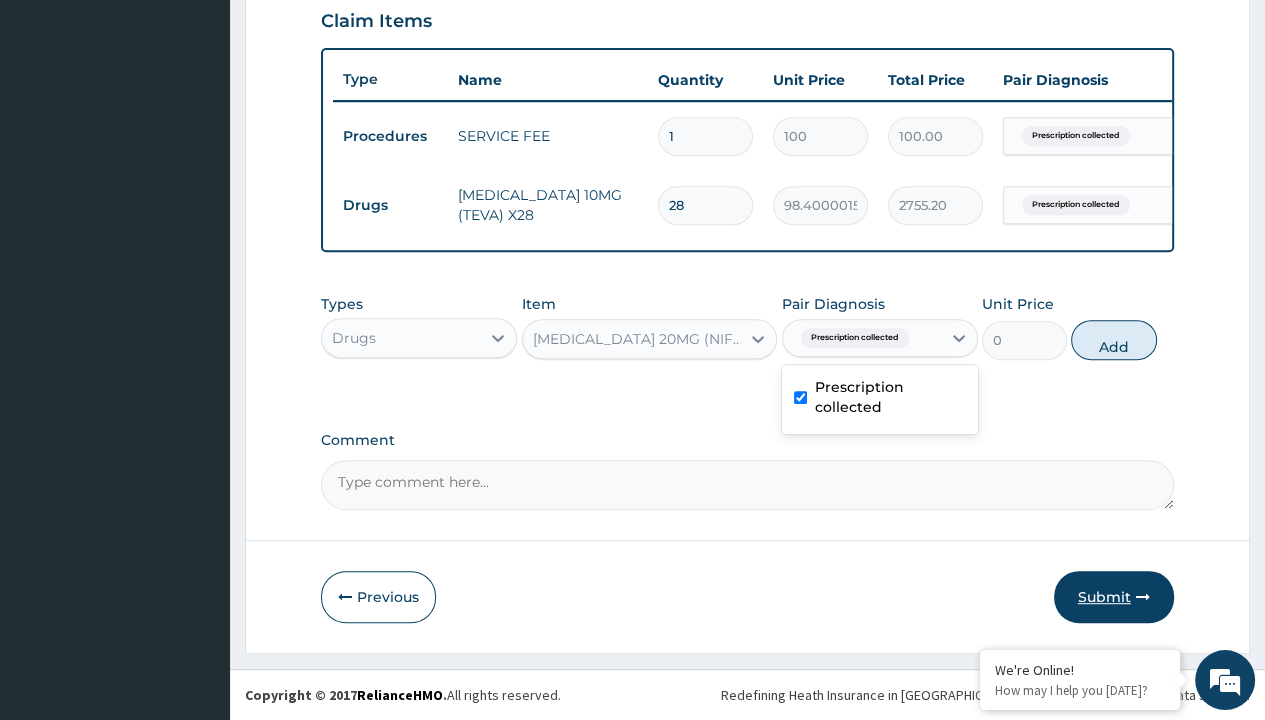 click on "Submit" at bounding box center (1114, 597) 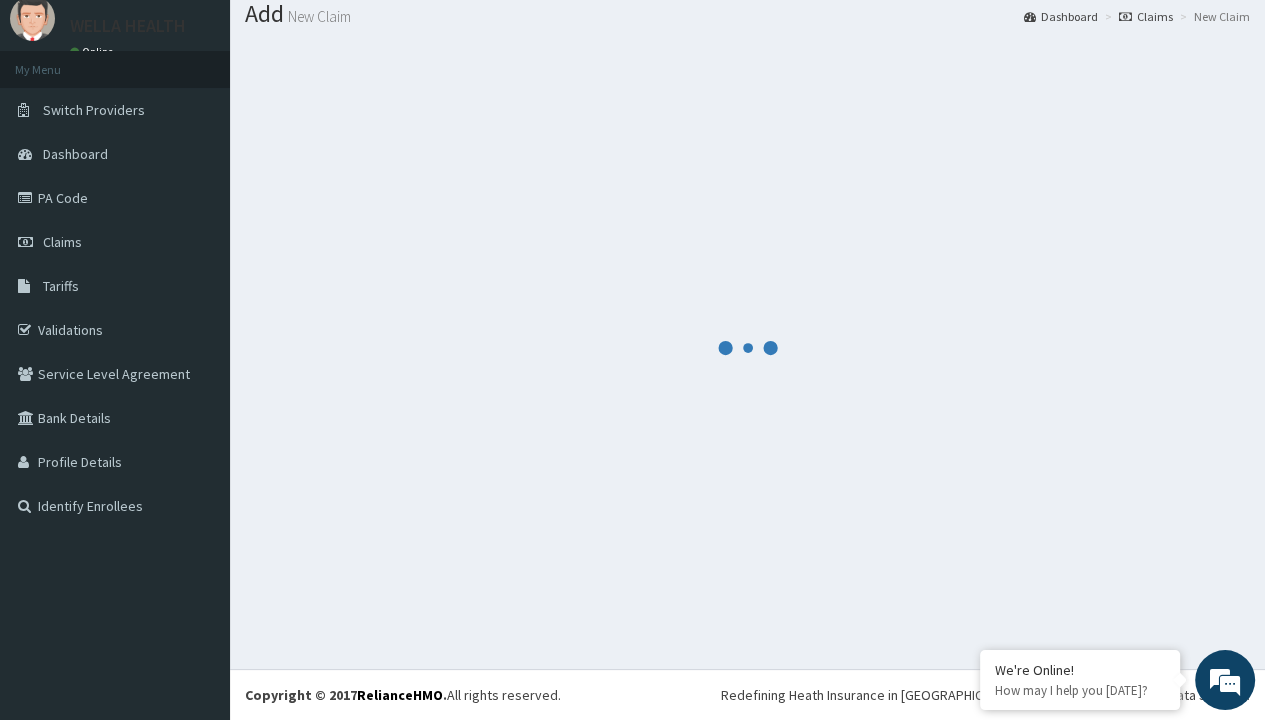scroll, scrollTop: 788, scrollLeft: 0, axis: vertical 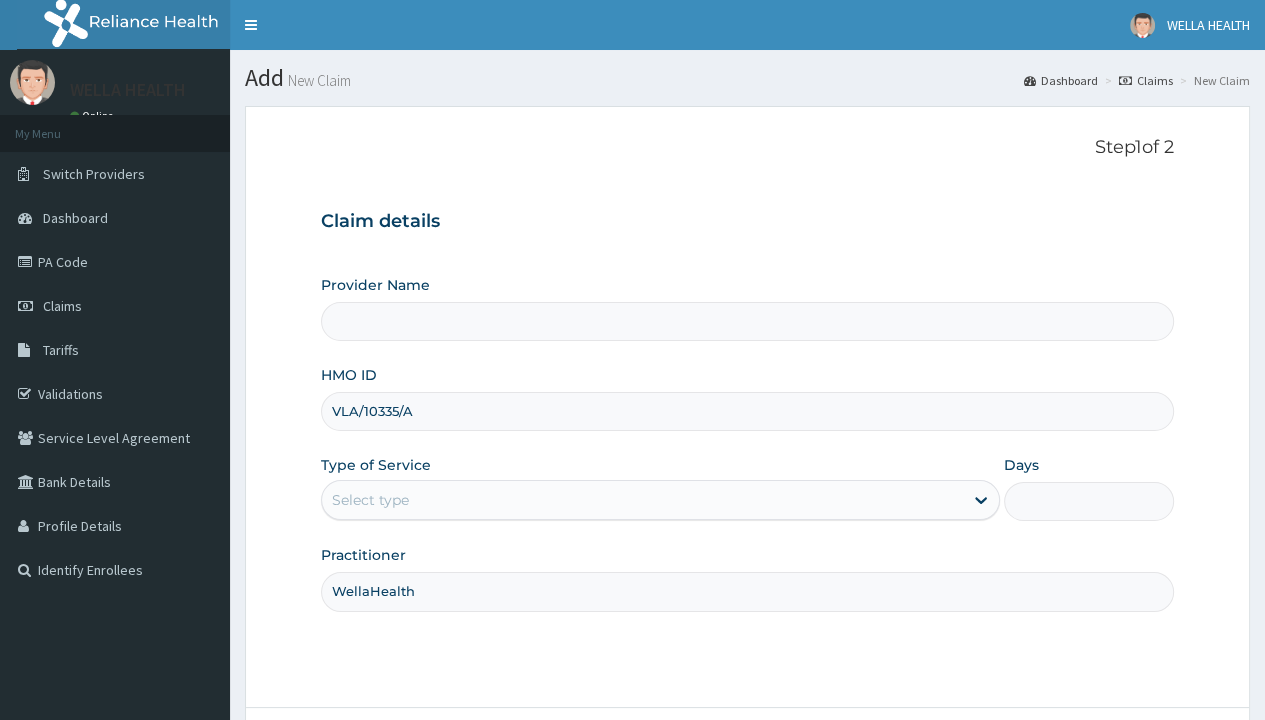 type on "WellaHealth" 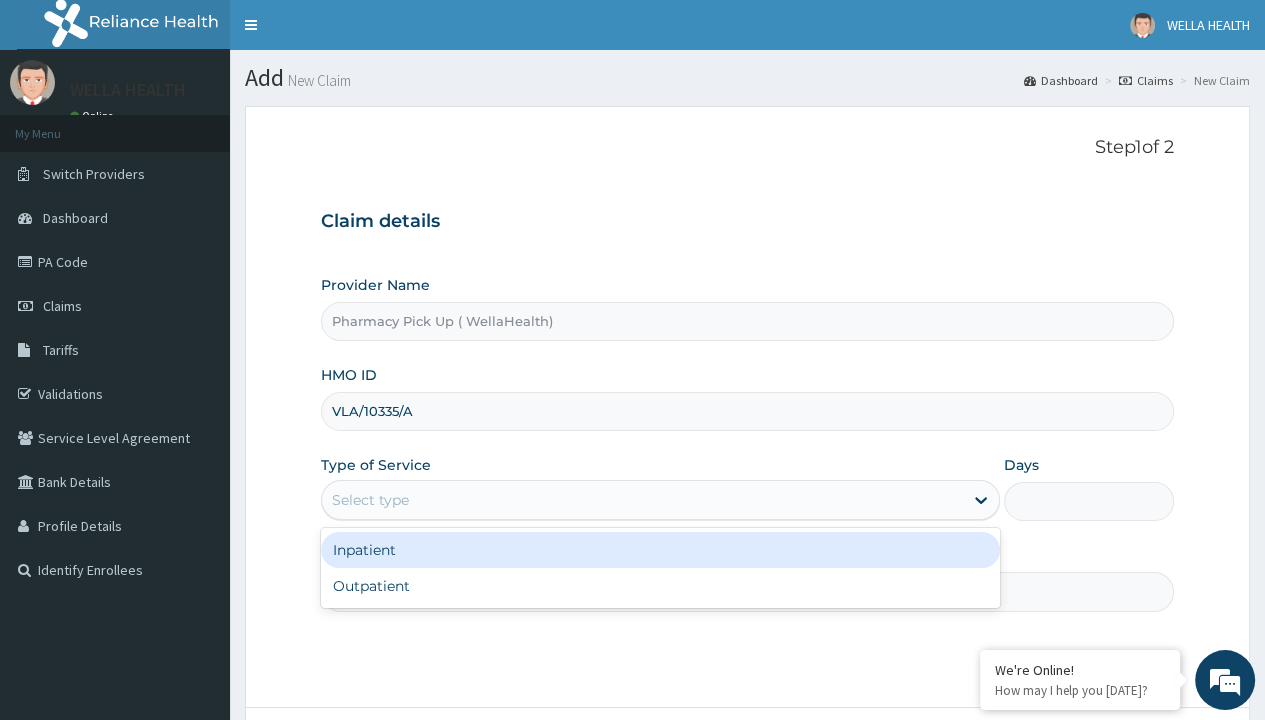 click on "Outpatient" at bounding box center [660, 586] 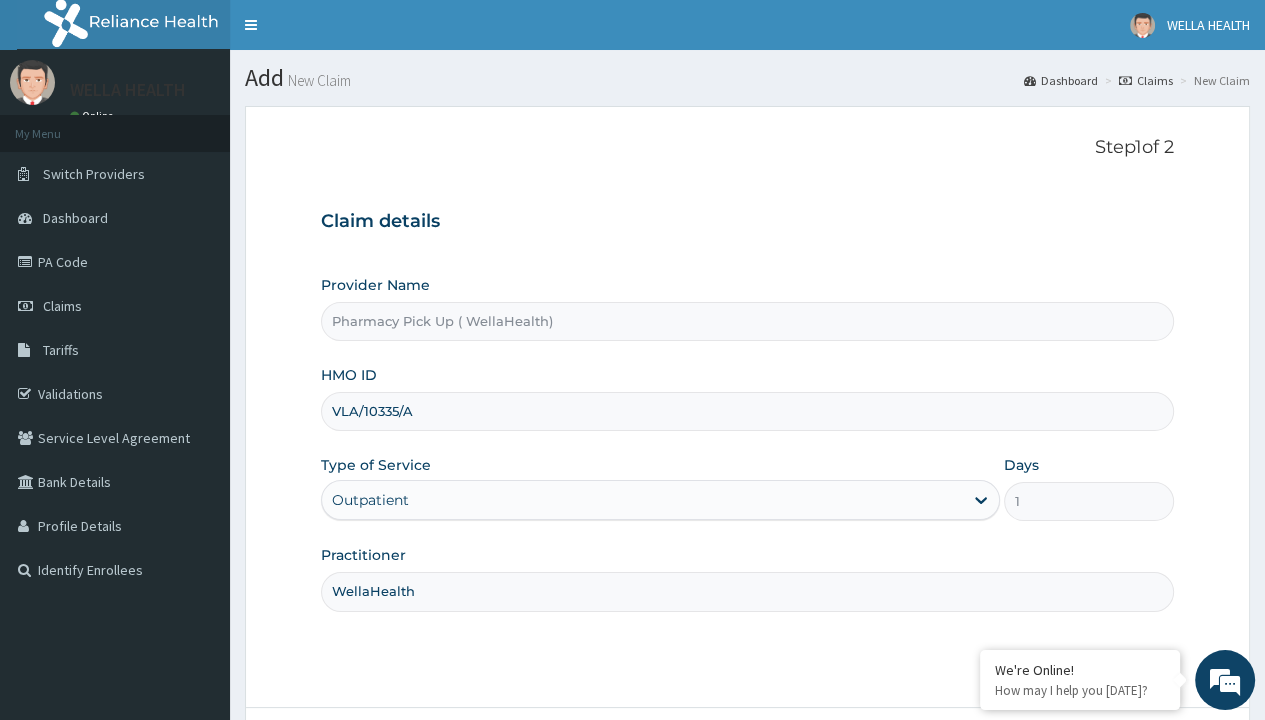 click on "Next" at bounding box center [1123, 764] 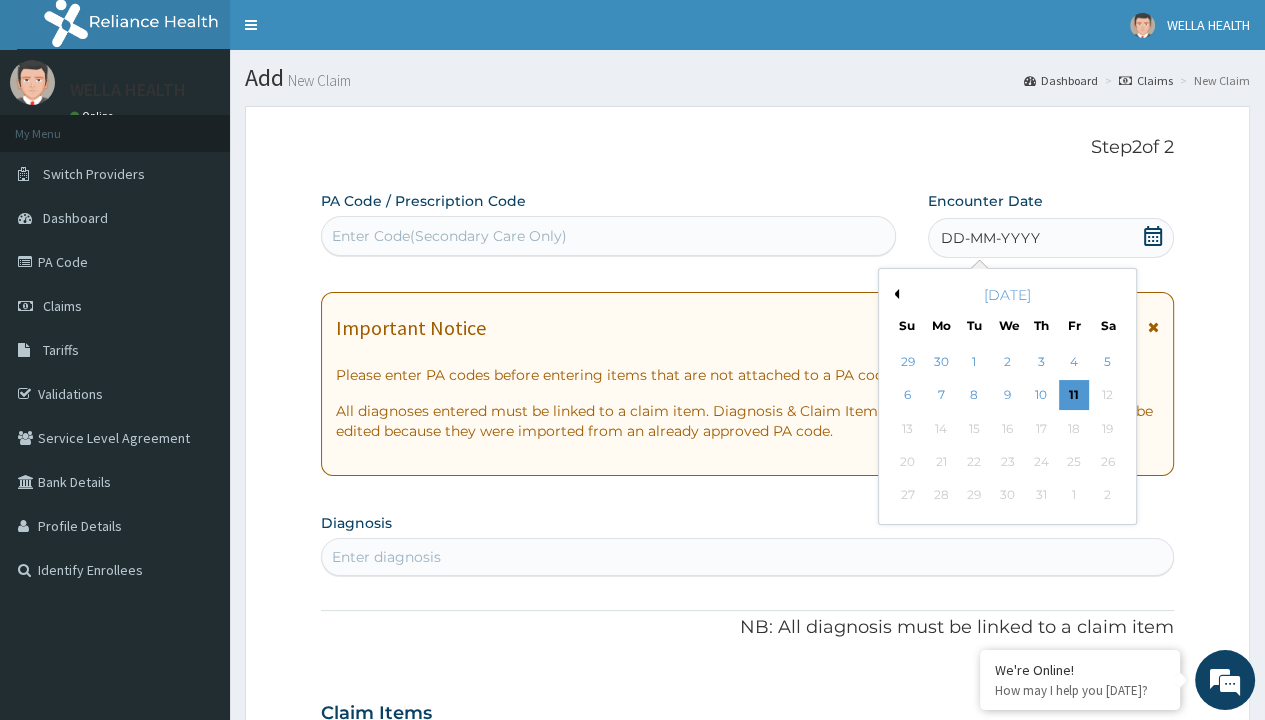 scroll, scrollTop: 167, scrollLeft: 0, axis: vertical 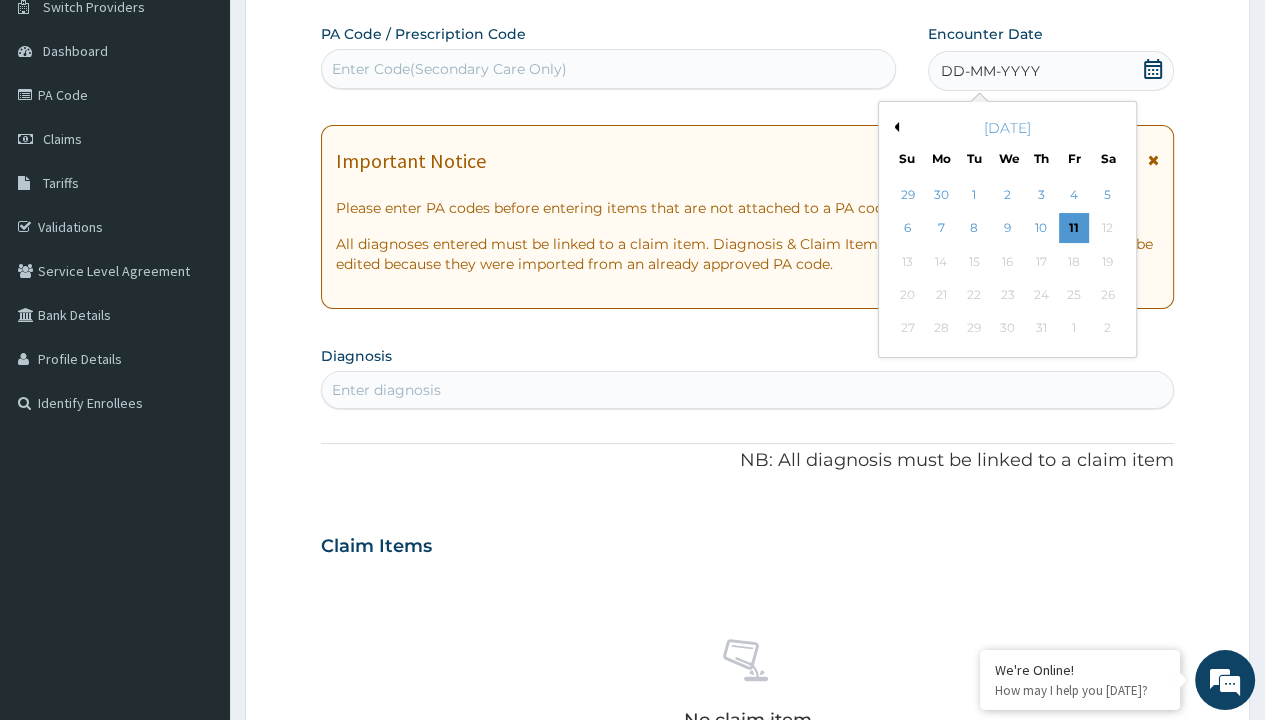 click on "Previous Month" at bounding box center [894, 127] 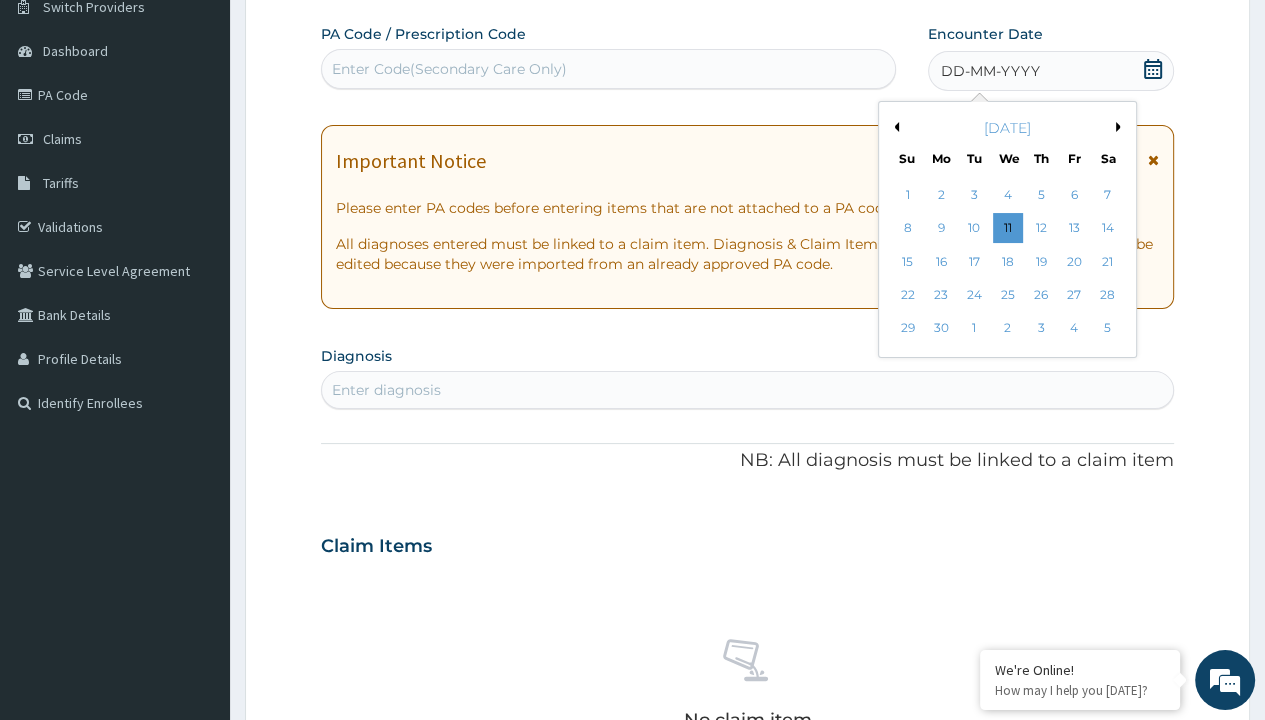 click on "27" at bounding box center (1074, 295) 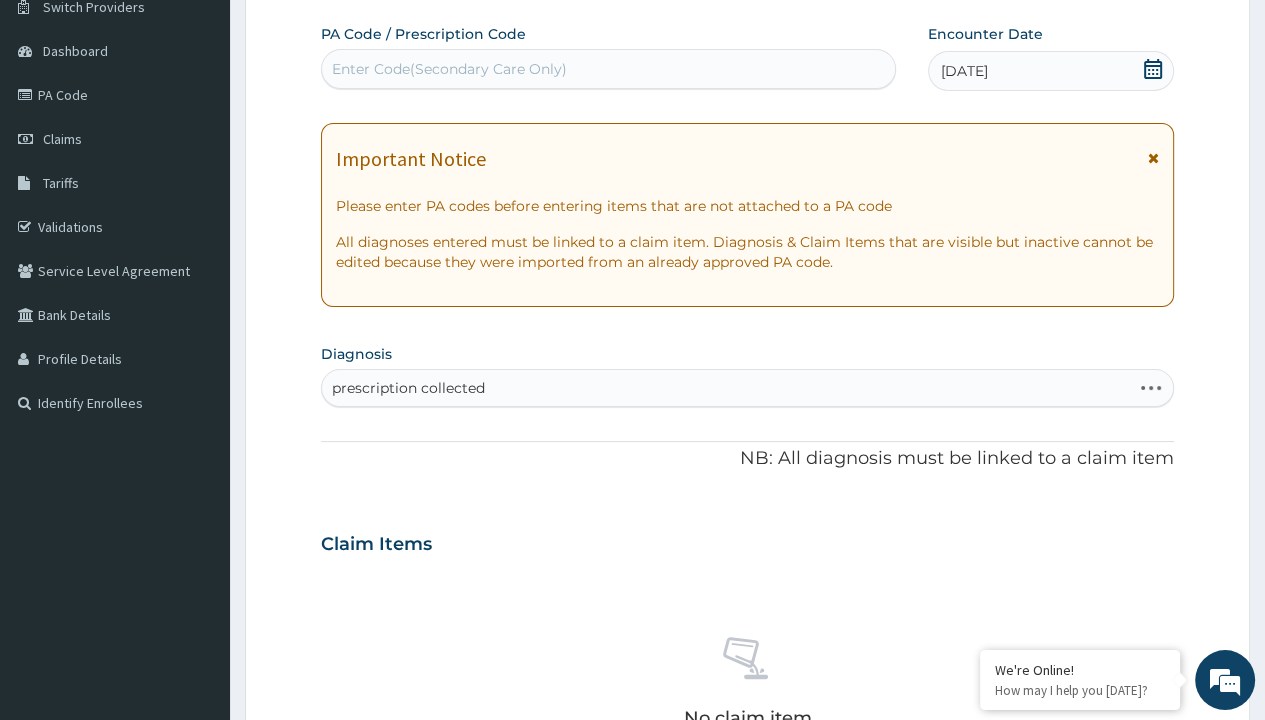 scroll, scrollTop: 0, scrollLeft: 0, axis: both 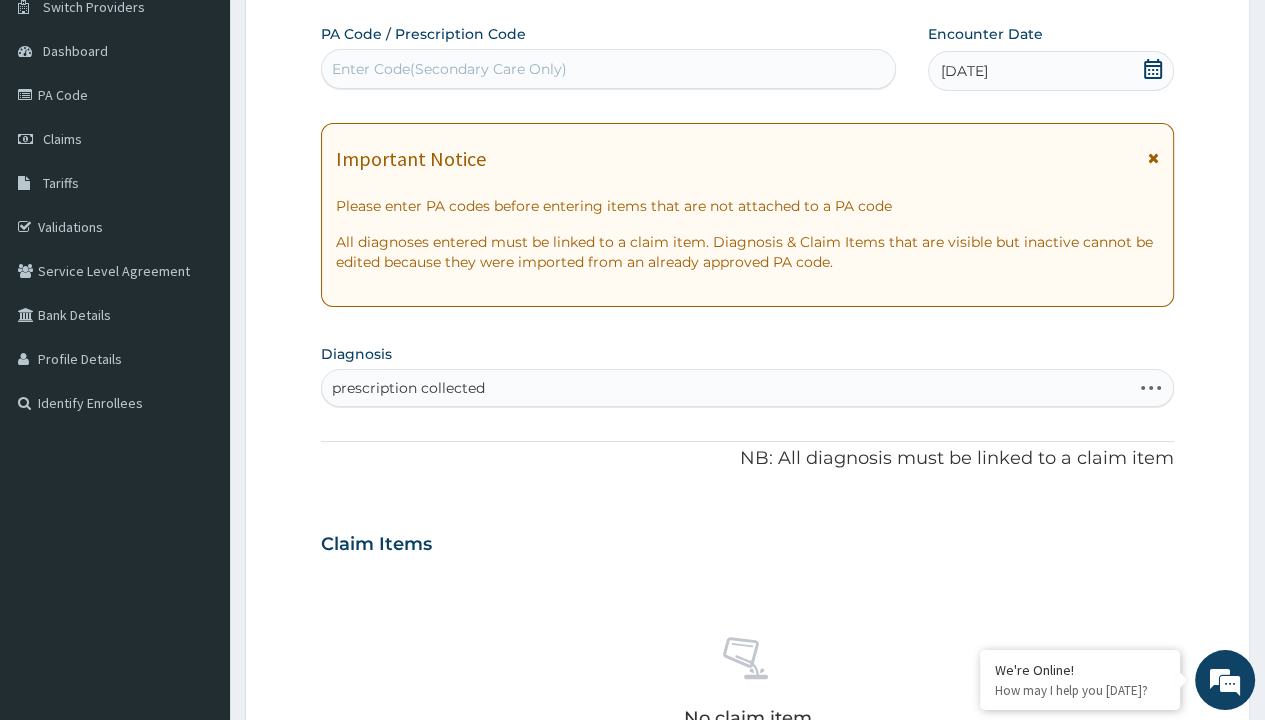 type 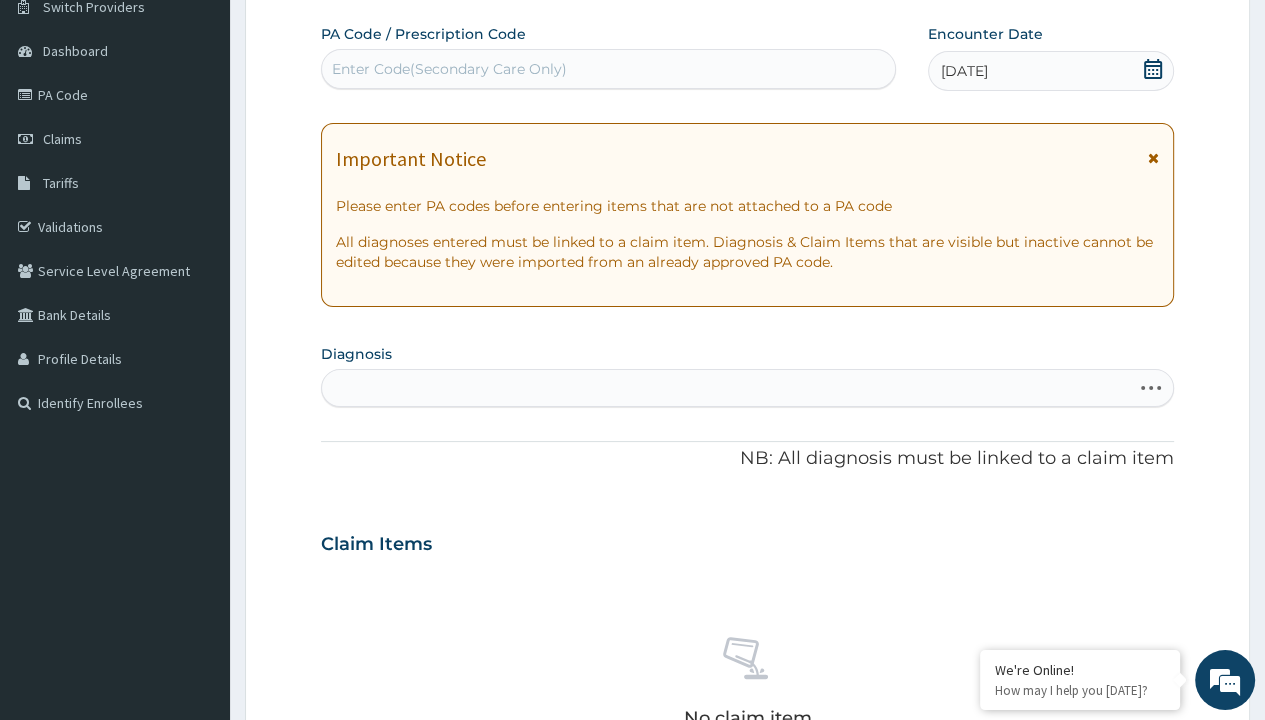 click on "Step  2  of 2 PA Code / Prescription Code Enter Code(Secondary Care Only) Encounter Date [DATE] Important Notice Please enter PA codes before entering items that are not attached to a PA code   All diagnoses entered must be linked to a claim item. Diagnosis & Claim Items that are visible but inactive cannot be edited because they were imported from an already approved PA code. Diagnosis   Select is focused ,type to refine list, press Down to open the menu,  press left to focus selected values prescription collected NB: All diagnosis must be linked to a claim item Claim Items No claim item Types Select Type Item Select Item Pair Diagnosis Select Diagnosis Unit Price 0 Add Comment     Previous   Submit" at bounding box center [747, 571] 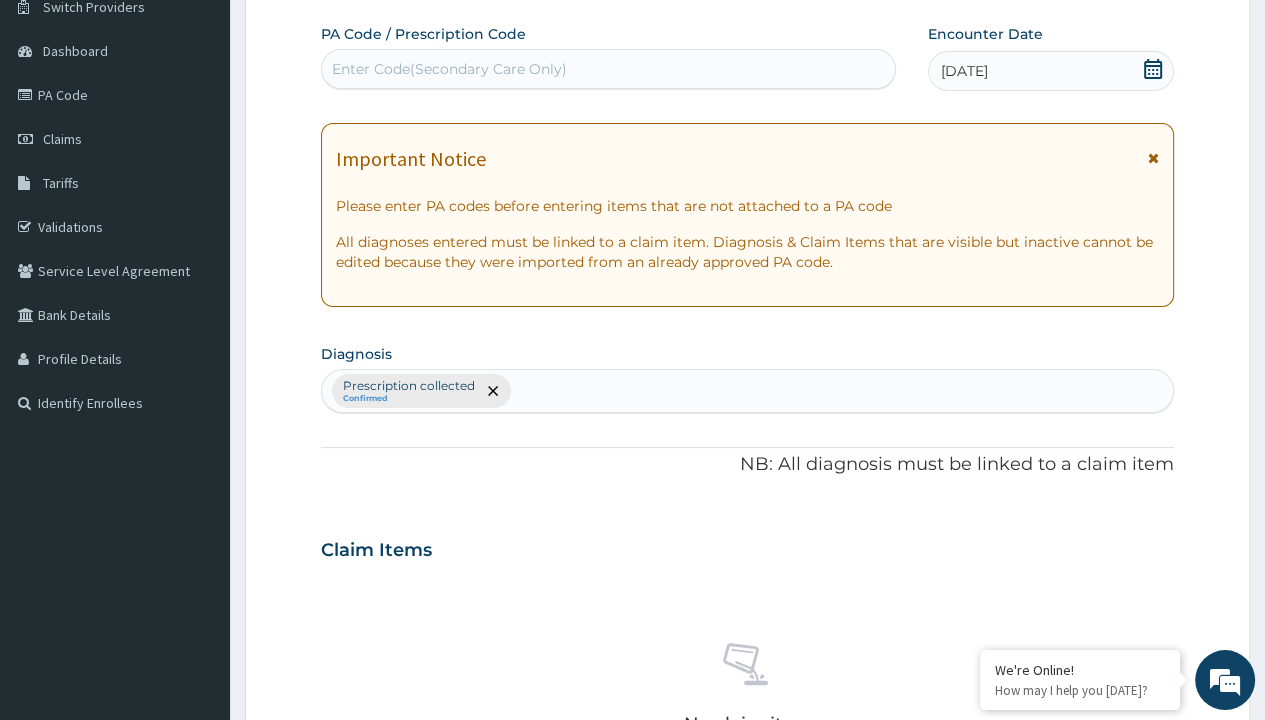 click on "Select Type" at bounding box center [372, 893] 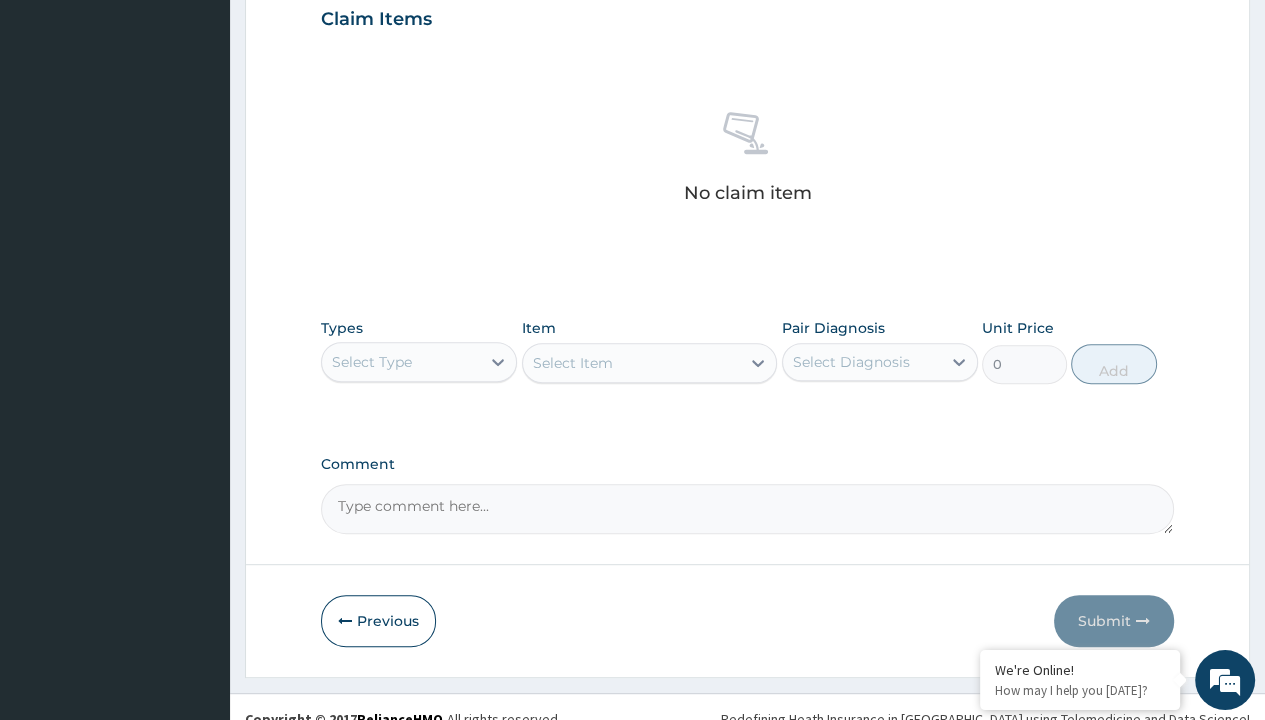 type on "procedures" 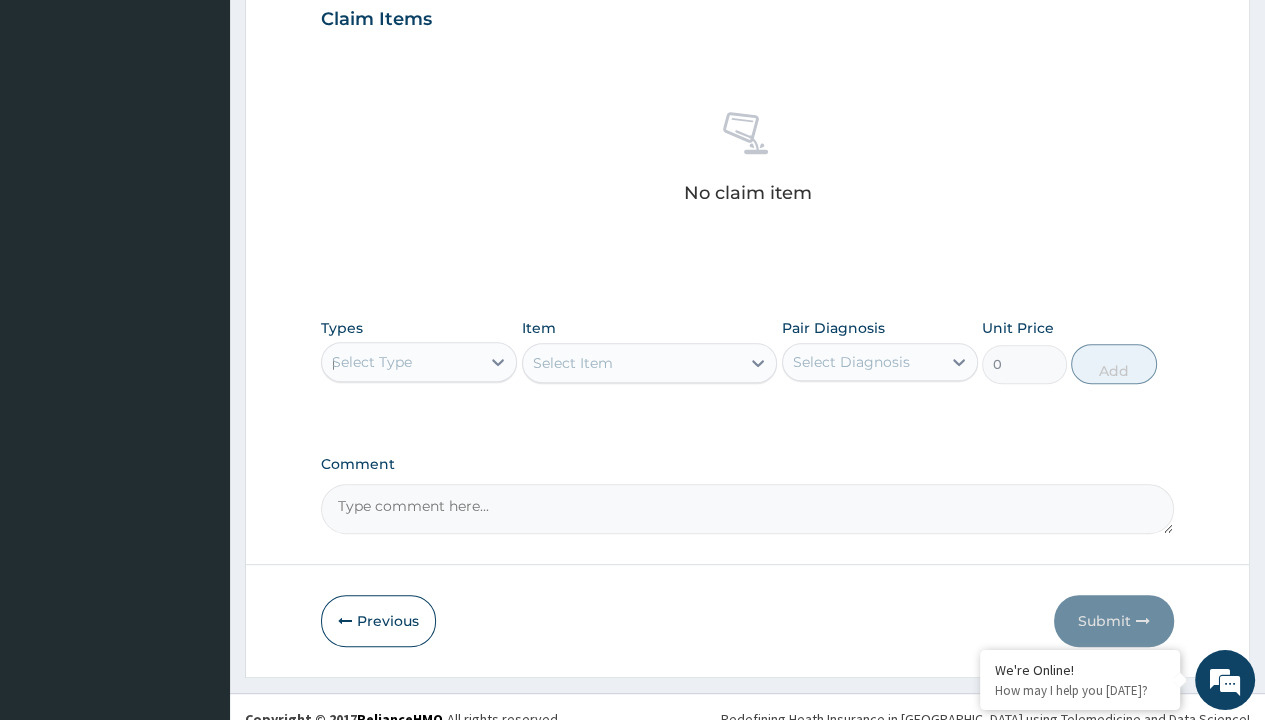 type 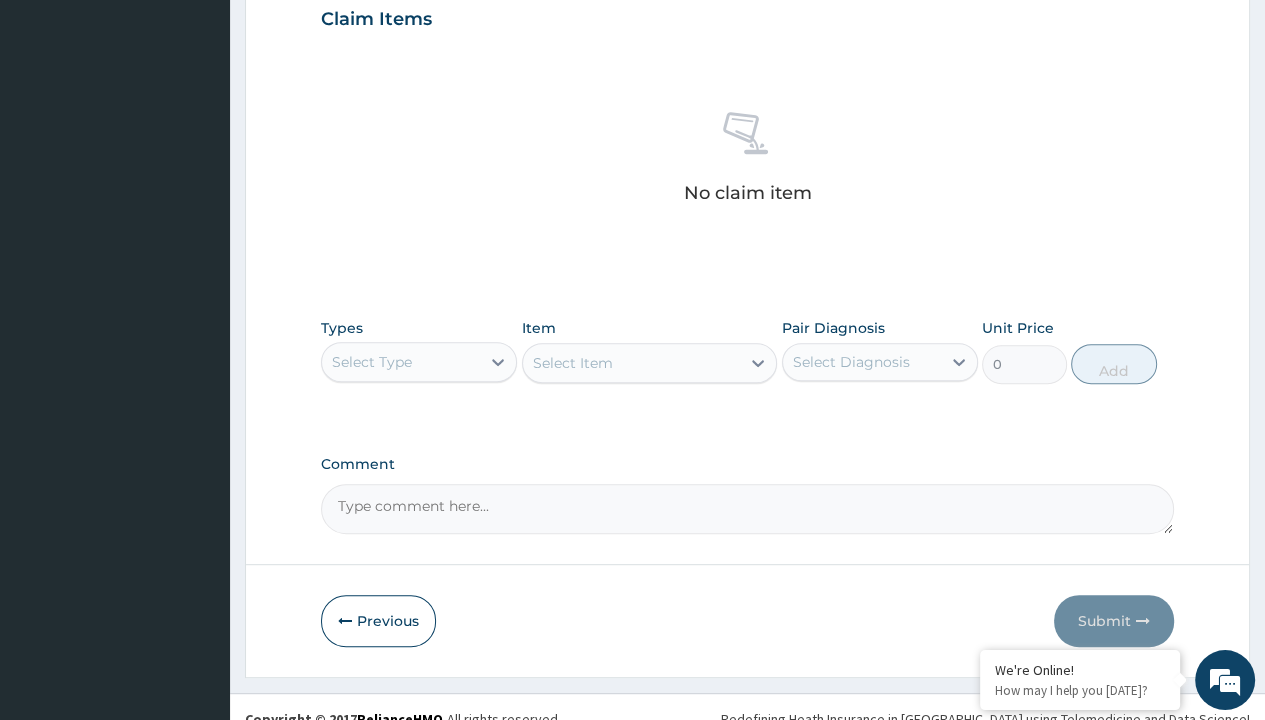 scroll, scrollTop: 0, scrollLeft: 0, axis: both 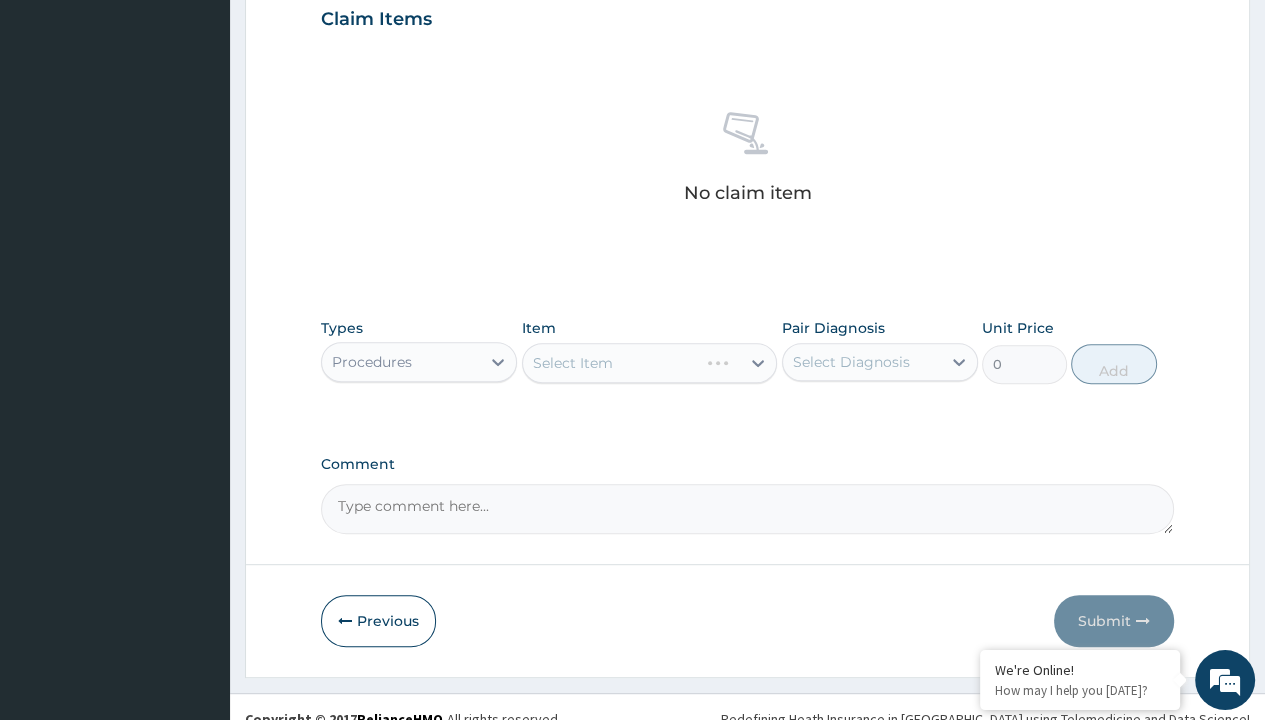 click on "Select Item" at bounding box center (573, 363) 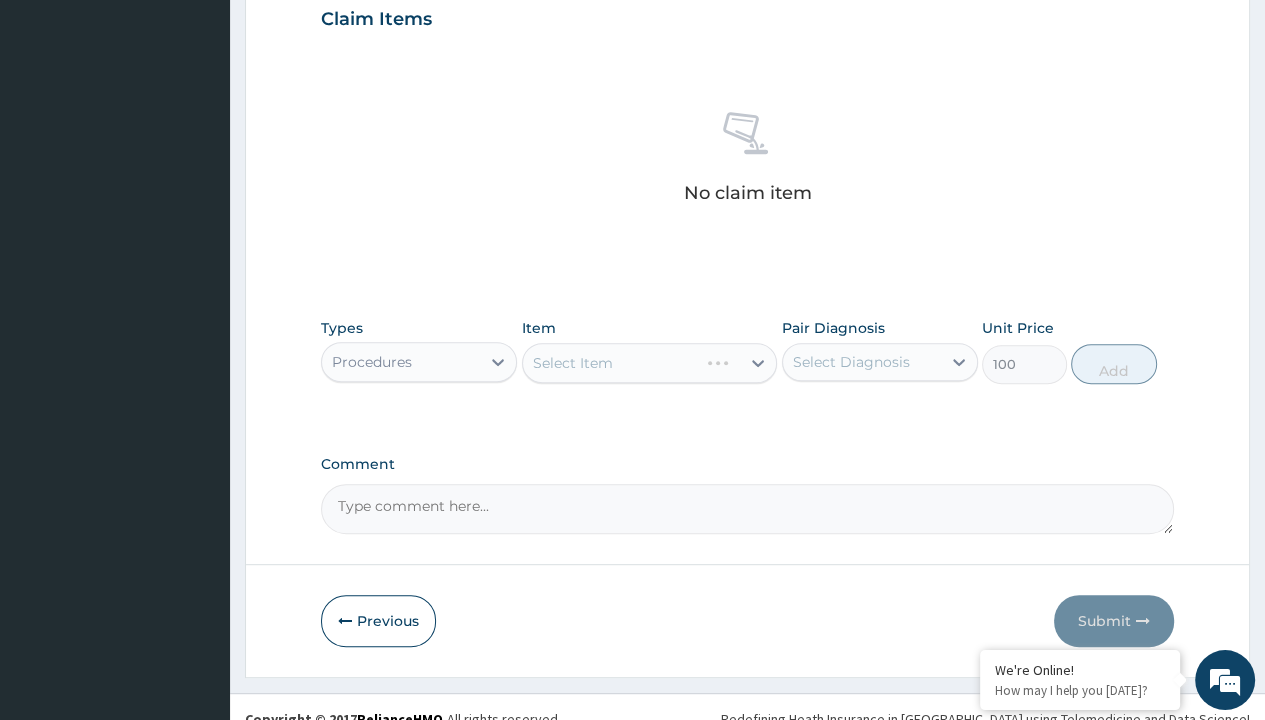click on "Prescription collected" at bounding box center [409, -145] 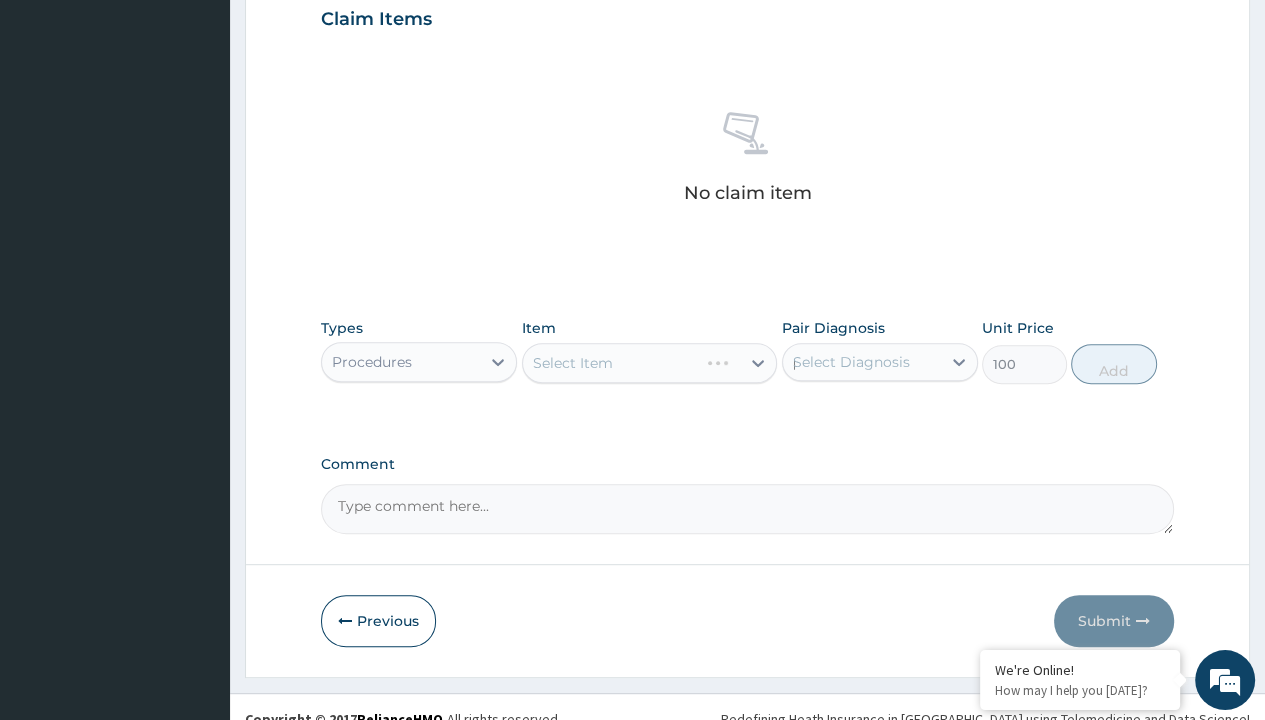 type 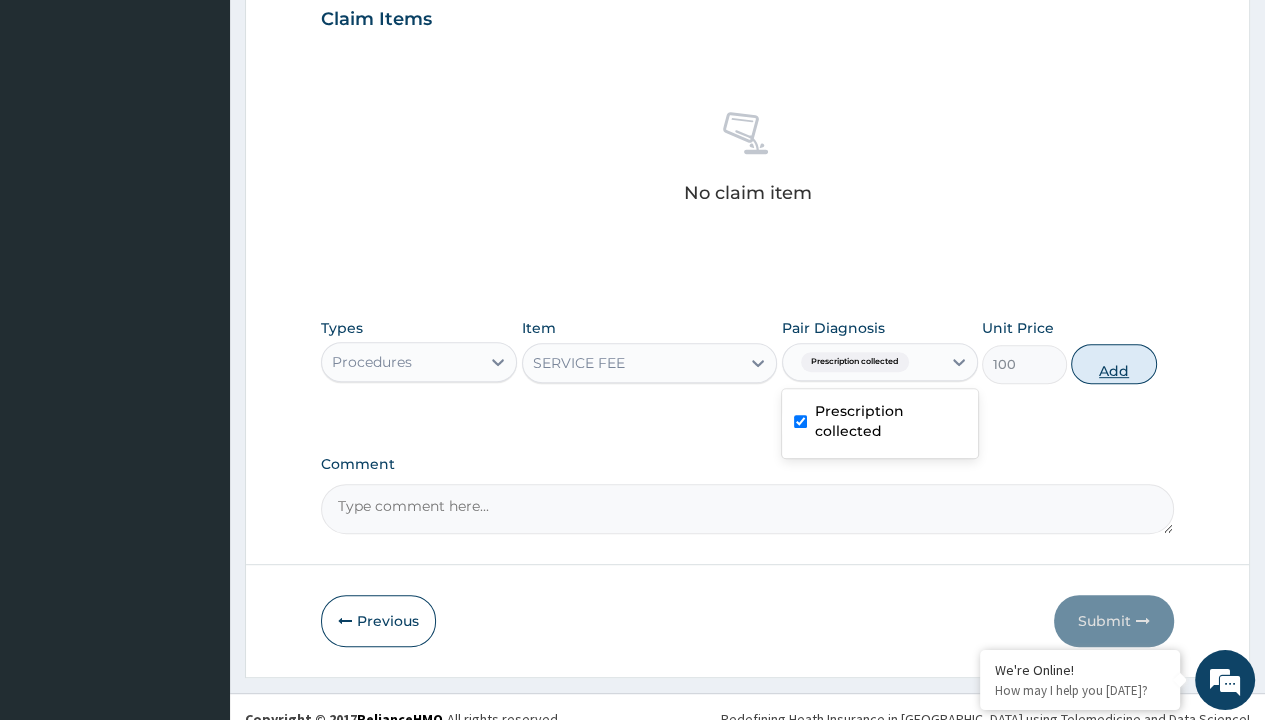 click on "Add" at bounding box center (1113, 364) 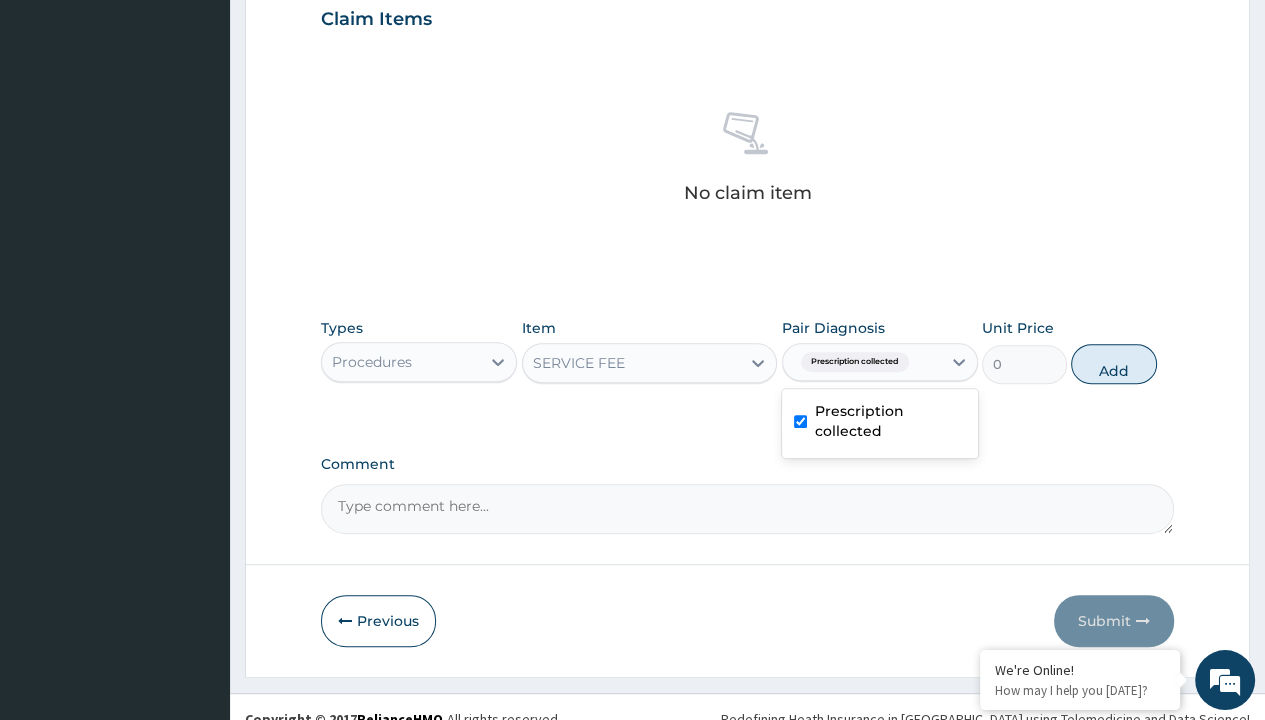 click on "Step  2  of 2 PA Code / Prescription Code Enter Code(Secondary Care Only) Encounter Date 27-06-2025 Important Notice Please enter PA codes before entering items that are not attached to a PA code   All diagnoses entered must be linked to a claim item. Diagnosis & Claim Items that are visible but inactive cannot be edited because they were imported from an already approved PA code. Diagnosis Prescription collected Confirmed NB: All diagnosis must be linked to a claim item Claim Items No claim item Types Procedures Item SERVICE FEE Pair Diagnosis option Prescription collected, selected. option Prescription collected selected, 1 of 1. 1 result available. Use Up and Down to choose options, press Enter to select the currently focused option, press Escape to exit the menu, press Tab to select the option and exit the menu. Prescription collected Prescription collected Unit Price 0 Add Comment     Previous   Submit" at bounding box center (747, 42) 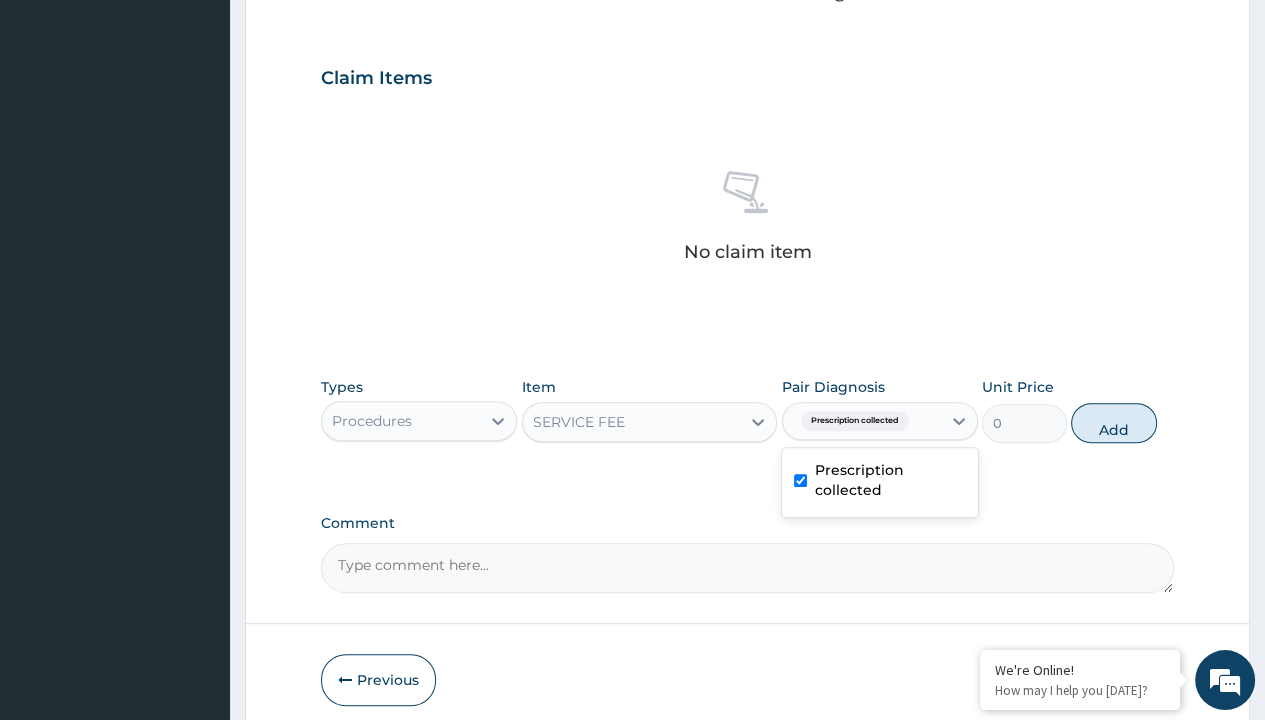 scroll, scrollTop: 0, scrollLeft: 0, axis: both 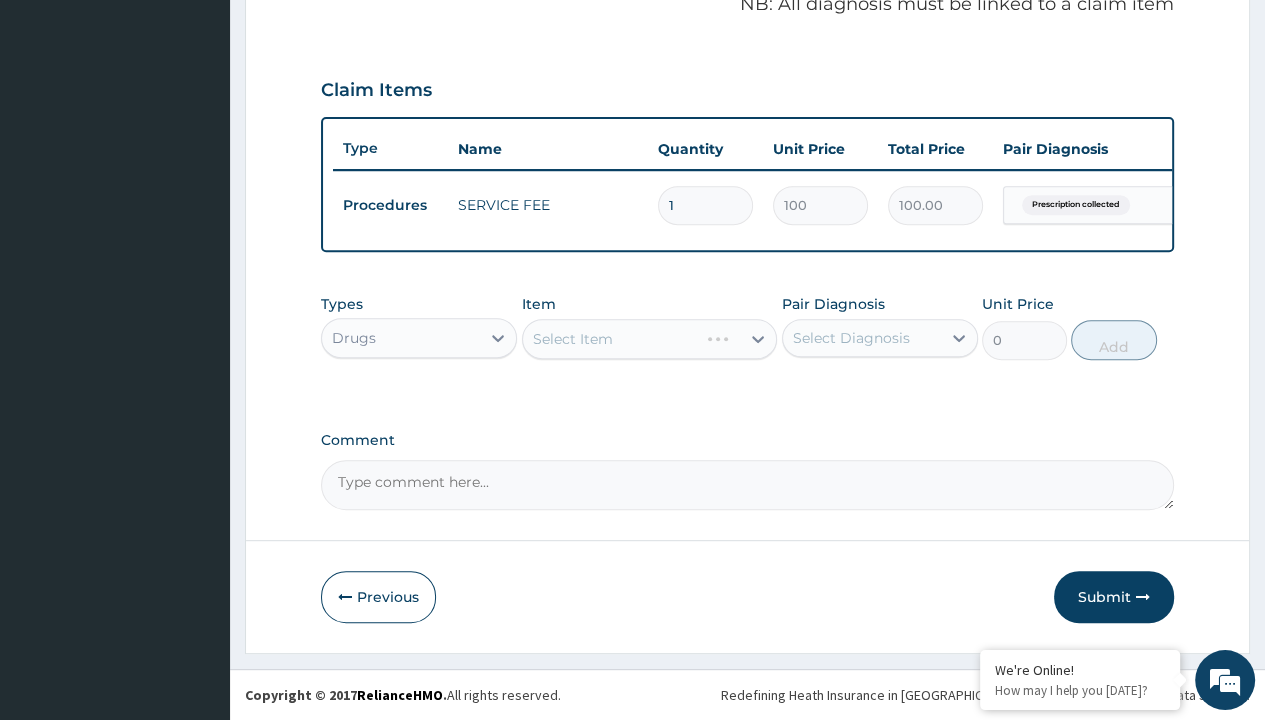 click on "Select Item" at bounding box center (573, 339) 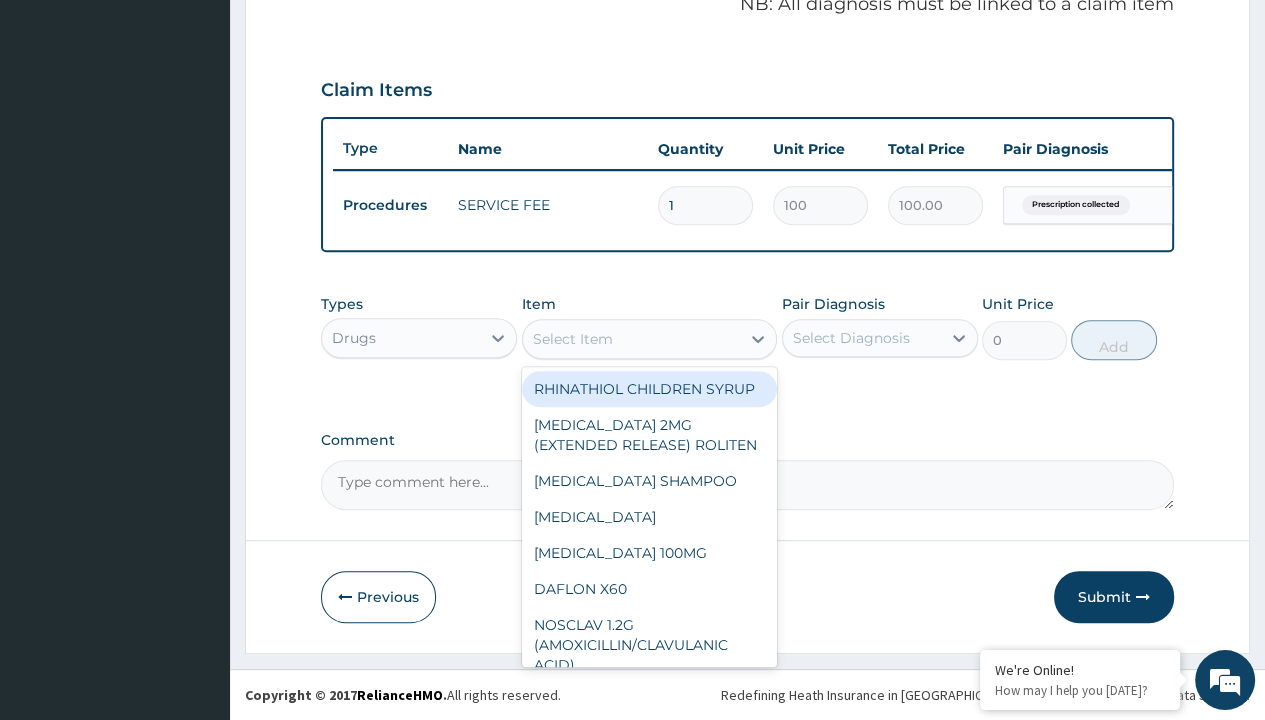 type on "bisoprolol 5mg concor/pack" 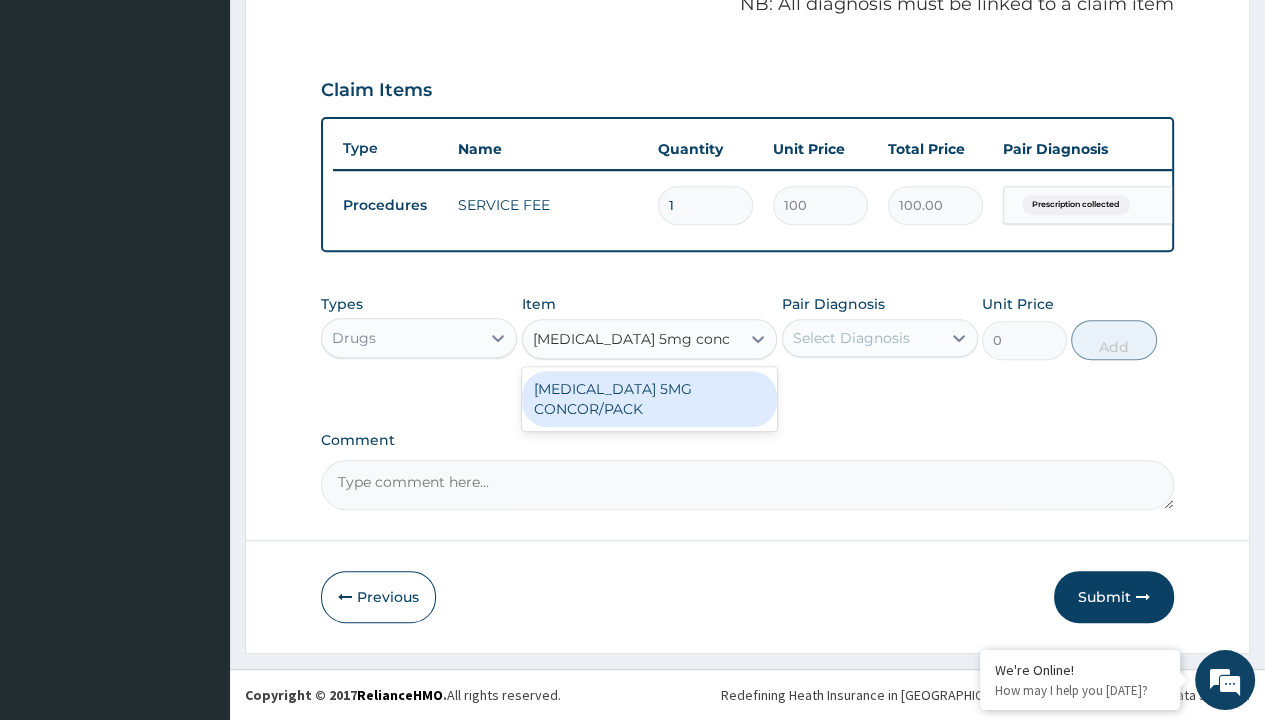 click on "[MEDICAL_DATA] 5MG CONCOR/PACK" at bounding box center (650, 399) 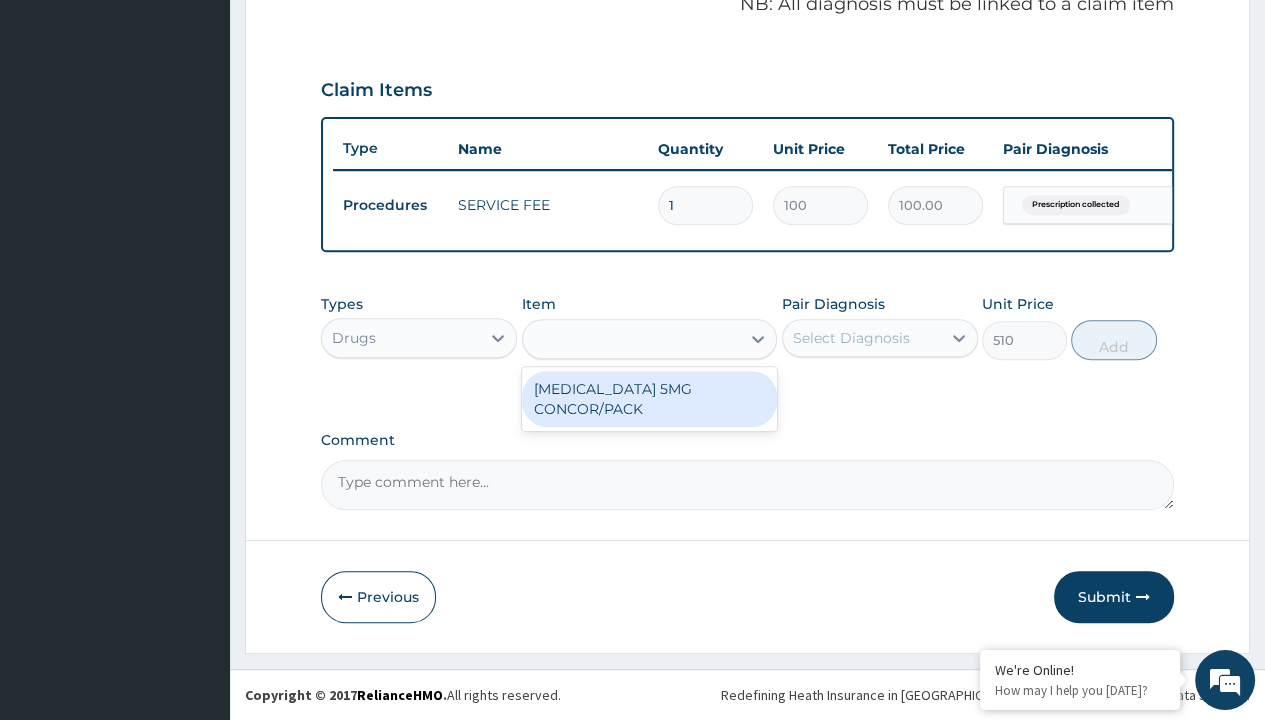scroll, scrollTop: 0, scrollLeft: 0, axis: both 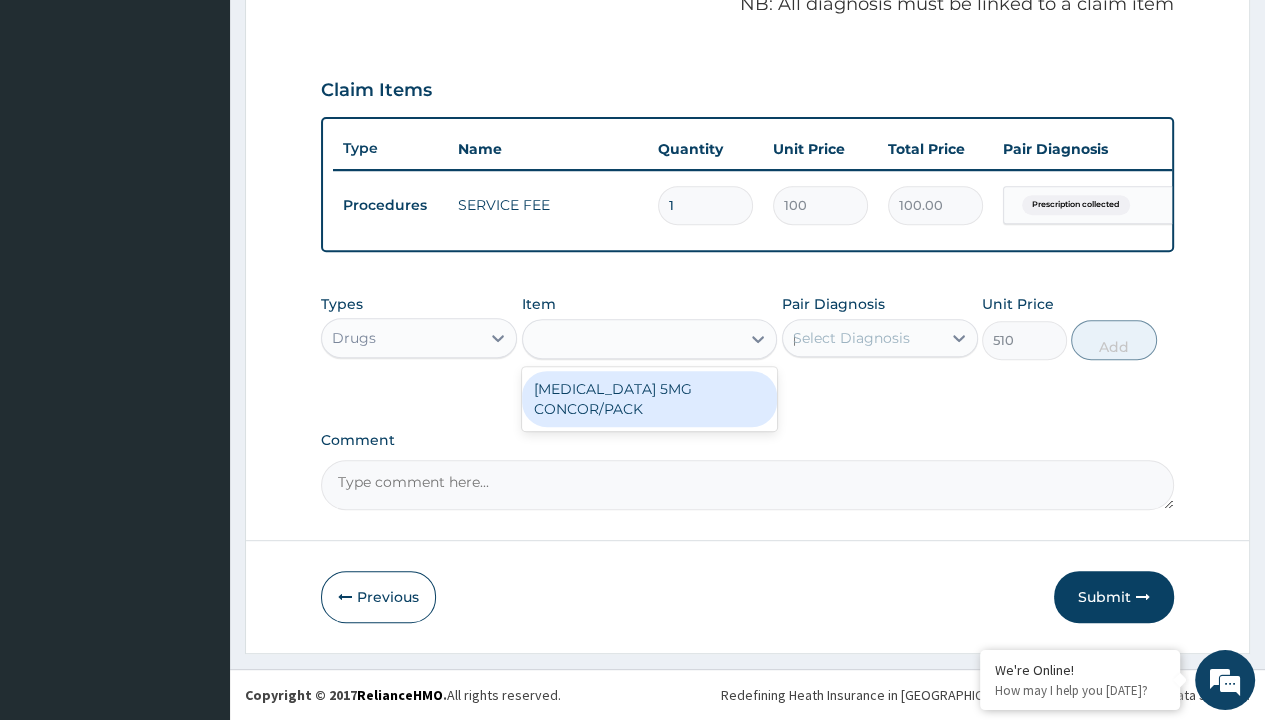 type 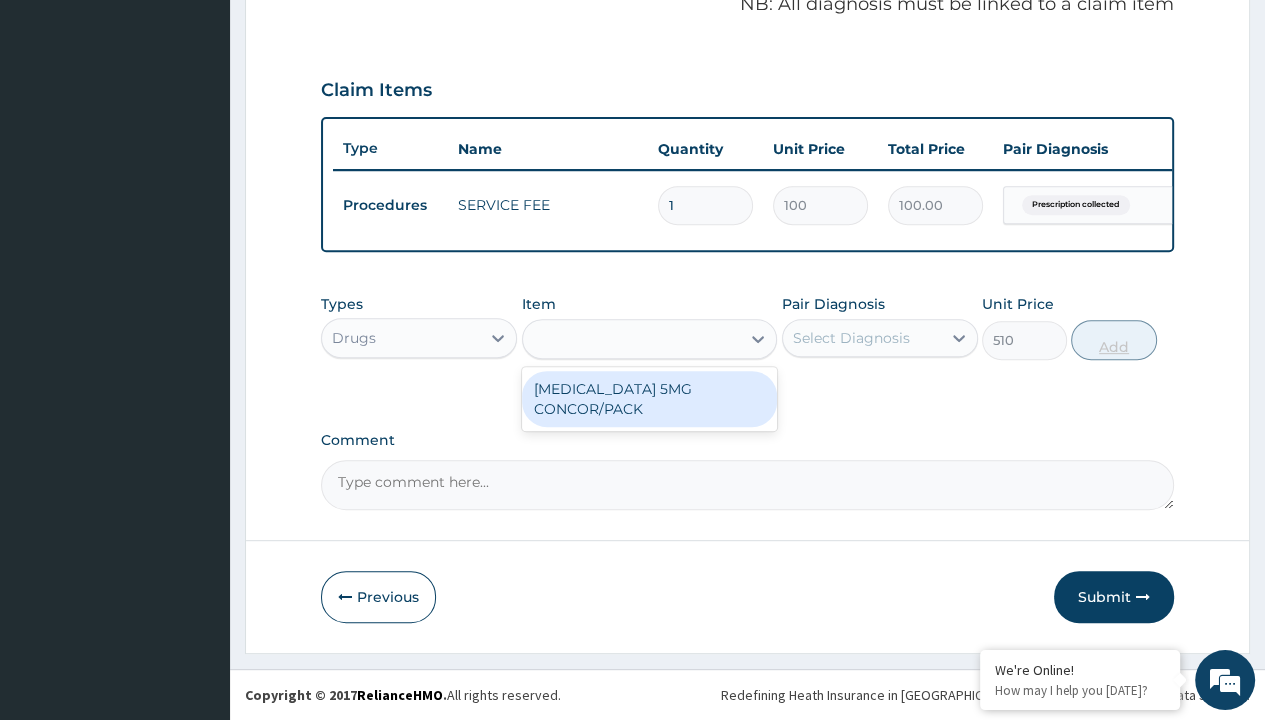 click on "Add" at bounding box center [1113, 340] 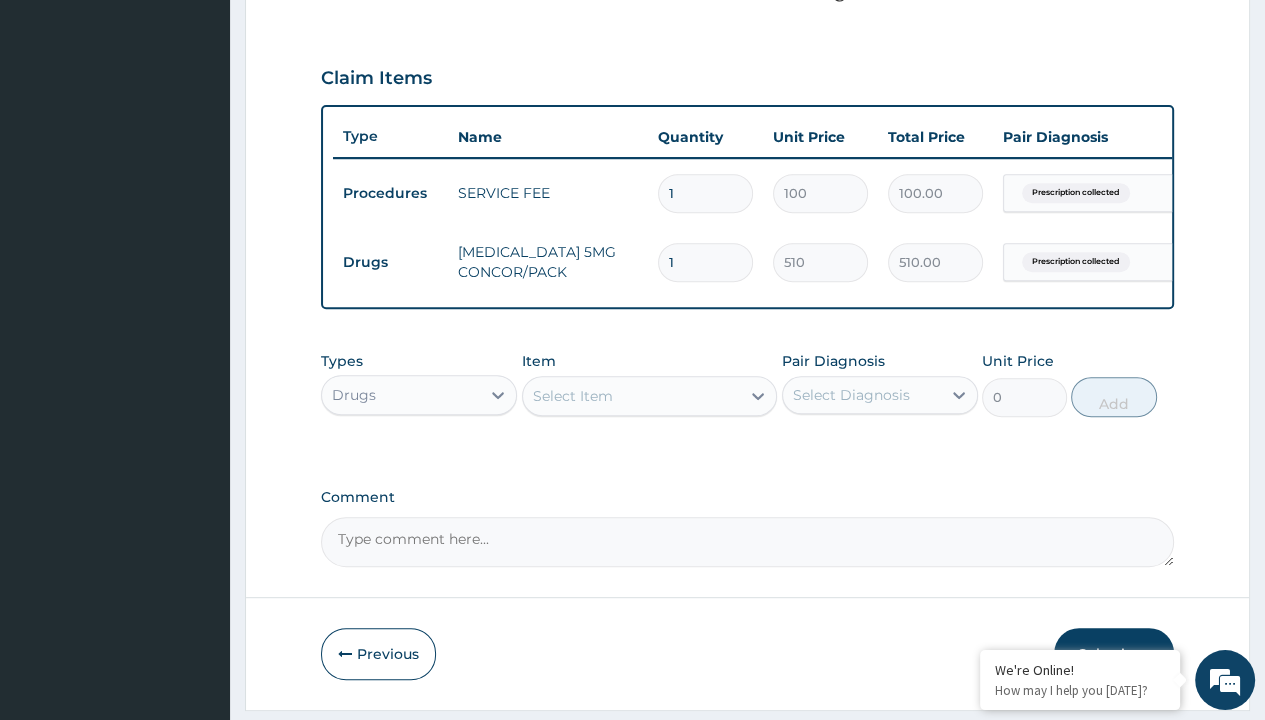type on "30" 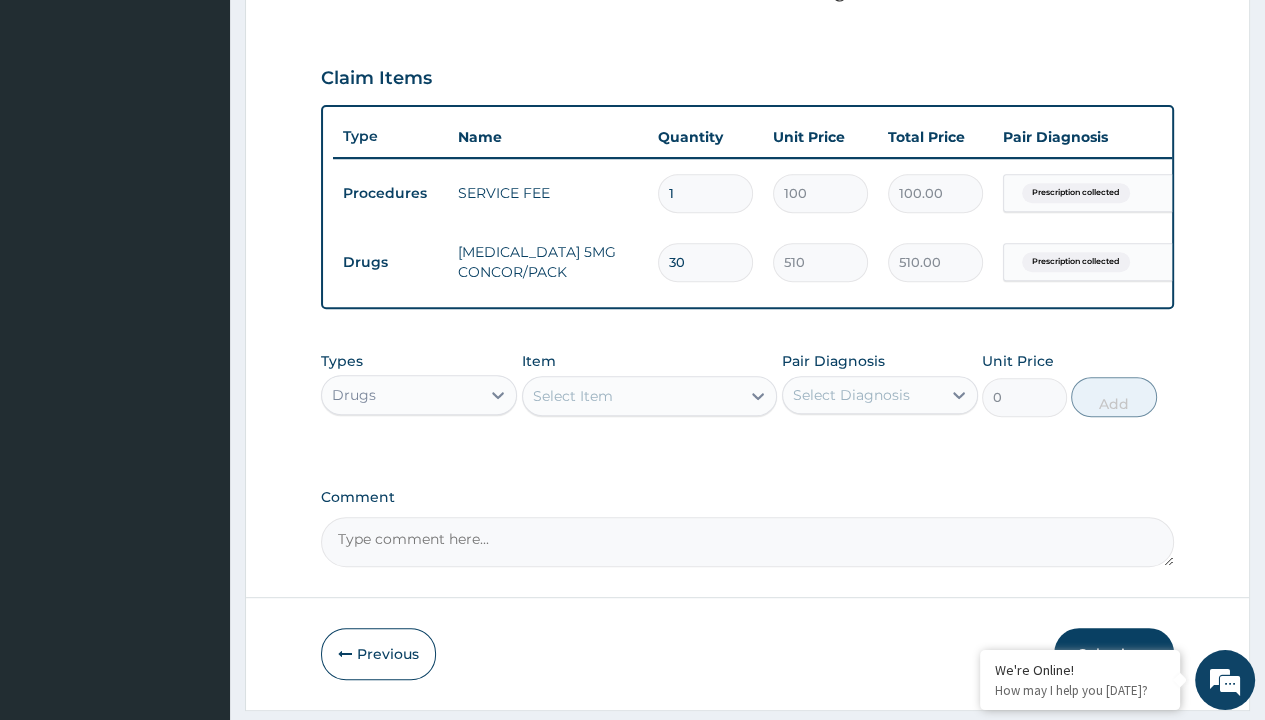 click on "Step  2  of 2 PA Code / Prescription Code Enter Code(Secondary Care Only) Encounter Date 27-06-2025 Important Notice Please enter PA codes before entering items that are not attached to a PA code   All diagnoses entered must be linked to a claim item. Diagnosis & Claim Items that are visible but inactive cannot be edited because they were imported from an already approved PA code. Diagnosis Prescription collected Confirmed NB: All diagnosis must be linked to a claim item Claim Items Type Name Quantity Unit Price Total Price Pair Diagnosis Actions Procedures SERVICE FEE 1 100 100.00 Prescription collected Delete Drugs BISOPROLOL 5MG CONCOR/PACK 30 510 510.00 Prescription collected Delete Types Drugs Item Select Item Pair Diagnosis Select Diagnosis Unit Price 0 Add Comment     Previous   Submit" at bounding box center (747, 88) 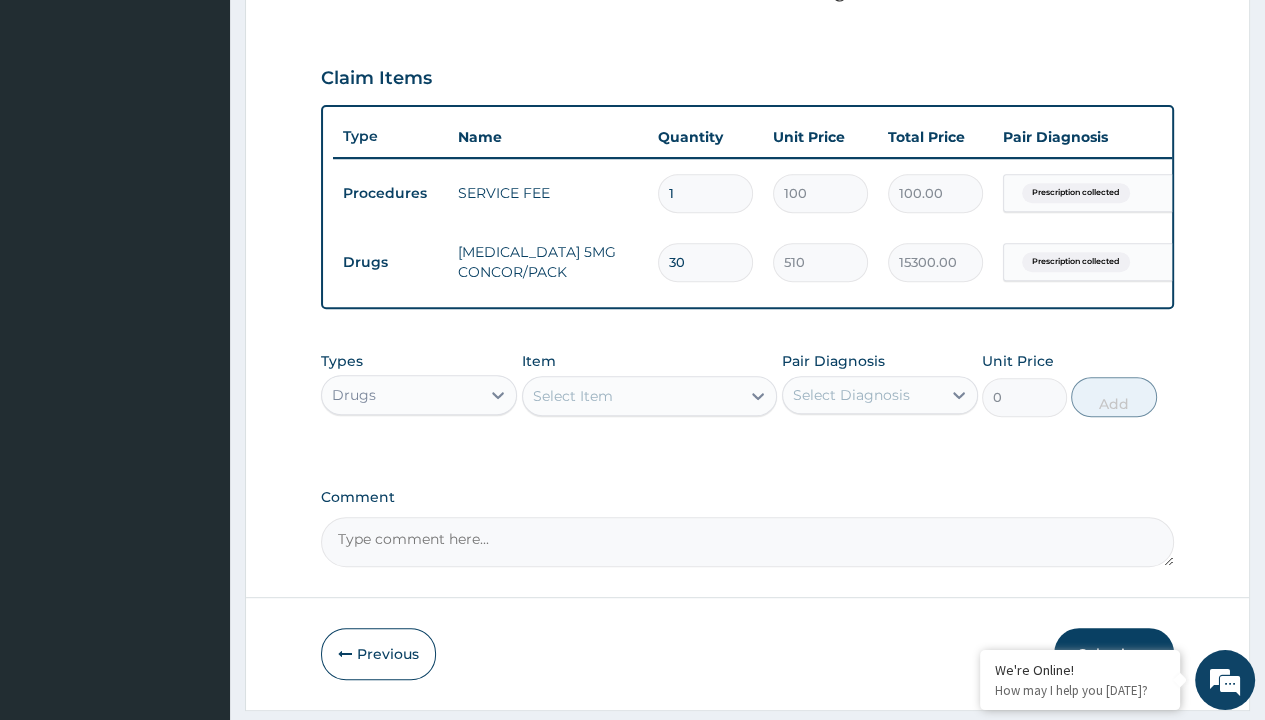 scroll, scrollTop: 0, scrollLeft: 0, axis: both 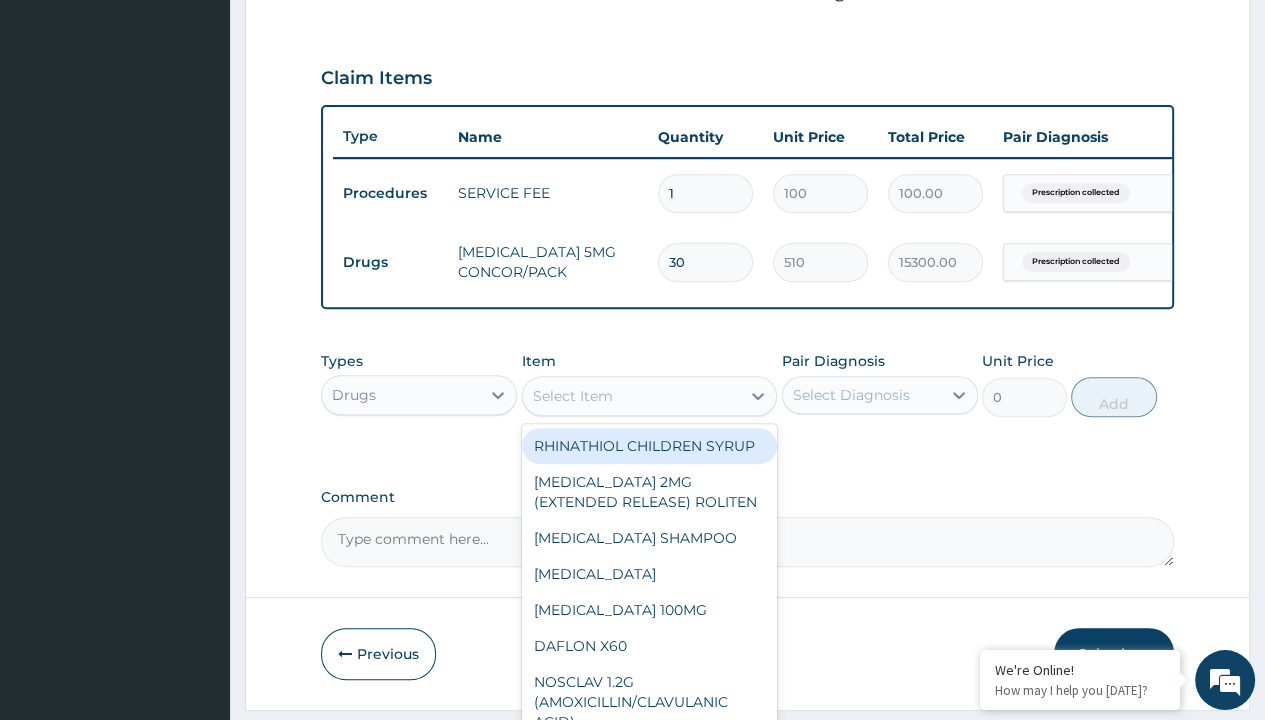 type on "clopidogrel 75mg x28 plagerine" 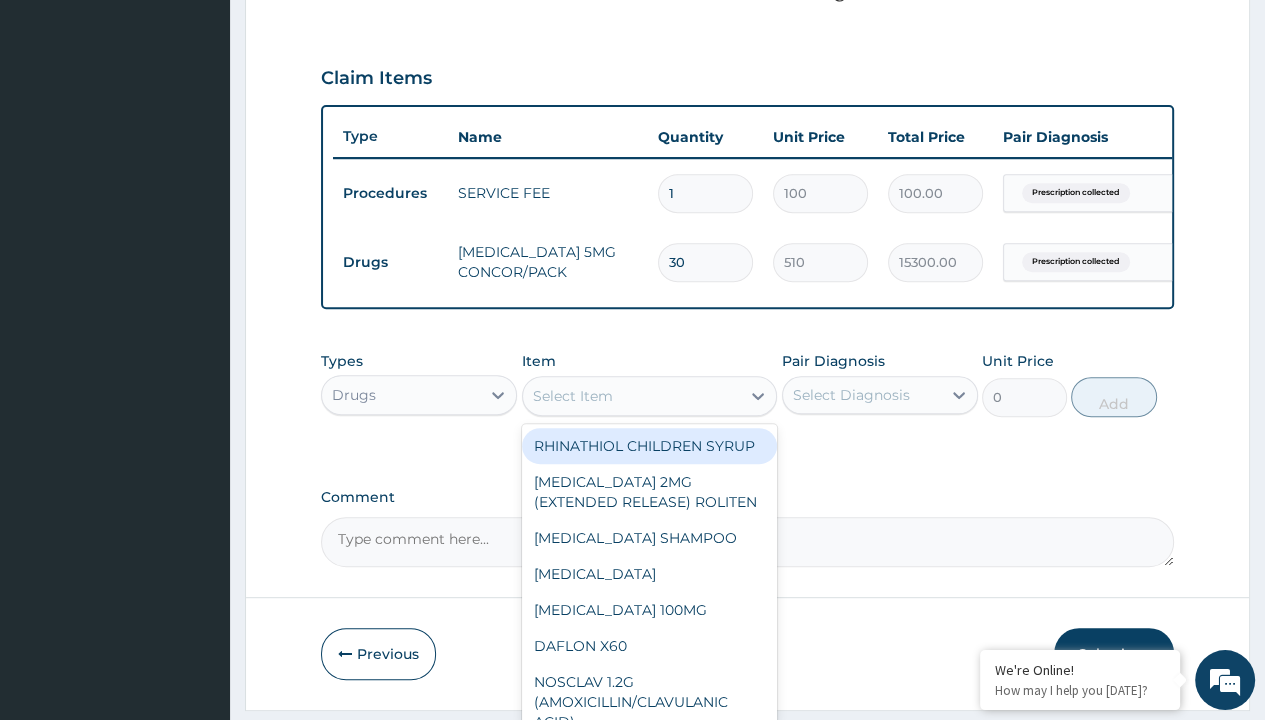 scroll, scrollTop: 0, scrollLeft: 0, axis: both 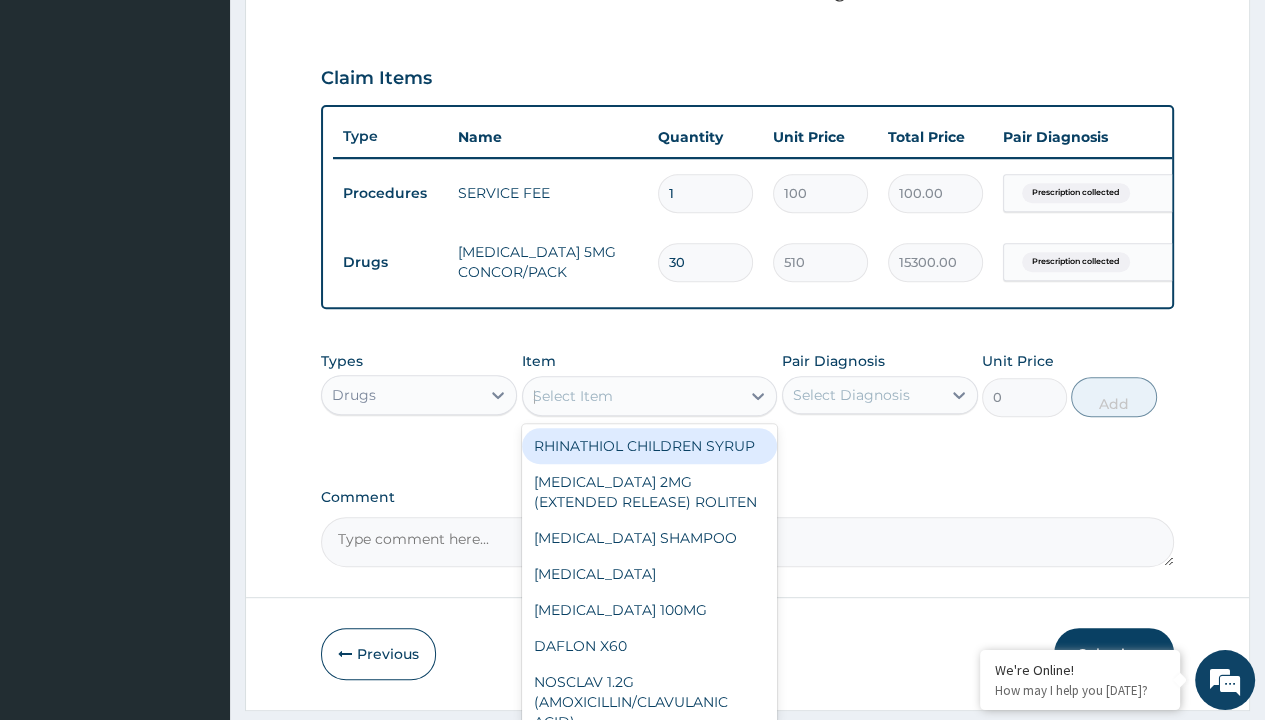 click on "[MEDICAL_DATA] 75MG X28 PLAGERINE" at bounding box center [650, 35196] 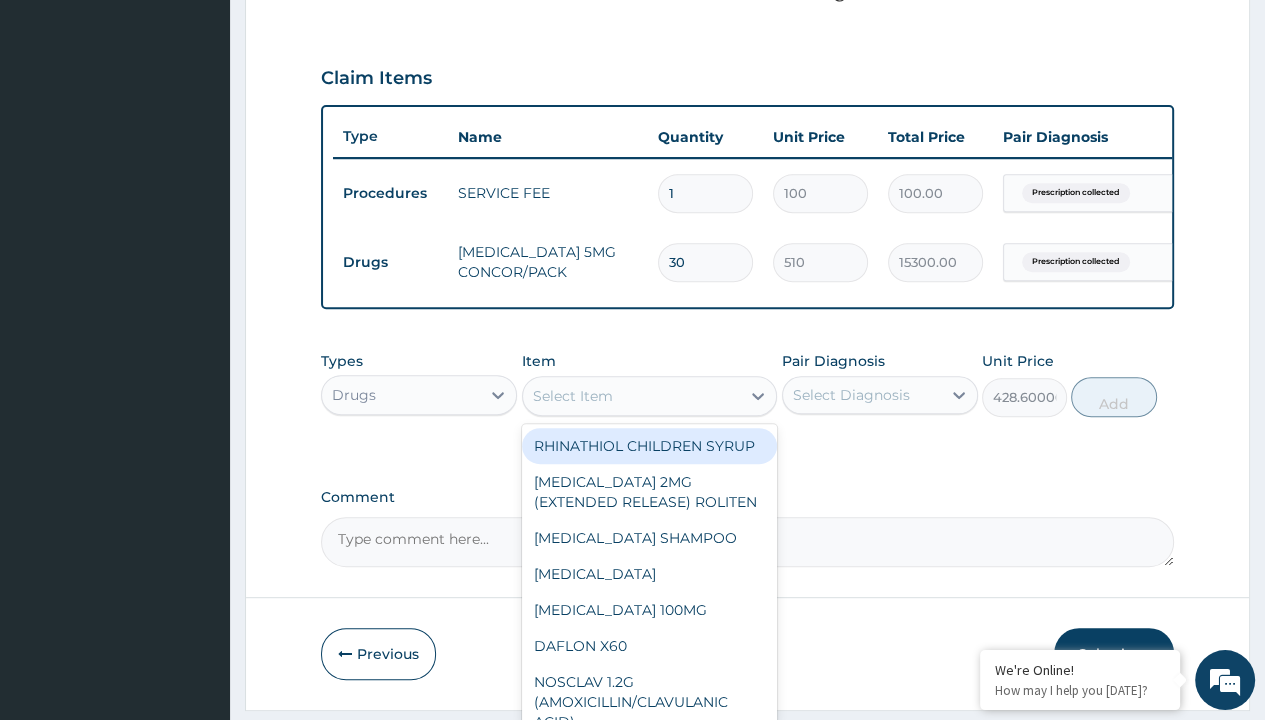 scroll, scrollTop: 0, scrollLeft: 0, axis: both 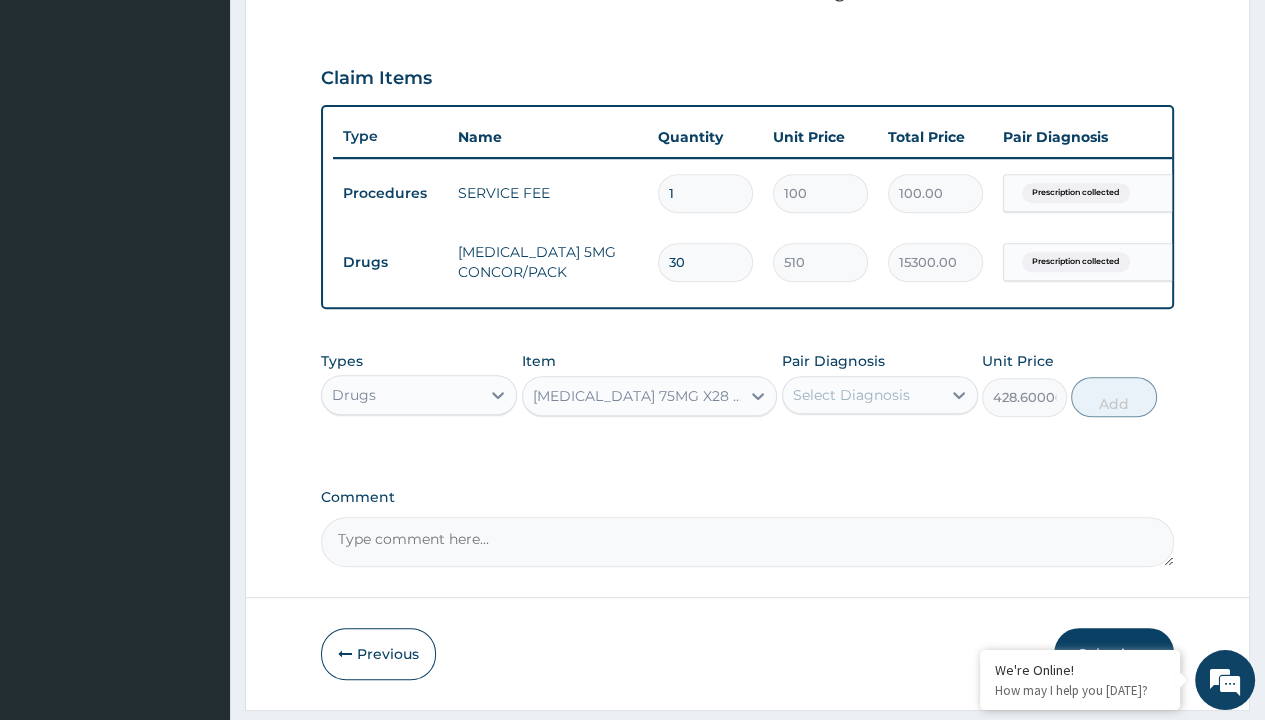 click on "Prescription collected" at bounding box center (409, -86) 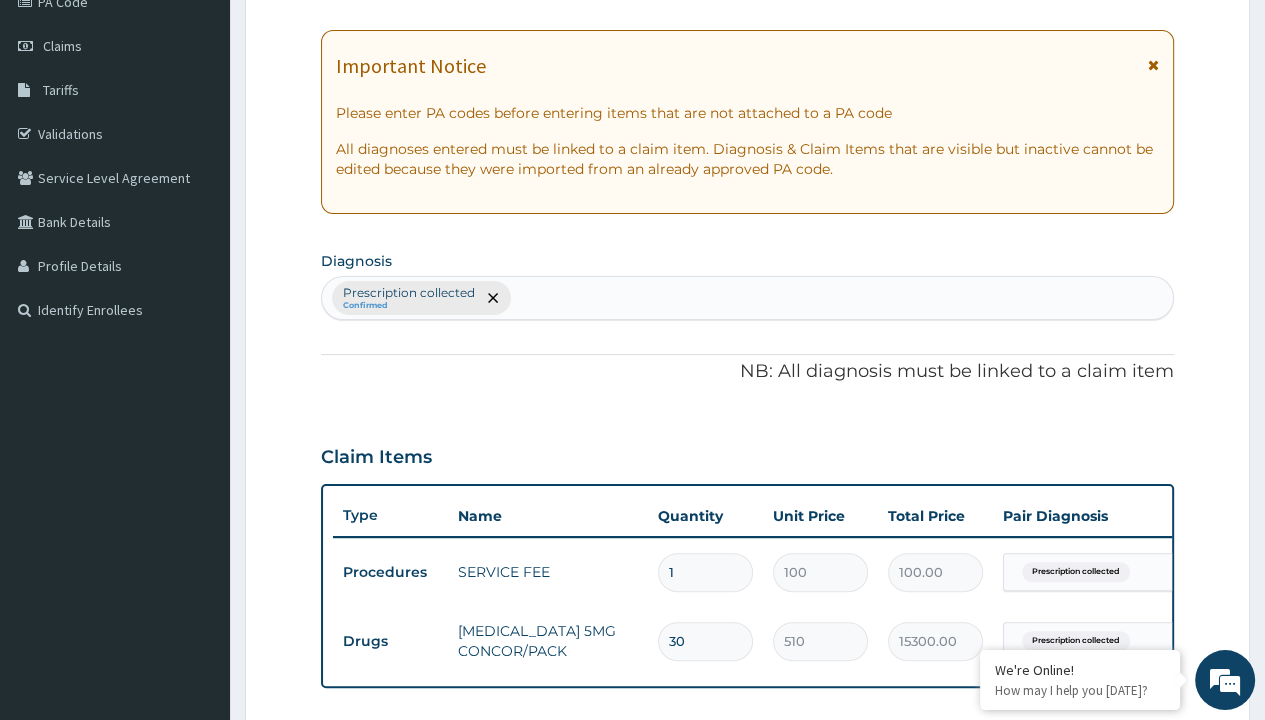 type on "prescription collected" 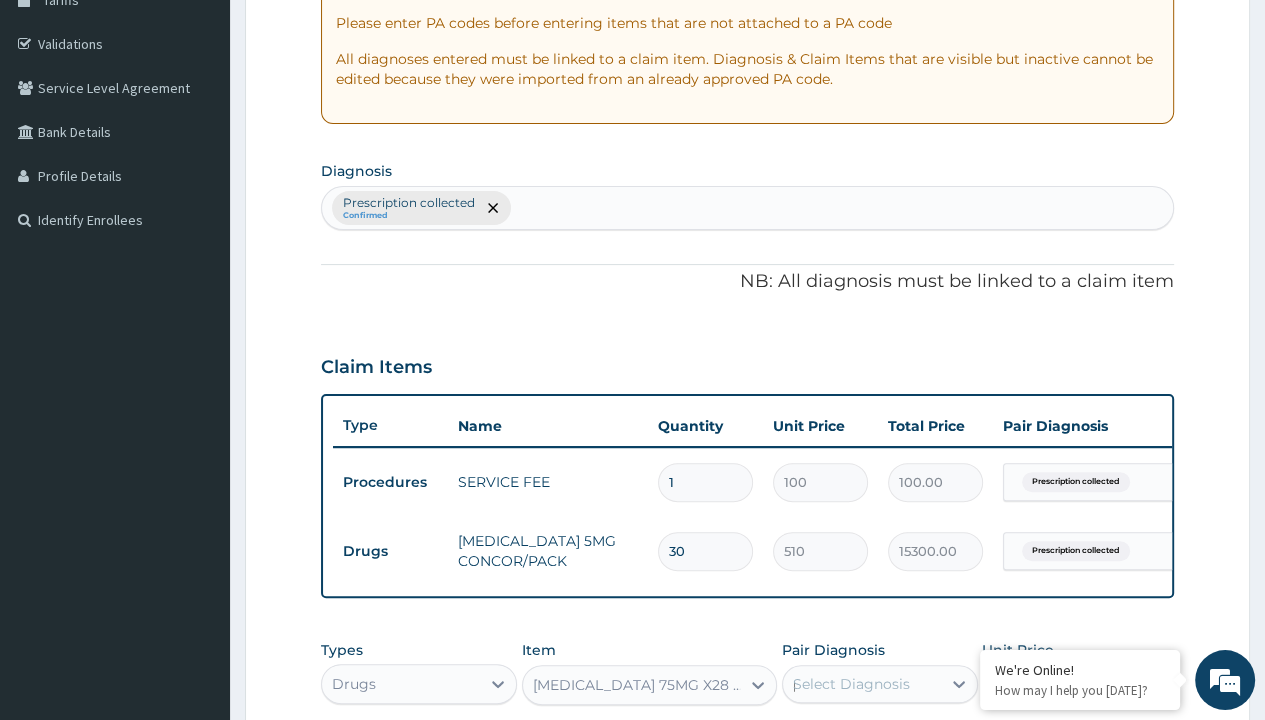 type 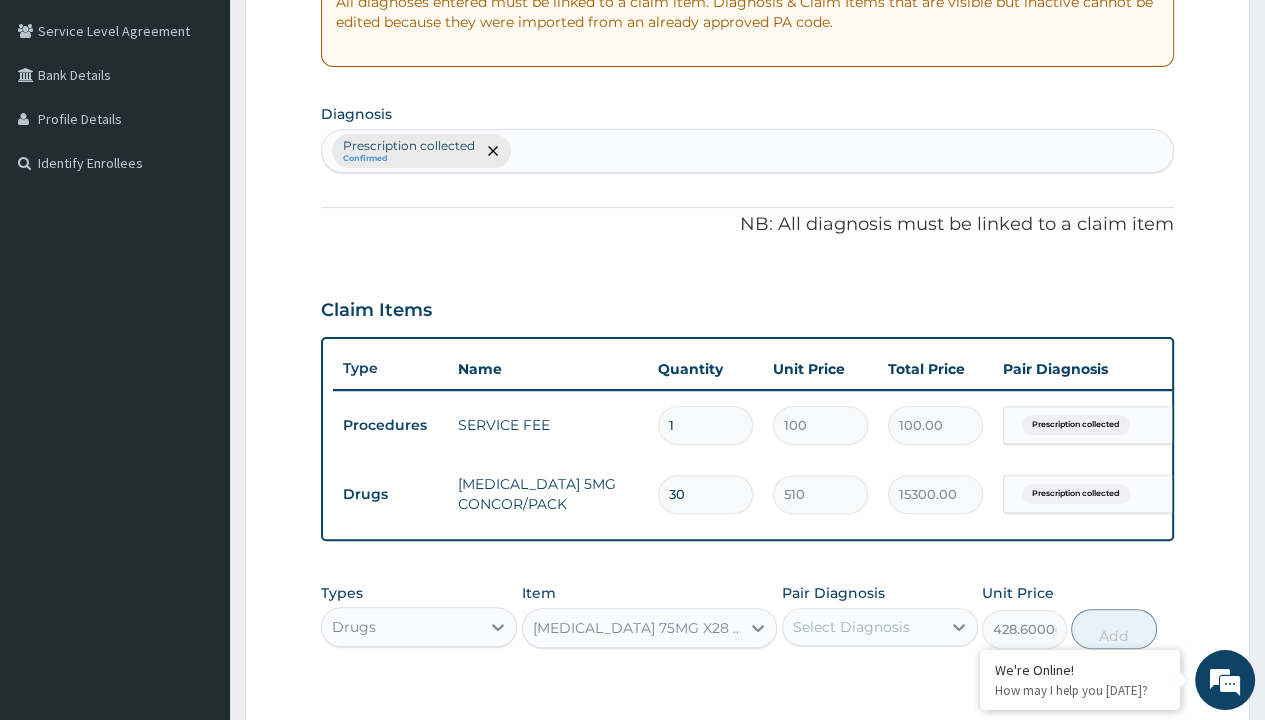 click on "Add" at bounding box center [1113, 629] 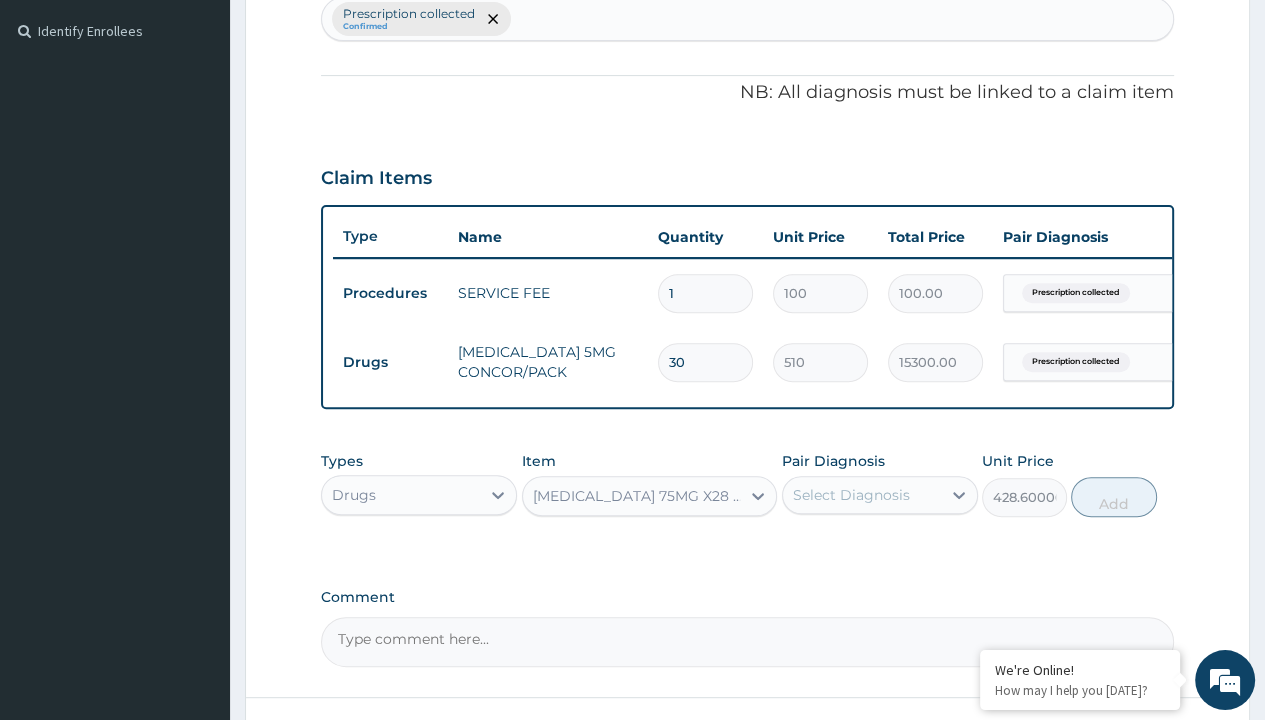 type on "0" 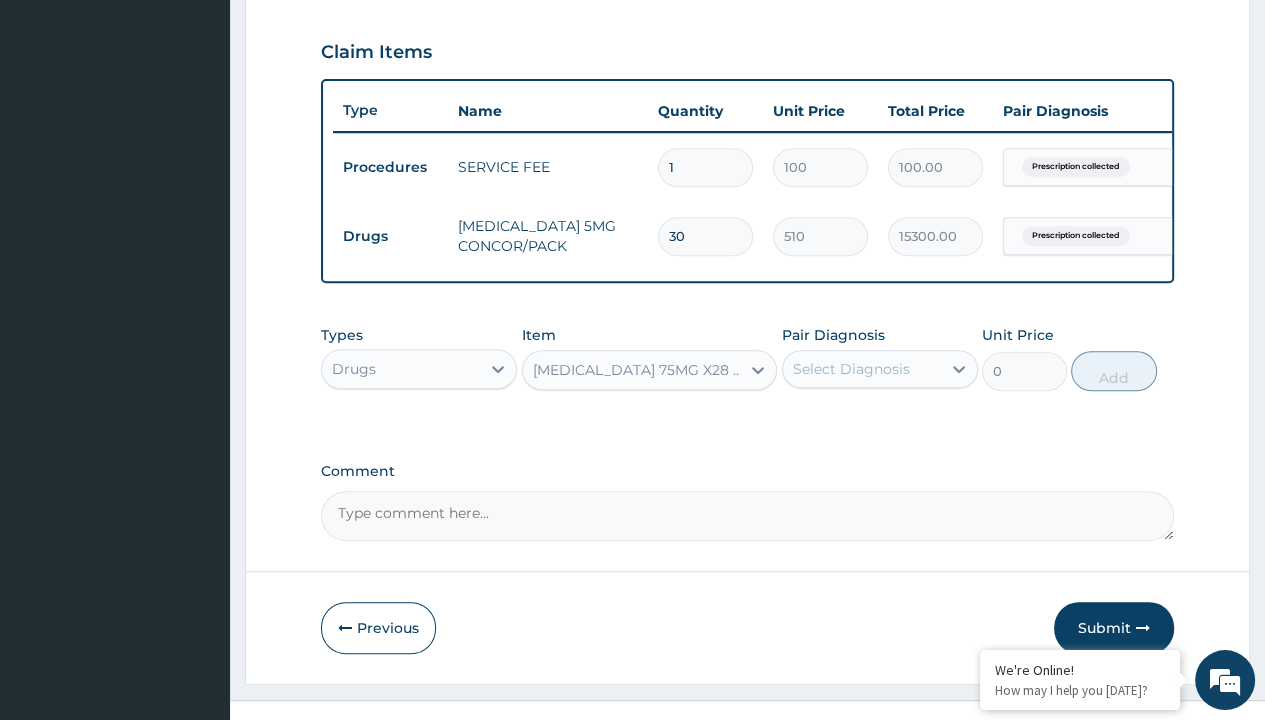click on "Step  2  of 2 PA Code / Prescription Code Enter Code(Secondary Care Only) Encounter Date 27-06-2025 Important Notice Please enter PA codes before entering items that are not attached to a PA code   All diagnoses entered must be linked to a claim item. Diagnosis & Claim Items that are visible but inactive cannot be edited because they were imported from an already approved PA code. Diagnosis Prescription collected Confirmed NB: All diagnosis must be linked to a claim item Claim Items Type Name Quantity Unit Price Total Price Pair Diagnosis Actions Procedures SERVICE FEE 1 100 100.00 Prescription collected Delete Drugs BISOPROLOL 5MG CONCOR/PACK 30 510 15300.00 Prescription collected Delete Types Drugs Item option CLOPIDOGREL 75MG X28 PLAGERINE, selected.   Select is focused ,type to refine list, press Down to open the menu,  CLOPIDOGREL 75MG X28 PLAGERINE Pair Diagnosis Select Diagnosis Unit Price 0 Add Comment     Previous   Submit" at bounding box center (747, 62) 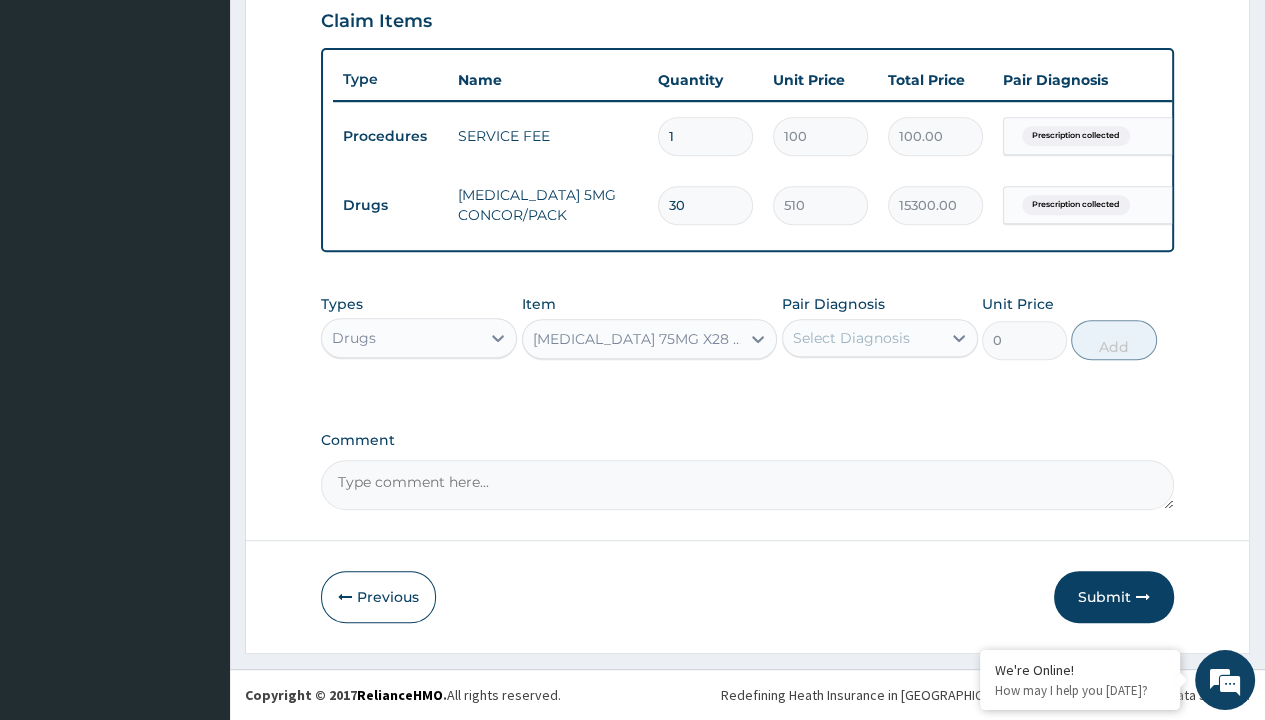 scroll, scrollTop: 0, scrollLeft: 0, axis: both 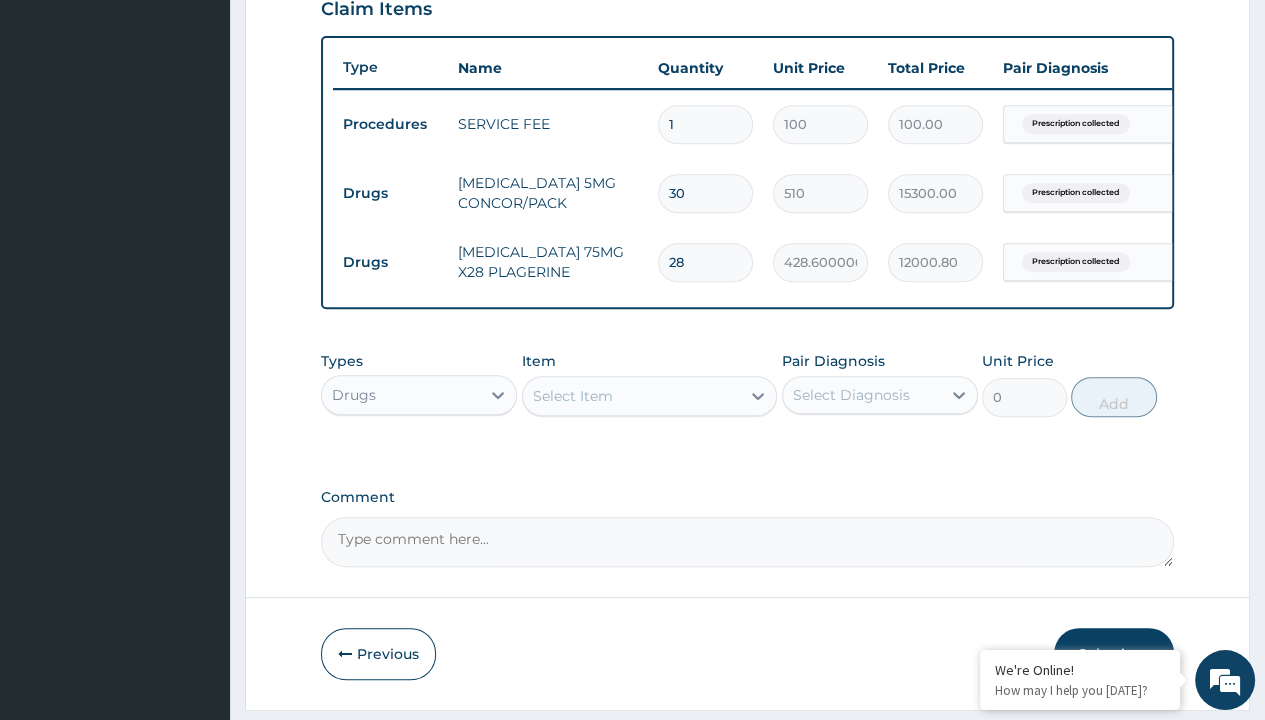 type on "drugs" 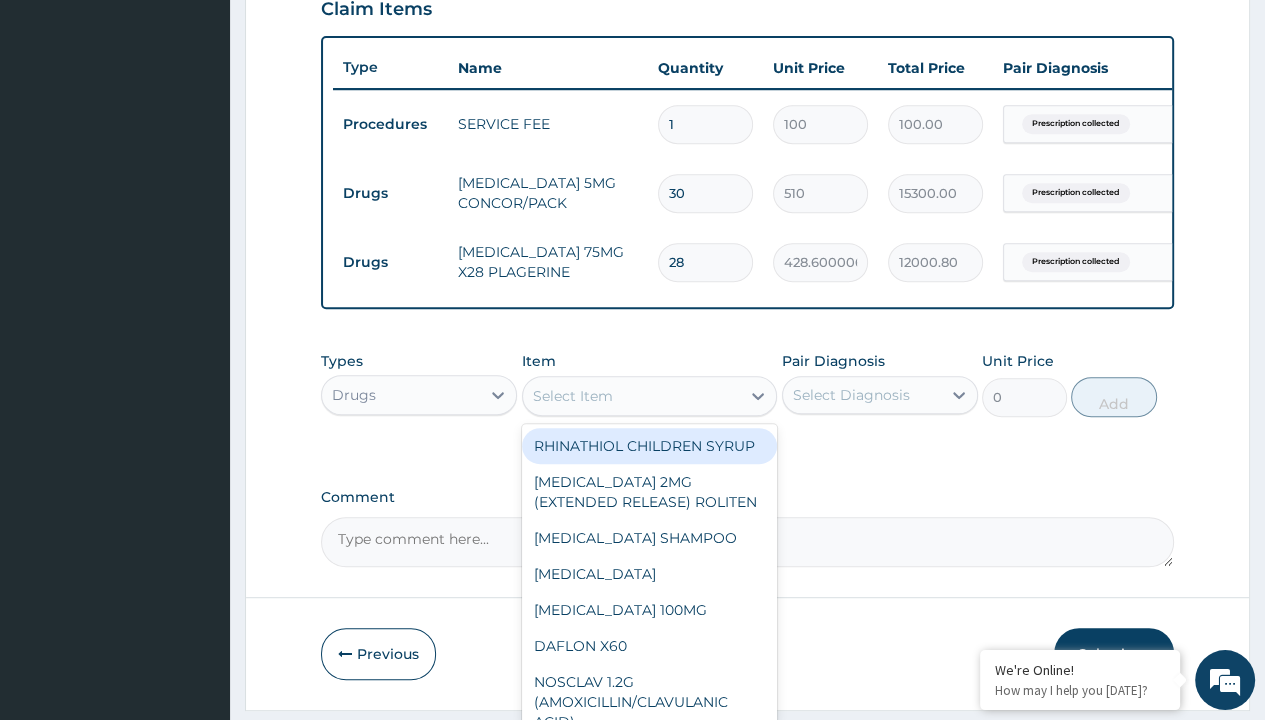 scroll, scrollTop: 0, scrollLeft: 0, axis: both 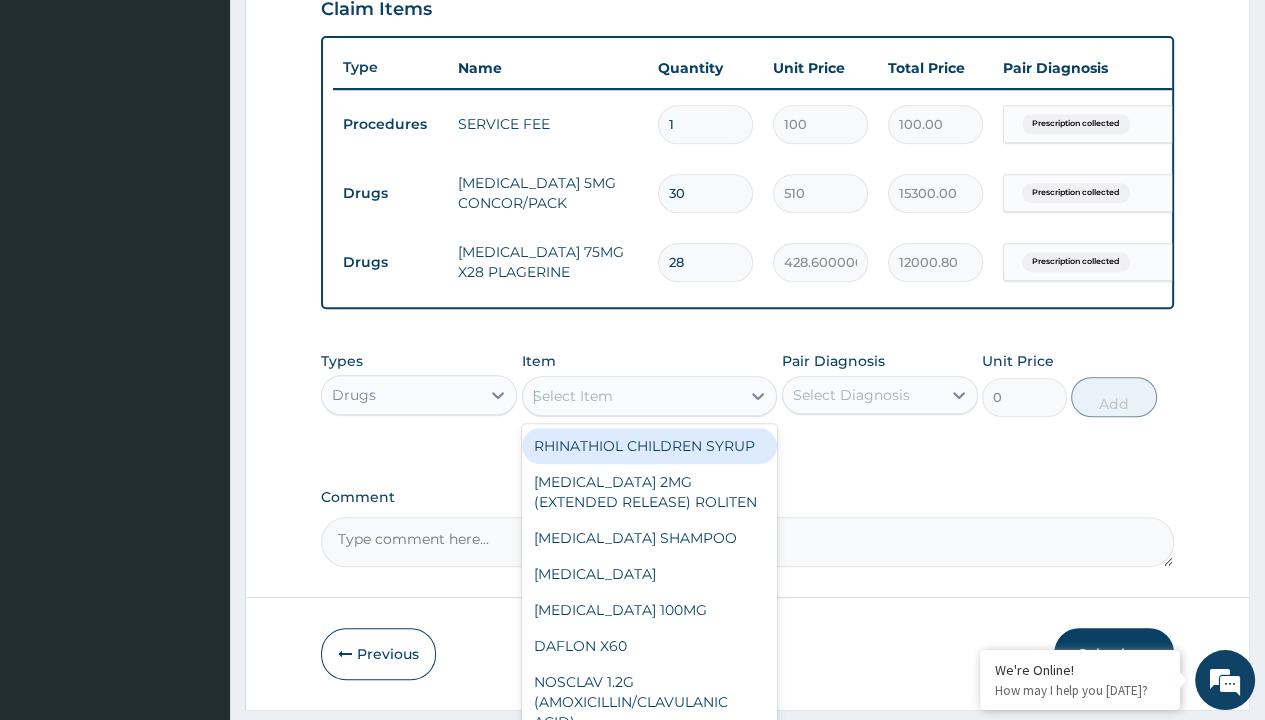 click on "[MEDICAL_DATA] MET 50/1000MG VIDAGLIPTIN/METFORMIN X 60 TABS/PACK" at bounding box center (650, 54572) 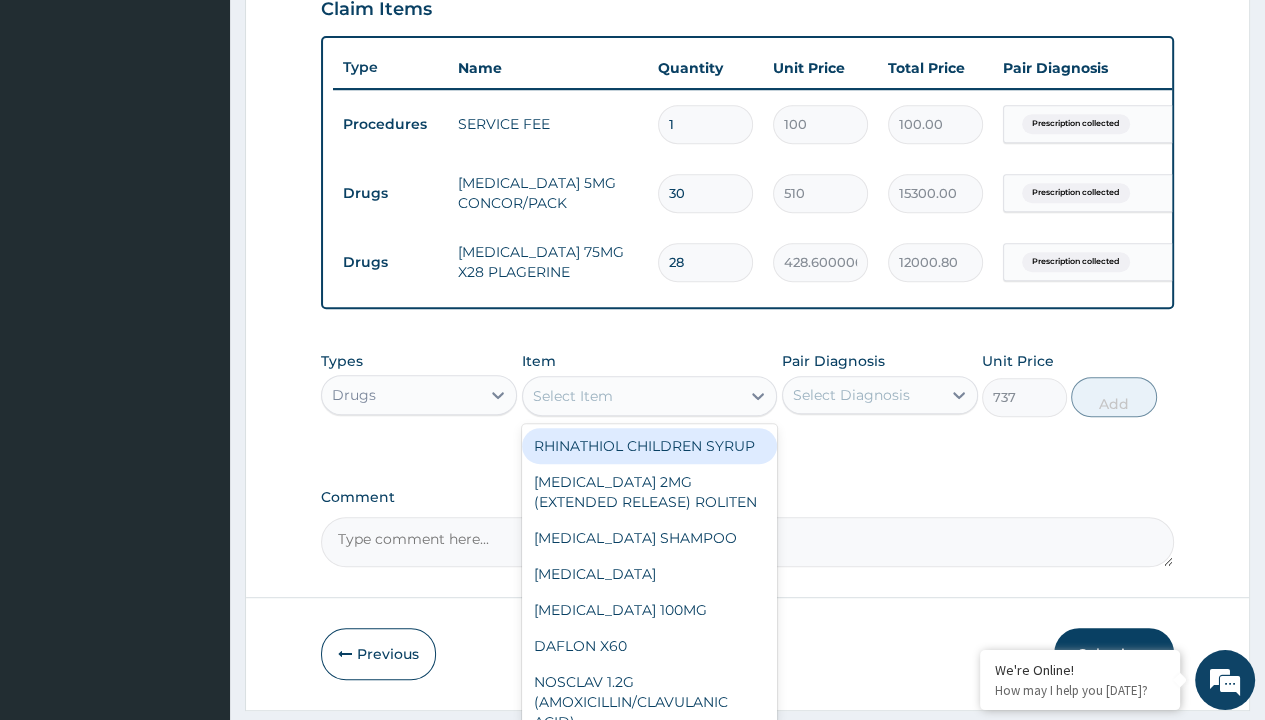 scroll, scrollTop: 0, scrollLeft: 0, axis: both 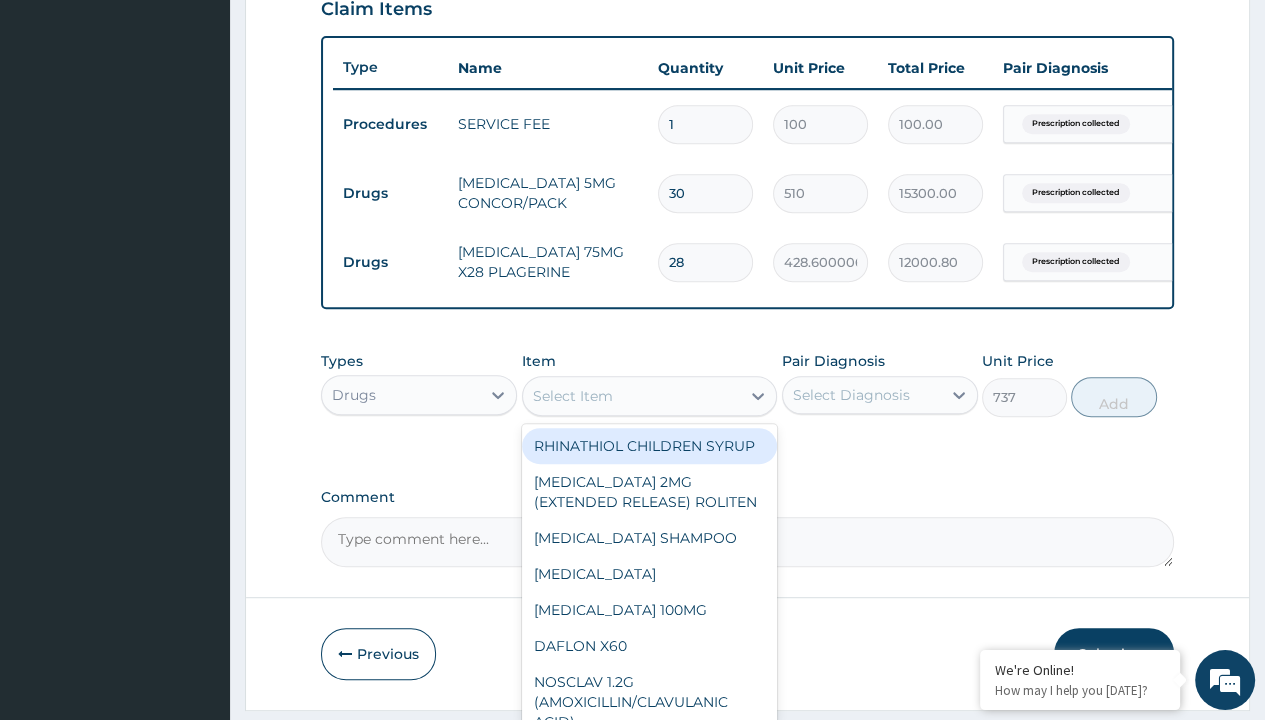 click on "Prescription collected" at bounding box center (409, -155) 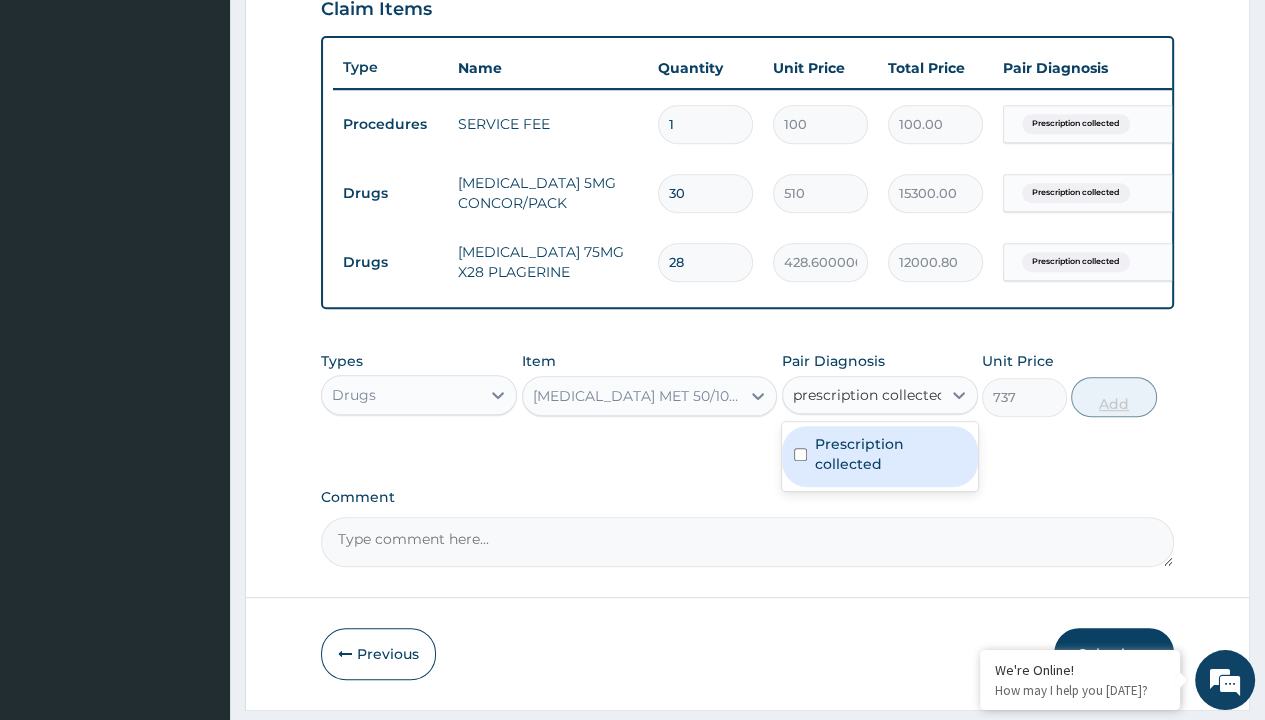 click on "Prescription collected" at bounding box center (890, 454) 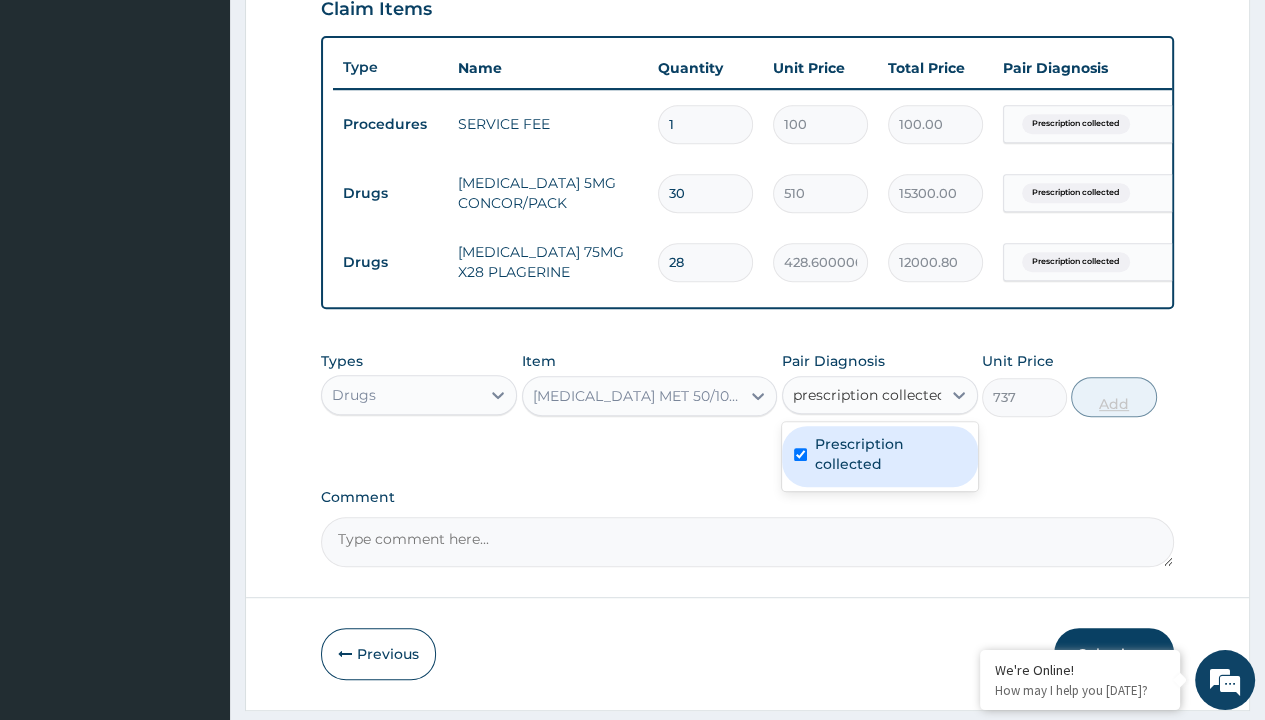 type 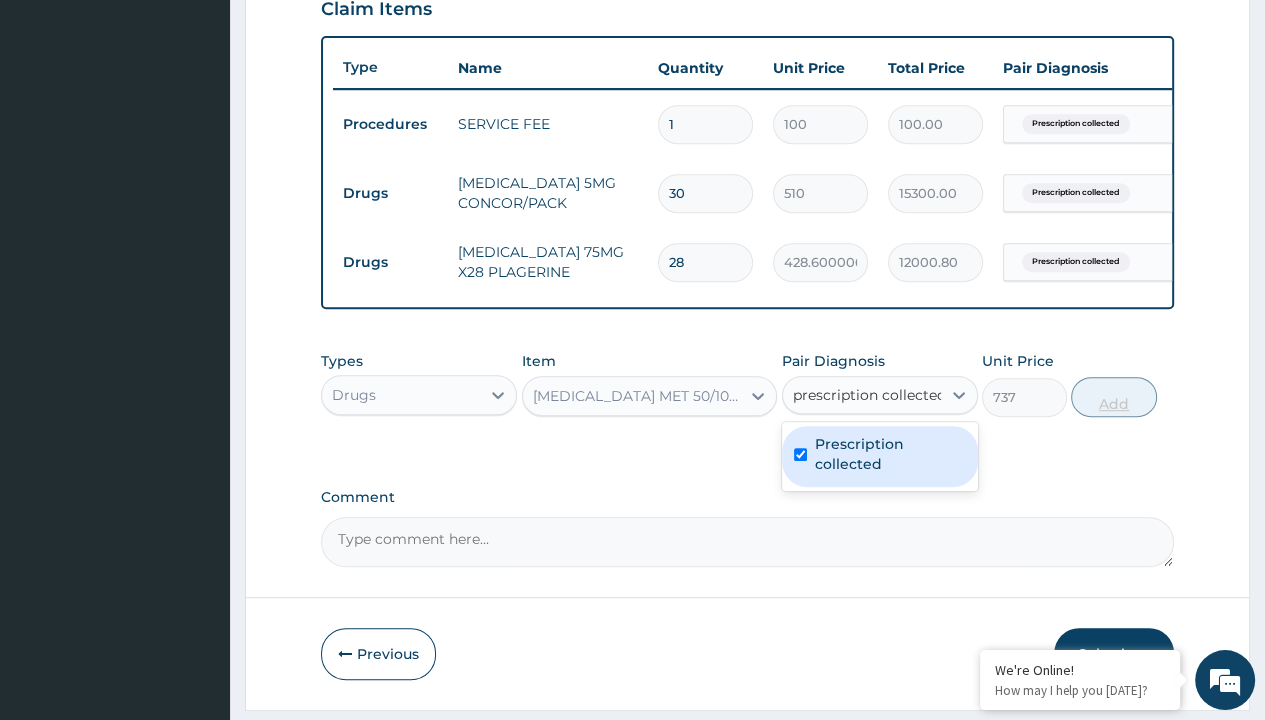 checkbox on "true" 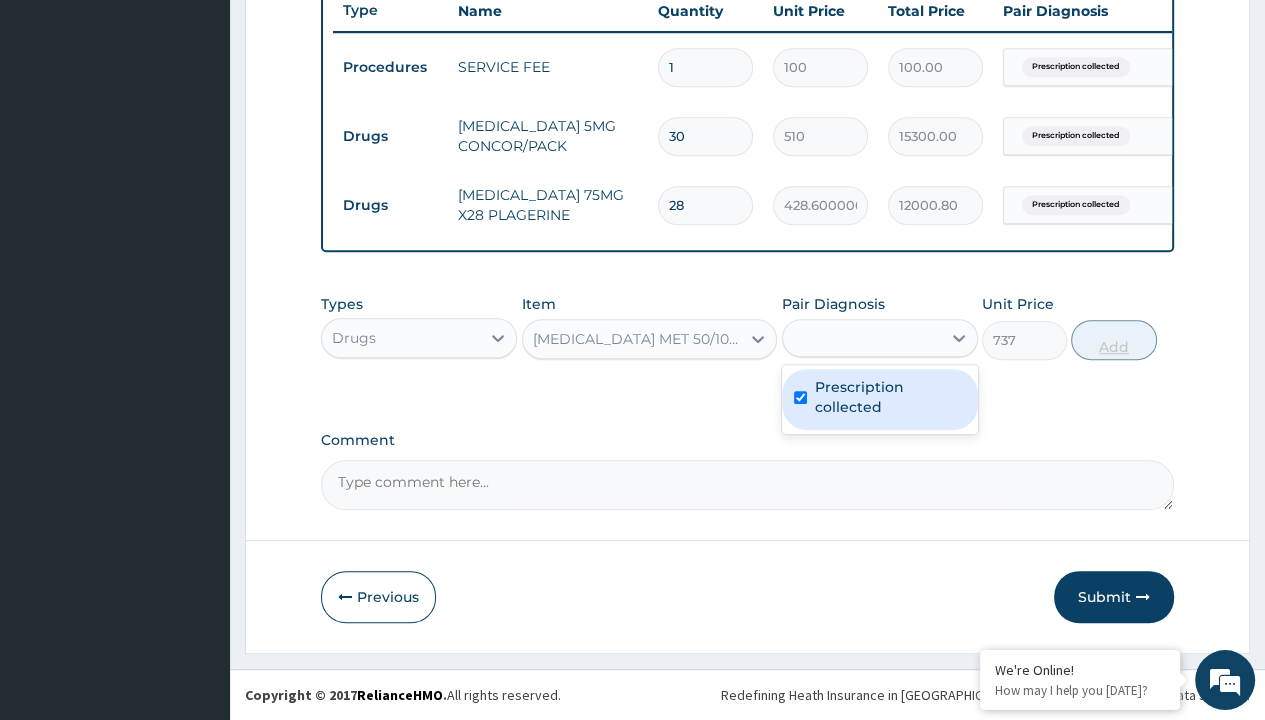 click on "Add" at bounding box center (1113, 340) 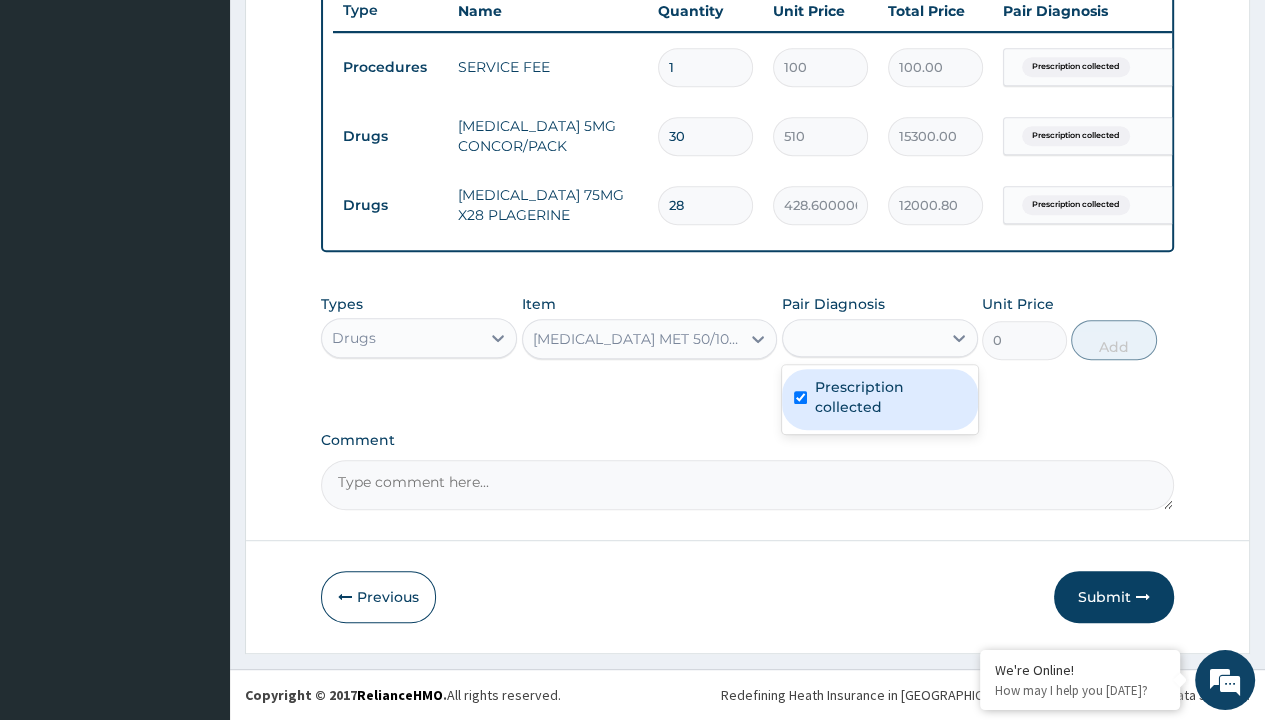 click on "Step  2  of 2 PA Code / Prescription Code Enter Code(Secondary Care Only) Encounter Date 27-06-2025 Important Notice Please enter PA codes before entering items that are not attached to a PA code   All diagnoses entered must be linked to a claim item. Diagnosis & Claim Items that are visible but inactive cannot be edited because they were imported from an already approved PA code. Diagnosis Prescription collected Confirmed NB: All diagnosis must be linked to a claim item Claim Items Type Name Quantity Unit Price Total Price Pair Diagnosis Actions Procedures SERVICE FEE 1 100 100.00 Prescription collected Delete Drugs BISOPROLOL 5MG CONCOR/PACK 30 510 15300.00 Prescription collected Delete Drugs CLOPIDOGREL 75MG X28 PLAGERINE 28 428.6000061035156 12000.80 Prescription collected Delete Types Drugs Item GALVUS MET 50/1000MG VIDAGLIPTIN/METFORMIN X 60 TABS/PACK Pair Diagnosis option Prescription collected, selected. prescription collected Prescription collected Unit Price 0 Add Comment     Previous   Submit" at bounding box center [747, -3] 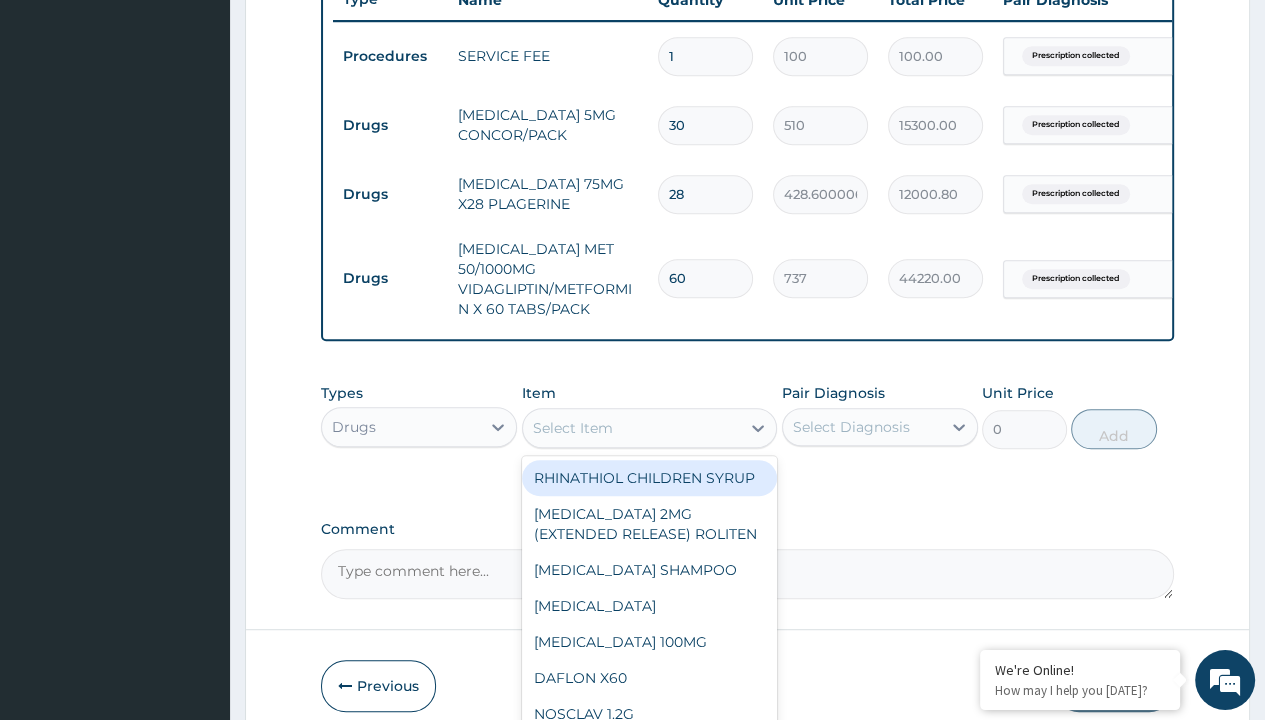 type on "telmisartan(safetelmi) 80mg tab x 30" 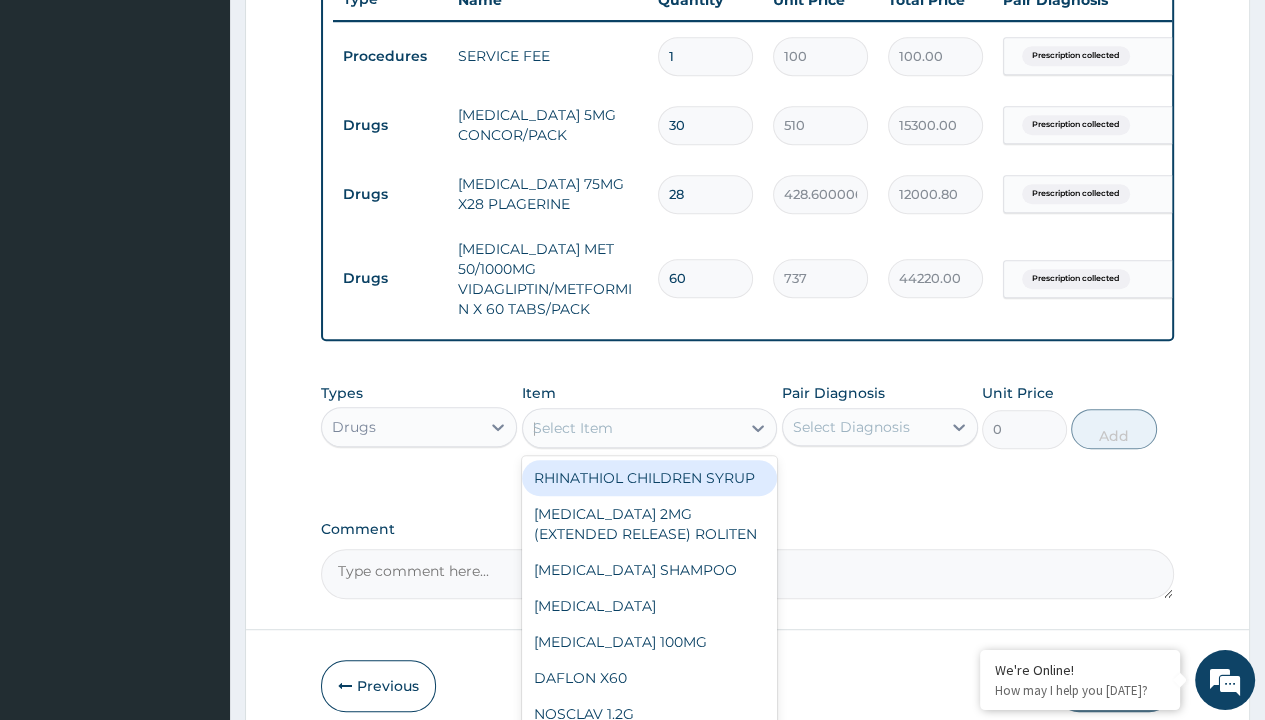 scroll, scrollTop: 0, scrollLeft: 0, axis: both 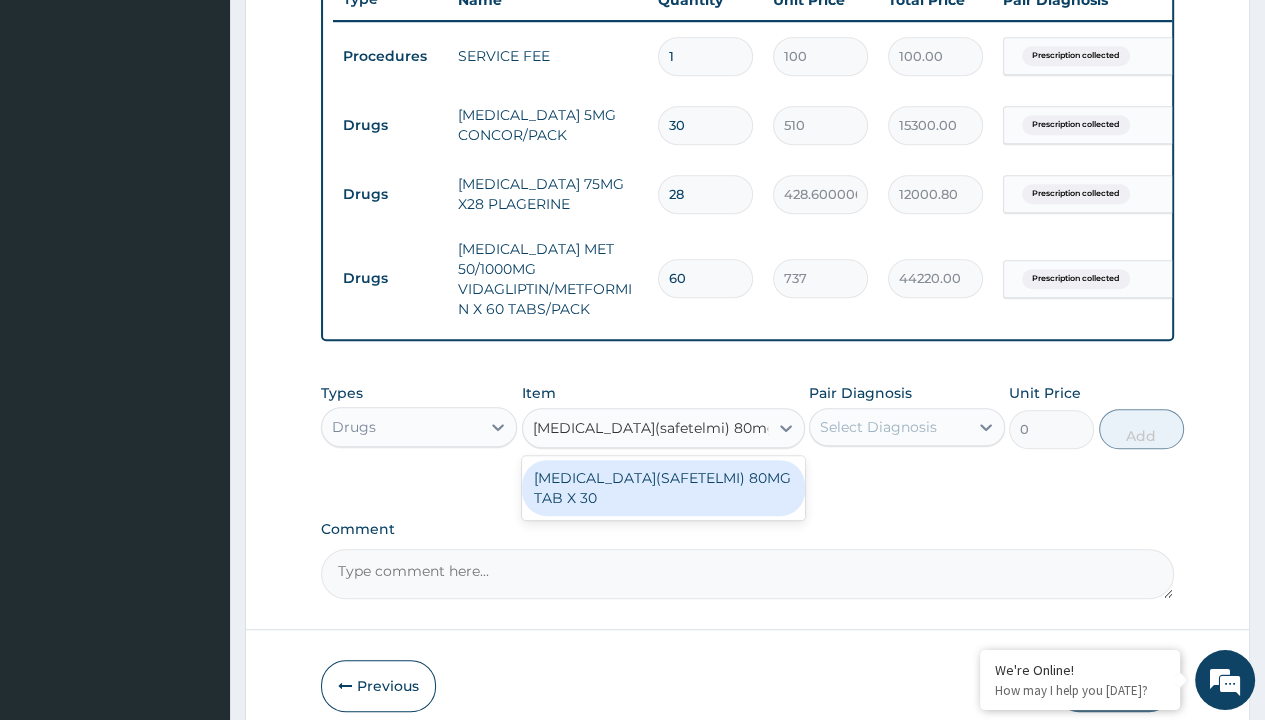 click on "[MEDICAL_DATA](SAFETELMI) 80MG TAB X 30" at bounding box center (663, 488) 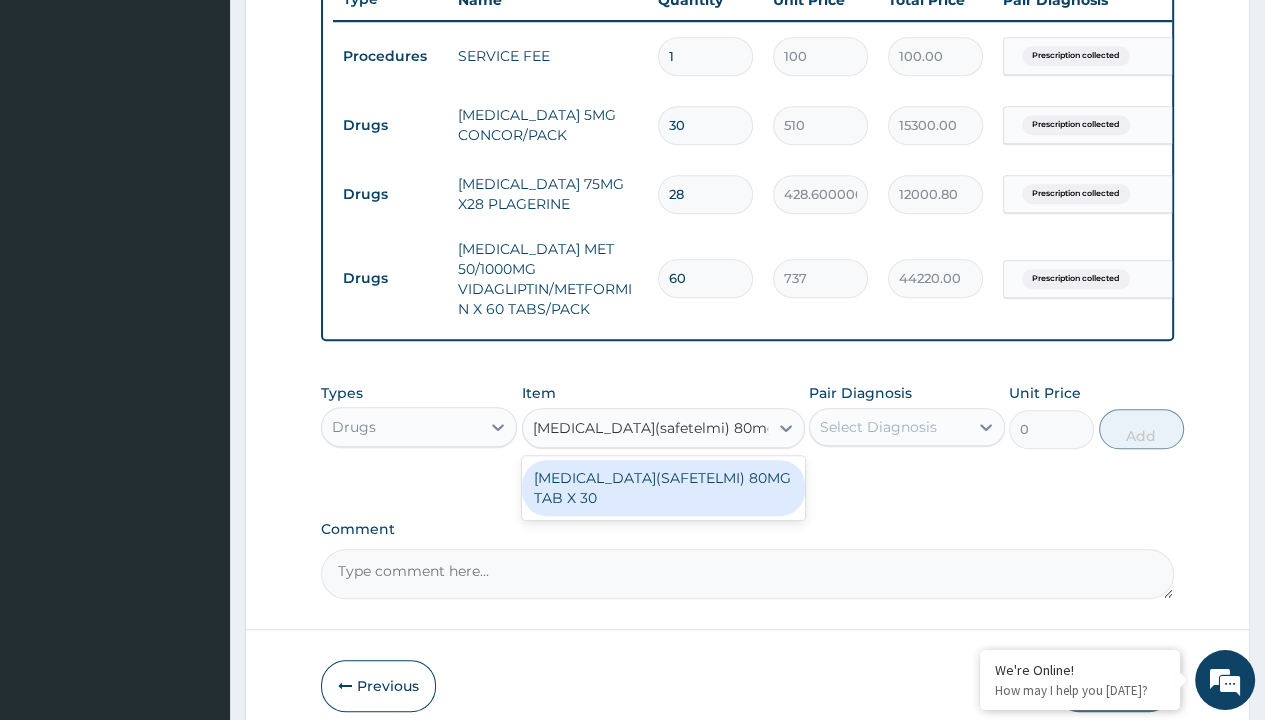 type 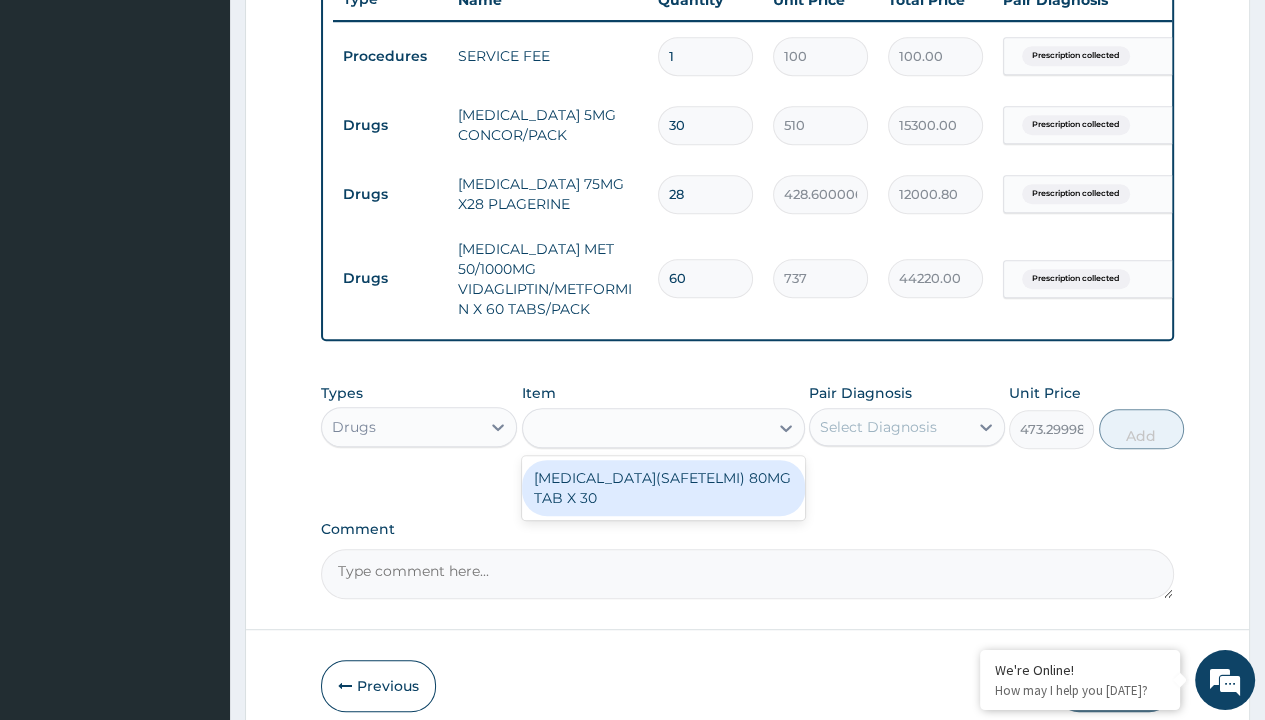 scroll, scrollTop: 0, scrollLeft: 0, axis: both 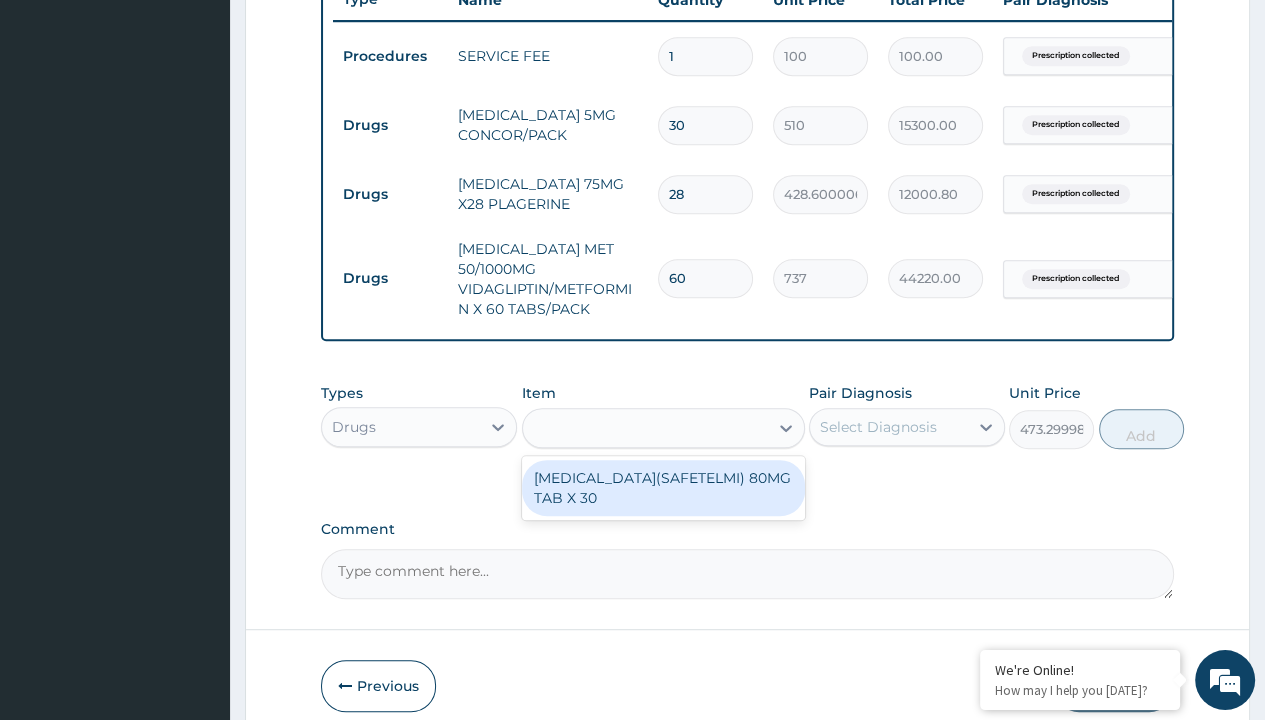 click on "Prescription collected" at bounding box center [409, -223] 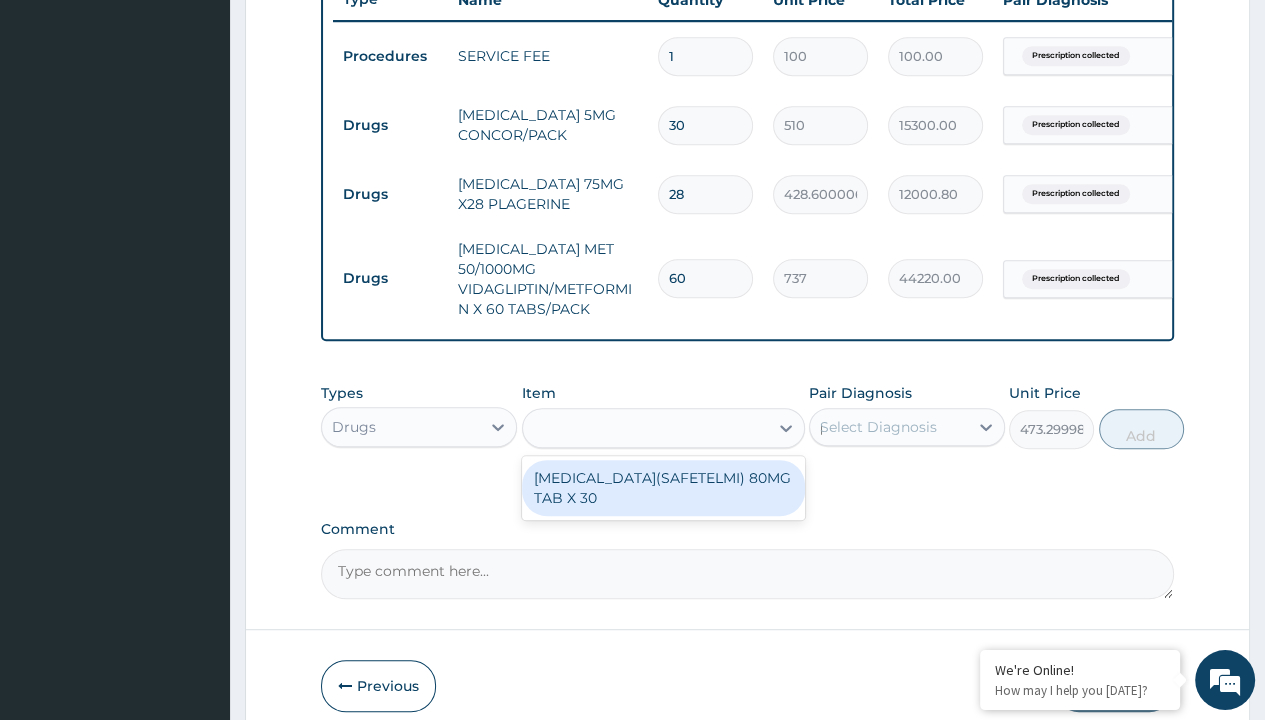 type 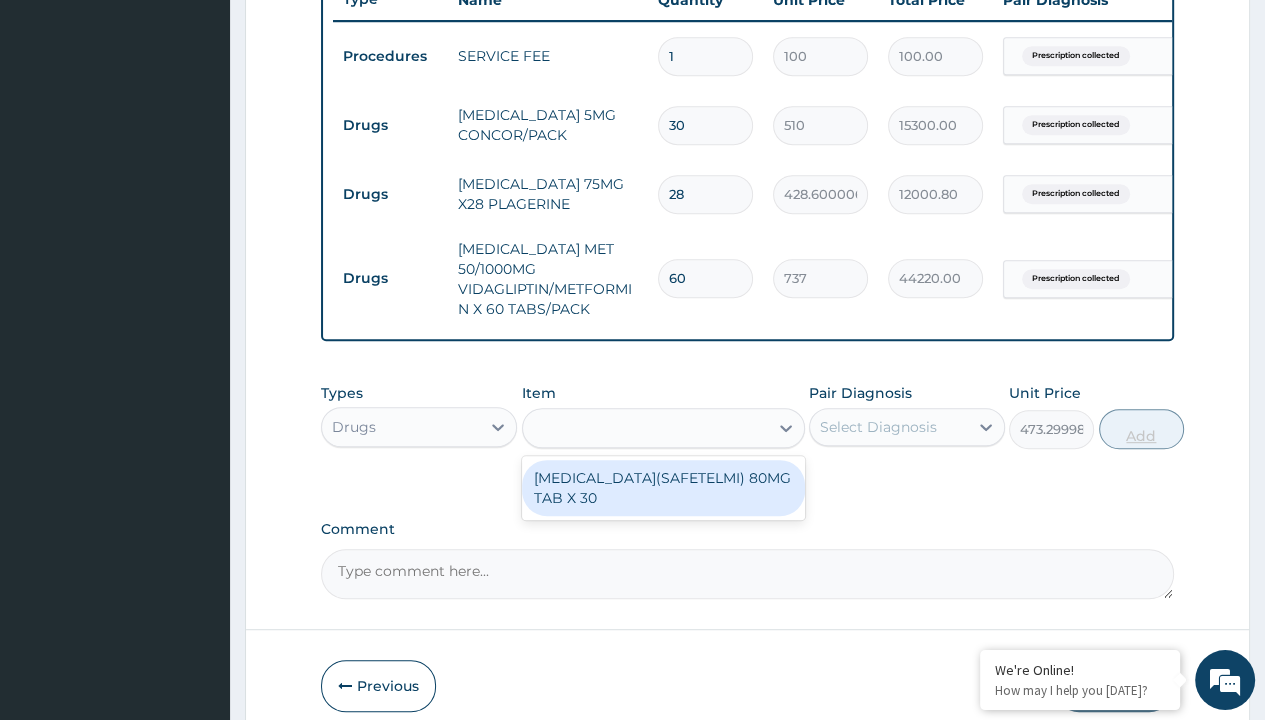 click on "Add" at bounding box center (1141, 429) 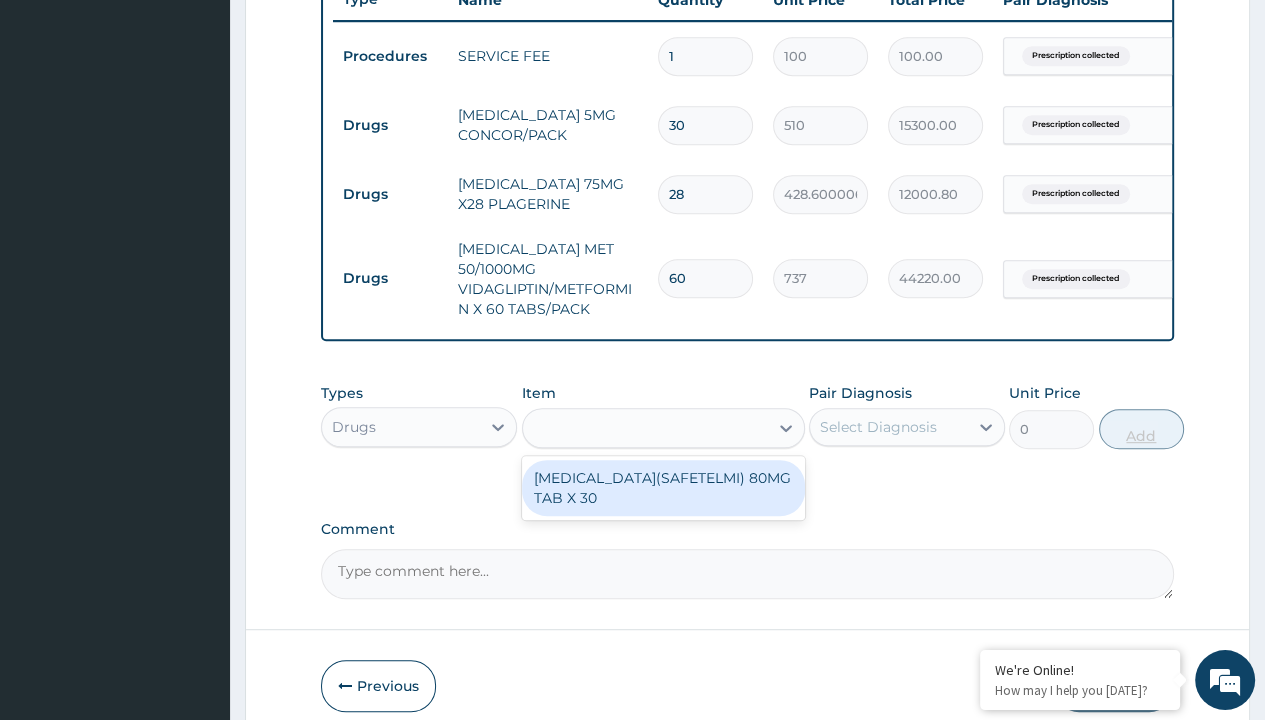 scroll, scrollTop: 856, scrollLeft: 0, axis: vertical 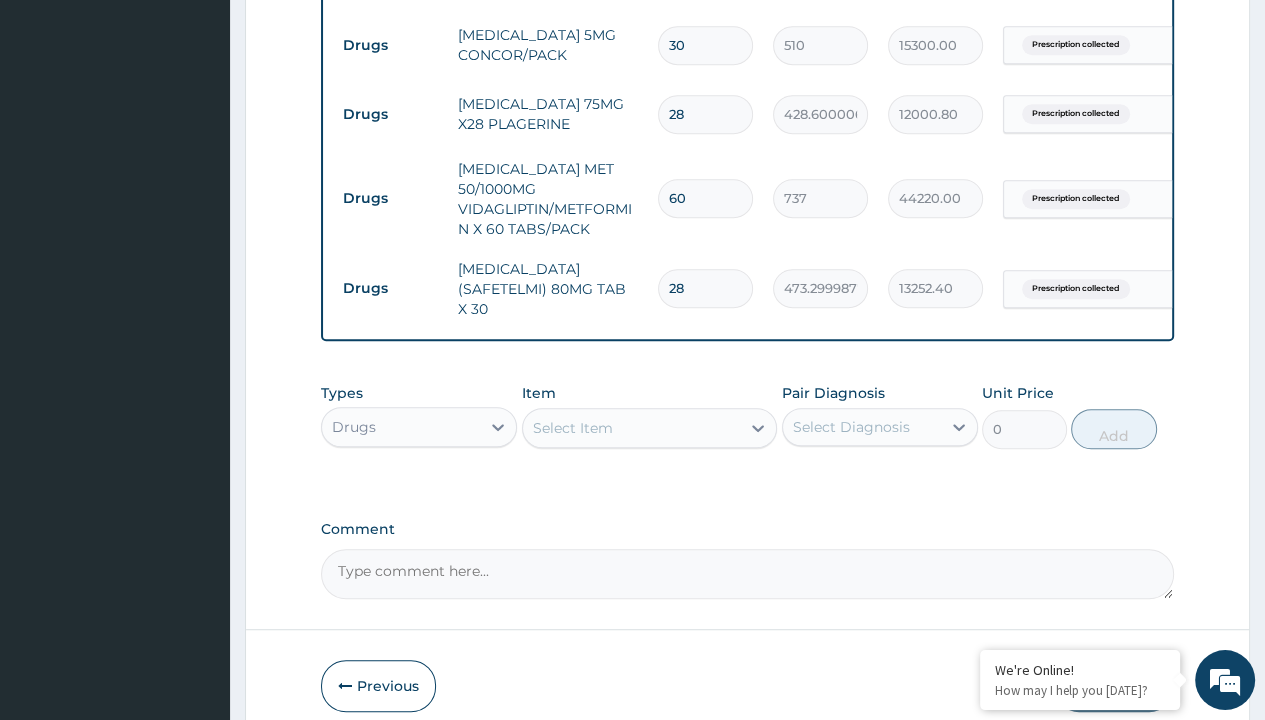click on "Submit" at bounding box center [1114, 686] 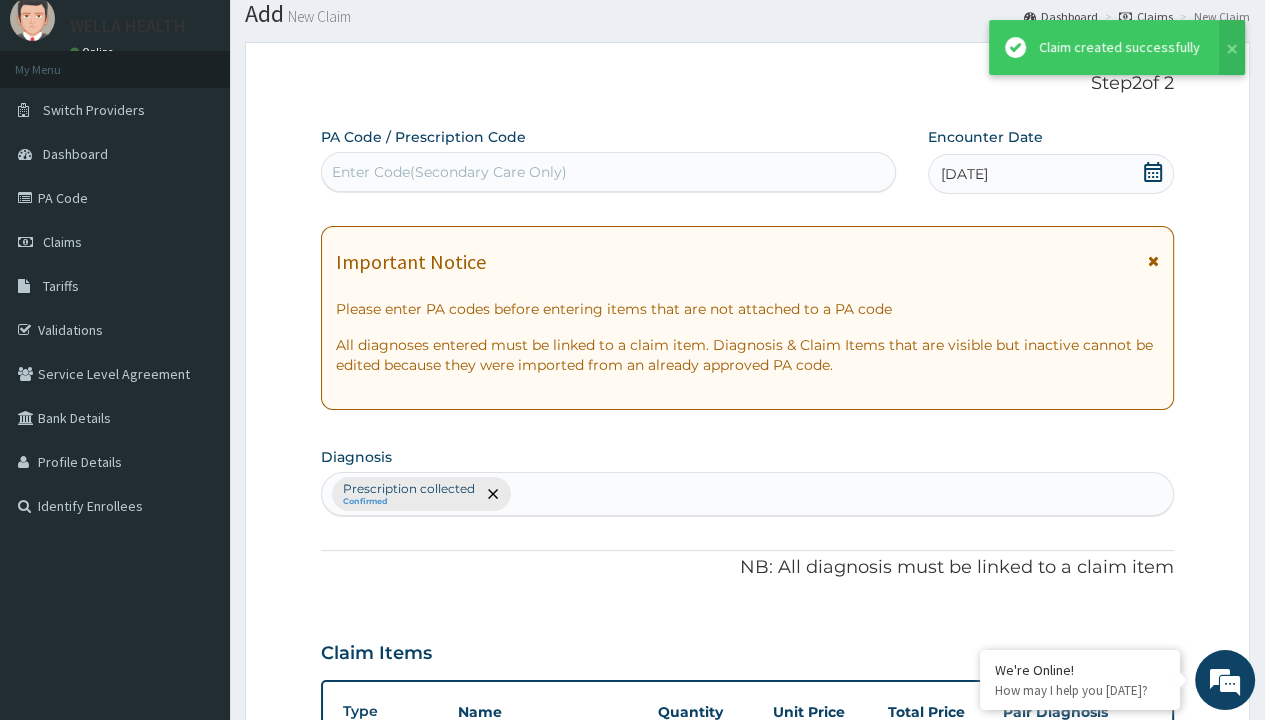 scroll, scrollTop: 925, scrollLeft: 0, axis: vertical 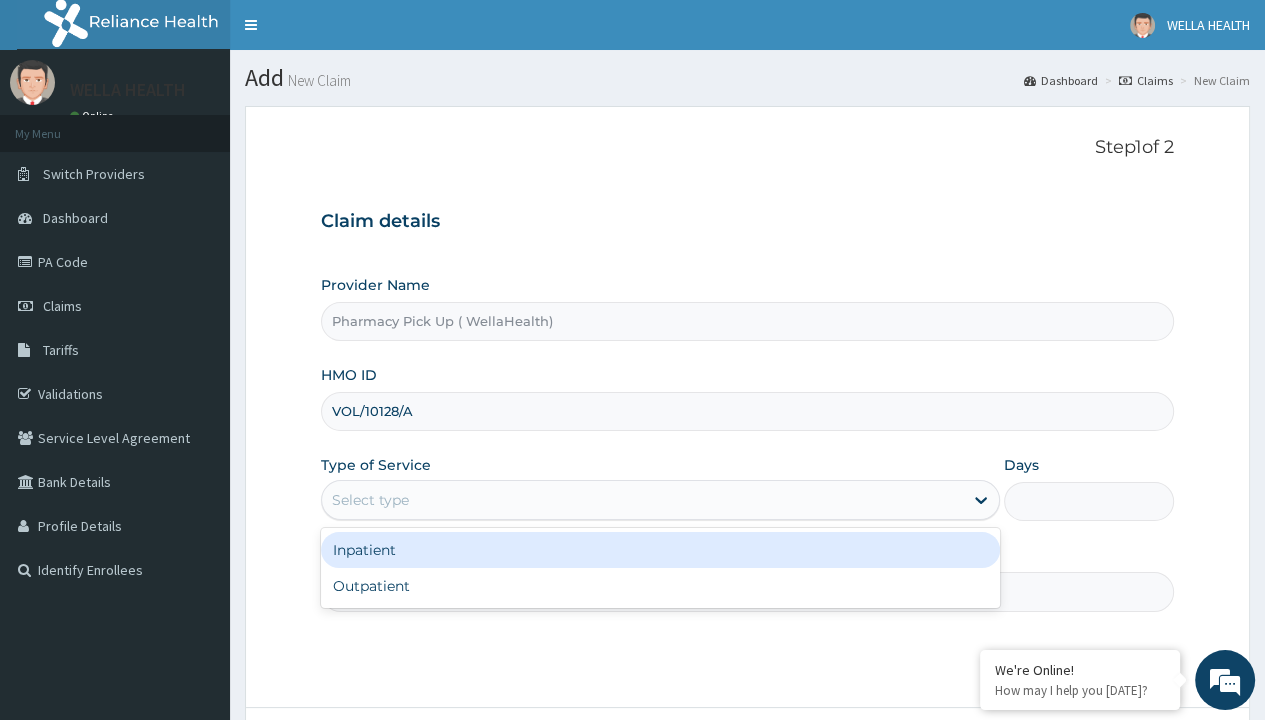 click on "Outpatient" at bounding box center [660, 586] 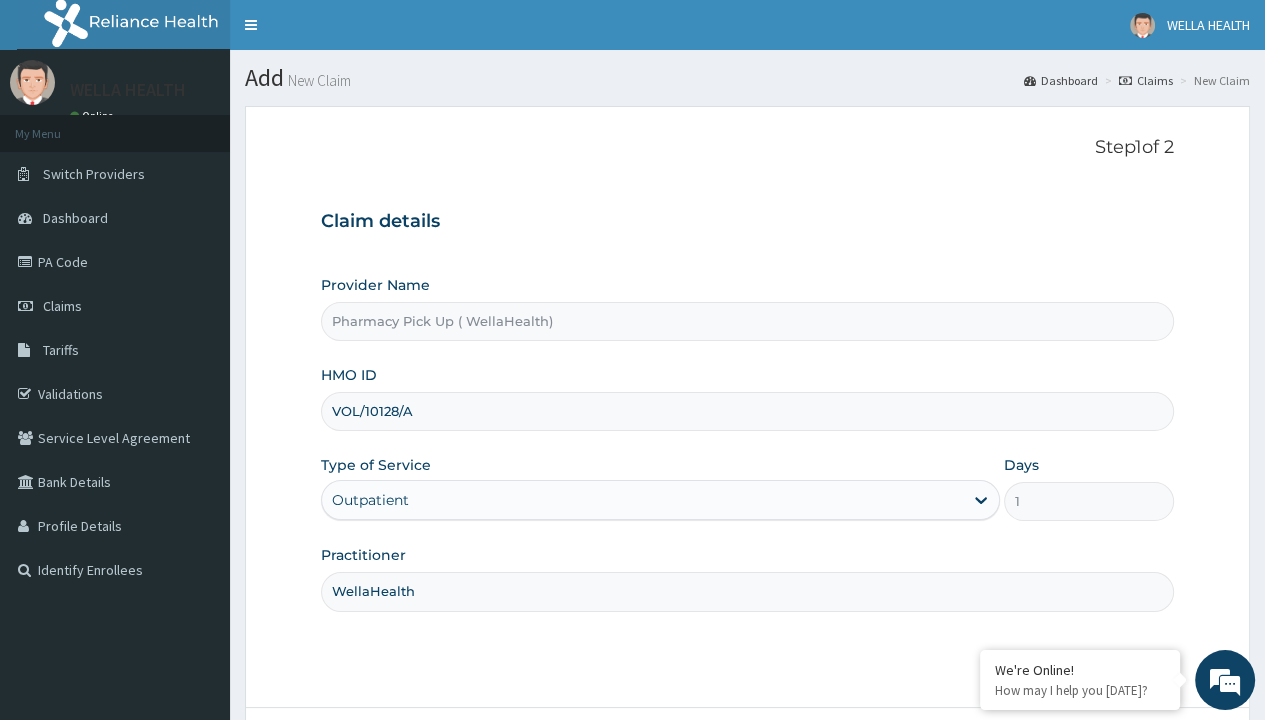click on "Next" at bounding box center (1123, 764) 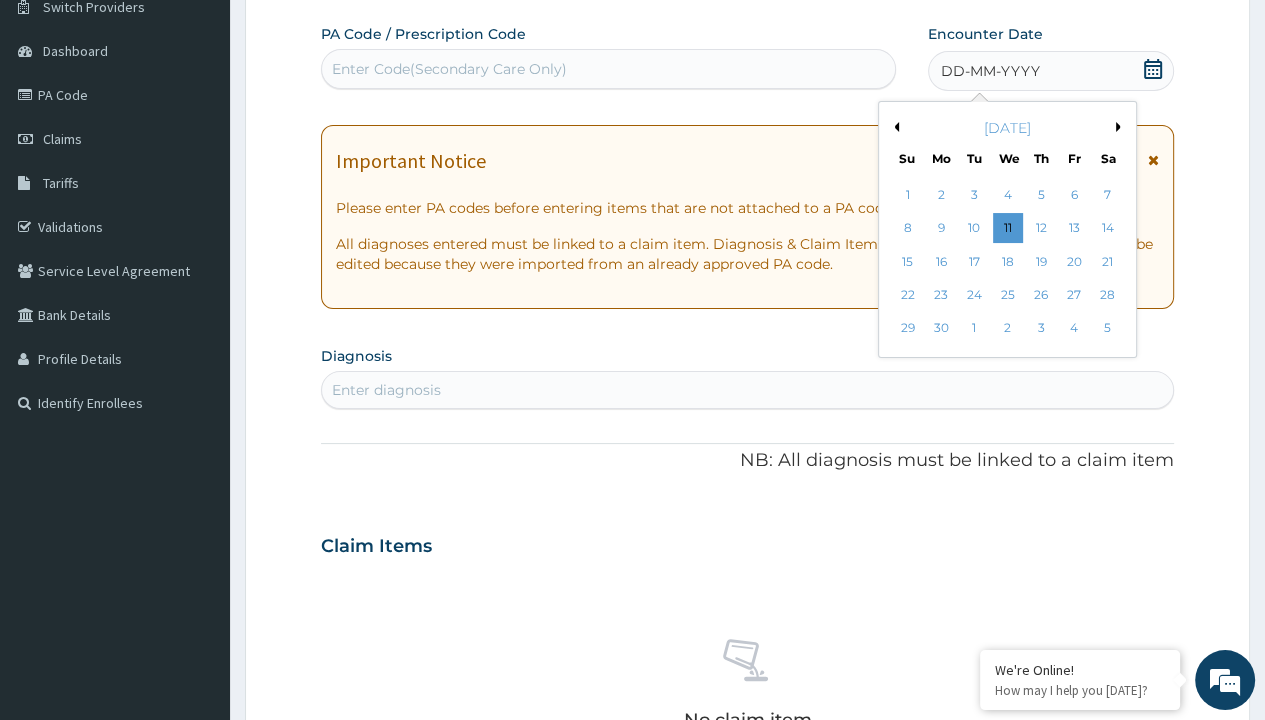 click on "27" at bounding box center [1074, 295] 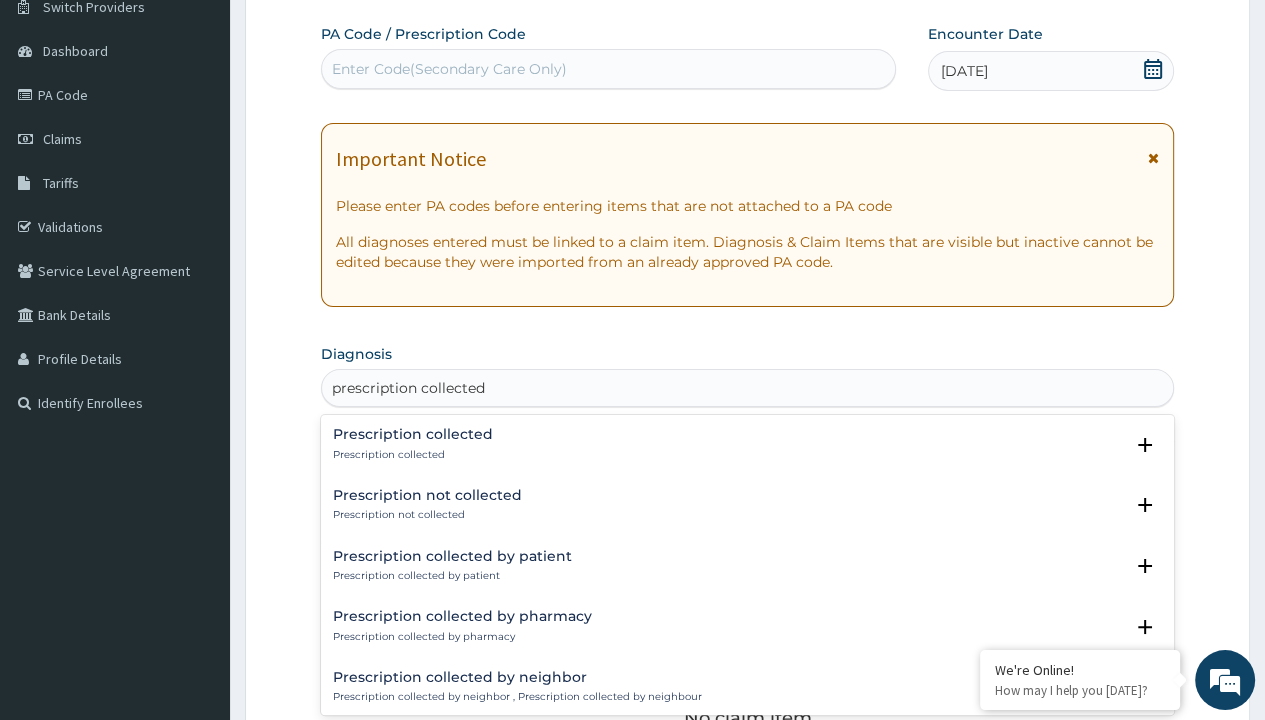 scroll, scrollTop: 0, scrollLeft: 0, axis: both 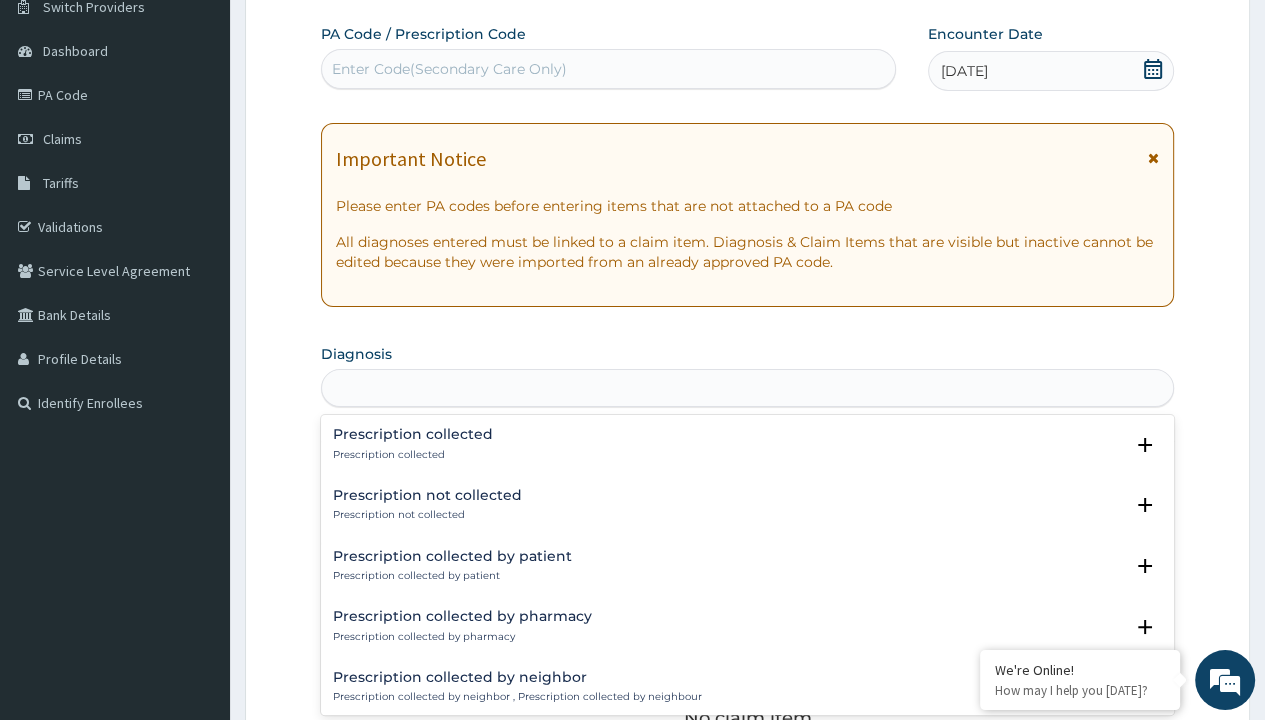 click on "Step  2  of 2 PA Code / Prescription Code Enter Code(Secondary Care Only) Encounter Date 27-06-2025 Important Notice Please enter PA codes before entering items that are not attached to a PA code   All diagnoses entered must be linked to a claim item. Diagnosis & Claim Items that are visible but inactive cannot be edited because they were imported from an already approved PA code. Diagnosis option Prescription collected focused, 1 of 7. 7 results available for search term prescription collected. Use Up and Down to choose options, press Enter to select the currently focused option, press Escape to exit the menu, press Tab to select the option and exit the menu. prescription collected Prescription collected Prescription collected Select Status Query Query covers suspected (?), Keep in view (kiv), Ruled out (r/o) Confirmed Prescription not collected Prescription not collected Select Status Query Query covers suspected (?), Keep in view (kiv), Ruled out (r/o) Confirmed Prescription collected by patient Query Item" at bounding box center (747, 571) 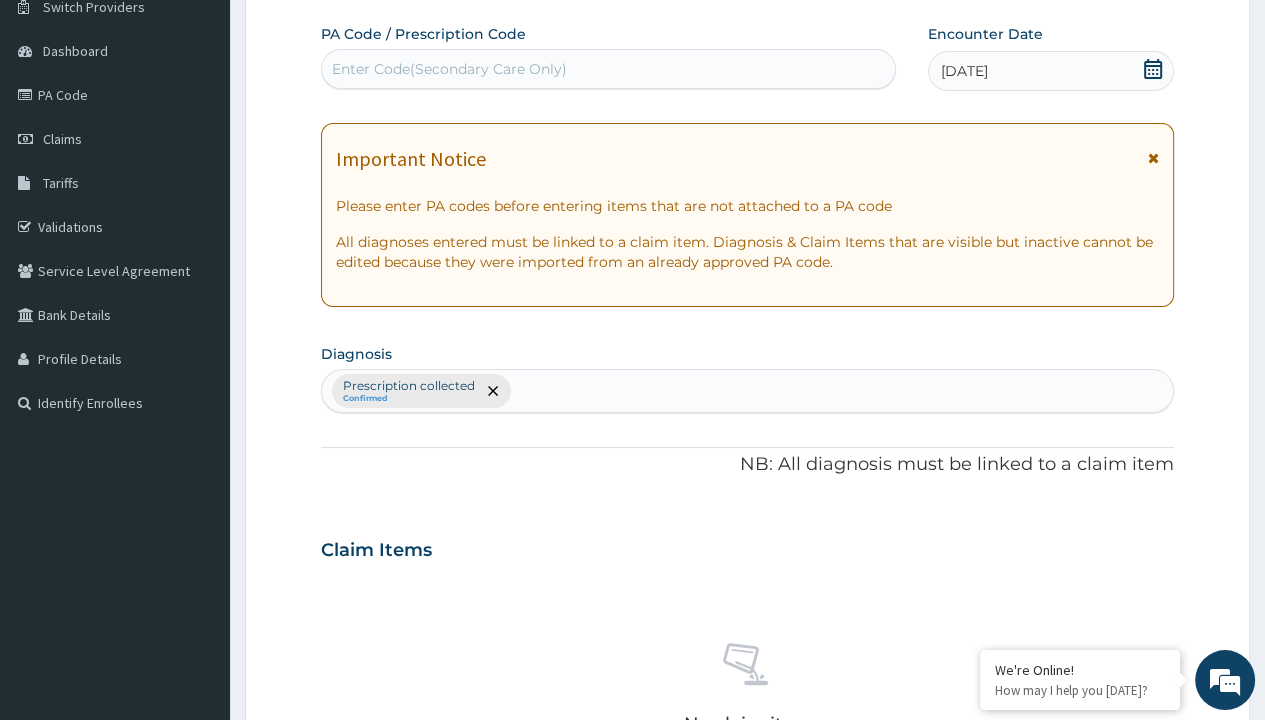 scroll, scrollTop: 698, scrollLeft: 0, axis: vertical 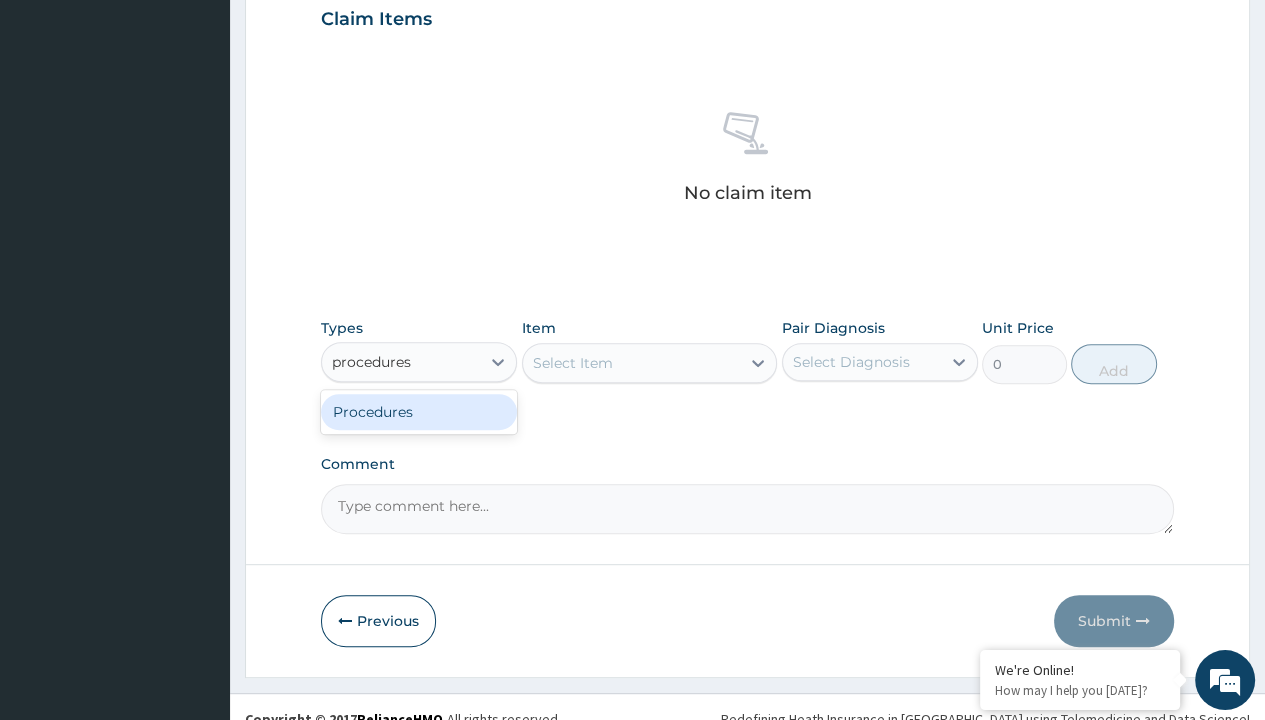 click on "Procedures" at bounding box center [419, 412] 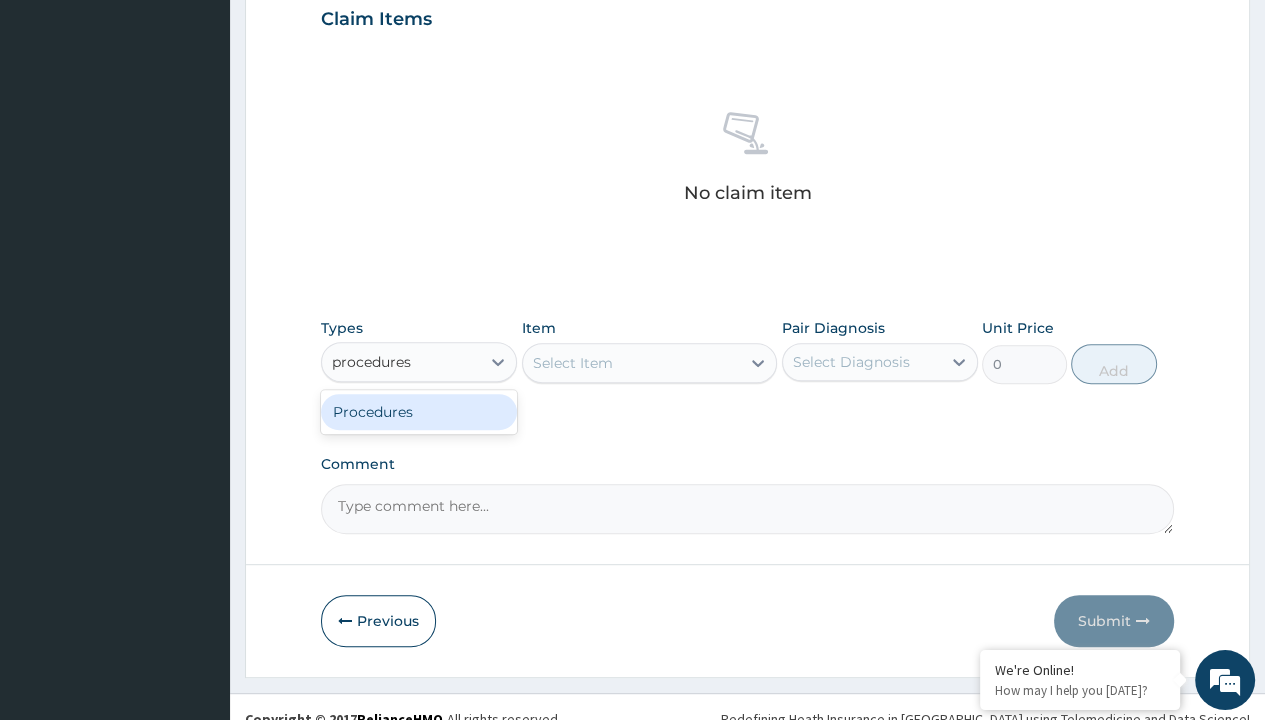 type 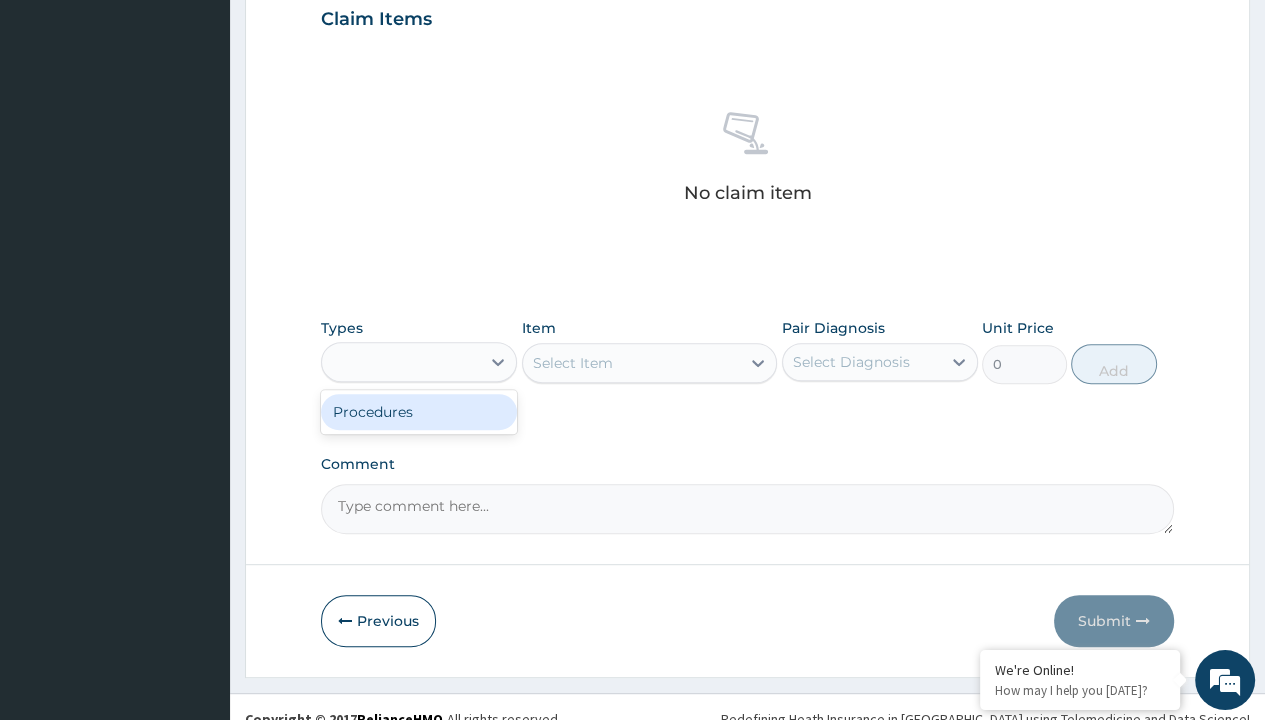 scroll, scrollTop: 0, scrollLeft: 0, axis: both 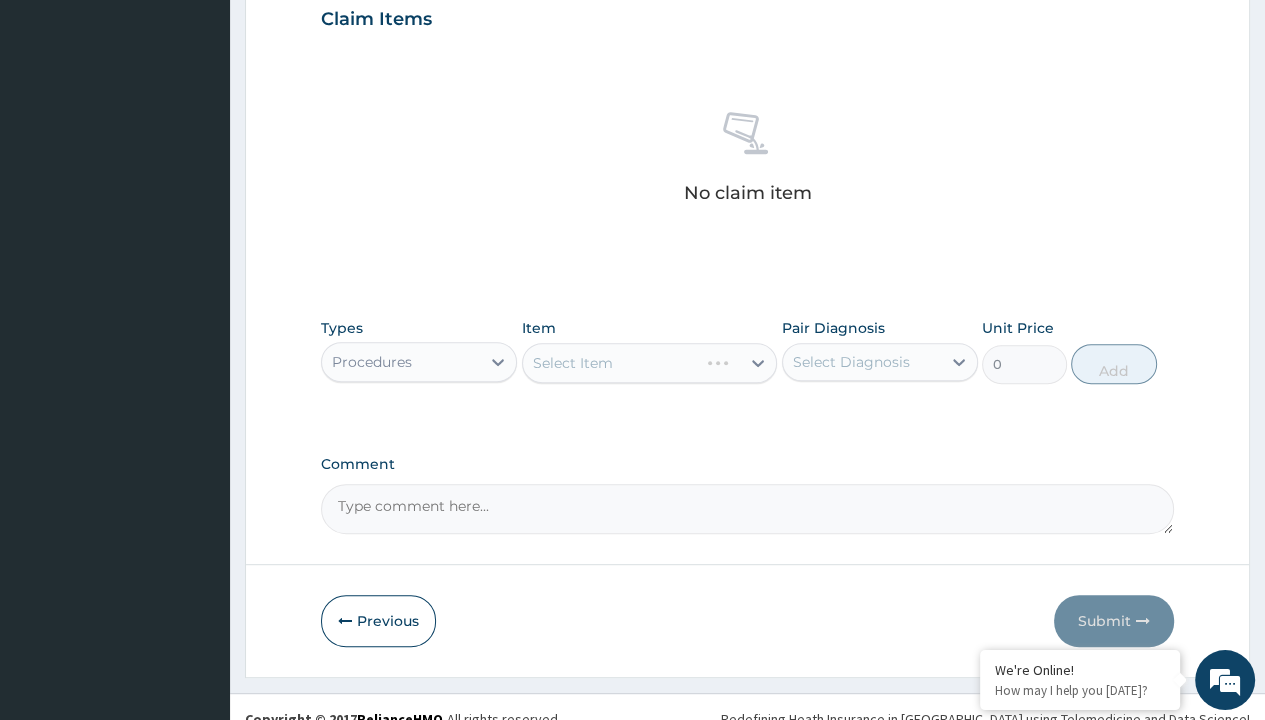 click on "Select Item" at bounding box center [573, 363] 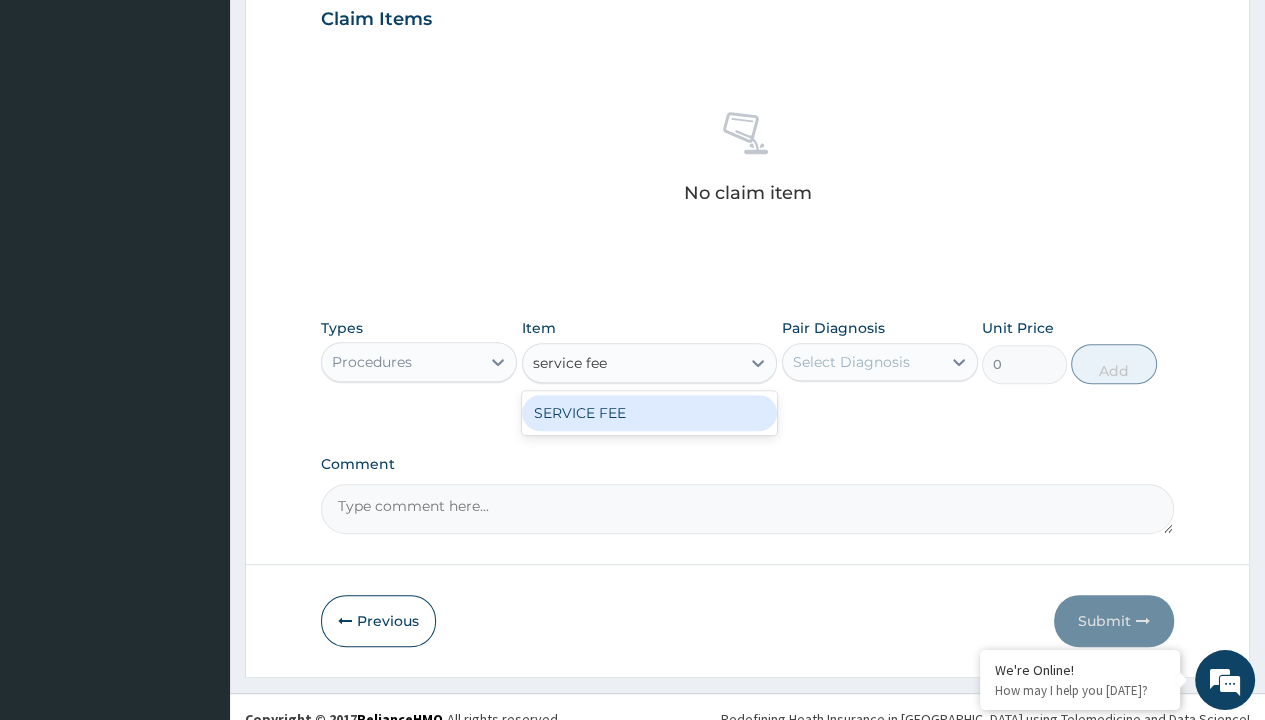 click on "SERVICE FEE" at bounding box center (650, 413) 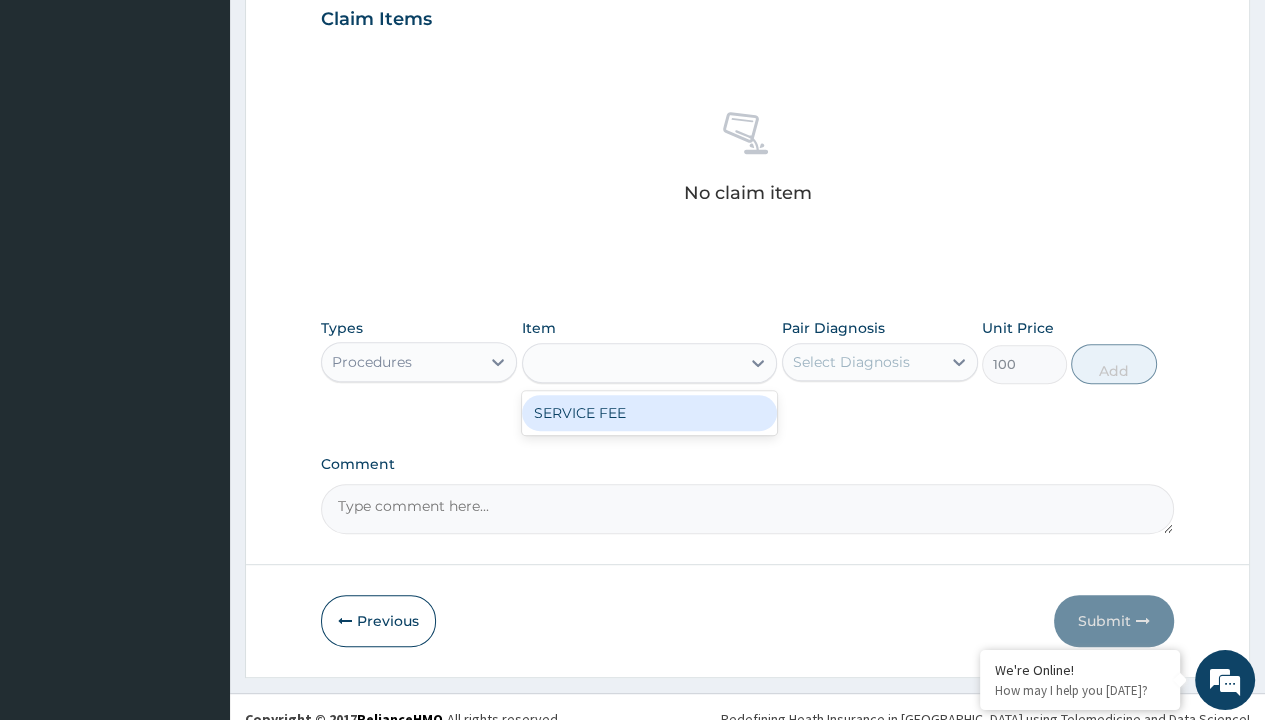 scroll, scrollTop: 0, scrollLeft: 0, axis: both 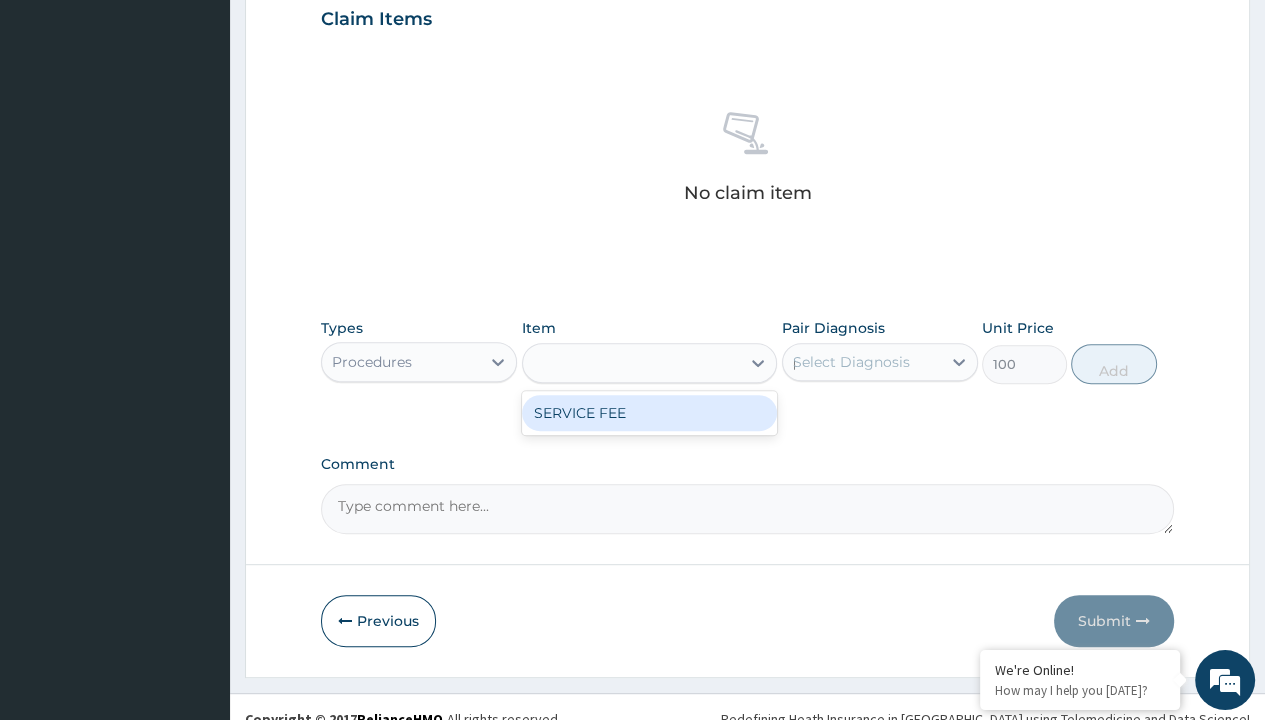 type 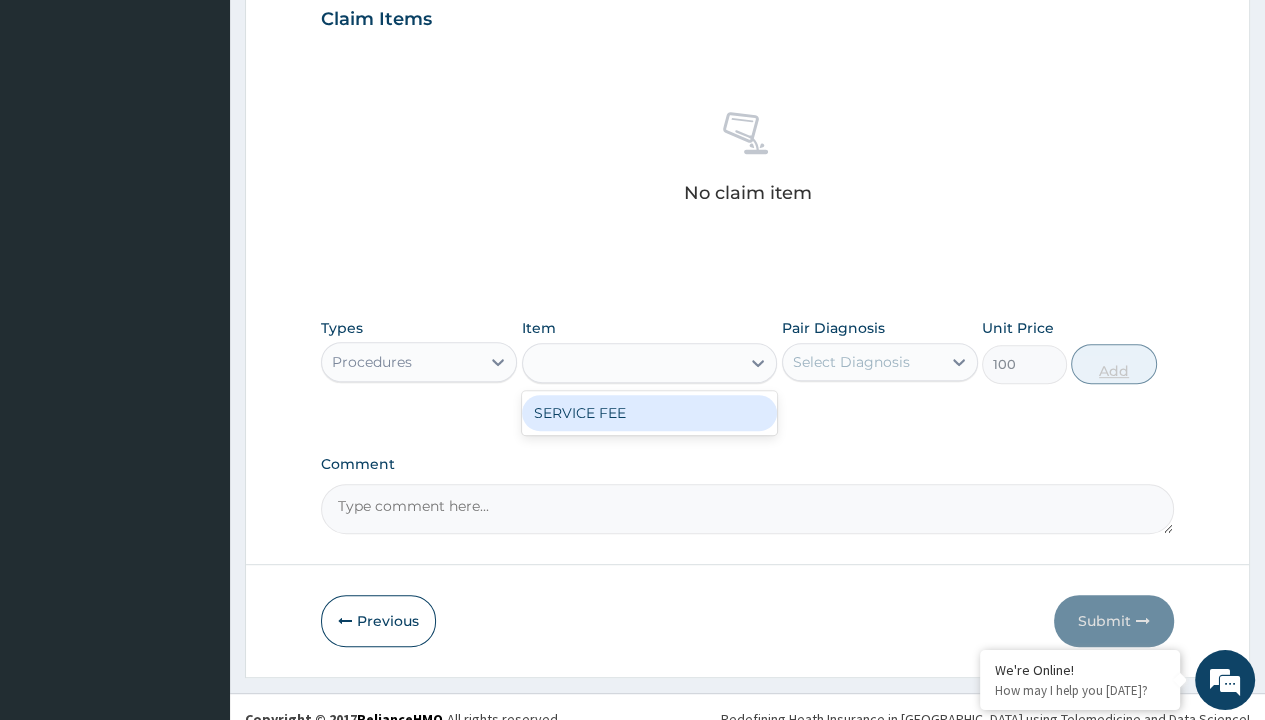 click on "Add" at bounding box center [1113, 364] 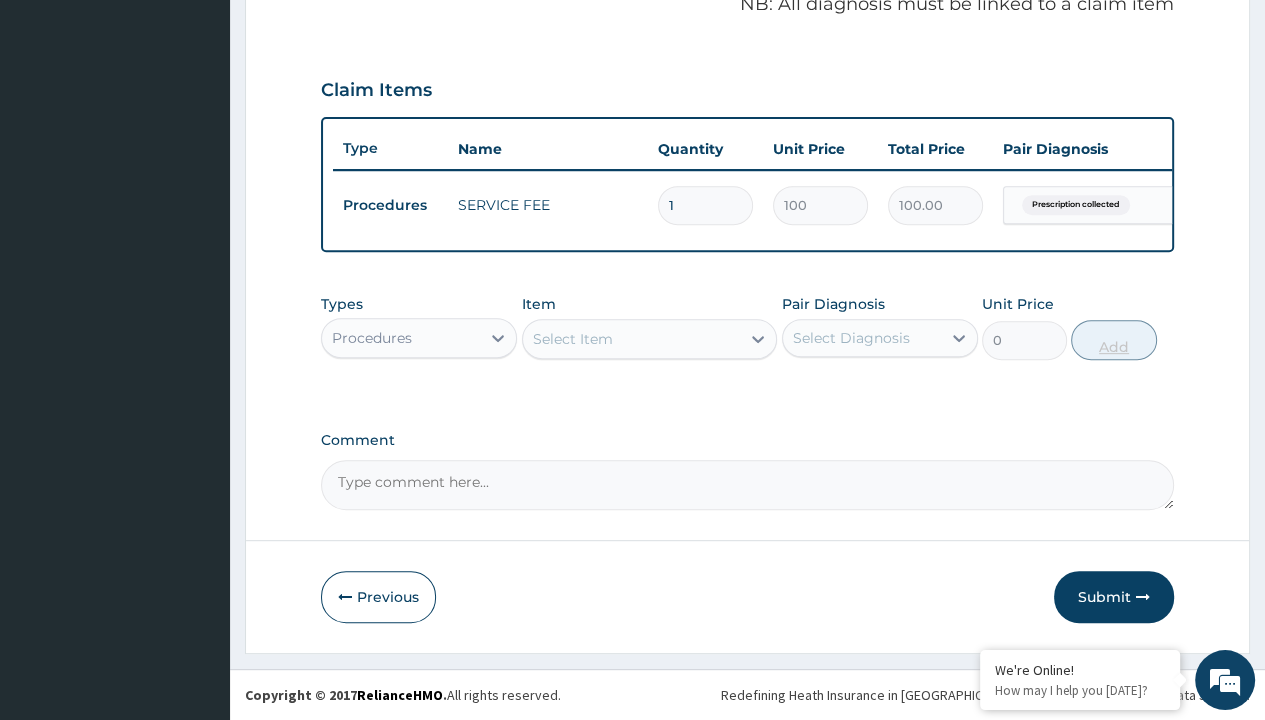 scroll, scrollTop: 639, scrollLeft: 0, axis: vertical 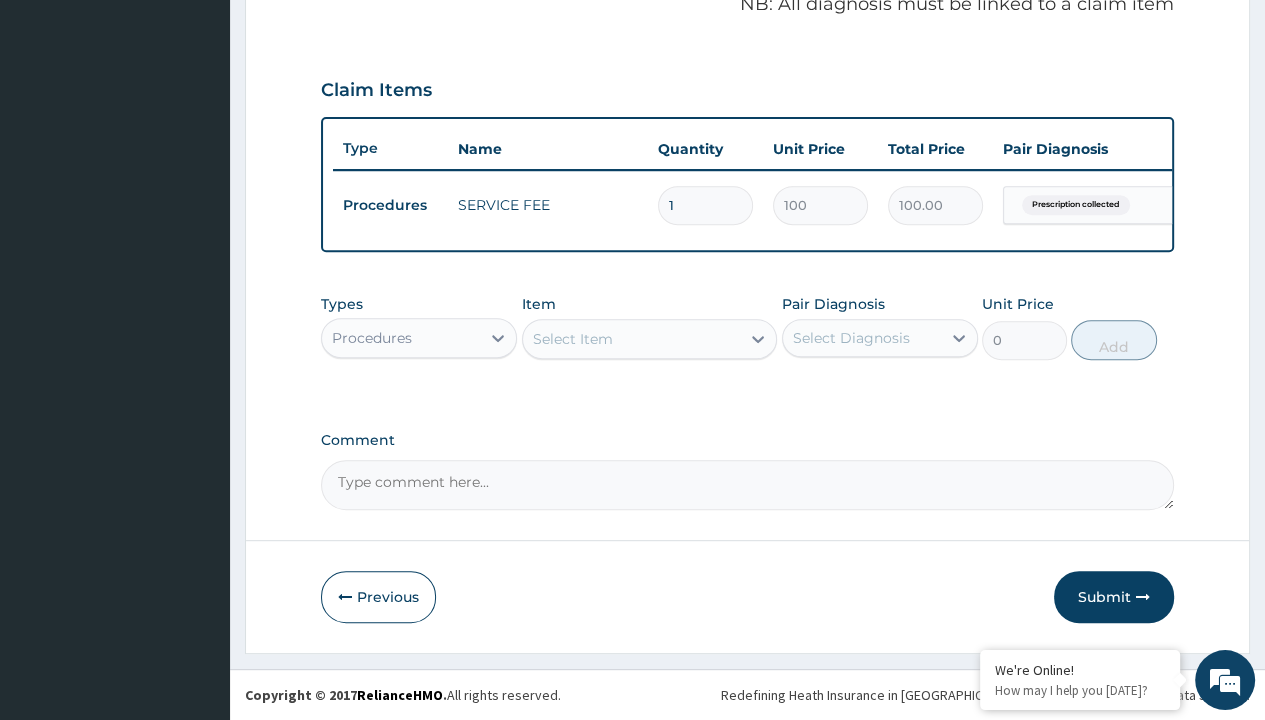 click on "Step  2  of 2 PA Code / Prescription Code Enter Code(Secondary Care Only) Encounter Date 27-06-2025 Important Notice Please enter PA codes before entering items that are not attached to a PA code   All diagnoses entered must be linked to a claim item. Diagnosis & Claim Items that are visible but inactive cannot be edited because they were imported from an already approved PA code. Diagnosis Prescription collected Confirmed NB: All diagnosis must be linked to a claim item Claim Items Type Name Quantity Unit Price Total Price Pair Diagnosis Actions Procedures SERVICE FEE 1 100 100.00 Prescription collected Delete Types Procedures Item Select Item Pair Diagnosis Select Diagnosis Unit Price 0 Add Comment     Previous   Submit" at bounding box center (747, 66) 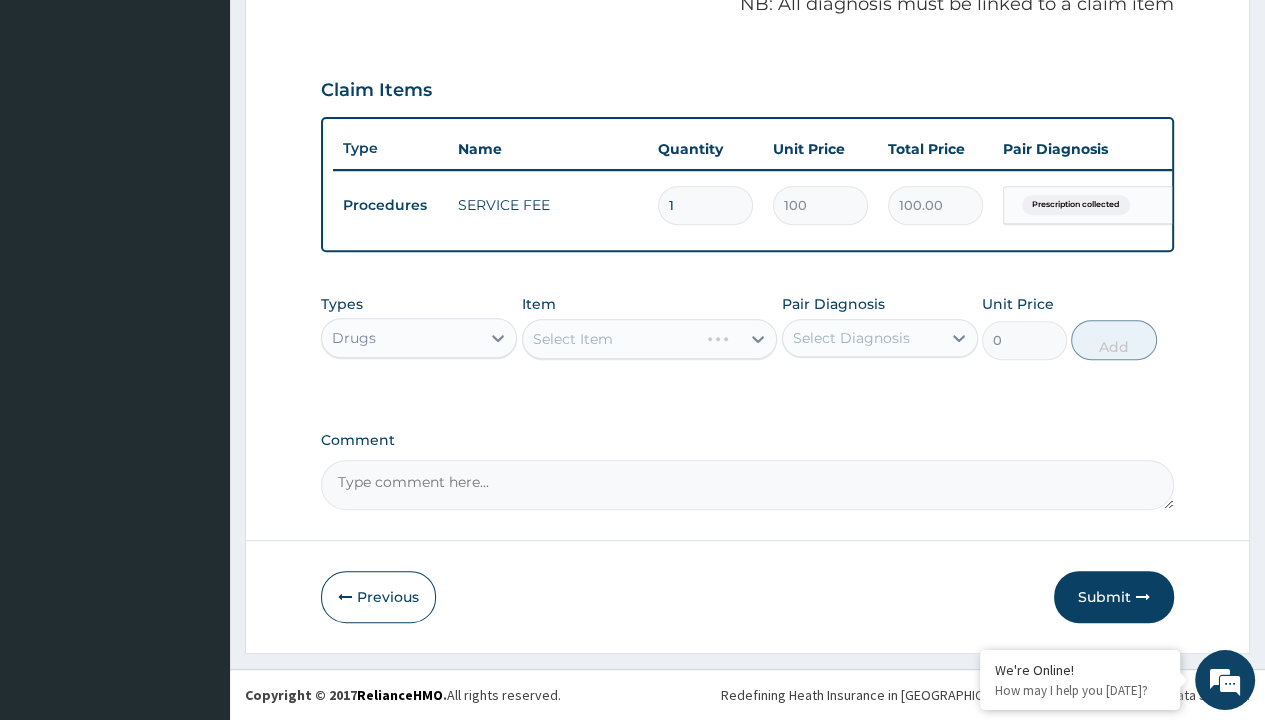 click on "Select Item" at bounding box center [573, 339] 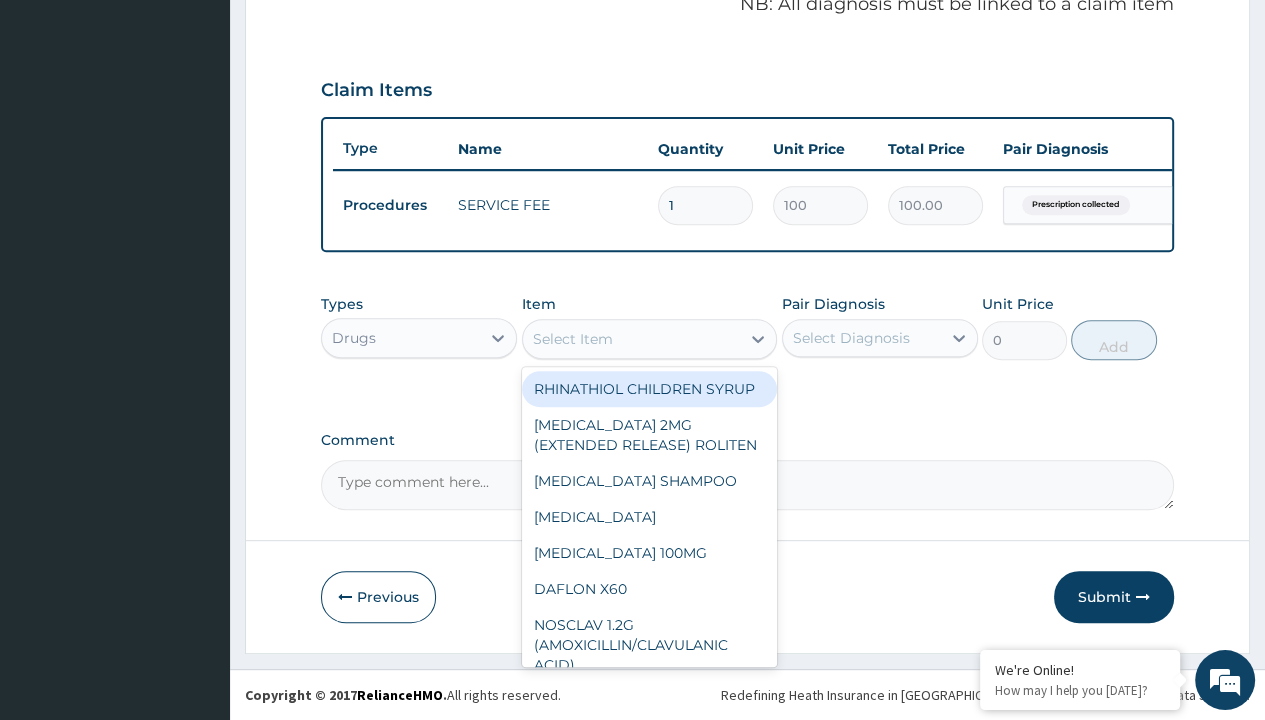 type on "olopatadine eyedrop" 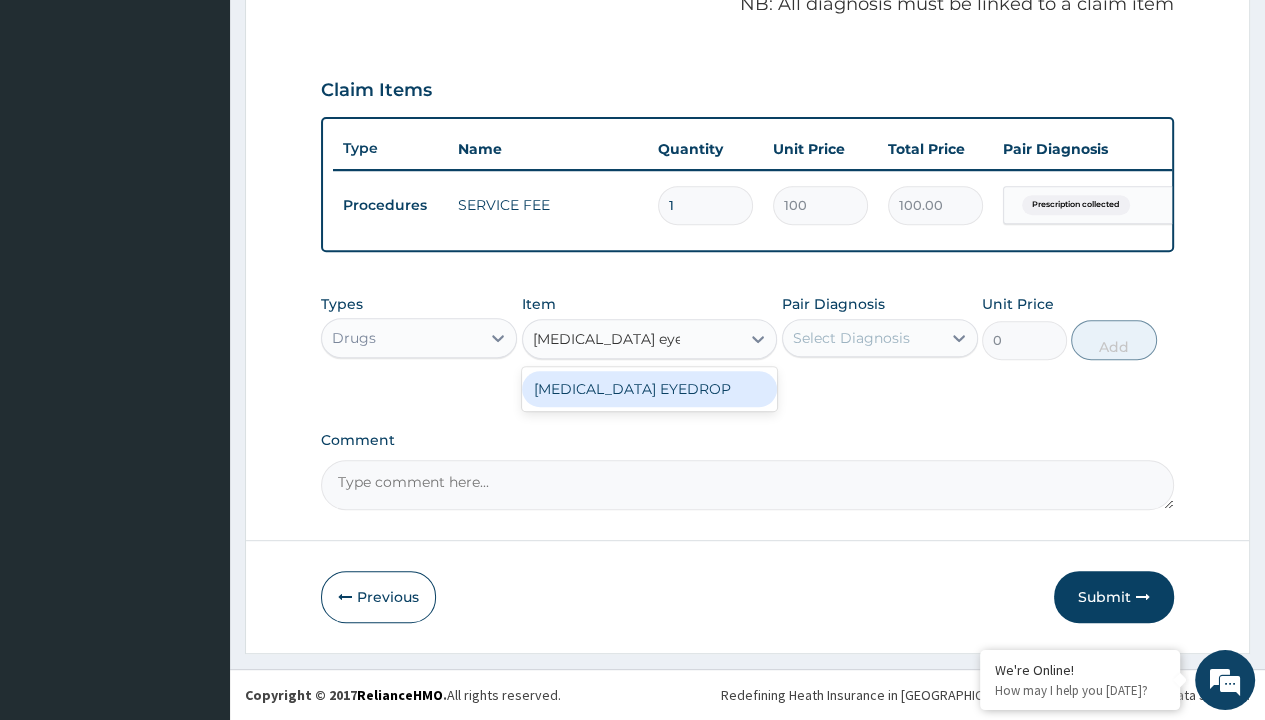 click on "[MEDICAL_DATA] EYEDROP" at bounding box center [650, 389] 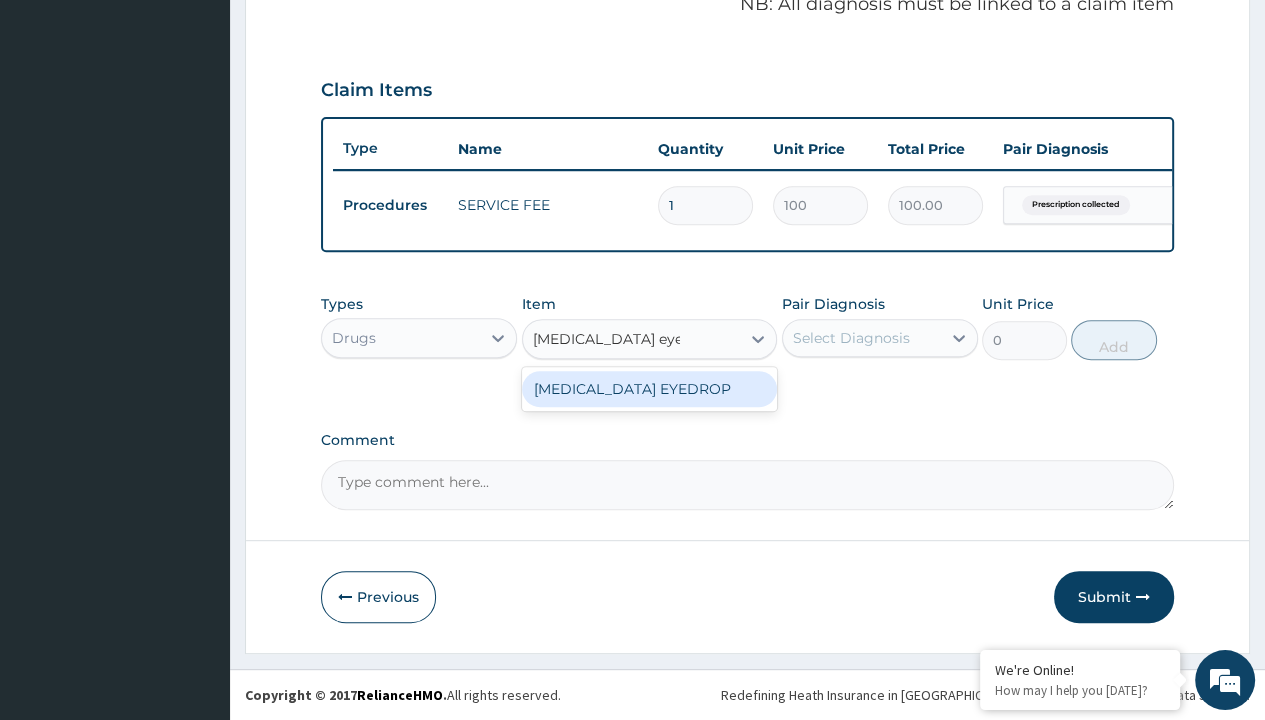 type 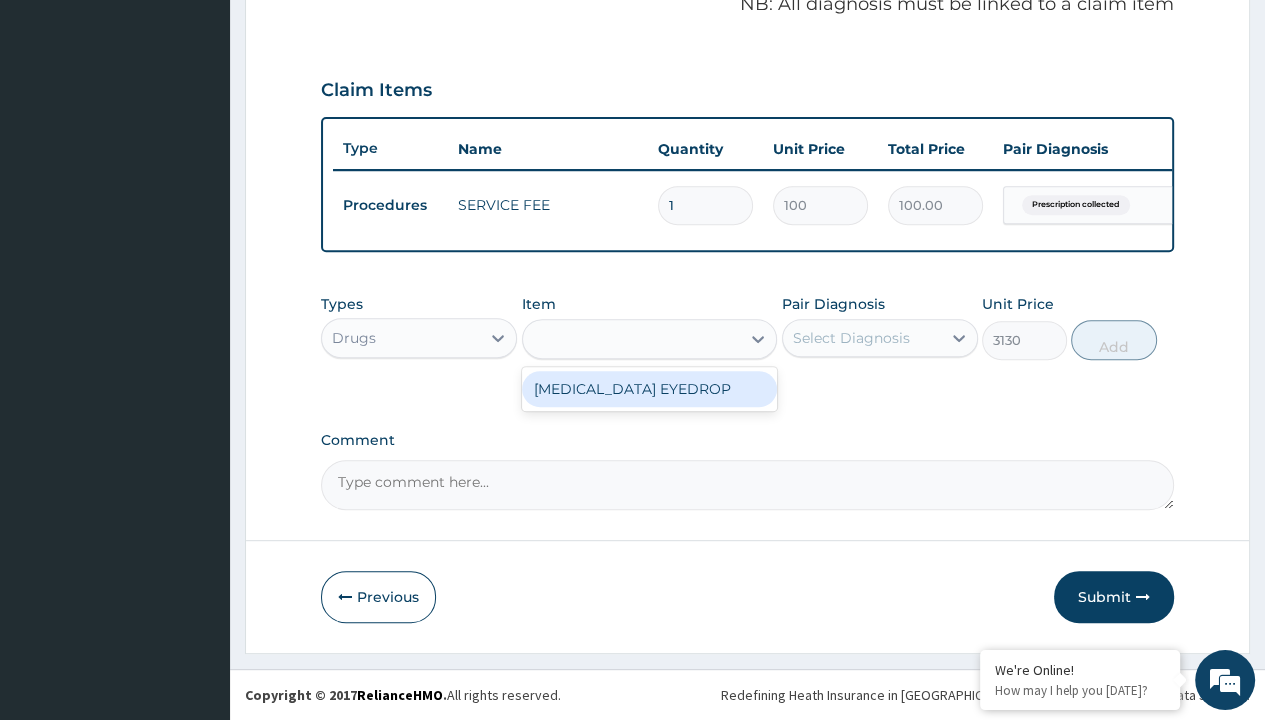 scroll, scrollTop: 0, scrollLeft: 0, axis: both 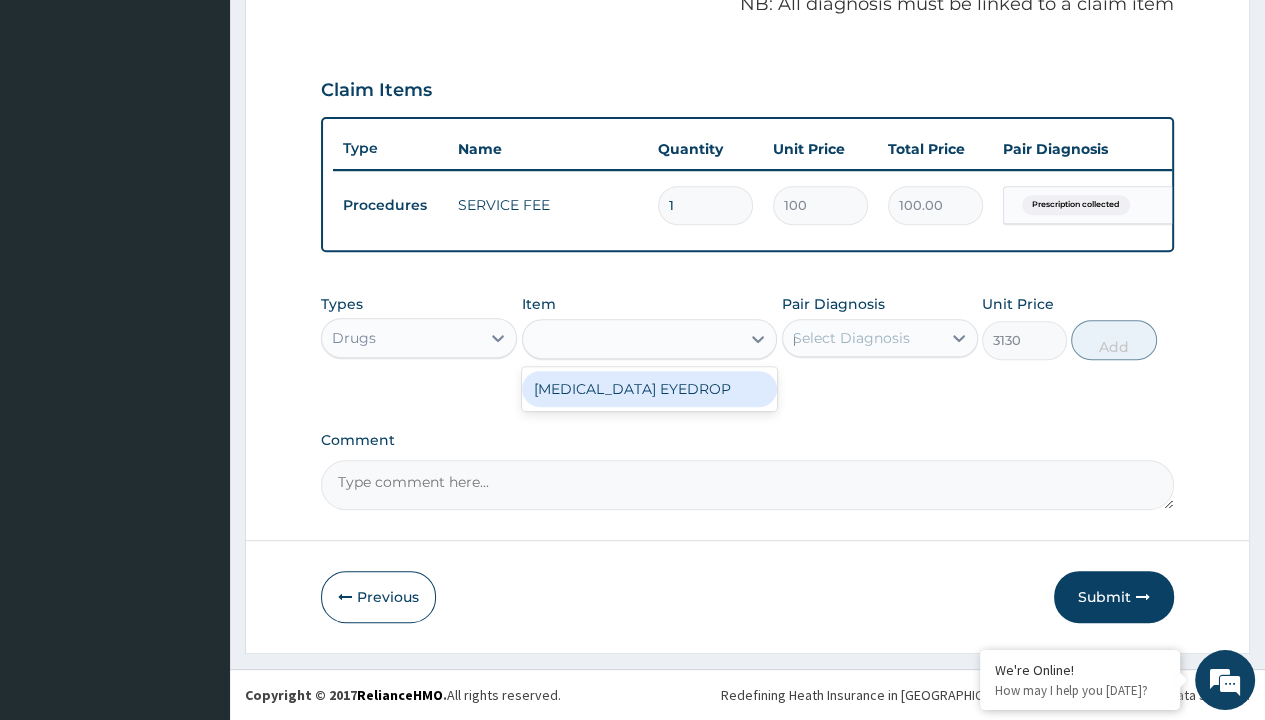 type 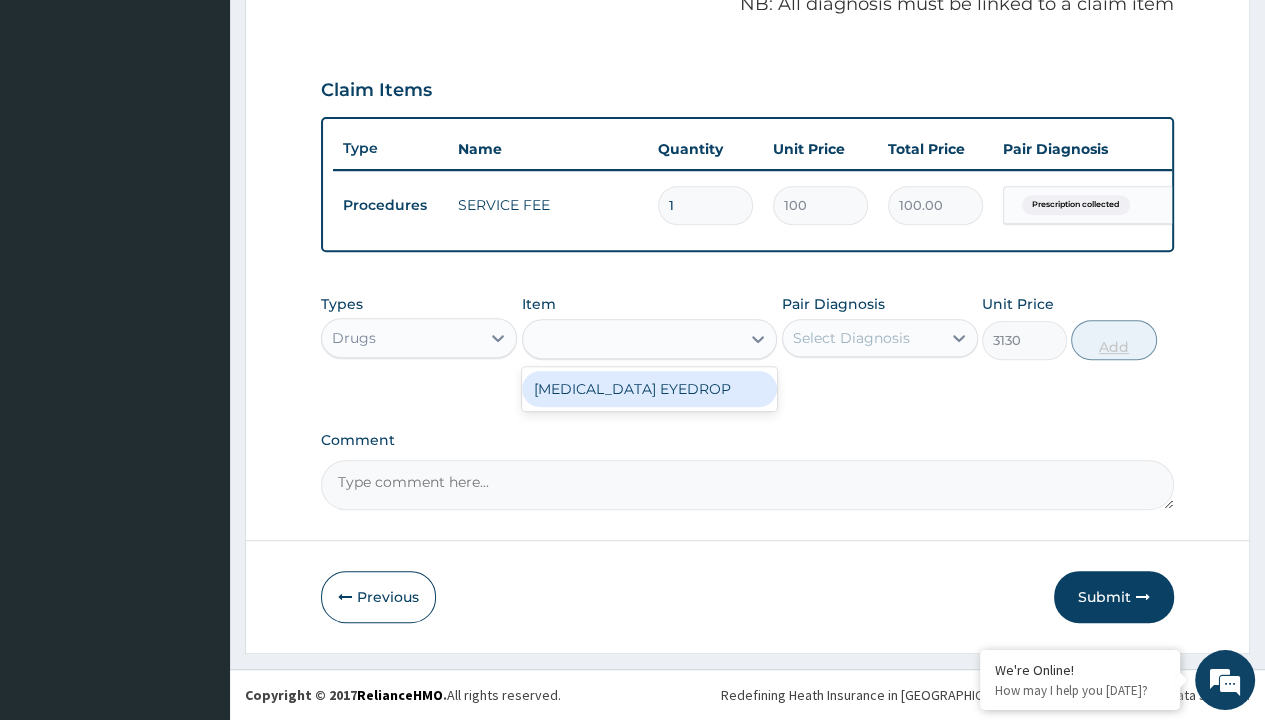 click on "Add" at bounding box center (1113, 340) 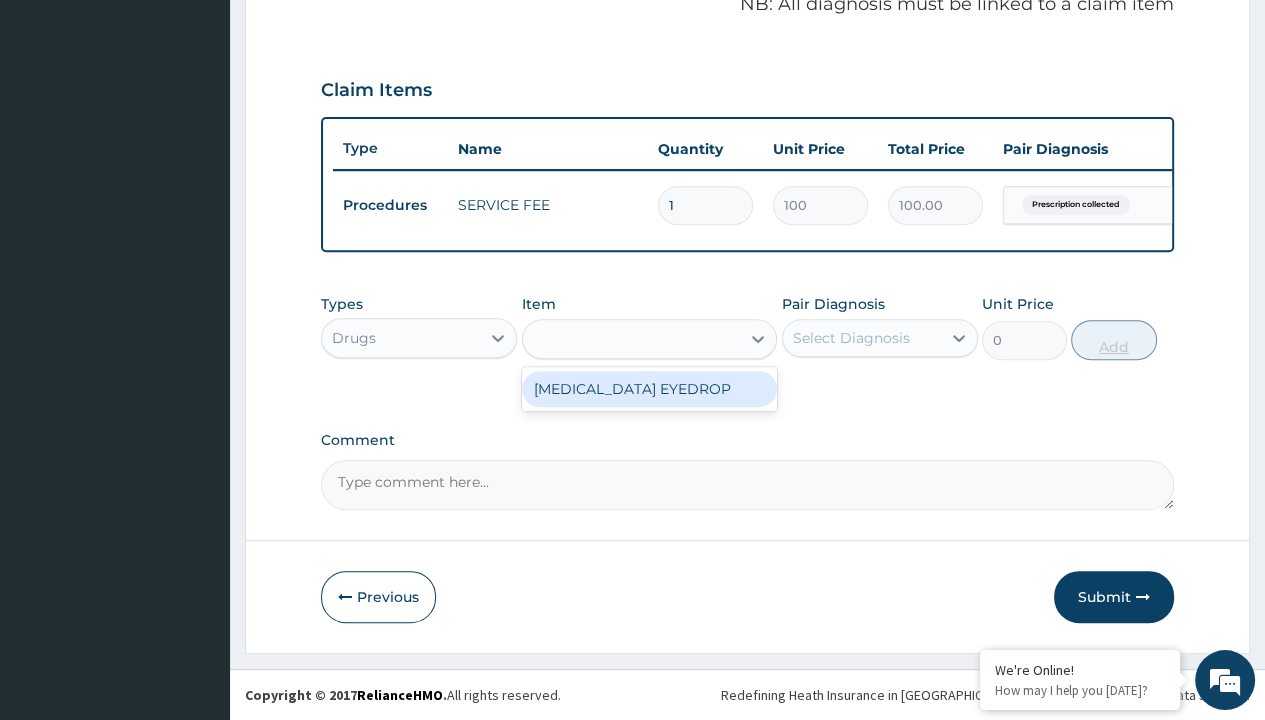 scroll, scrollTop: 0, scrollLeft: 0, axis: both 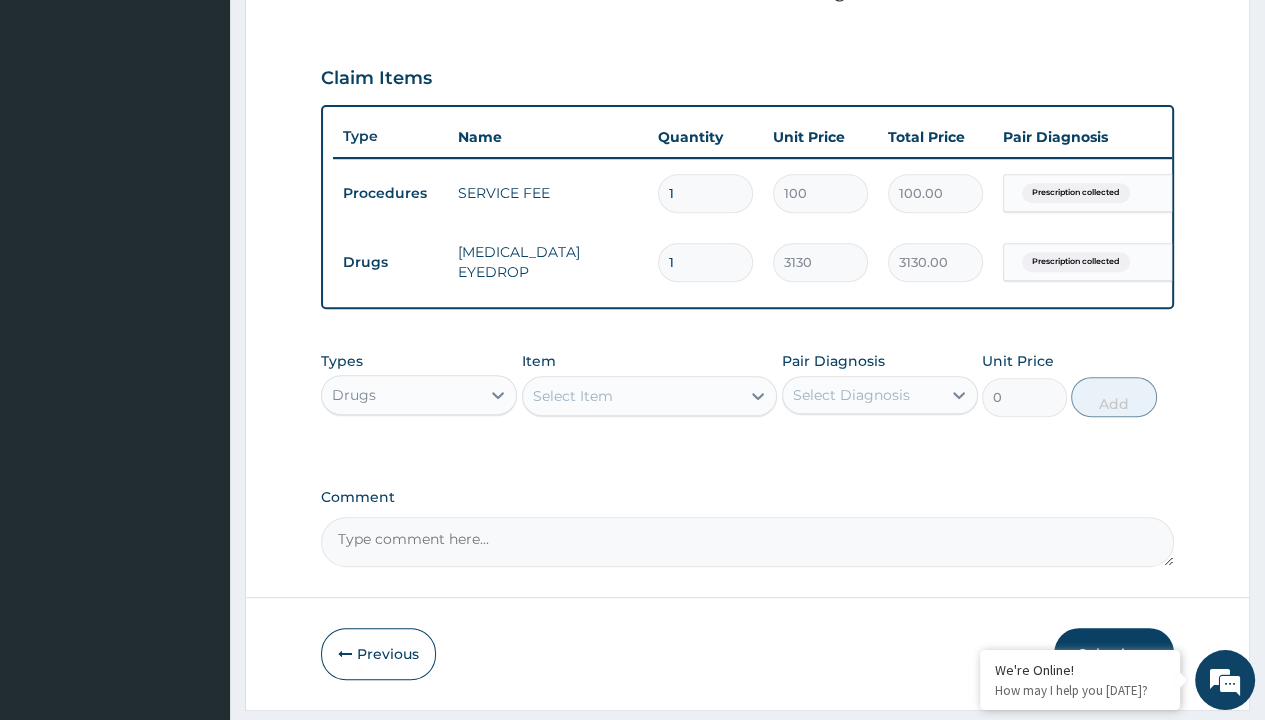 click on "Submit" at bounding box center (1114, 654) 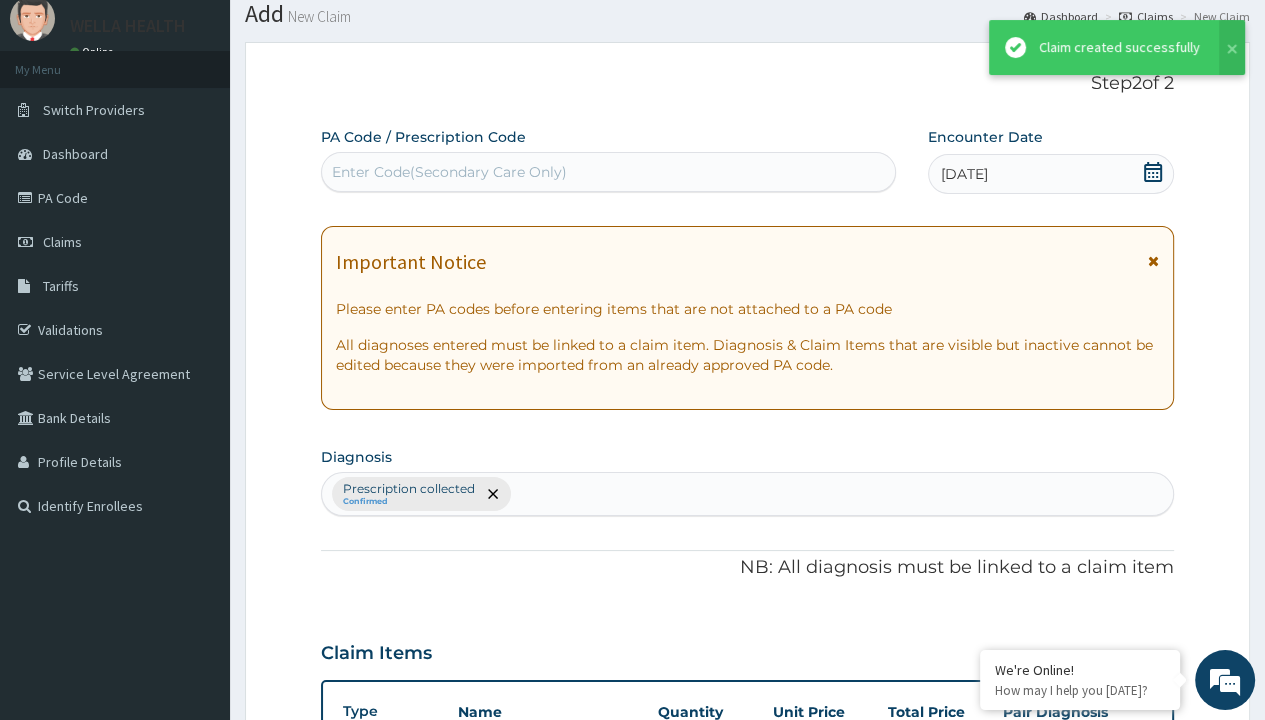 scroll, scrollTop: 708, scrollLeft: 0, axis: vertical 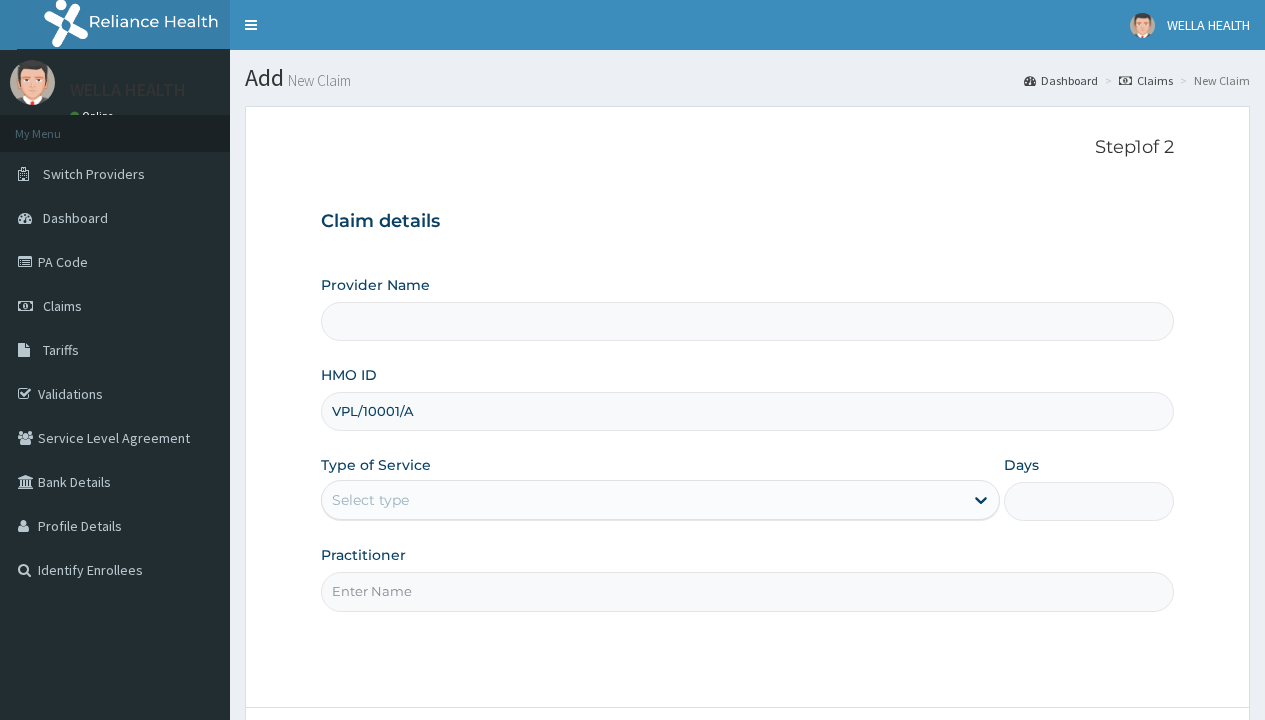 type on "VPL/10001/A" 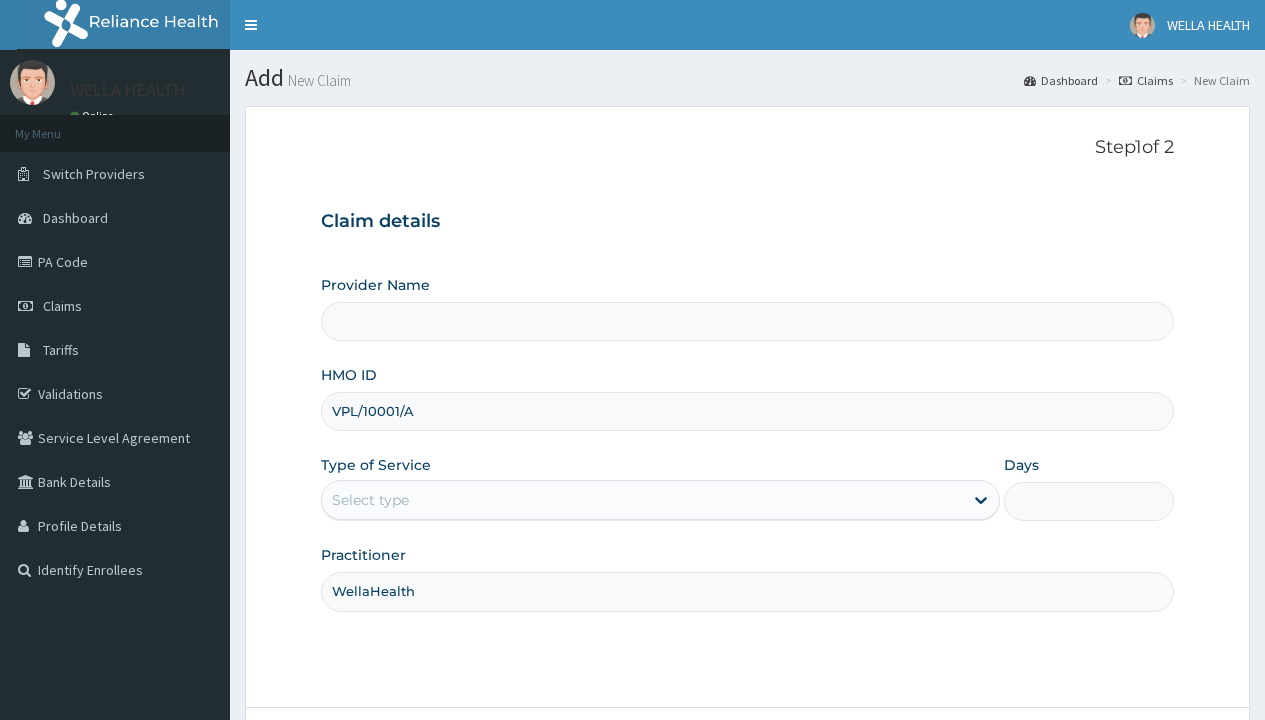 scroll, scrollTop: 0, scrollLeft: 0, axis: both 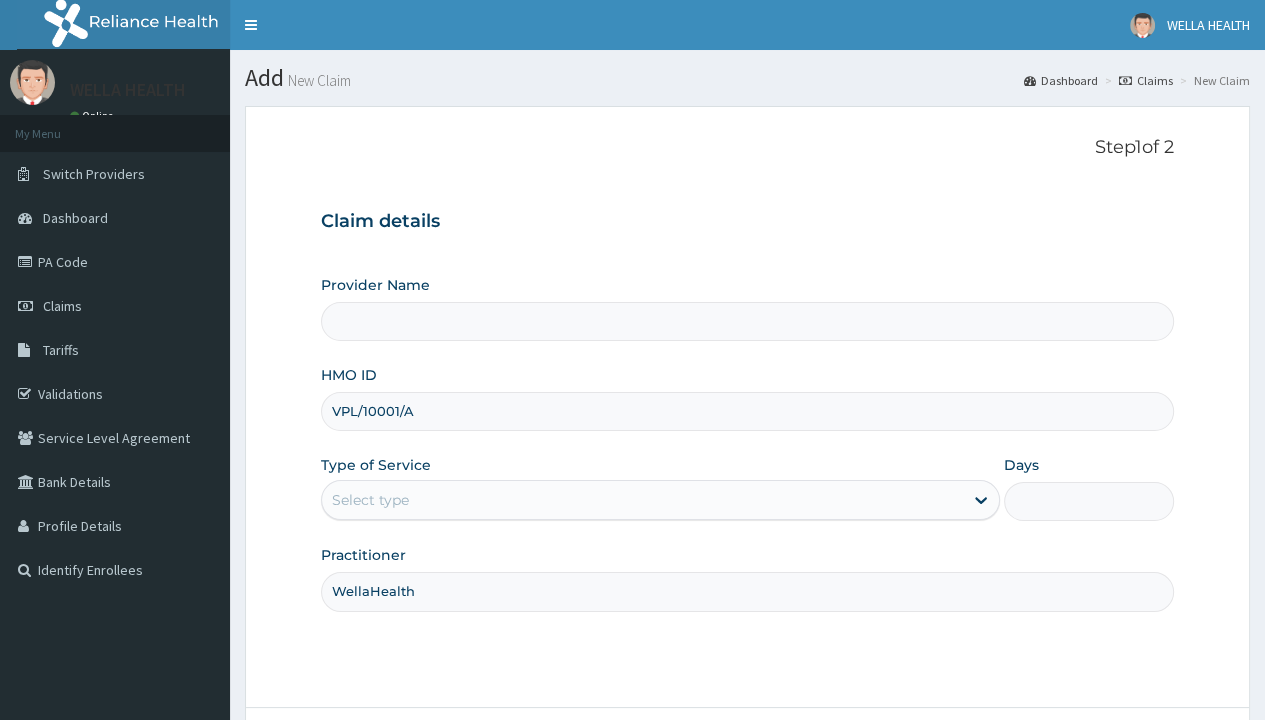 type on "WellaHealth" 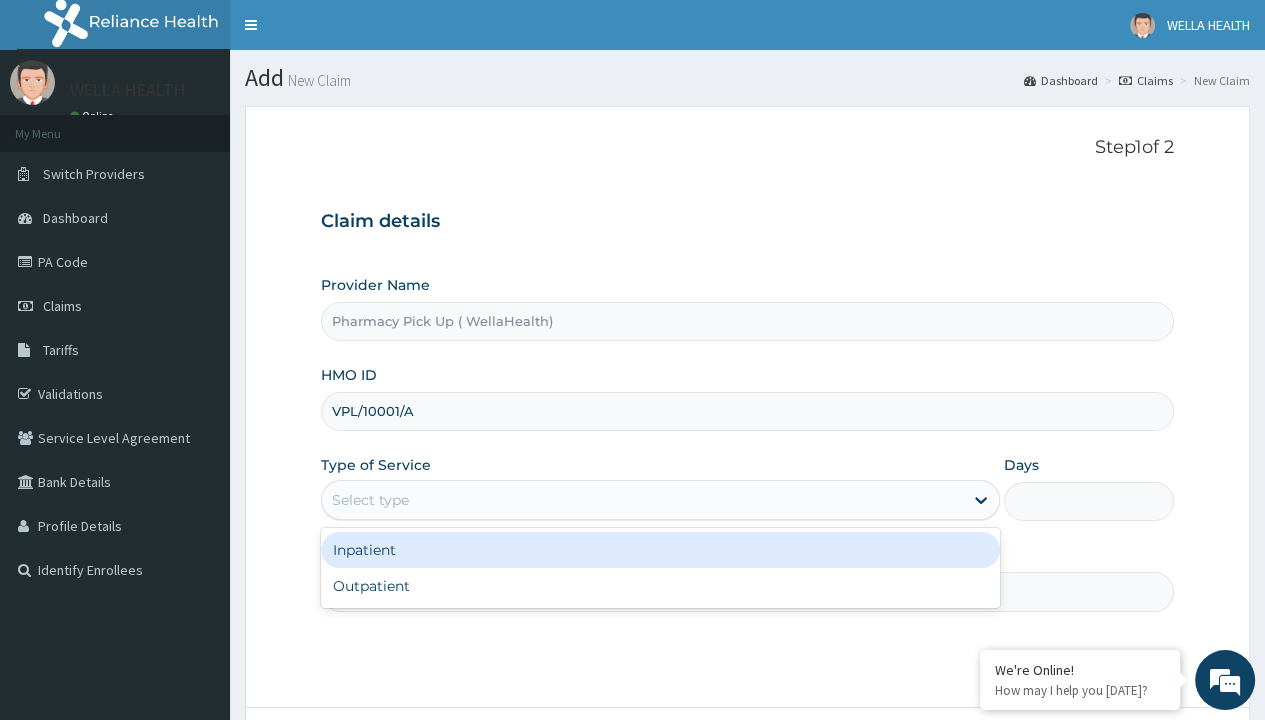 type on "Pharmacy Pick Up ( WellaHealth)" 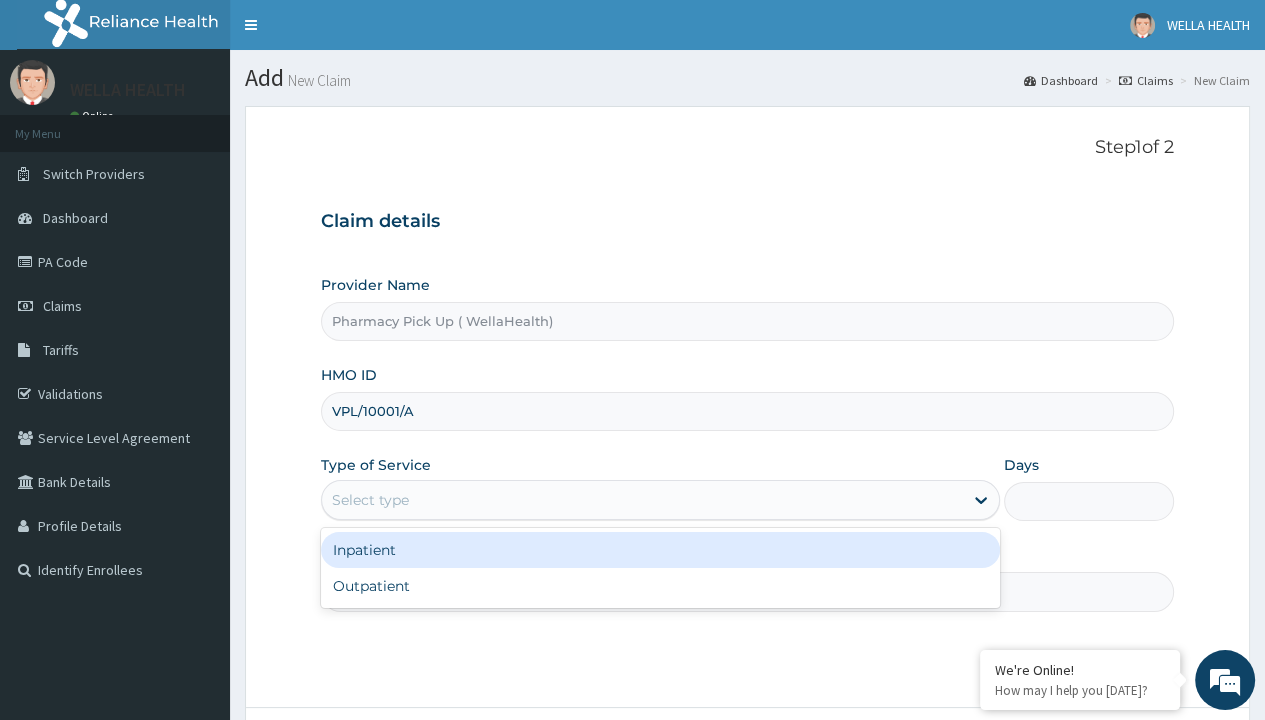 scroll, scrollTop: 0, scrollLeft: 0, axis: both 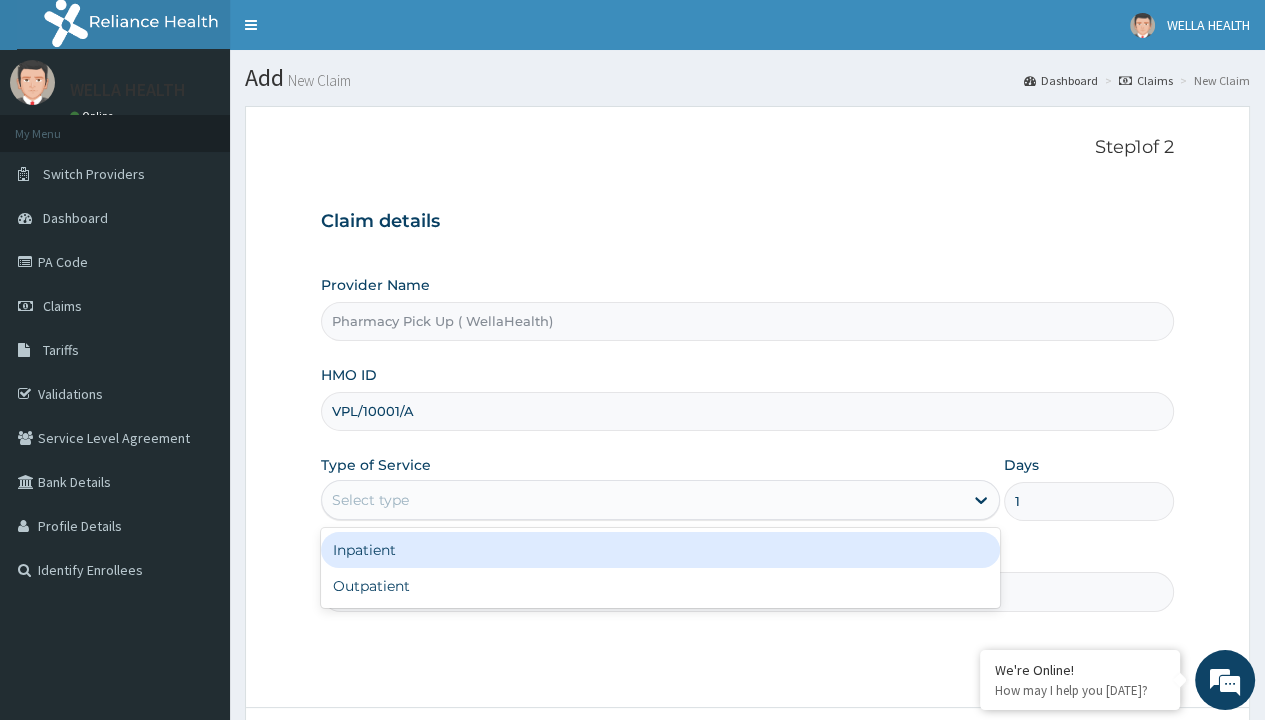 click on "Next" at bounding box center [1123, 764] 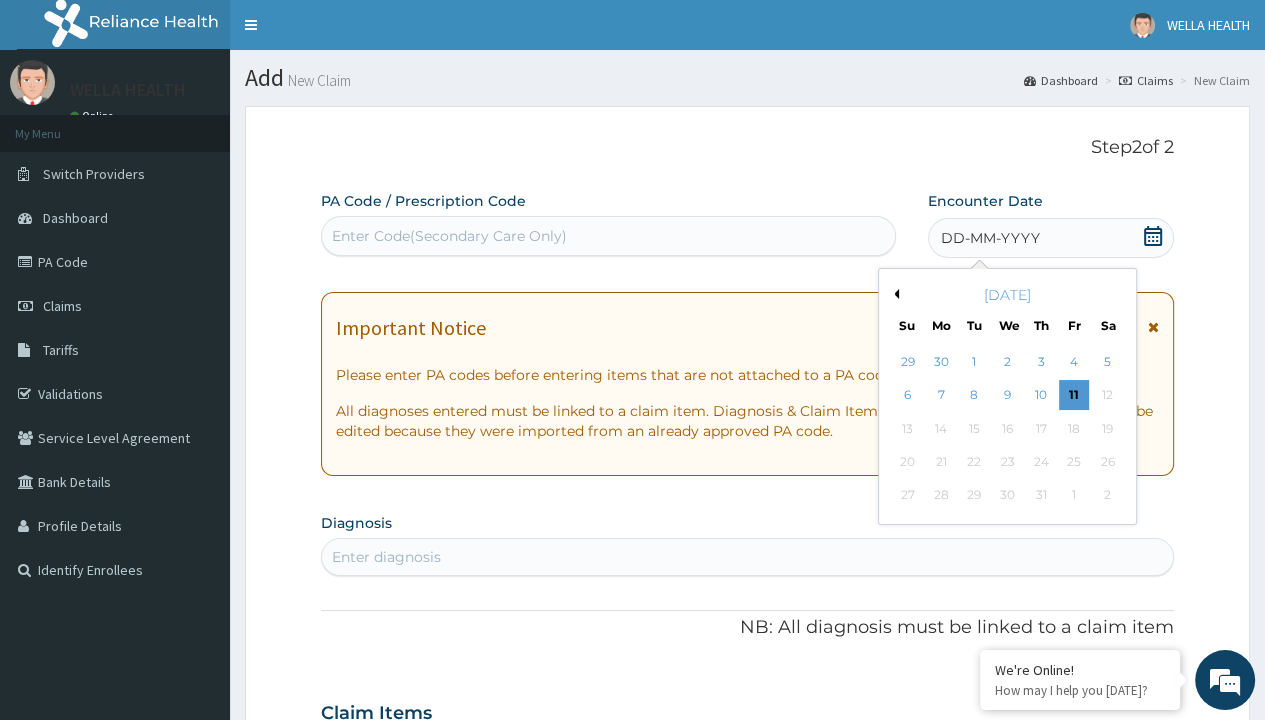 scroll, scrollTop: 167, scrollLeft: 0, axis: vertical 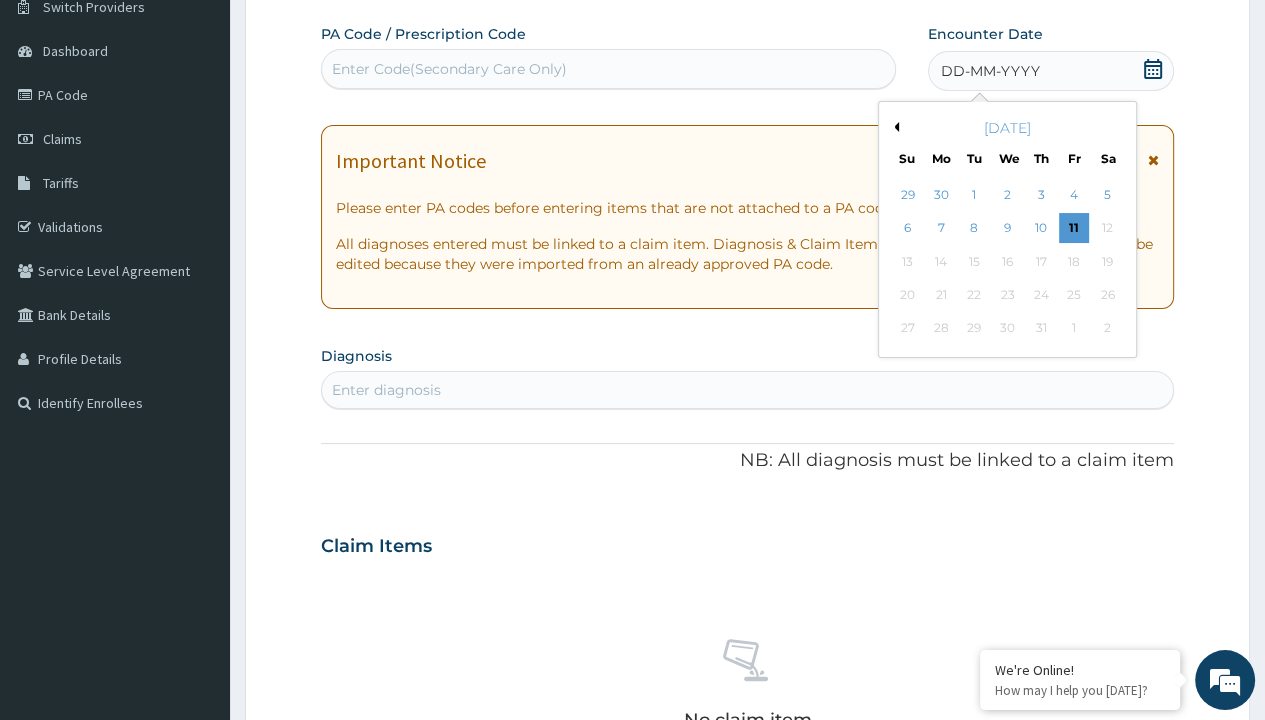 click on "Previous Month" at bounding box center (894, 127) 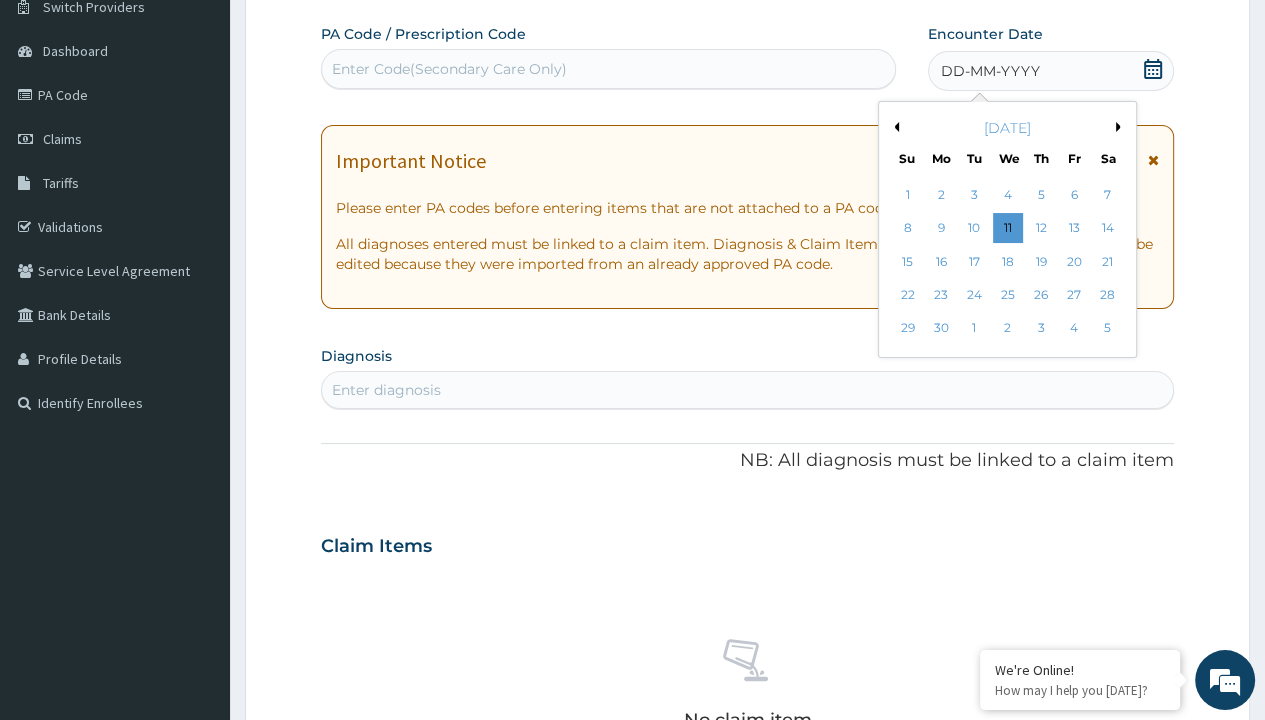 click on "27" at bounding box center [1074, 295] 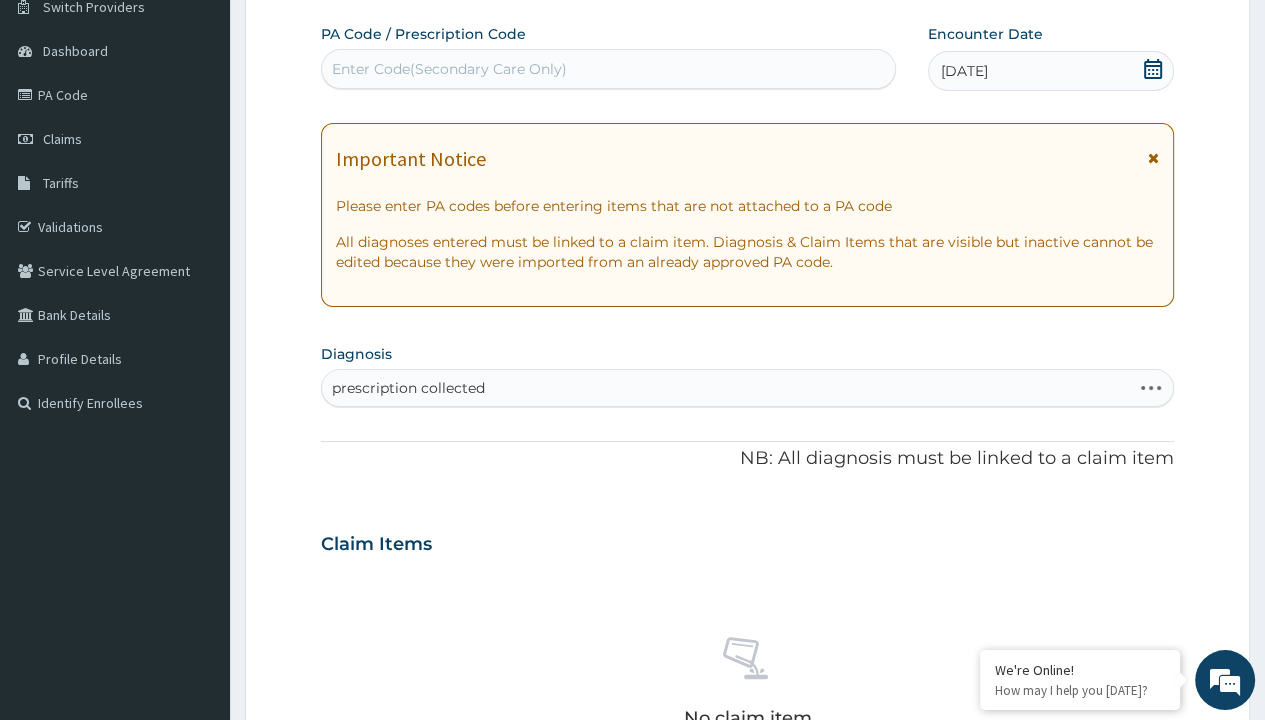 scroll, scrollTop: 0, scrollLeft: 0, axis: both 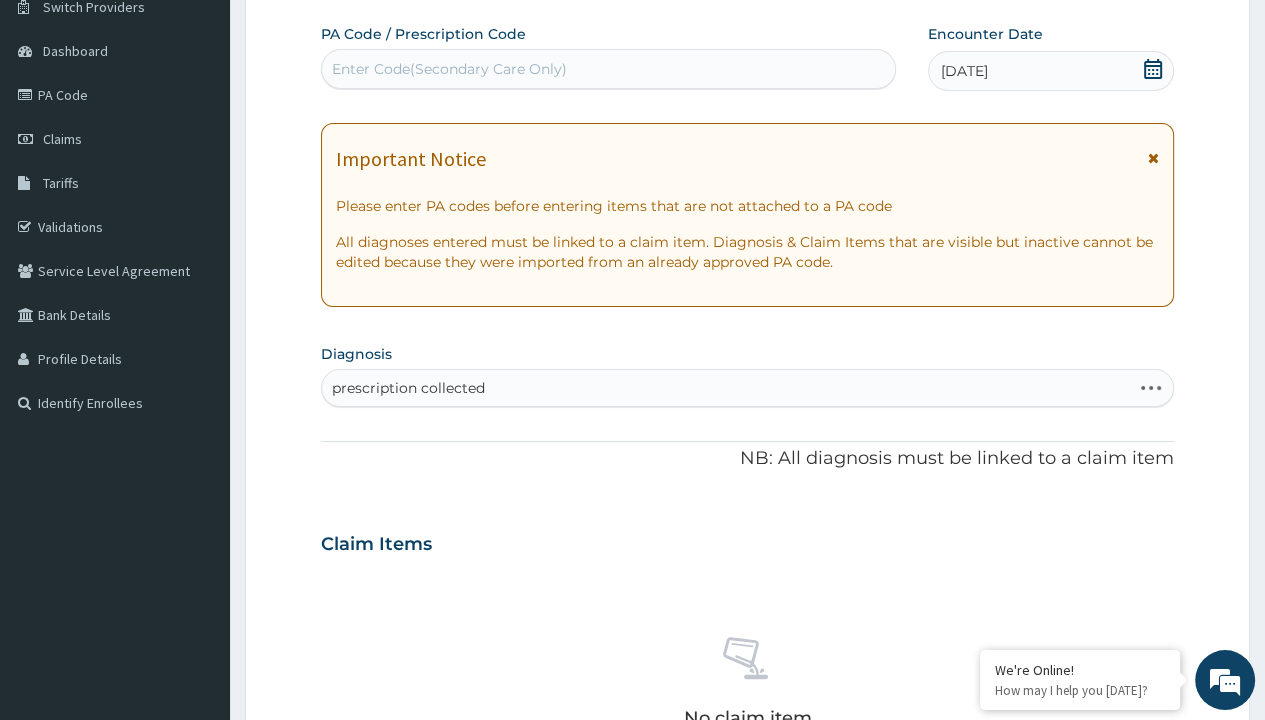 type 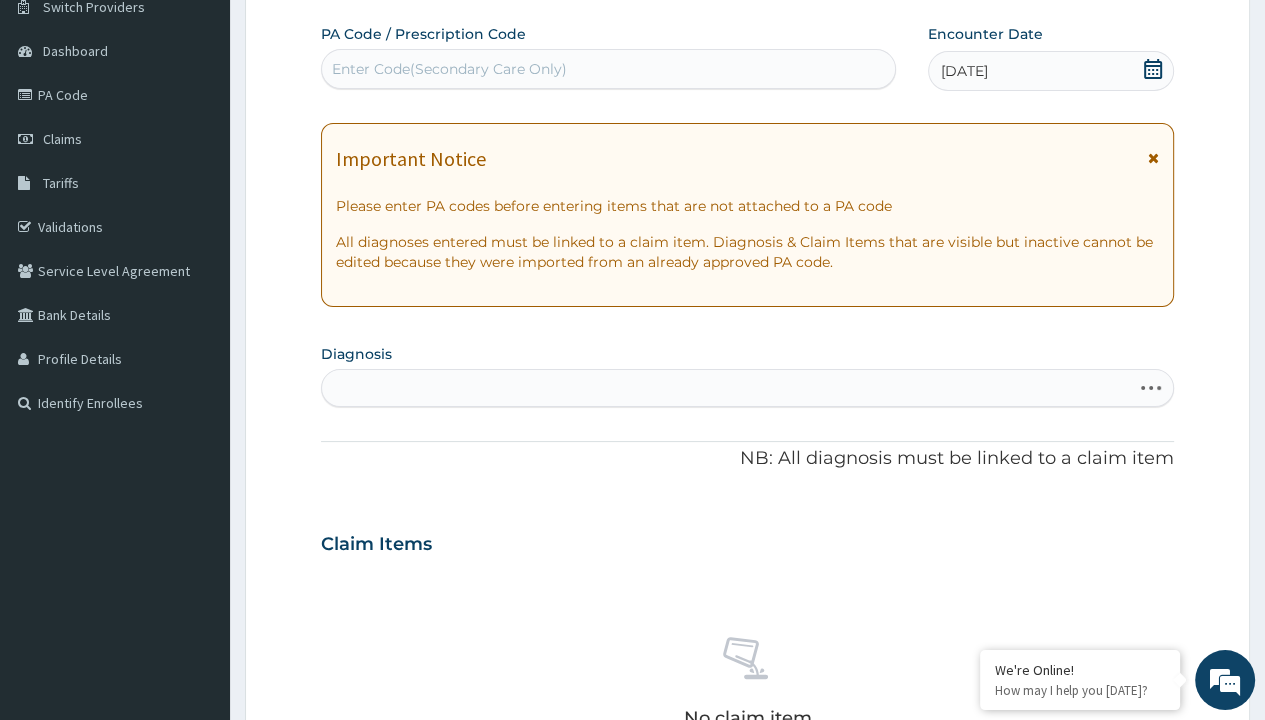 click on "Step  2  of 2 PA Code / Prescription Code Enter Code(Secondary Care Only) Encounter Date [DATE] Important Notice Please enter PA codes before entering items that are not attached to a PA code   All diagnoses entered must be linked to a claim item. Diagnosis & Claim Items that are visible but inactive cannot be edited because they were imported from an already approved PA code. Diagnosis   Select is focused ,type to refine list, press Down to open the menu,  press left to focus selected values prescription collected NB: All diagnosis must be linked to a claim item Claim Items No claim item Types Select Type Item Select Item Pair Diagnosis Select Diagnosis Unit Price 0 Add Comment     Previous   Submit" at bounding box center [747, 571] 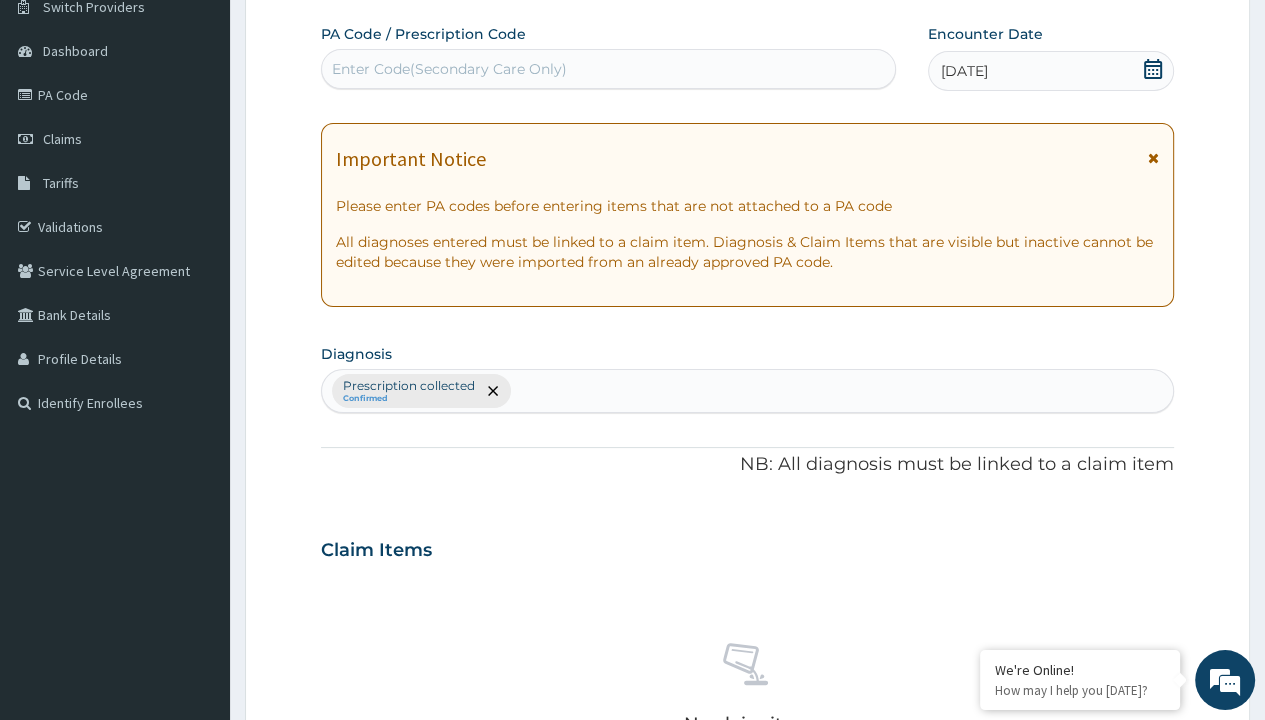 click on "Select Type" at bounding box center (372, 893) 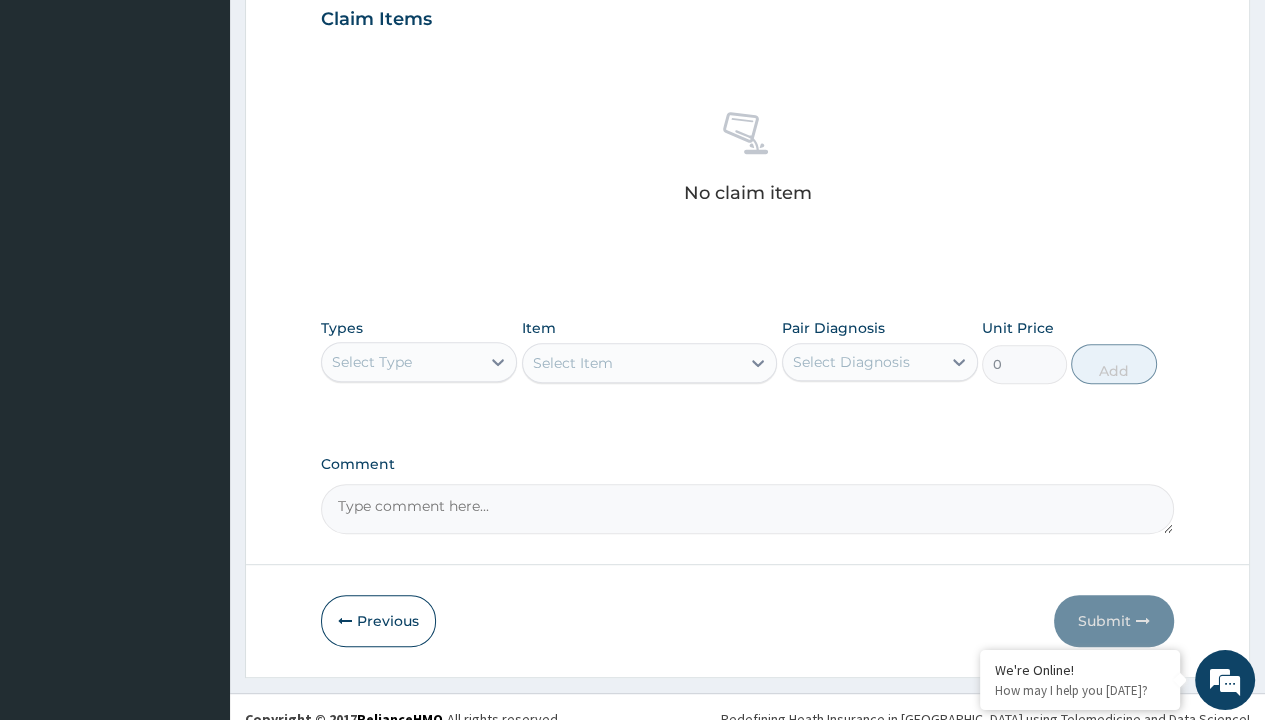 type on "procedures" 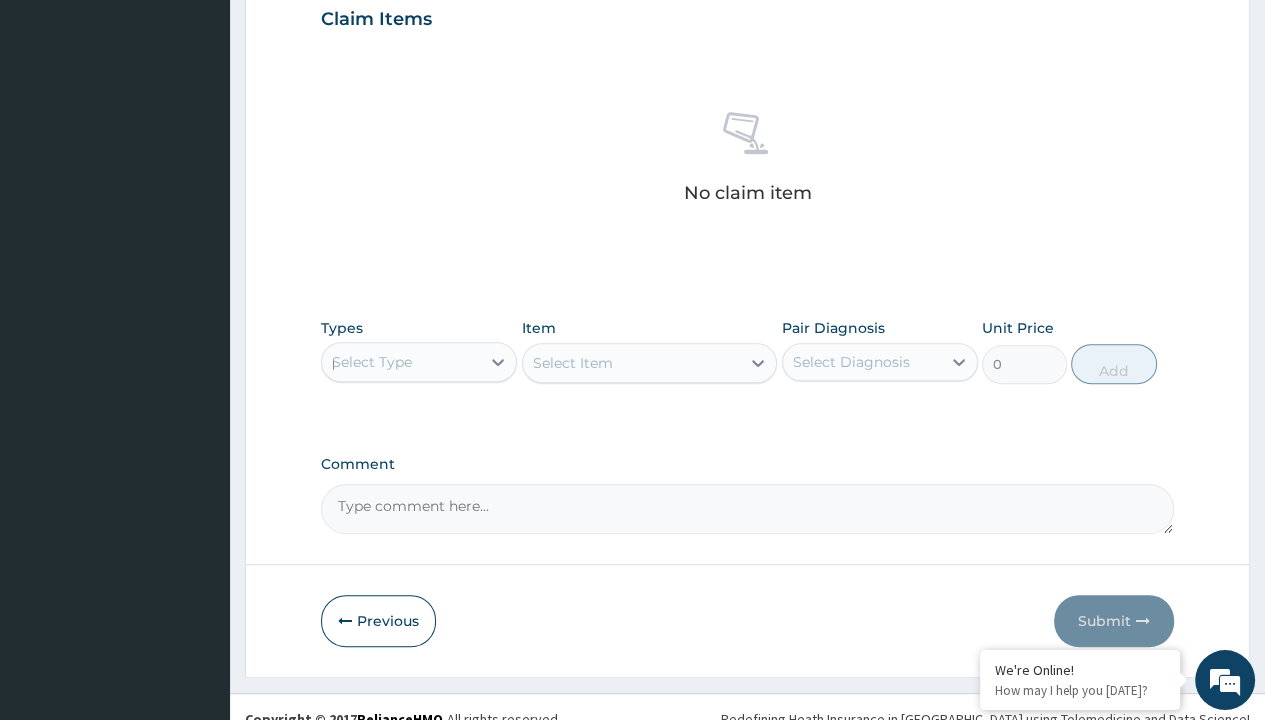 type 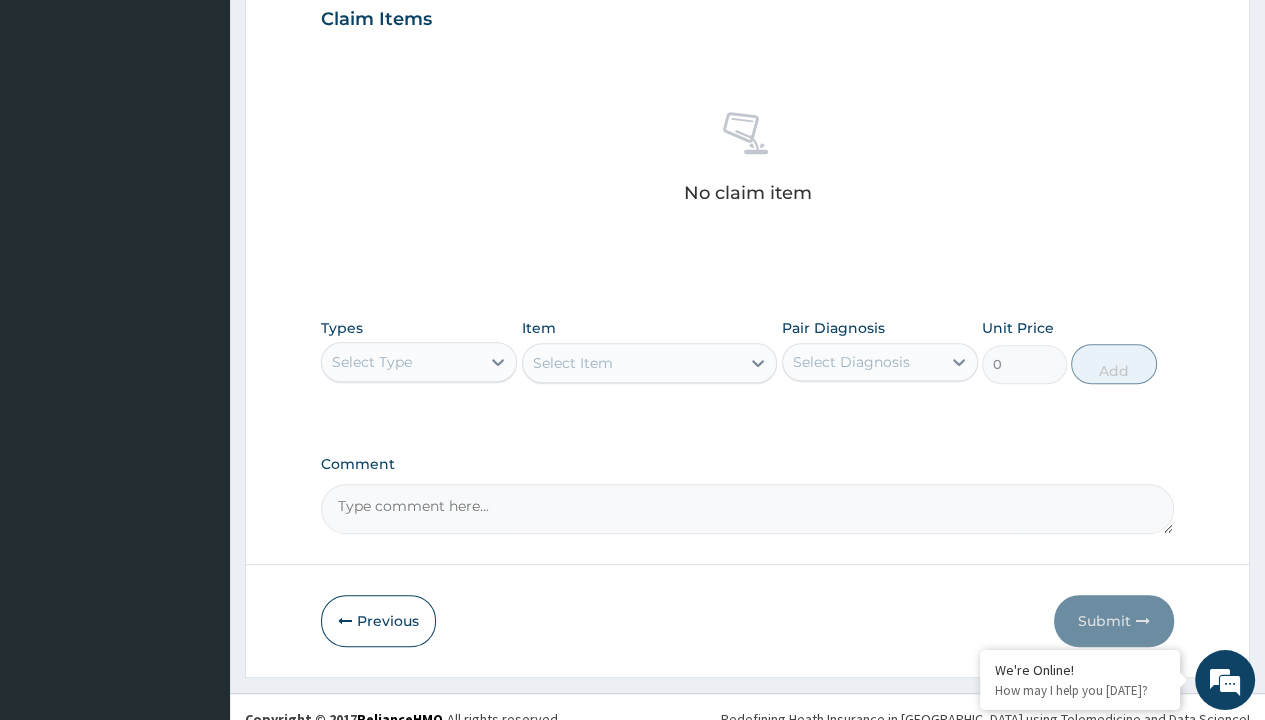 scroll, scrollTop: 0, scrollLeft: 0, axis: both 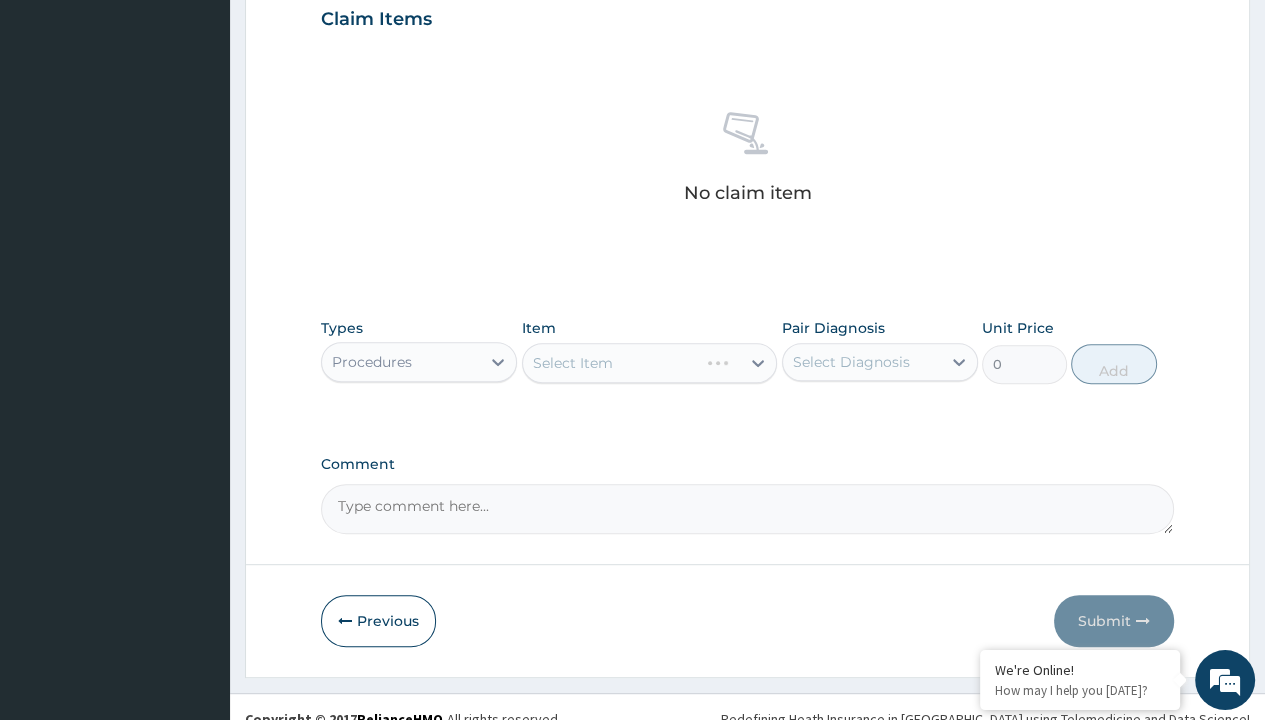 click on "Select Item" at bounding box center (573, 363) 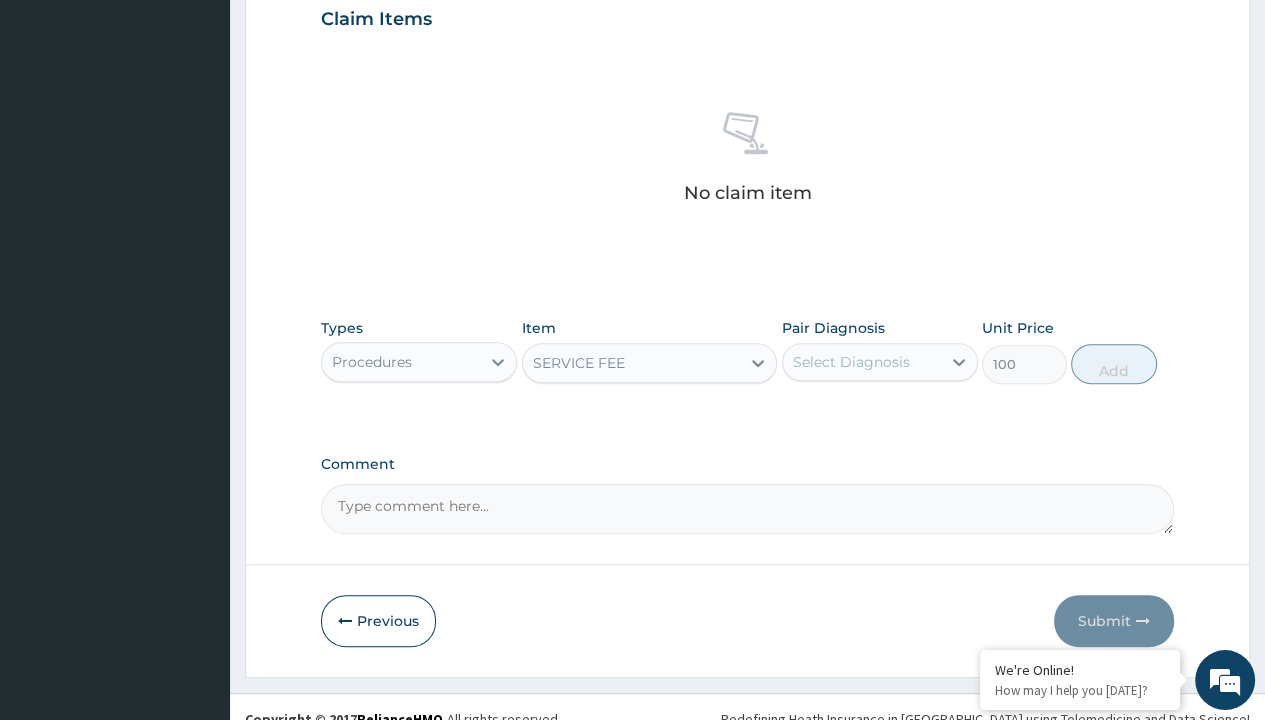 scroll, scrollTop: 0, scrollLeft: 0, axis: both 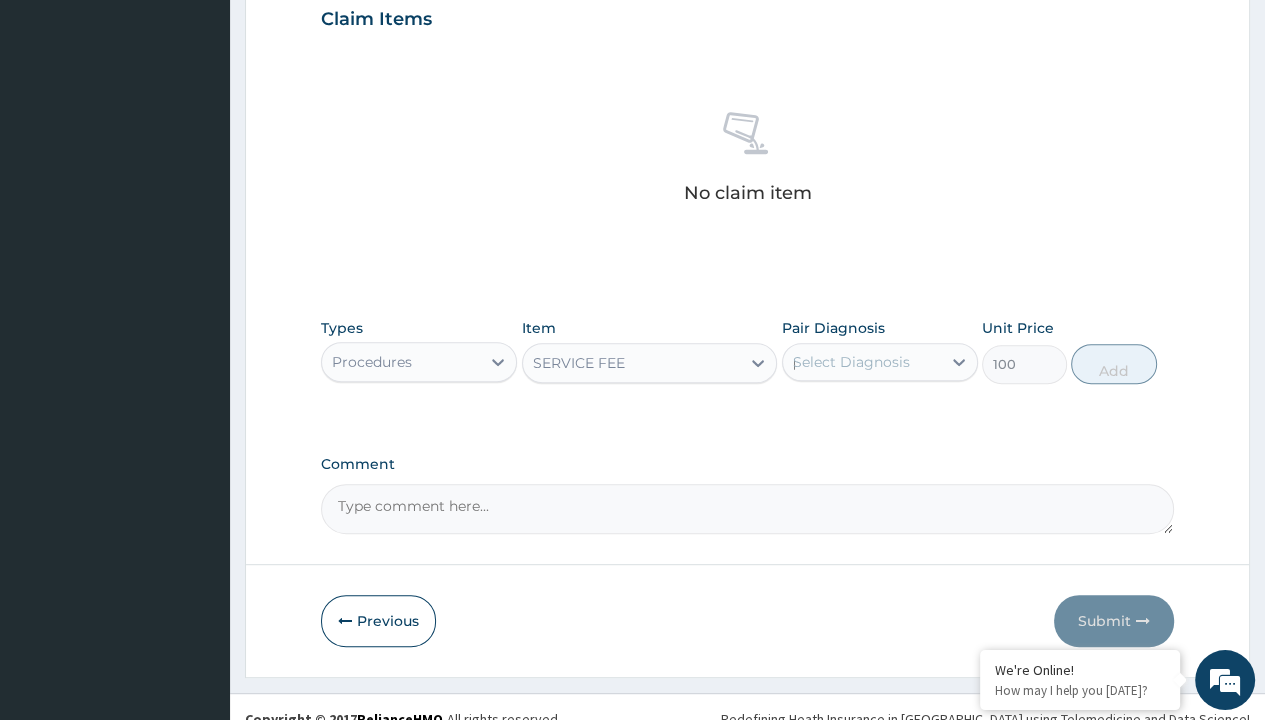 type 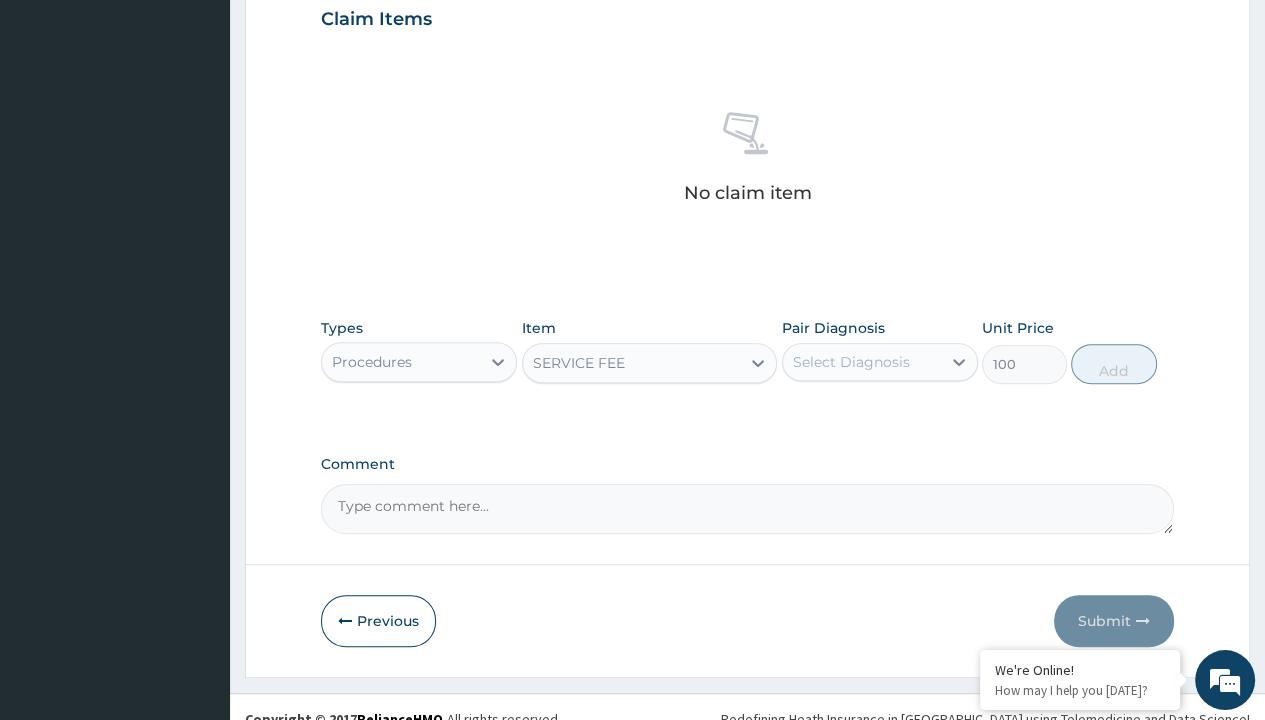 click on "Add" at bounding box center [1113, 364] 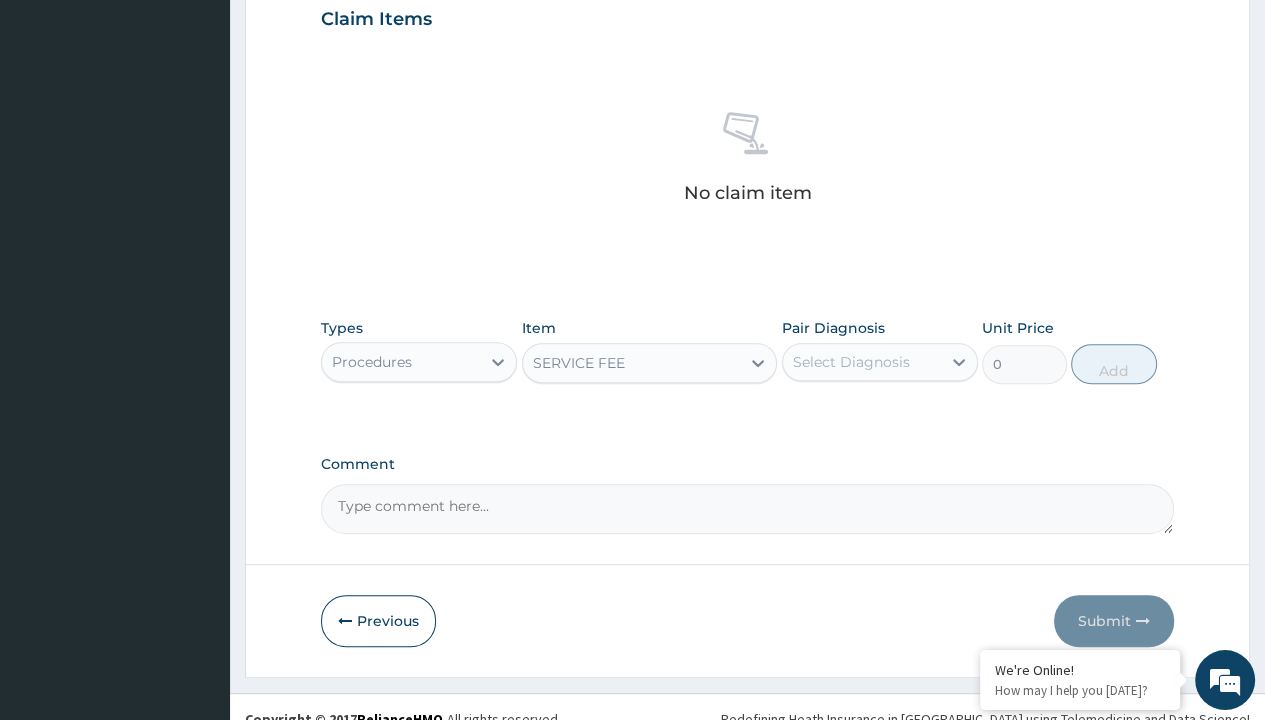 click on "Step  2  of 2 PA Code / Prescription Code Enter Code(Secondary Care Only) Encounter Date [DATE] Important Notice Please enter PA codes before entering items that are not attached to a PA code   All diagnoses entered must be linked to a claim item. Diagnosis & Claim Items that are visible but inactive cannot be edited because they were imported from an already approved PA code. Diagnosis Prescription collected Confirmed NB: All diagnosis must be linked to a claim item Claim Items No claim item Types Procedures Item option SERVICE FEE, selected.   Select is focused ,type to refine list, press Down to open the menu,  SERVICE FEE Pair Diagnosis Select Diagnosis Unit Price 0 Add Comment     Previous   Submit" at bounding box center (747, 42) 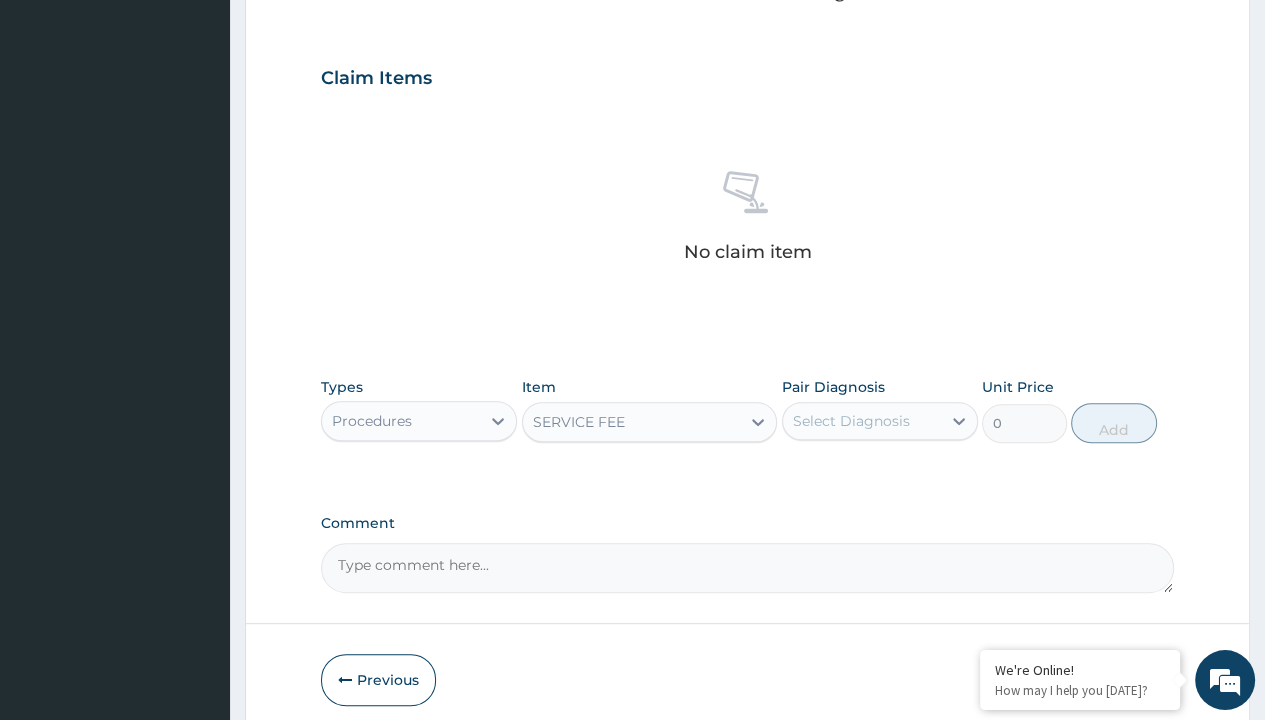 click on "Procedures" at bounding box center [372, 421] 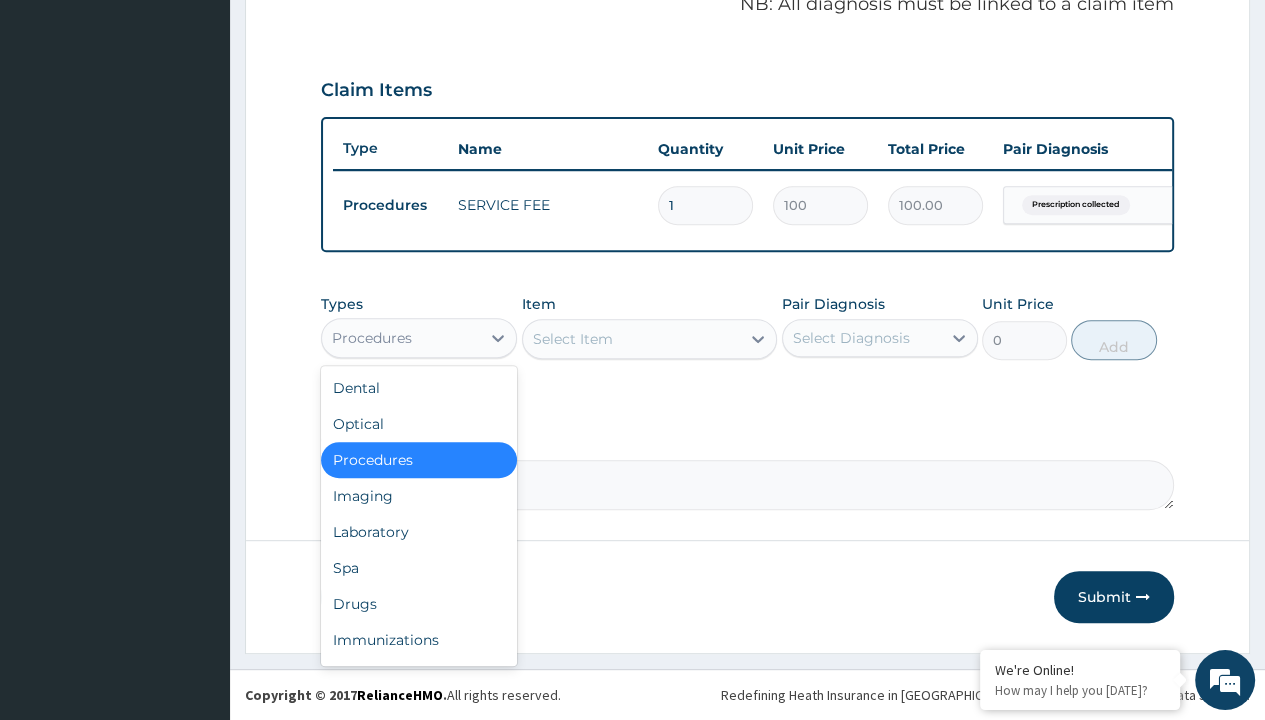 type on "drugs" 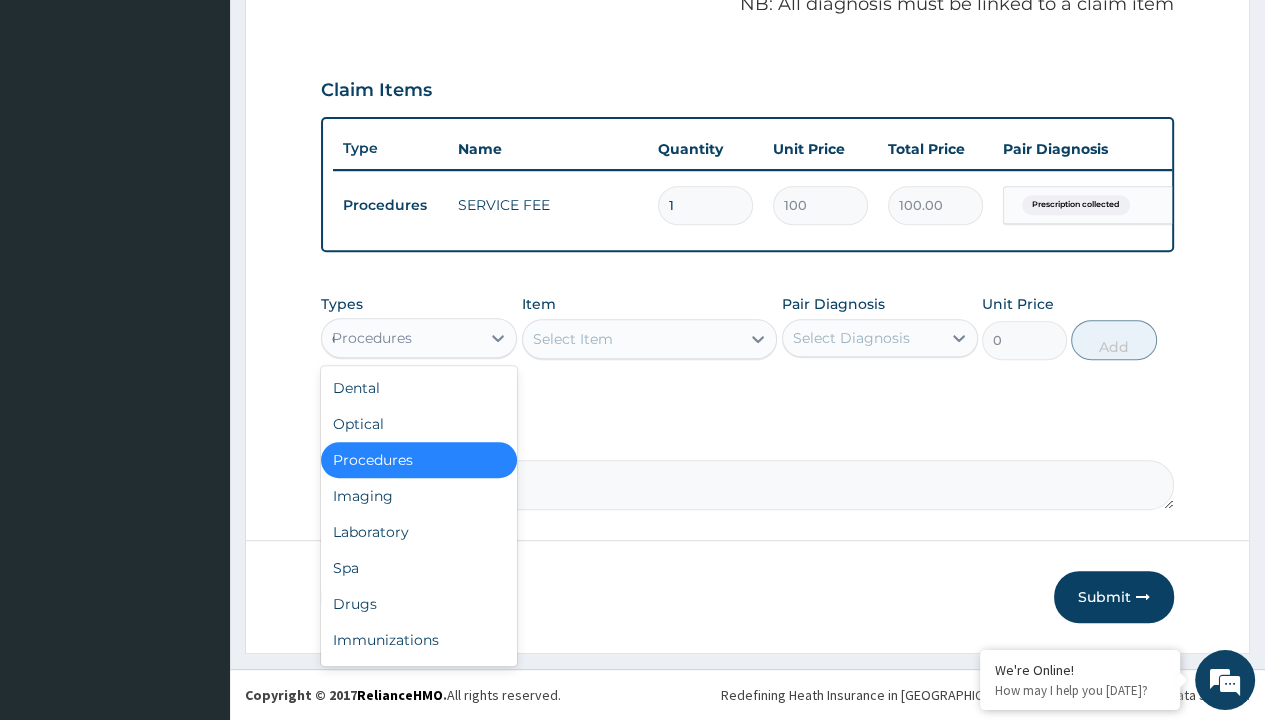 click on "Drugs" at bounding box center (419, 604) 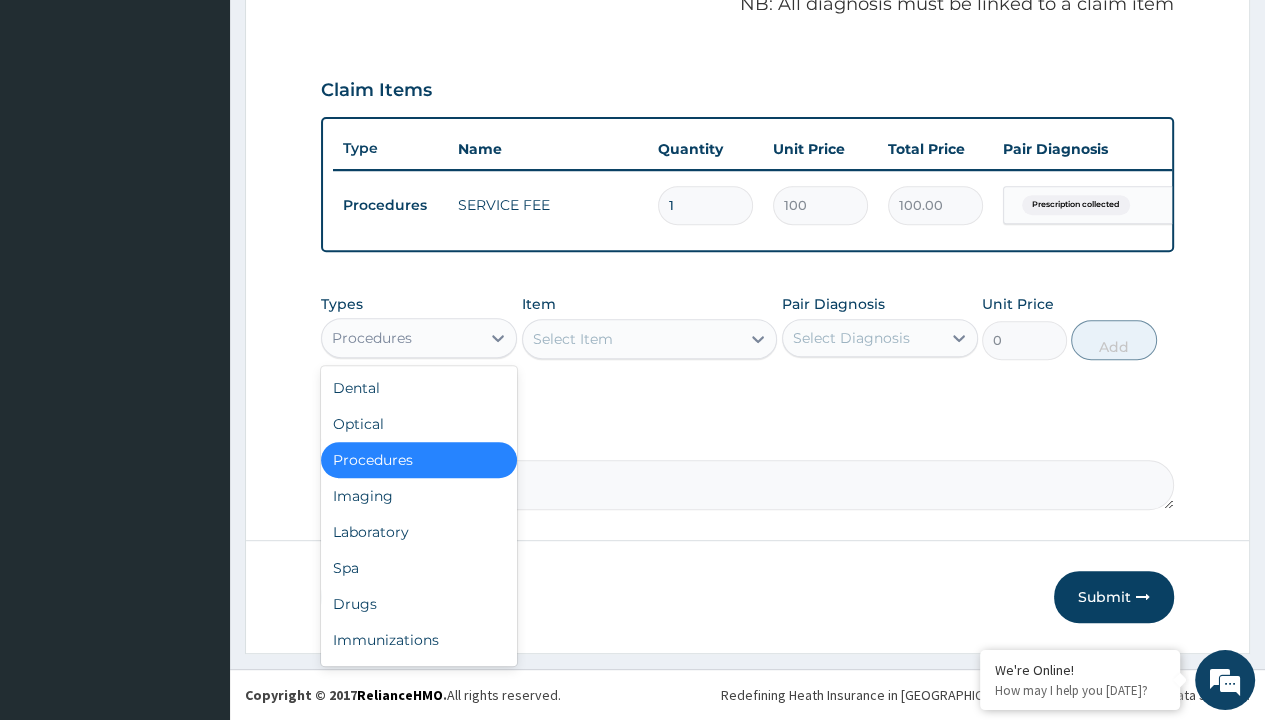 scroll, scrollTop: 0, scrollLeft: 0, axis: both 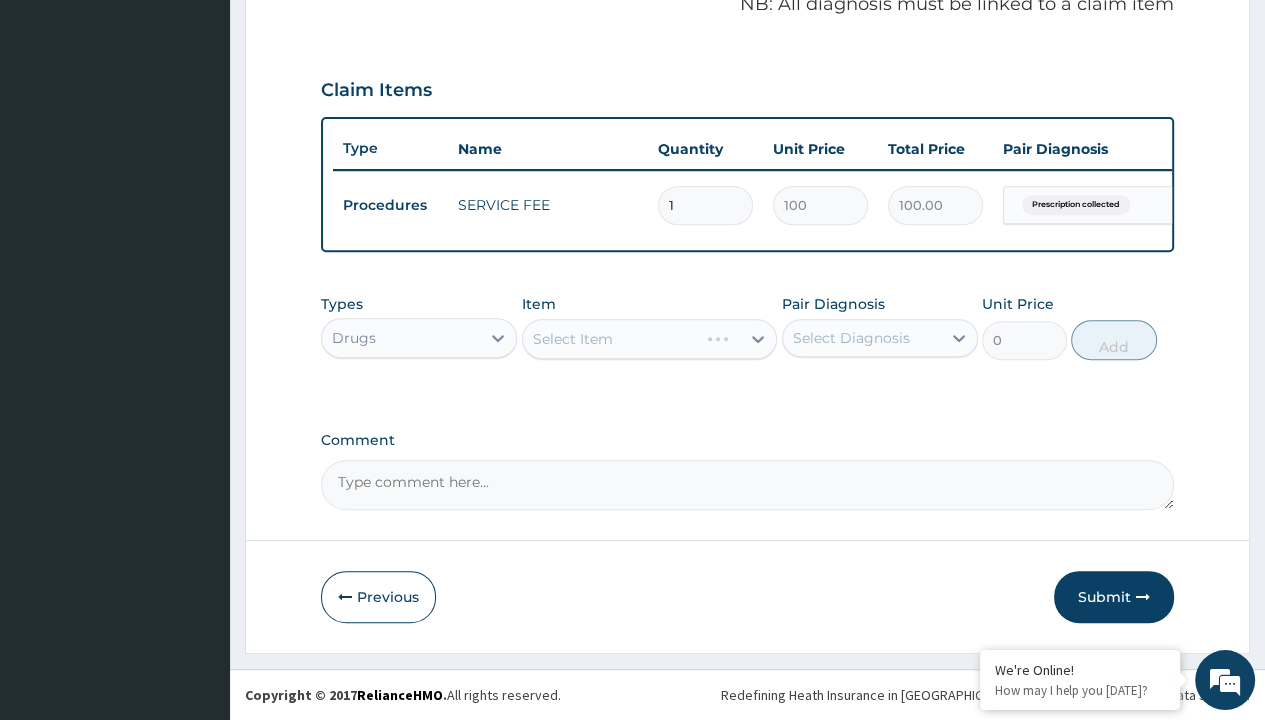 click on "Select Item" at bounding box center (573, 339) 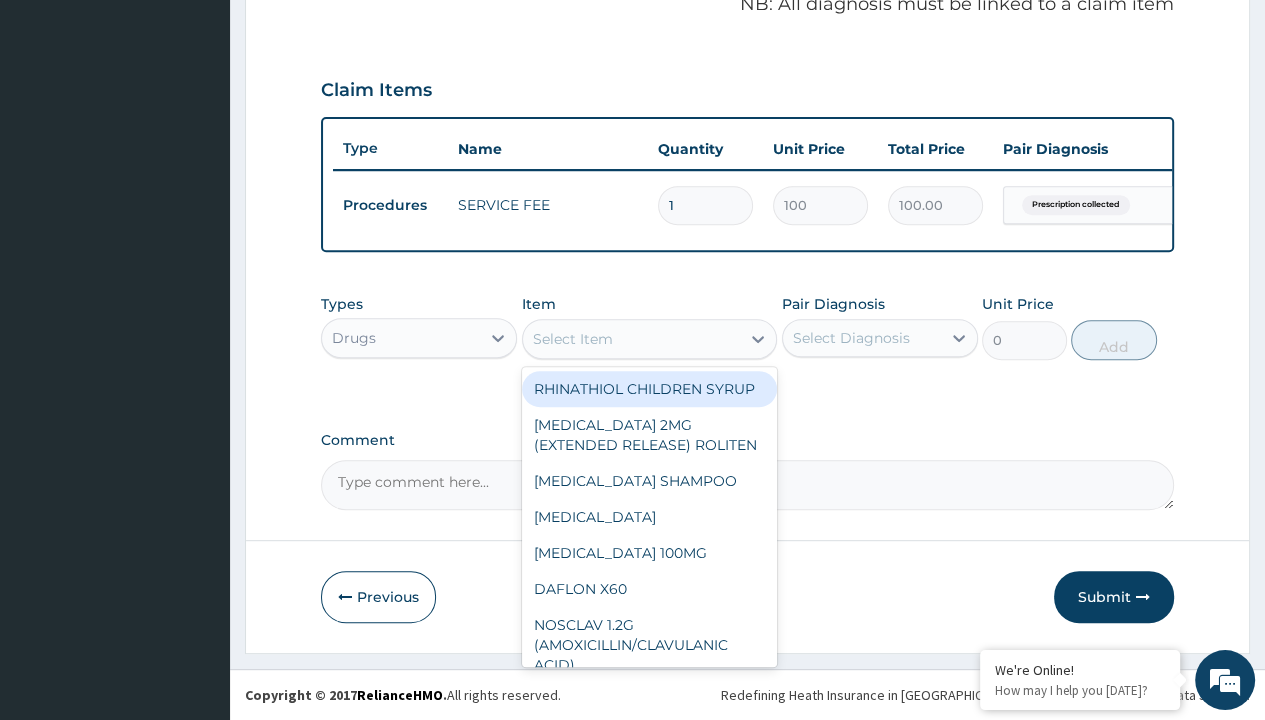 type on "[MEDICAL_DATA] ([MEDICAL_DATA]) 4mg tab x 30" 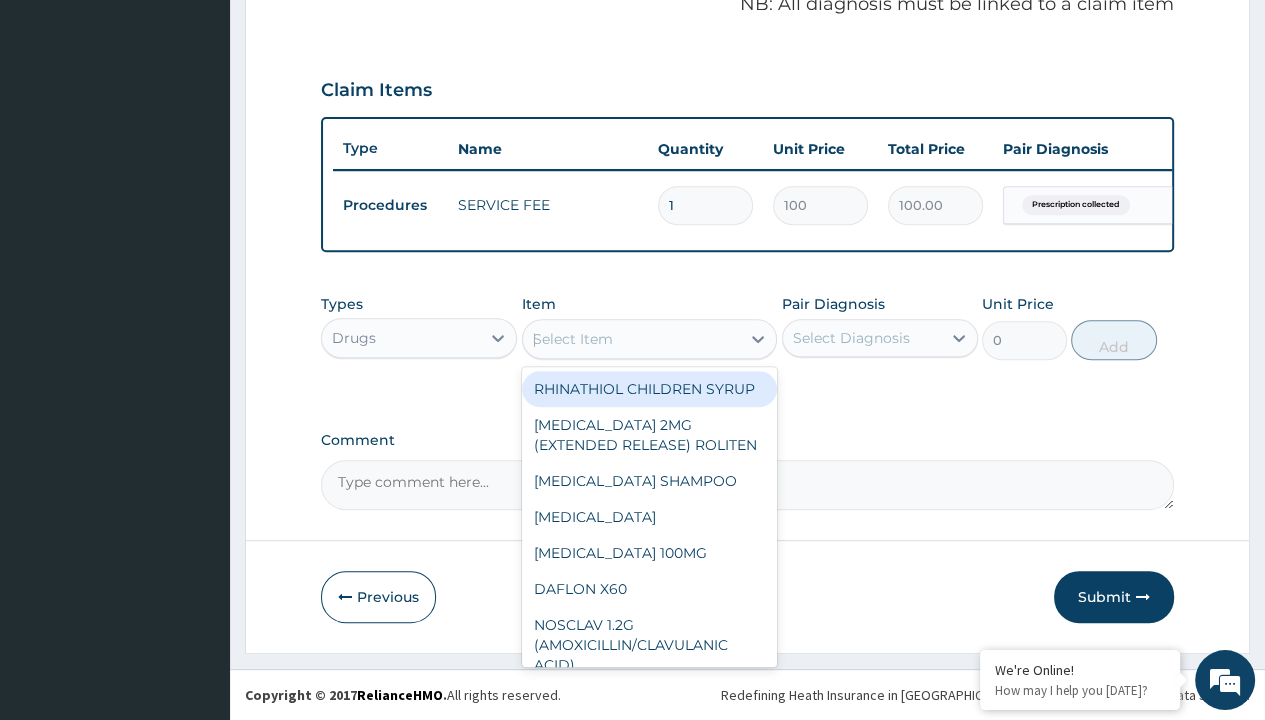 click on "[MEDICAL_DATA] ([MEDICAL_DATA]) 4MG TAB X 30" at bounding box center (650, 21401) 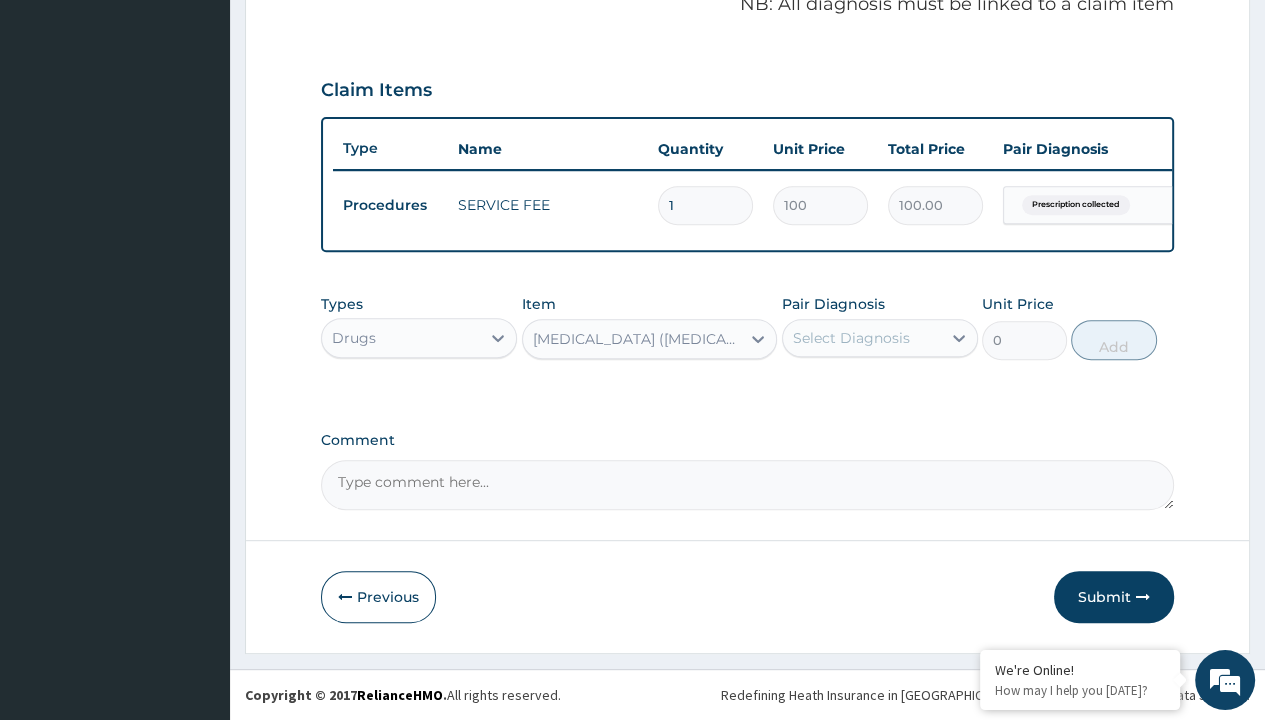 type 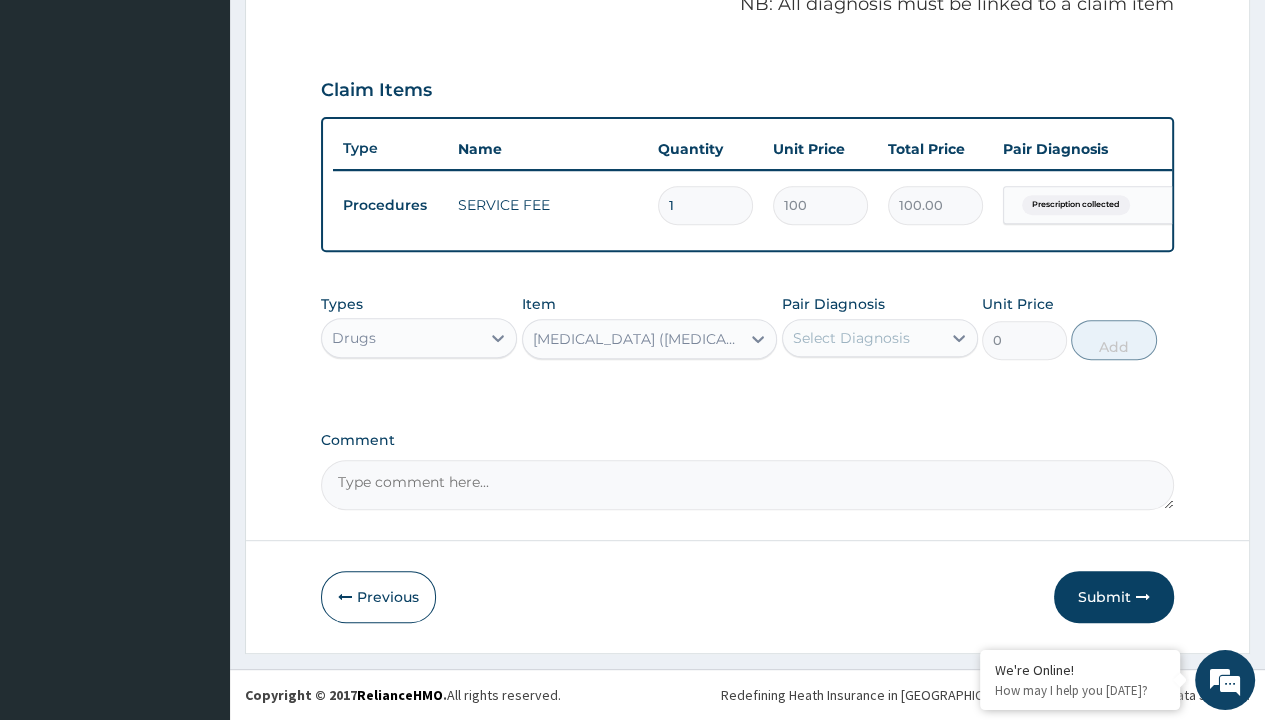 type on "810" 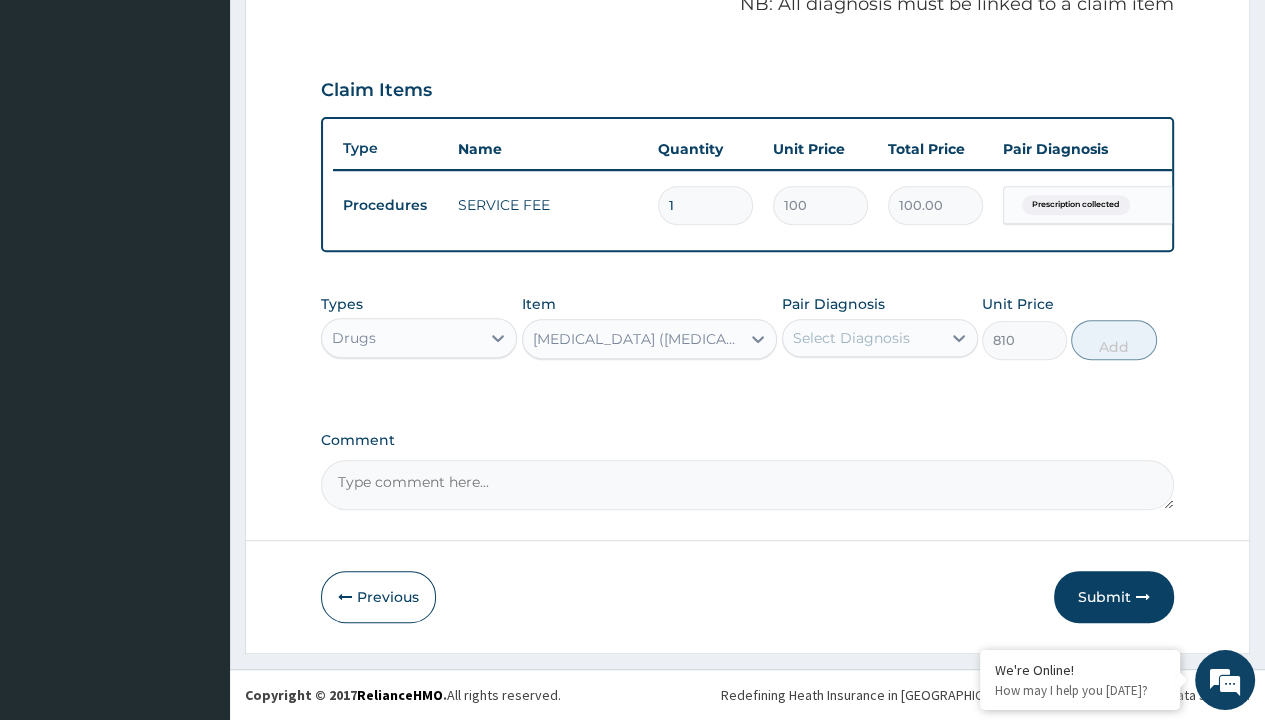 scroll, scrollTop: 0, scrollLeft: 0, axis: both 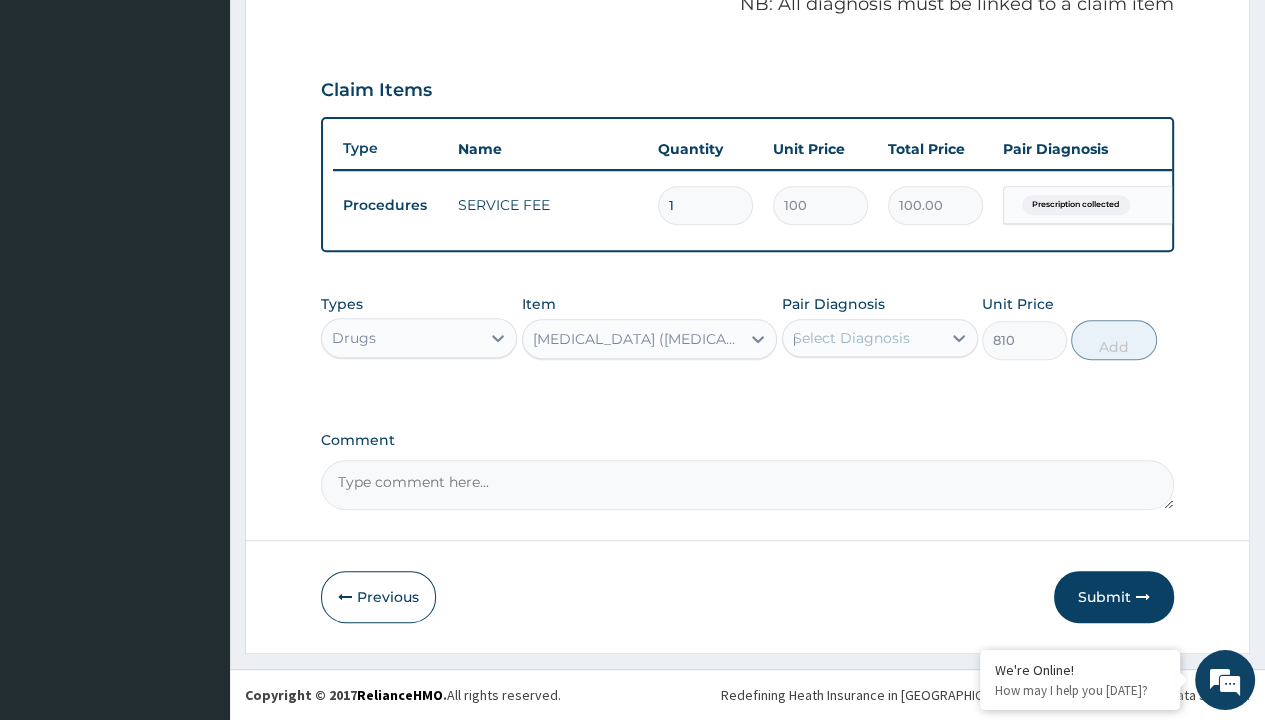 type 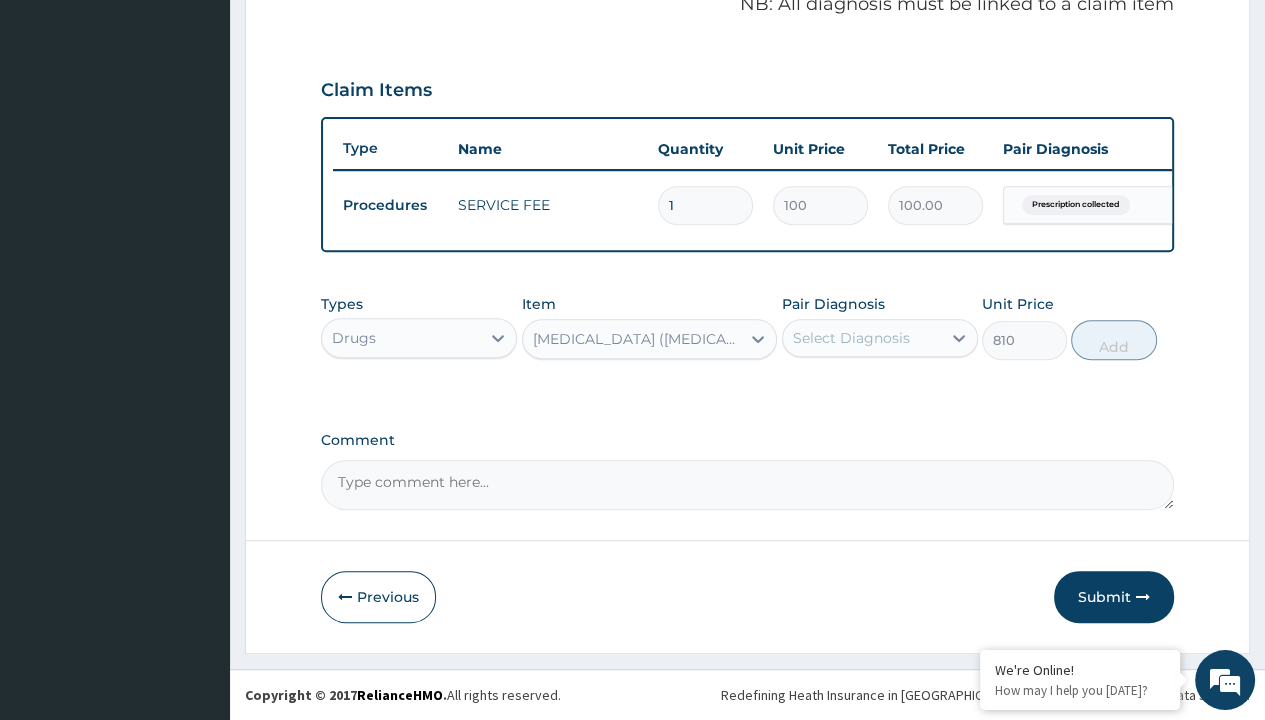 click on "Add" at bounding box center [1113, 340] 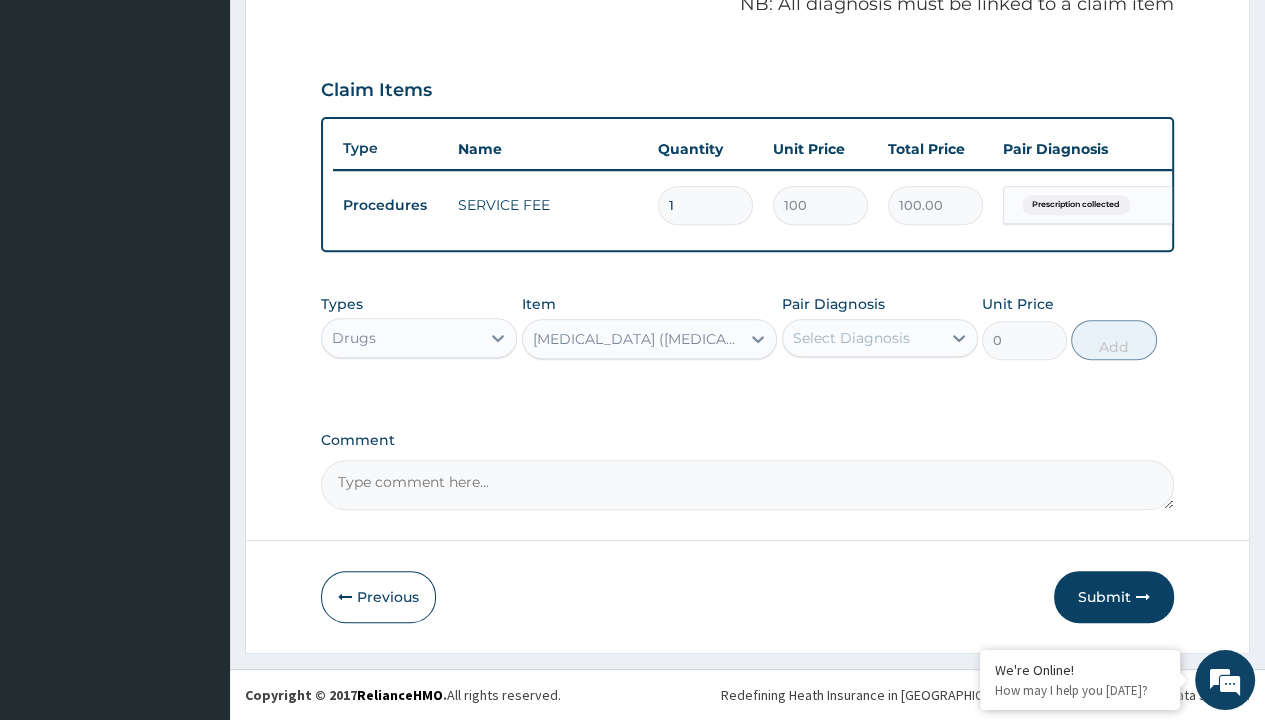 click on "Step  2  of 2 PA Code / Prescription Code Enter Code(Secondary Care Only) Encounter Date [DATE] Important Notice Please enter PA codes before entering items that are not attached to a PA code   All diagnoses entered must be linked to a claim item. Diagnosis & Claim Items that are visible but inactive cannot be edited because they were imported from an already approved PA code. Diagnosis Prescription collected Confirmed NB: All diagnosis must be linked to a claim item Claim Items Type Name Quantity Unit Price Total Price Pair Diagnosis Actions Procedures SERVICE FEE 1 100 100.00 Prescription collected Delete Types Drugs Item option [MEDICAL_DATA] ([MEDICAL_DATA]) 4MG TAB X 30, selected.   Select is focused ,type to refine list, press Down to open the menu,  [MEDICAL_DATA] ([MEDICAL_DATA]) 4MG TAB X 30 Pair Diagnosis Select Diagnosis Unit Price 0 Add Comment     Previous   Submit" at bounding box center (747, 66) 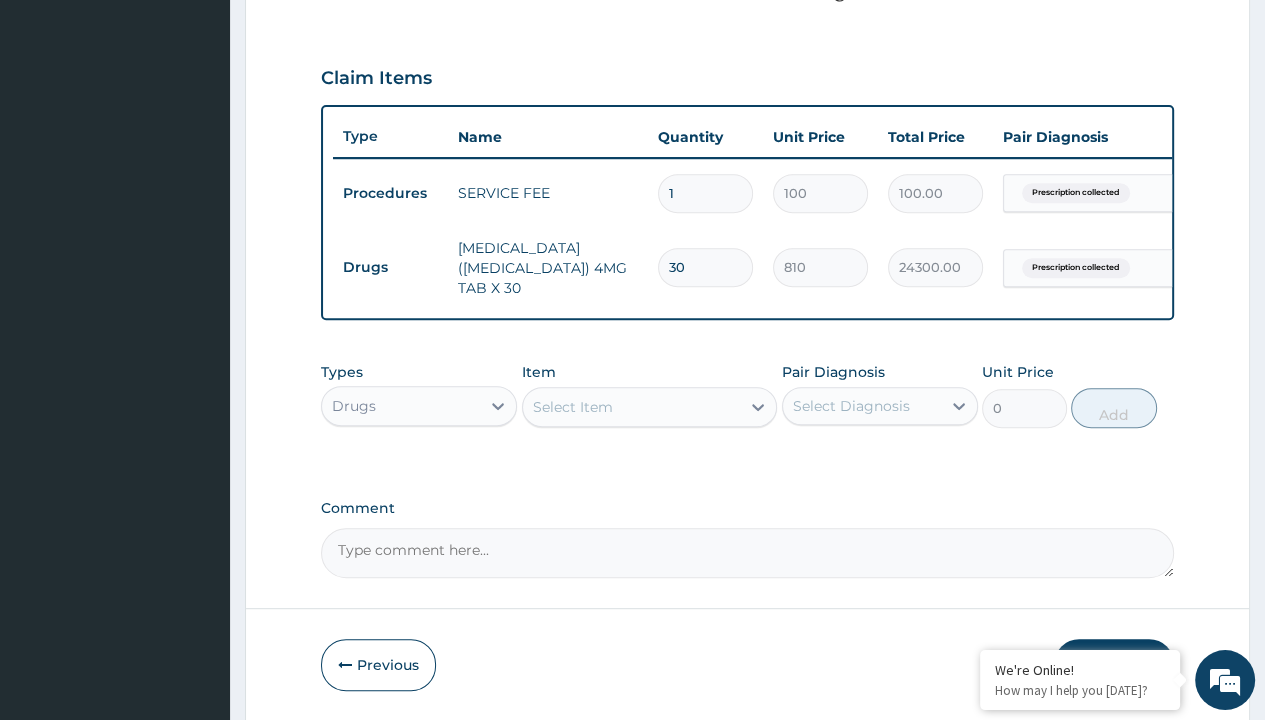click on "Drugs" at bounding box center [390, 267] 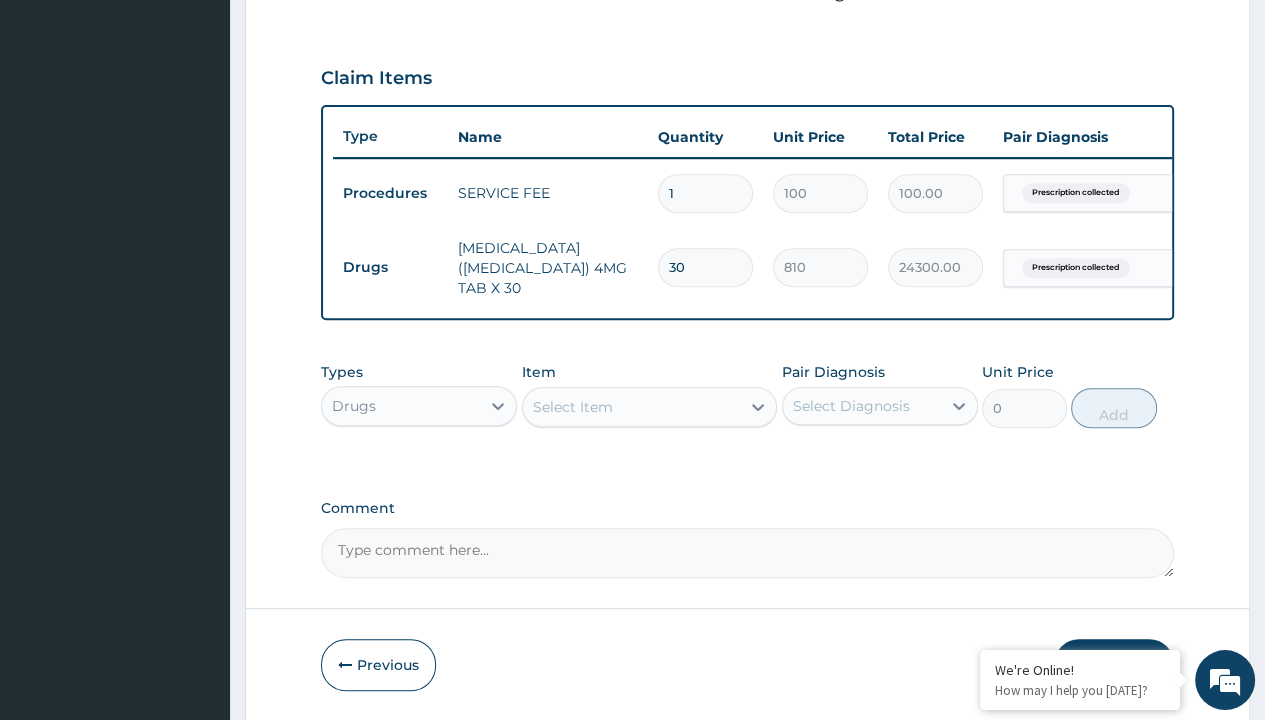 type on "drugs" 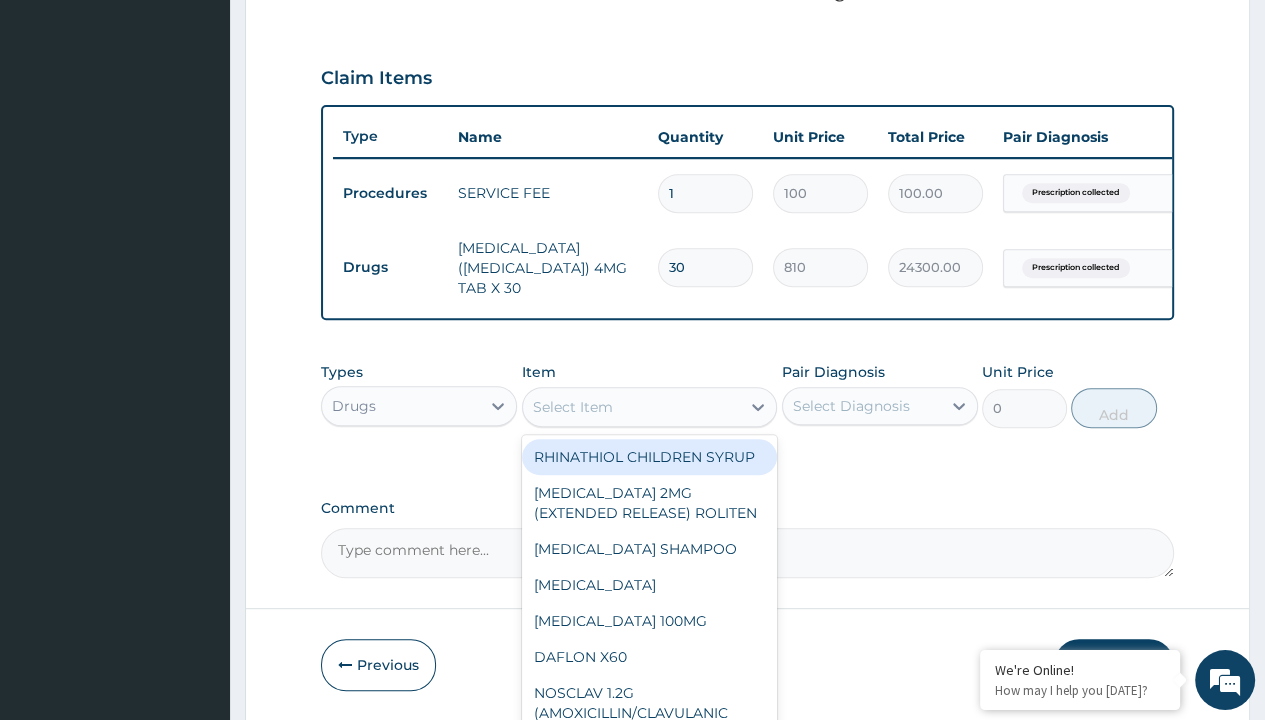 type on "galvus met 50/1000mg vidagliptin/metformin x 60 tabs/pack" 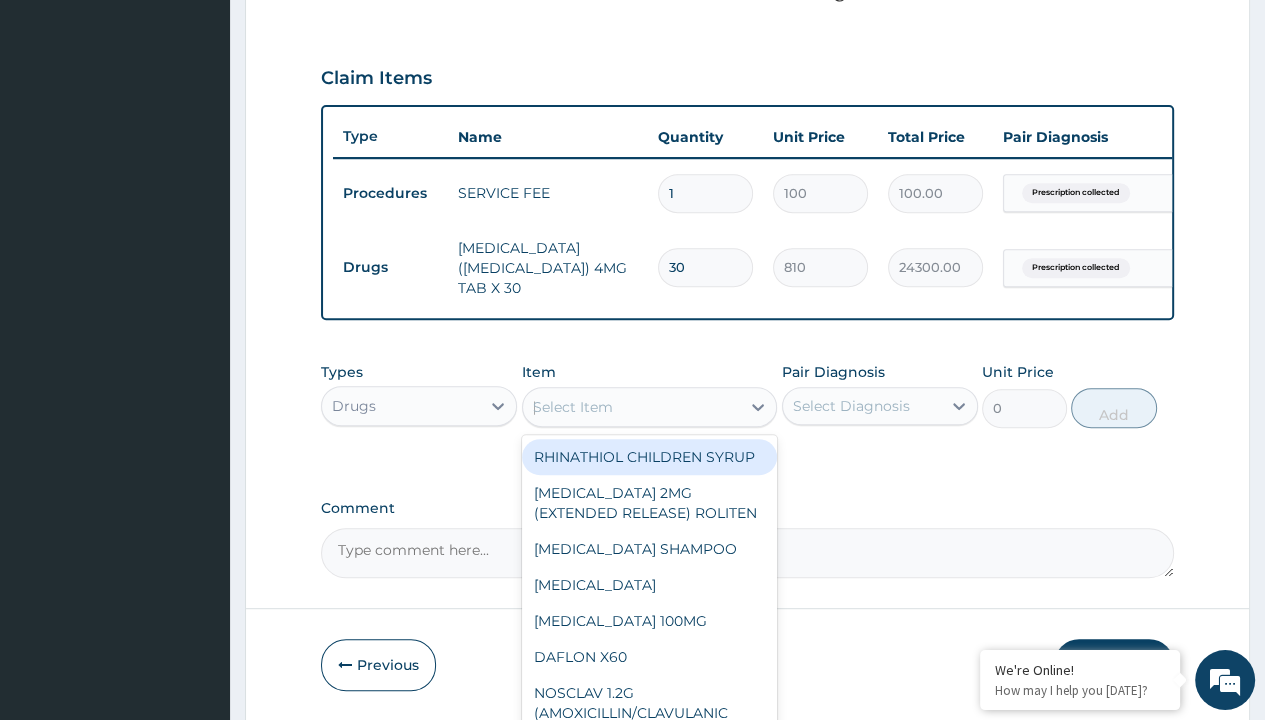click on "[MEDICAL_DATA] MET 50/1000MG VIDAGLIPTIN/METFORMIN X 60 TABS/PACK" at bounding box center (650, 54583) 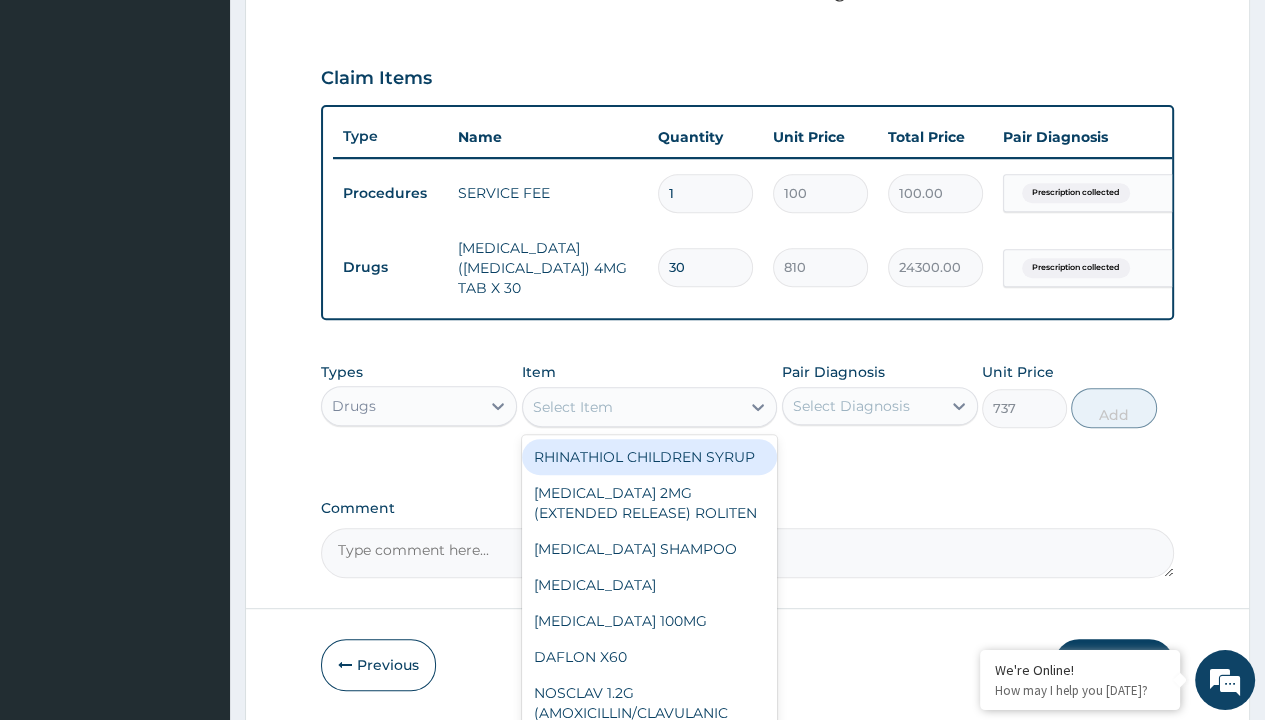 scroll, scrollTop: 0, scrollLeft: 0, axis: both 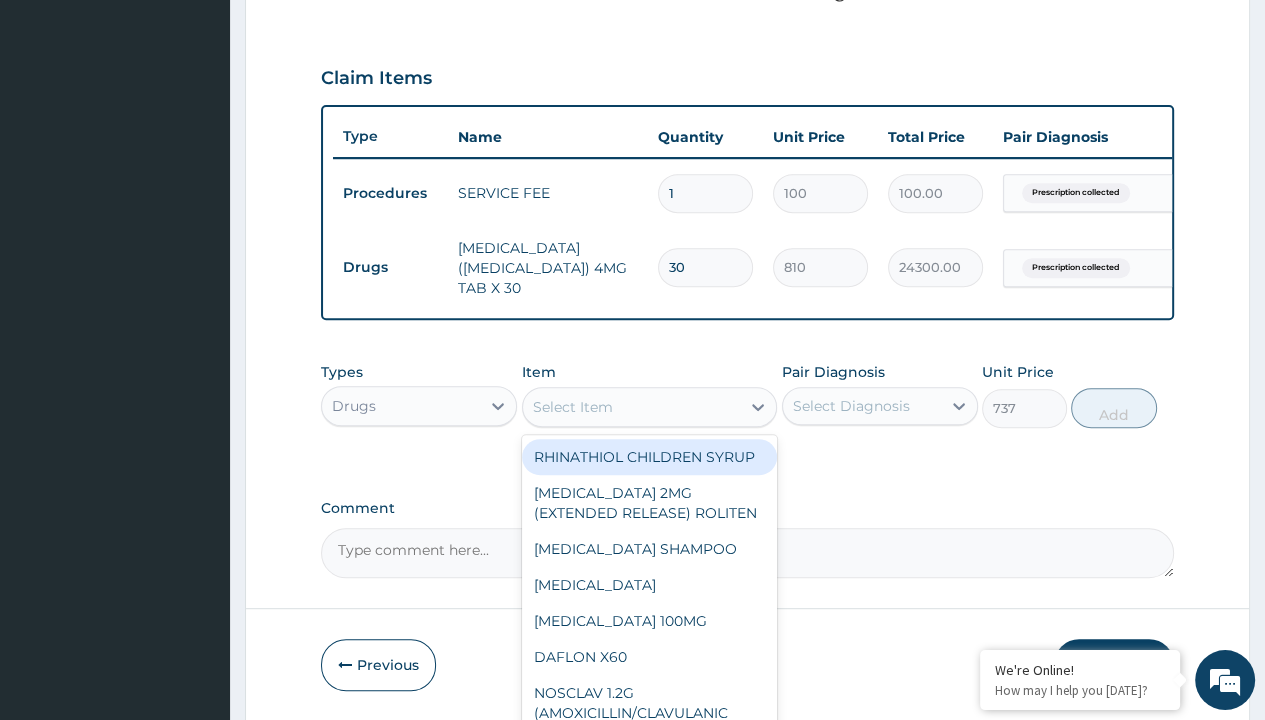 click on "Prescription collected" at bounding box center [409, -86] 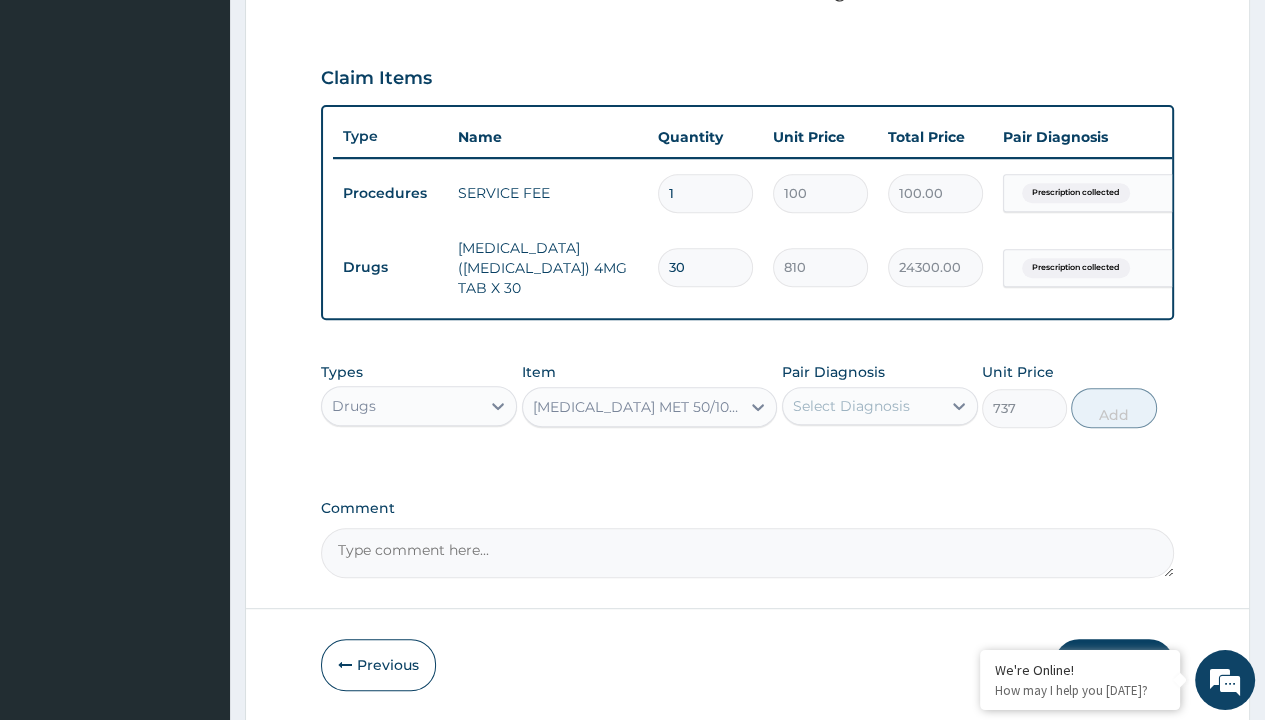 type on "prescription collected" 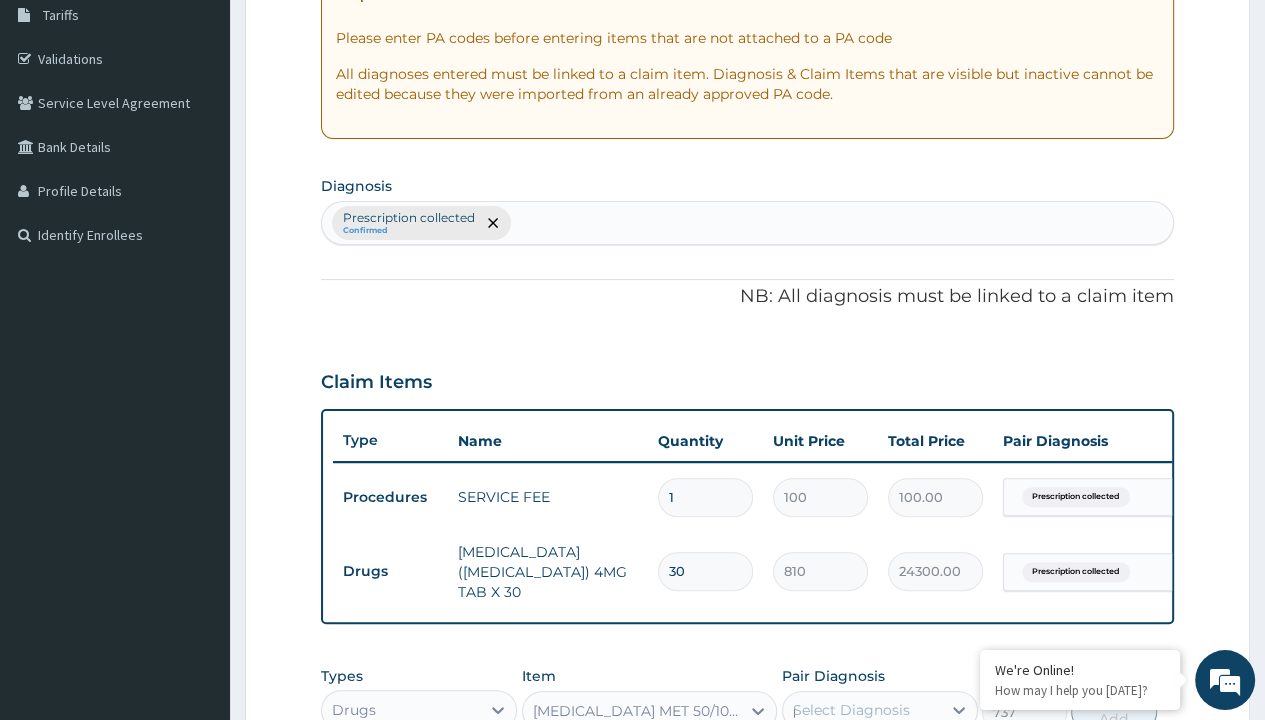 type 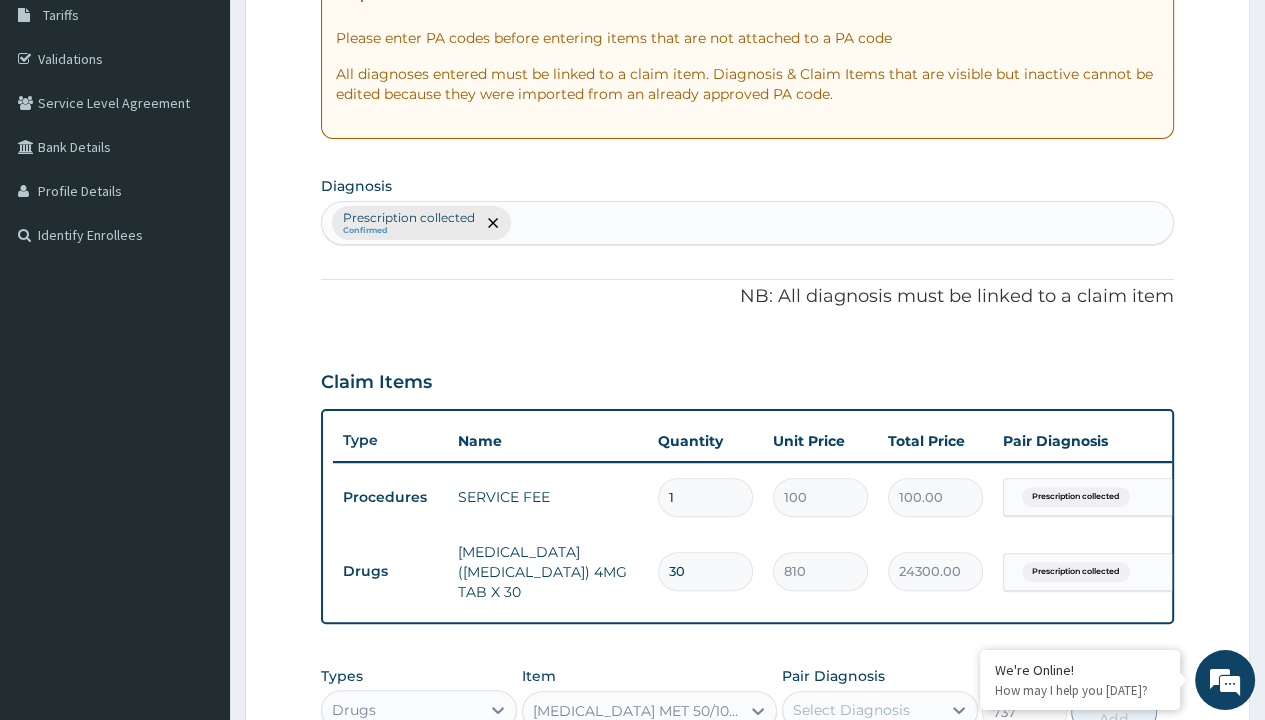 click on "Add" at bounding box center (1113, 712) 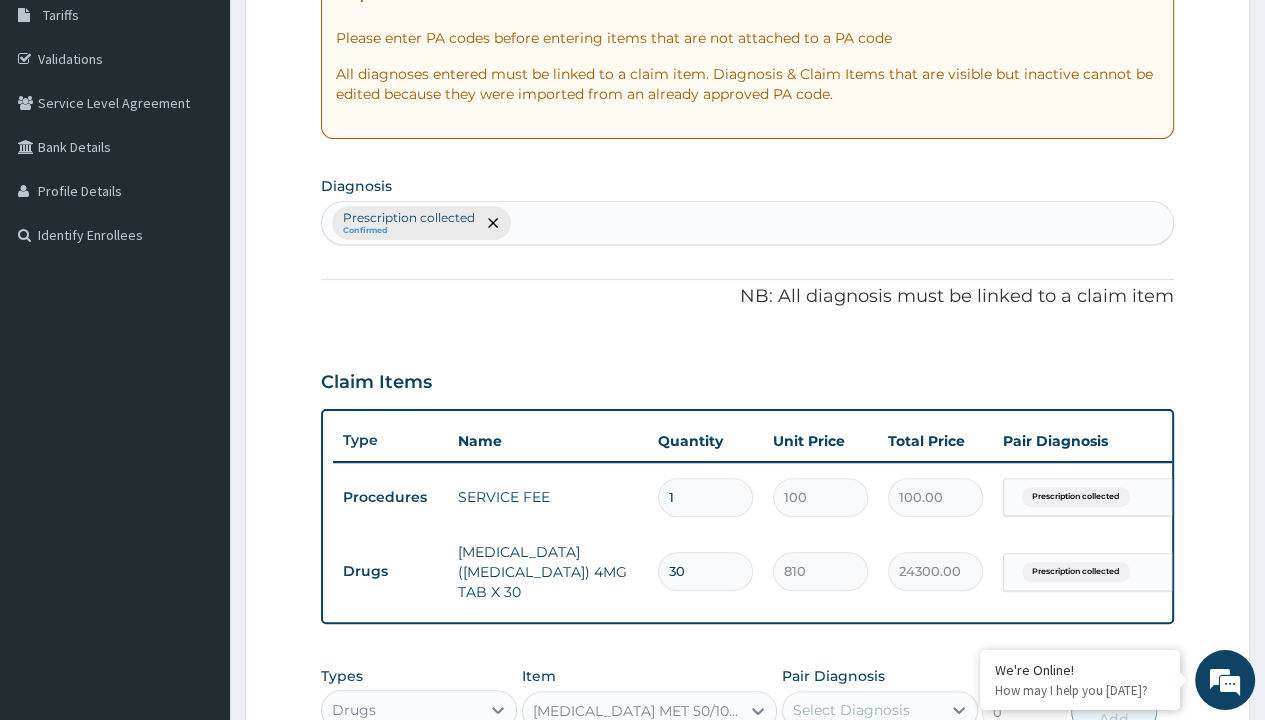scroll, scrollTop: 708, scrollLeft: 0, axis: vertical 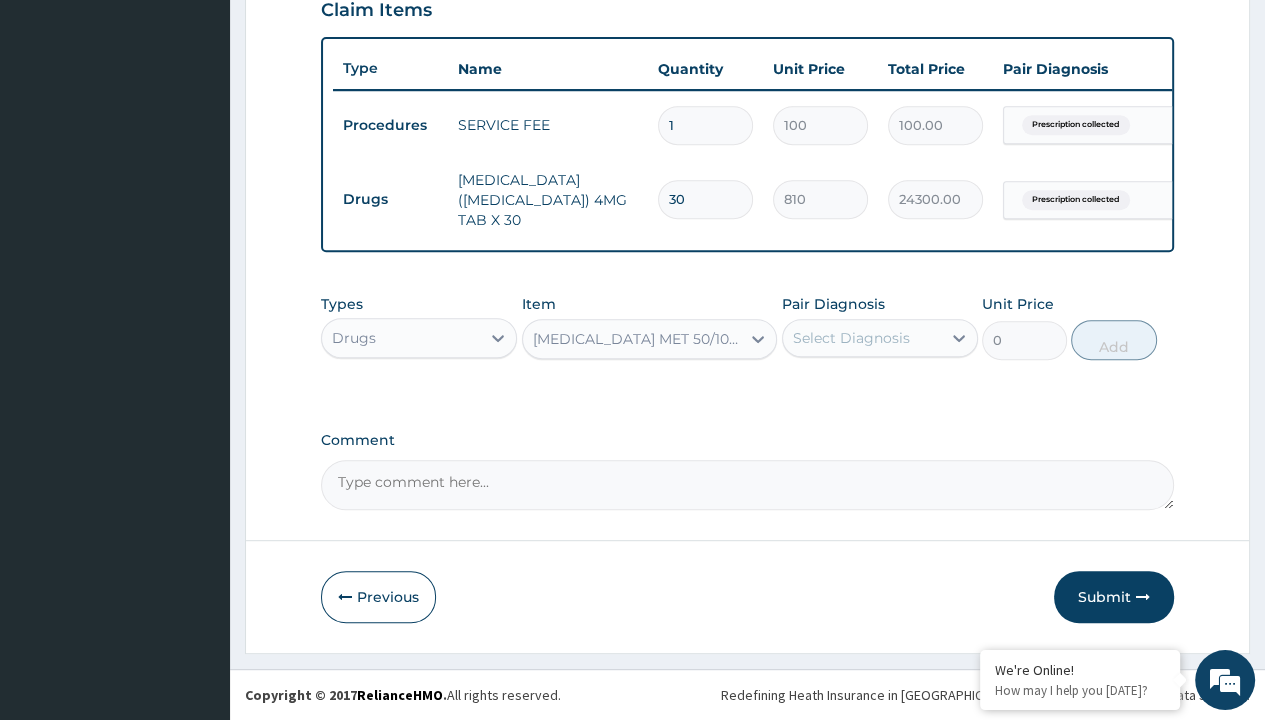 click on "Step  2  of 2 PA Code / Prescription Code Enter Code(Secondary Care Only) Encounter Date 27-06-2025 Important Notice Please enter PA codes before entering items that are not attached to a PA code   All diagnoses entered must be linked to a claim item. Diagnosis & Claim Items that are visible but inactive cannot be edited because they were imported from an already approved PA code. Diagnosis option Prescription collected, selected.   Select is focused ,type to refine list, press Down to open the menu,  press left to focus selected values Prescription collected Confirmed NB: All diagnosis must be linked to a claim item Claim Items Type Name Quantity Unit Price Total Price Pair Diagnosis Actions Procedures SERVICE FEE 1 100 100.00 Prescription collected Delete Drugs AMARYL (GLIMEPIRIDE) 4MG TAB X 30 30 810 24300.00 Prescription collected Delete Types Drugs Item GALVUS MET 50/1000MG VIDAGLIPTIN/METFORMIN X 60 TABS/PACK Pair Diagnosis Select Diagnosis Unit Price 0 Add Comment     Previous   Submit" at bounding box center [747, 26] 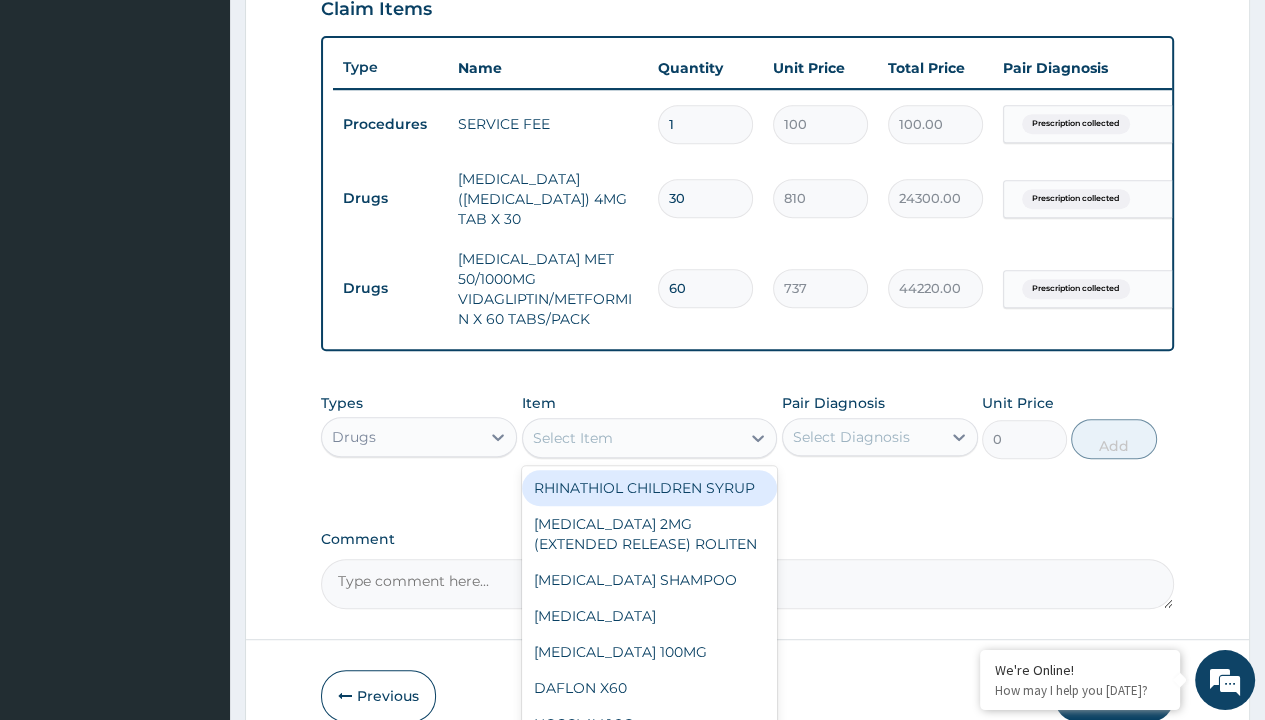 scroll, scrollTop: 0, scrollLeft: 0, axis: both 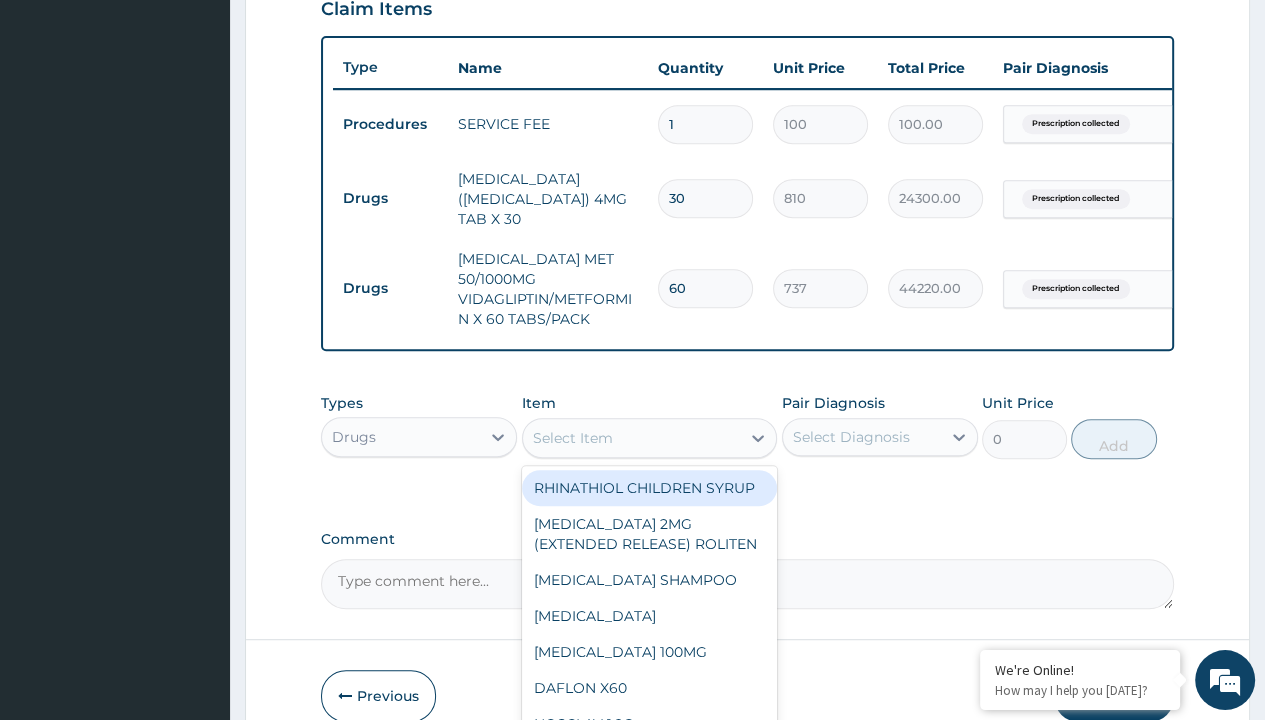 type on "telmisartan 80mg (teva) x28" 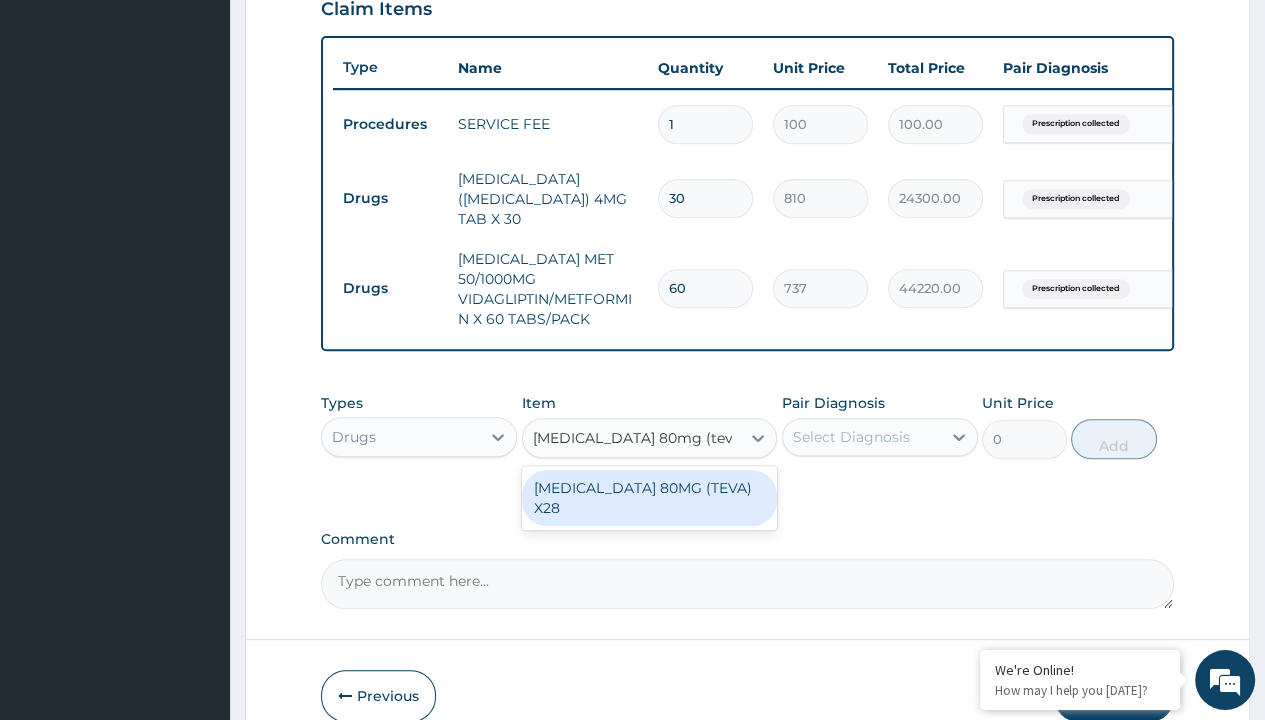 click on "[MEDICAL_DATA] 80MG (TEVA) X28" at bounding box center (650, 498) 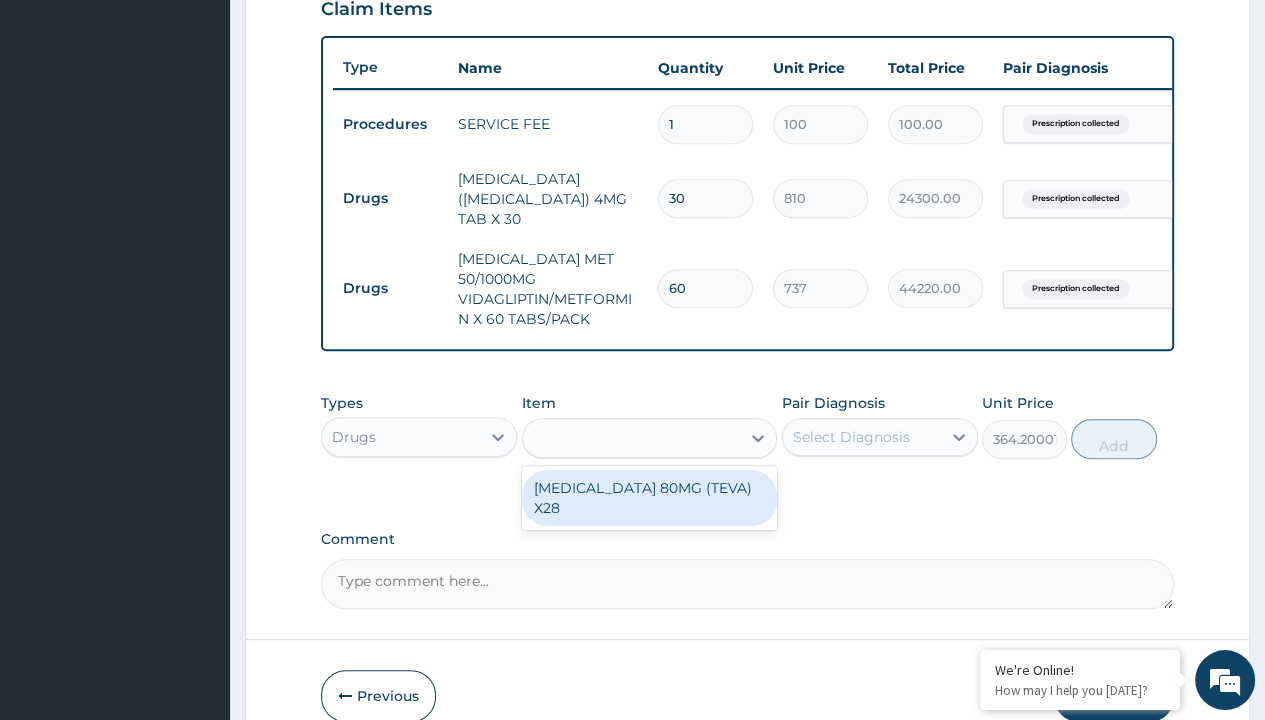 scroll, scrollTop: 0, scrollLeft: 0, axis: both 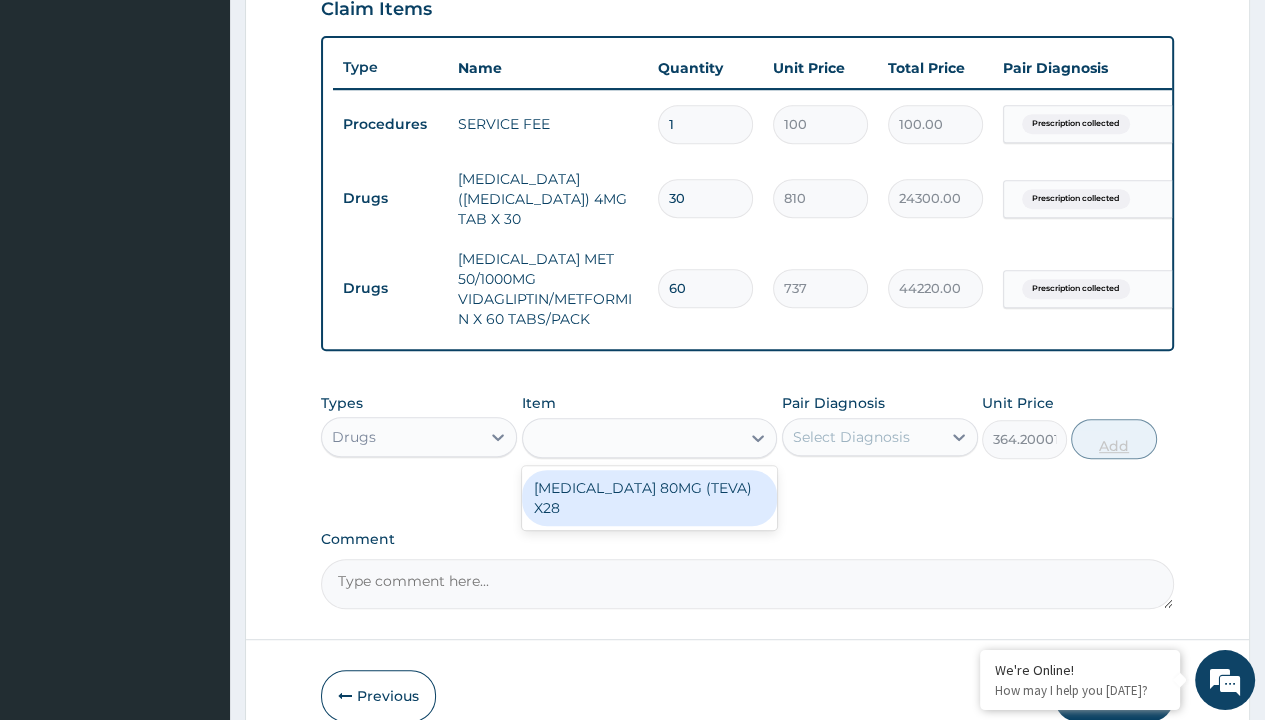 click on "Prescription collected" at bounding box center [409, -155] 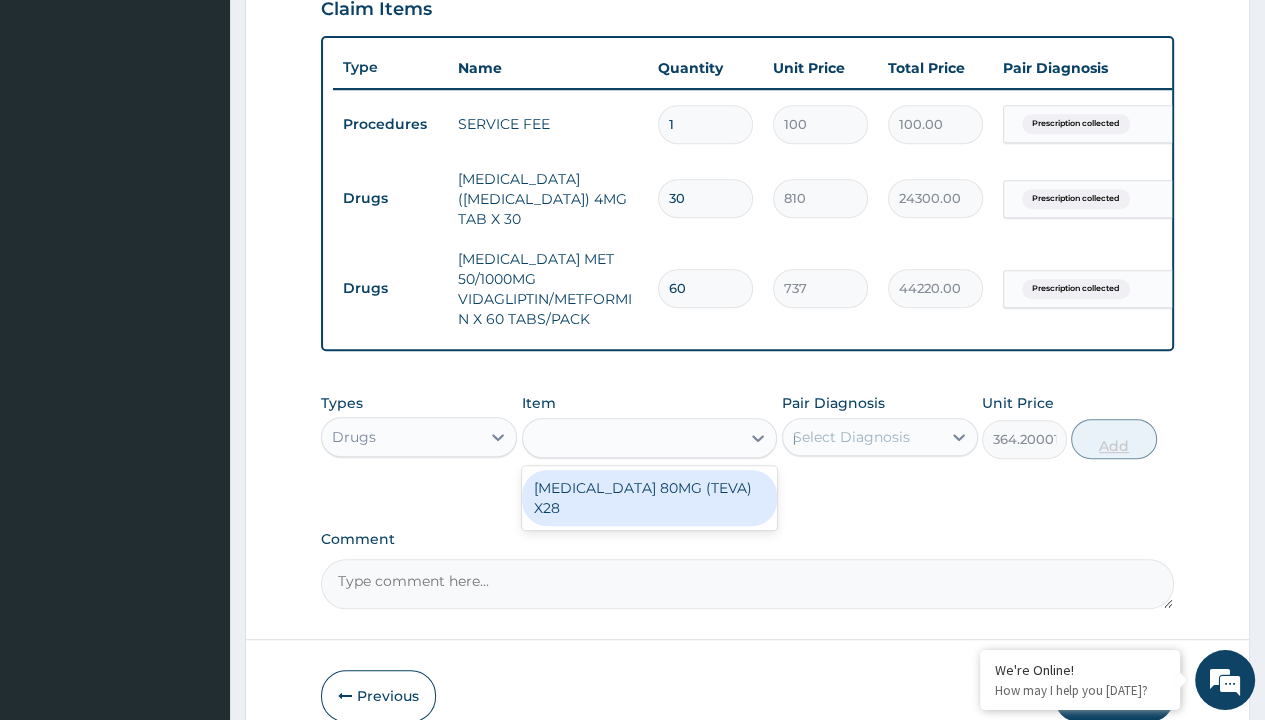 type 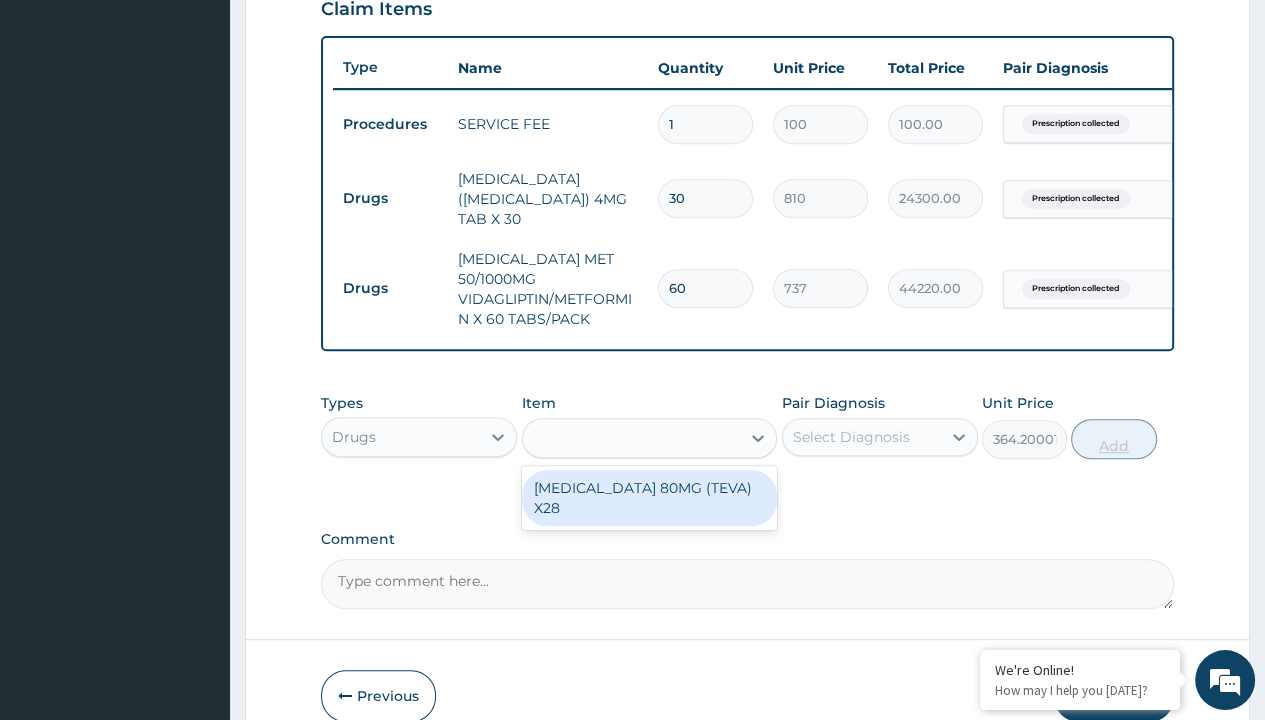 click on "Add" at bounding box center (1113, 439) 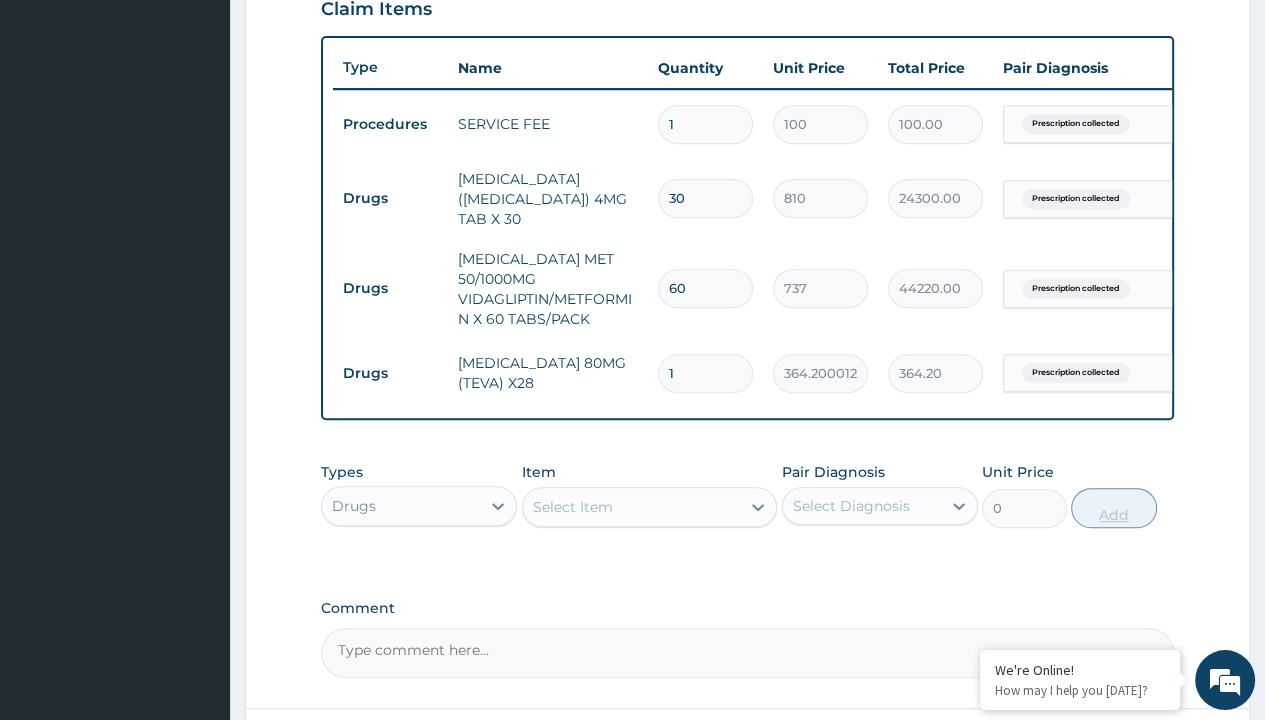 type on "28" 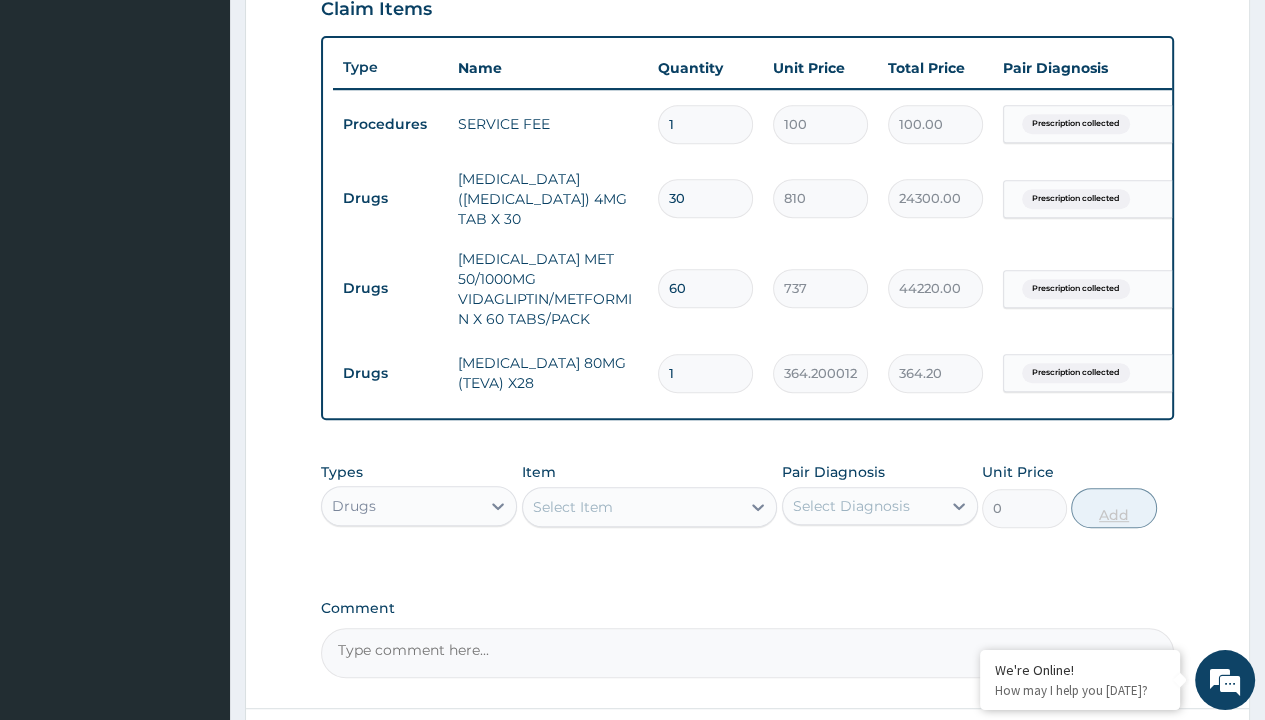 type on "10197.60" 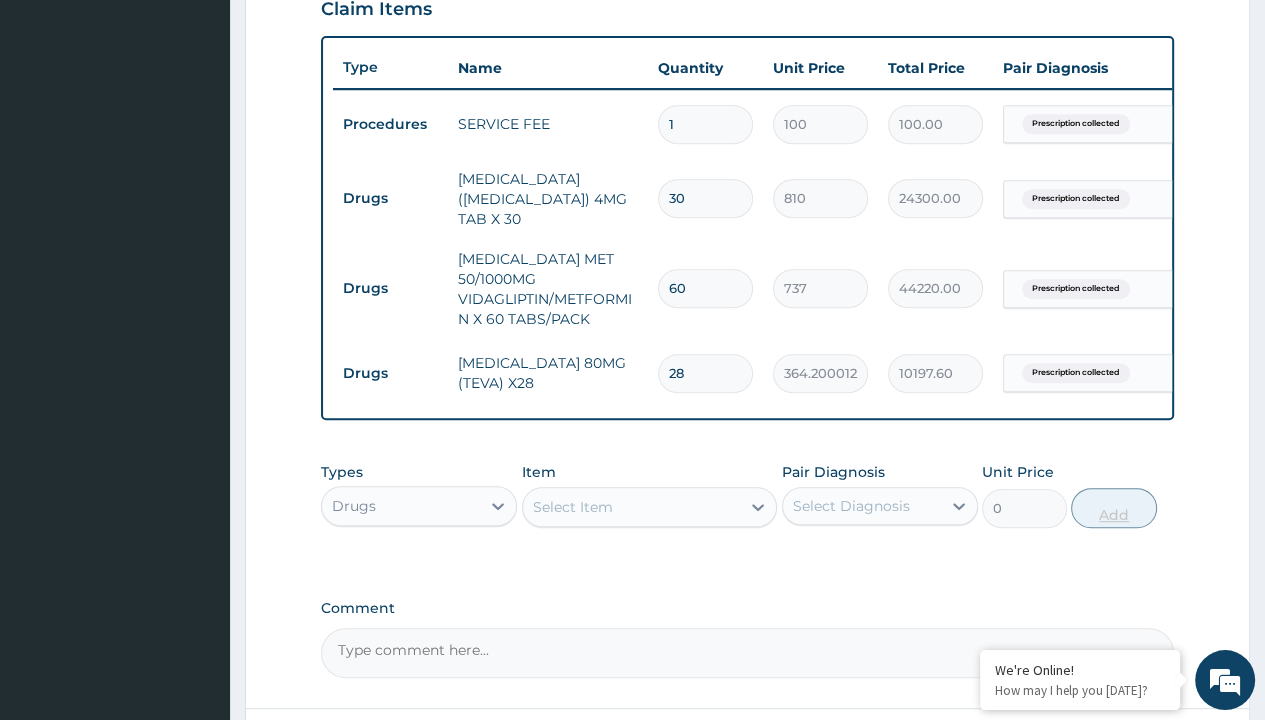 scroll, scrollTop: 788, scrollLeft: 0, axis: vertical 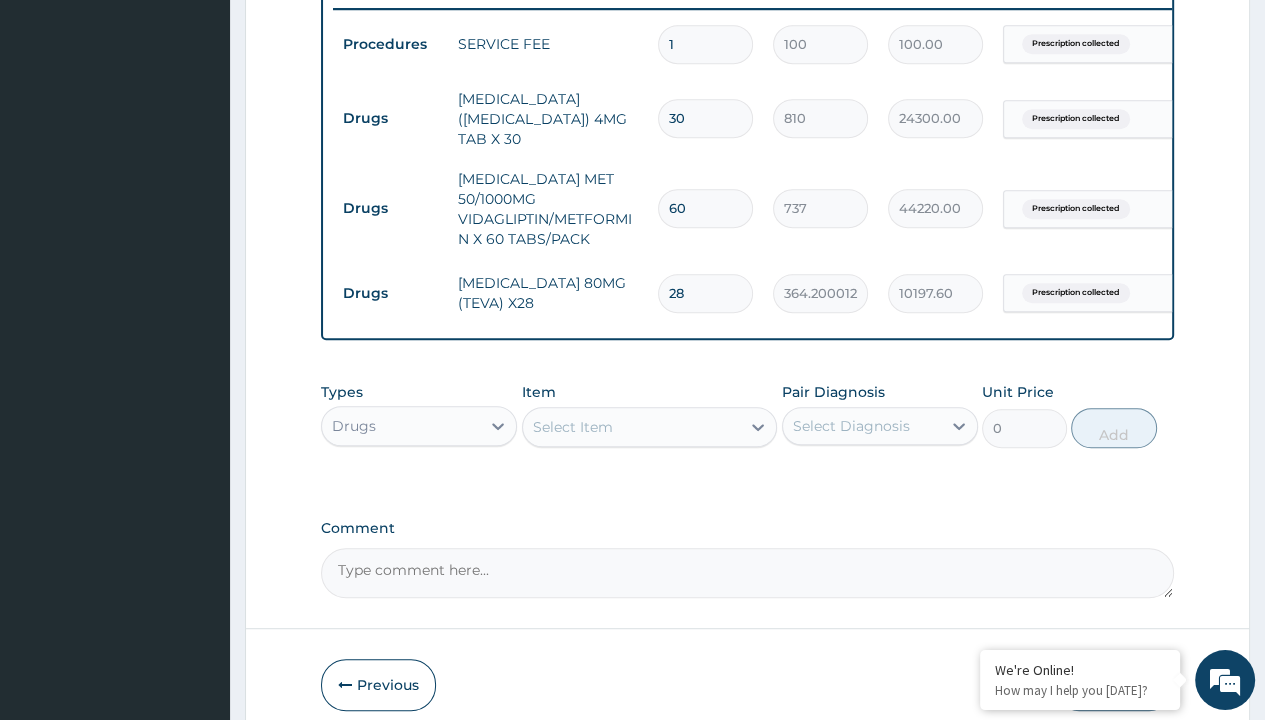 click on "Submit" at bounding box center (1114, 685) 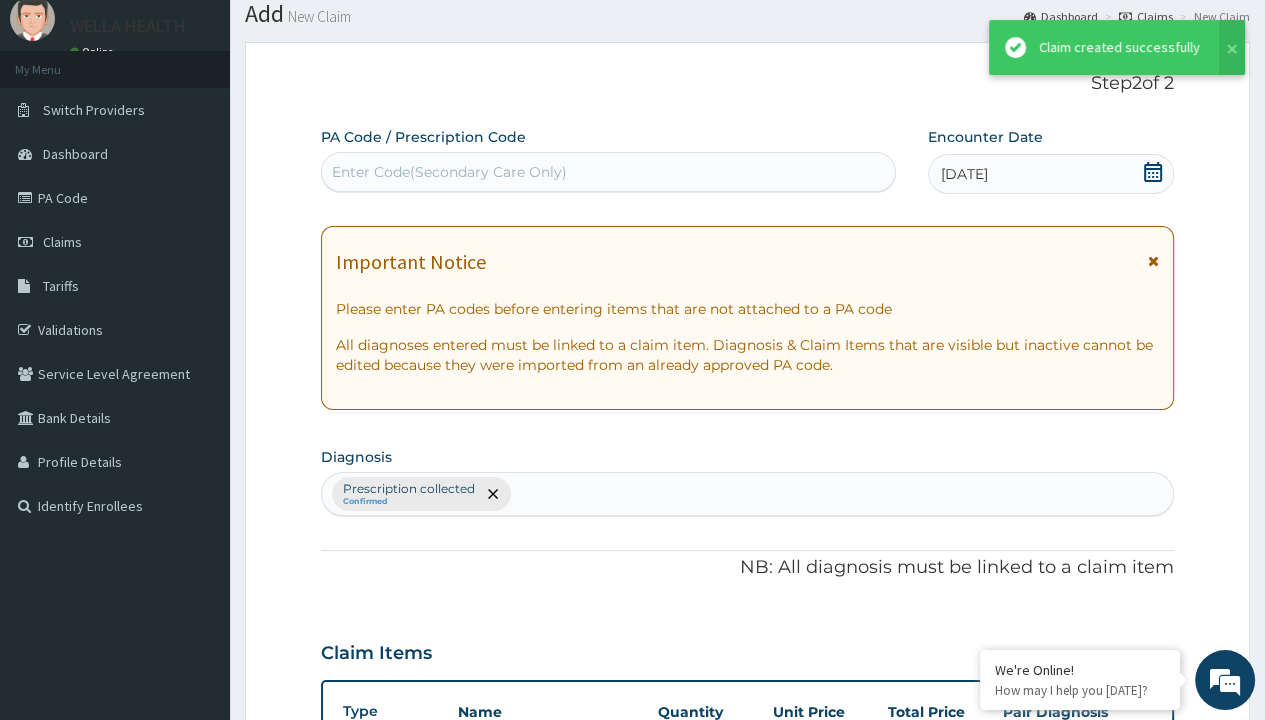 scroll, scrollTop: 856, scrollLeft: 0, axis: vertical 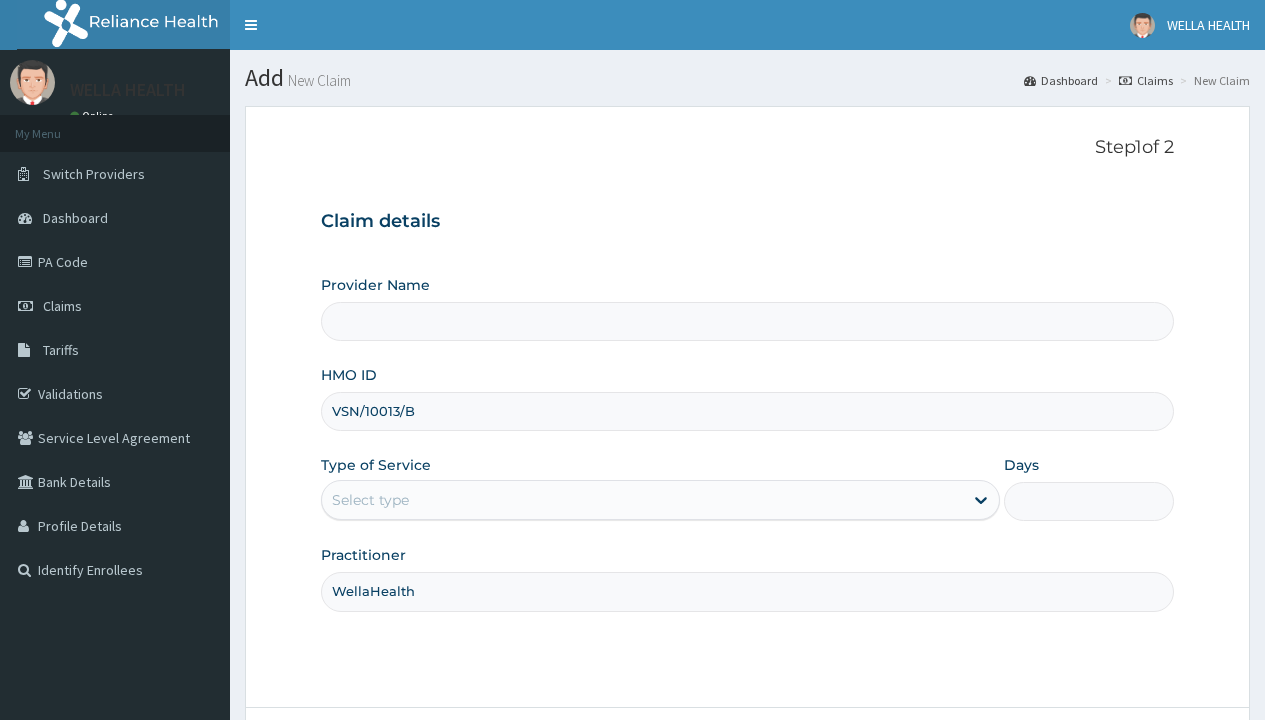type on "WellaHealth" 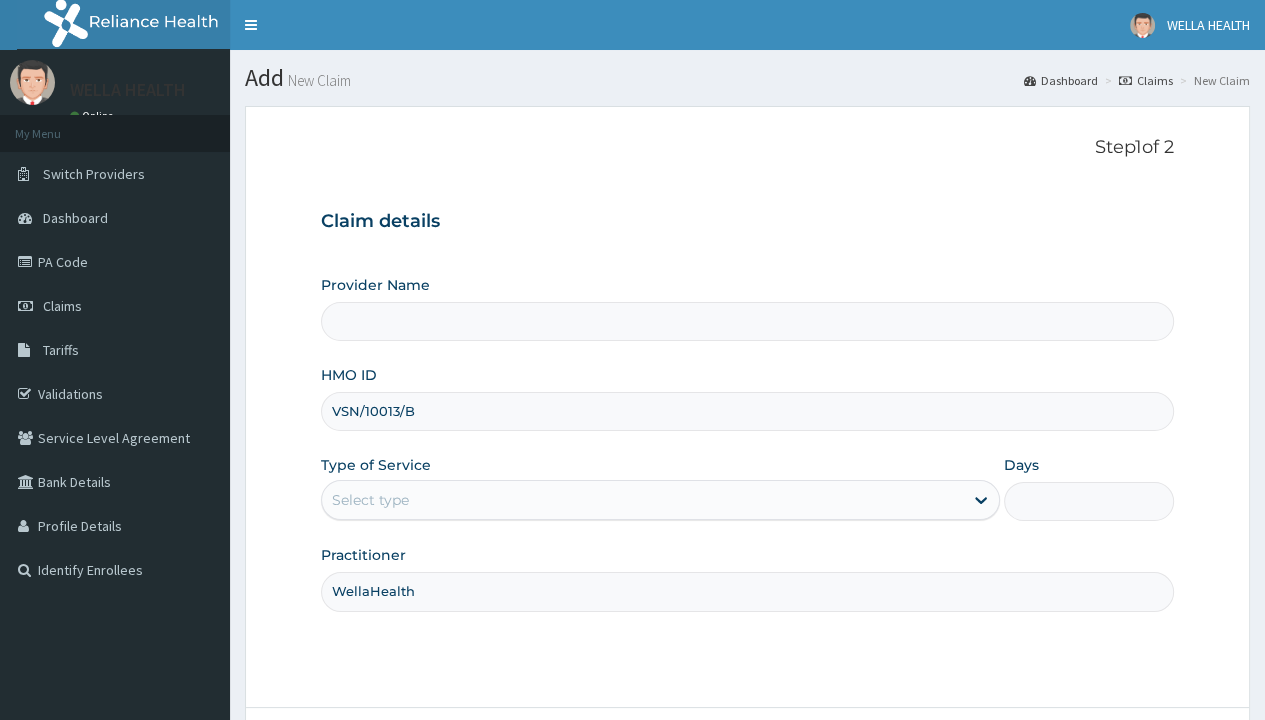 type on "Pharmacy Pick Up ( WellaHealth)" 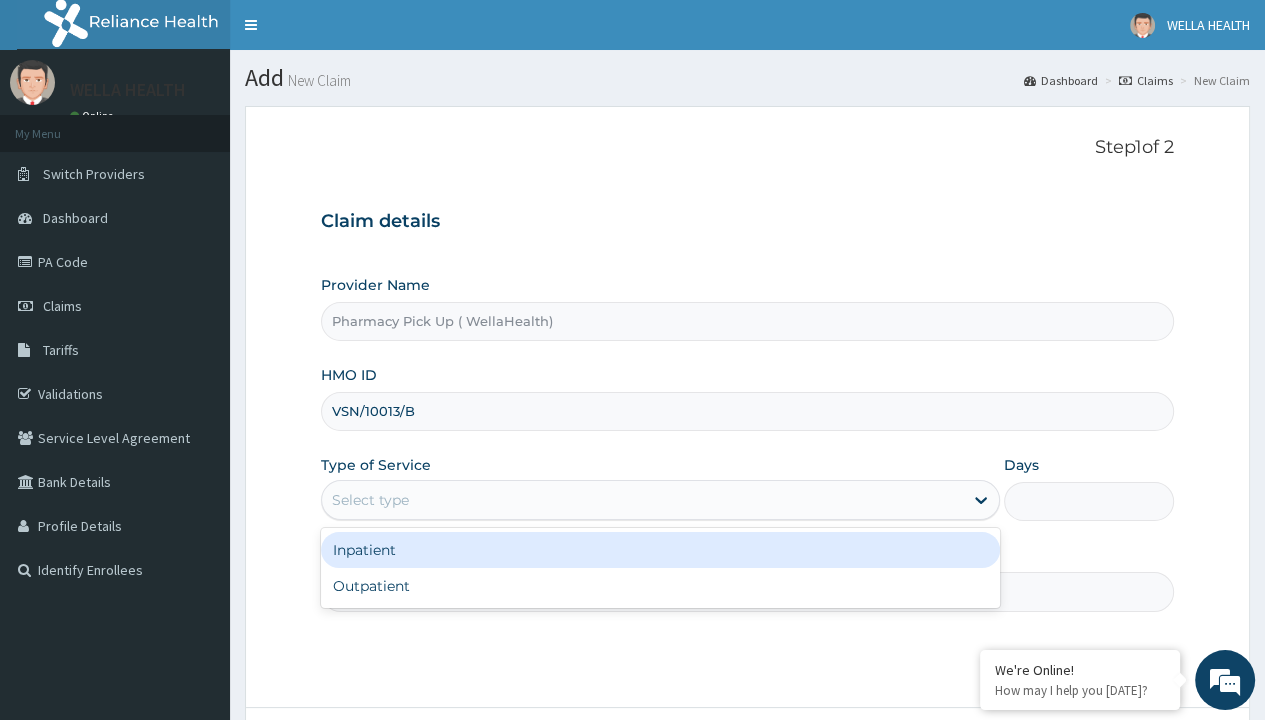 scroll, scrollTop: 0, scrollLeft: 0, axis: both 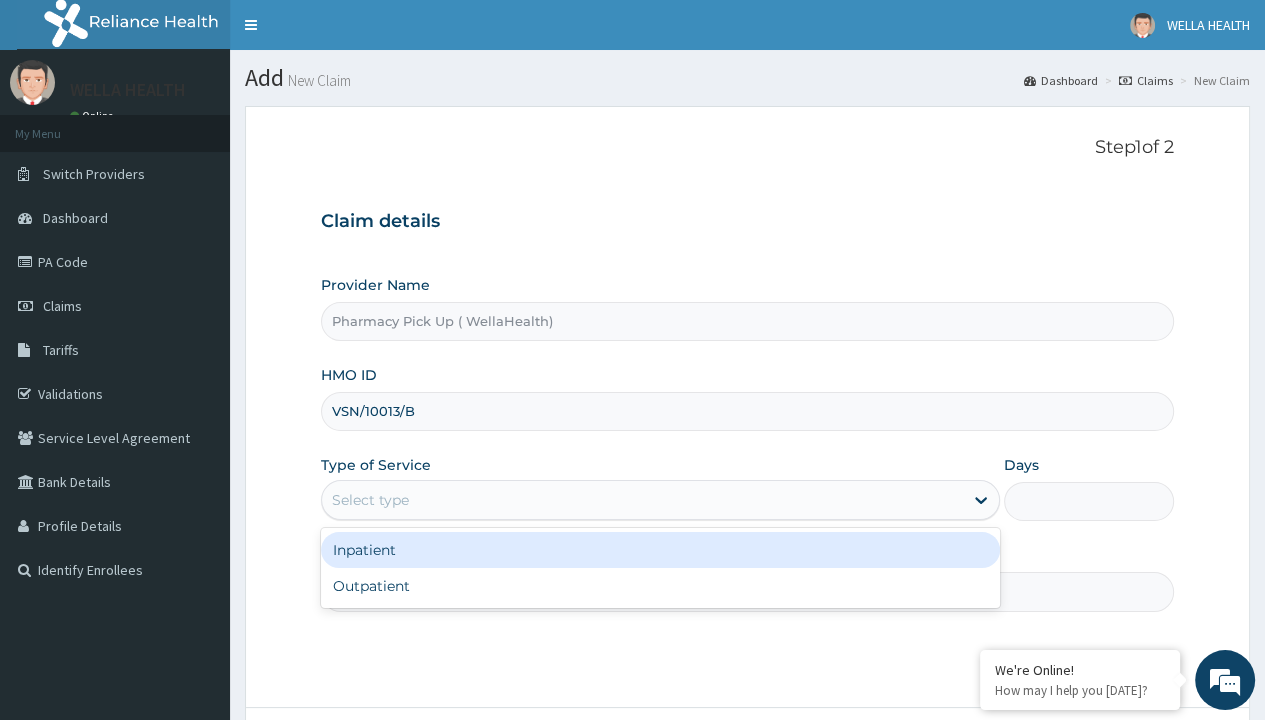 click on "Outpatient" at bounding box center (660, 586) 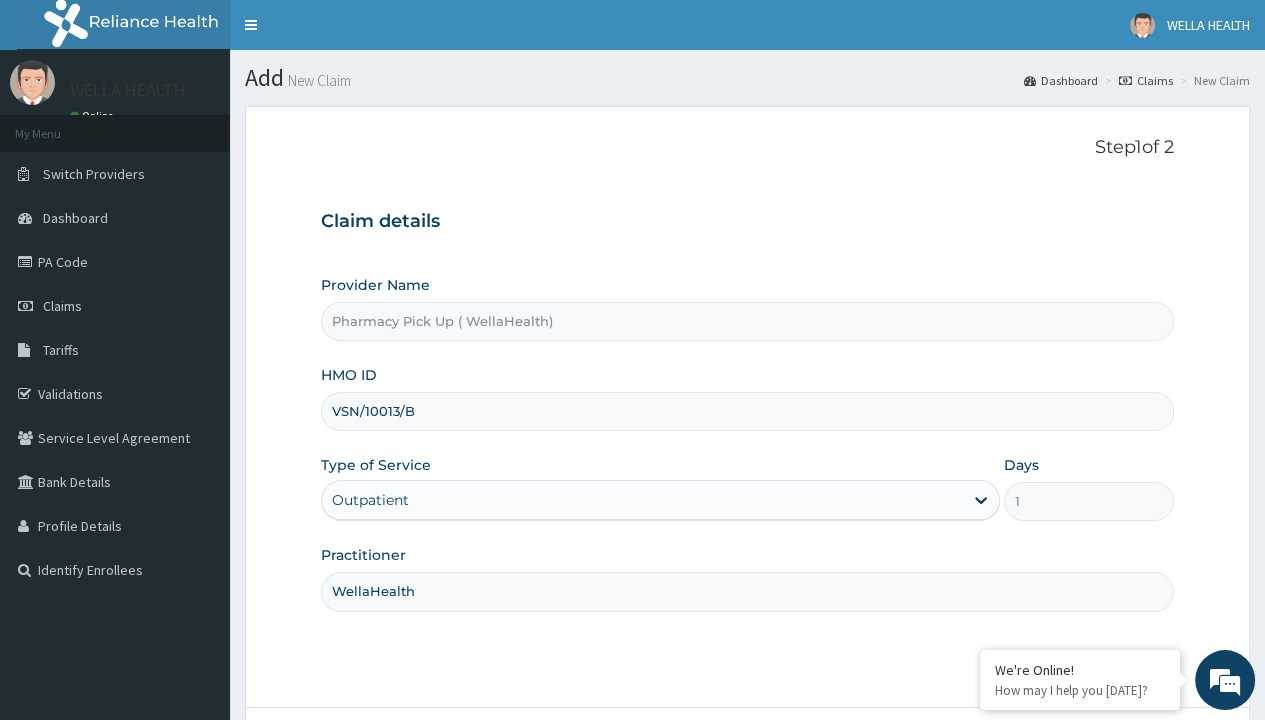 click on "Next" at bounding box center [1123, 764] 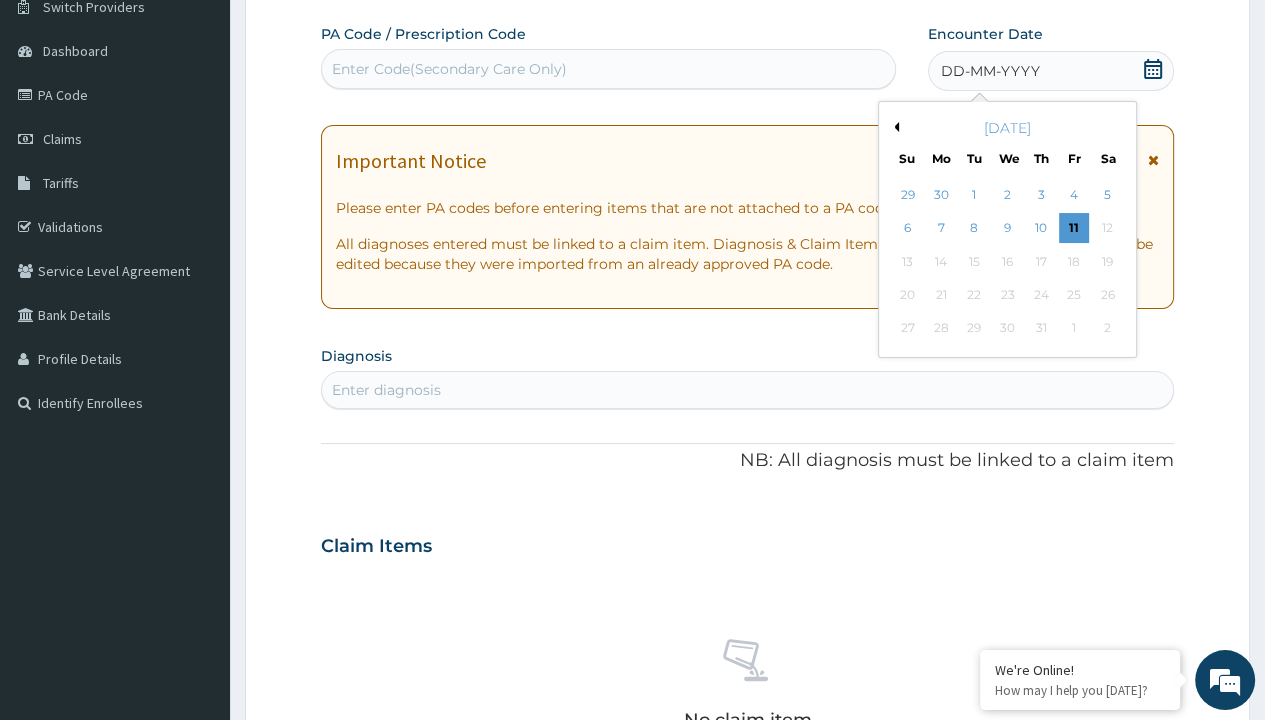 click on "Previous Month" at bounding box center [894, 127] 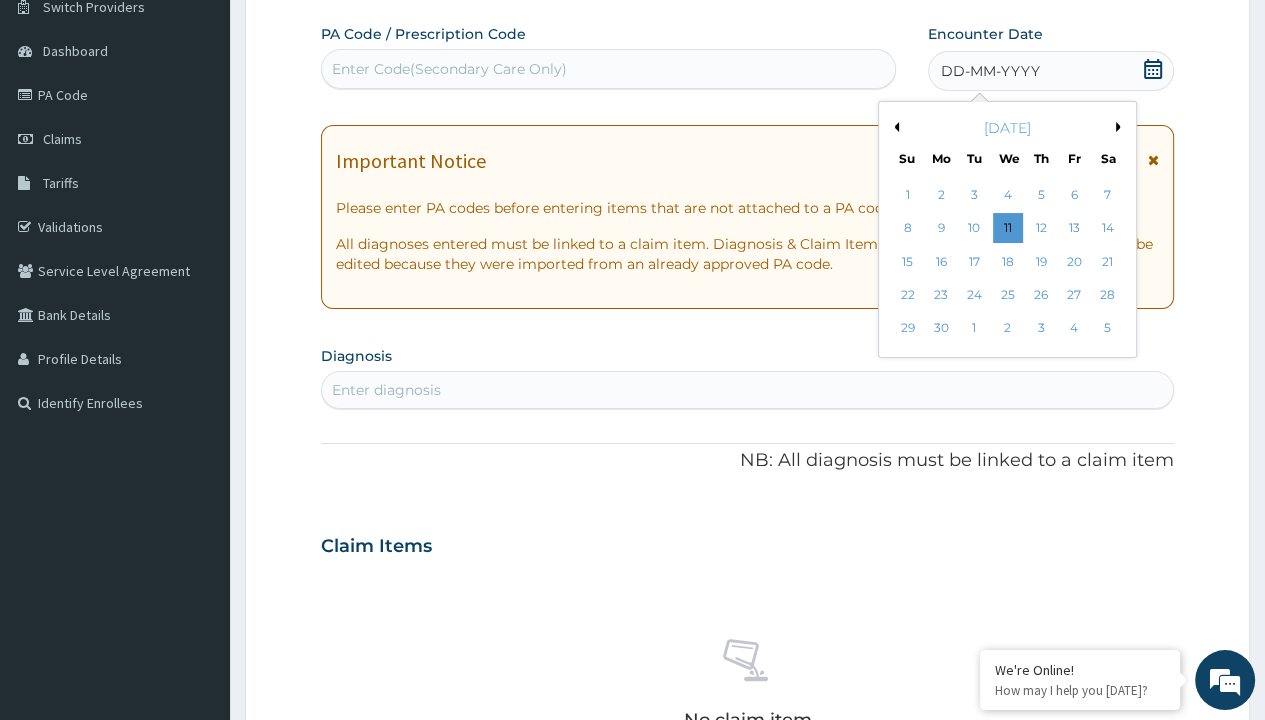 click on "27" at bounding box center (1074, 295) 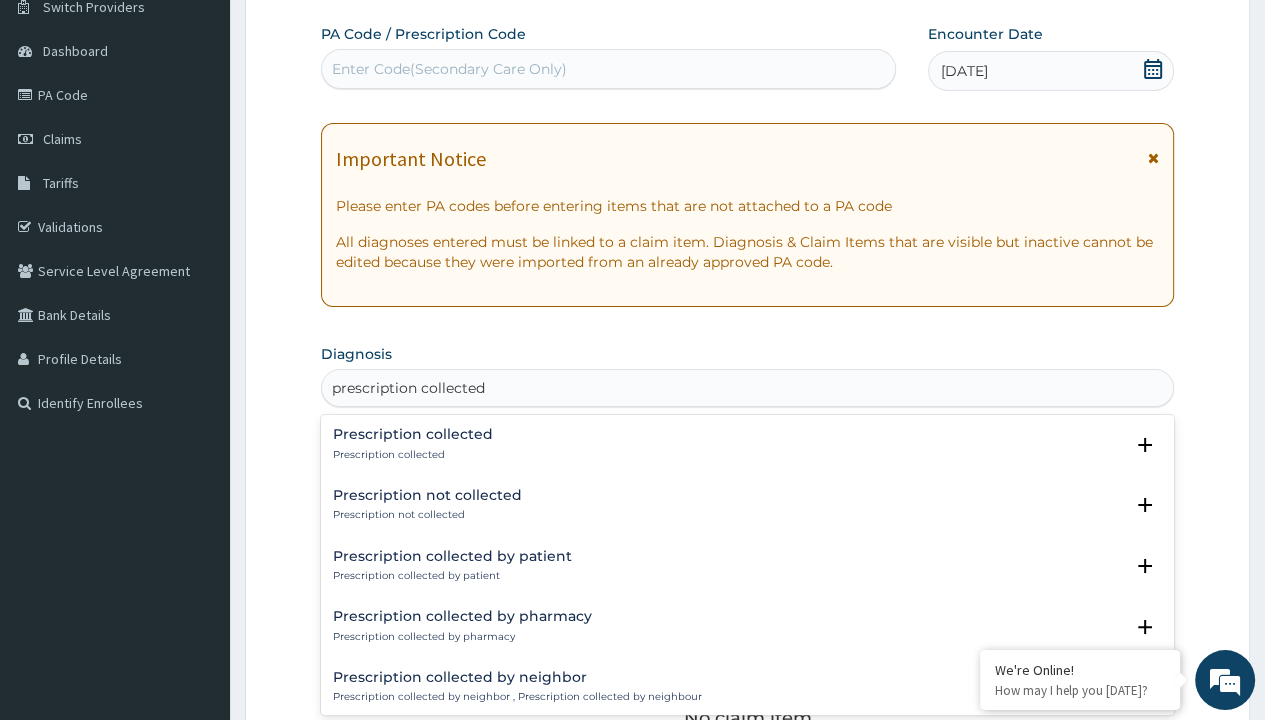 scroll, scrollTop: 0, scrollLeft: 0, axis: both 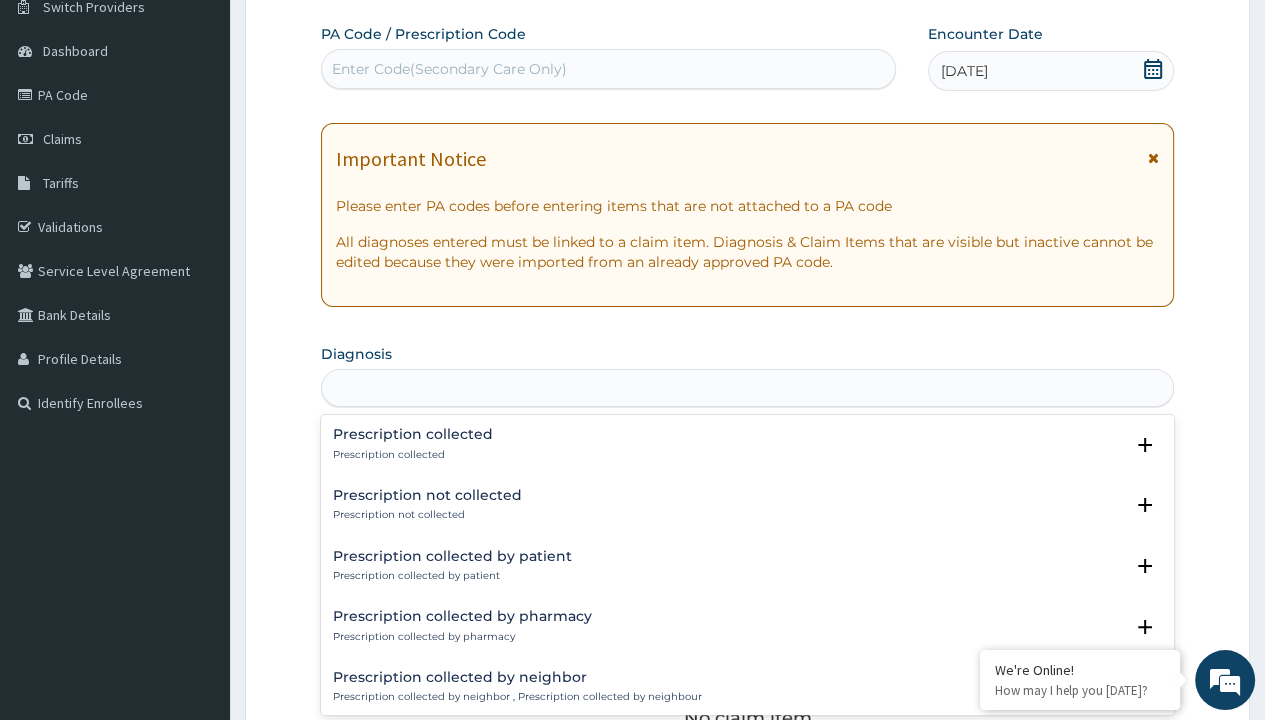 click on "Step  2  of 2 PA Code / Prescription Code Enter Code(Secondary Care Only) Encounter Date [DATE] Important Notice Please enter PA codes before entering items that are not attached to a PA code   All diagnoses entered must be linked to a claim item. Diagnosis & Claim Items that are visible but inactive cannot be edited because they were imported from an already approved PA code. Diagnosis option Prescription collected focused, 1 of 7. 7 results available for search term prescription collected. Use Up and Down to choose options, press Enter to select the currently focused option, press Escape to exit the menu, press Tab to select the option and exit the menu. prescription collected Prescription collected Prescription collected Select Status Query Query covers suspected (?), Keep in view (kiv), Ruled out (r/o) Confirmed Prescription not collected Prescription not collected Select Status Query Query covers suspected (?), Keep in view (kiv), Ruled out (r/o) Confirmed Prescription collected by patient Query Item" at bounding box center (747, 571) 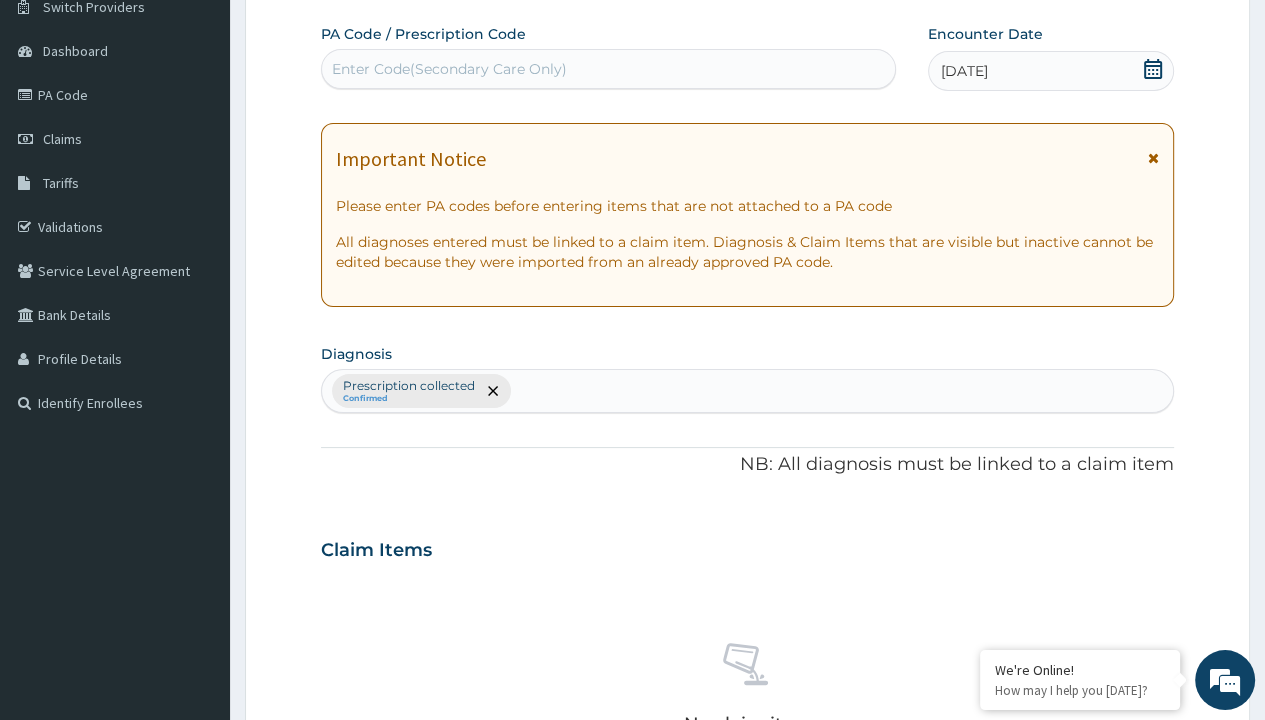 scroll, scrollTop: 698, scrollLeft: 0, axis: vertical 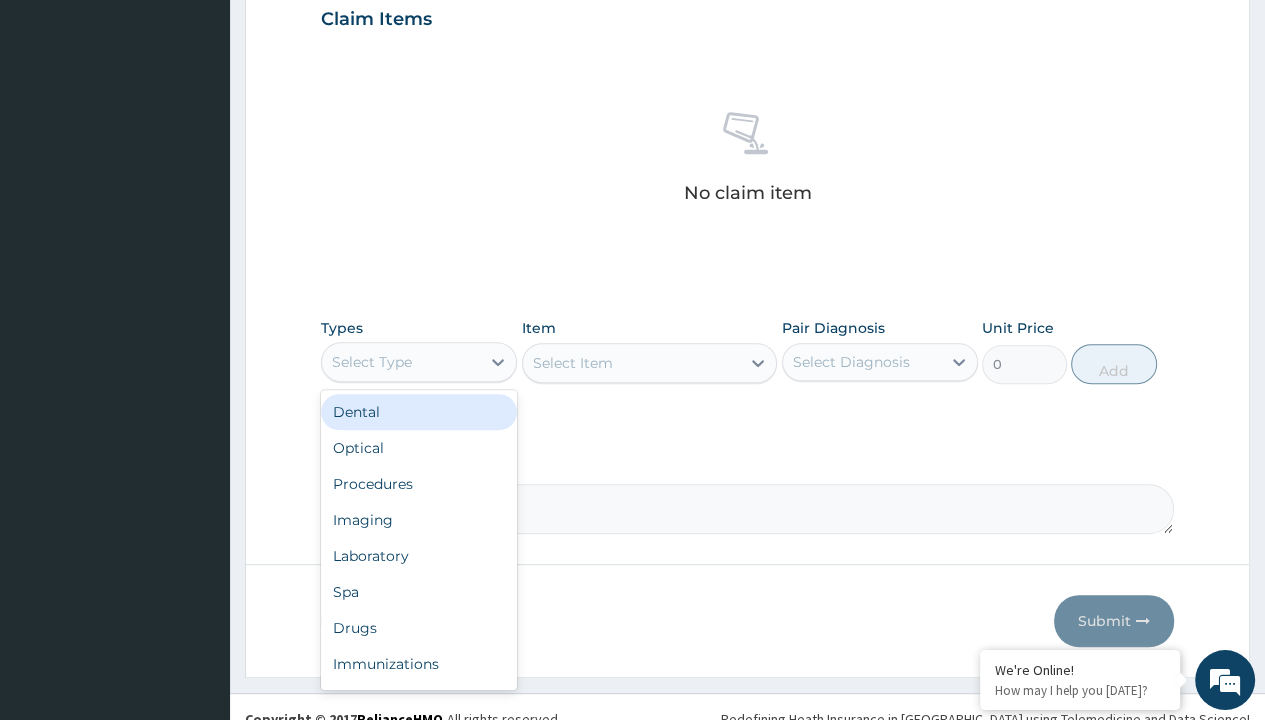 type on "procedures" 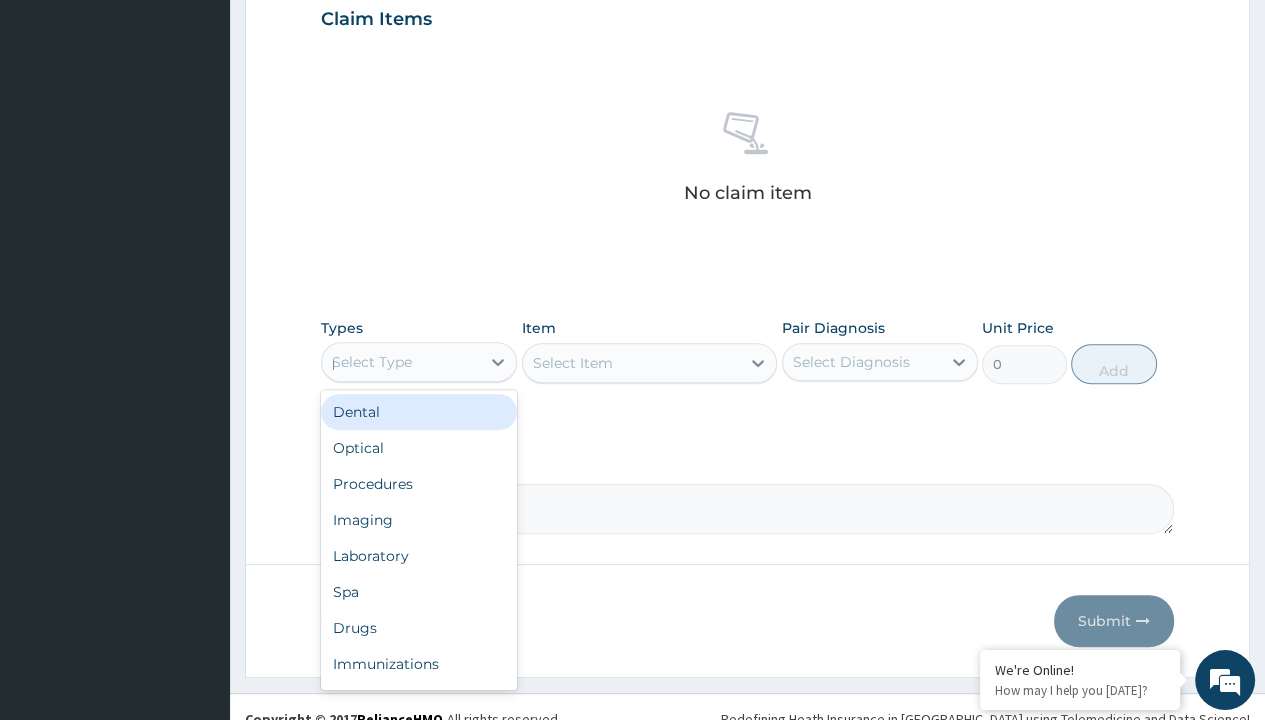 click on "Procedures" at bounding box center (419, 484) 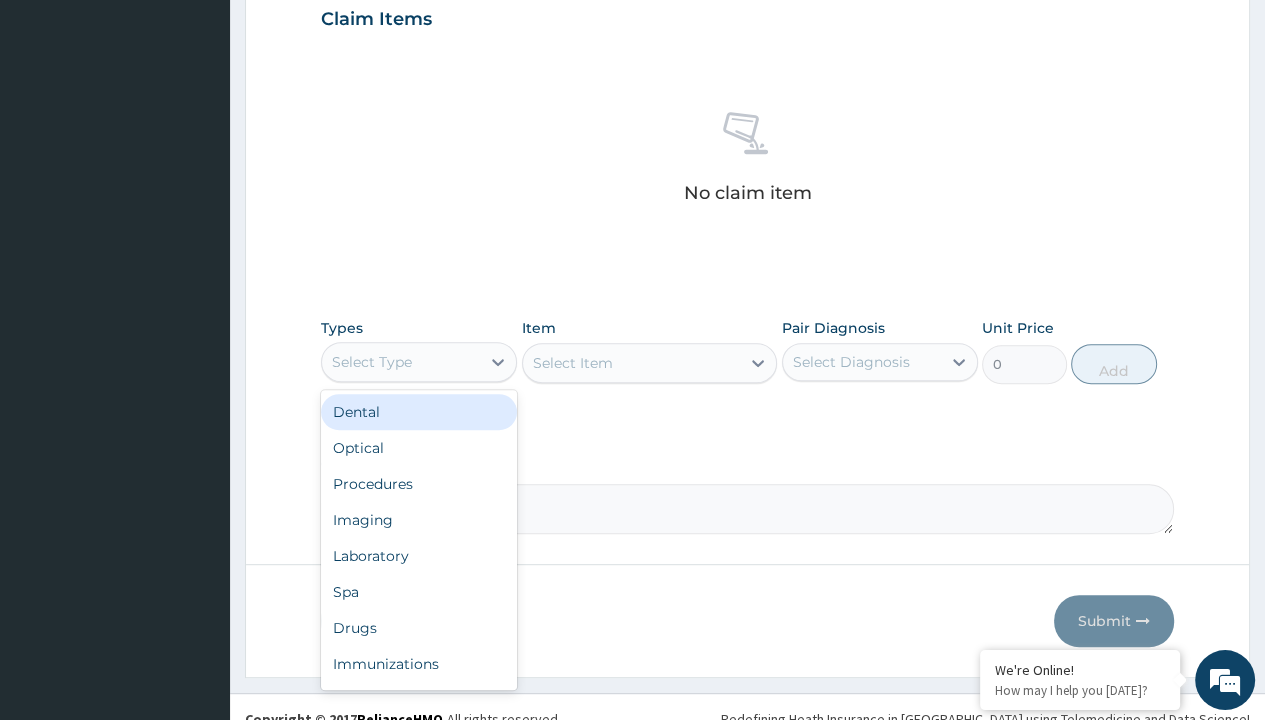 scroll, scrollTop: 0, scrollLeft: 0, axis: both 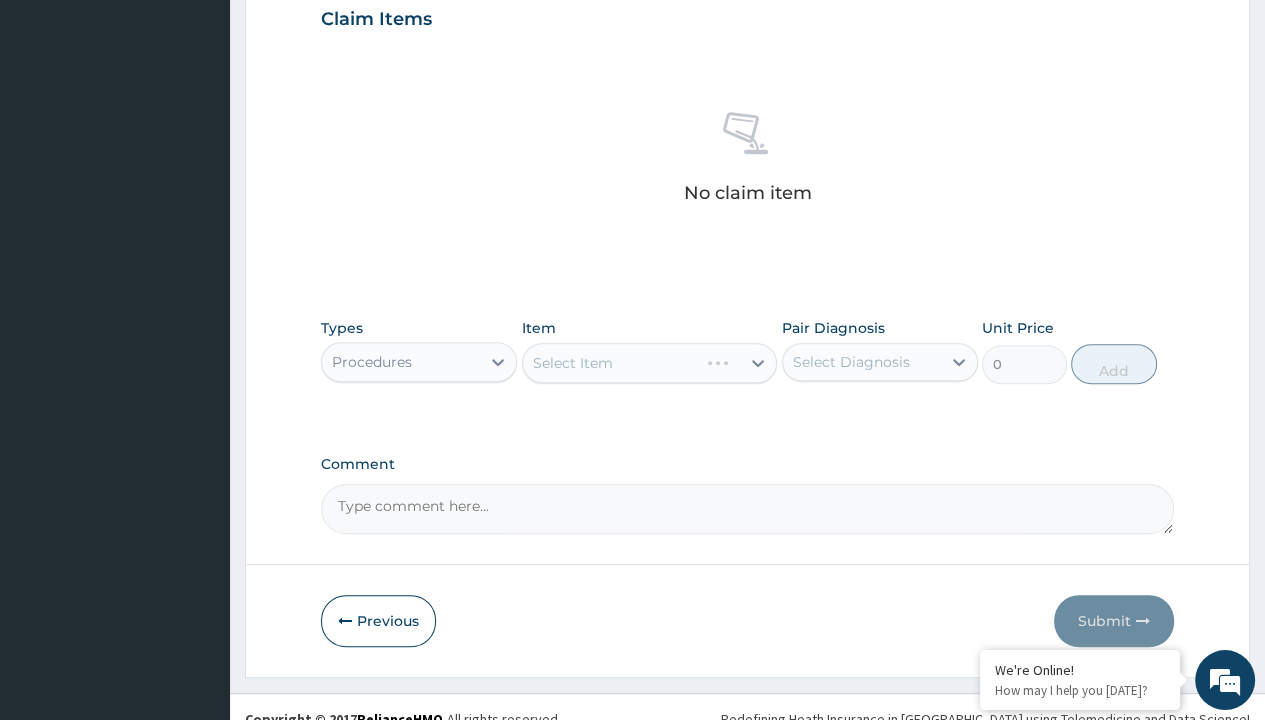 click on "Select Item" at bounding box center [573, 363] 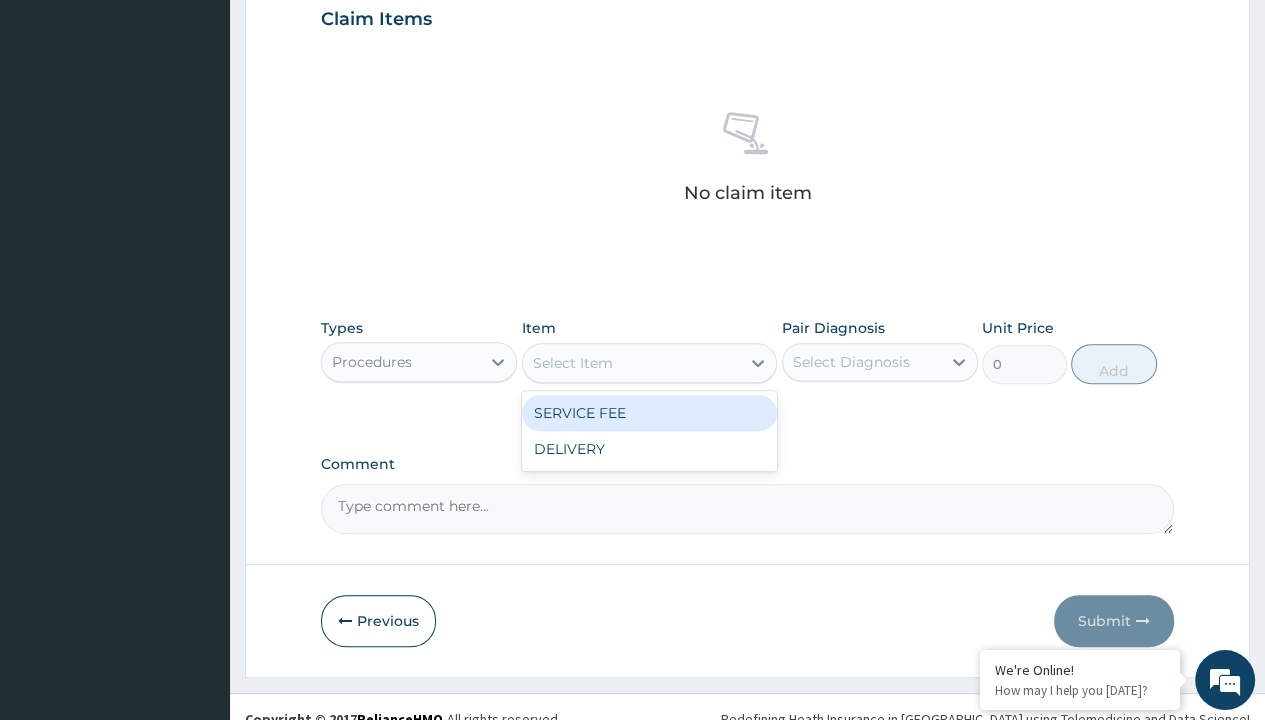 type on "service fee" 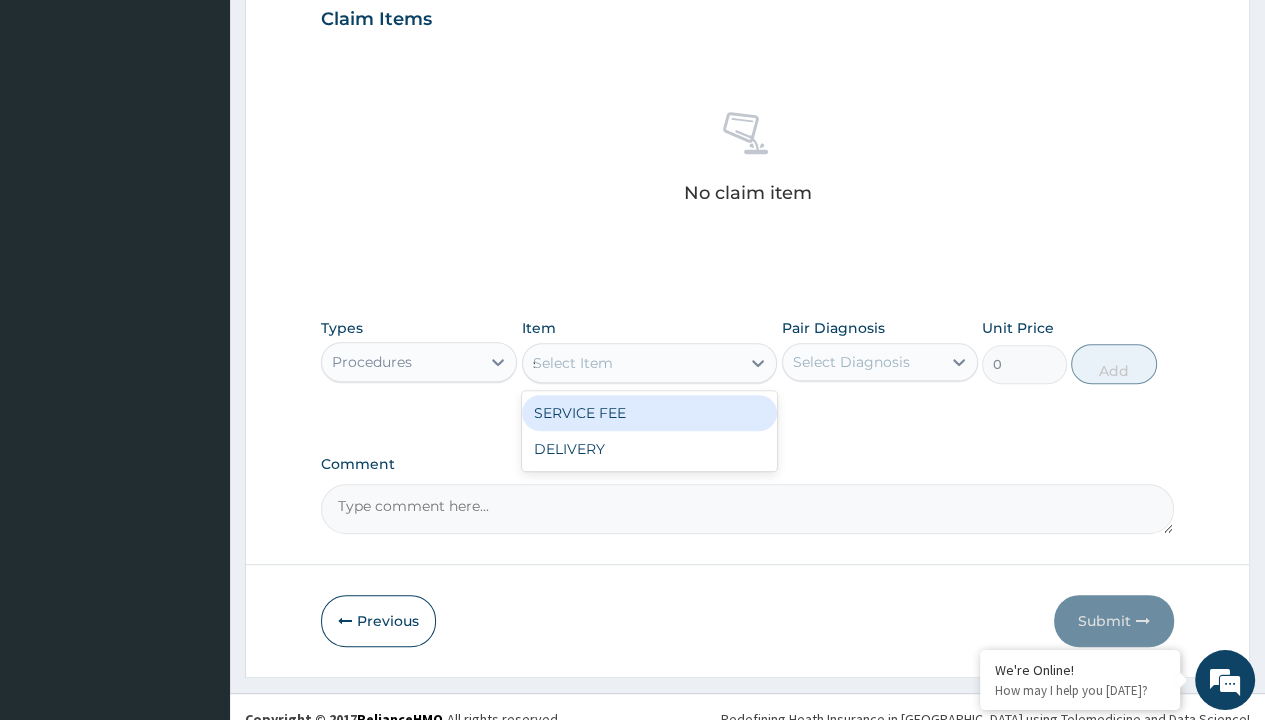 click on "SERVICE FEE" at bounding box center (650, 413) 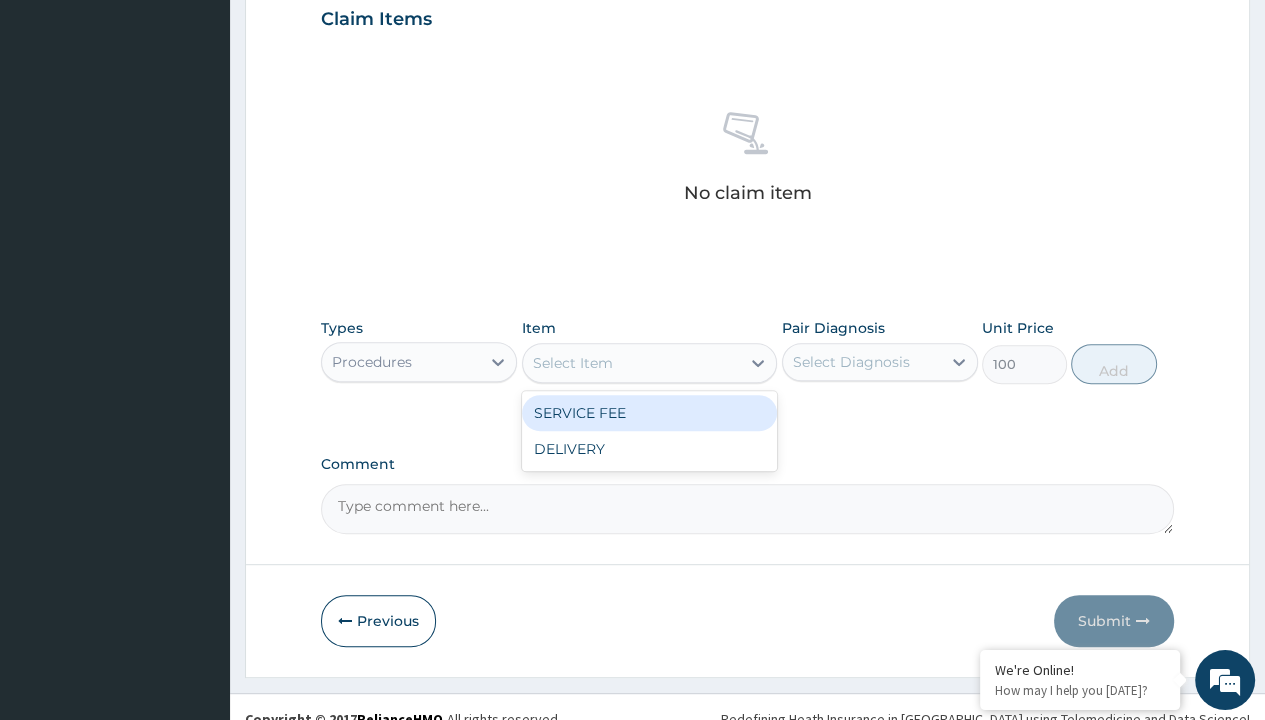 click on "Prescription collected" at bounding box center (409, -145) 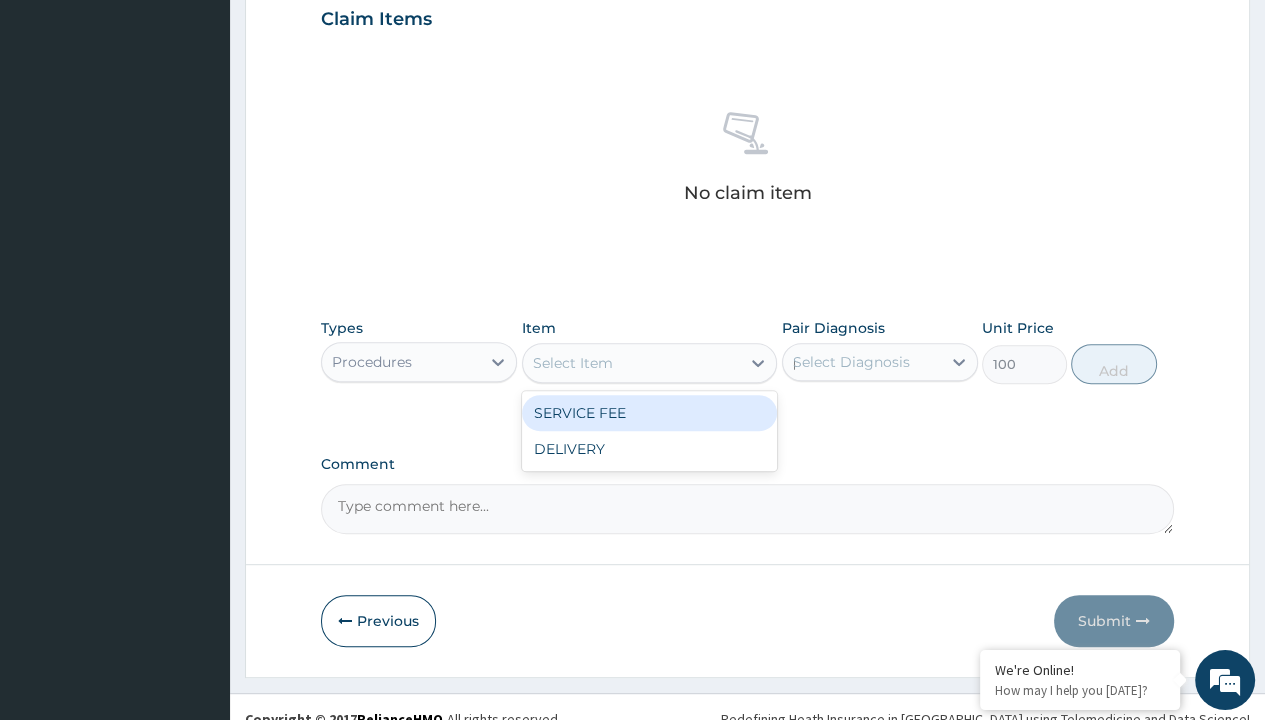 type 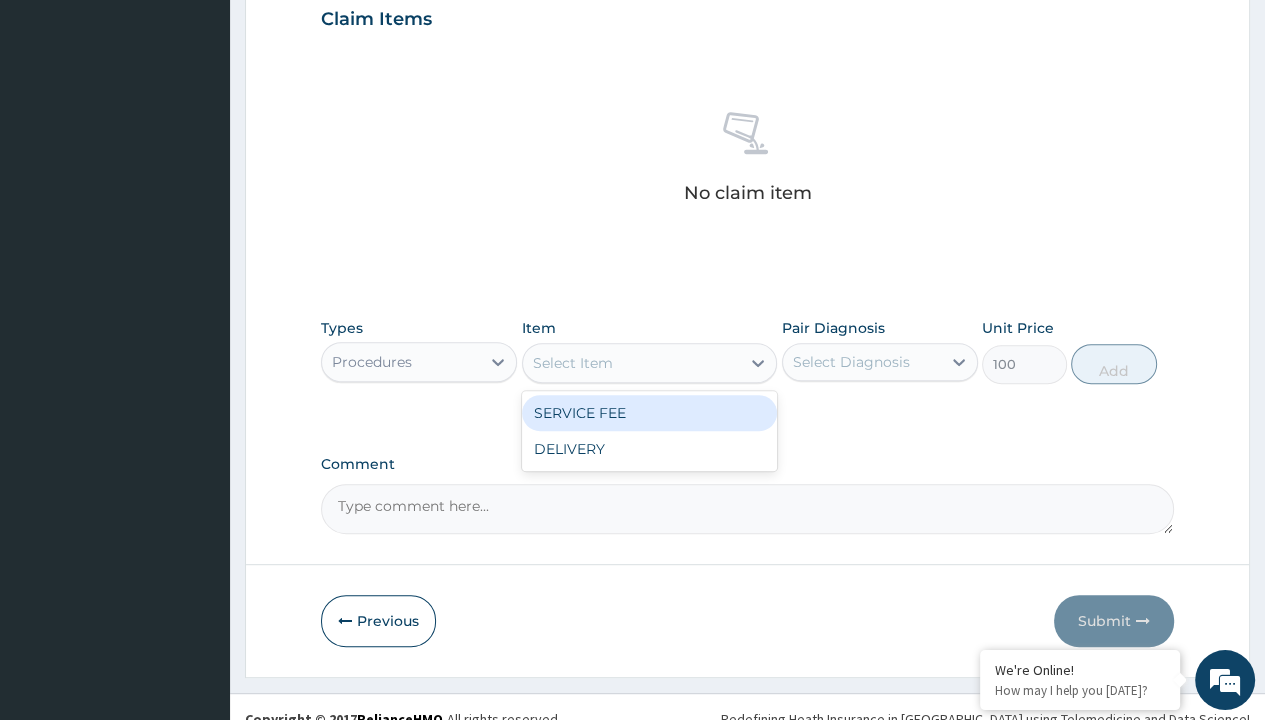 scroll, scrollTop: 720, scrollLeft: 0, axis: vertical 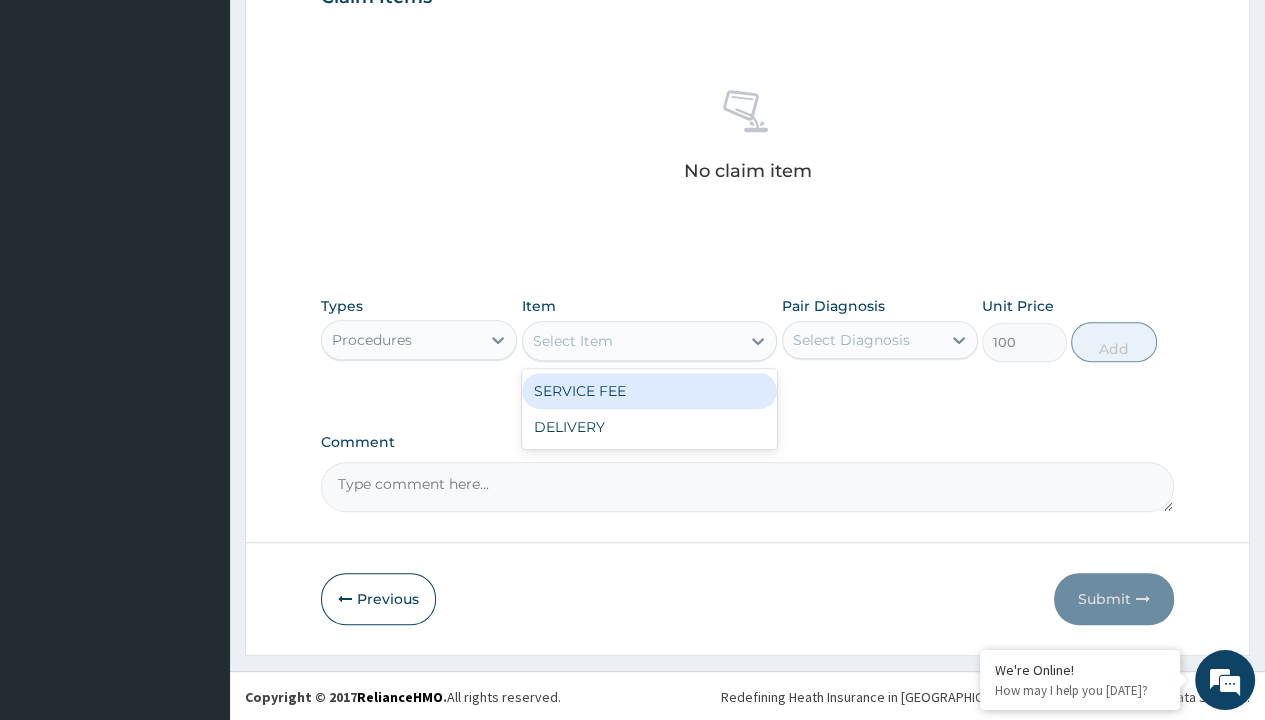 click on "Add" at bounding box center (1113, 342) 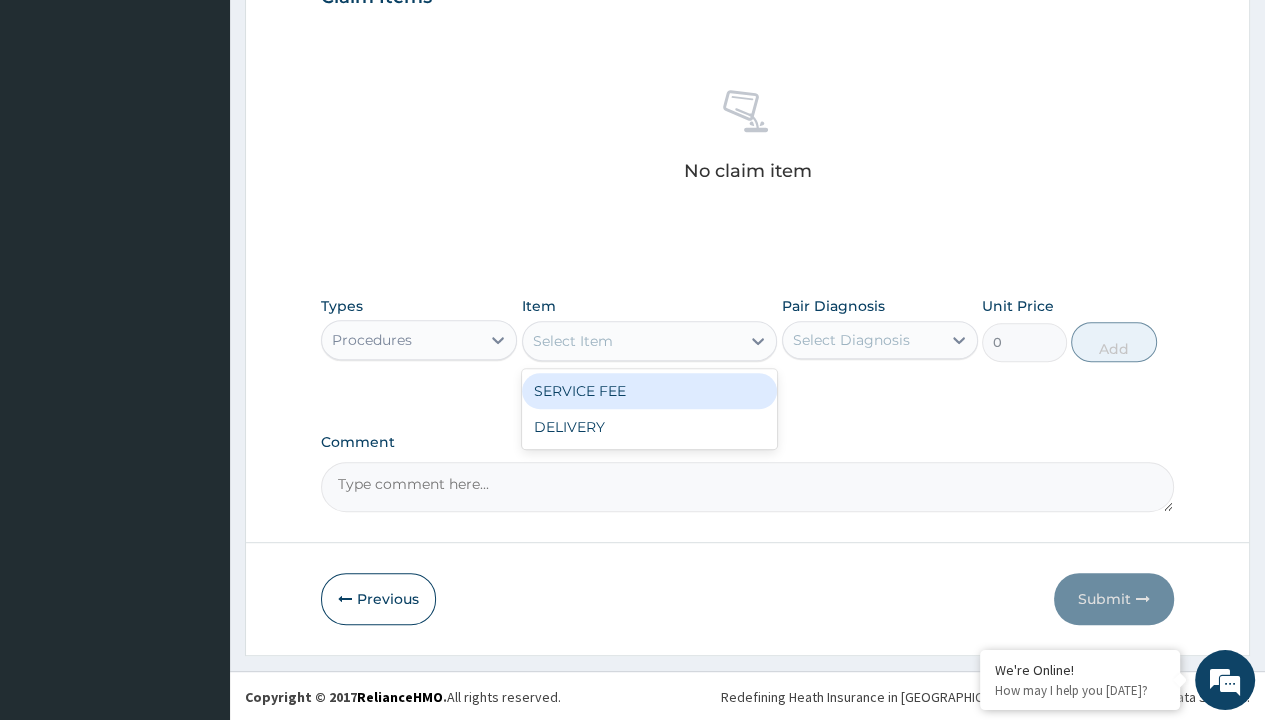 click on "Step  2  of 2 PA Code / Prescription Code Enter Code(Secondary Care Only) Encounter Date [DATE] Important Notice Please enter PA codes before entering items that are not attached to a PA code   All diagnoses entered must be linked to a claim item. Diagnosis & Claim Items that are visible but inactive cannot be edited because they were imported from an already approved PA code. Diagnosis Prescription collected Confirmed NB: All diagnosis must be linked to a claim item Claim Items No claim item Types Procedures Item option SERVICE FEE focused, 1 of 2. 2 results available. Use Up and Down to choose options, press Enter to select the currently focused option, press Escape to exit the menu, press Tab to select the option and exit the menu. Select Item SERVICE FEE DELIVERY Pair Diagnosis Select Diagnosis Unit Price 0 Add Comment     Previous   Submit" at bounding box center [747, 20] 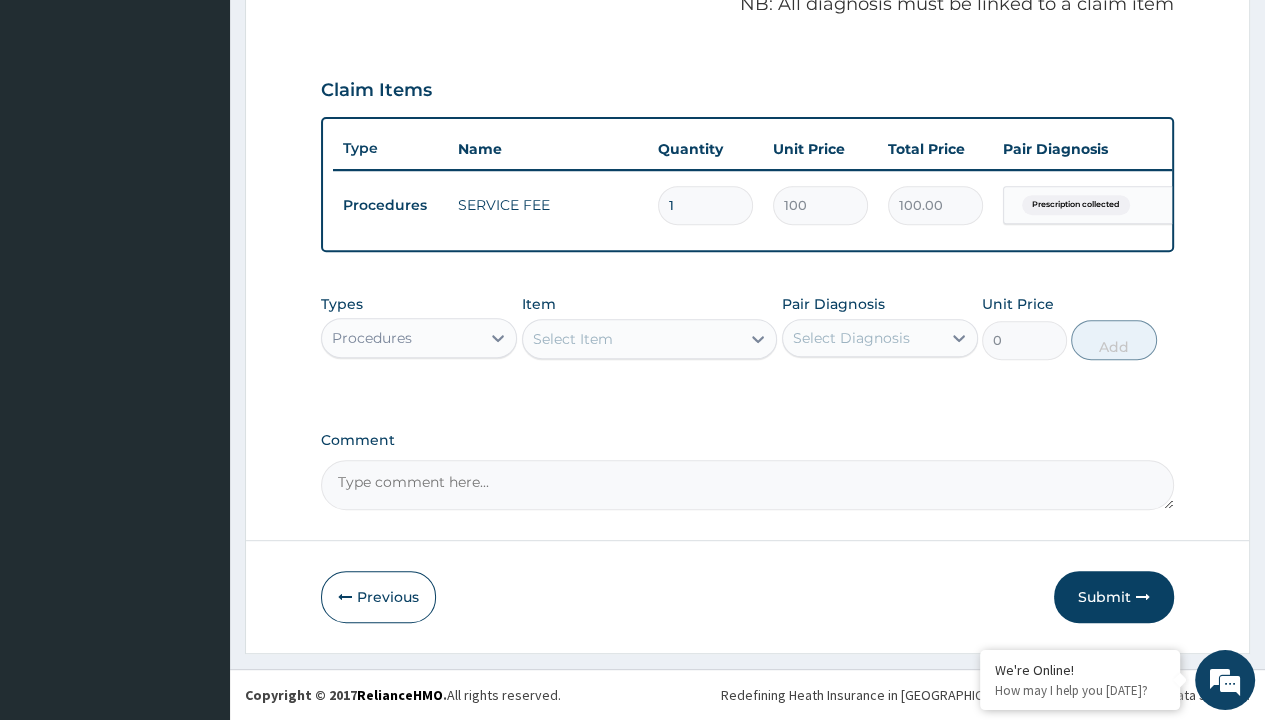 scroll, scrollTop: 0, scrollLeft: 0, axis: both 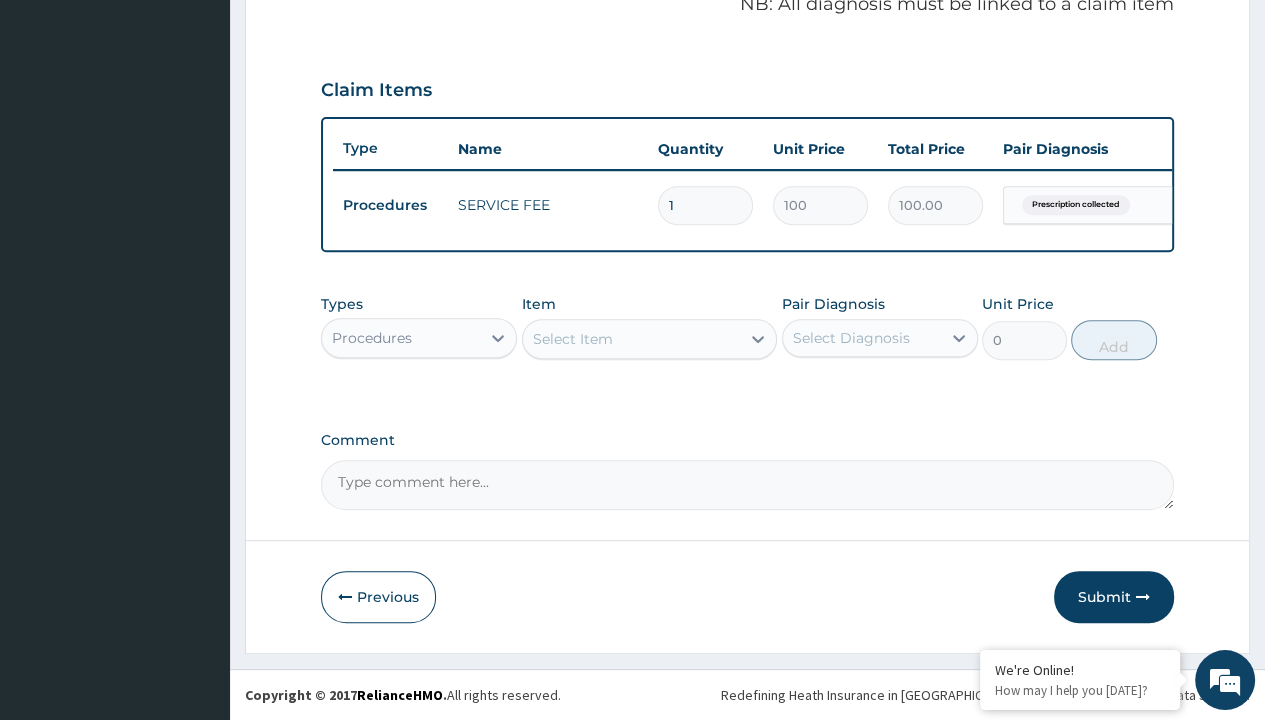 click on "Procedures" at bounding box center [372, 338] 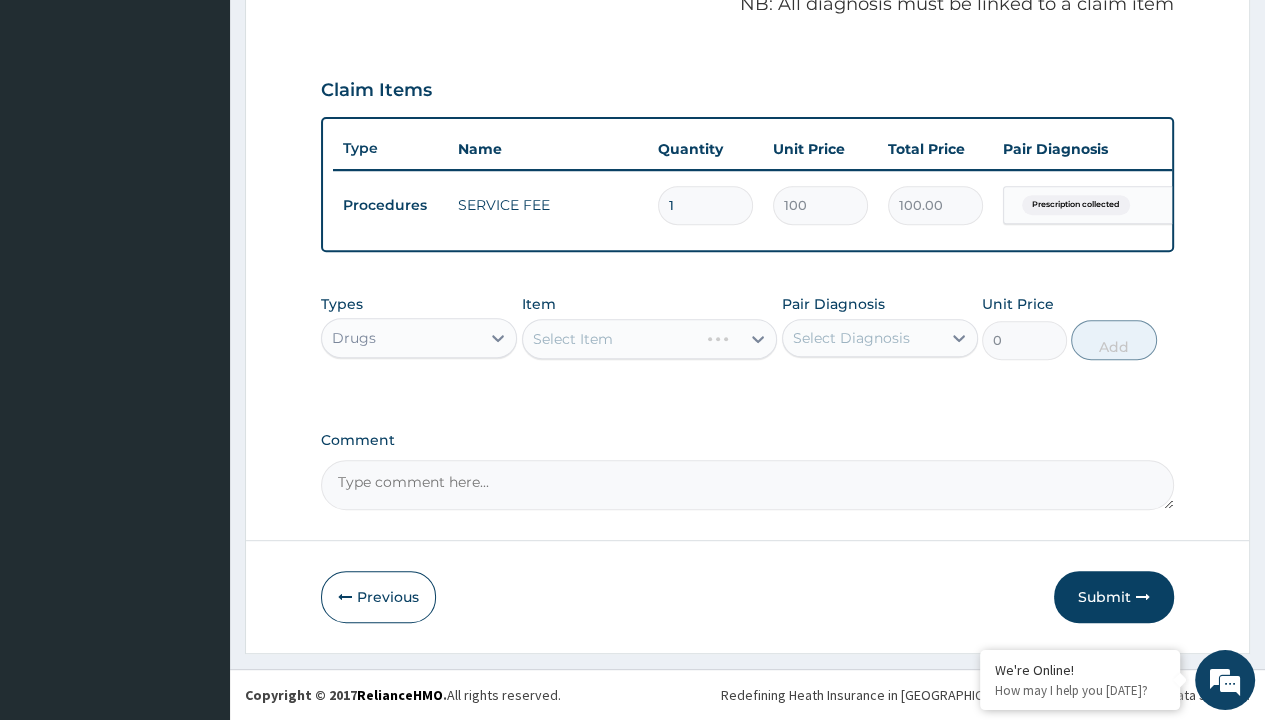 click on "Select Item" at bounding box center [573, 339] 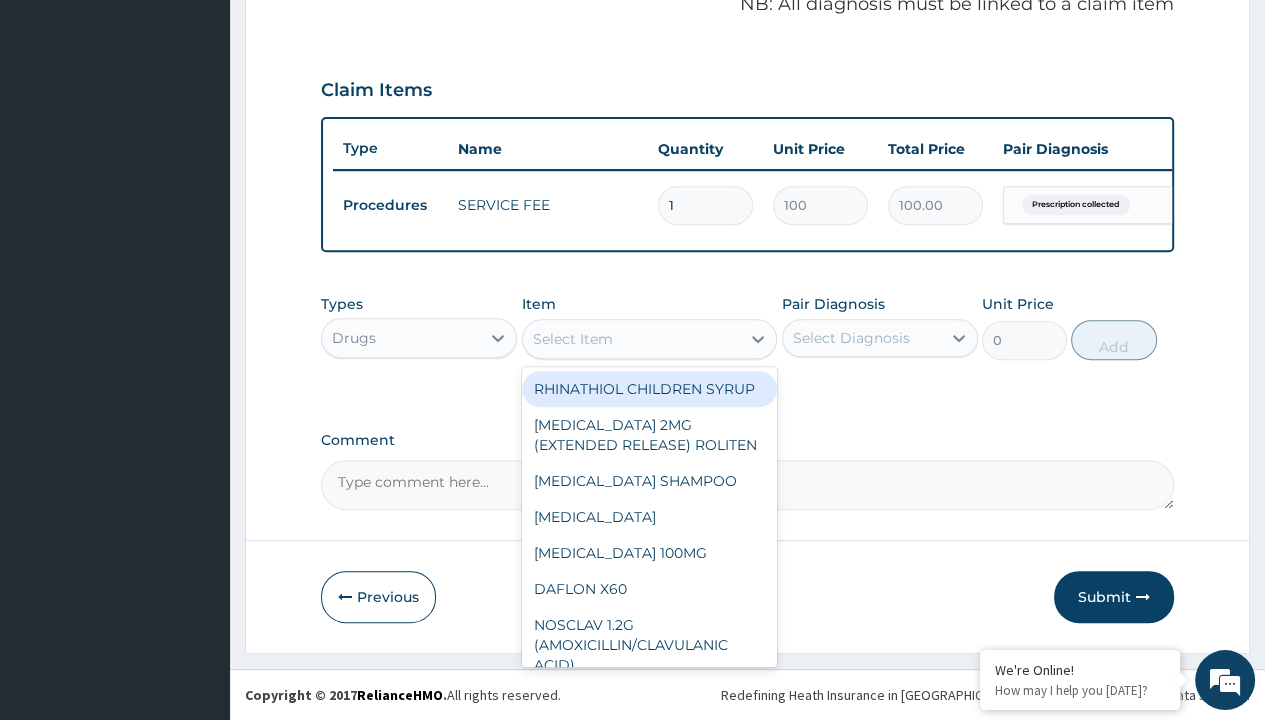 type on "[MEDICAL_DATA] 400mg loxagyl/sach" 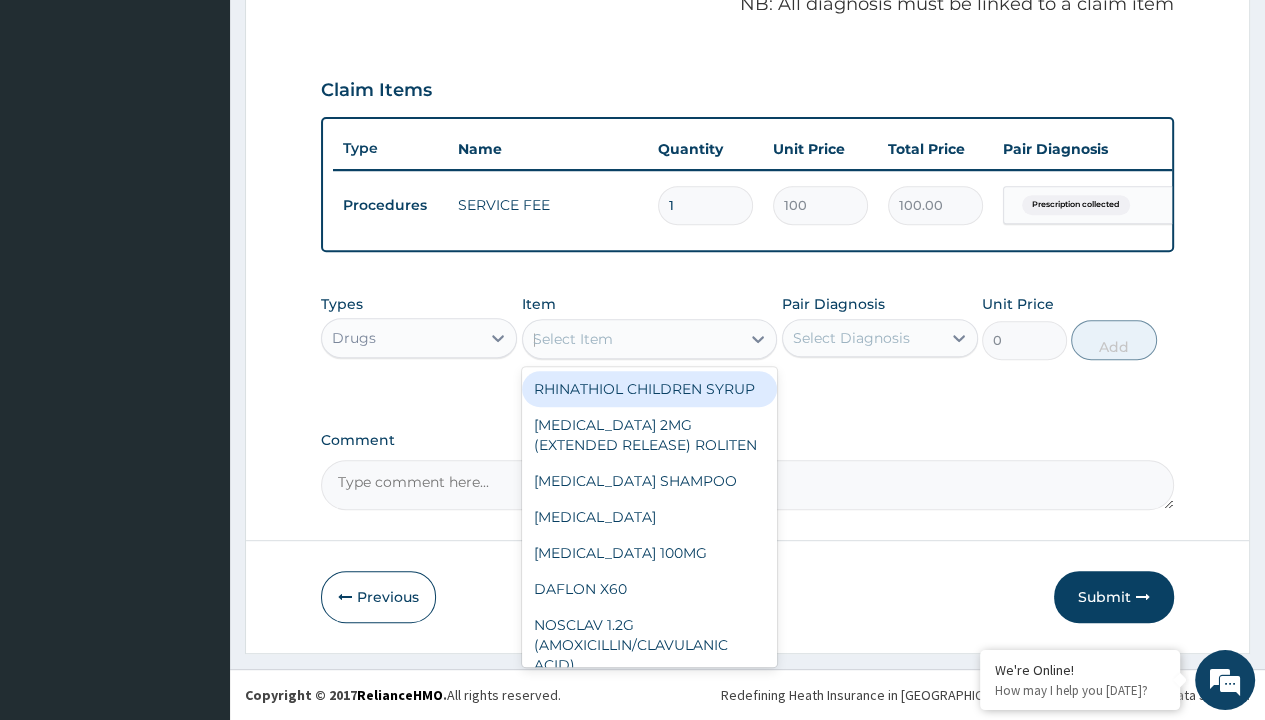 click on "[MEDICAL_DATA] 400MG LOXAGYL/SACH" at bounding box center (650, 3215) 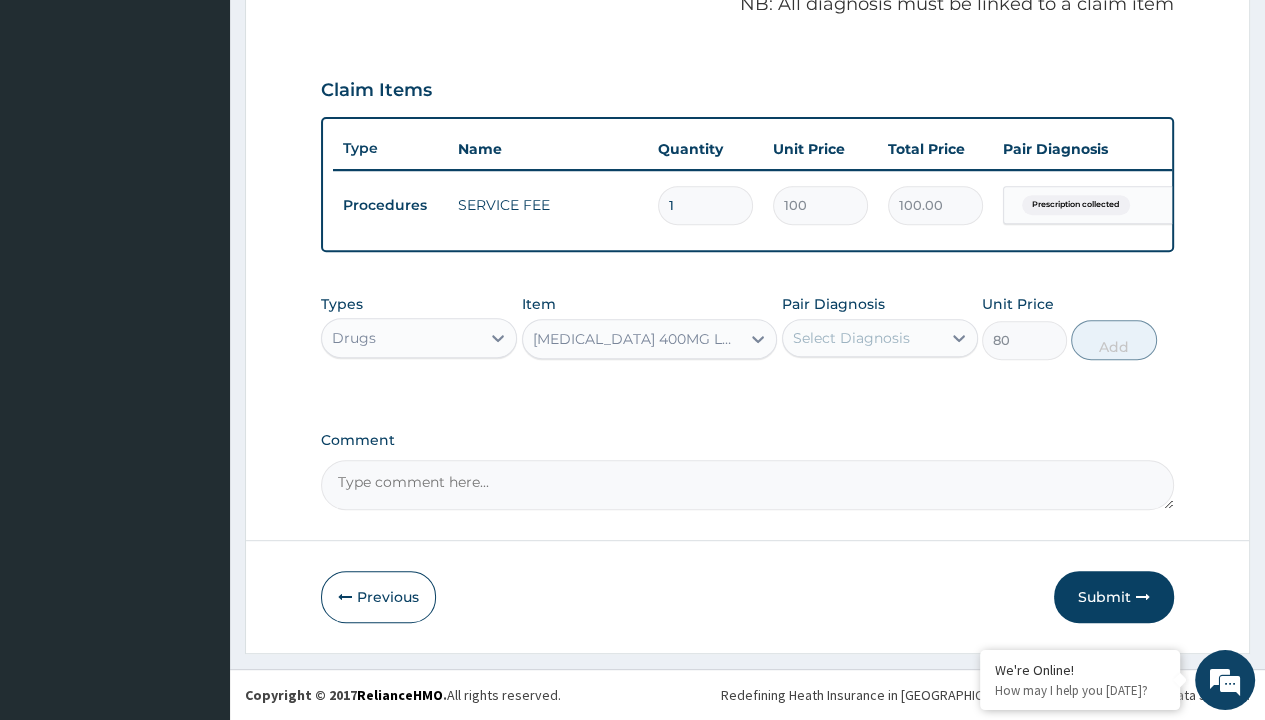 scroll, scrollTop: 0, scrollLeft: 0, axis: both 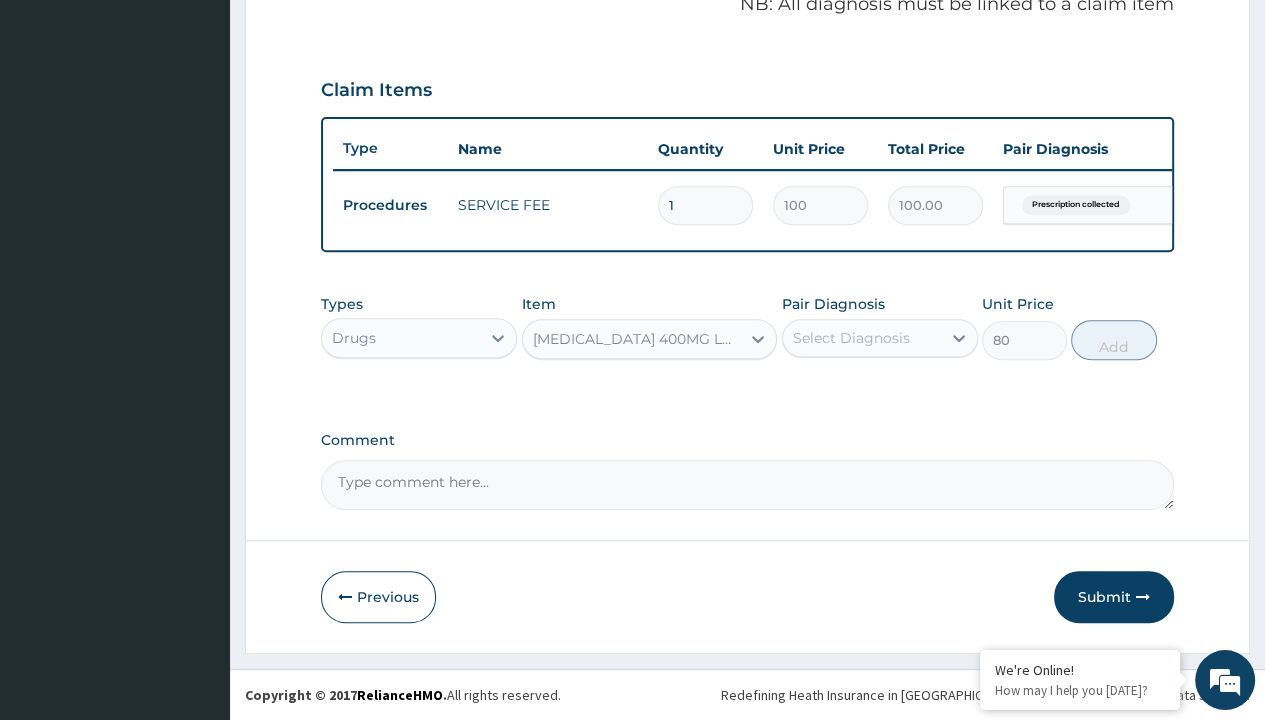 click on "Prescription collected" at bounding box center [409, -74] 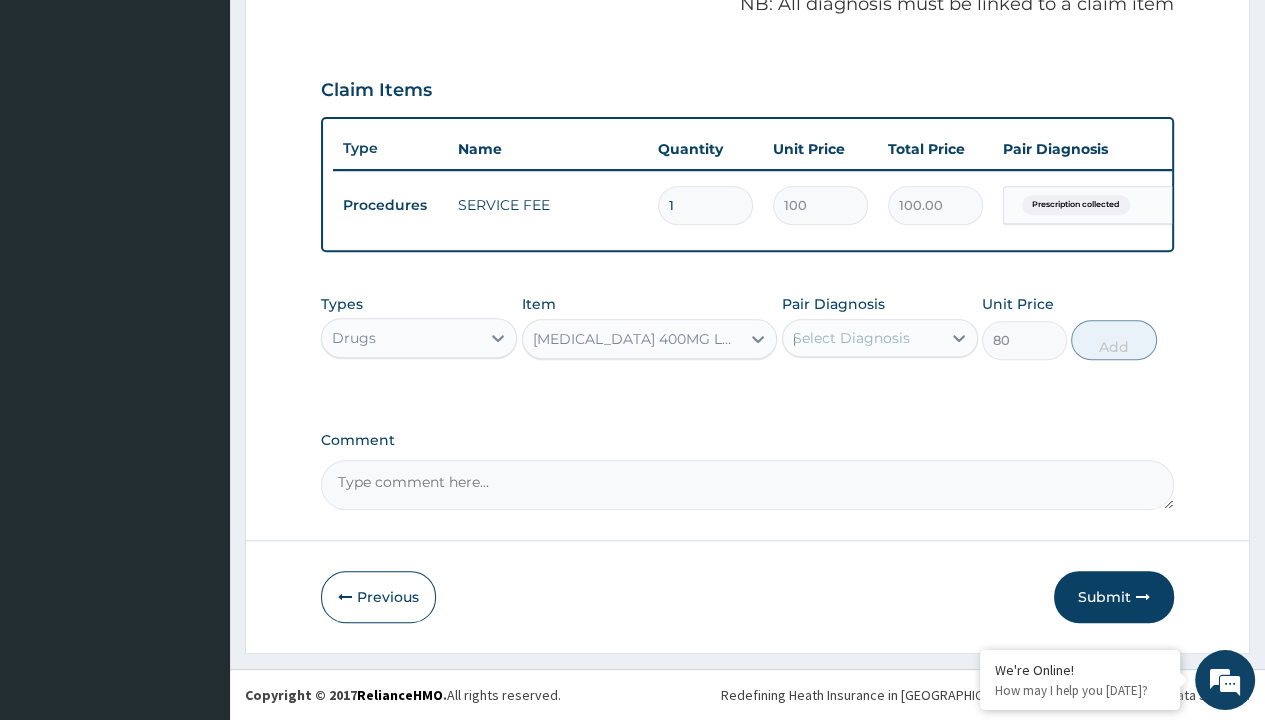 type 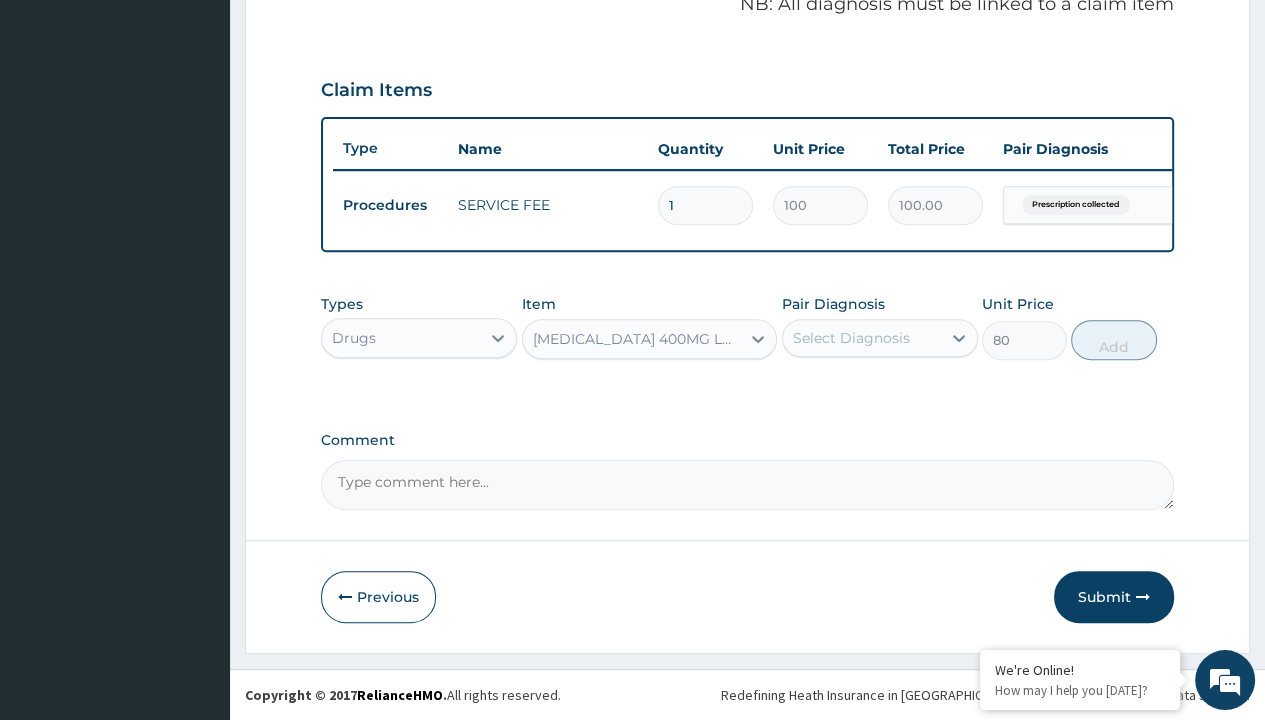 click on "Add" at bounding box center (1113, 340) 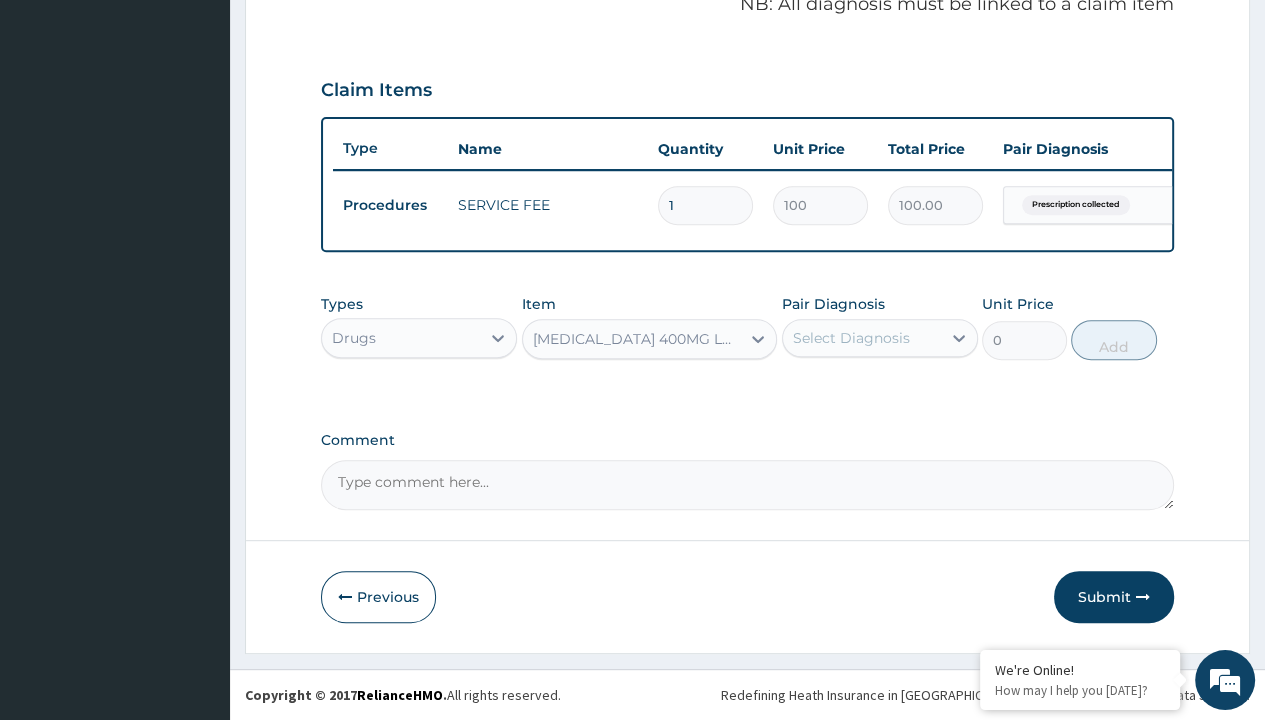 click on "Step  2  of 2 PA Code / Prescription Code Enter Code(Secondary Care Only) Encounter Date [DATE] Important Notice Please enter PA codes before entering items that are not attached to a PA code   All diagnoses entered must be linked to a claim item. Diagnosis & Claim Items that are visible but inactive cannot be edited because they were imported from an already approved PA code. Diagnosis Prescription collected Confirmed NB: All diagnosis must be linked to a claim item Claim Items Type Name Quantity Unit Price Total Price Pair Diagnosis Actions Procedures SERVICE FEE 1 100 100.00 Prescription collected Delete Types Drugs Item option [MEDICAL_DATA] 400MG LOXAGYL/SACH, selected.   Select is focused ,type to refine list, press Down to open the menu,  [MEDICAL_DATA] 400MG LOXAGYL/SACH Pair Diagnosis Select Diagnosis Unit Price 0 Add Comment     Previous   Submit" at bounding box center (747, 66) 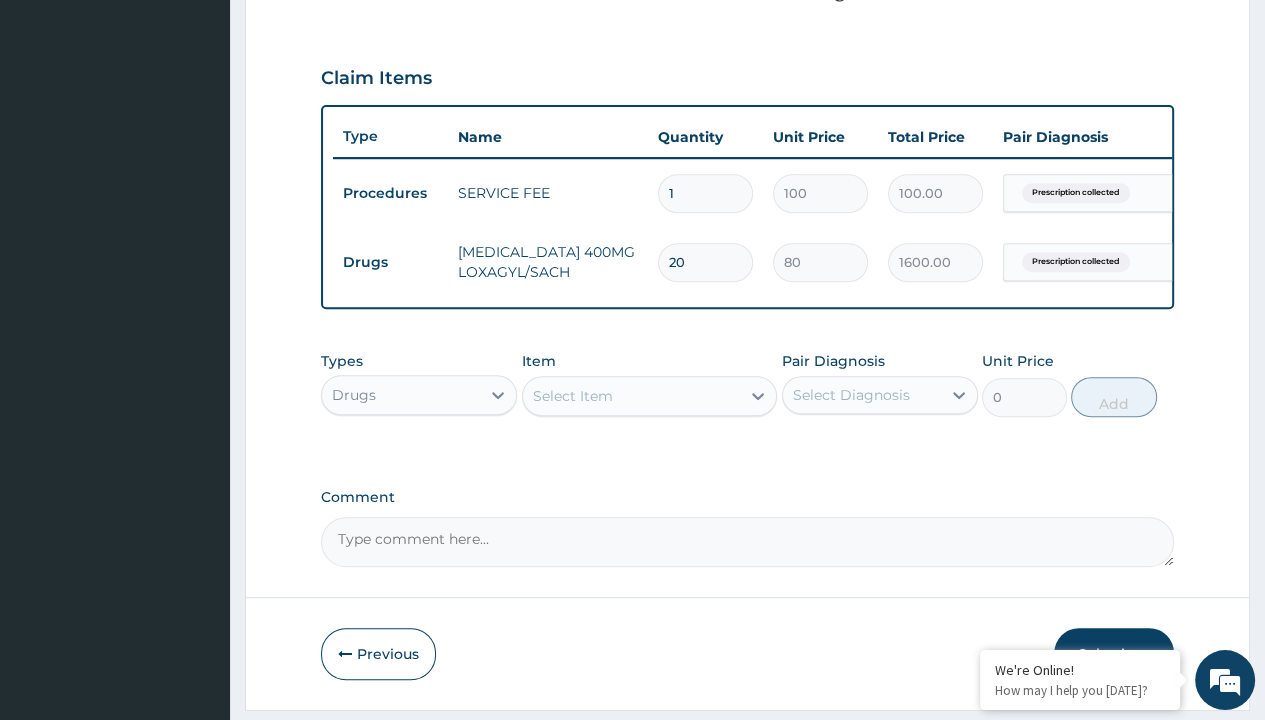 type on "drugs" 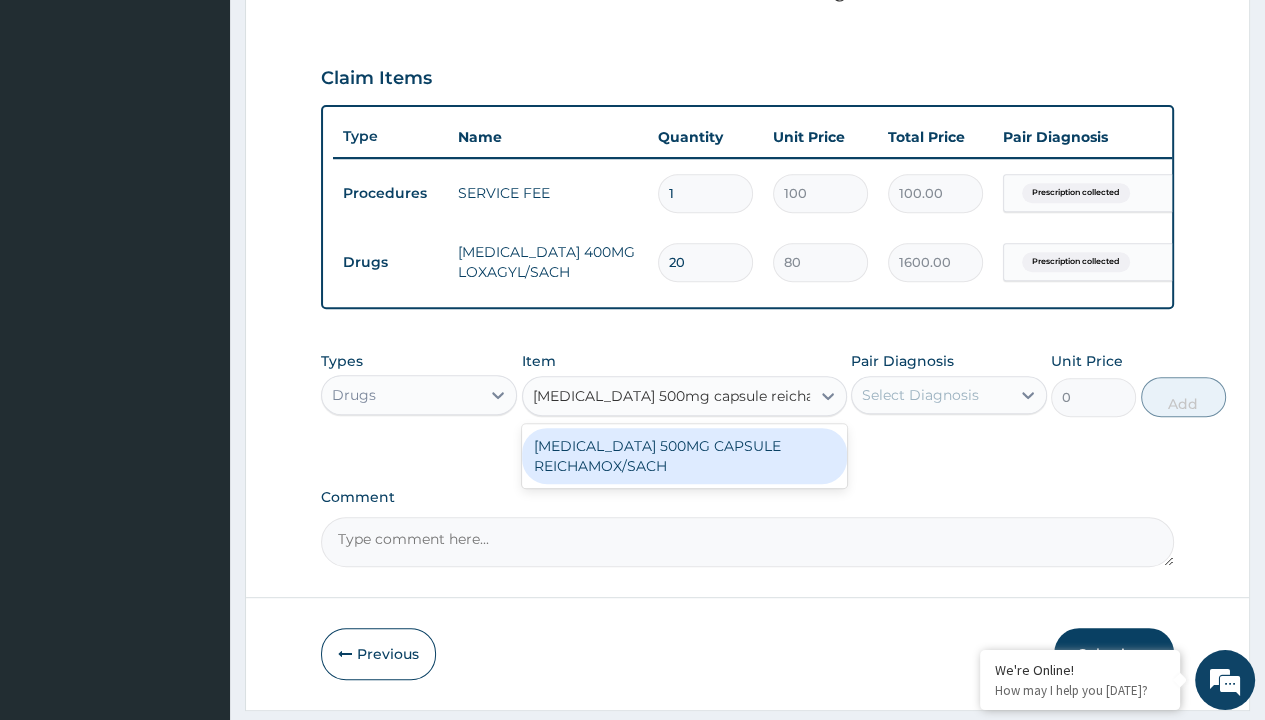 scroll, scrollTop: 0, scrollLeft: 0, axis: both 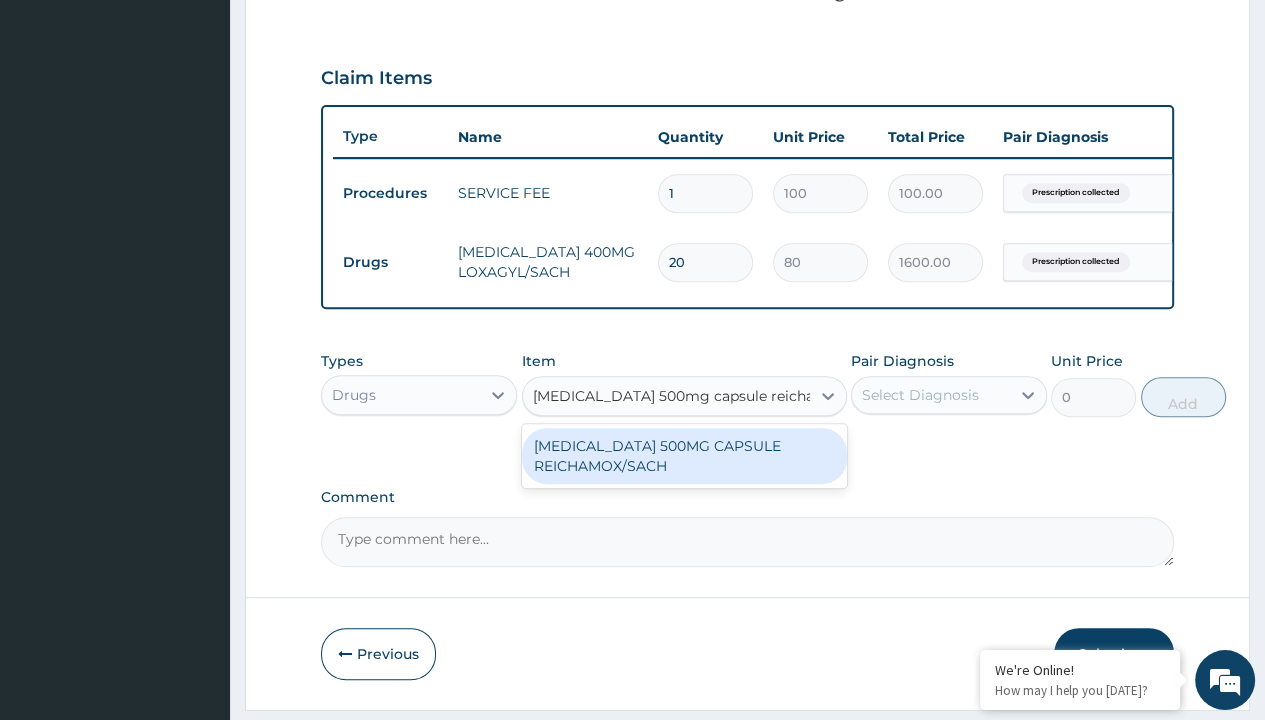 click on "[MEDICAL_DATA] 500MG CAPSULE REICHAMOX/SACH" at bounding box center (684, 456) 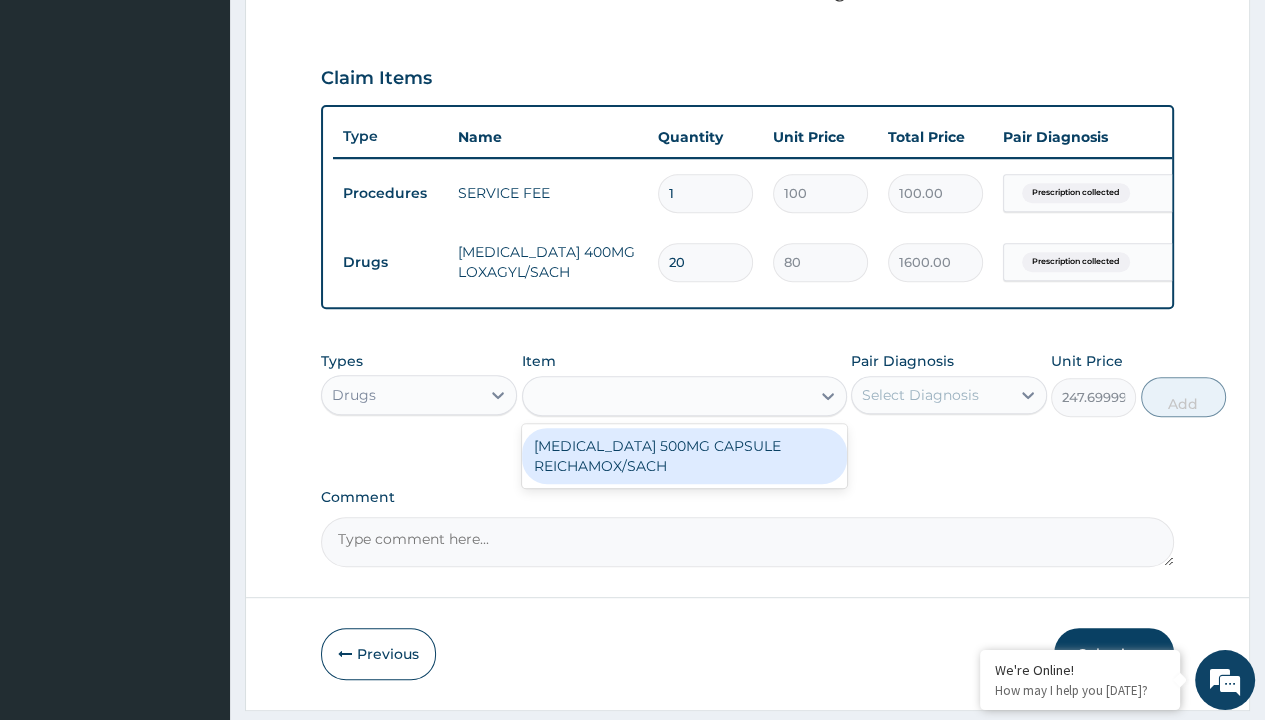 click on "Prescription collected" at bounding box center (409, -86) 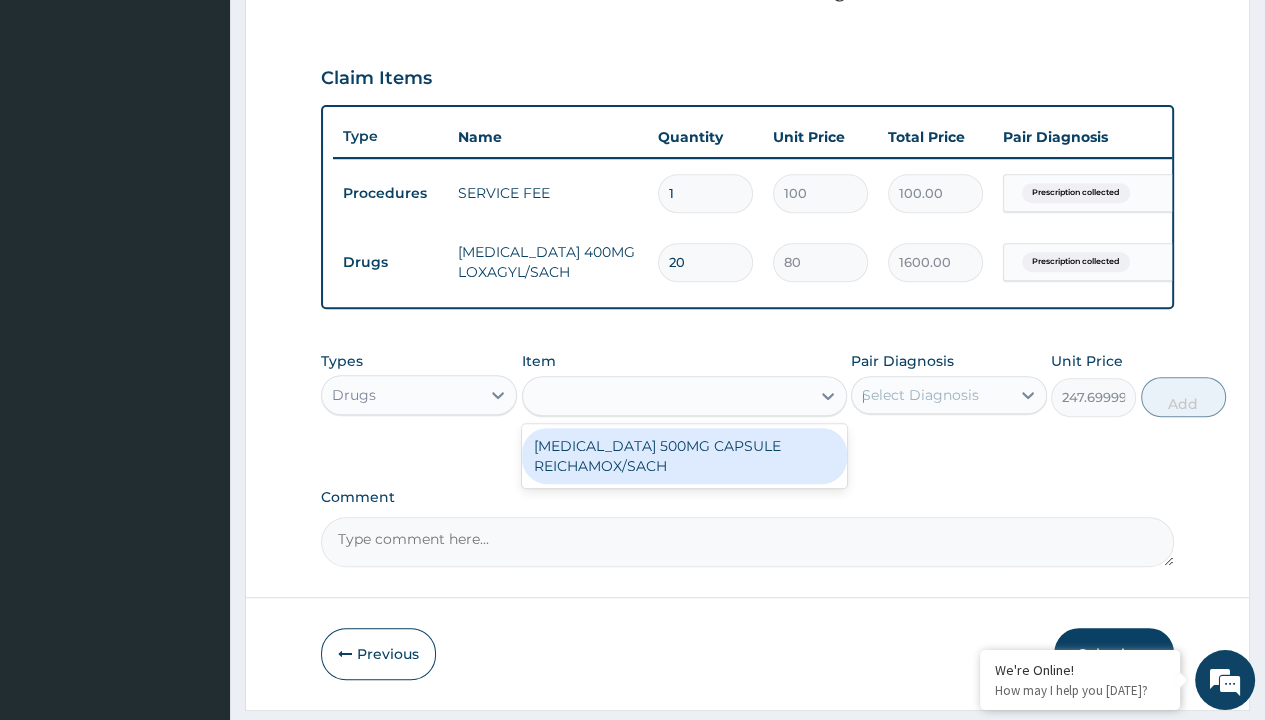 type 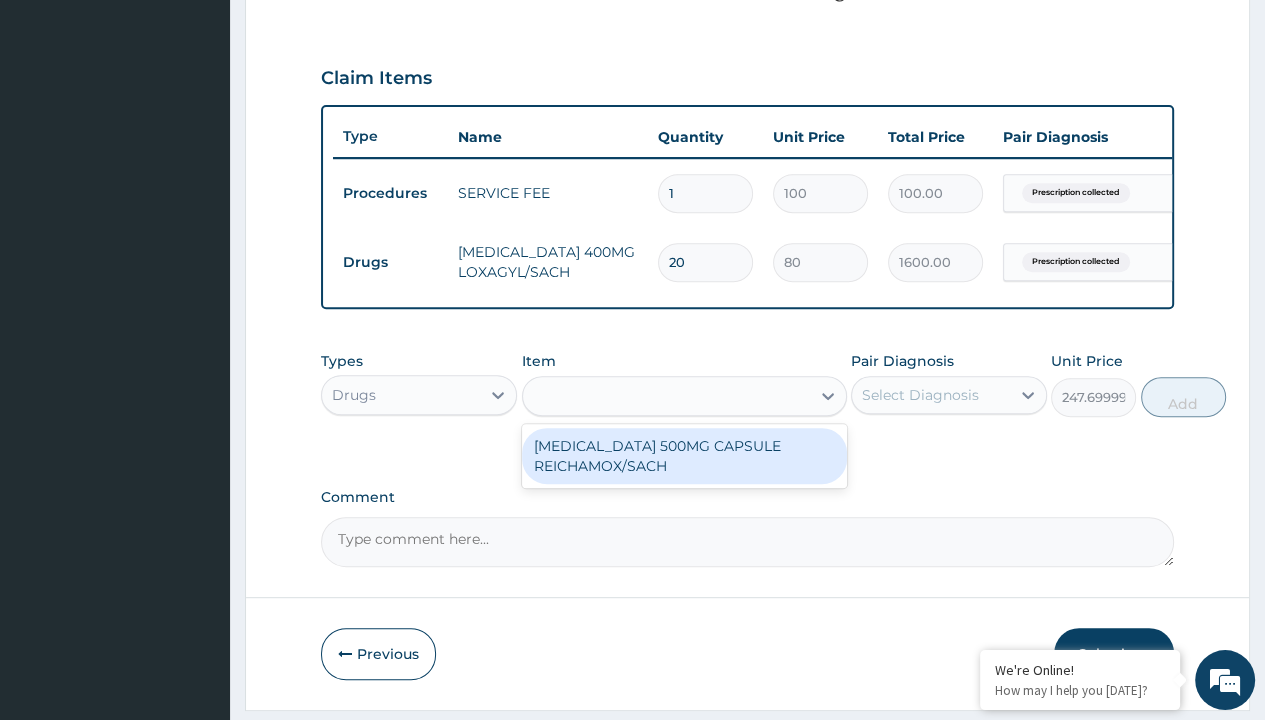 click on "Add" at bounding box center [1183, 397] 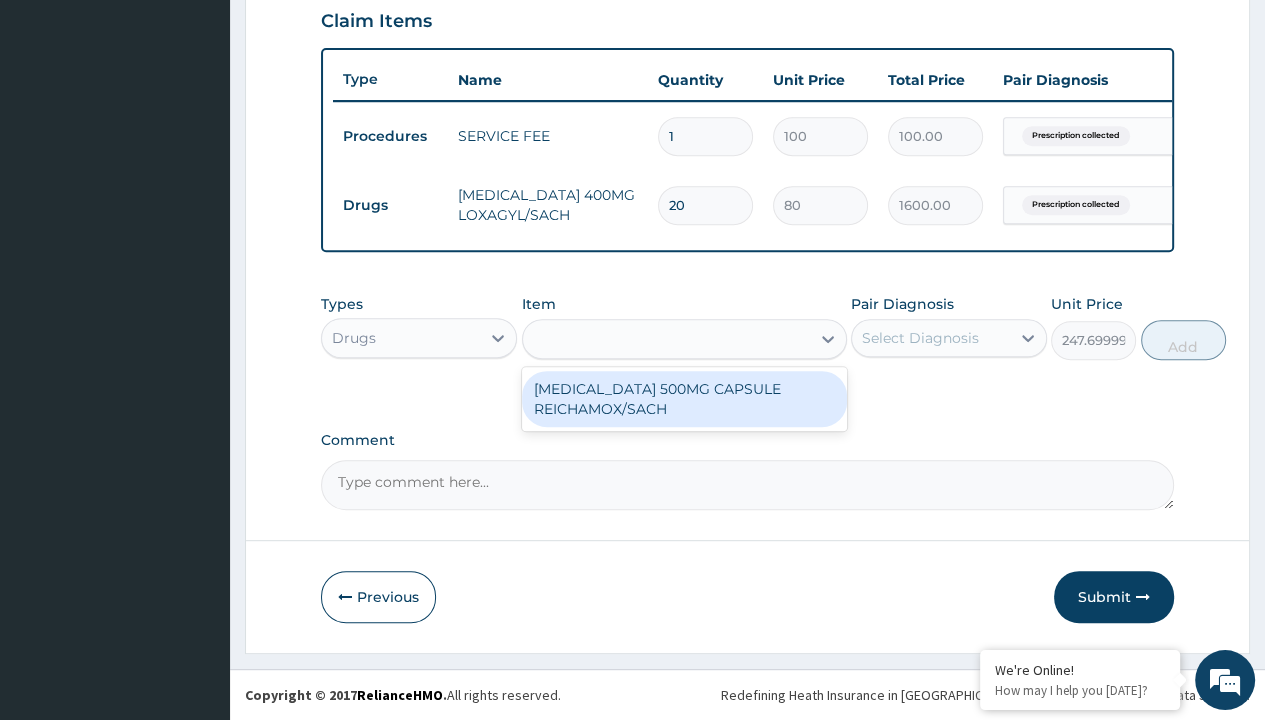 type on "0" 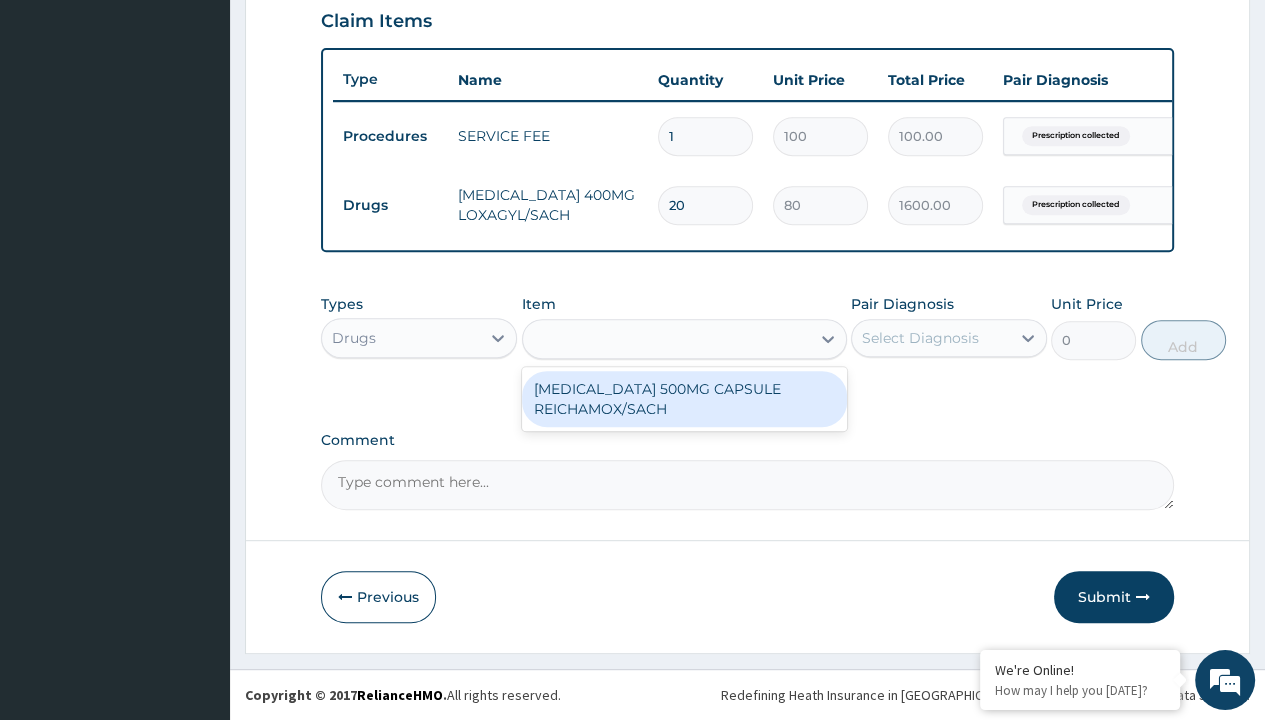 click on "Step  2  of 2 PA Code / Prescription Code Enter Code(Secondary Care Only) Encounter Date 27-06-2025 Important Notice Please enter PA codes before entering items that are not attached to a PA code   All diagnoses entered must be linked to a claim item. Diagnosis & Claim Items that are visible but inactive cannot be edited because they were imported from an already approved PA code. Diagnosis Prescription collected Confirmed NB: All diagnosis must be linked to a claim item Claim Items Type Name Quantity Unit Price Total Price Pair Diagnosis Actions Procedures SERVICE FEE 1 100 100.00 Prescription collected Delete Drugs METRONIDAZOLE 400MG LOXAGYL/SACH 20 80 1600.00 Prescription collected Delete Types Drugs Item option METRONIDAZOLE 400MG LOXAGYL/SACH, selected. amoxicillin 500mg capsule reichamox/sach AMOXICILLIN 500MG CAPSULE REICHAMOX/SACH Pair Diagnosis Select Diagnosis Unit Price 0 Add Comment     Previous   Submit" at bounding box center (747, 31) 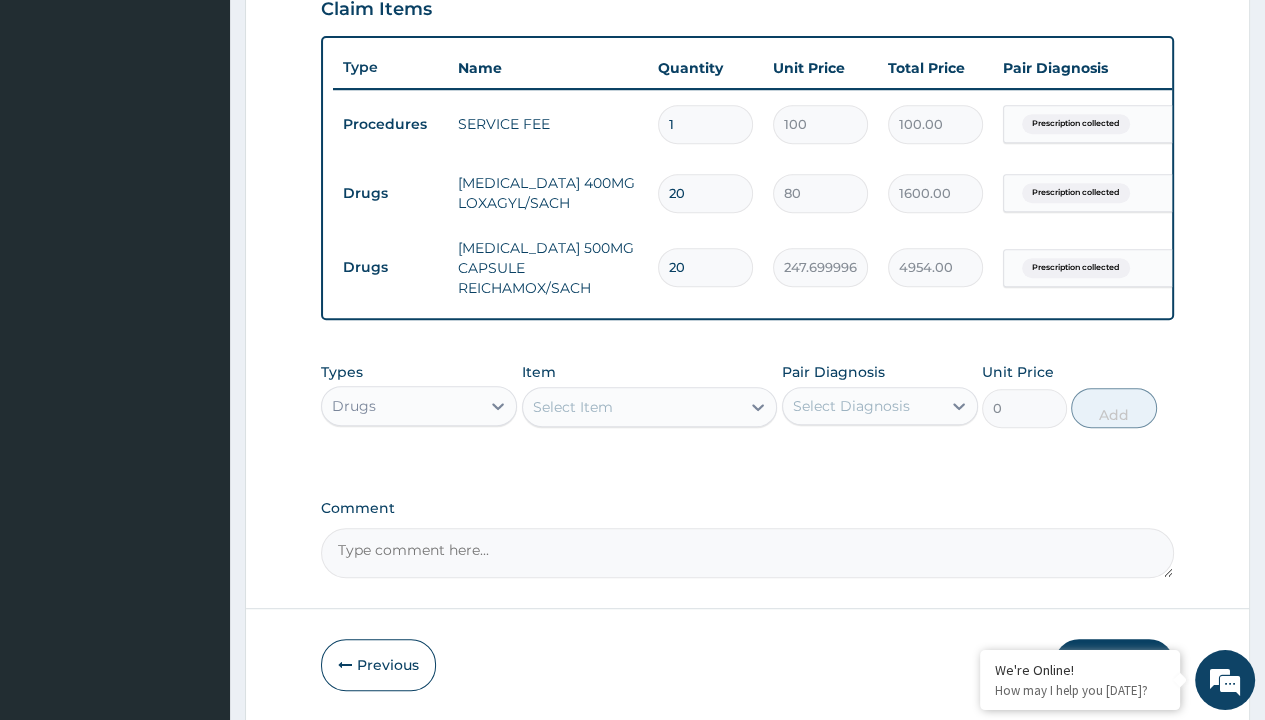 scroll, scrollTop: 0, scrollLeft: 0, axis: both 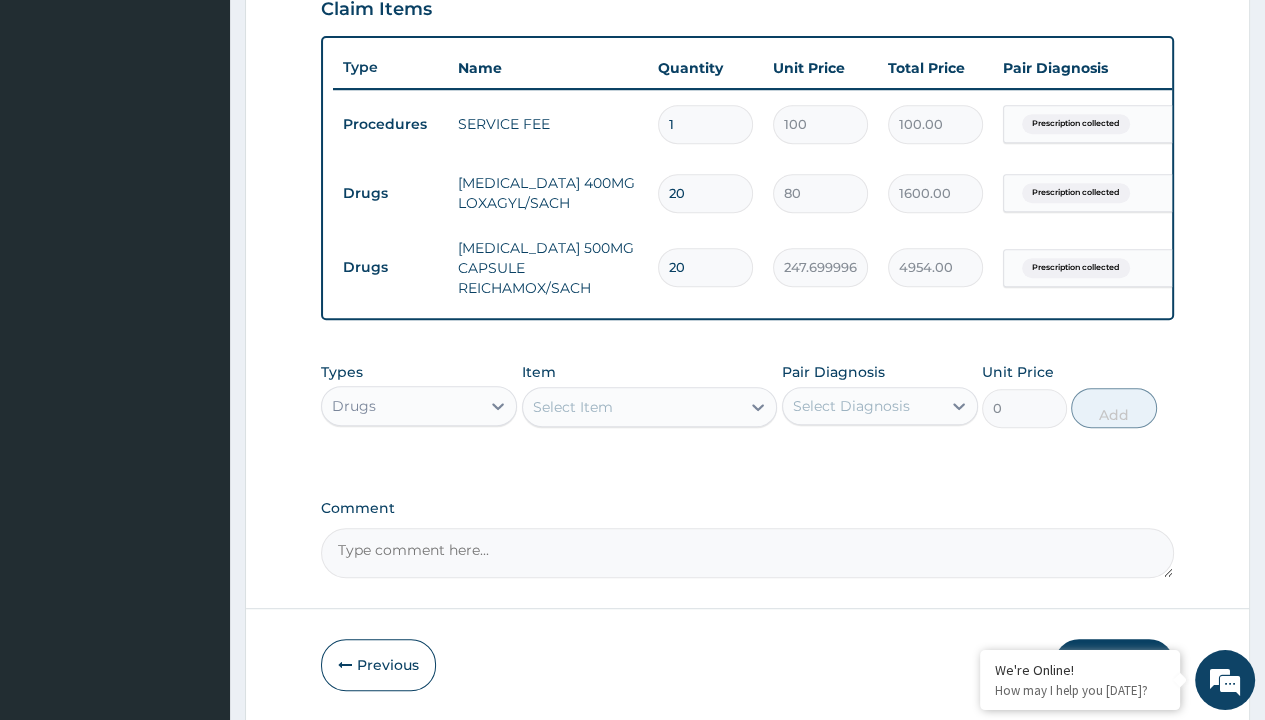 click on "Drugs" at bounding box center [390, 193] 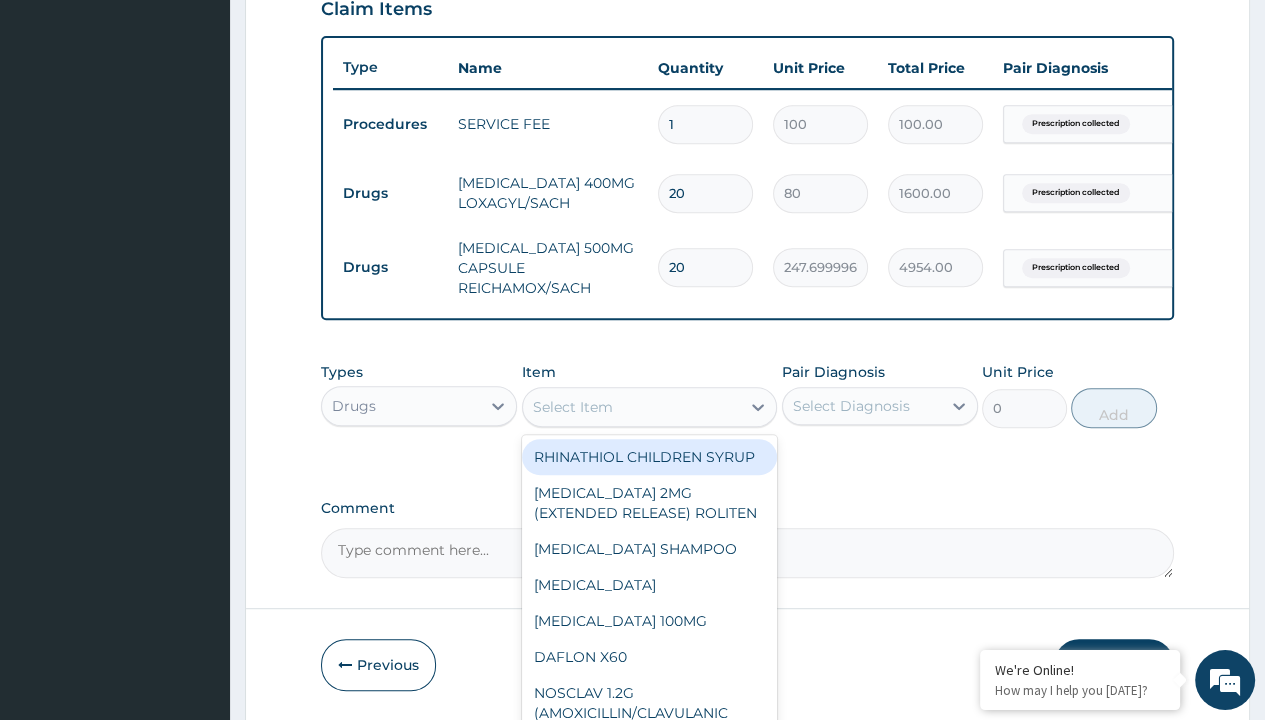 scroll, scrollTop: 0, scrollLeft: 0, axis: both 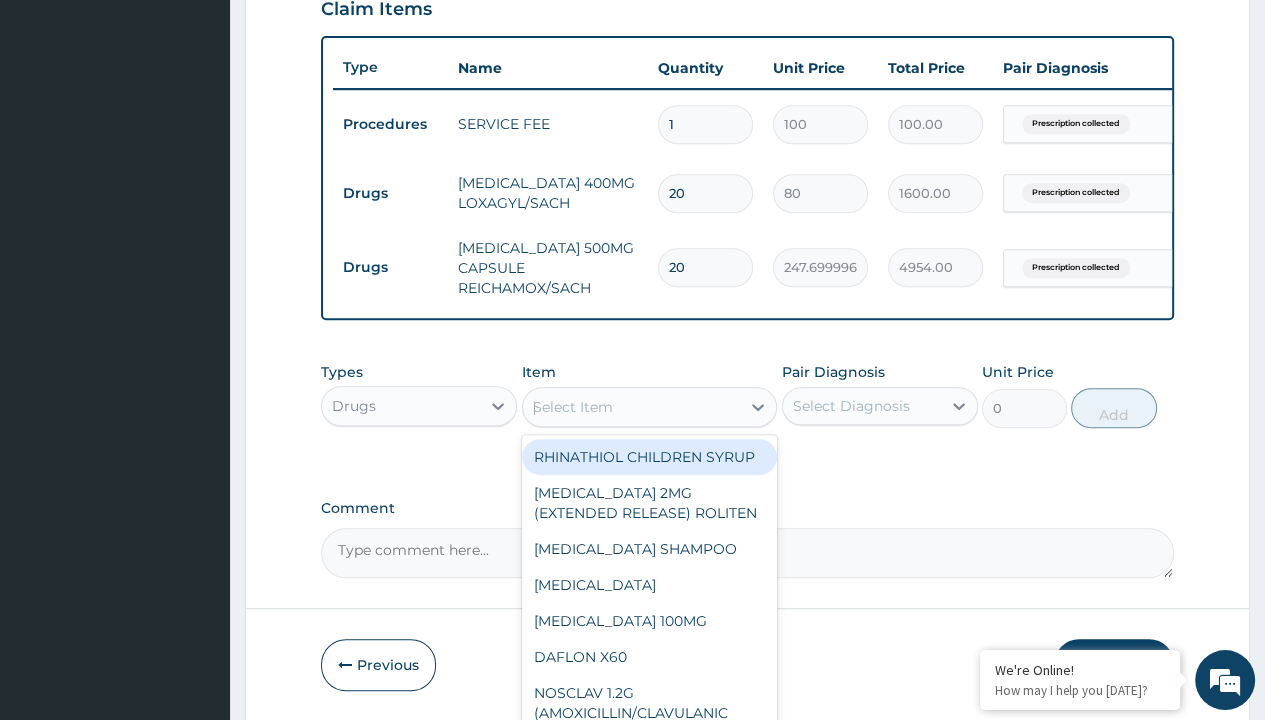 click on "[MEDICAL_DATA] 500MG TABLET EMZOR/SACH" at bounding box center [650, 45431] 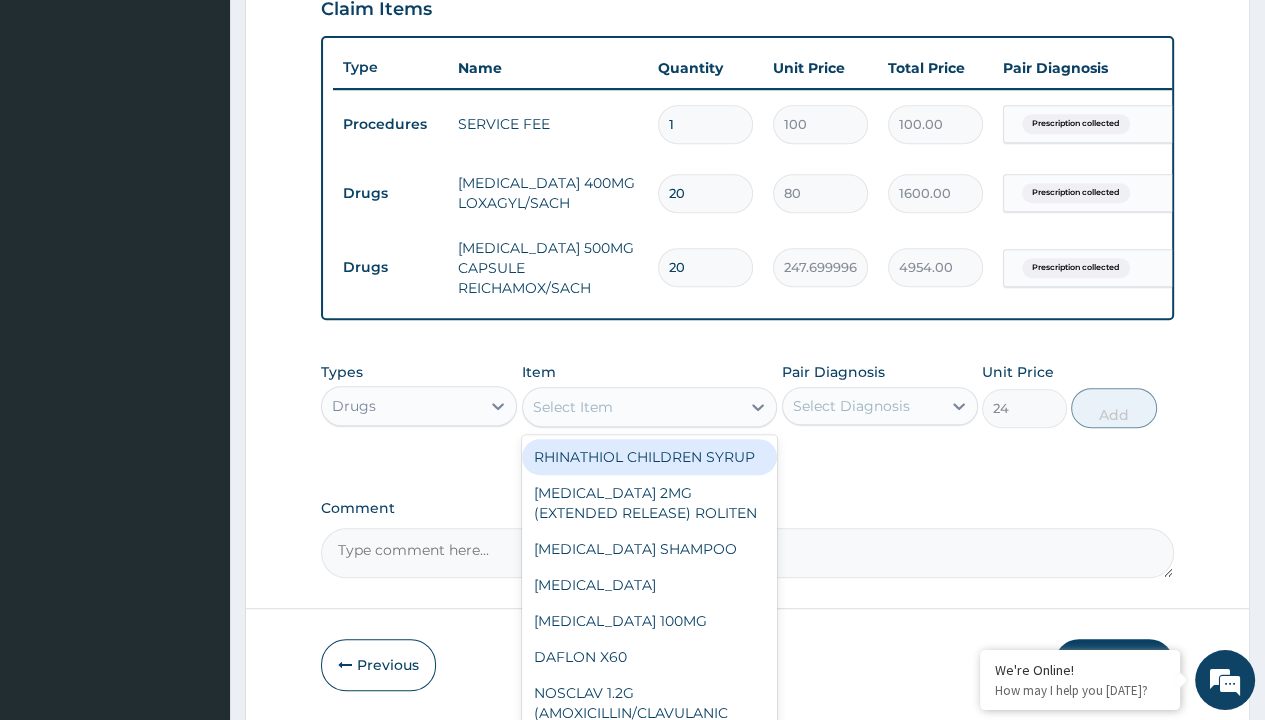 scroll, scrollTop: 0, scrollLeft: 0, axis: both 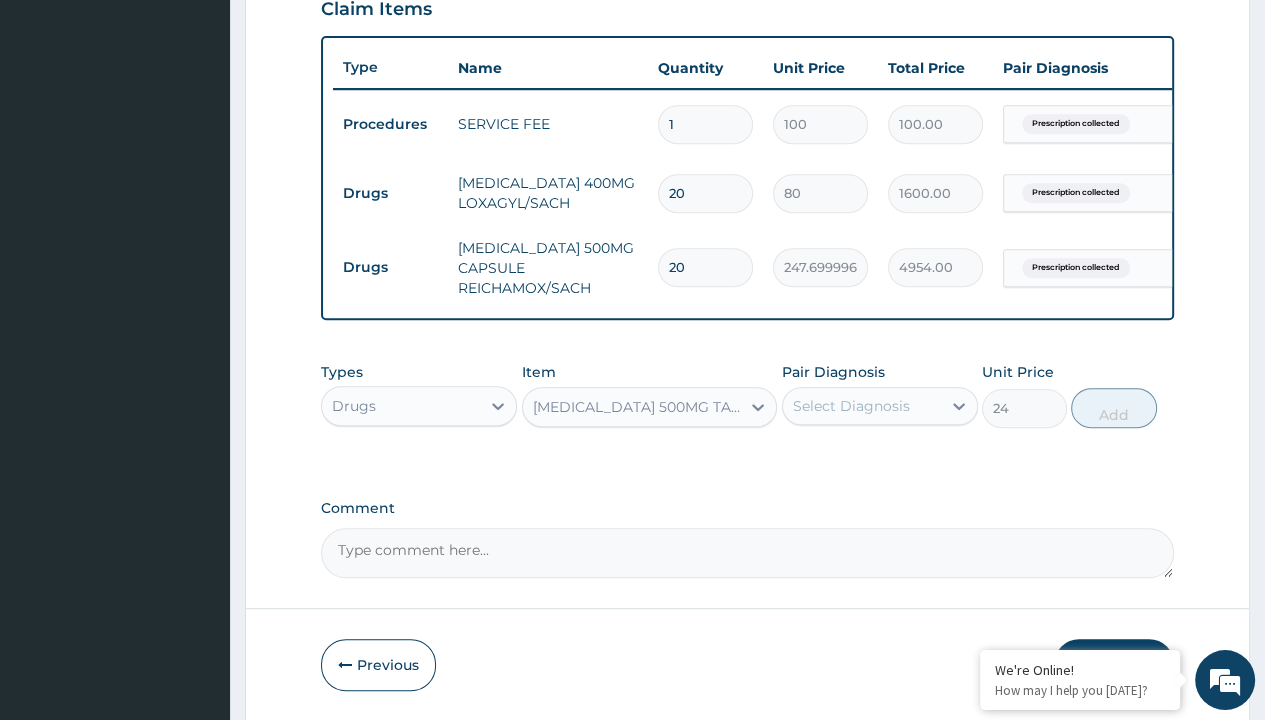 type on "prescription collected" 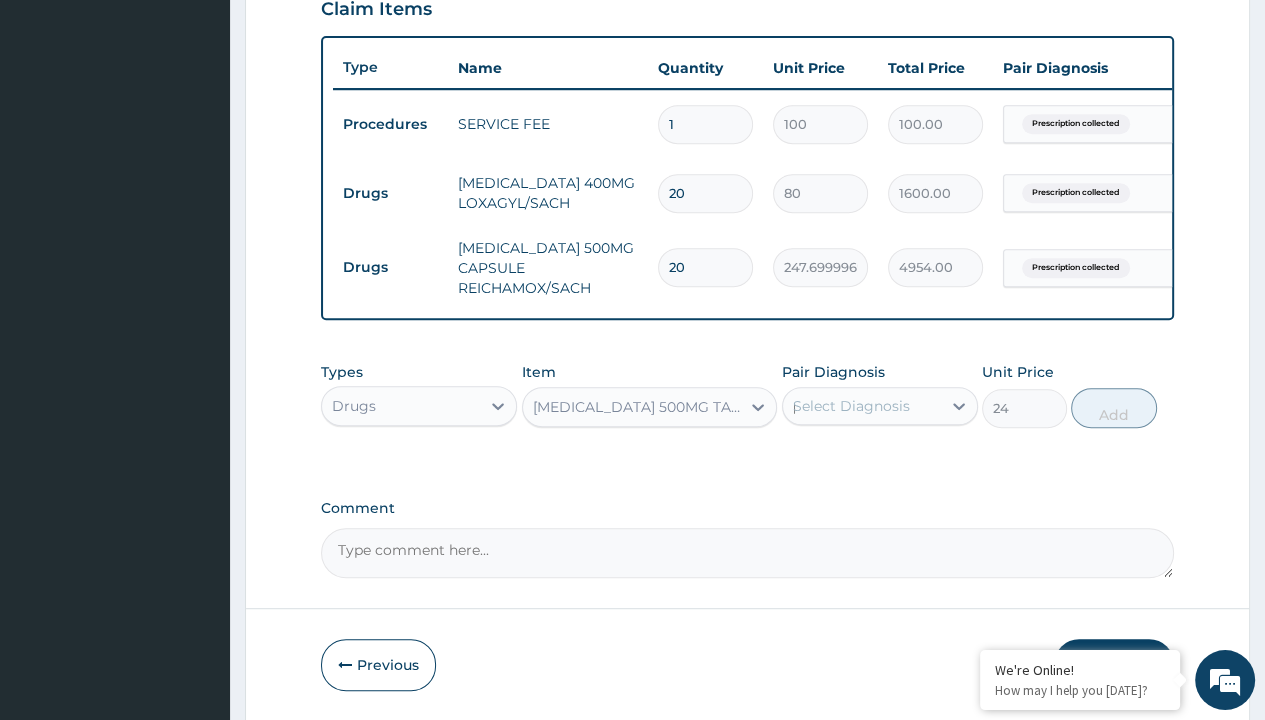 scroll, scrollTop: 788, scrollLeft: 0, axis: vertical 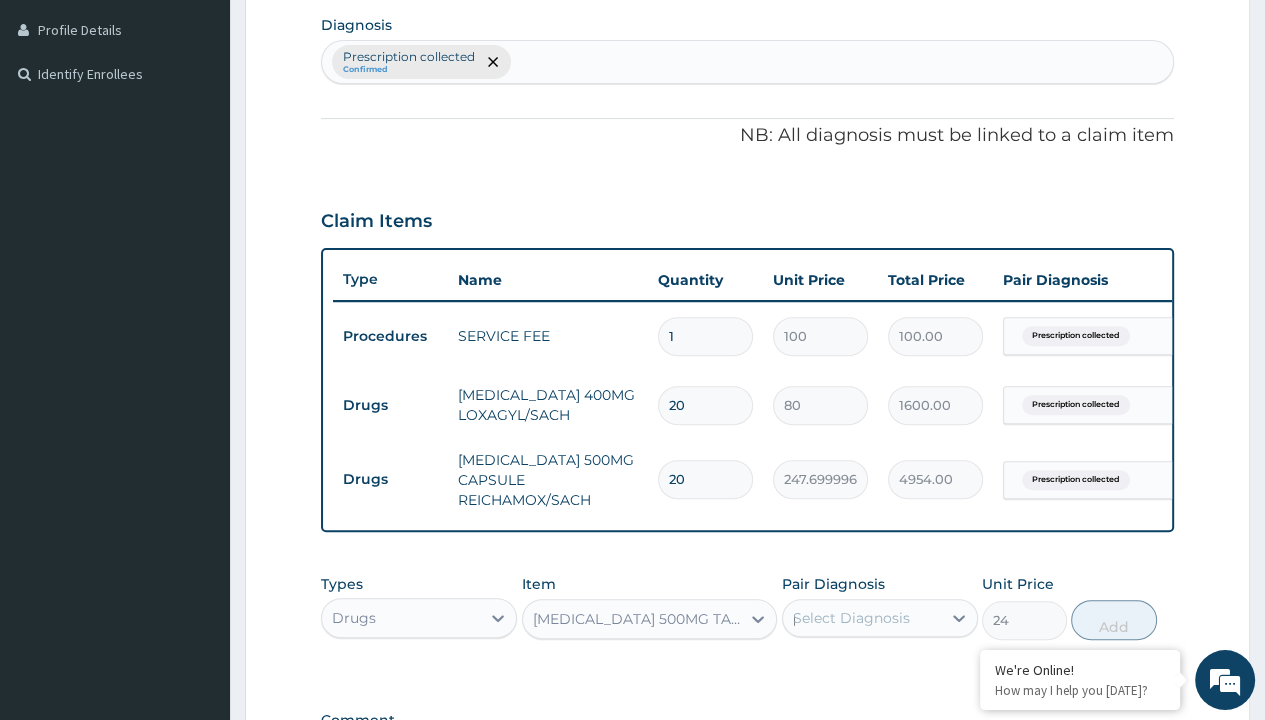 type 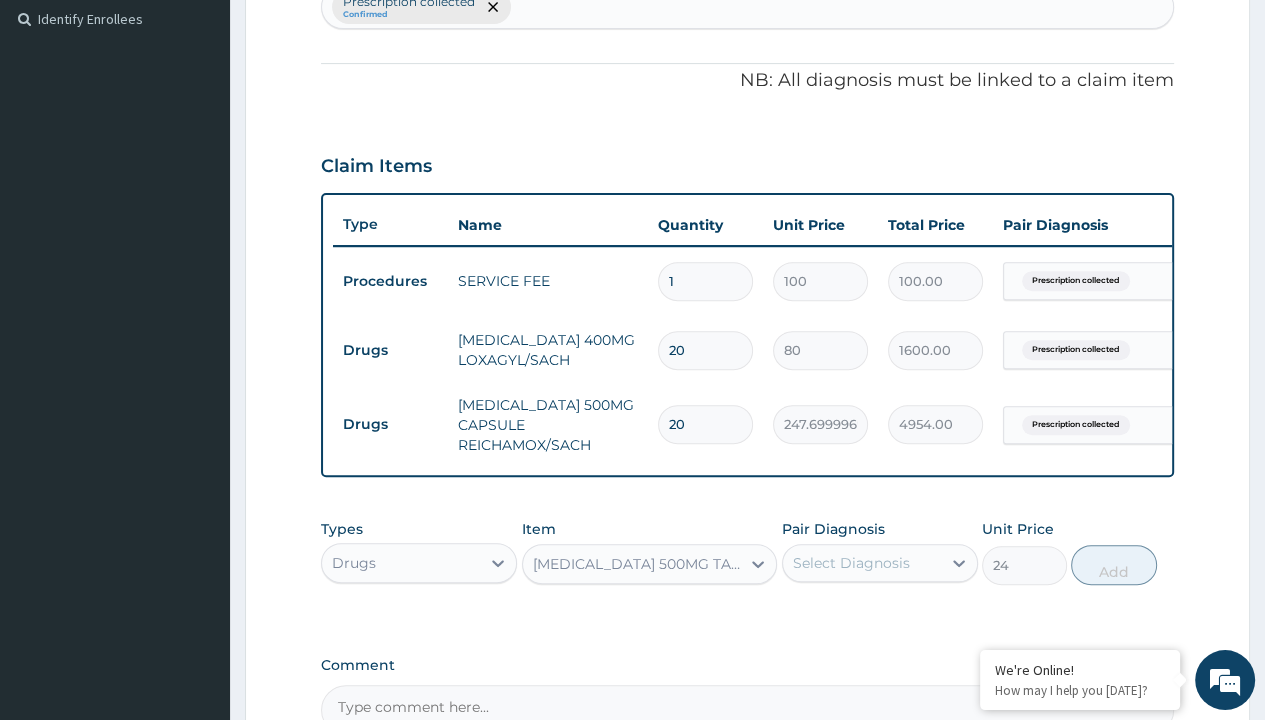 click on "Add" at bounding box center [1113, 565] 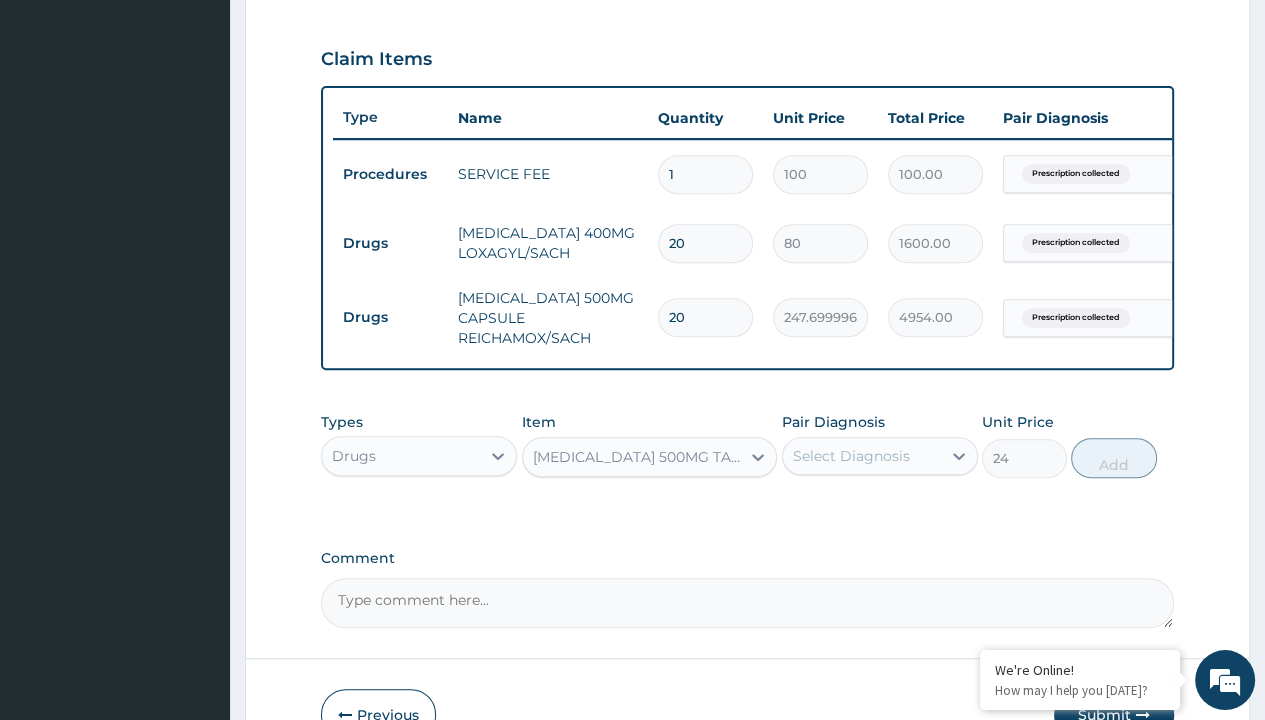 type on "0" 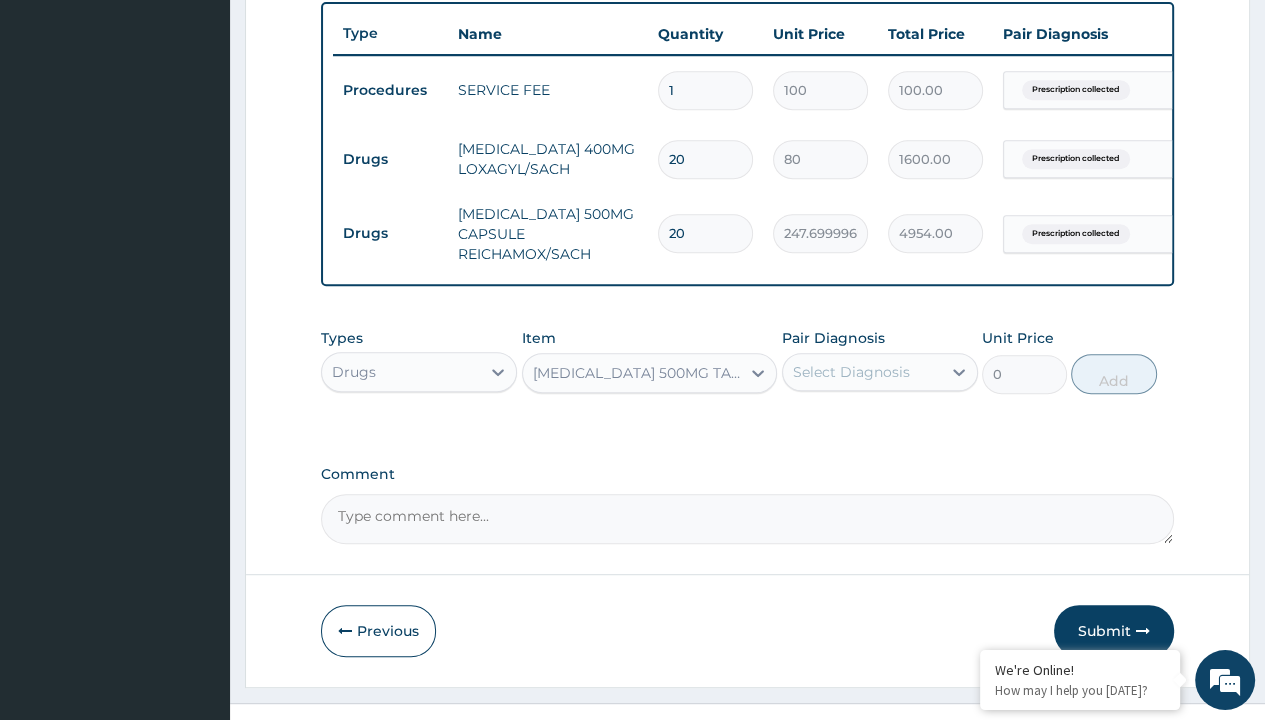 click on "Step  2  of 2 PA Code / Prescription Code Enter Code(Secondary Care Only) Encounter Date 27-06-2025 Important Notice Please enter PA codes before entering items that are not attached to a PA code   All diagnoses entered must be linked to a claim item. Diagnosis & Claim Items that are visible but inactive cannot be edited because they were imported from an already approved PA code. Diagnosis option Prescription collected, selected.   Select is focused ,type to refine list, press Down to open the menu,  press left to focus selected values Prescription collected Confirmed NB: All diagnosis must be linked to a claim item Claim Items Type Name Quantity Unit Price Total Price Pair Diagnosis Actions Procedures SERVICE FEE 1 100 100.00 Prescription collected Delete Drugs METRONIDAZOLE 400MG LOXAGYL/SACH 20 80 1600.00 Prescription collected Delete Drugs AMOXICILLIN 500MG CAPSULE REICHAMOX/SACH 20 247.6999969482422 4954.00 Prescription collected Delete Types Drugs Item PARACETAMOL 500MG TABLET EMZOR/SACH Pair Diagnosis" at bounding box center [747, 25] 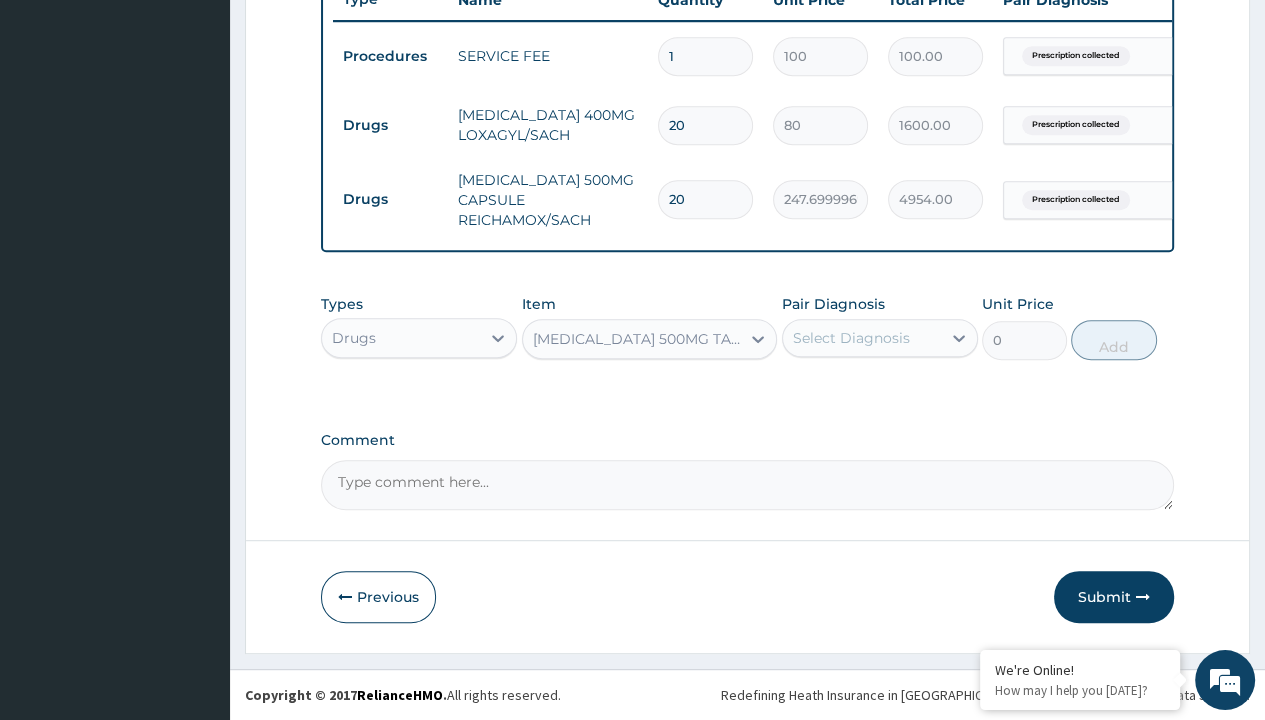 scroll, scrollTop: 0, scrollLeft: 0, axis: both 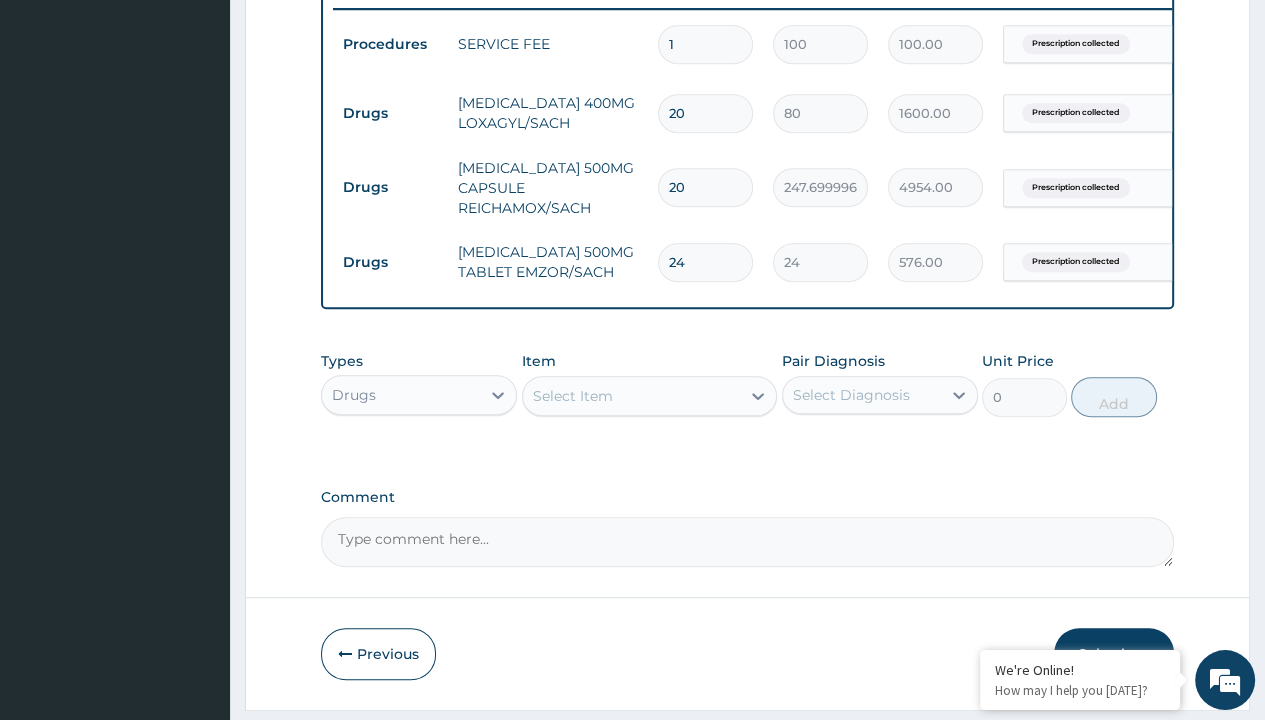 click on "Select Item" at bounding box center [573, 396] 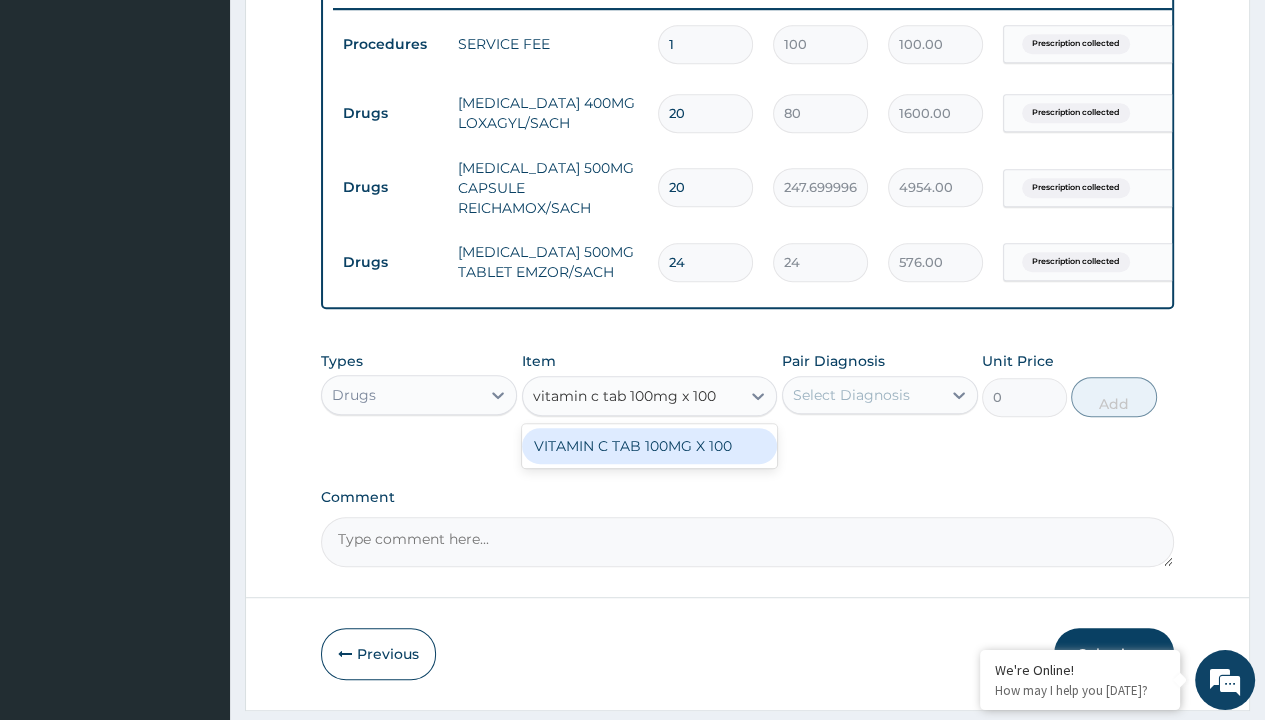 click on "VITAMIN C TAB 100MG X 100" at bounding box center (650, 446) 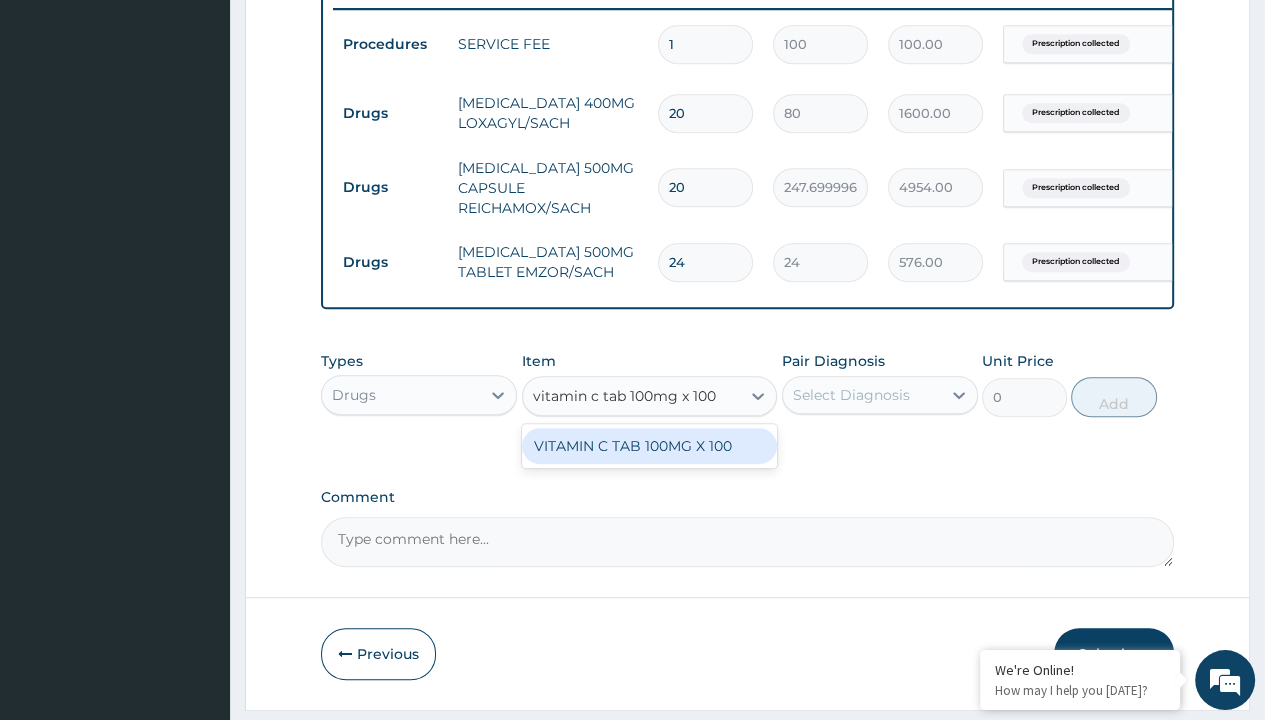 type 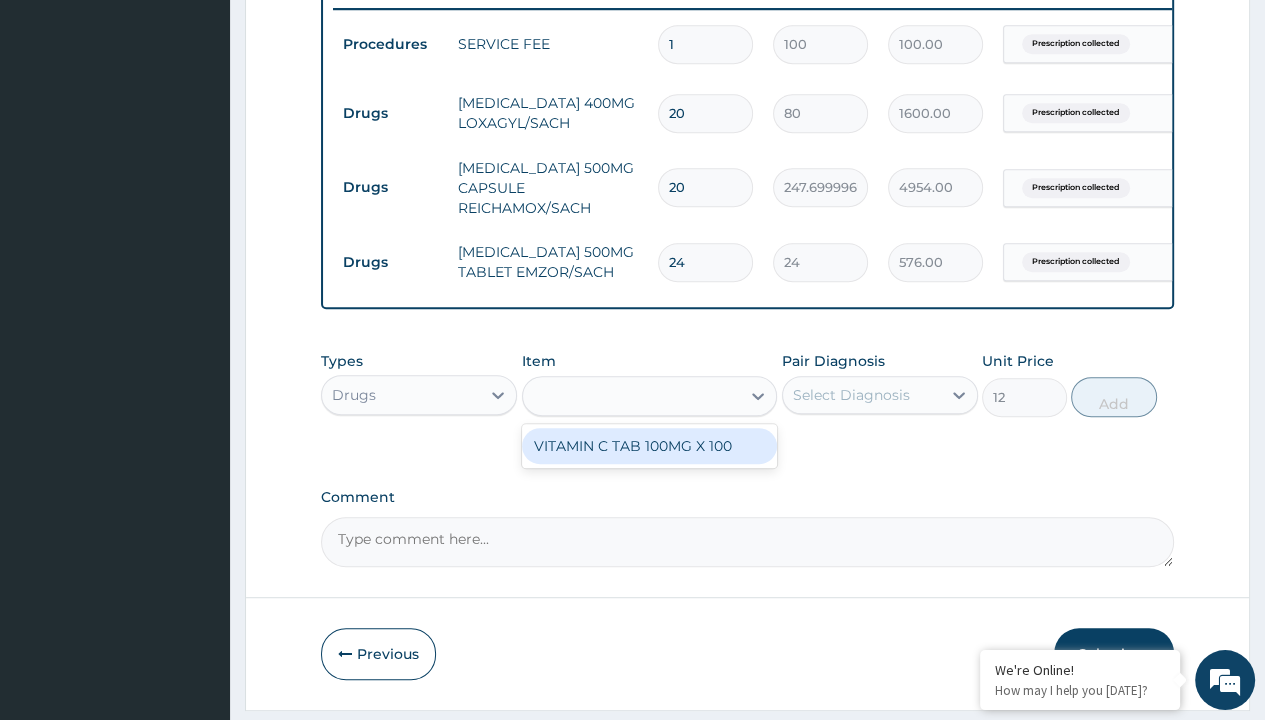scroll, scrollTop: 0, scrollLeft: 0, axis: both 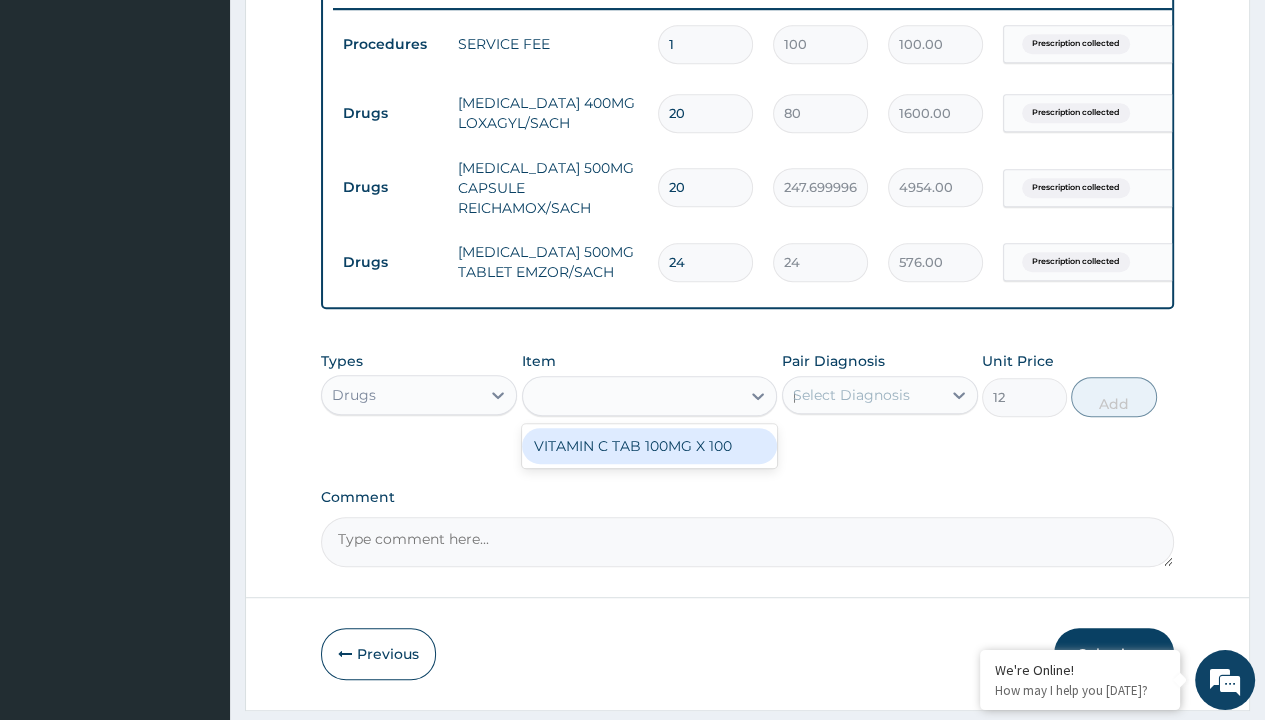 type 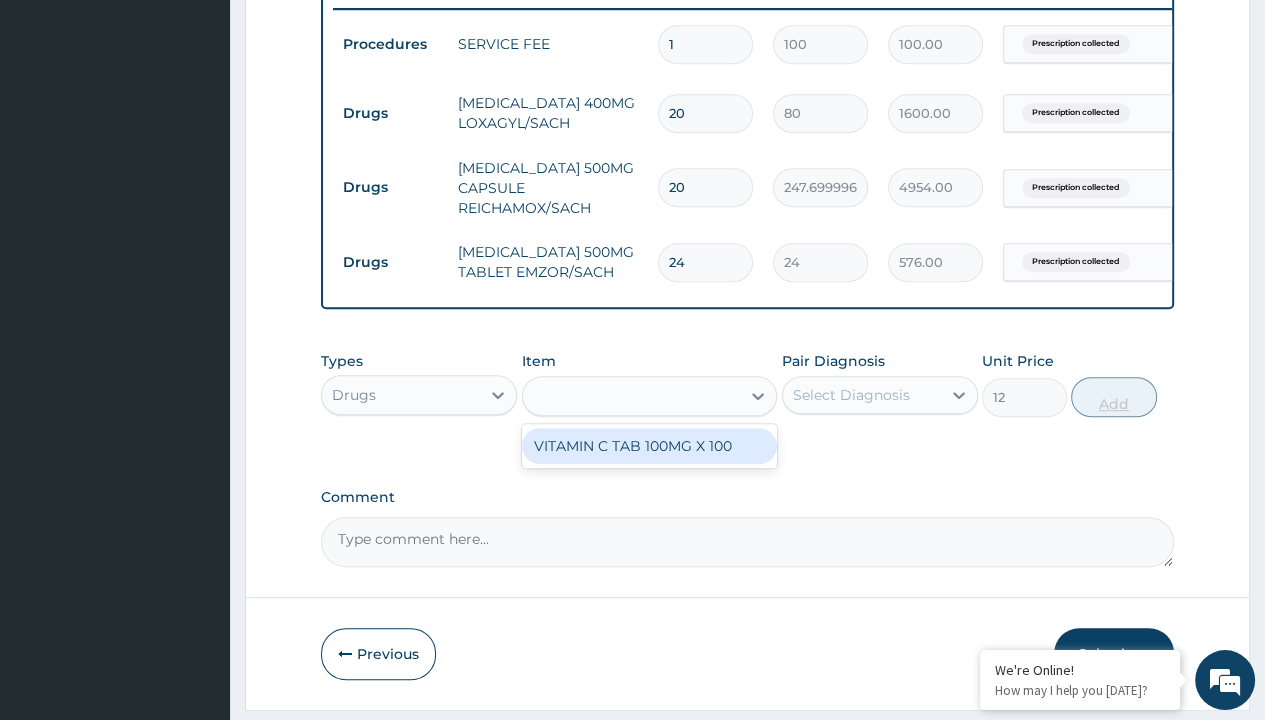 click on "Add" at bounding box center [1113, 397] 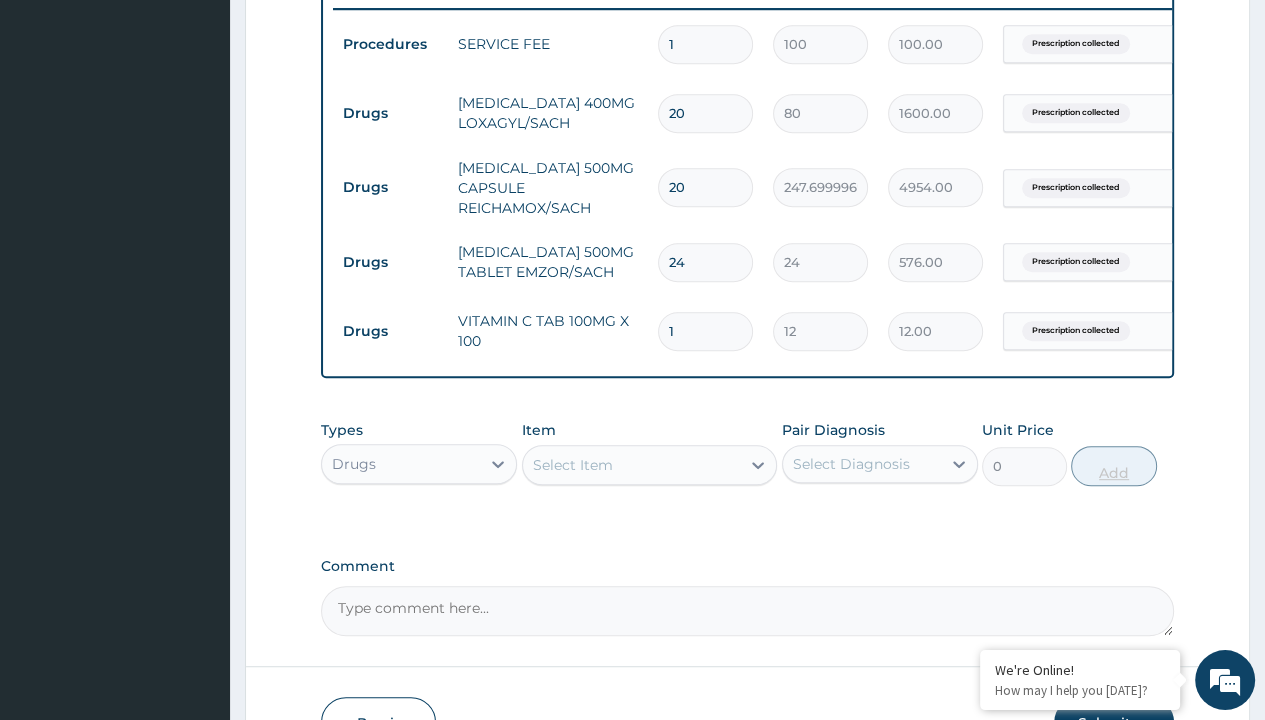 scroll, scrollTop: 856, scrollLeft: 0, axis: vertical 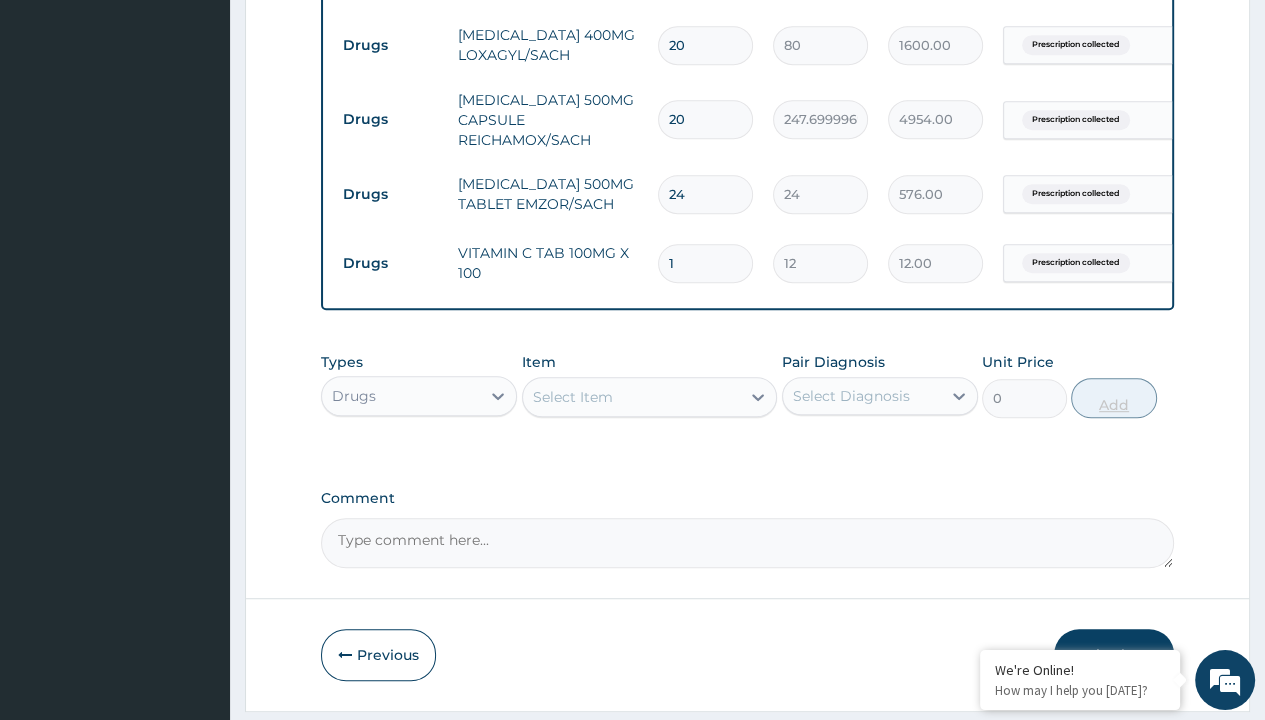 type on "100" 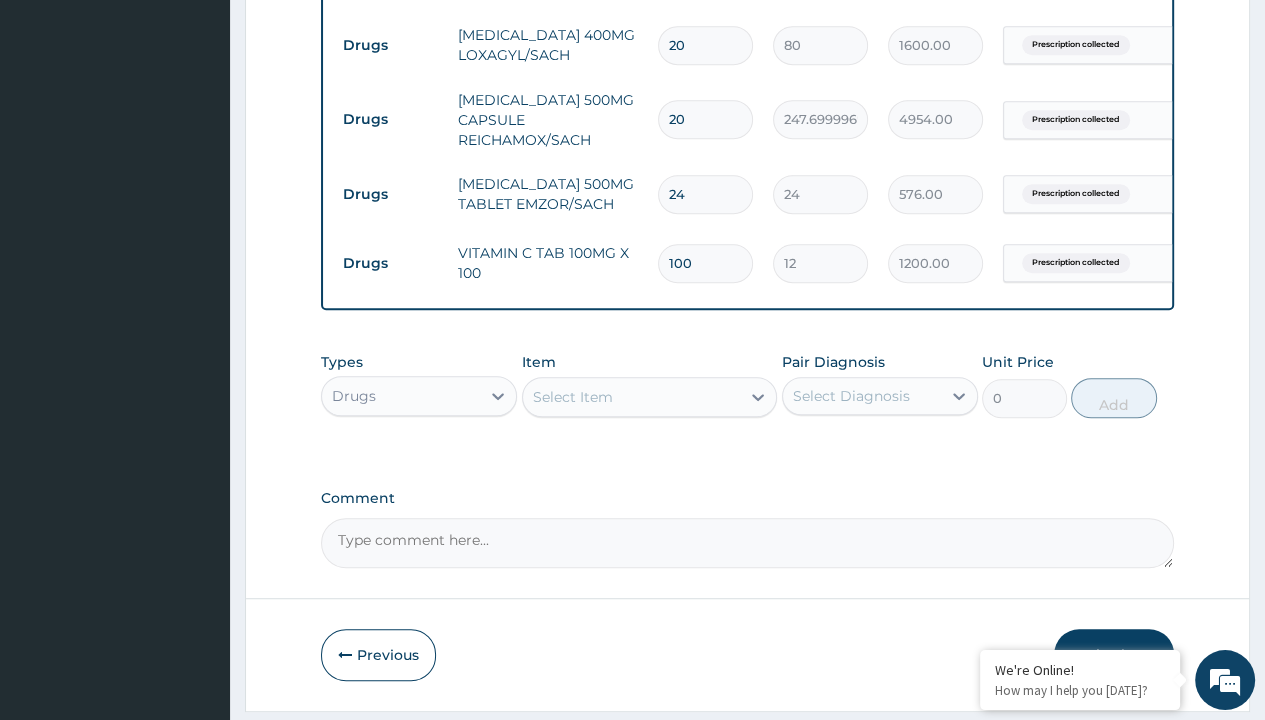 click on "Submit" at bounding box center [1114, 655] 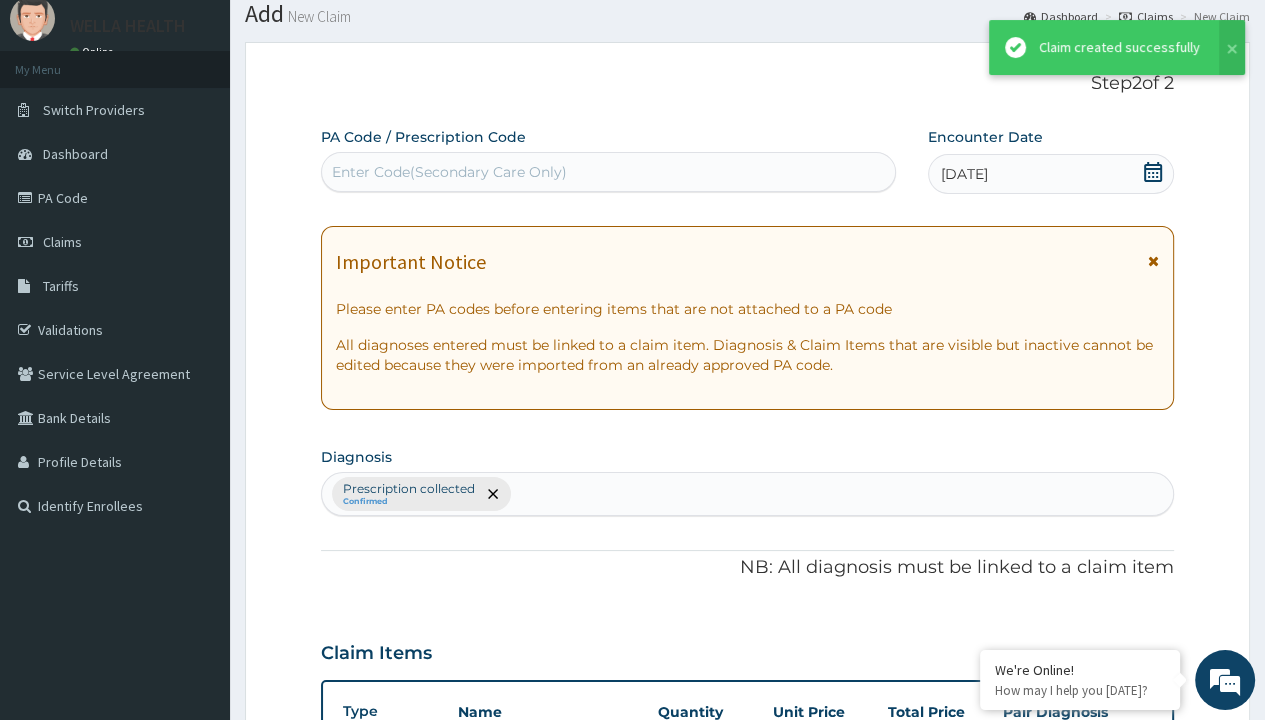 scroll, scrollTop: 925, scrollLeft: 0, axis: vertical 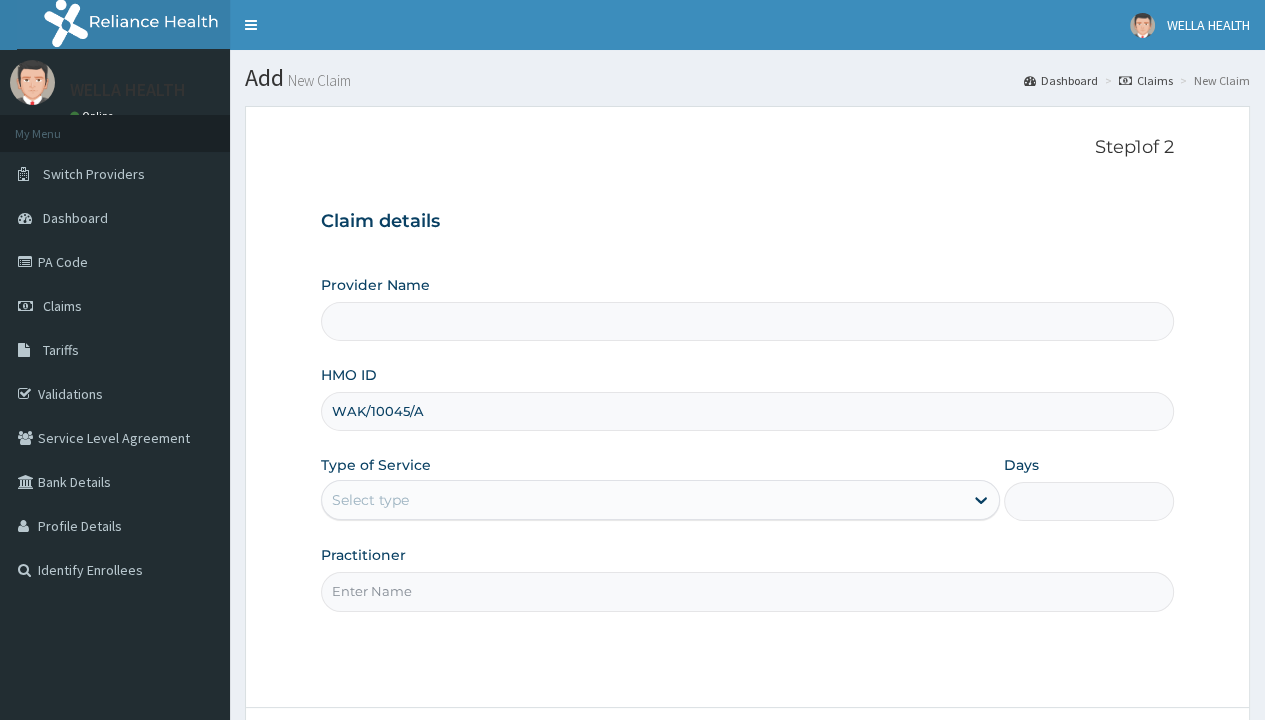 type on "WAK/10045/A" 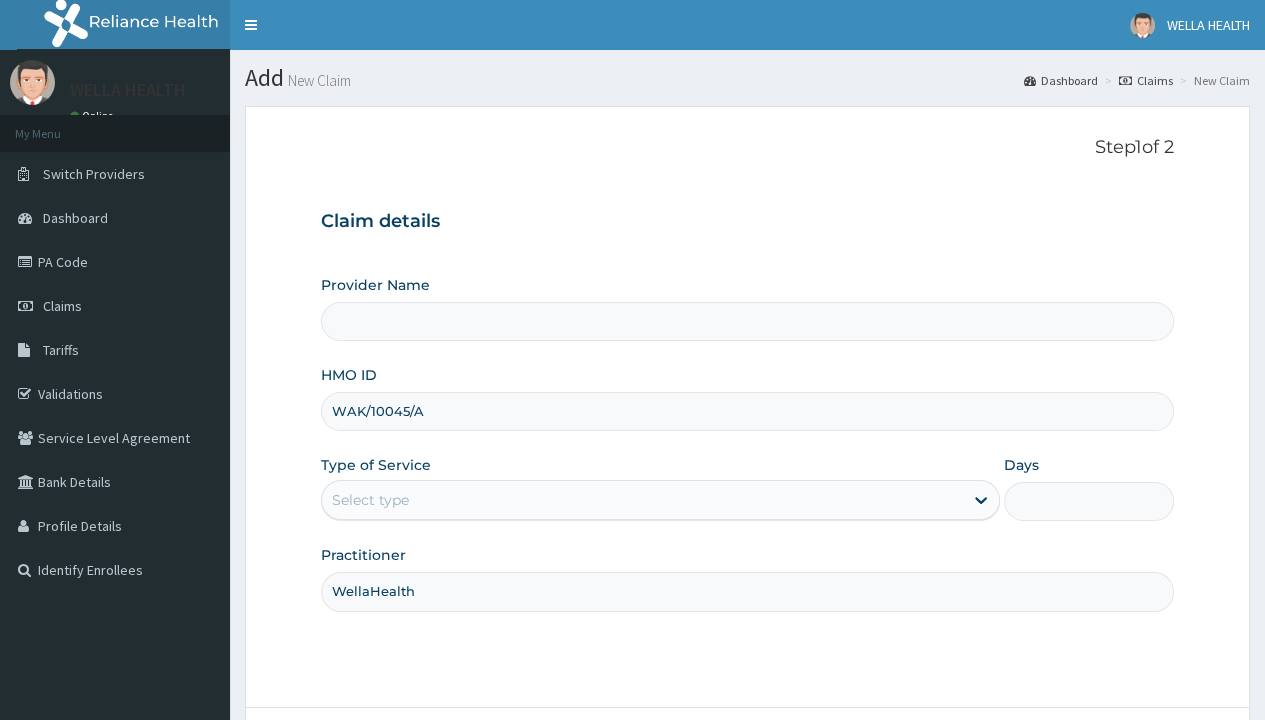 scroll, scrollTop: 0, scrollLeft: 0, axis: both 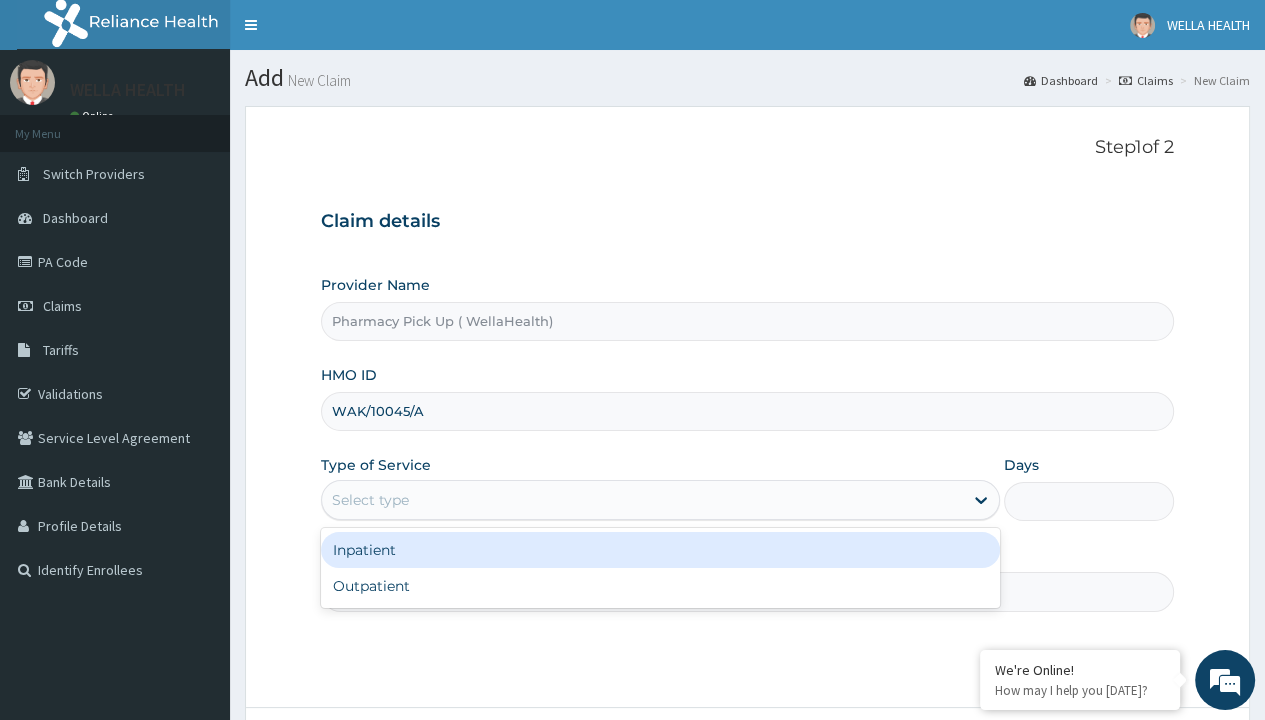 click on "Outpatient" at bounding box center (660, 586) 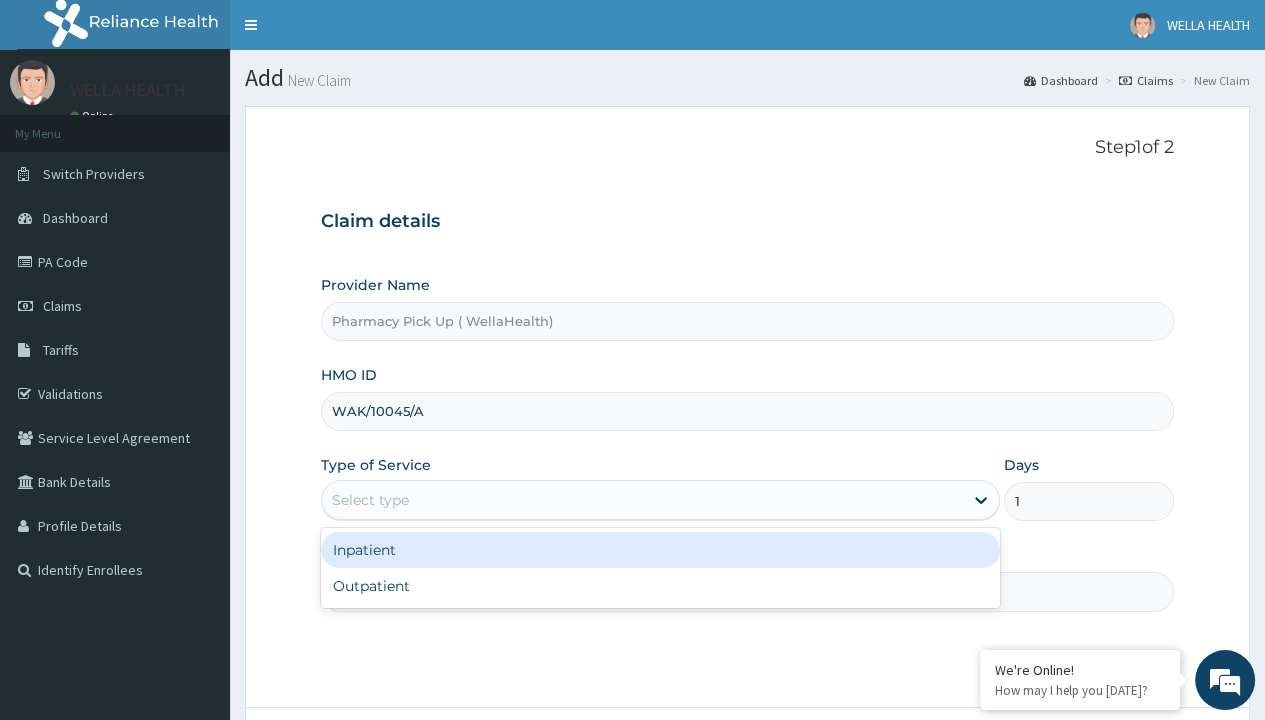 click on "Next" at bounding box center [1123, 764] 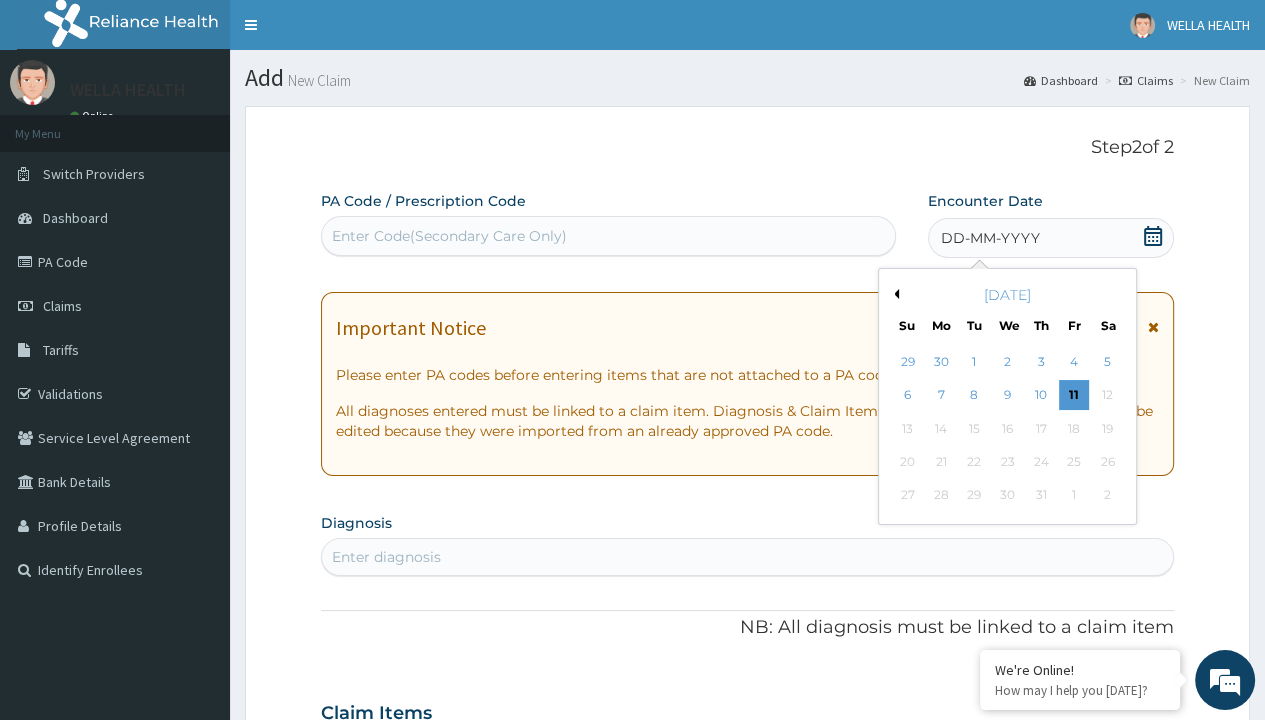 scroll, scrollTop: 167, scrollLeft: 0, axis: vertical 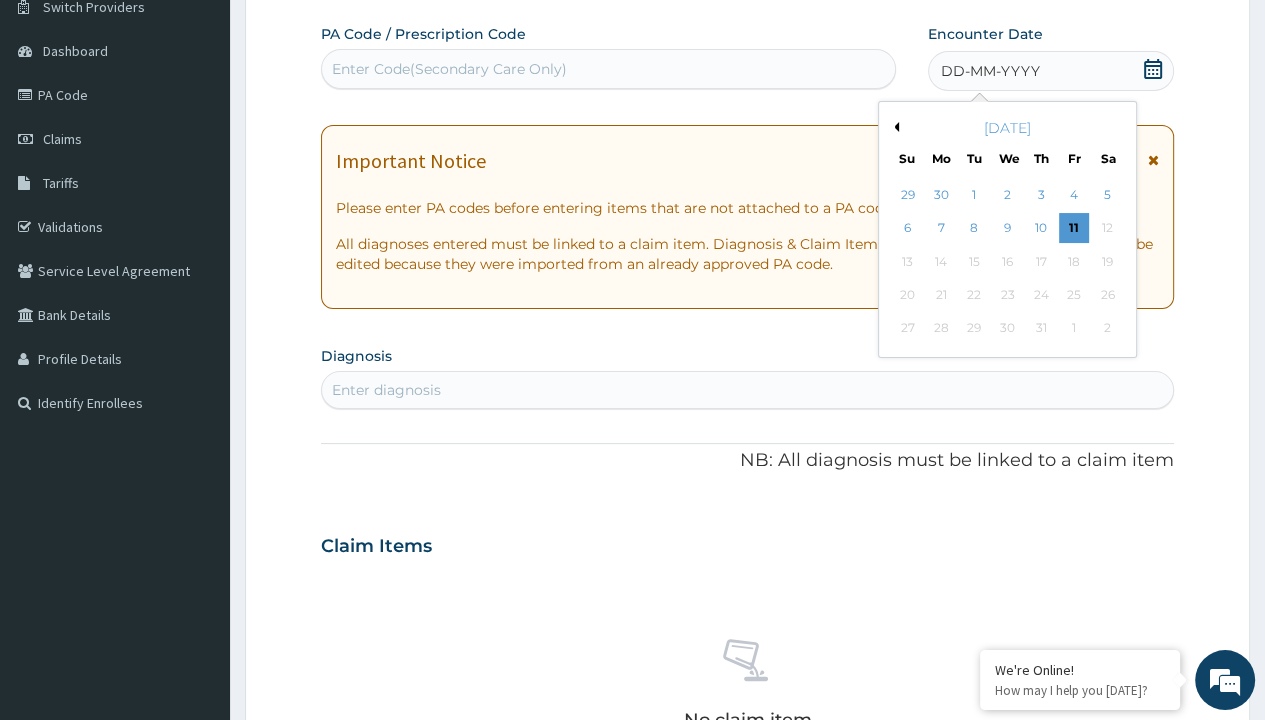 click on "Previous Month" at bounding box center (894, 127) 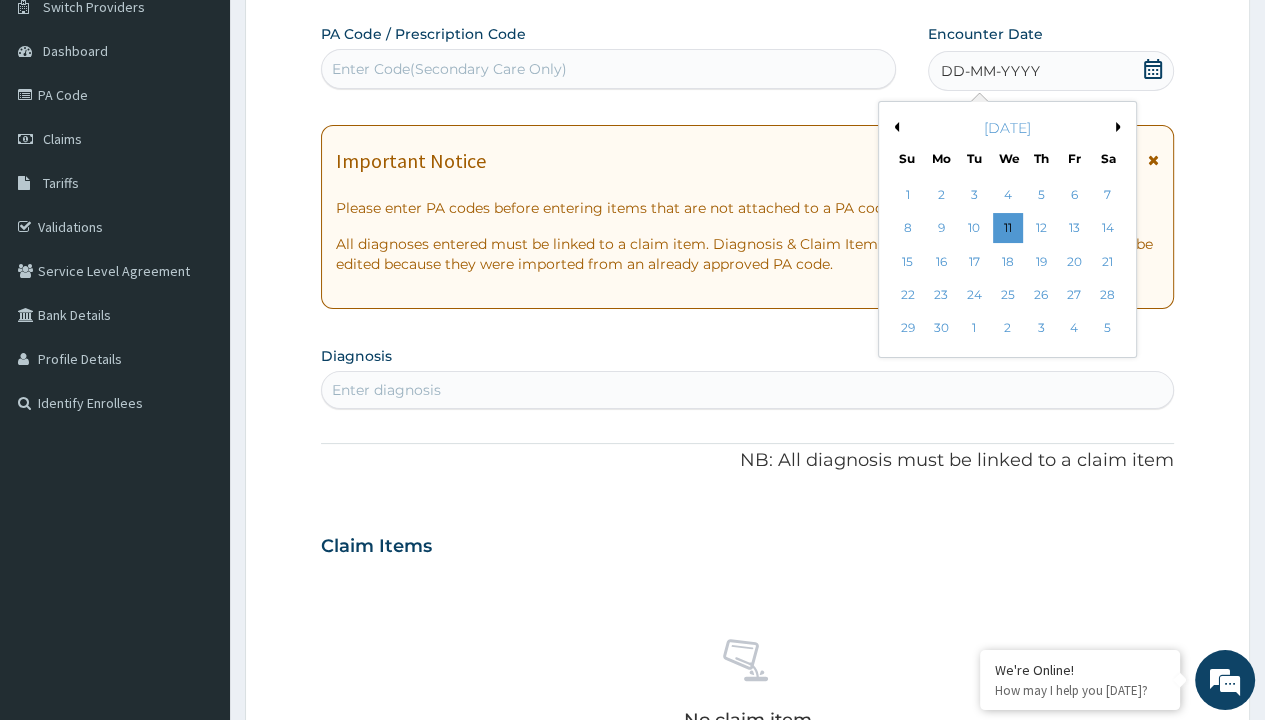 click on "27" at bounding box center [1074, 295] 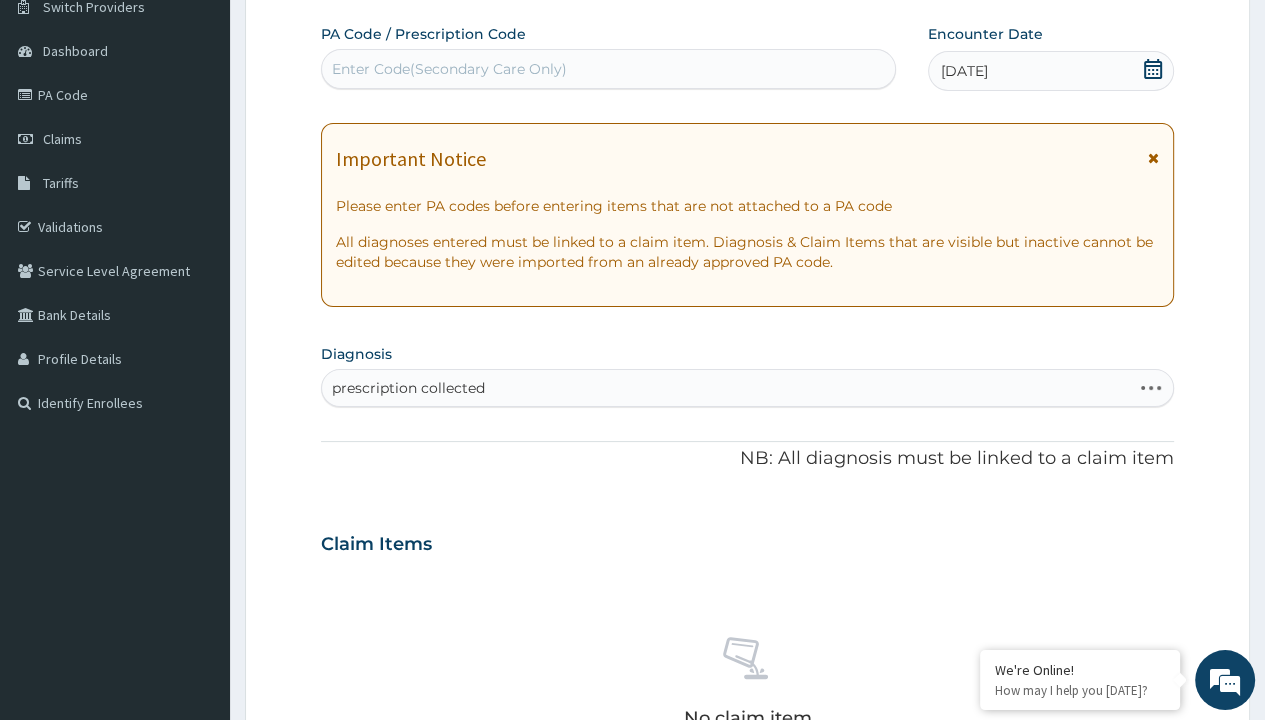 scroll, scrollTop: 0, scrollLeft: 0, axis: both 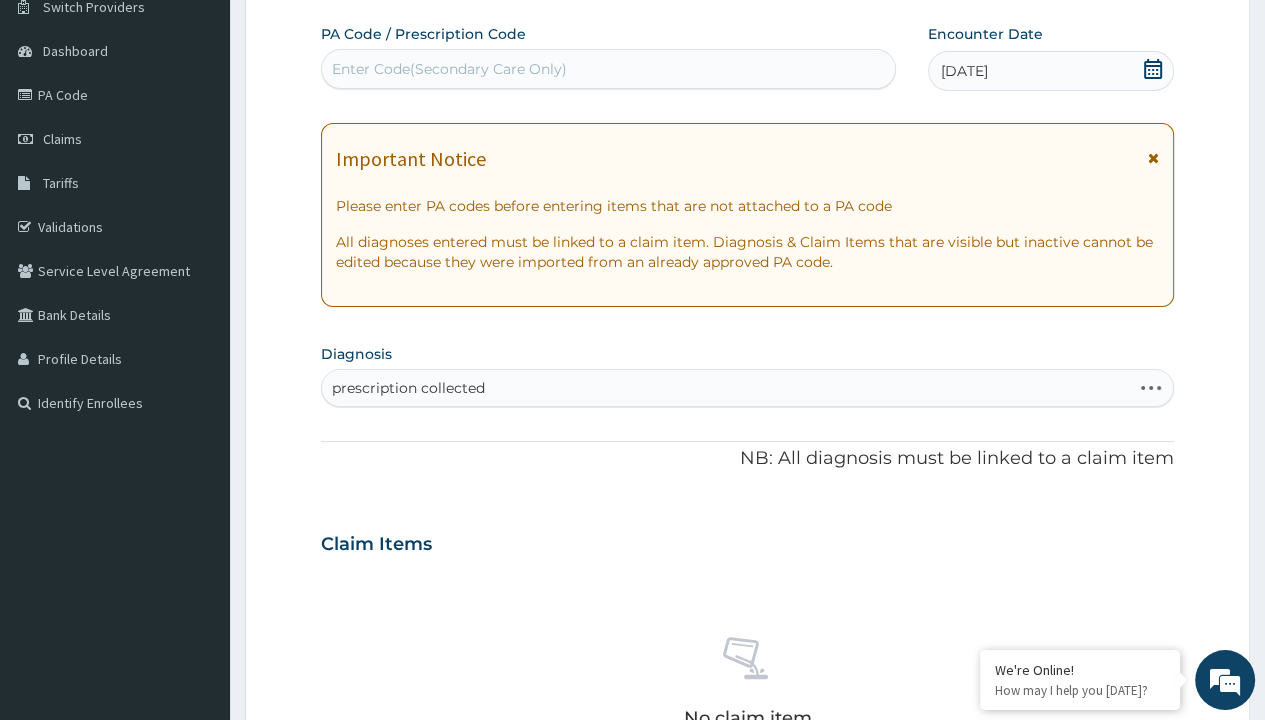 type 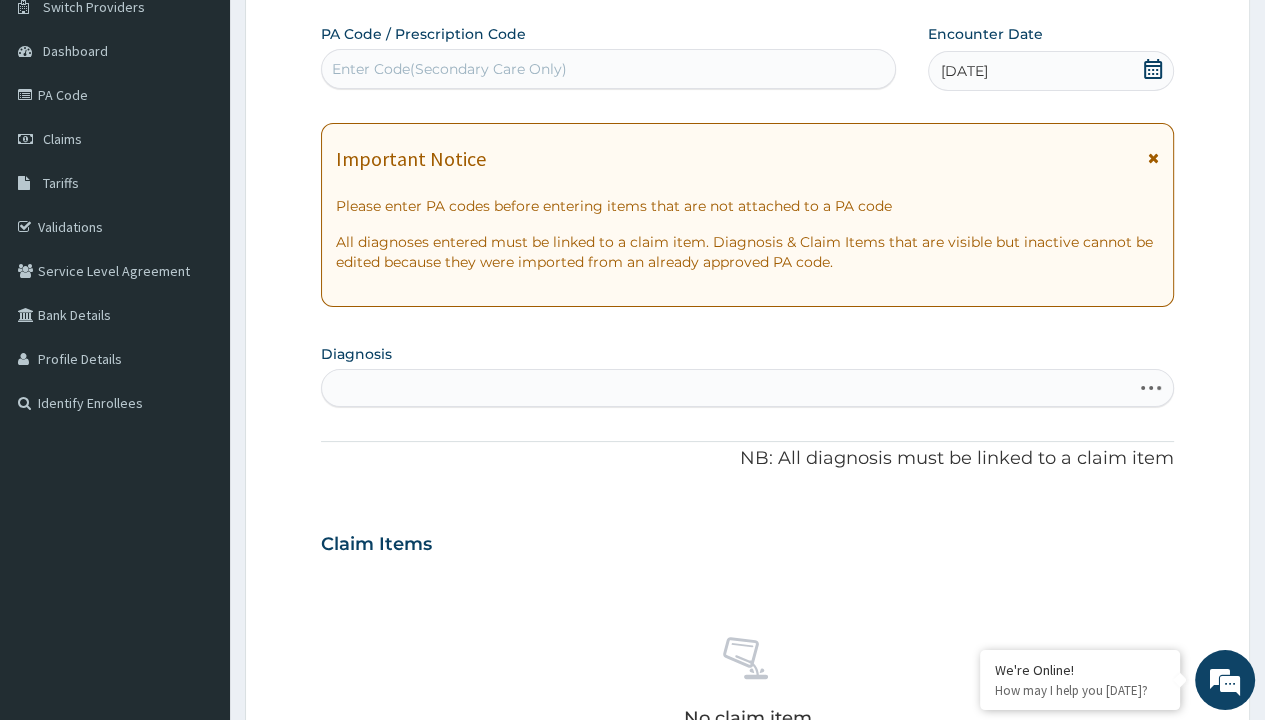 click on "Step  2  of 2 PA Code / Prescription Code Enter Code(Secondary Care Only) Encounter Date [DATE] Important Notice Please enter PA codes before entering items that are not attached to a PA code   All diagnoses entered must be linked to a claim item. Diagnosis & Claim Items that are visible but inactive cannot be edited because they were imported from an already approved PA code. Diagnosis   Select is focused ,type to refine list, press Down to open the menu,  press left to focus selected values prescription collected NB: All diagnosis must be linked to a claim item Claim Items No claim item Types Select Type Item Select Item Pair Diagnosis Select Diagnosis Unit Price 0 Add Comment     Previous   Submit" at bounding box center [747, 571] 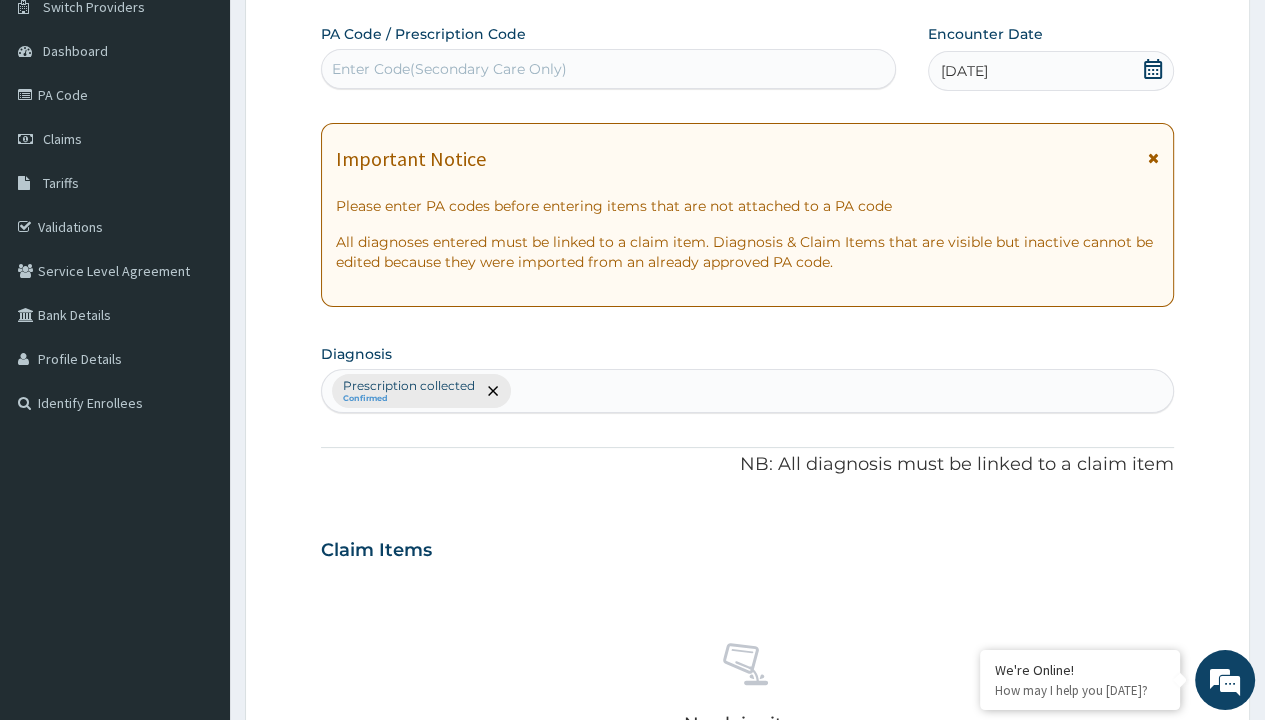 click on "Select Type" at bounding box center [372, 893] 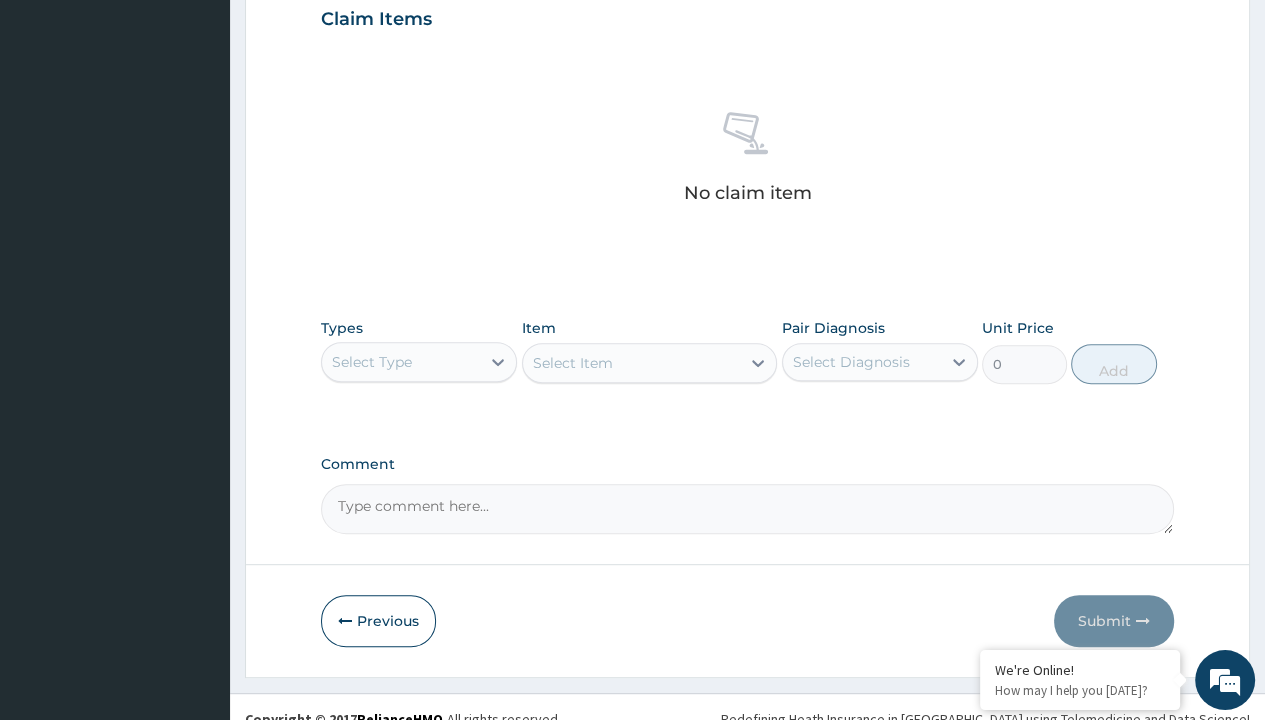 type on "procedures" 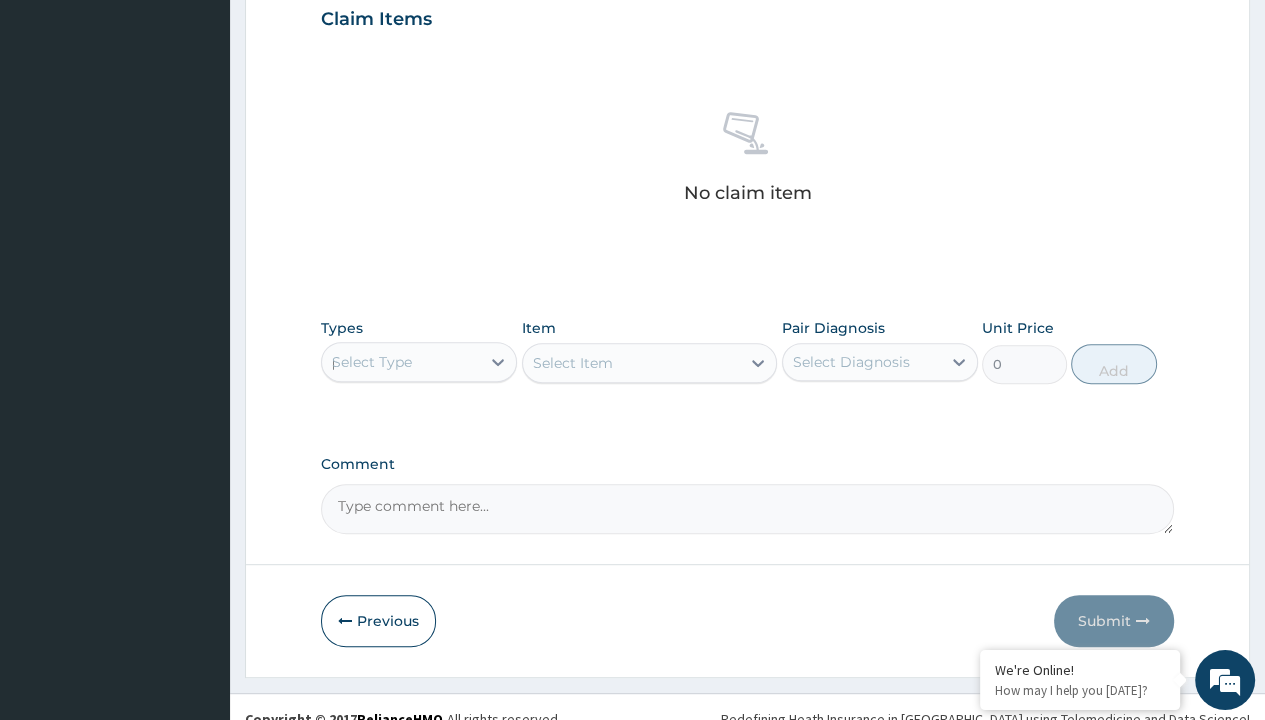 type 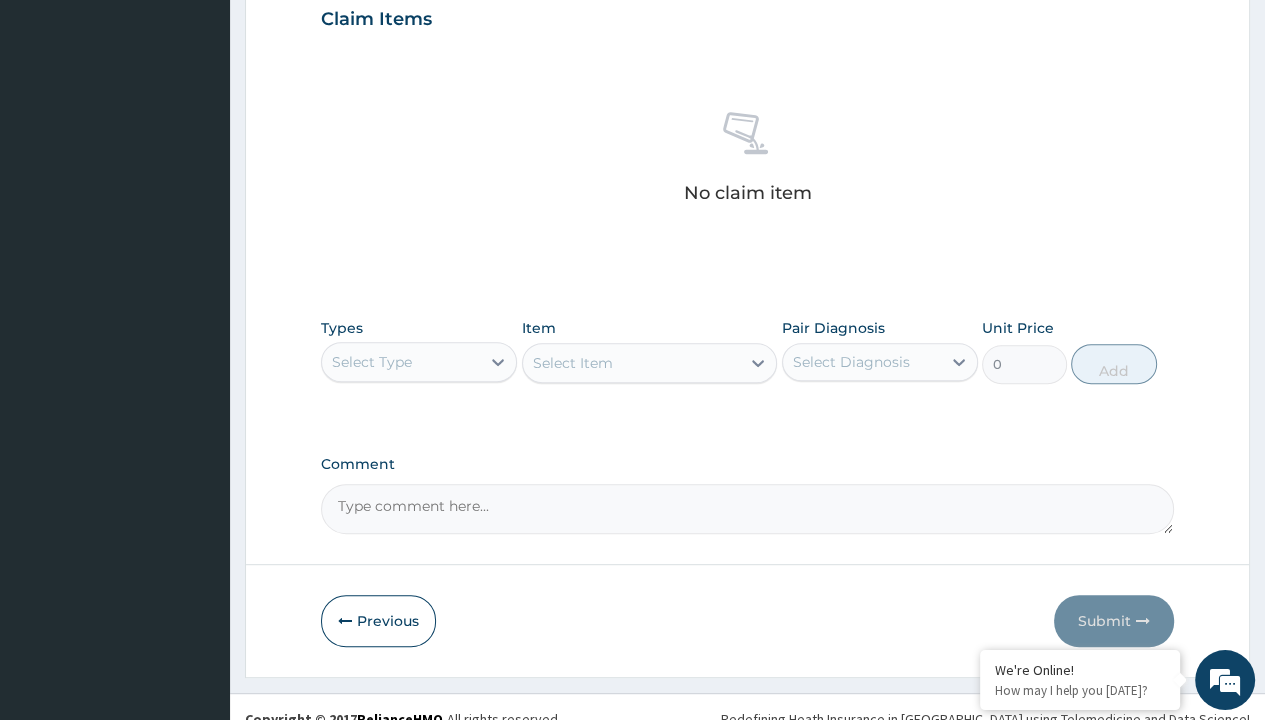 scroll, scrollTop: 0, scrollLeft: 0, axis: both 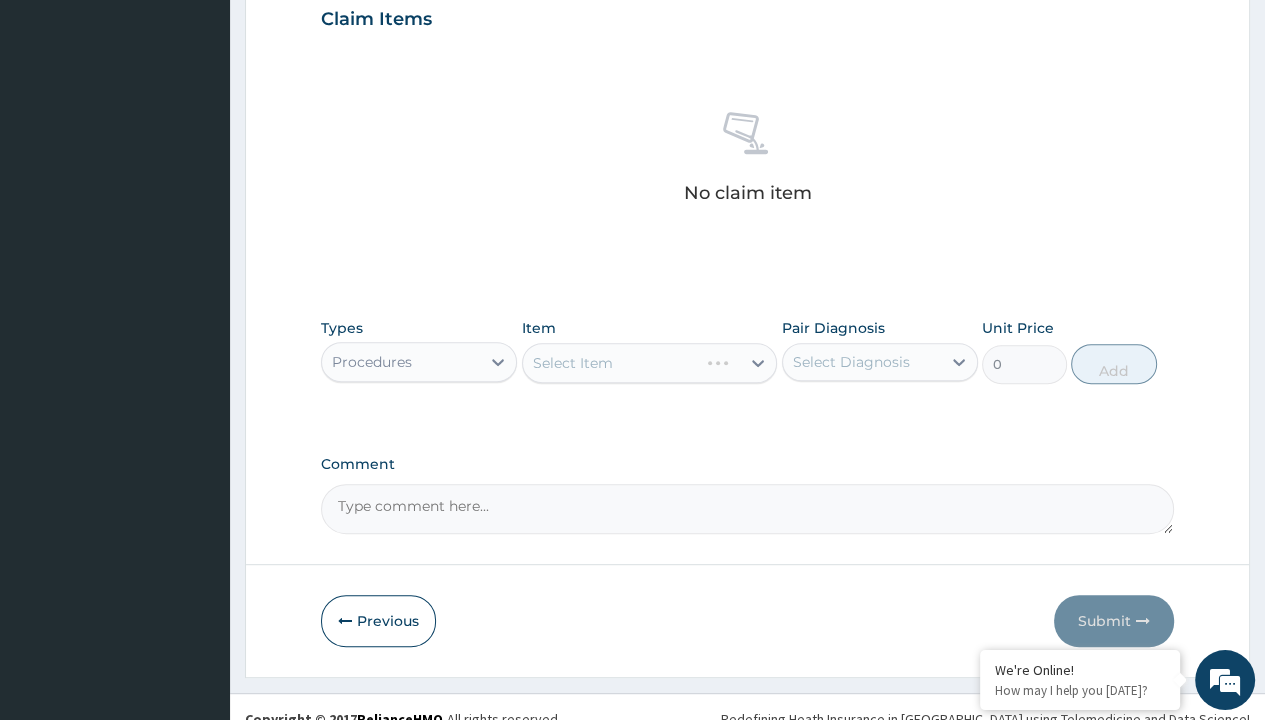 click on "Select Item" at bounding box center [573, 363] 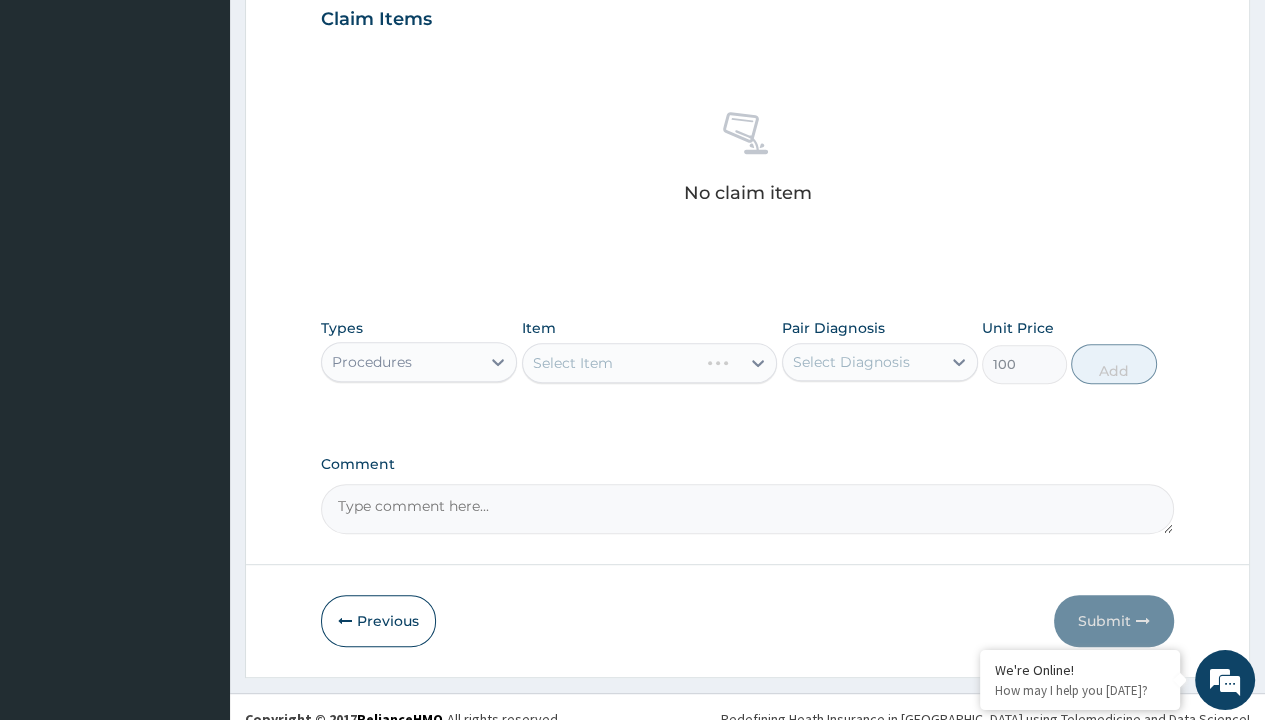 scroll, scrollTop: 0, scrollLeft: 0, axis: both 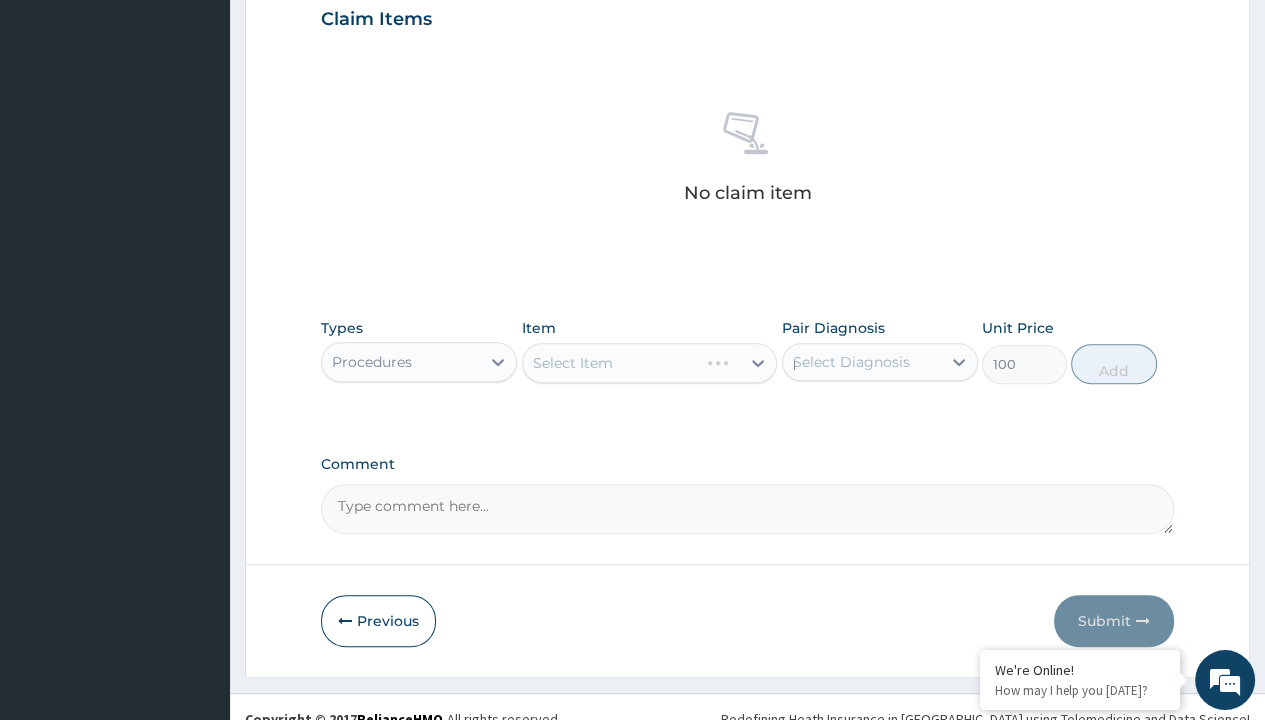 type 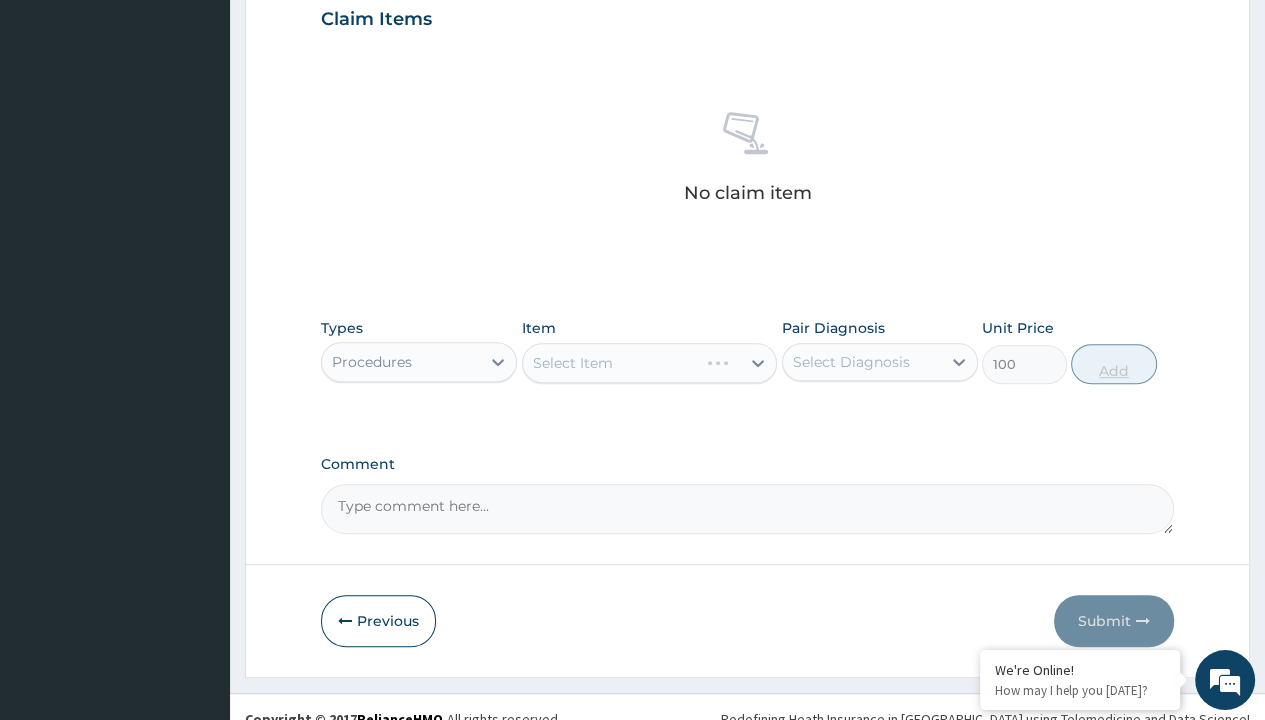 click on "Add" at bounding box center (1113, 364) 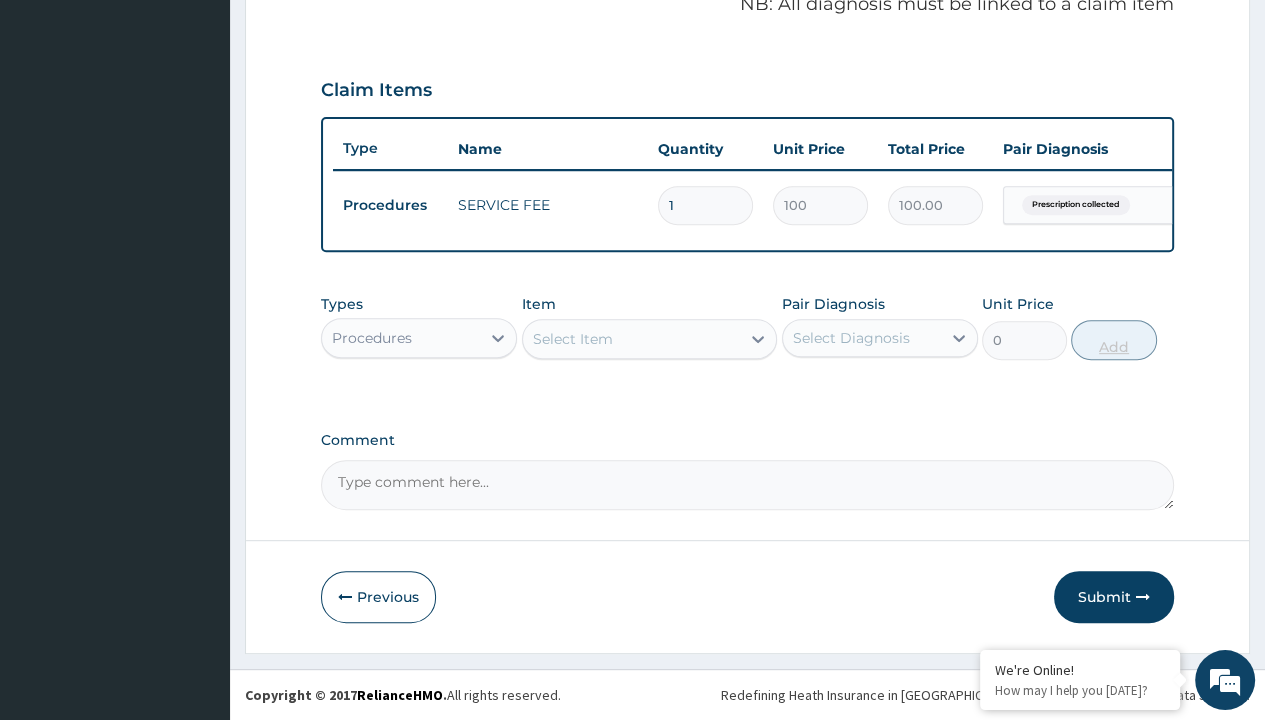 scroll, scrollTop: 639, scrollLeft: 0, axis: vertical 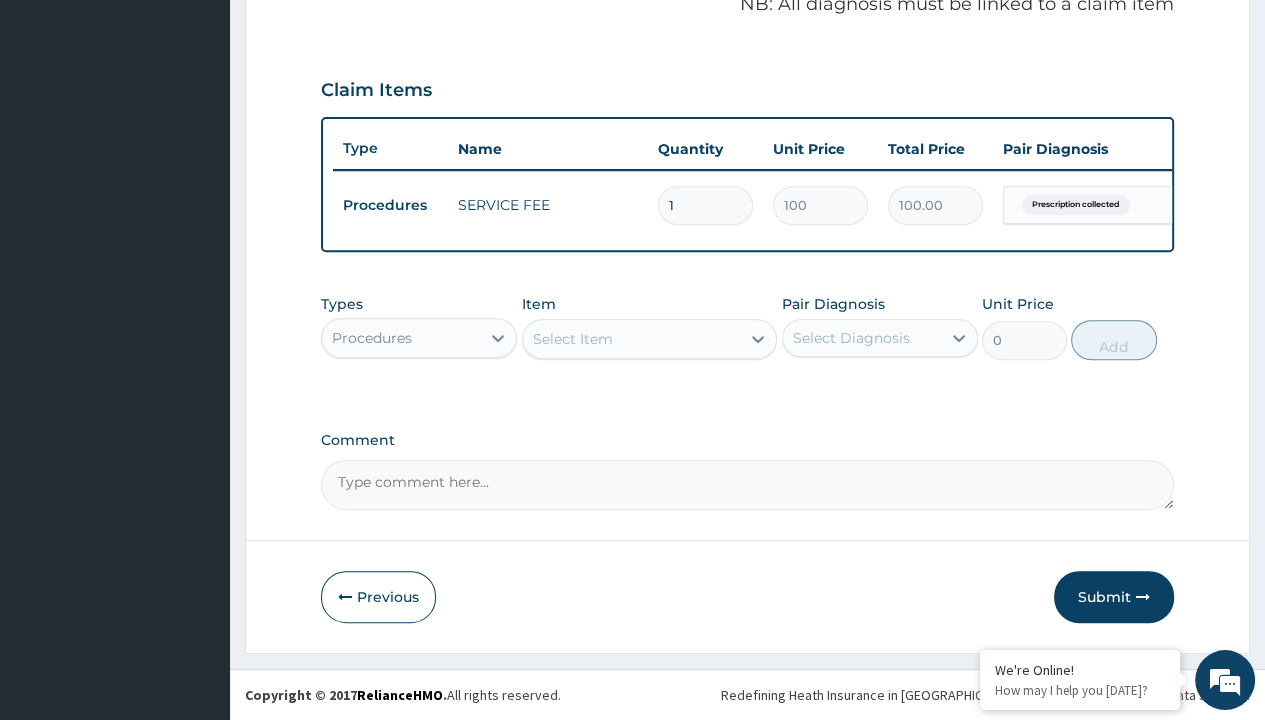 click on "Step  2  of 2 PA Code / Prescription Code Enter Code(Secondary Care Only) Encounter Date [DATE] Important Notice Please enter PA codes before entering items that are not attached to a PA code   All diagnoses entered must be linked to a claim item. Diagnosis & Claim Items that are visible but inactive cannot be edited because they were imported from an already approved PA code. Diagnosis Prescription collected Confirmed NB: All diagnosis must be linked to a claim item Claim Items Type Name Quantity Unit Price Total Price Pair Diagnosis Actions Procedures SERVICE FEE 1 100 100.00 Prescription collected Delete Types Procedures Item Select Item Pair Diagnosis Select Diagnosis Unit Price 0 Add Comment     Previous   Submit" at bounding box center [747, 66] 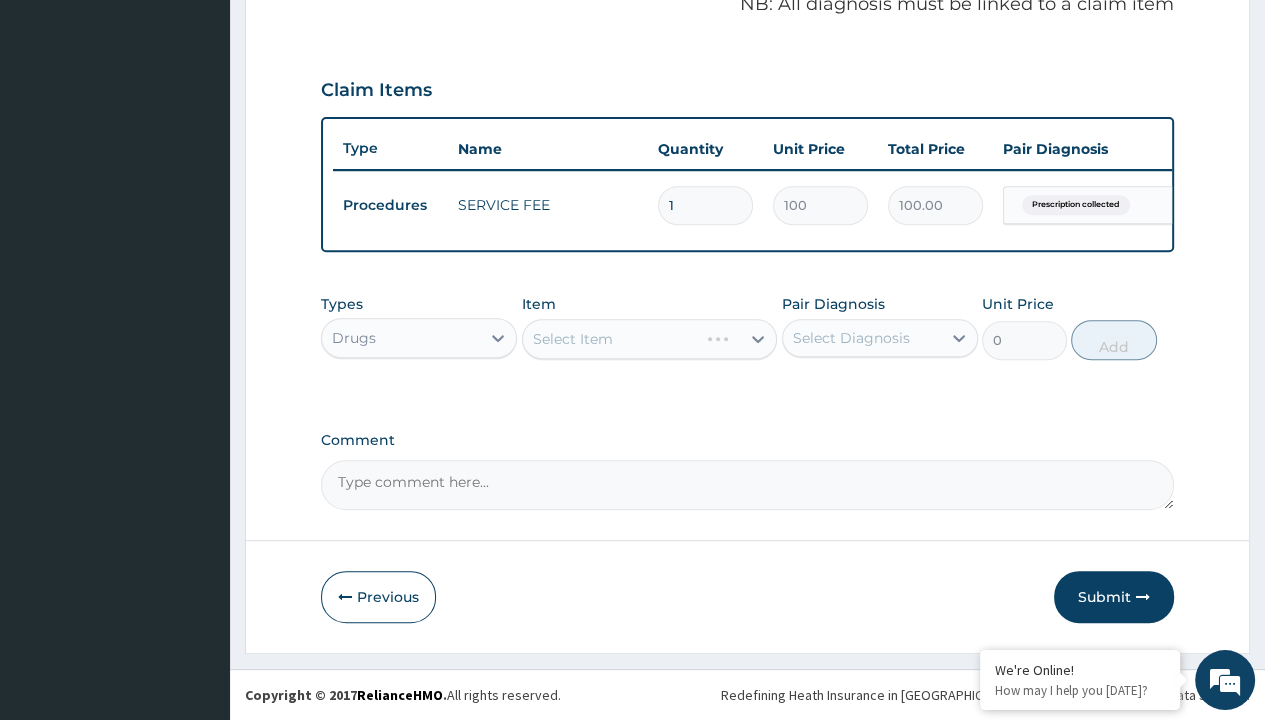 click on "Select Item" at bounding box center (573, 339) 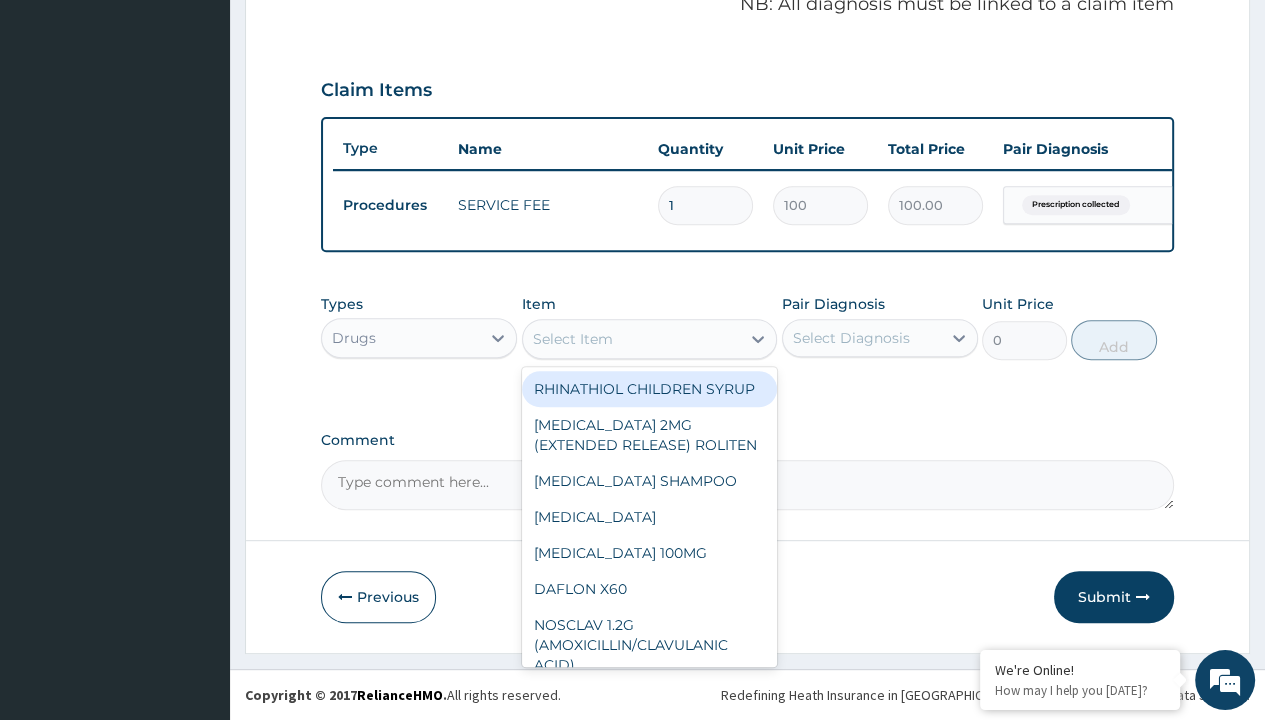 type on "lumbar corset" 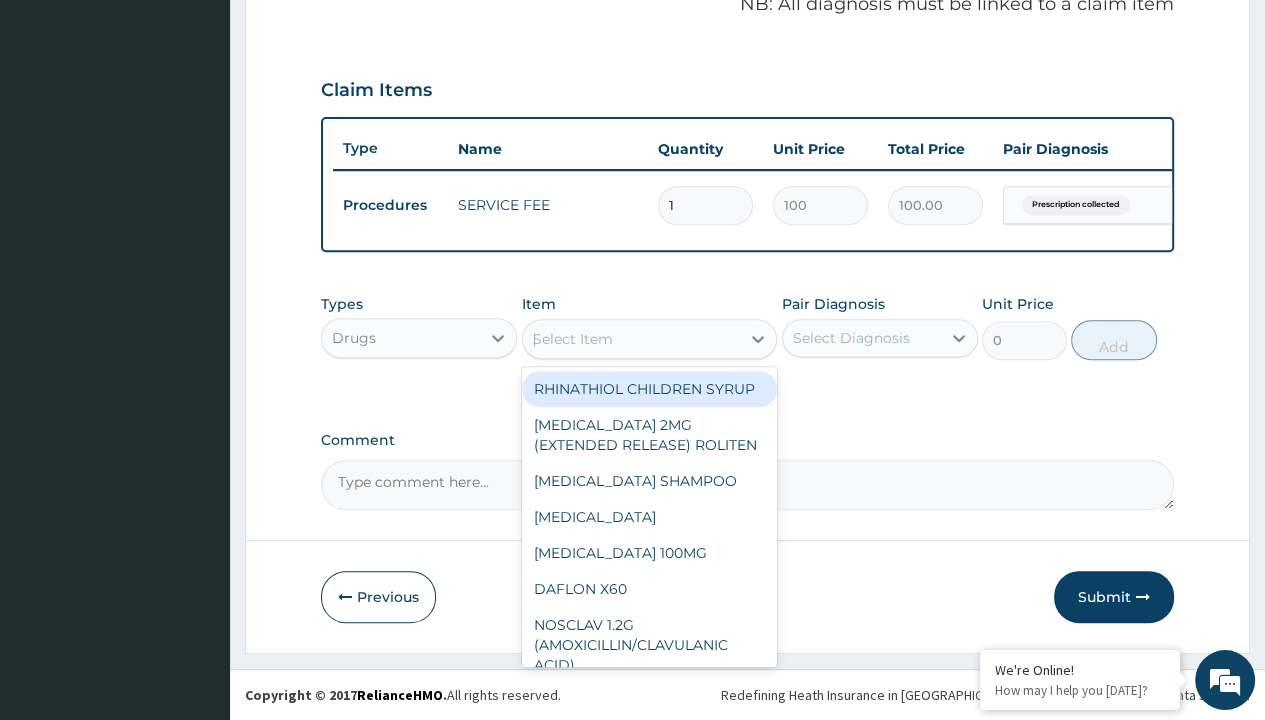click on "[MEDICAL_DATA] CORSET" at bounding box center [650, 22457] 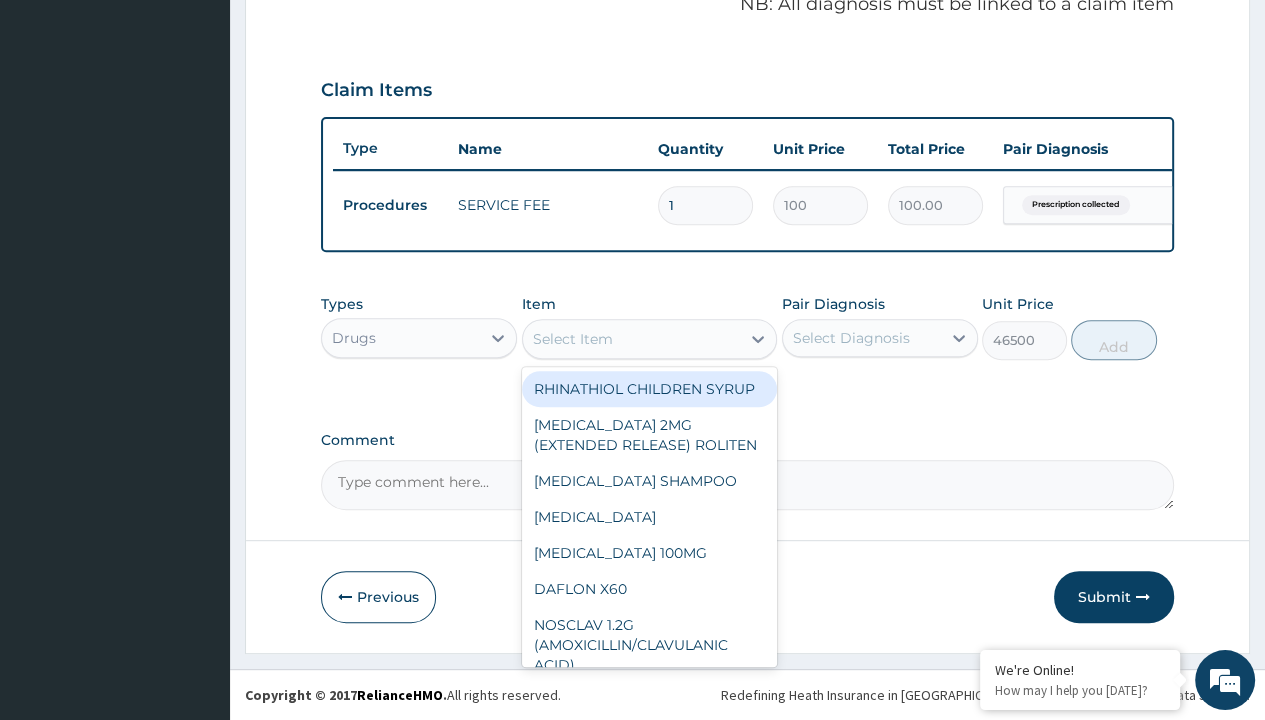 scroll, scrollTop: 0, scrollLeft: 0, axis: both 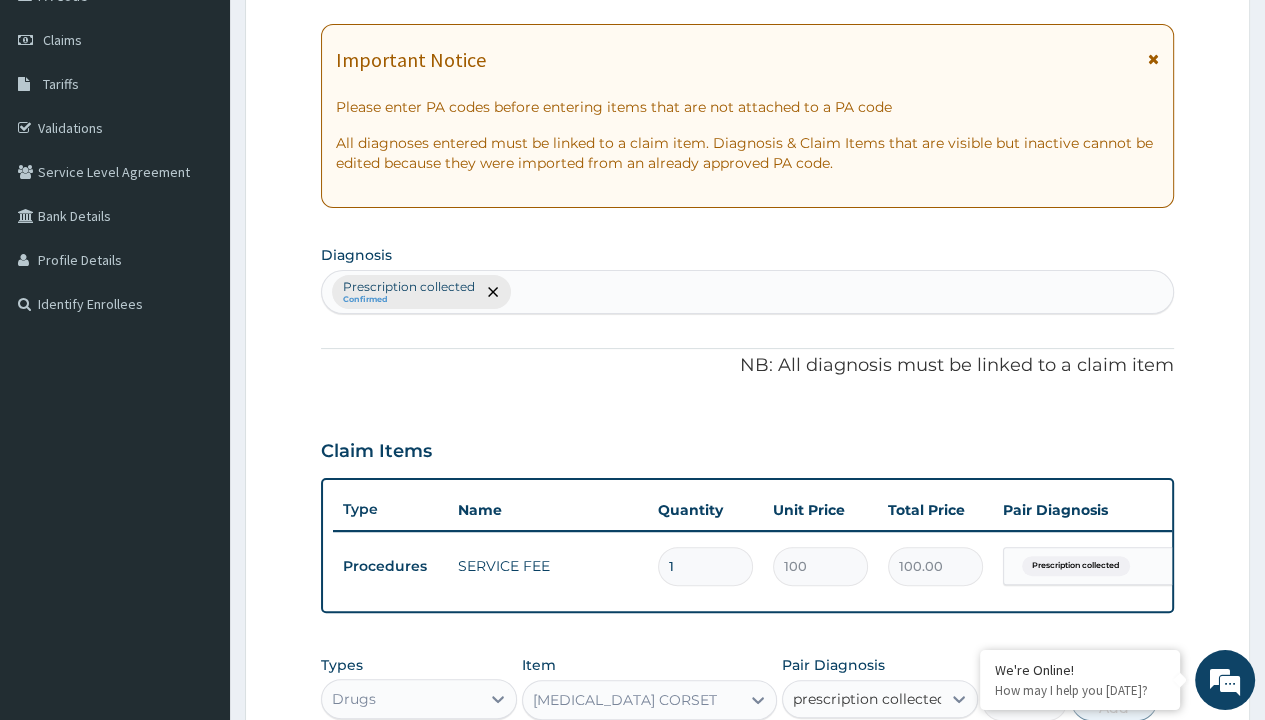 click on "Prescription collected" at bounding box center [890, 758] 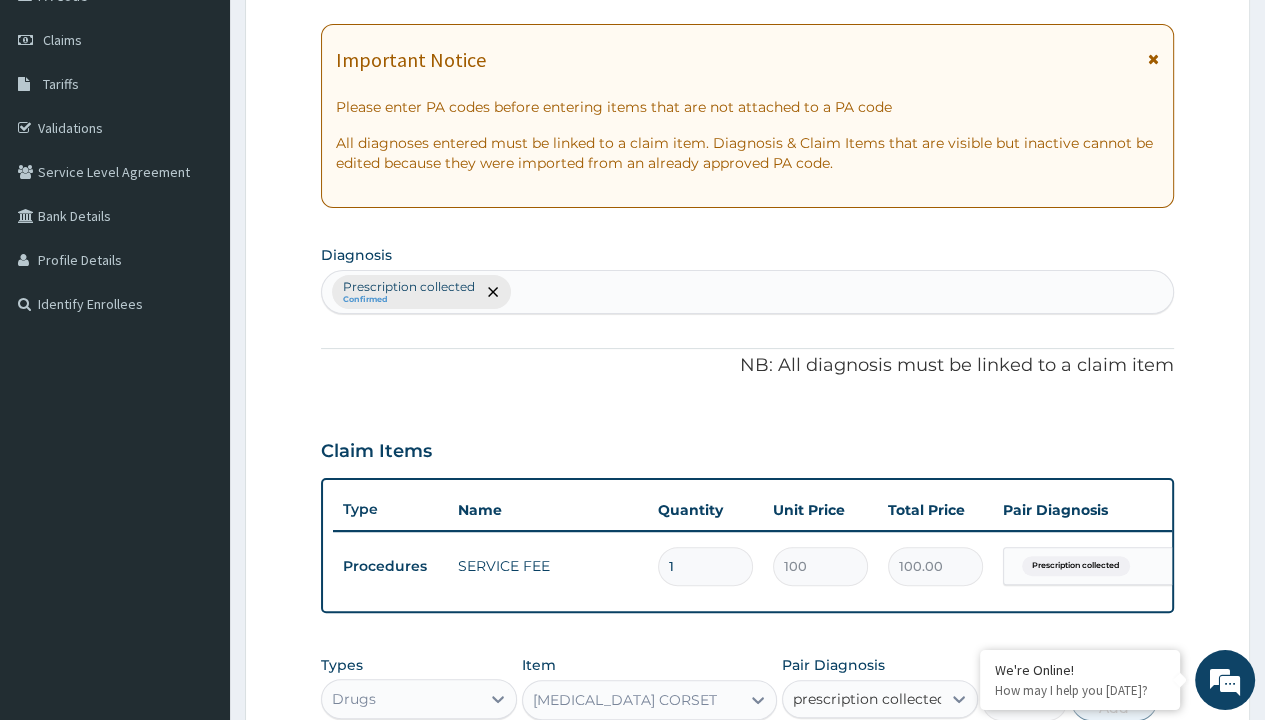 type 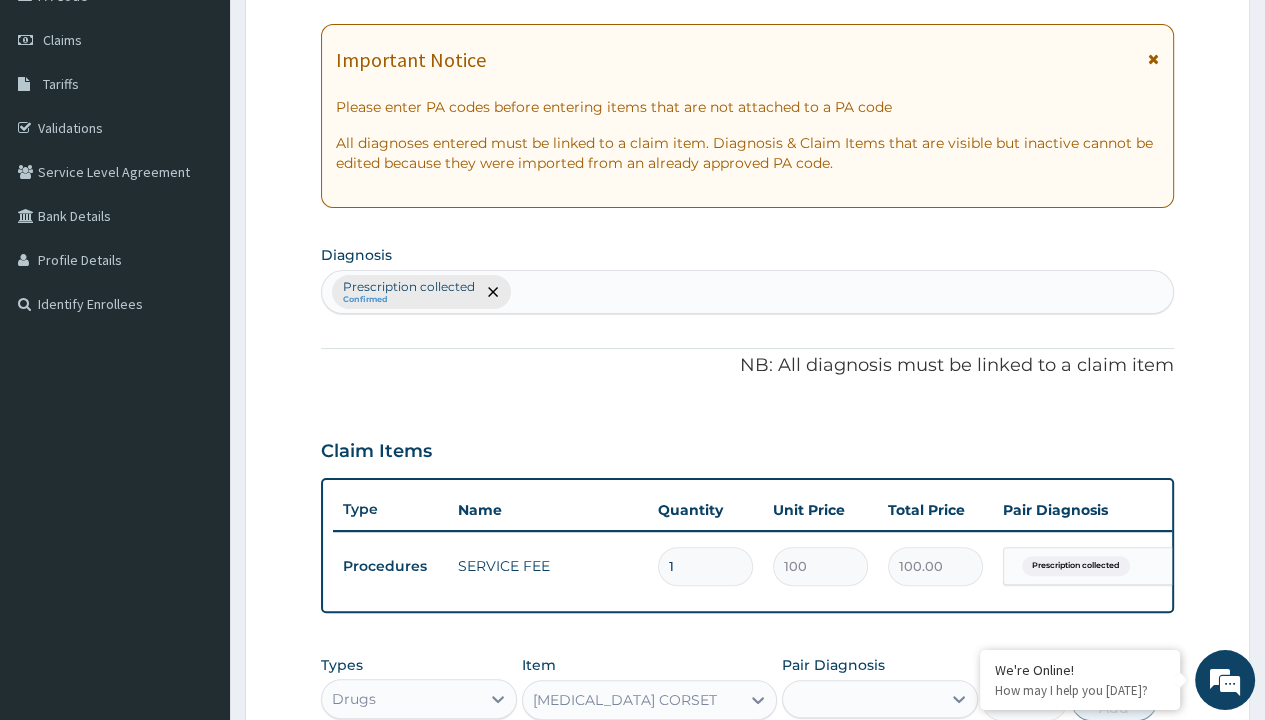 click on "Add" at bounding box center (1113, 701) 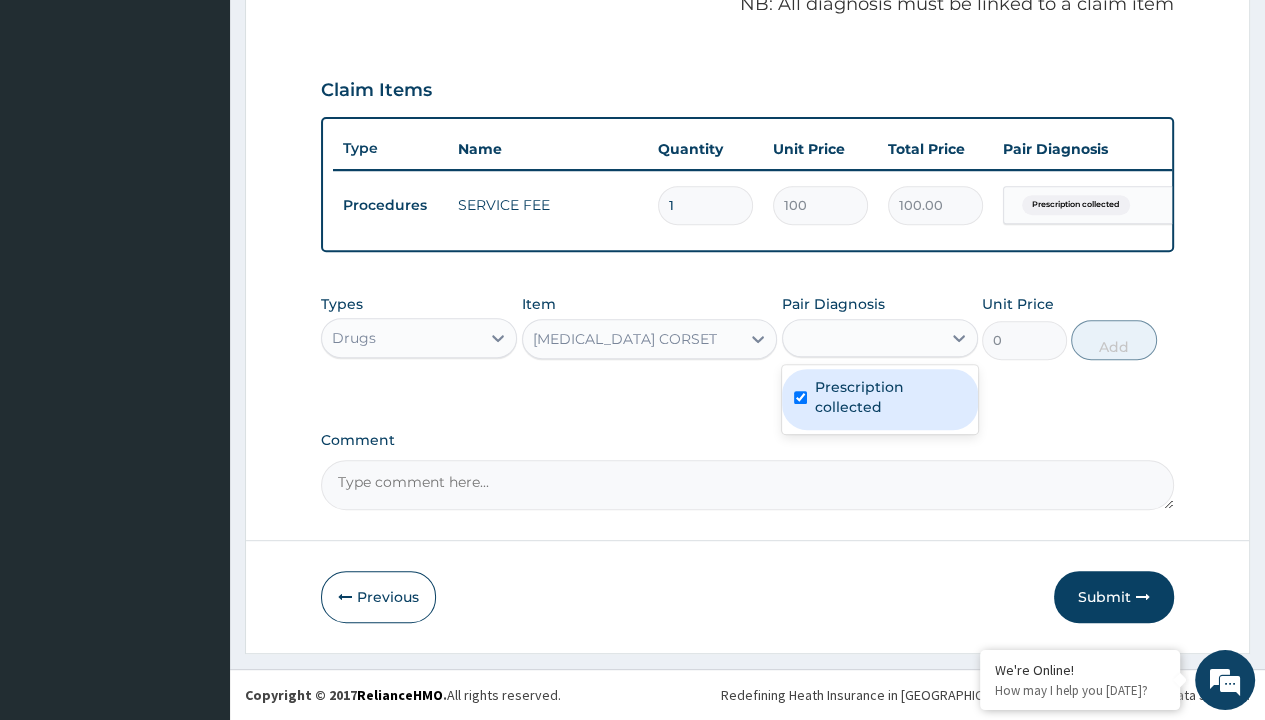 click on "Step  2  of 2 PA Code / Prescription Code Enter Code(Secondary Care Only) Encounter Date 27-06-2025 Important Notice Please enter PA codes before entering items that are not attached to a PA code   All diagnoses entered must be linked to a claim item. Diagnosis & Claim Items that are visible but inactive cannot be edited because they were imported from an already approved PA code. Diagnosis Prescription collected Confirmed NB: All diagnosis must be linked to a claim item Claim Items Type Name Quantity Unit Price Total Price Pair Diagnosis Actions Procedures SERVICE FEE 1 100 100.00 Prescription collected Delete Types Drugs Item LUMBAR CORSET Pair Diagnosis option Prescription collected, selected. option Prescription collected focused, 1 of 1. 1 result available for search term prescription collected. Use Up and Down to choose options, press Enter to select the currently focused option, press Escape to exit the menu, press Tab to select the option and exit the menu. prescription collected Unit Price 0 Add" at bounding box center (747, 66) 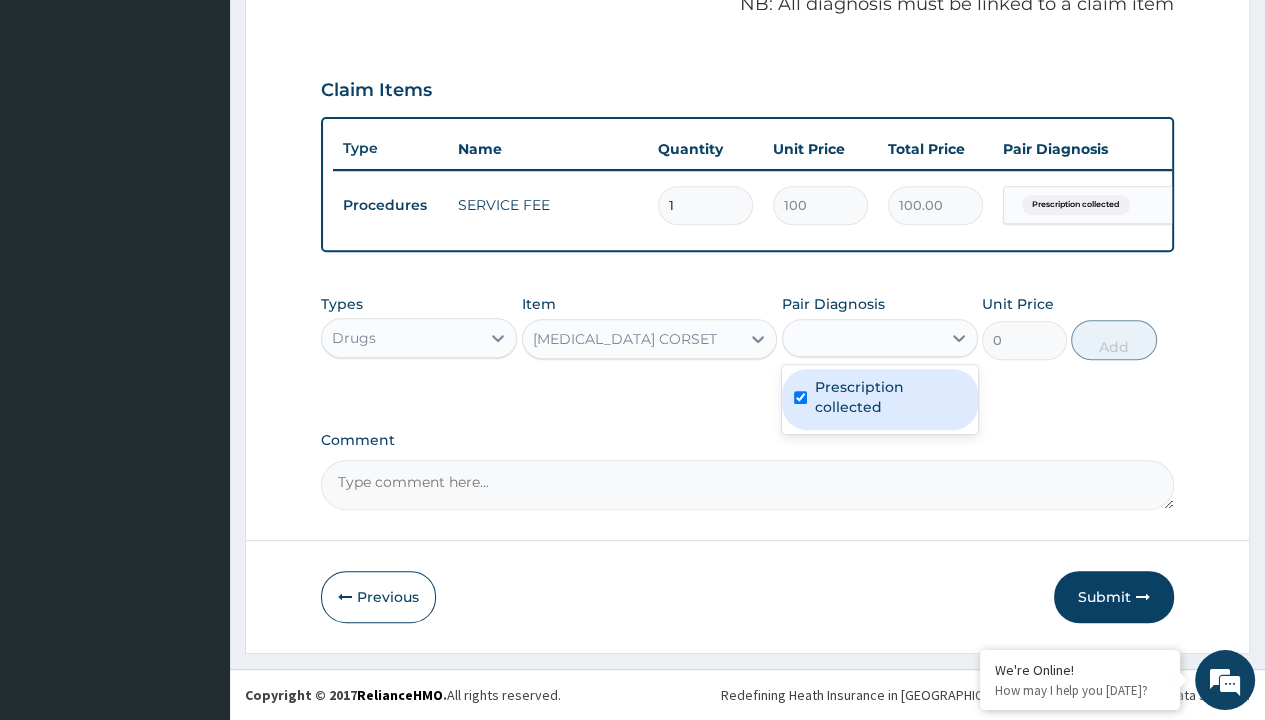 type on "procedures" 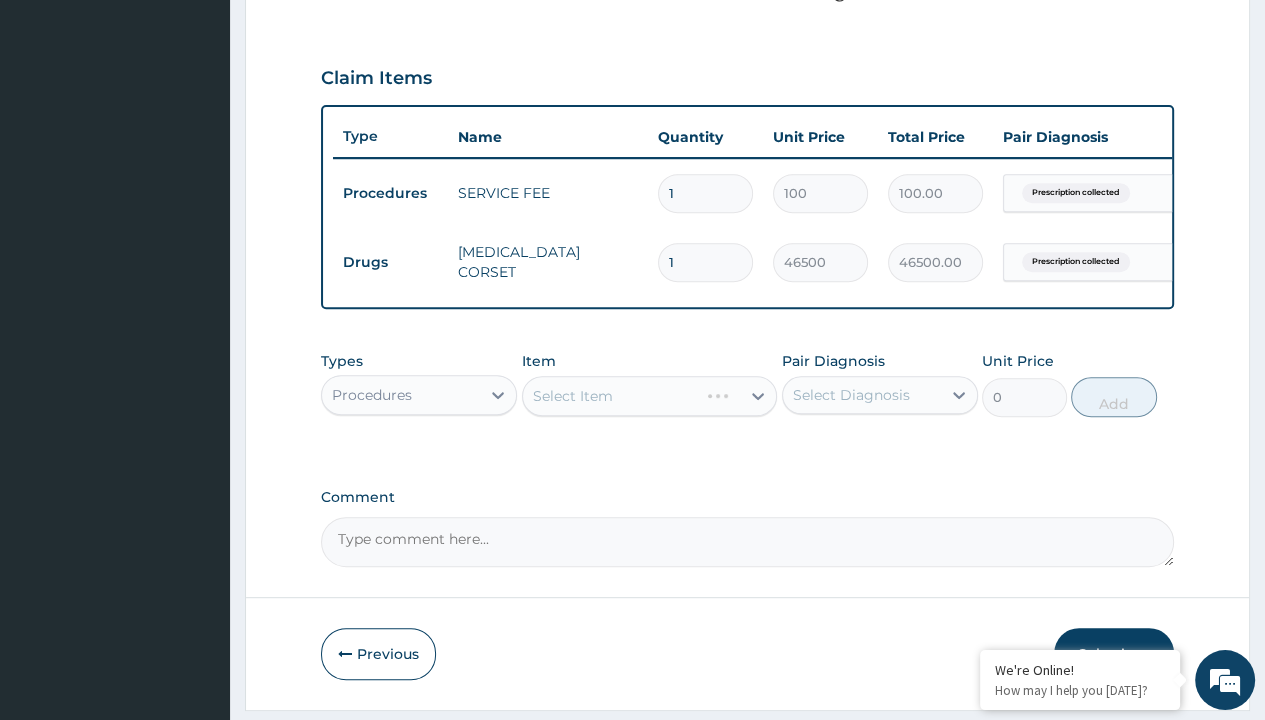scroll, scrollTop: 0, scrollLeft: 0, axis: both 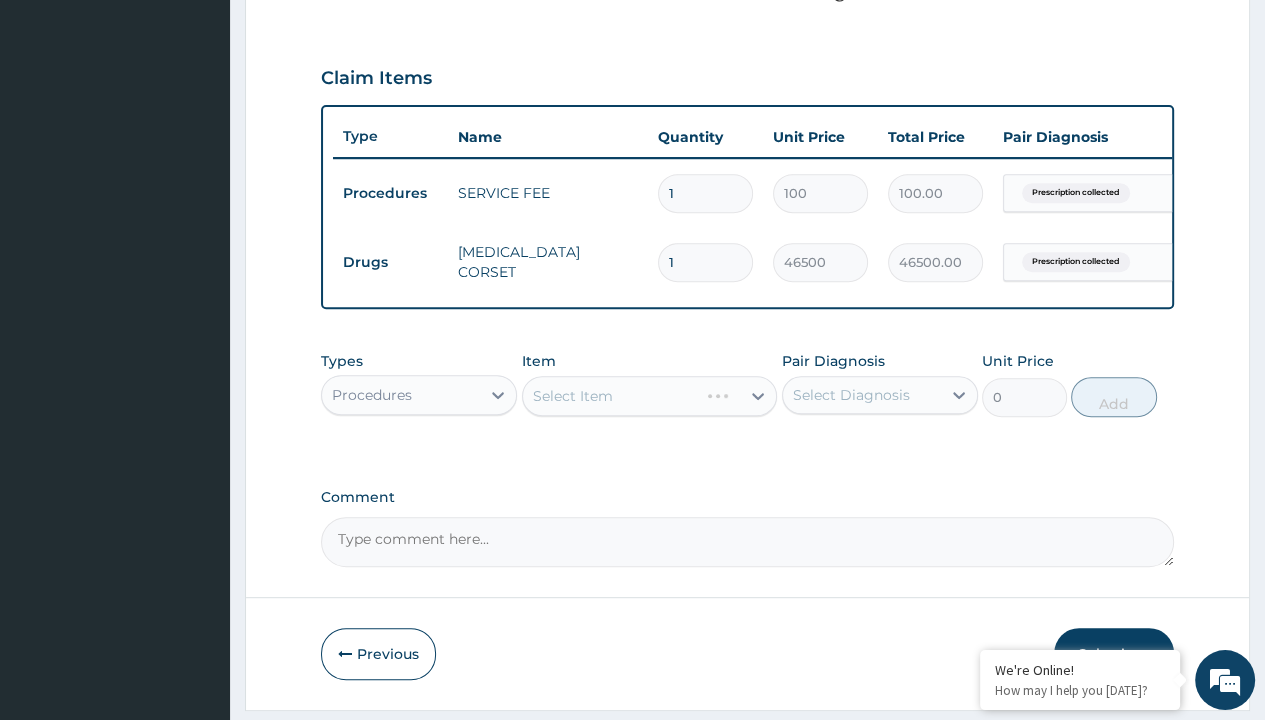 click on "Select Item" at bounding box center [573, 396] 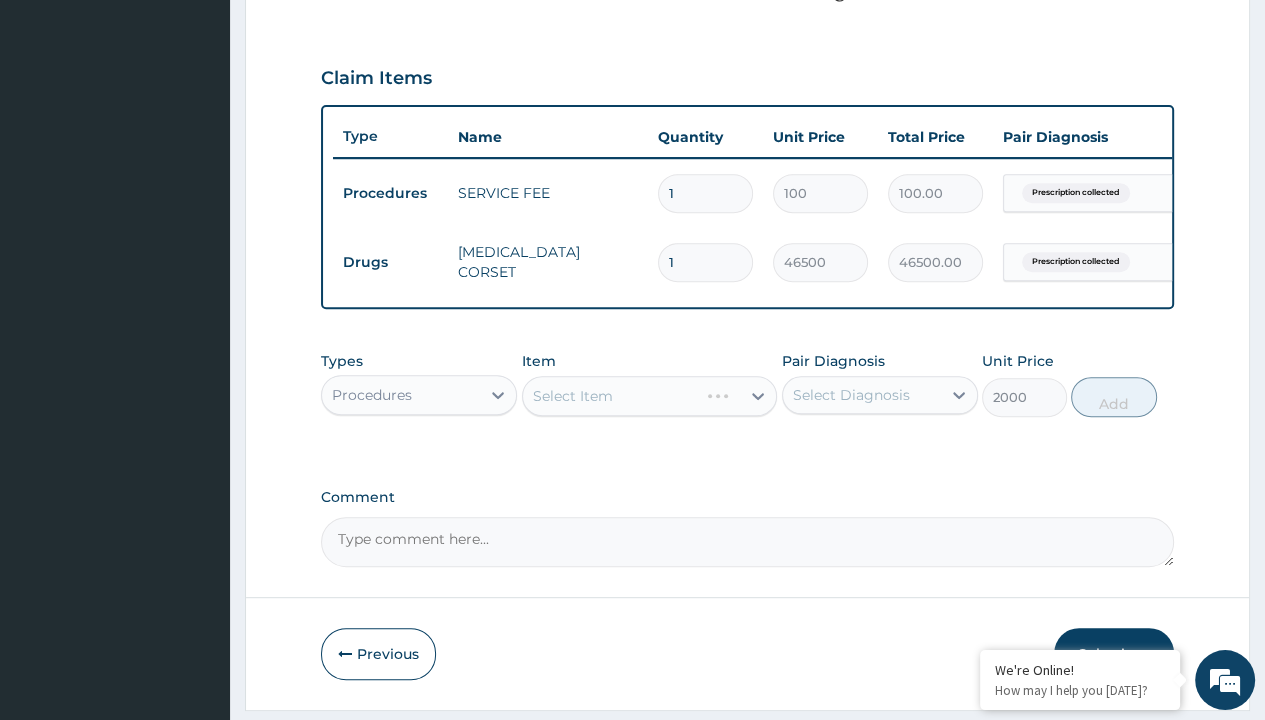 click on "Prescription collected" at bounding box center [409, -86] 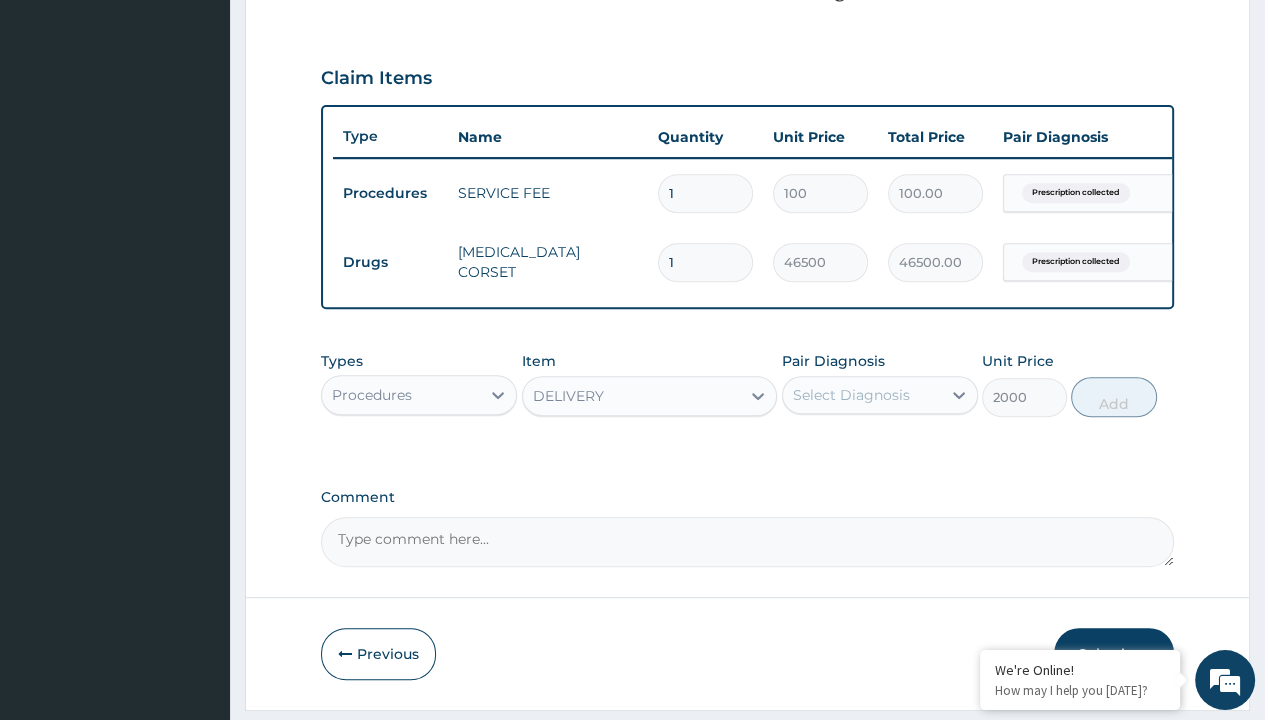 scroll, scrollTop: 0, scrollLeft: 0, axis: both 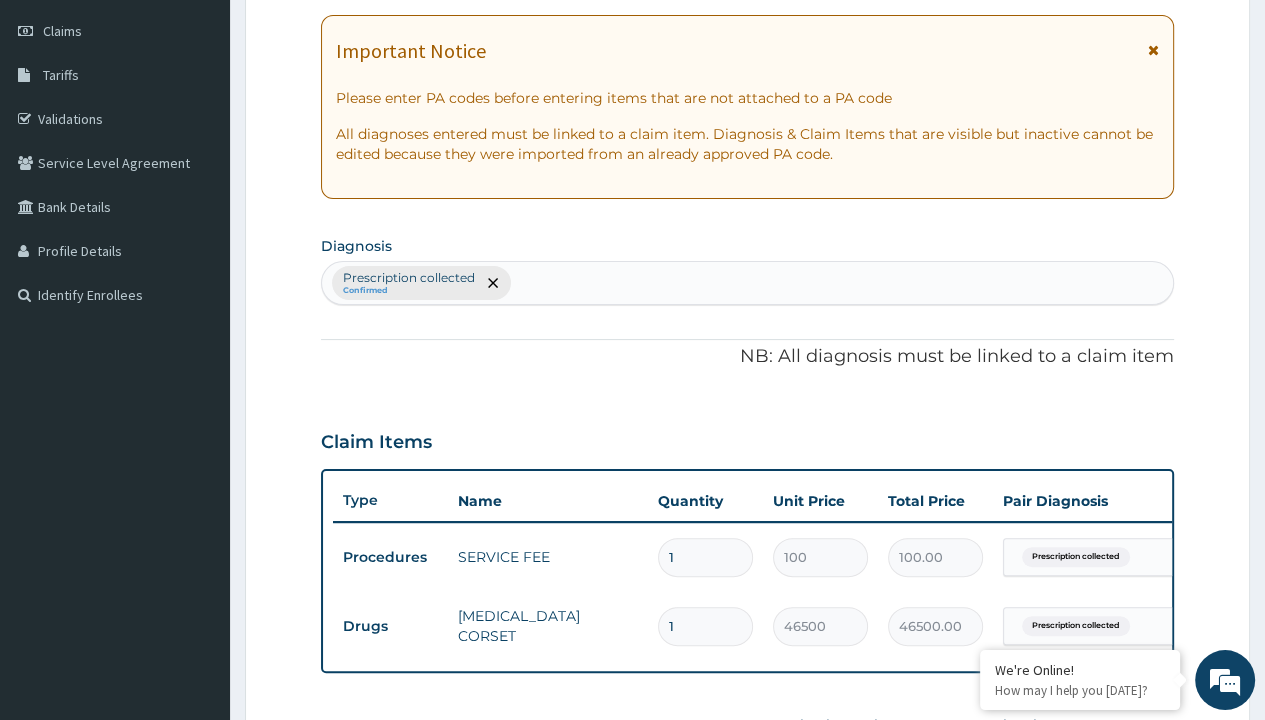 type on "prescription collected" 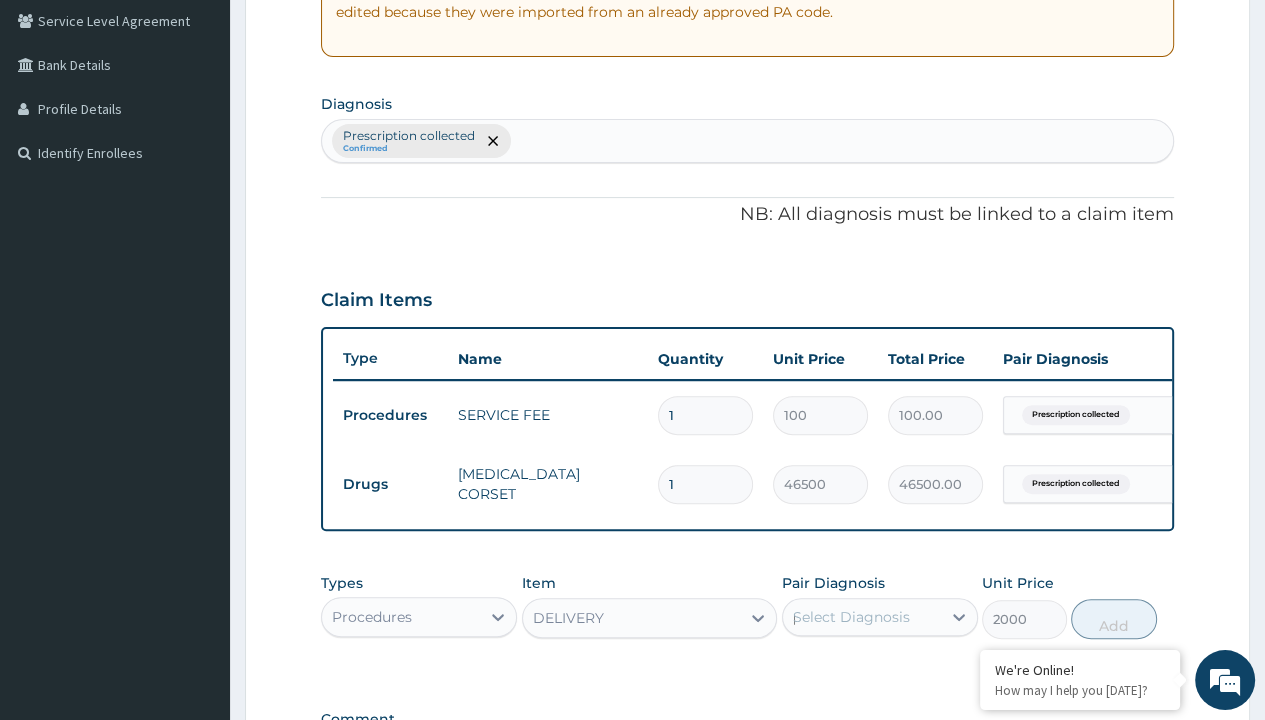 type 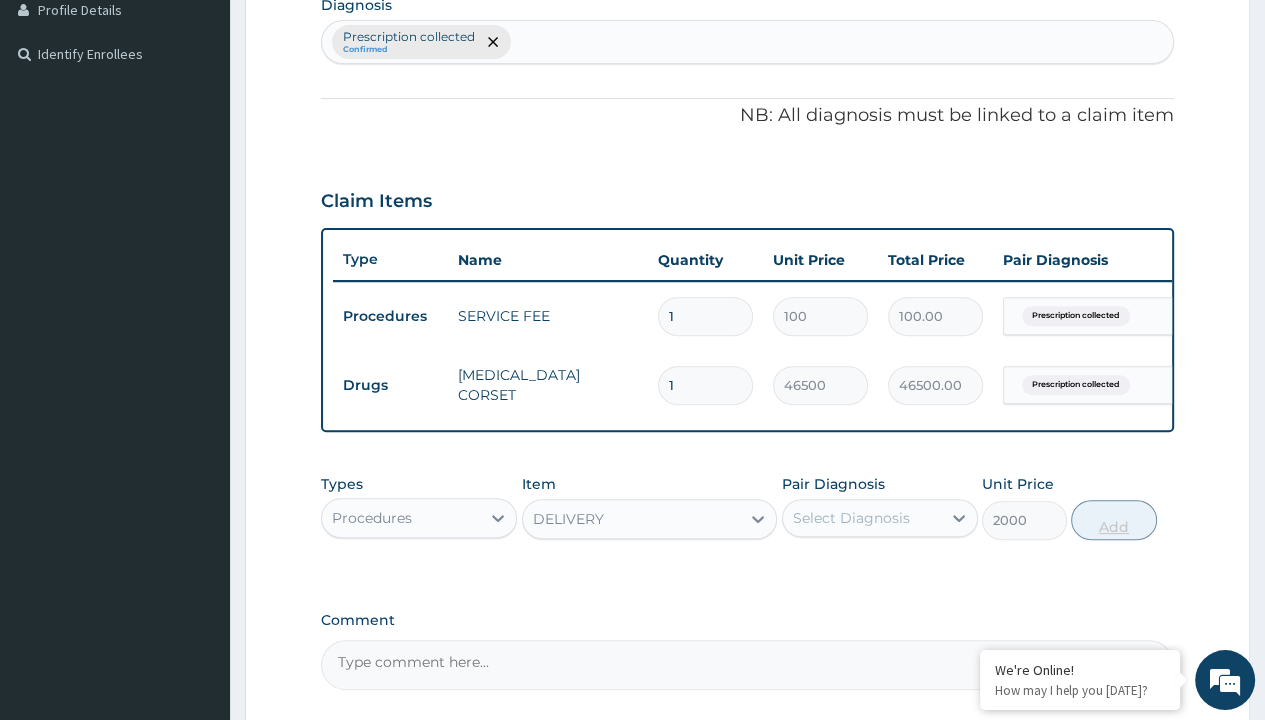 click on "Add" at bounding box center [1113, 520] 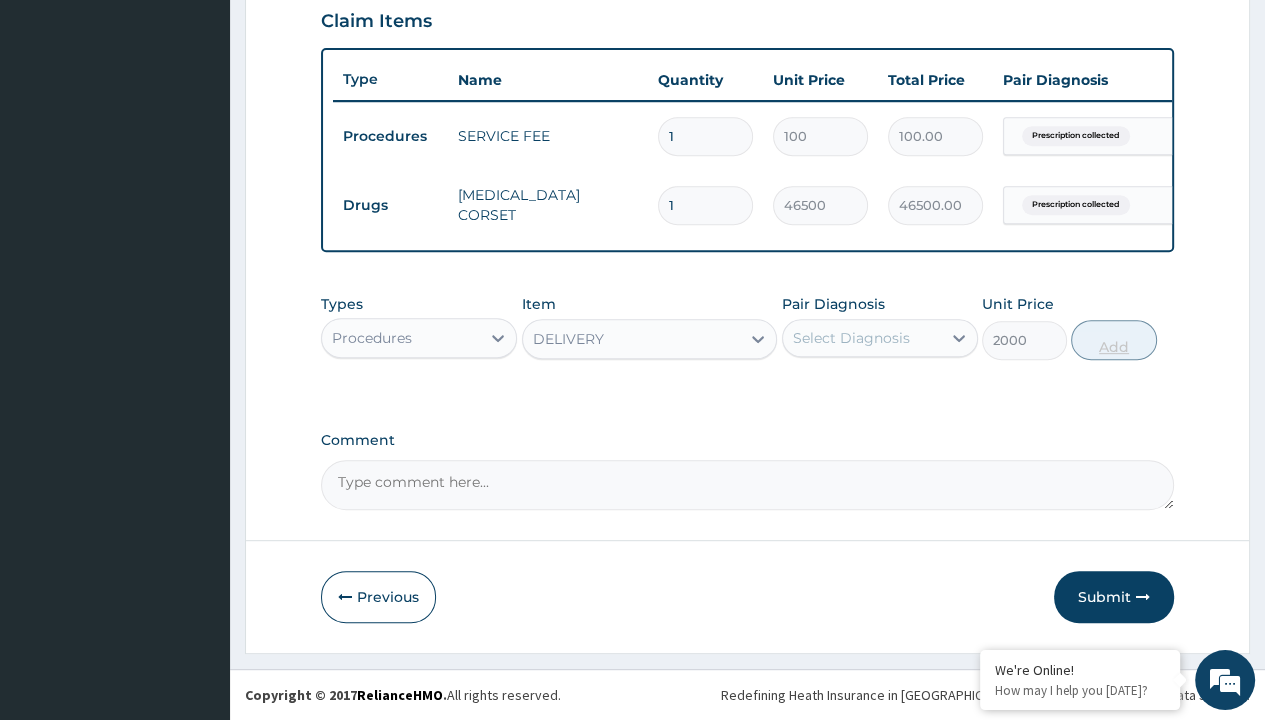 type on "0" 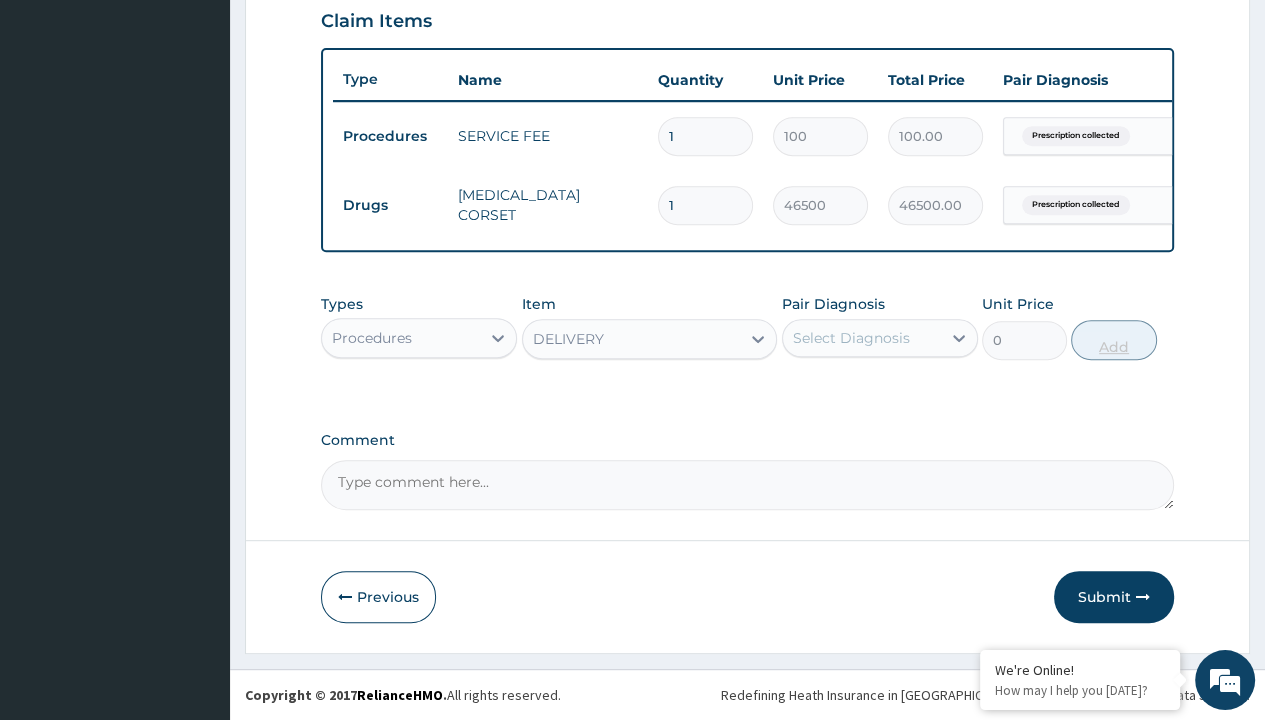 scroll, scrollTop: 0, scrollLeft: 0, axis: both 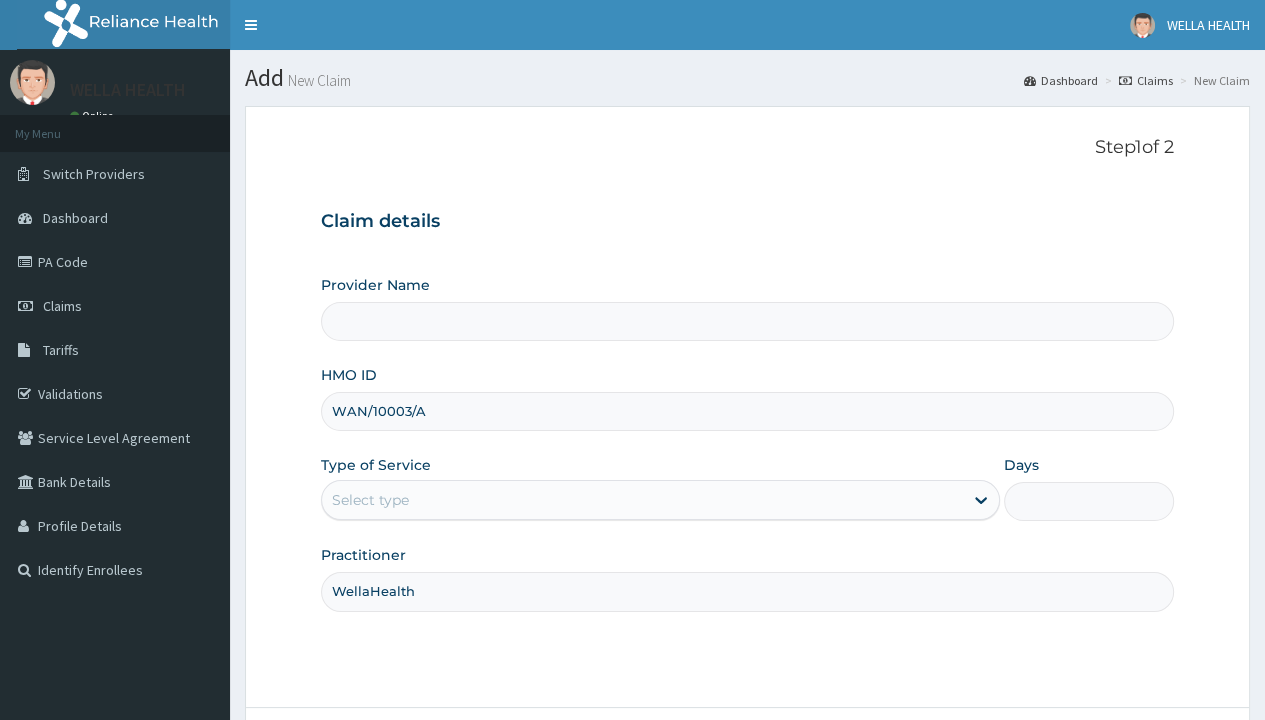 type on "WellaHealth" 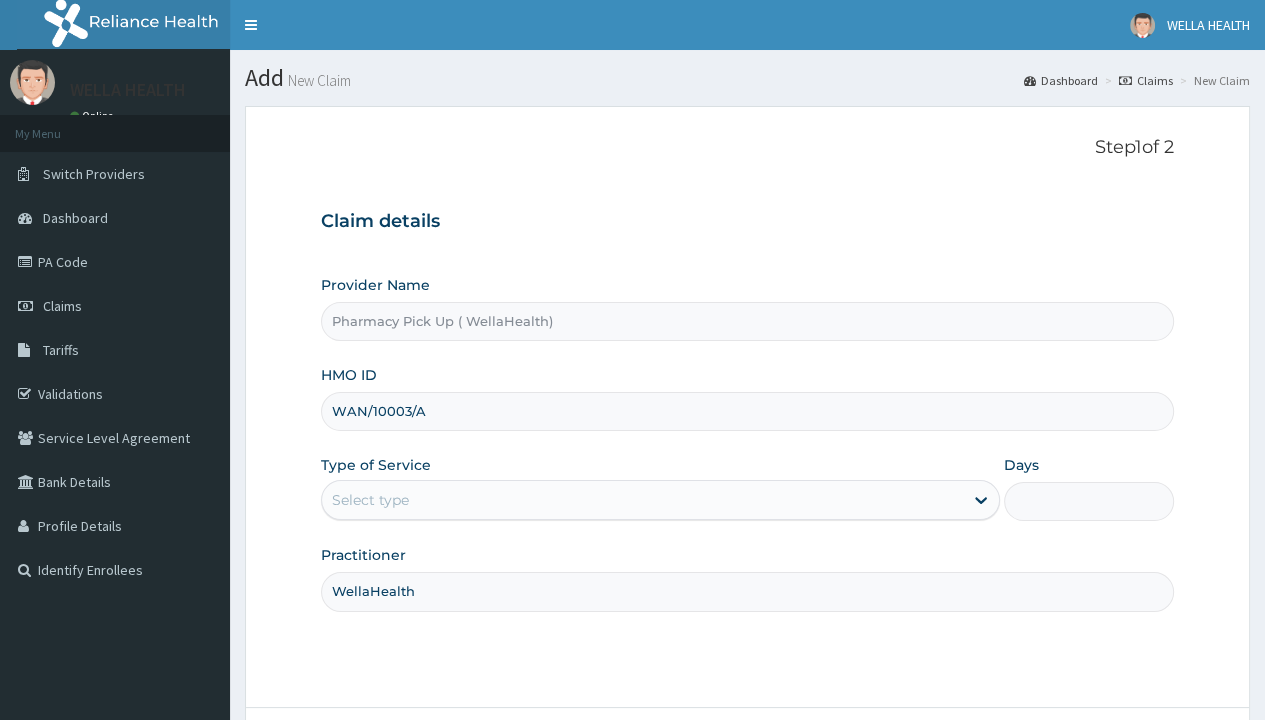 scroll, scrollTop: 0, scrollLeft: 0, axis: both 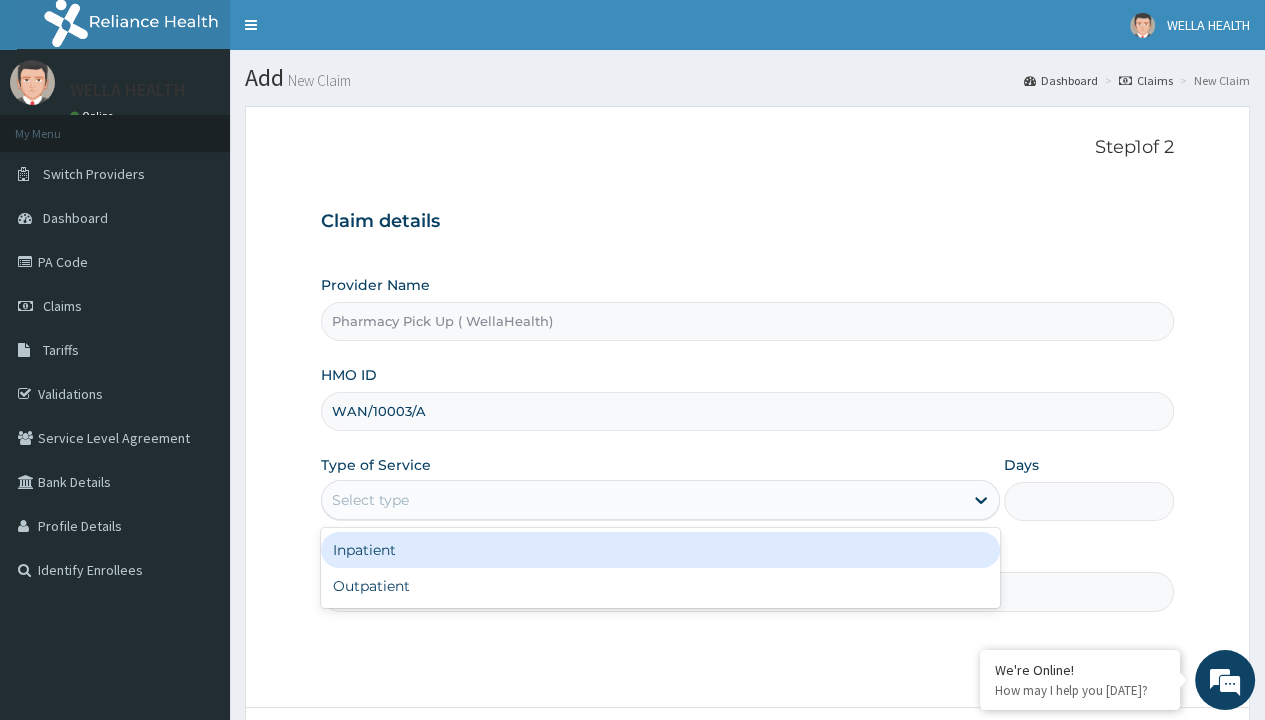 click on "Outpatient" at bounding box center [660, 586] 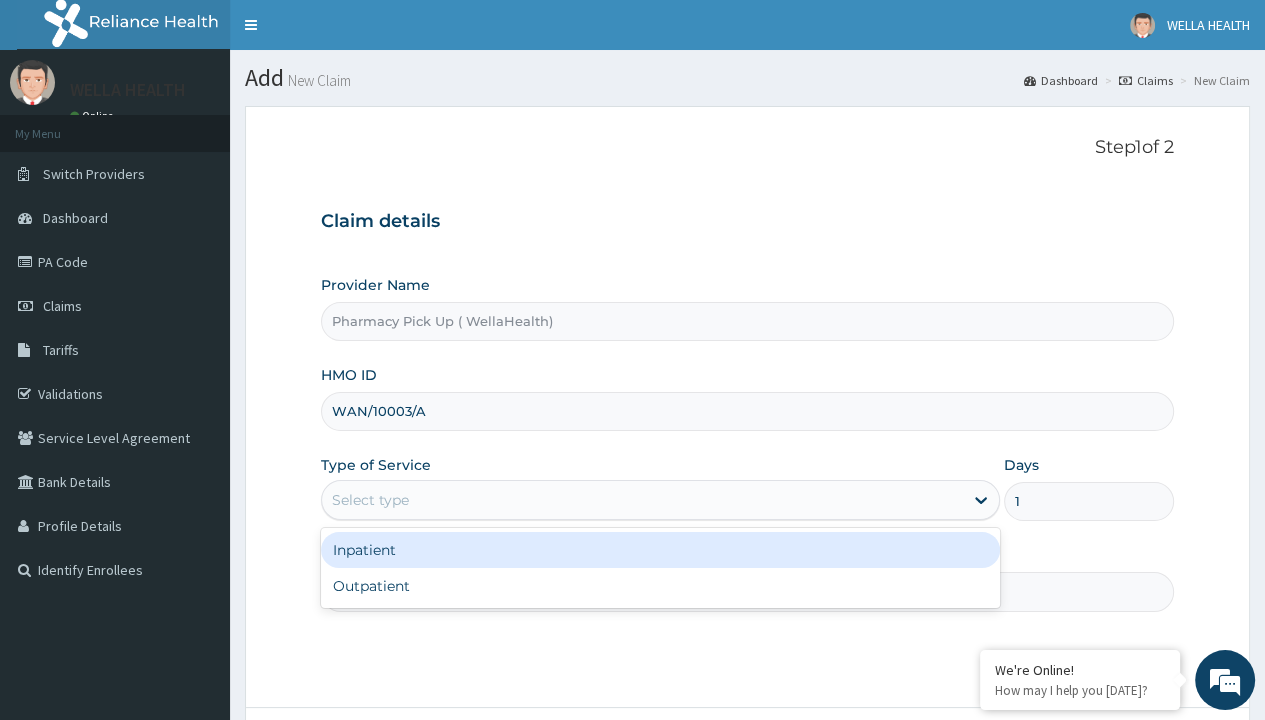 click on "Next" at bounding box center [1123, 764] 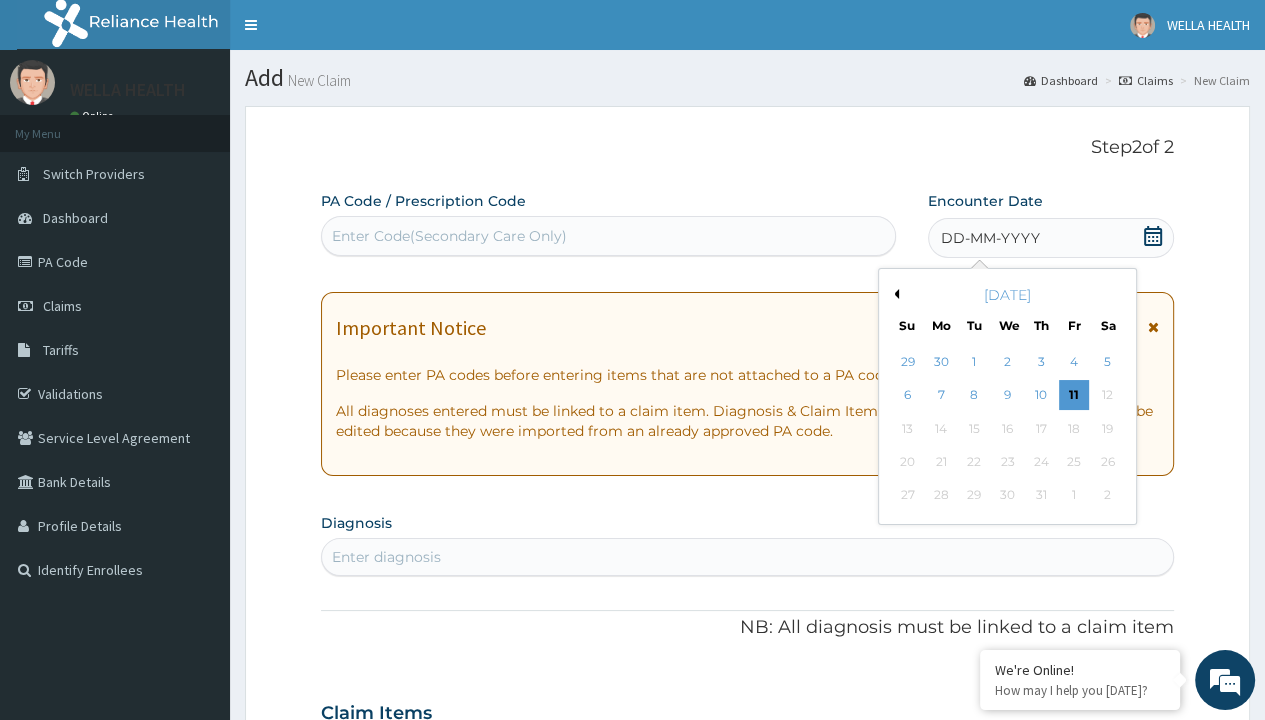 scroll, scrollTop: 167, scrollLeft: 0, axis: vertical 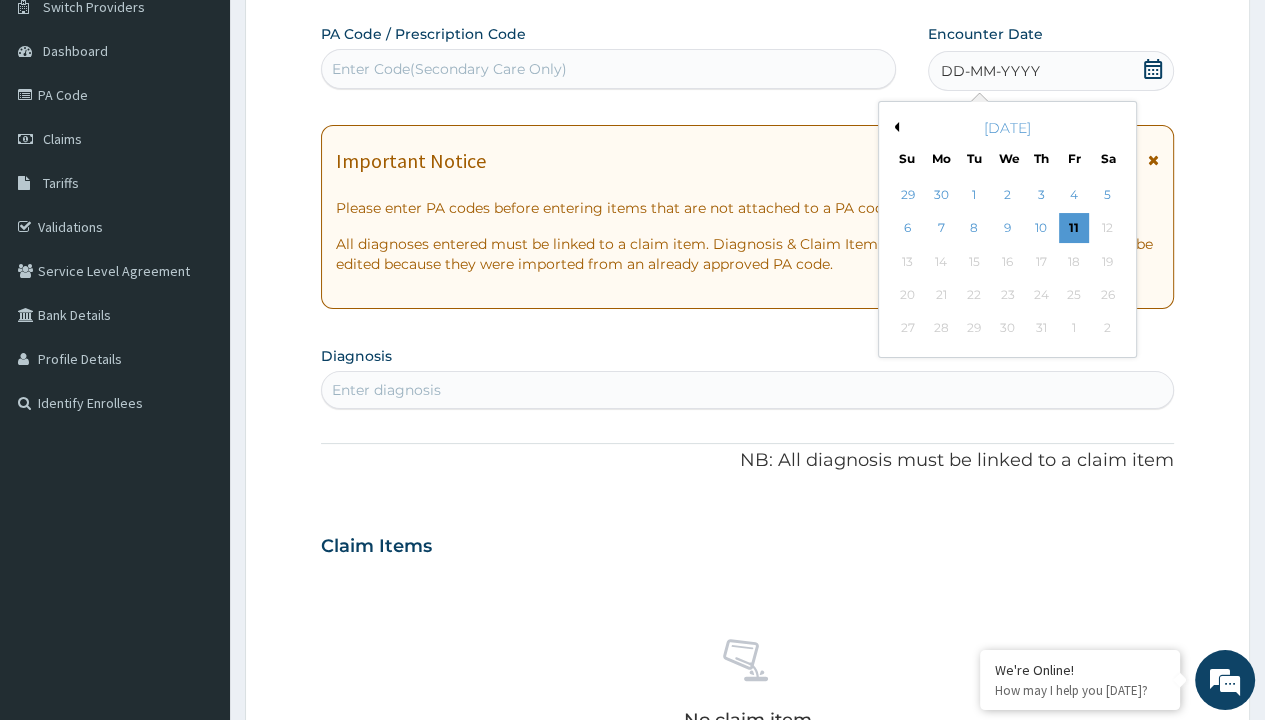 click on "Previous Month" at bounding box center [894, 127] 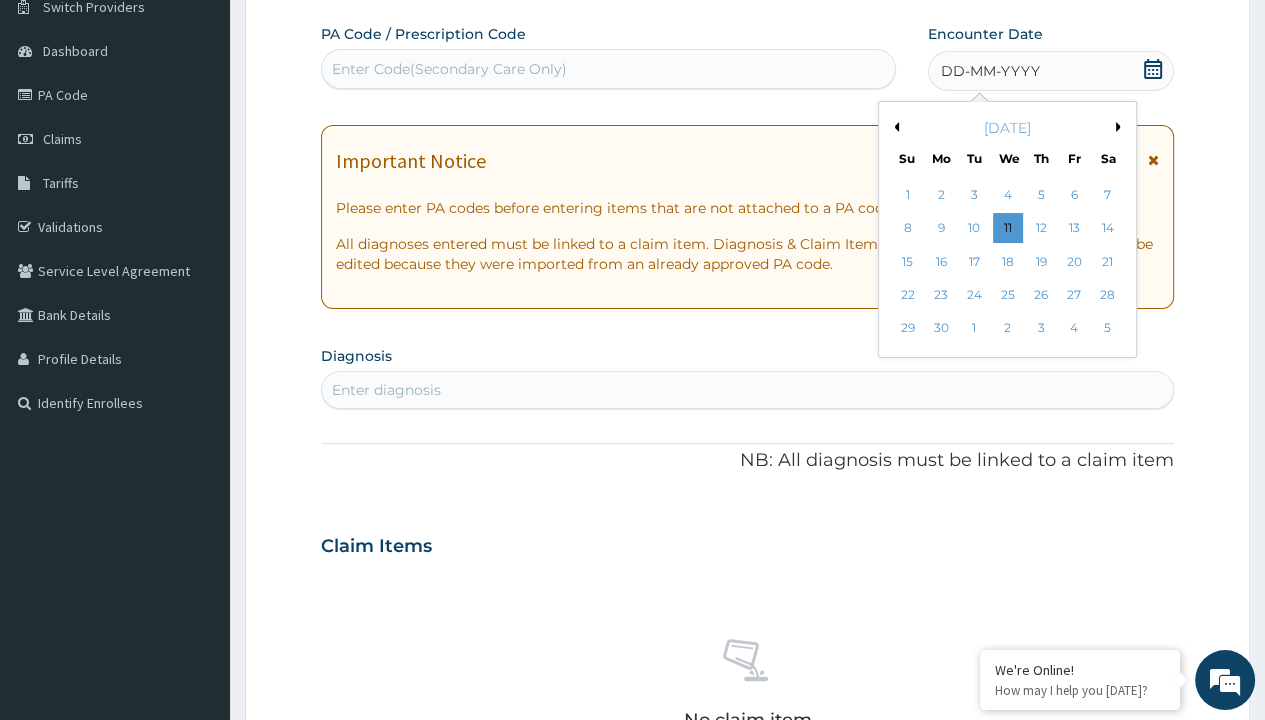 click on "27" at bounding box center (1074, 295) 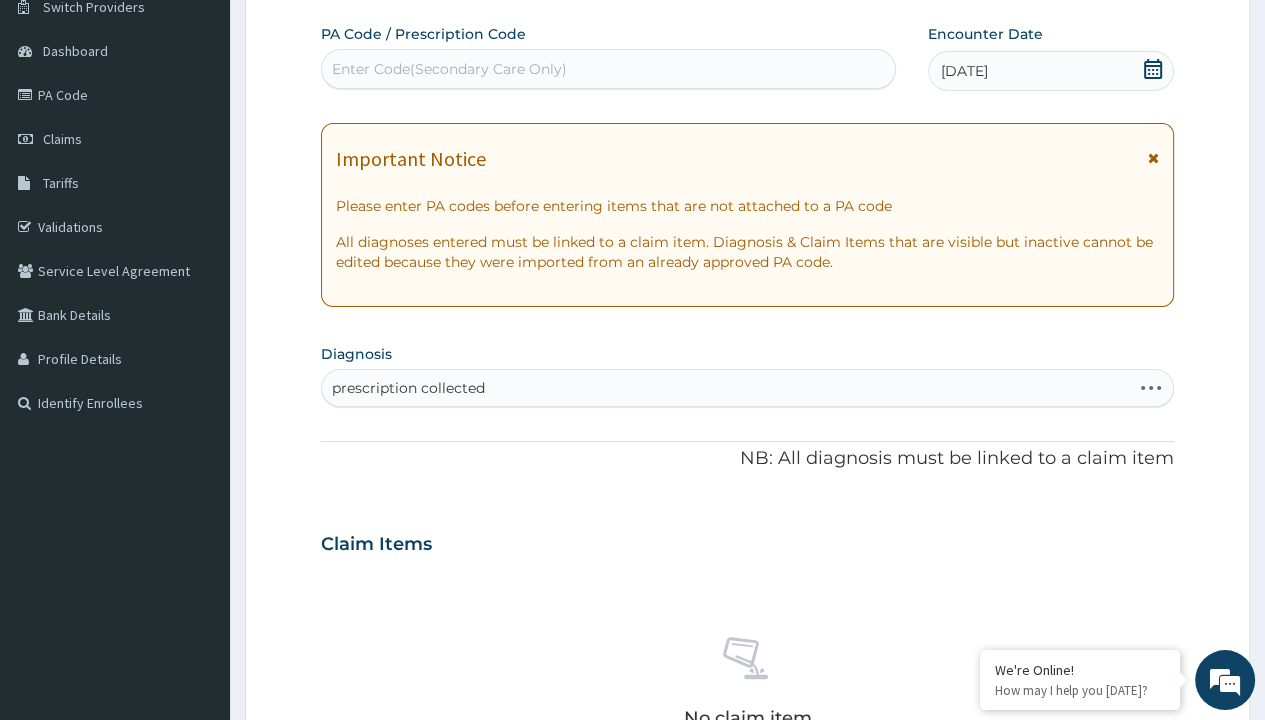 type 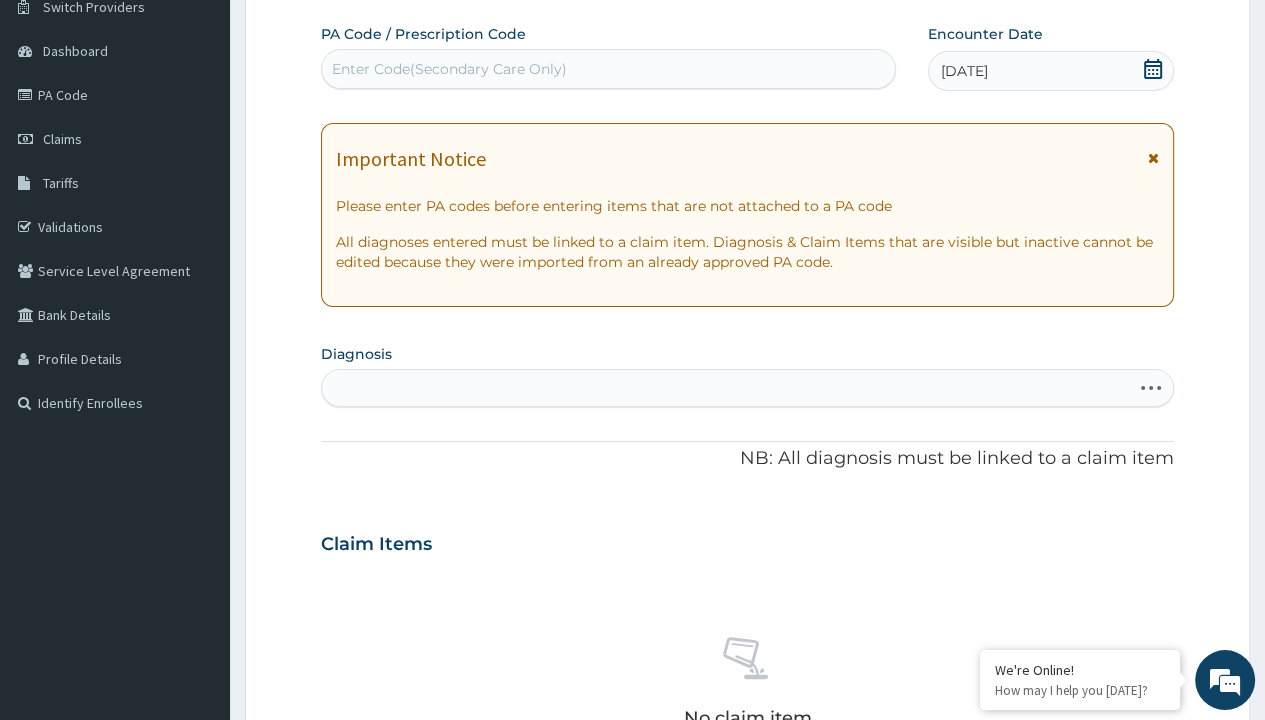 click on "Step  2  of 2 PA Code / Prescription Code Enter Code(Secondary Care Only) Encounter Date [DATE] Important Notice Please enter PA codes before entering items that are not attached to a PA code   All diagnoses entered must be linked to a claim item. Diagnosis & Claim Items that are visible but inactive cannot be edited because they were imported from an already approved PA code. Diagnosis   Select is focused ,type to refine list, press Down to open the menu,  press left to focus selected values prescription collected NB: All diagnosis must be linked to a claim item Claim Items No claim item Types Select Type Item Select Item Pair Diagnosis Select Diagnosis Unit Price 0 Add Comment     Previous   Submit" at bounding box center (747, 571) 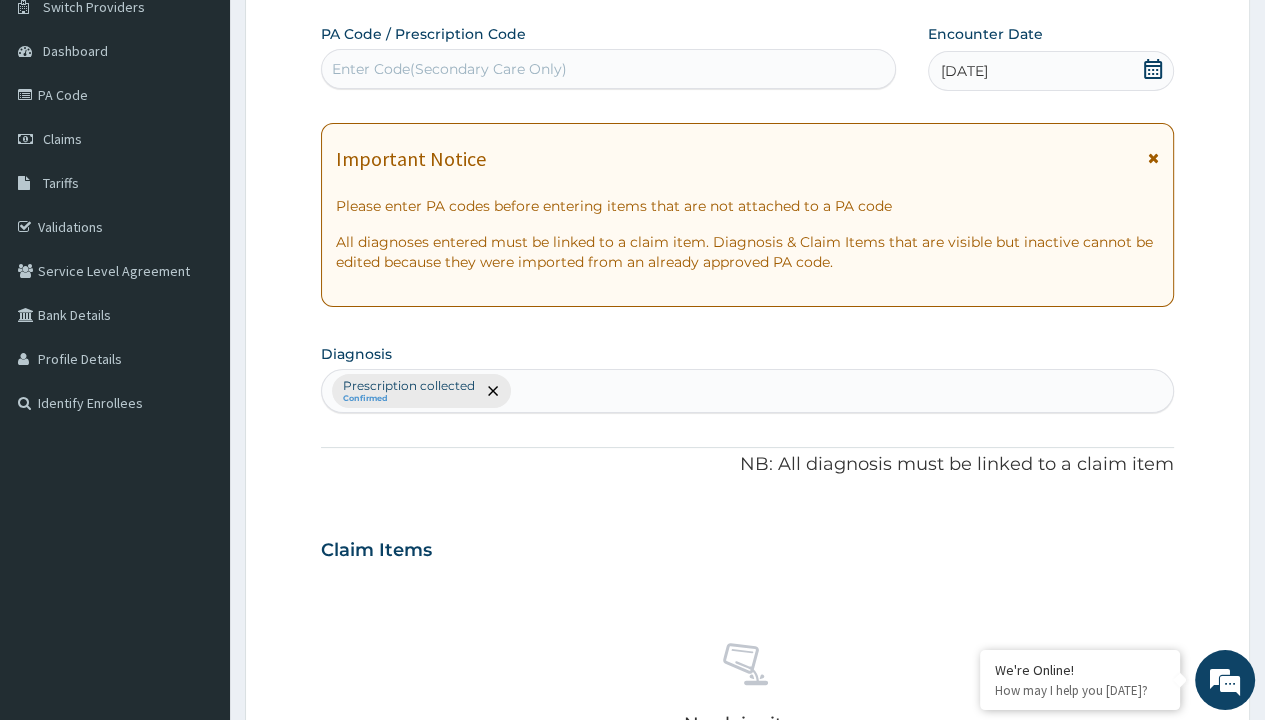 click on "Procedures" at bounding box center [419, 943] 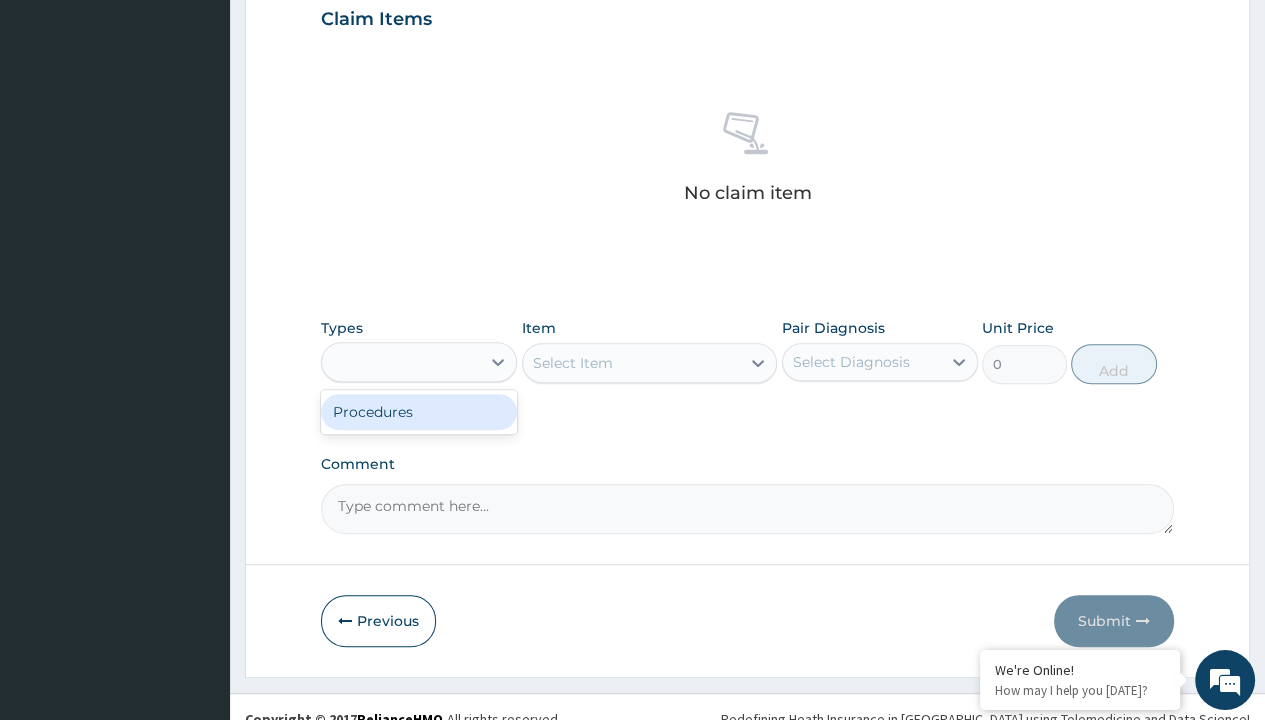 click on "Select Item" at bounding box center (650, 363) 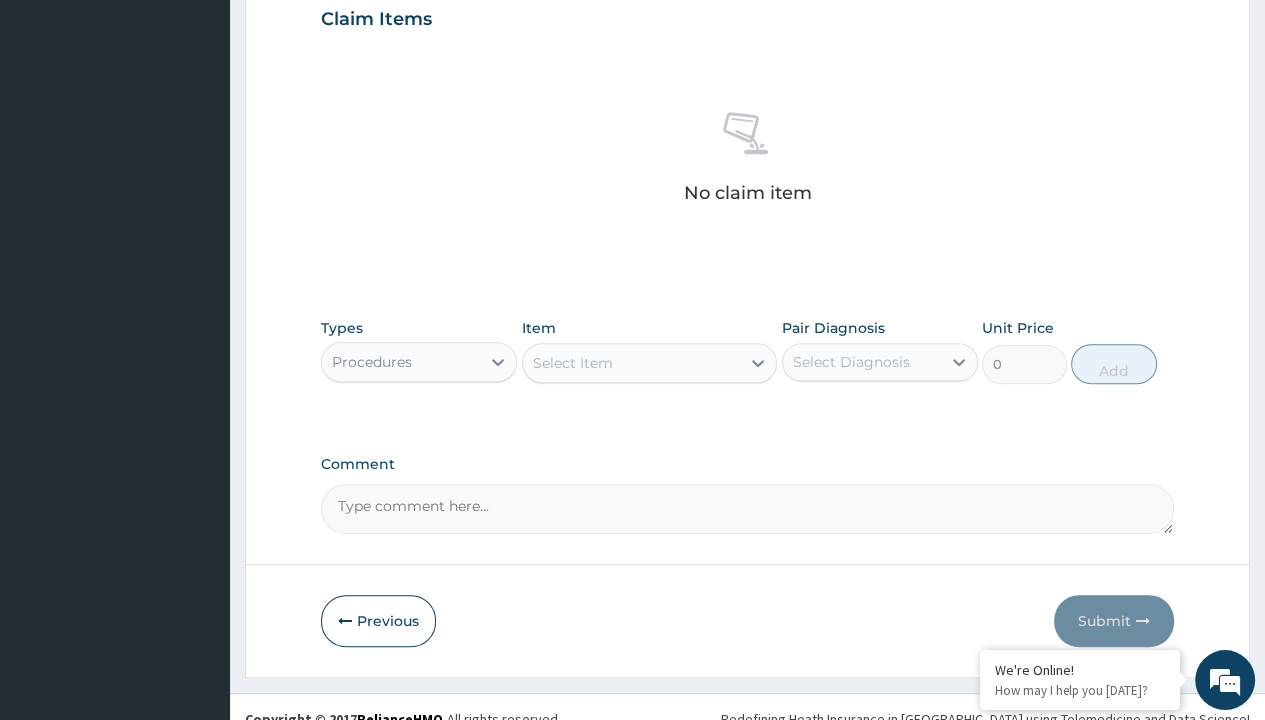 type on "service fee" 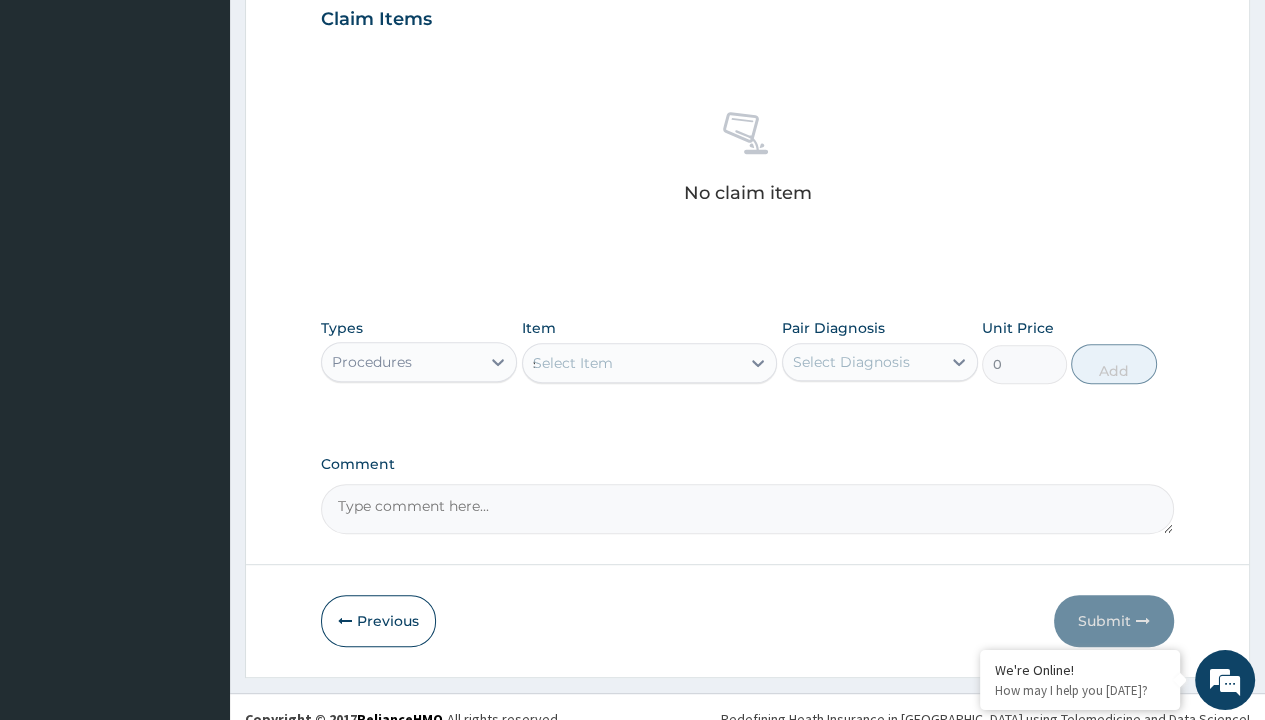 type 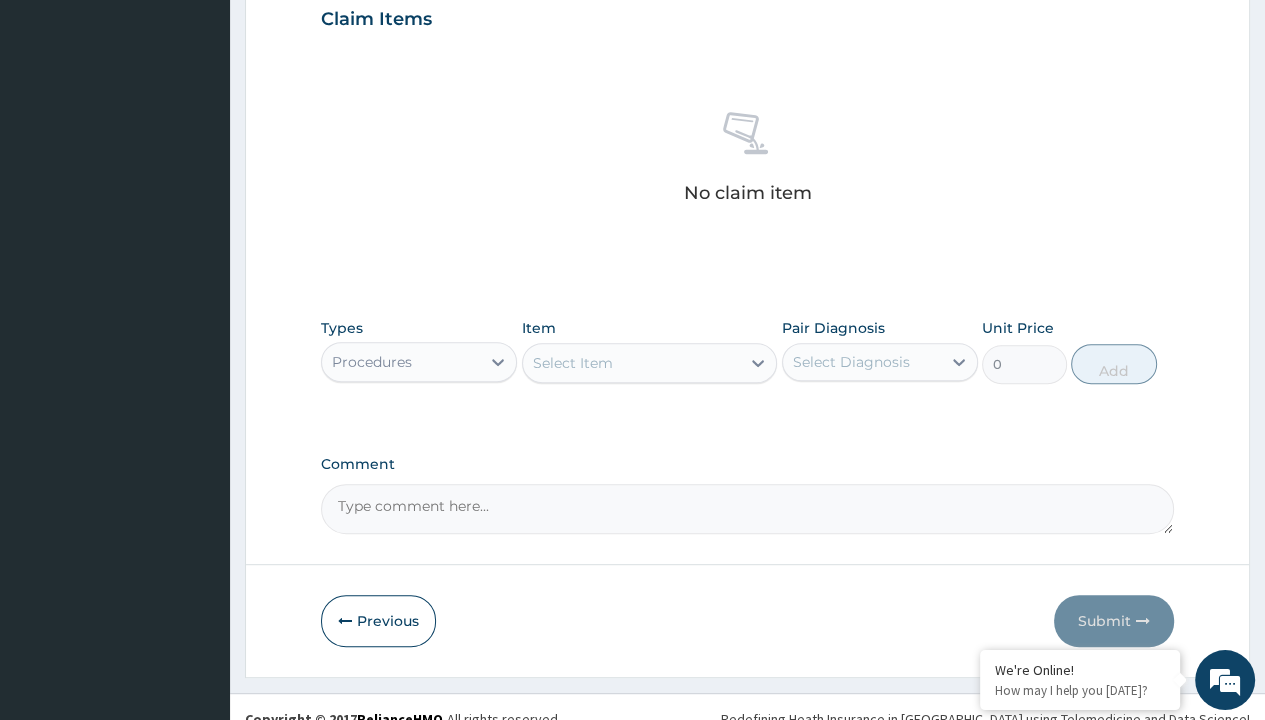 type on "100" 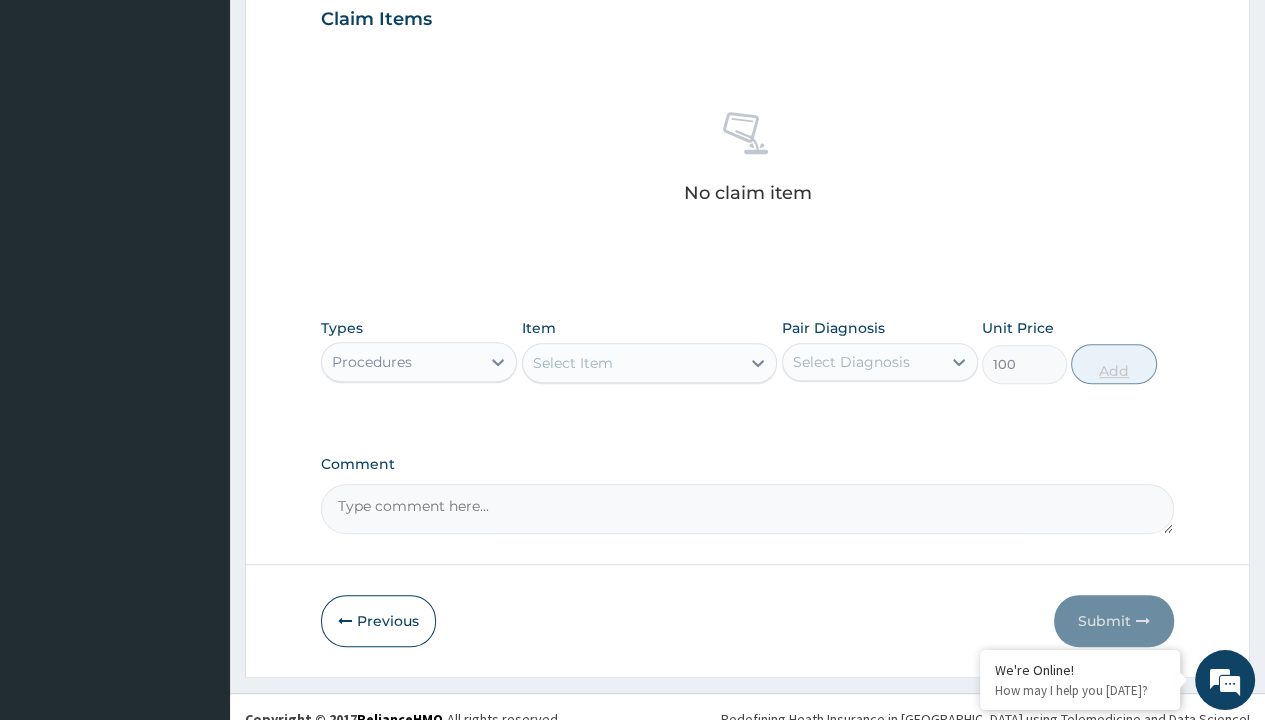 click on "Prescription collected" at bounding box center (409, -145) 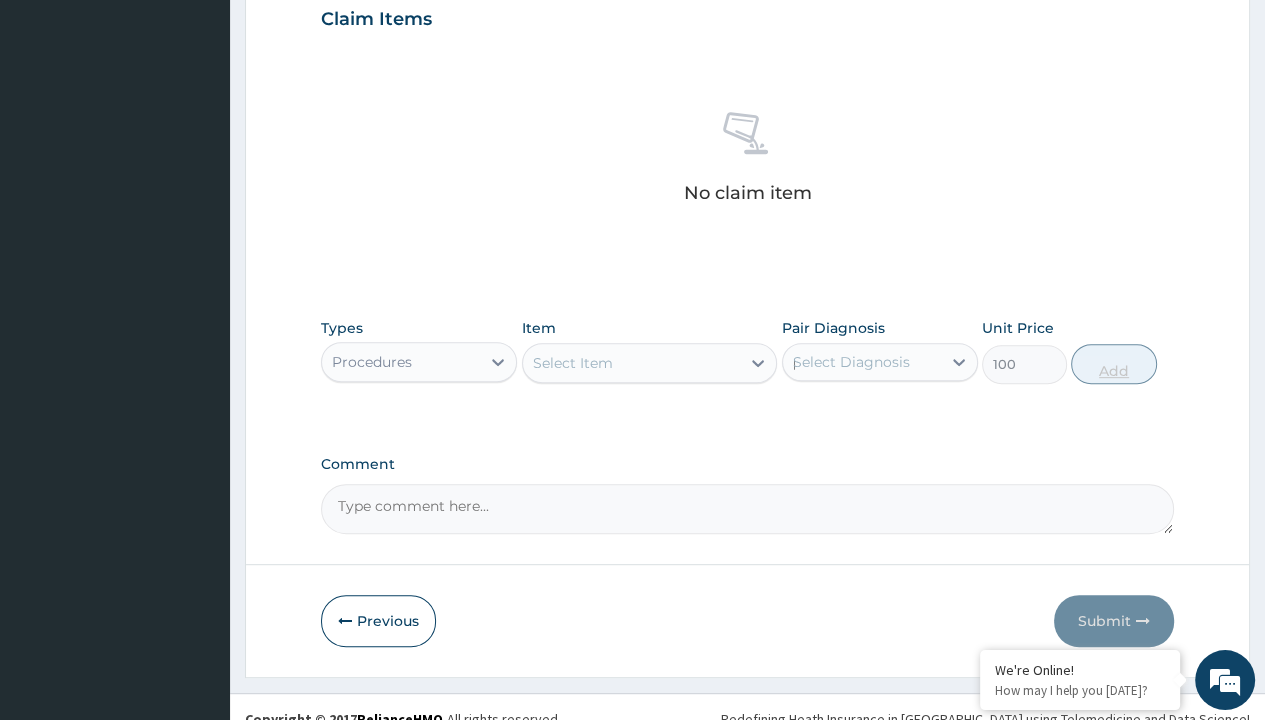 type 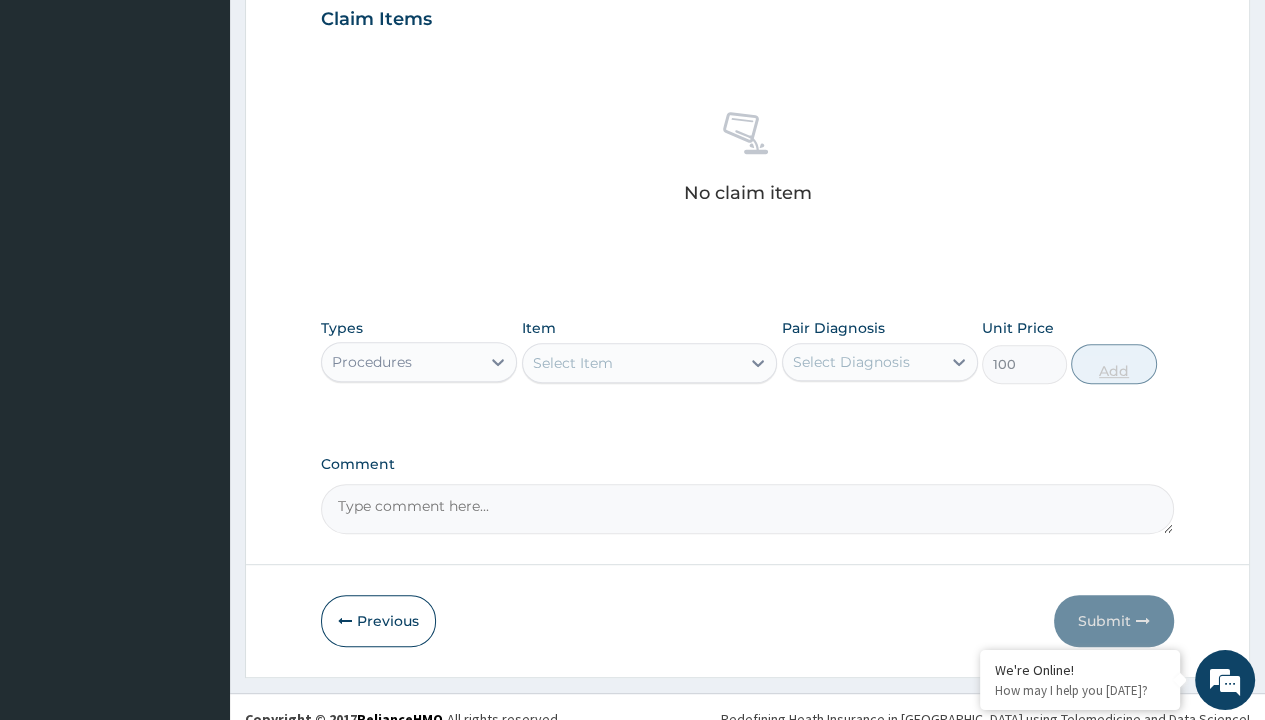 scroll, scrollTop: 720, scrollLeft: 0, axis: vertical 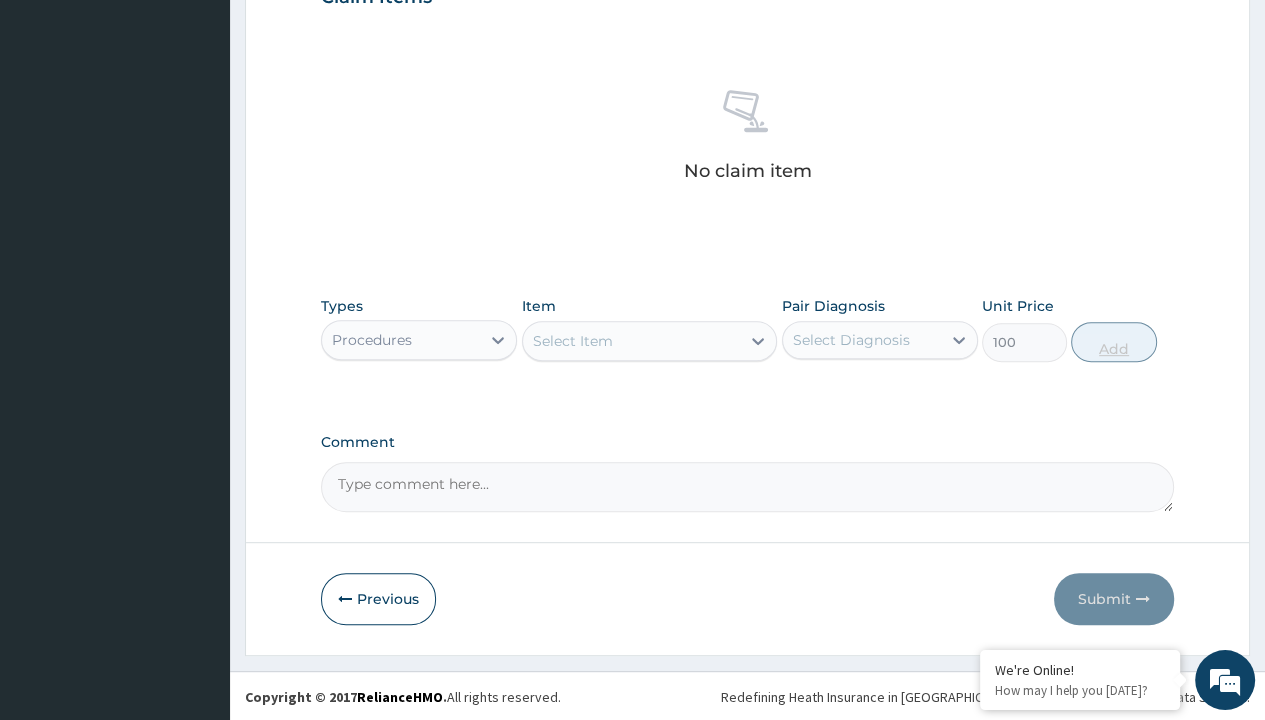 click on "Add" at bounding box center (1113, 342) 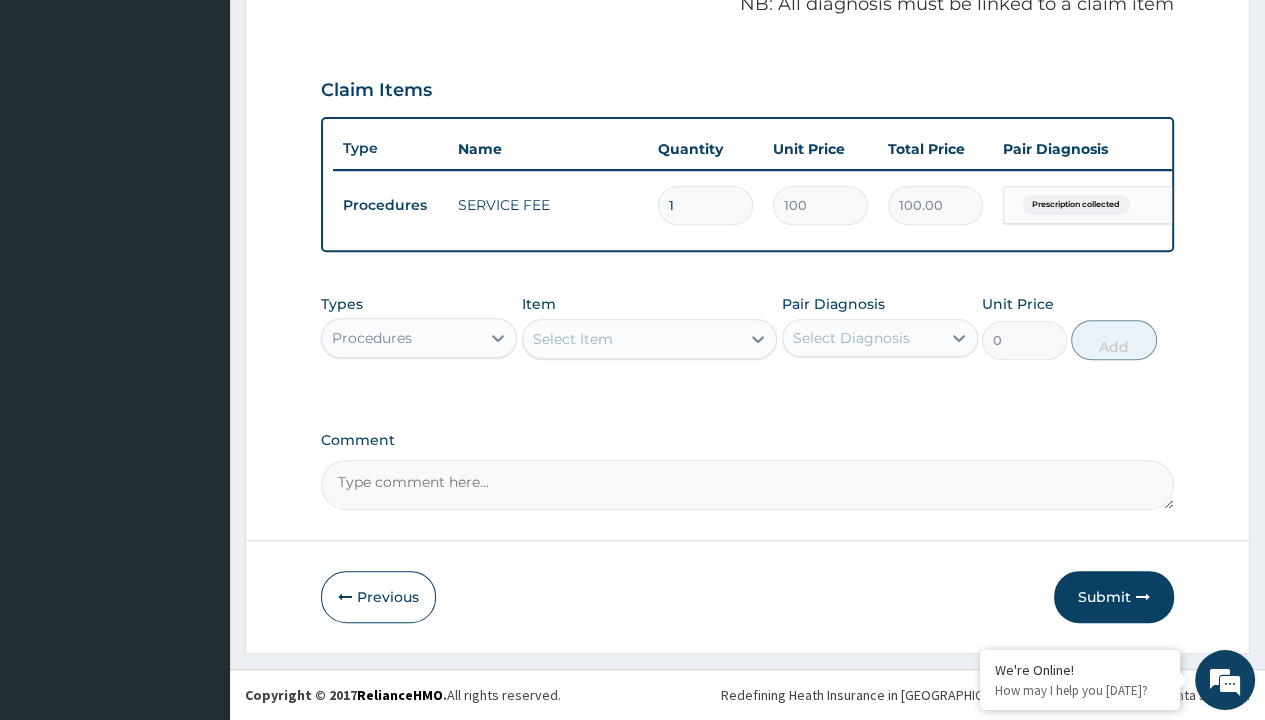 click on "Step  2  of 2 PA Code / Prescription Code Enter Code(Secondary Care Only) Encounter Date 27-06-2025 Important Notice Please enter PA codes before entering items that are not attached to a PA code   All diagnoses entered must be linked to a claim item. Diagnosis & Claim Items that are visible but inactive cannot be edited because they were imported from an already approved PA code. Diagnosis Prescription collected Confirmed NB: All diagnosis must be linked to a claim item Claim Items Type Name Quantity Unit Price Total Price Pair Diagnosis Actions Procedures SERVICE FEE 1 100 100.00 Prescription collected Delete Types Procedures Item Select Item Pair Diagnosis Select Diagnosis Unit Price 0 Add Comment     Previous   Submit" at bounding box center (747, 66) 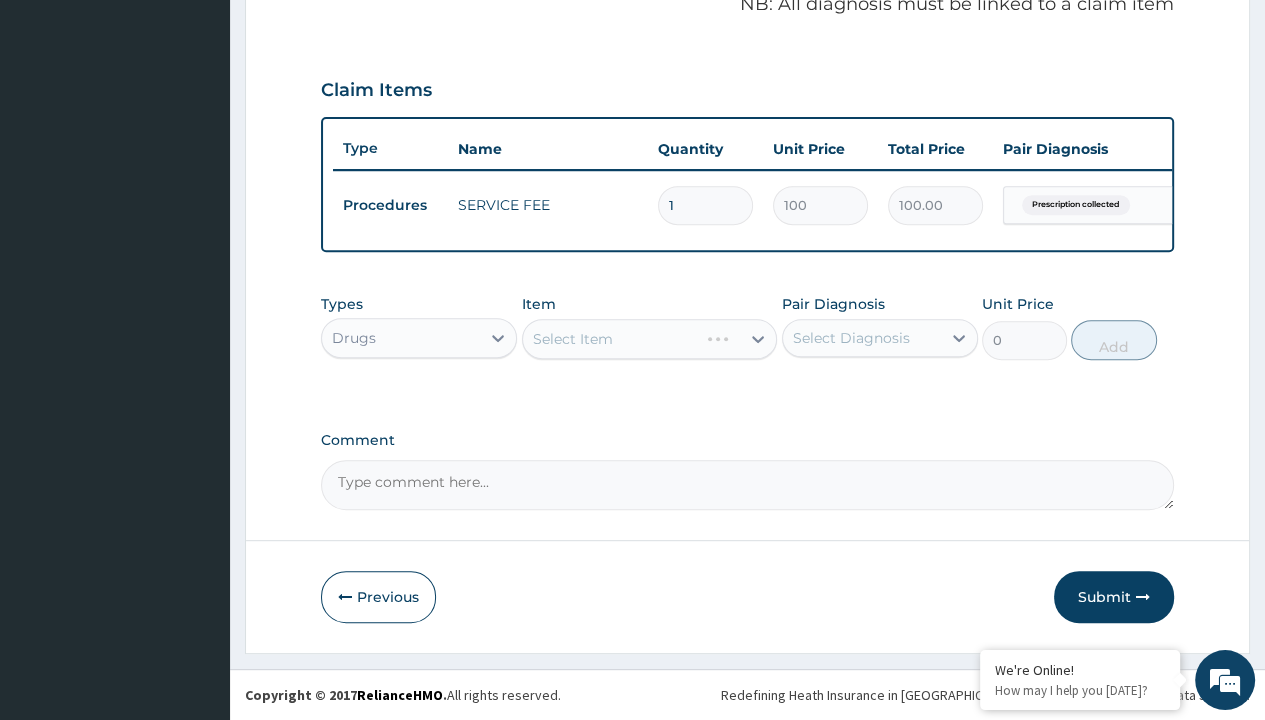 click on "Select Item" at bounding box center [573, 339] 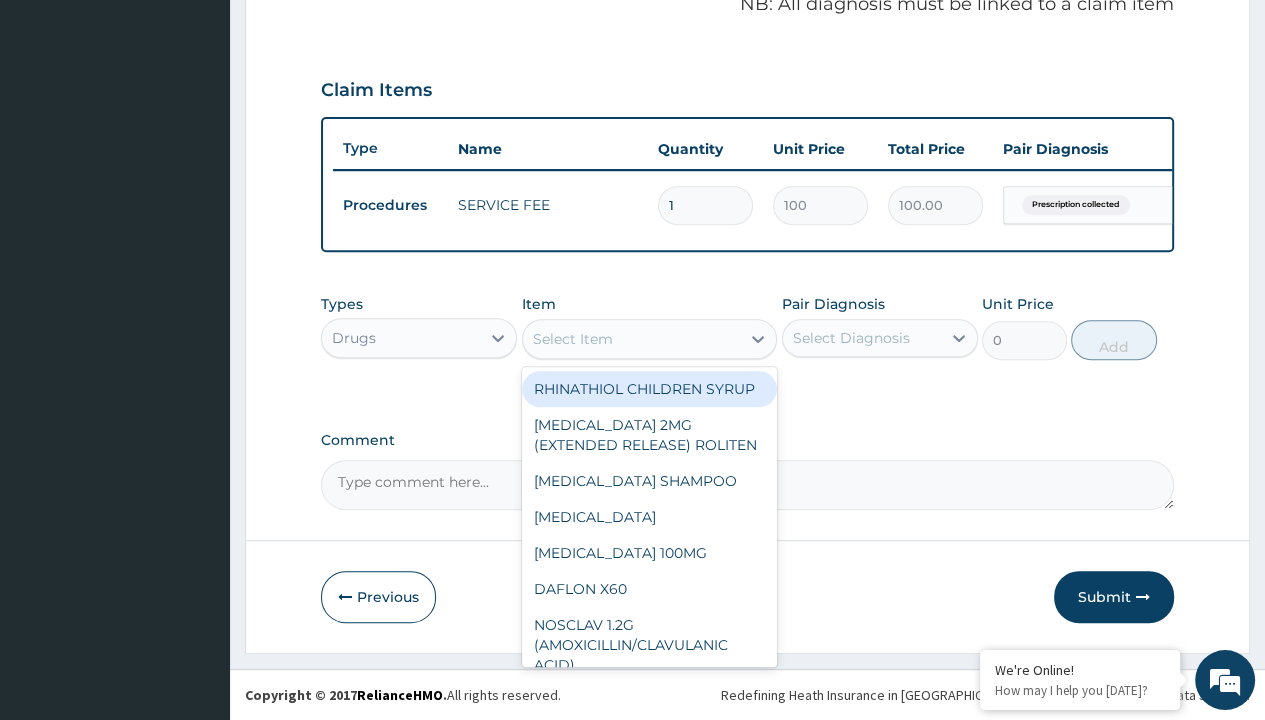 type on "thiapril tab x 30" 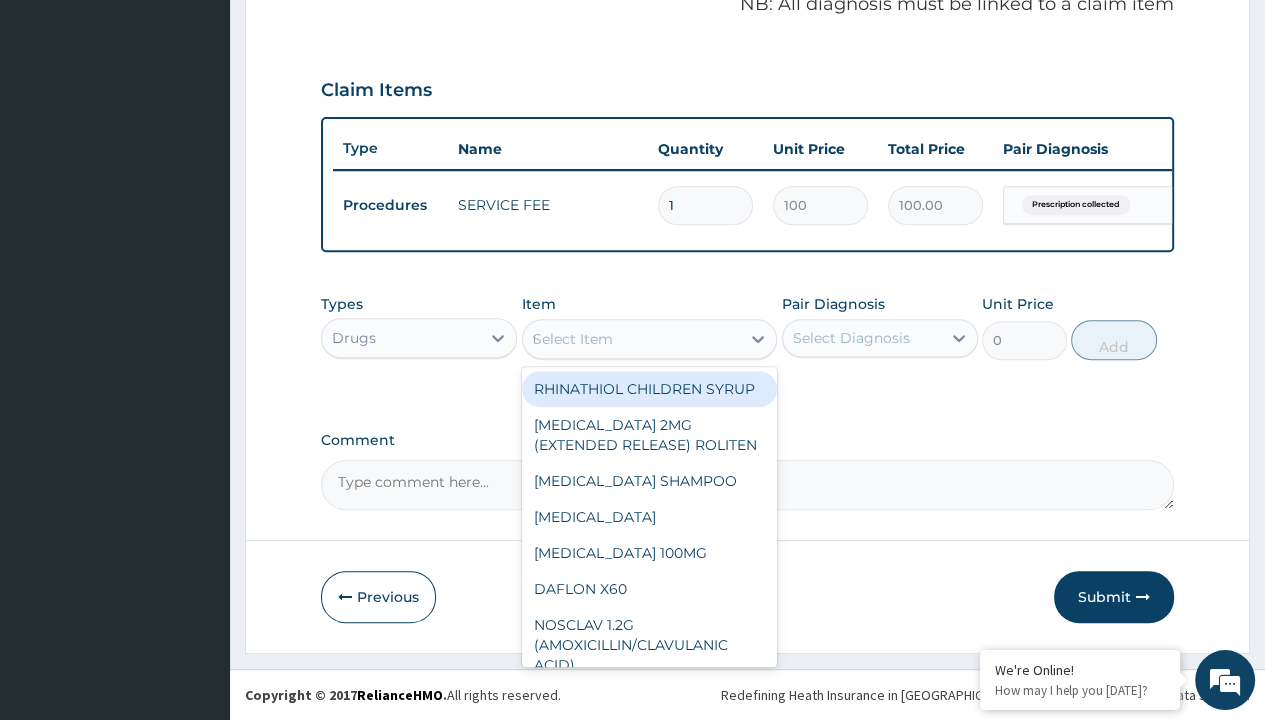 click on "THIAPRIL TAB X 30" at bounding box center (650, 28029) 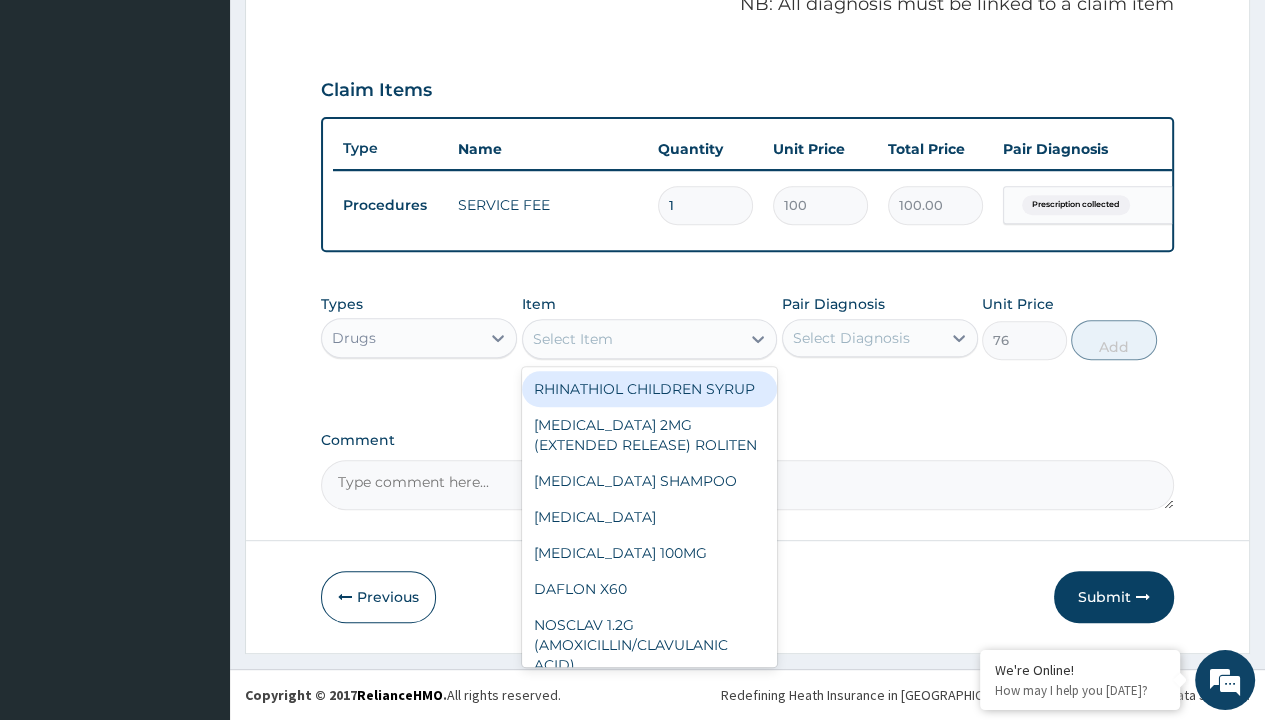 scroll, scrollTop: 0, scrollLeft: 0, axis: both 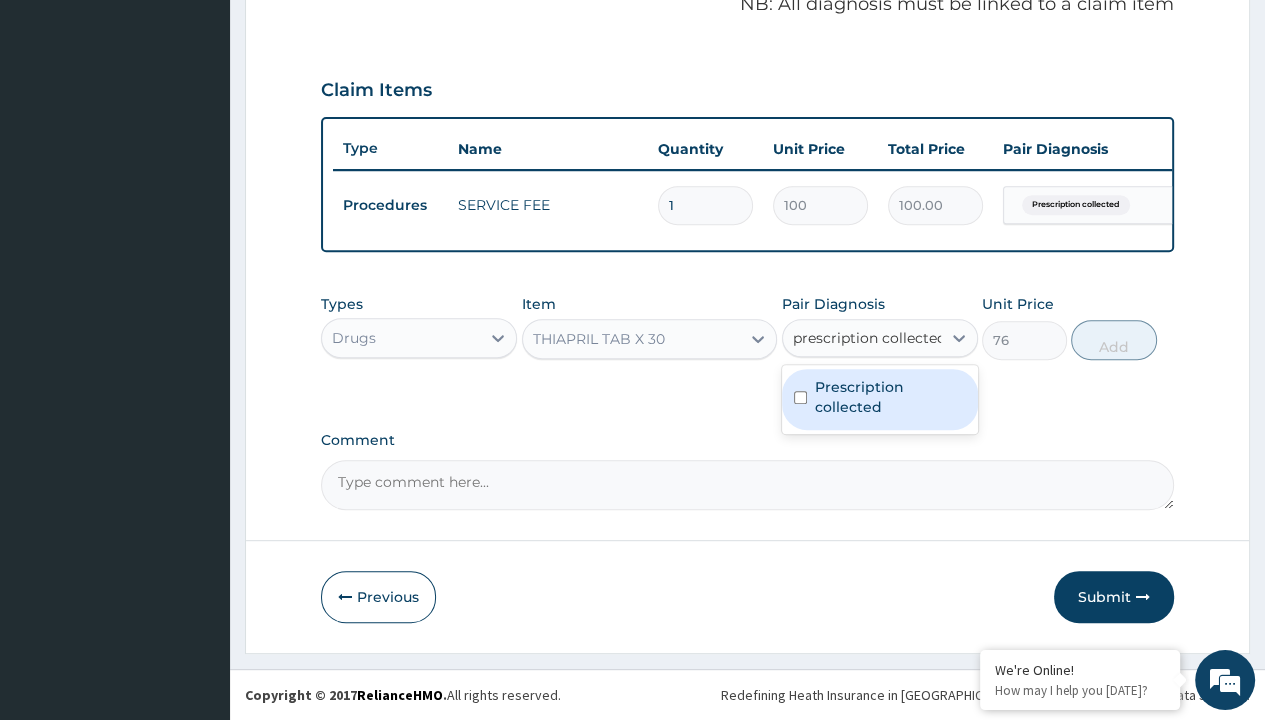 click on "Prescription collected" at bounding box center (890, 397) 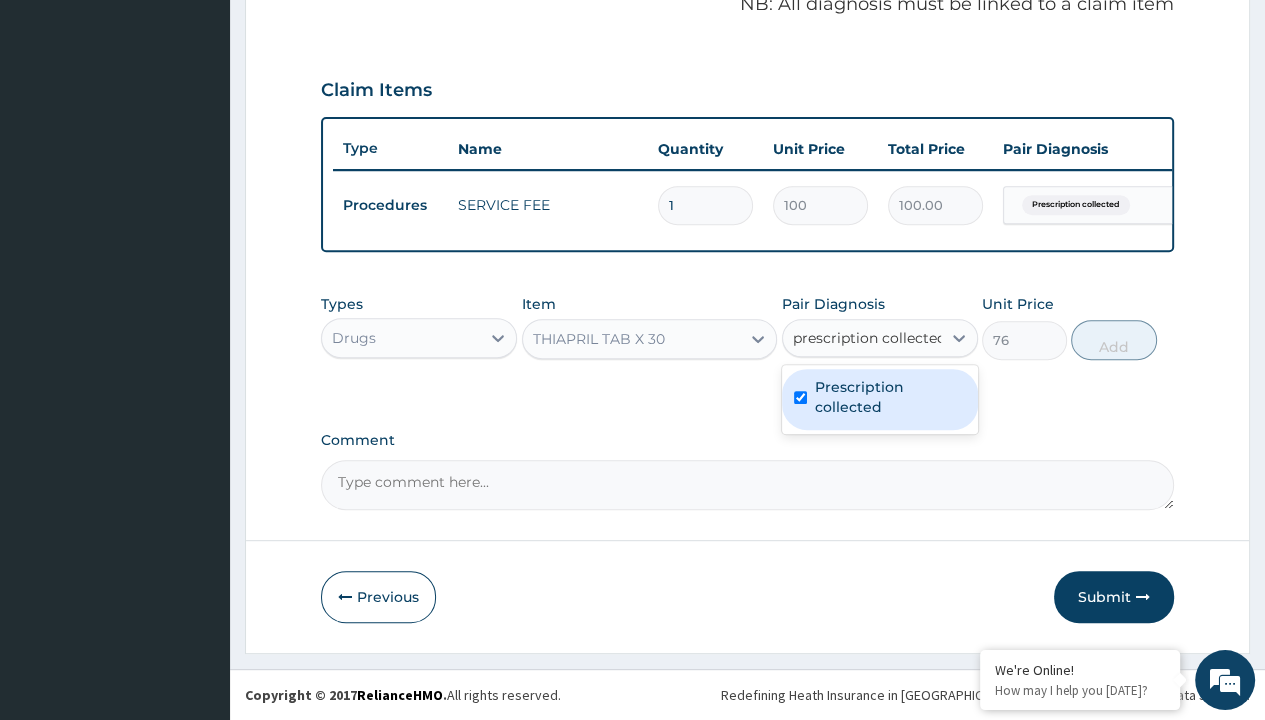 type 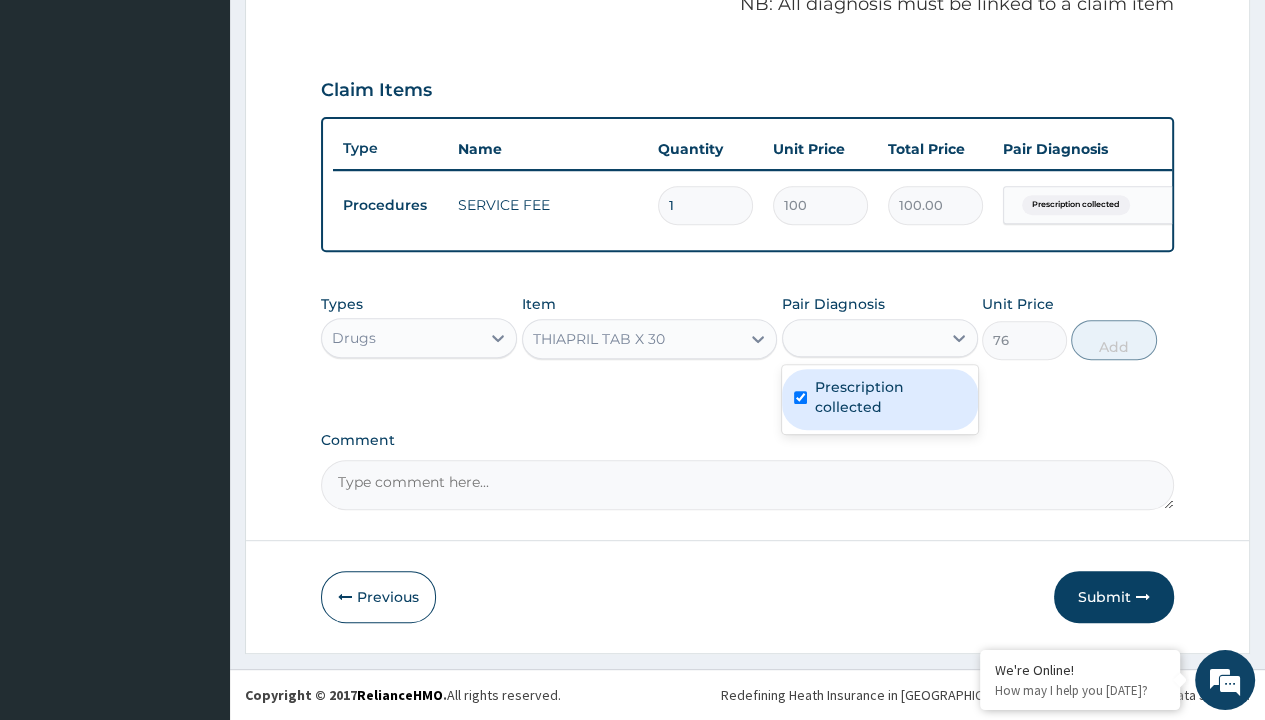 click on "Add" at bounding box center (1113, 340) 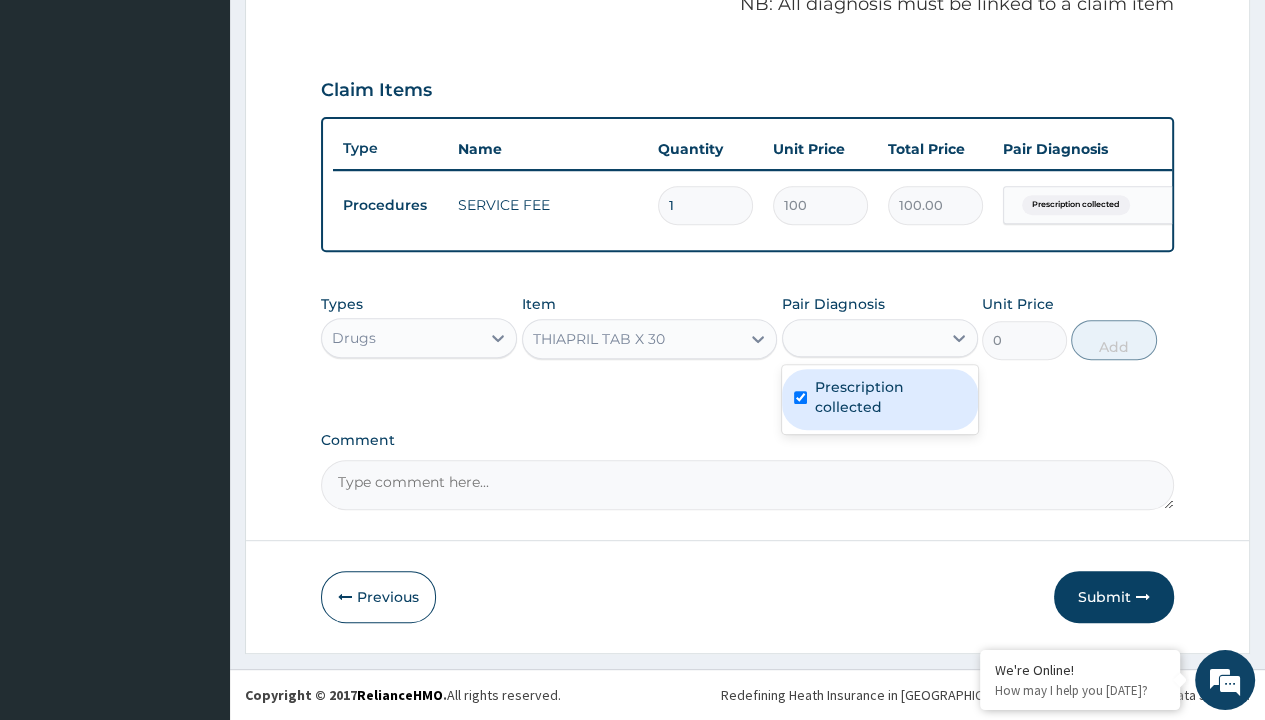 scroll, scrollTop: 0, scrollLeft: 0, axis: both 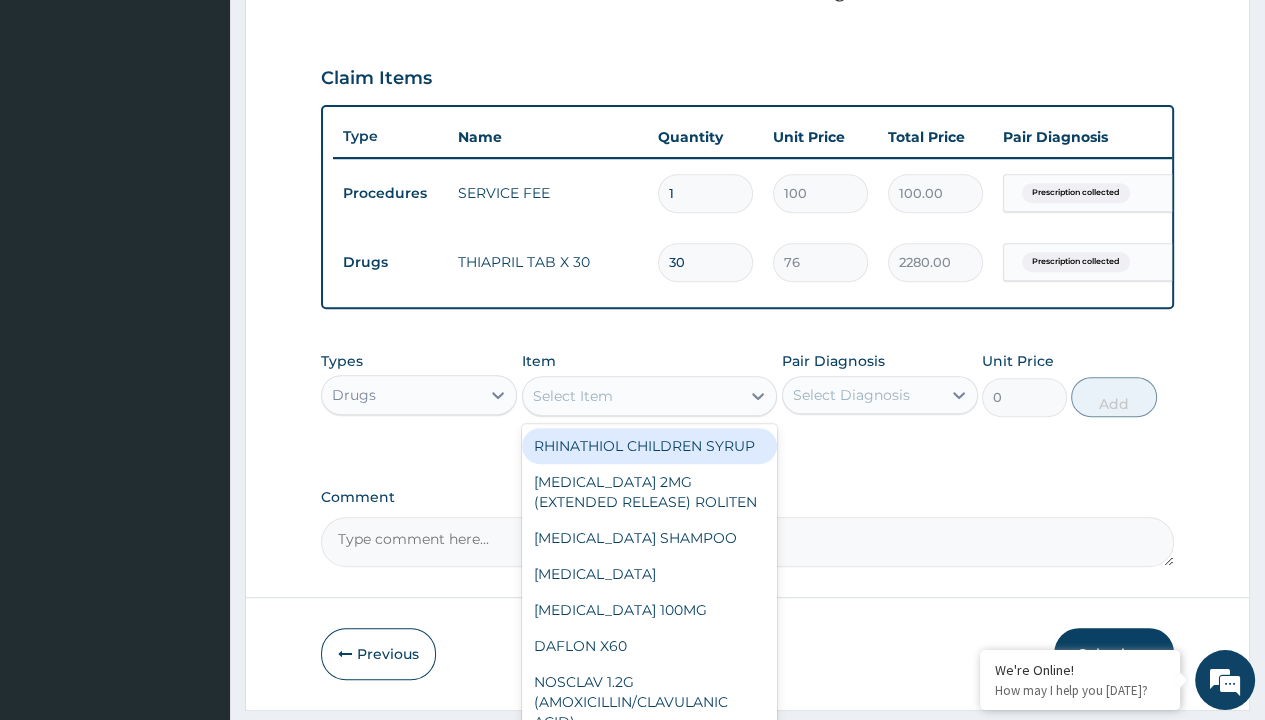 type on "amlodipine 10mg (teva) x28" 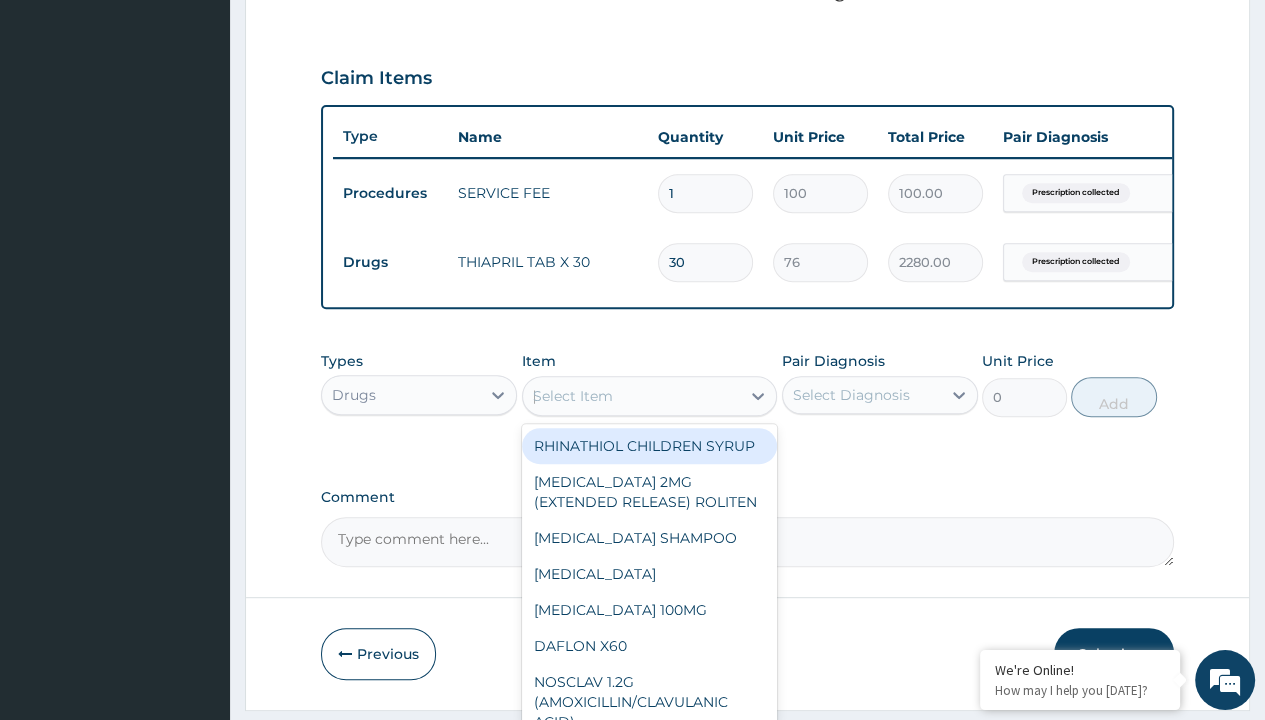 scroll, scrollTop: 0, scrollLeft: 0, axis: both 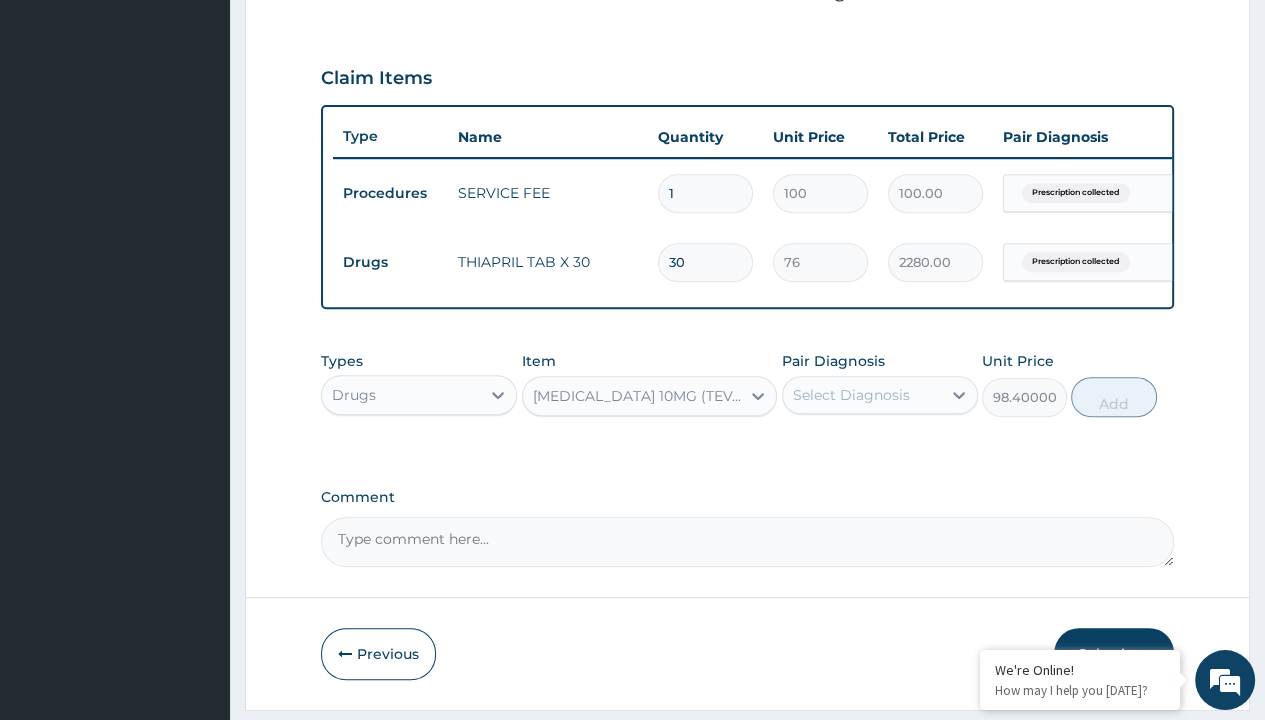 click on "Prescription collected" at bounding box center (409, -86) 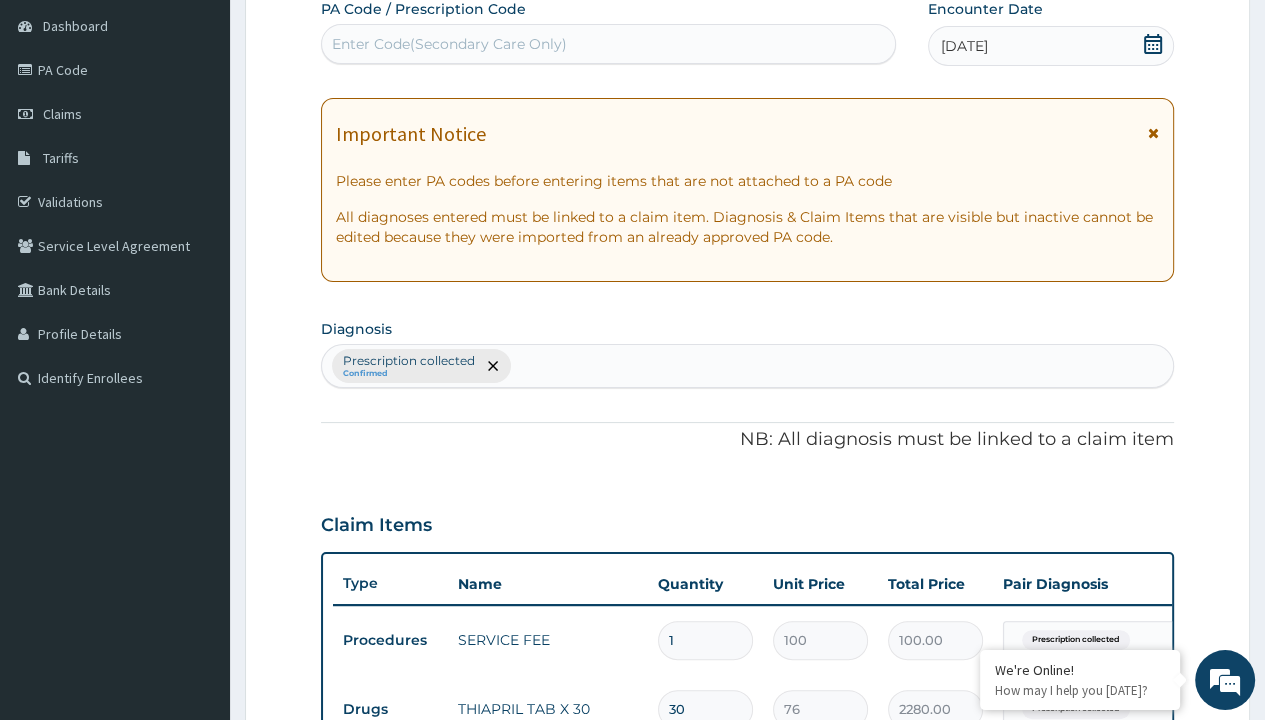 type on "prescription collected" 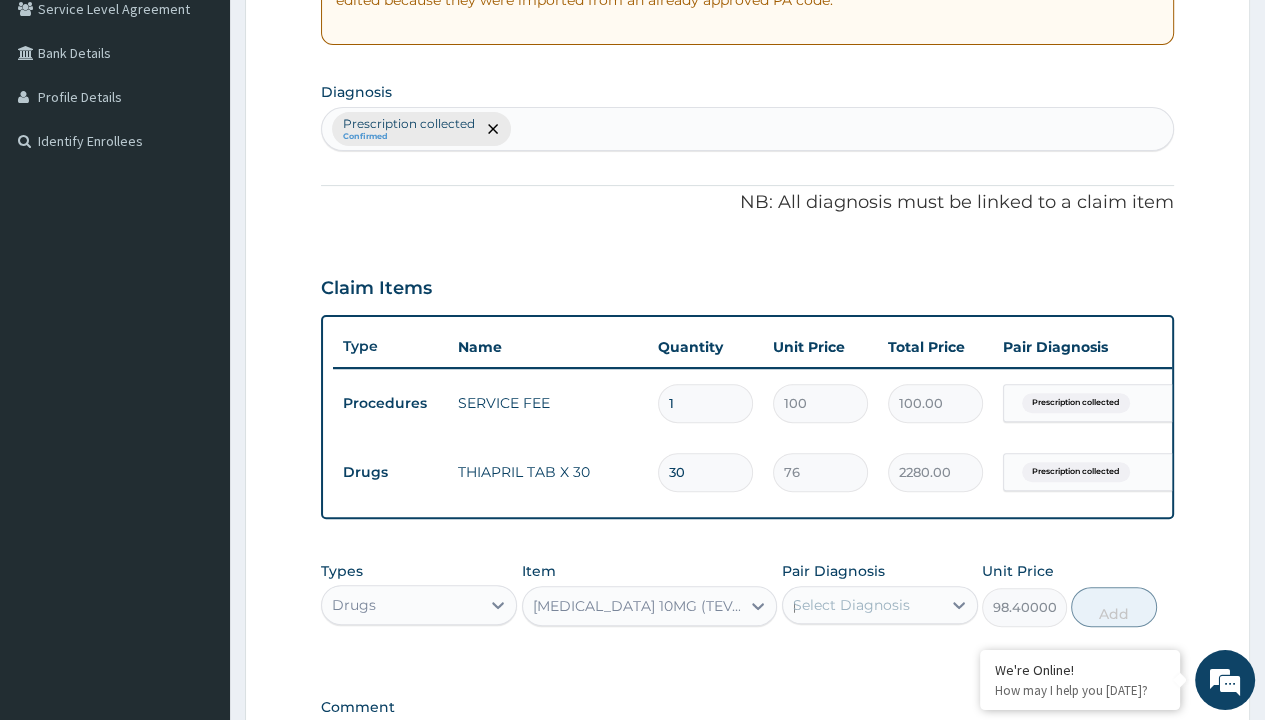 type 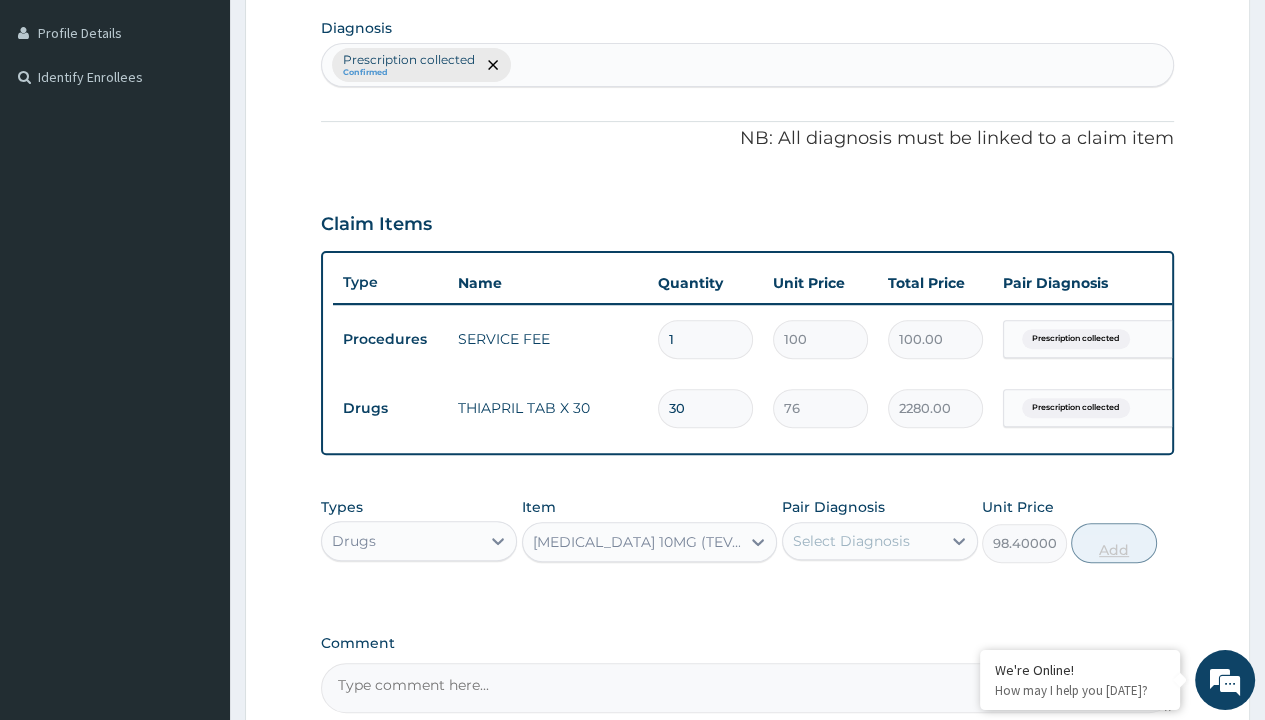 click on "Add" at bounding box center [1113, 543] 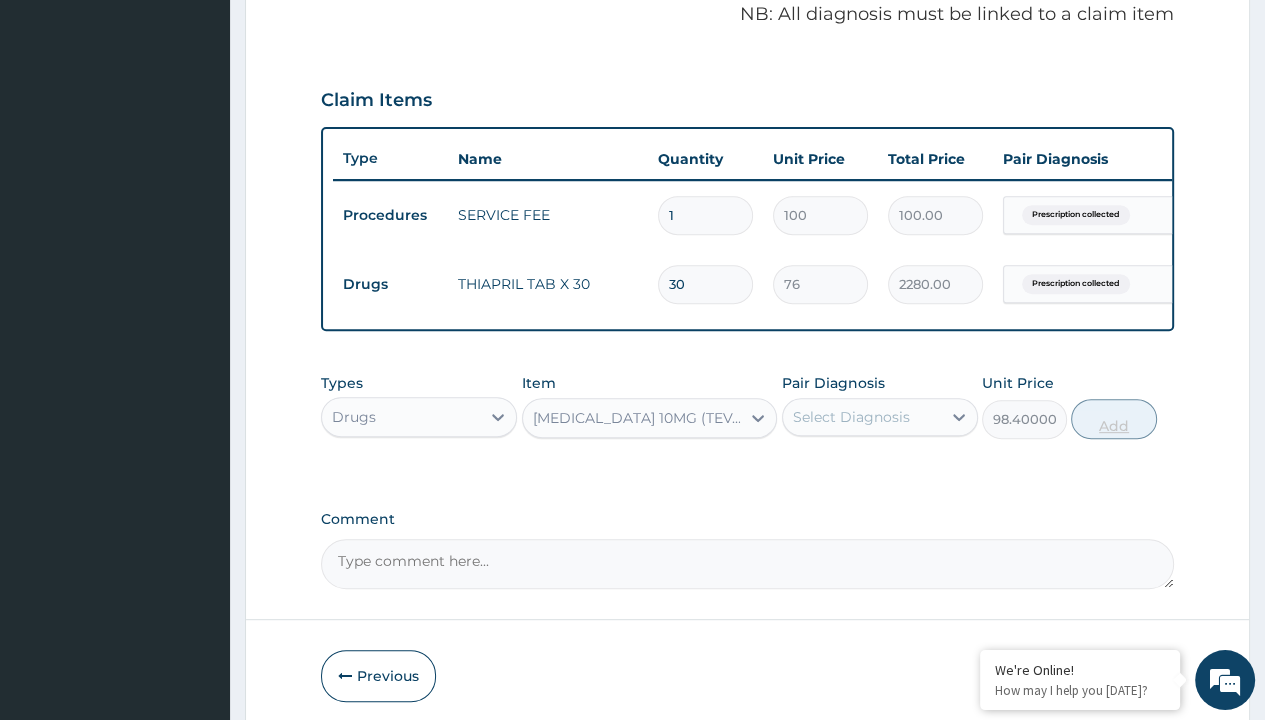 type on "0" 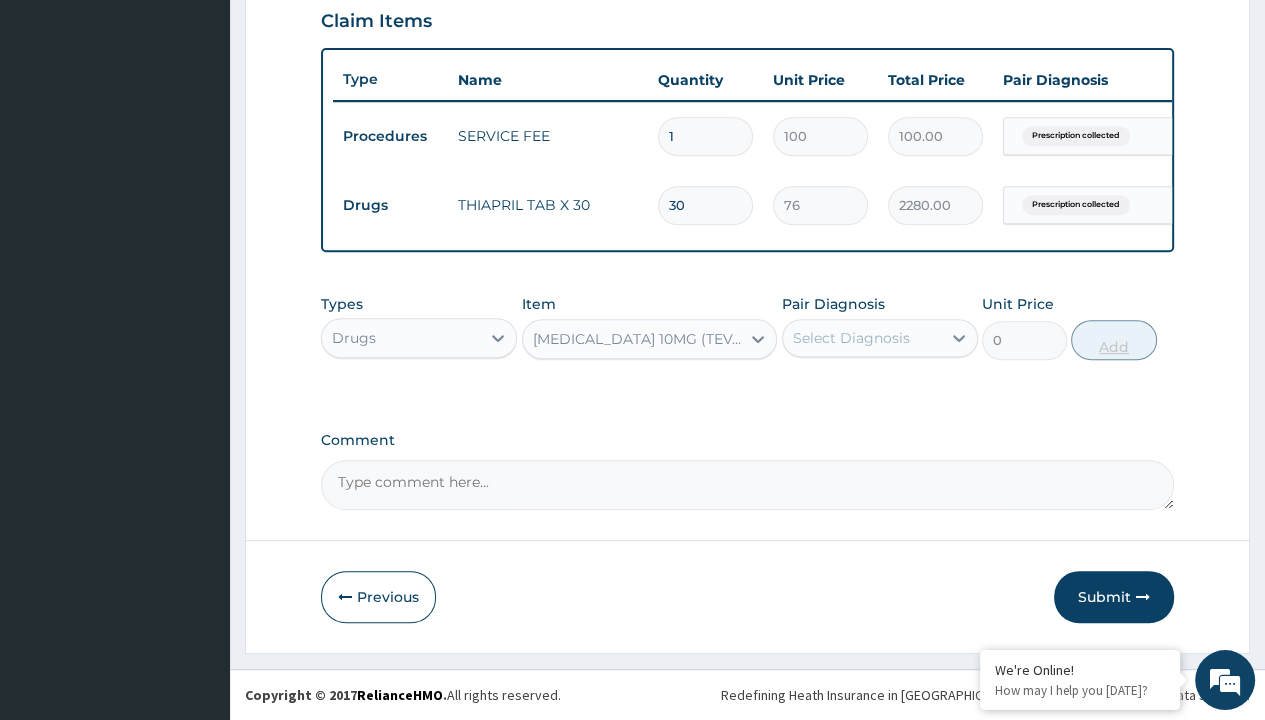 scroll, scrollTop: 0, scrollLeft: 0, axis: both 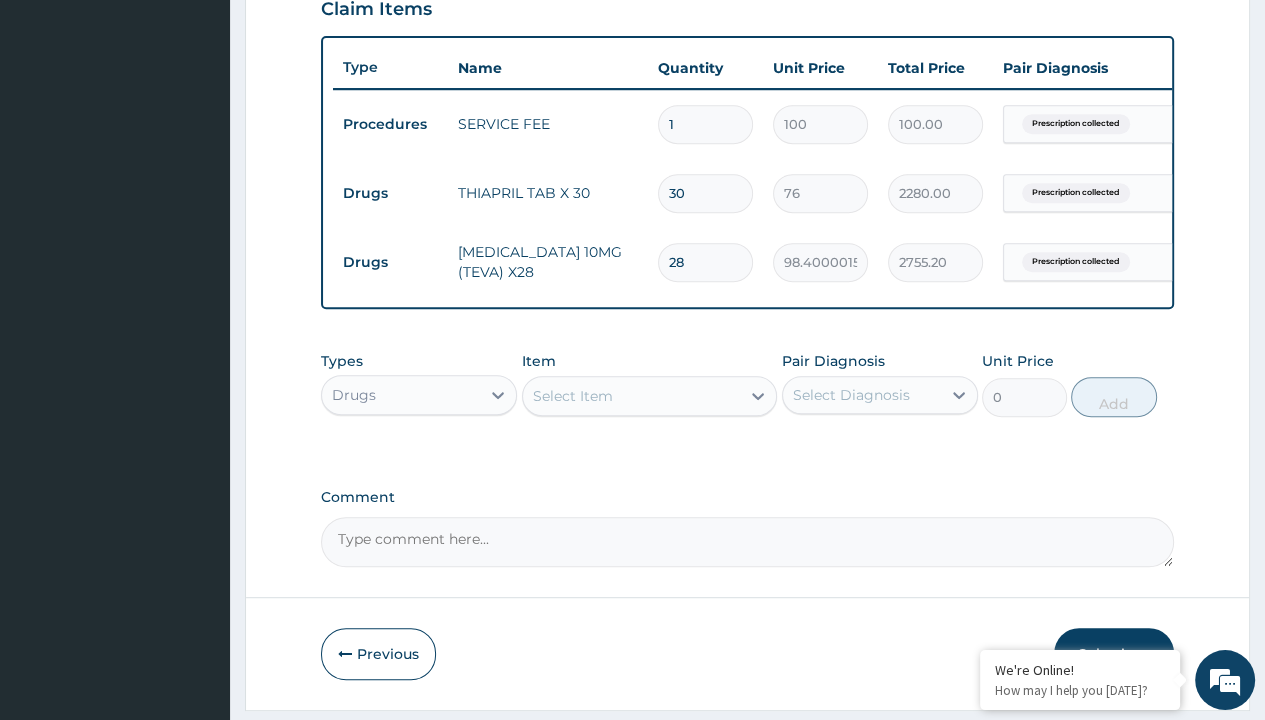 click on "Submit" at bounding box center [1114, 654] 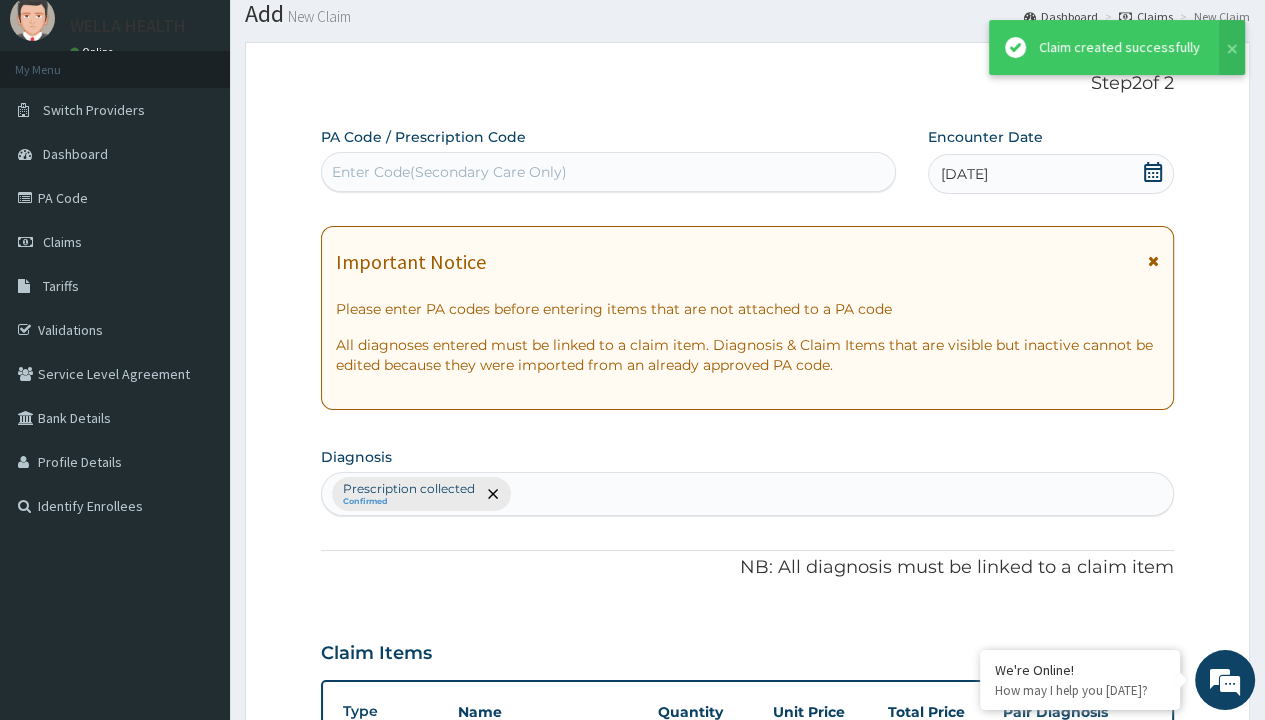 scroll, scrollTop: 776, scrollLeft: 0, axis: vertical 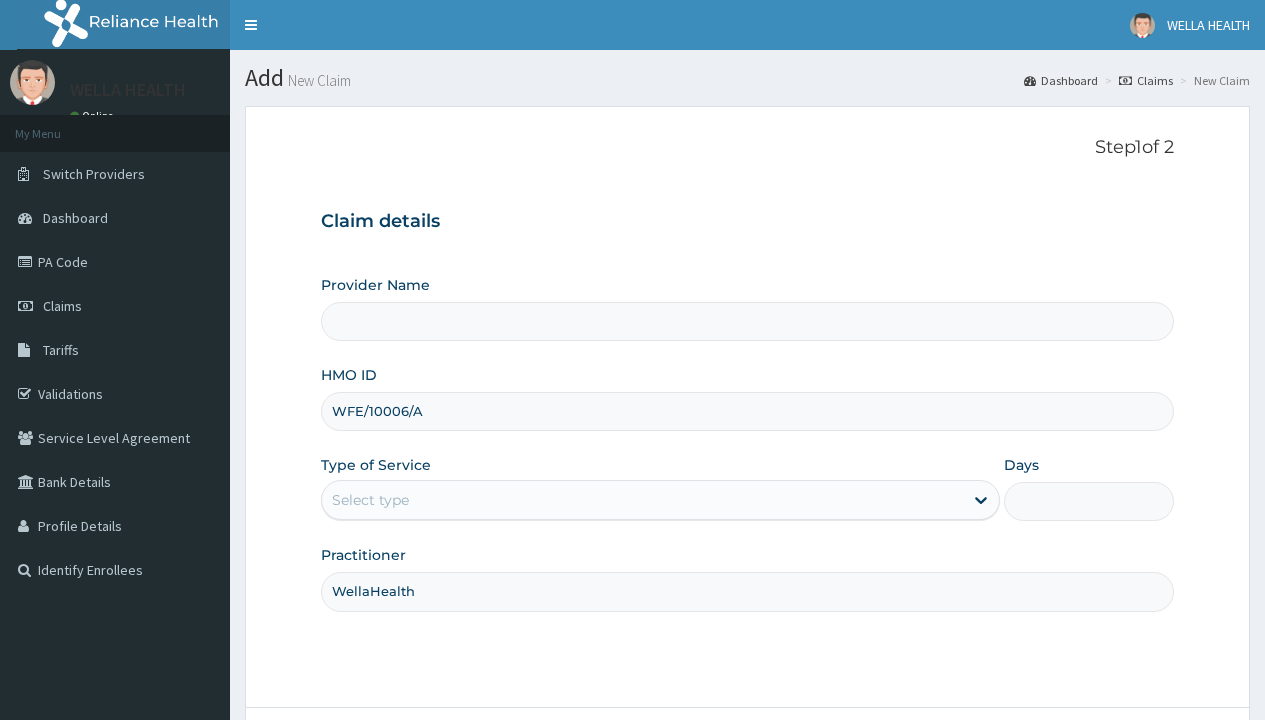 type on "WellaHealth" 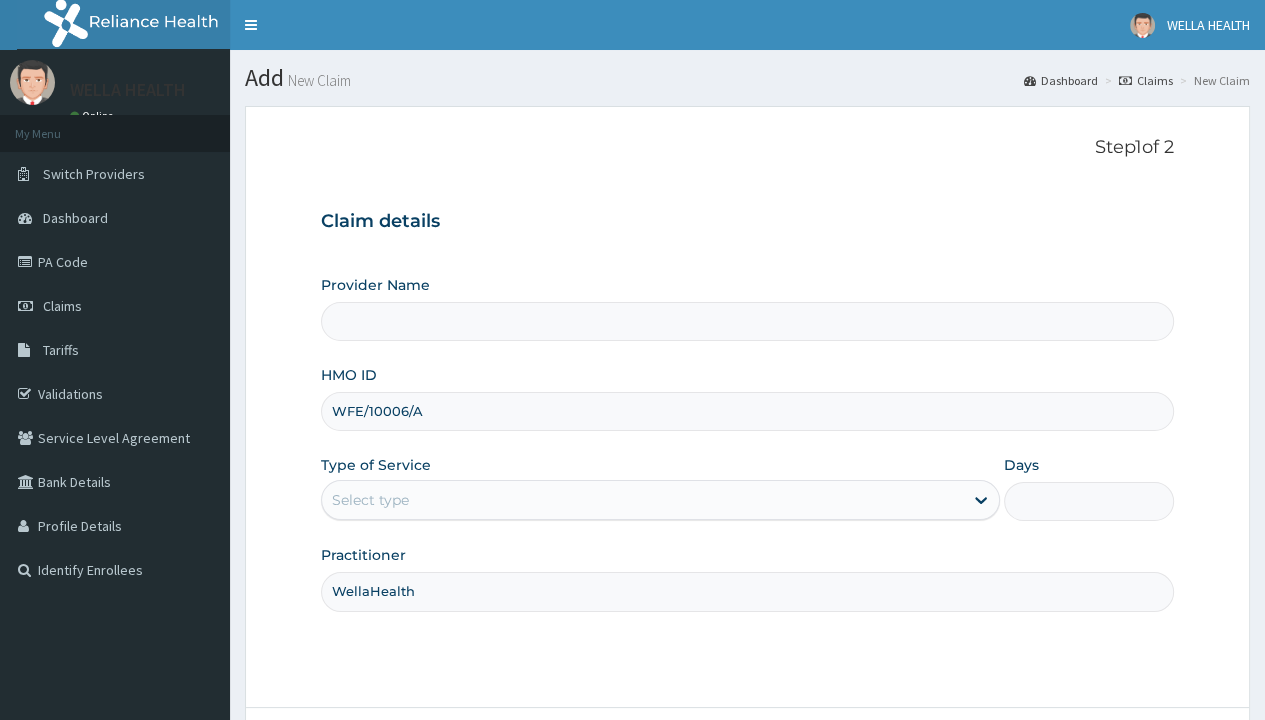 scroll, scrollTop: 0, scrollLeft: 0, axis: both 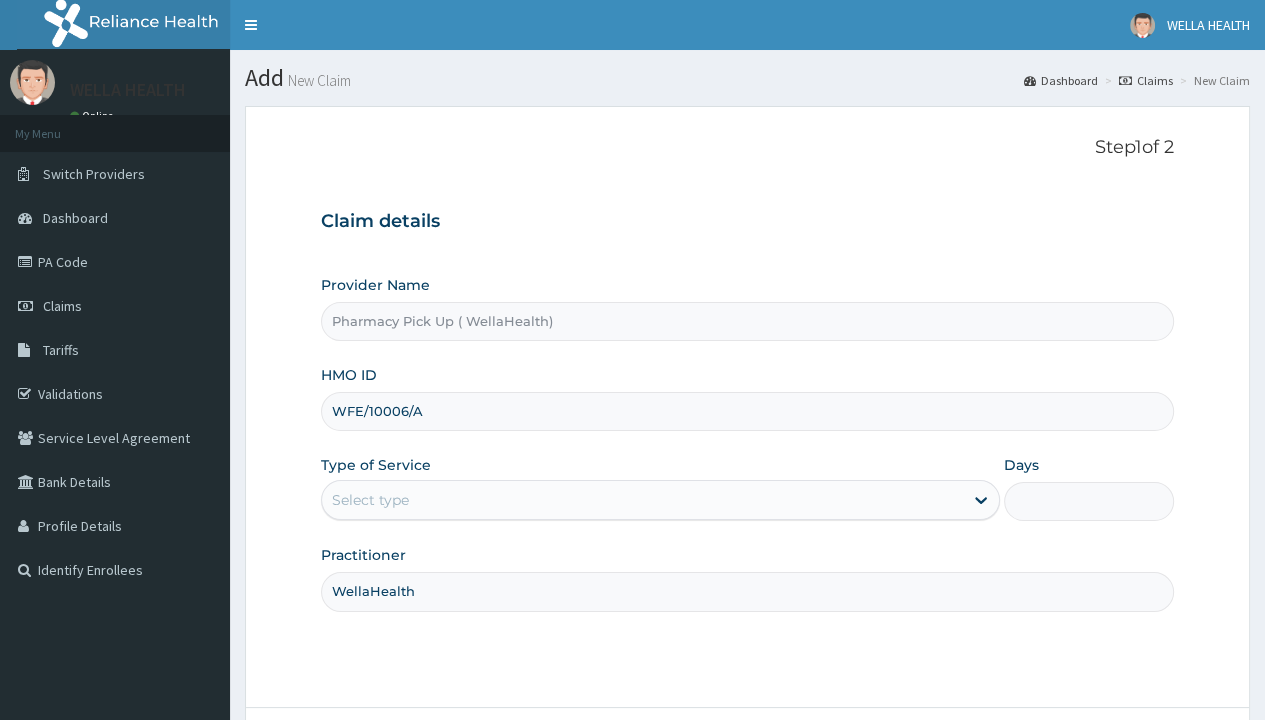 type on "1" 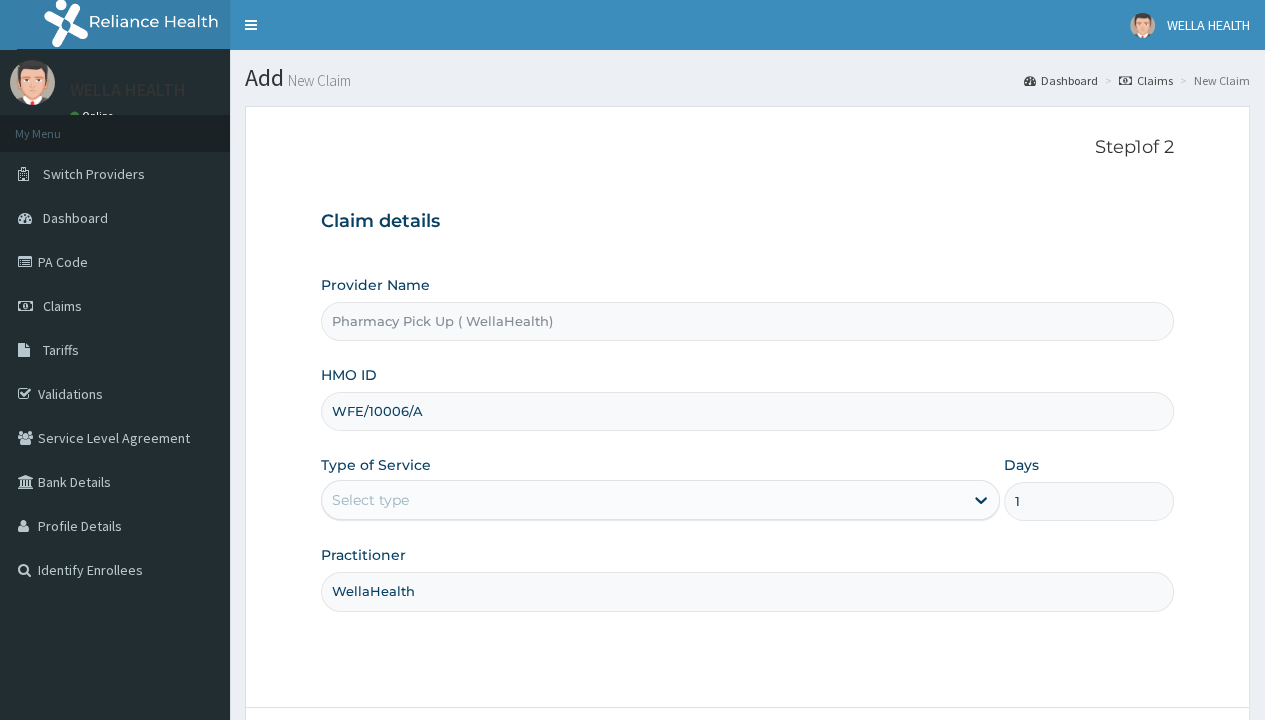 click on "Next" at bounding box center (1123, 764) 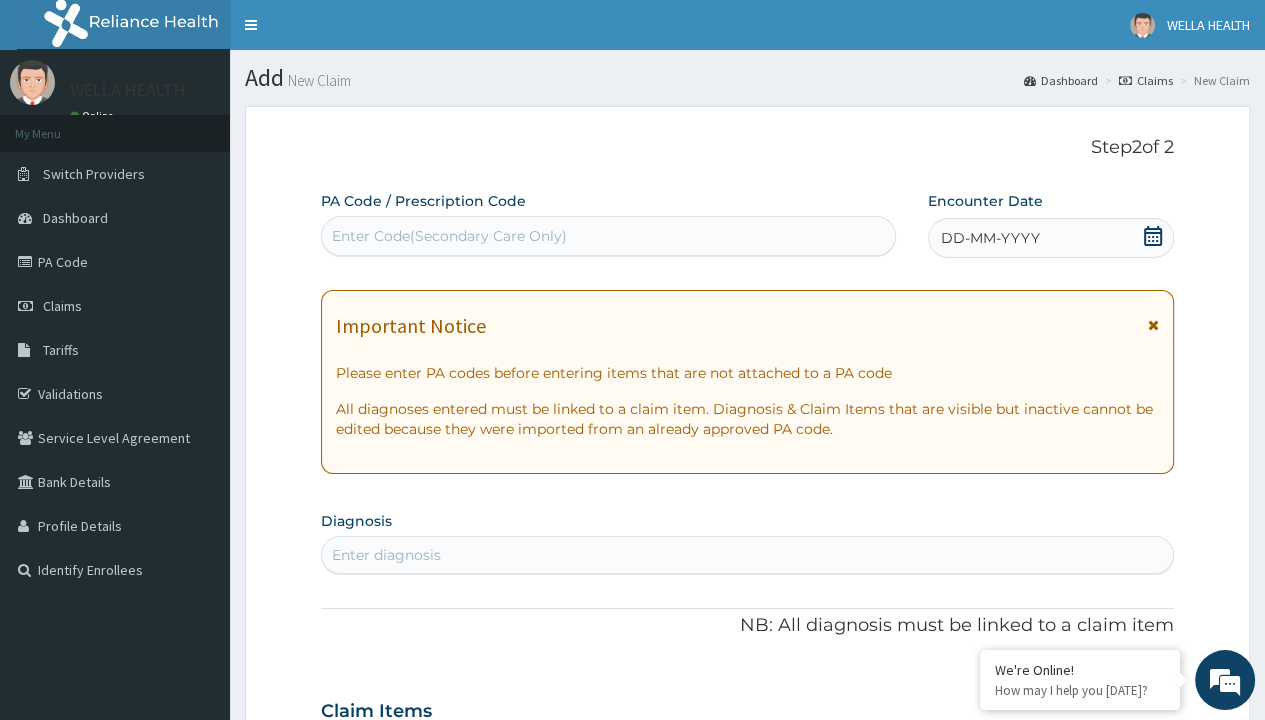 scroll, scrollTop: 167, scrollLeft: 0, axis: vertical 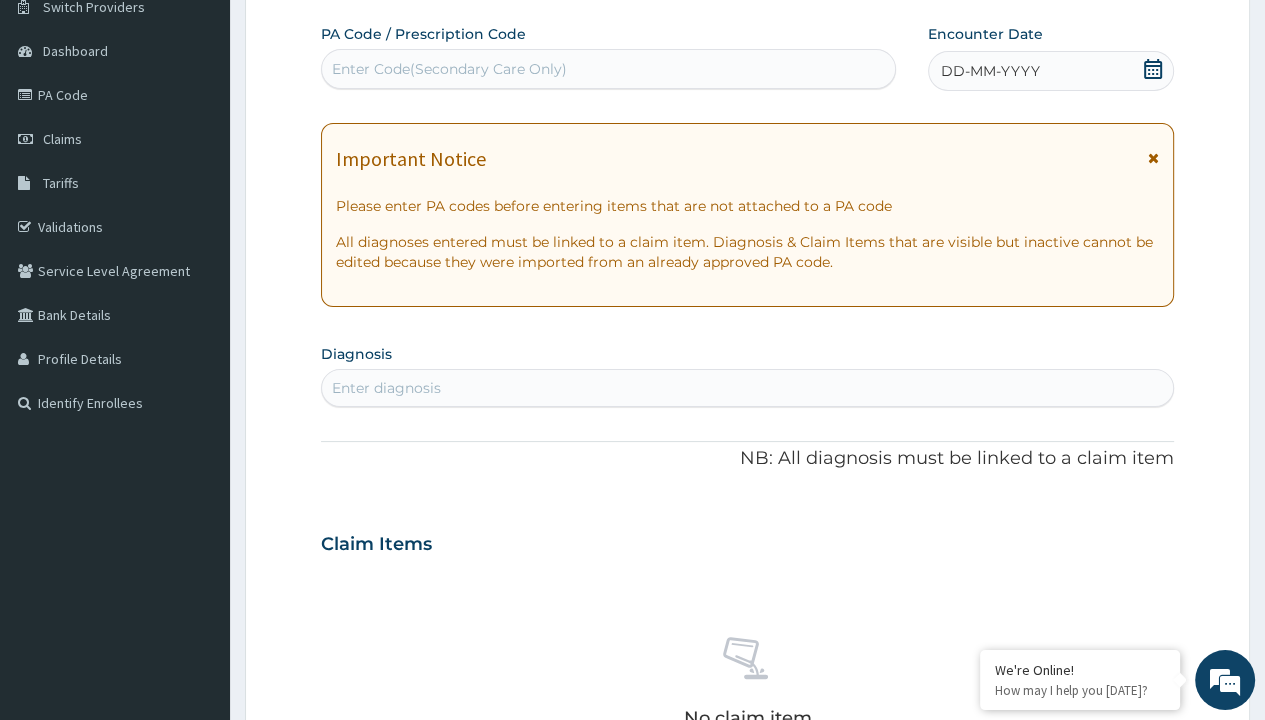 click on "DD-MM-YYYY" at bounding box center (990, 71) 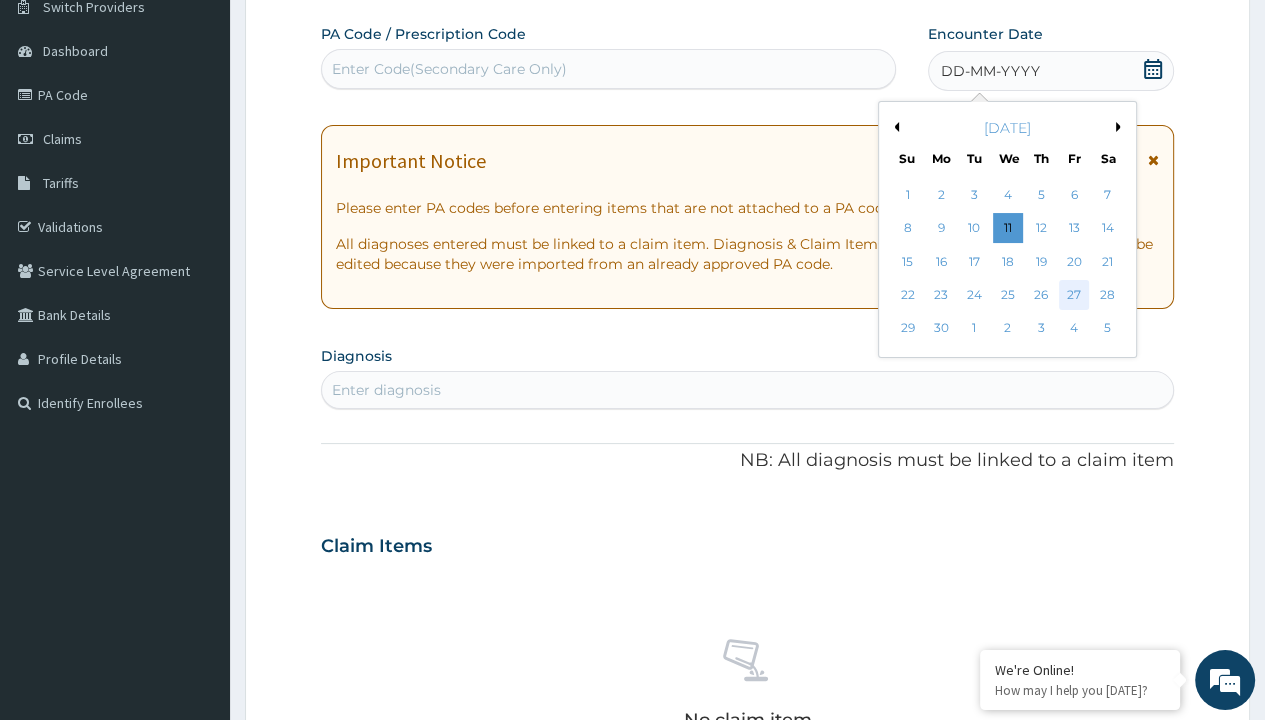 click on "27" at bounding box center [1074, 295] 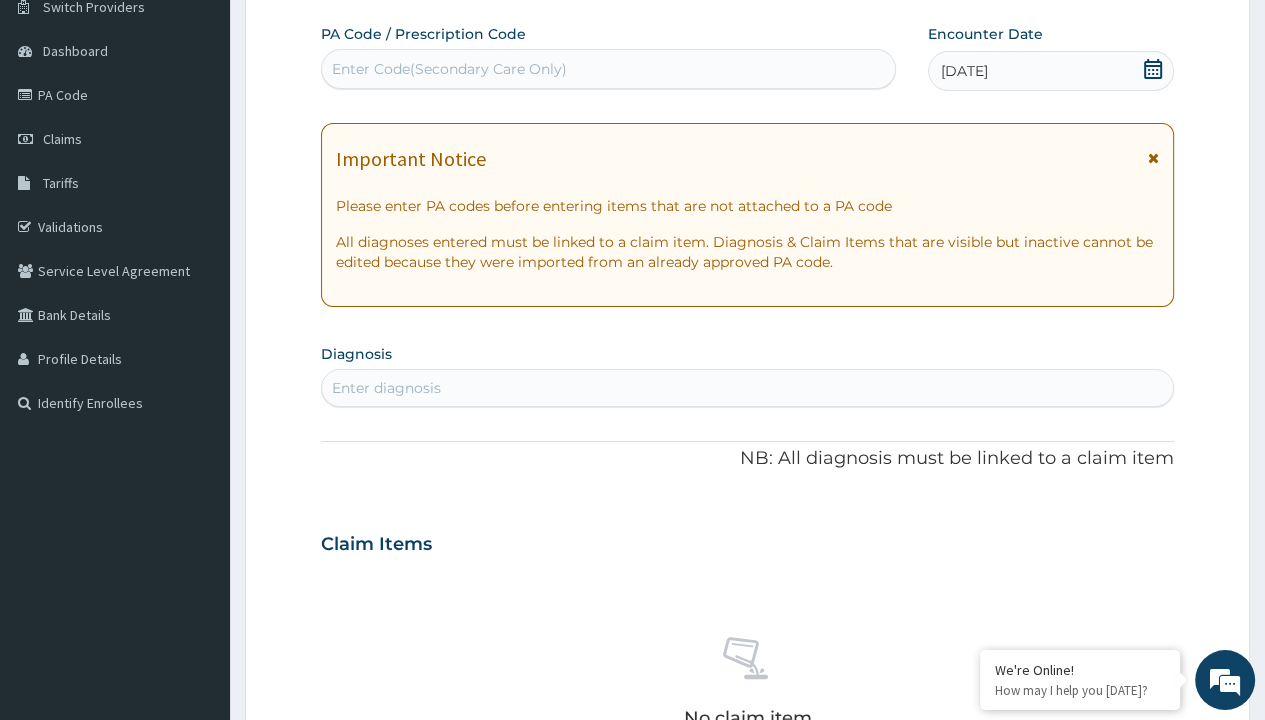 click on "Enter diagnosis" at bounding box center (386, 388) 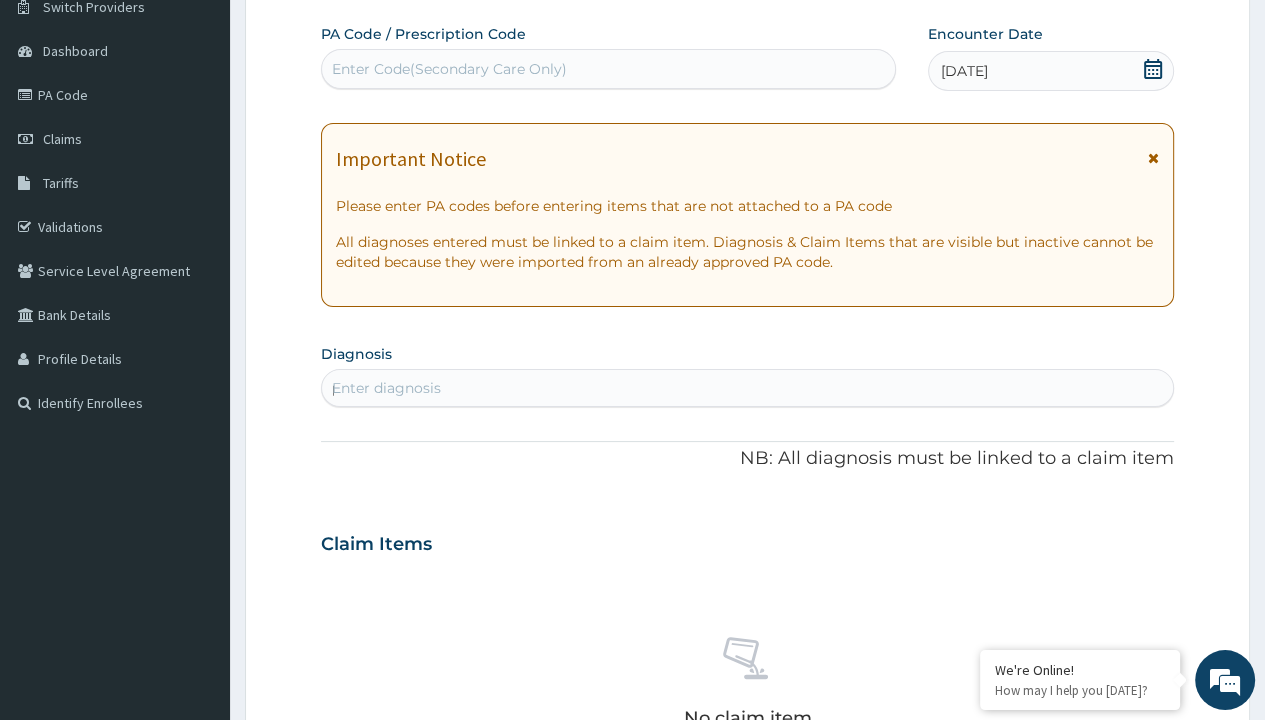scroll, scrollTop: 0, scrollLeft: 0, axis: both 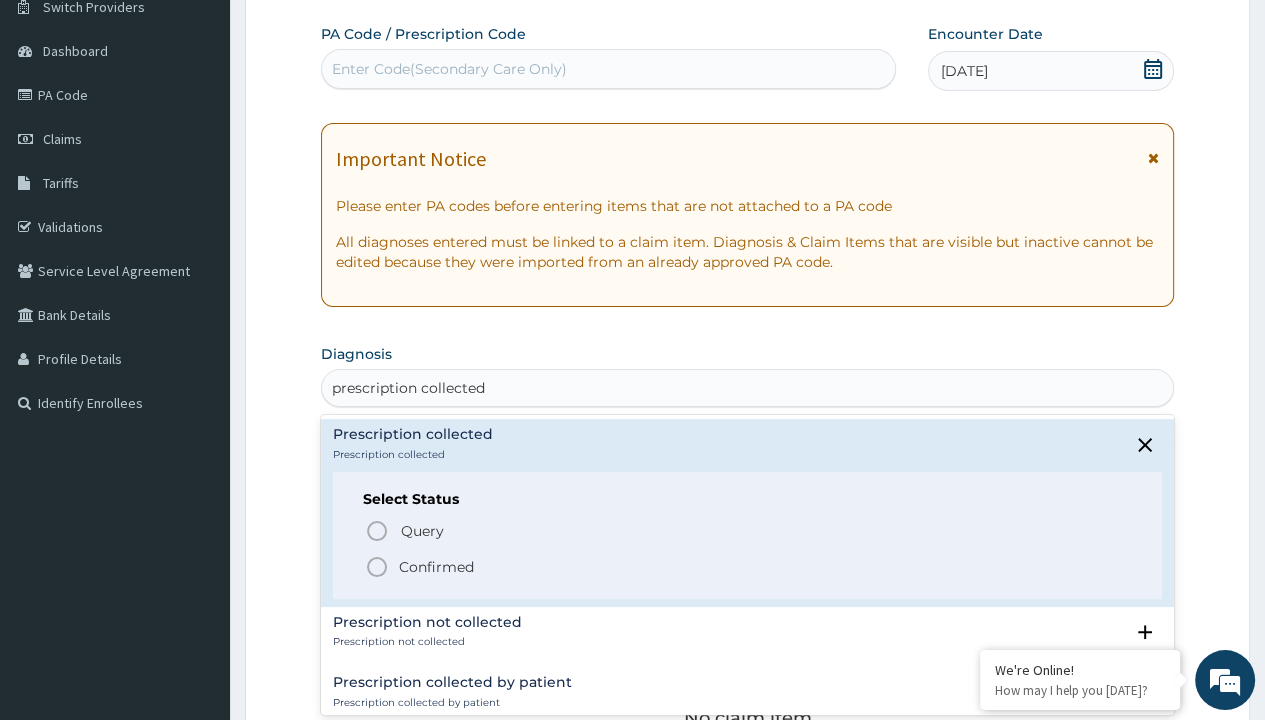 click on "Confirmed" at bounding box center (436, 567) 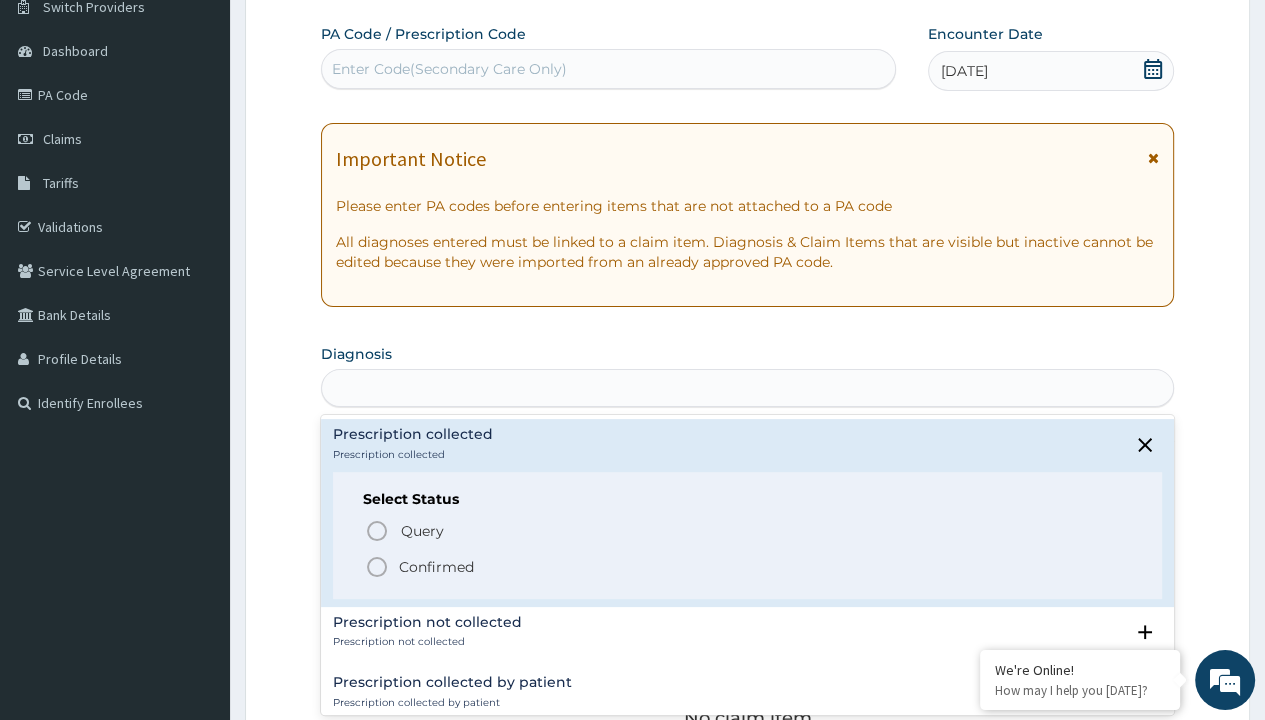 click on "Step  2  of 2 PA Code / Prescription Code Enter Code(Secondary Care Only) Encounter Date [DATE] Important Notice Please enter PA codes before entering items that are not attached to a PA code   All diagnoses entered must be linked to a claim item. Diagnosis & Claim Items that are visible but inactive cannot be edited because they were imported from an already approved PA code. Diagnosis option Prescription collected focused, 1 of 7. 7 results available for search term prescription collected. Use Up and Down to choose options, press Enter to select the currently focused option, press Escape to exit the menu, press Tab to select the option and exit the menu. prescription collected Prescription collected Prescription collected Select Status Query Query covers suspected (?), Keep in view (kiv), Ruled out (r/o) Confirmed Prescription not collected Prescription not collected Select Status Query Query covers suspected (?), Keep in view (kiv), Ruled out (r/o) Confirmed Prescription collected by patient Query Item" at bounding box center [747, 571] 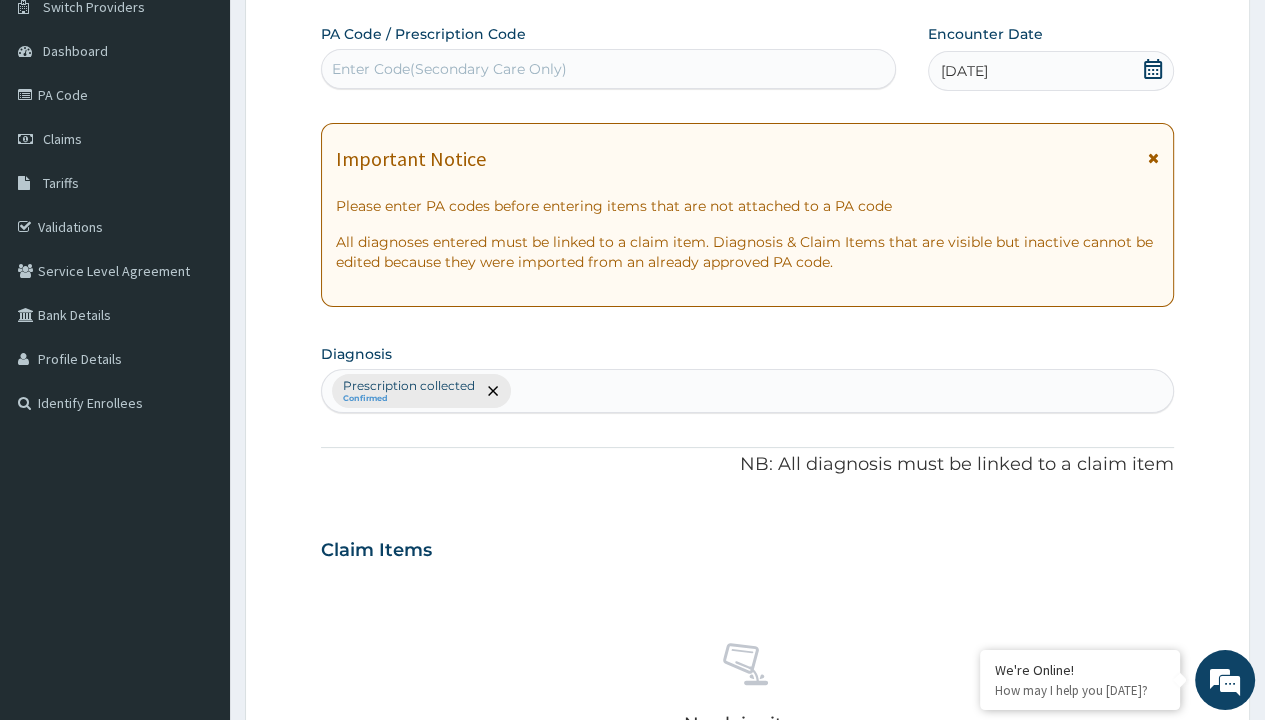 scroll, scrollTop: 698, scrollLeft: 0, axis: vertical 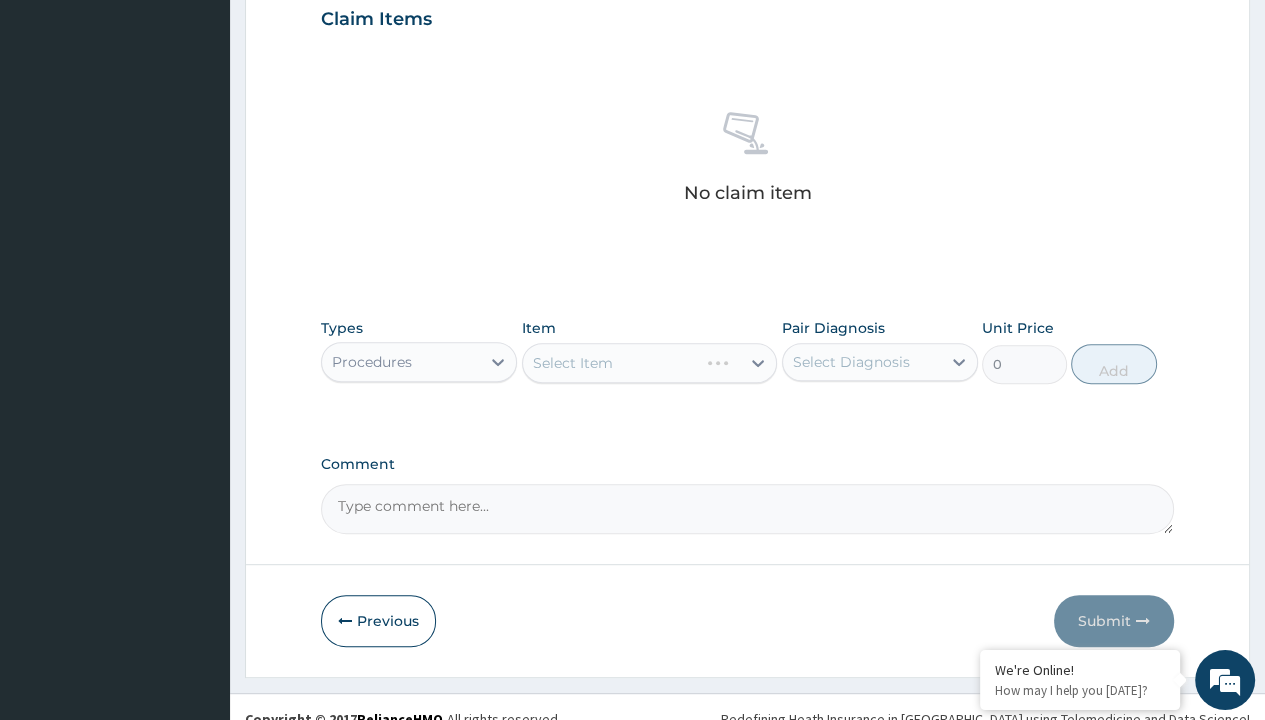 click on "Select Item" at bounding box center (573, 363) 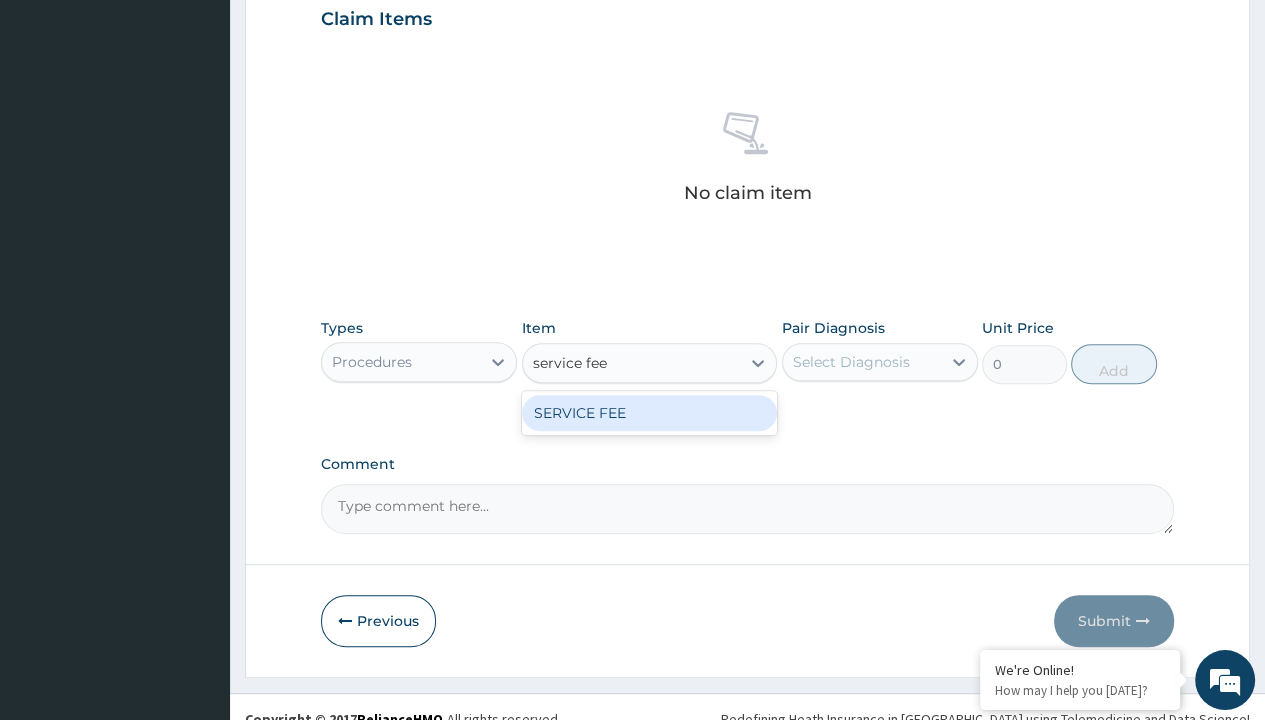 click on "SERVICE FEE" at bounding box center (650, 413) 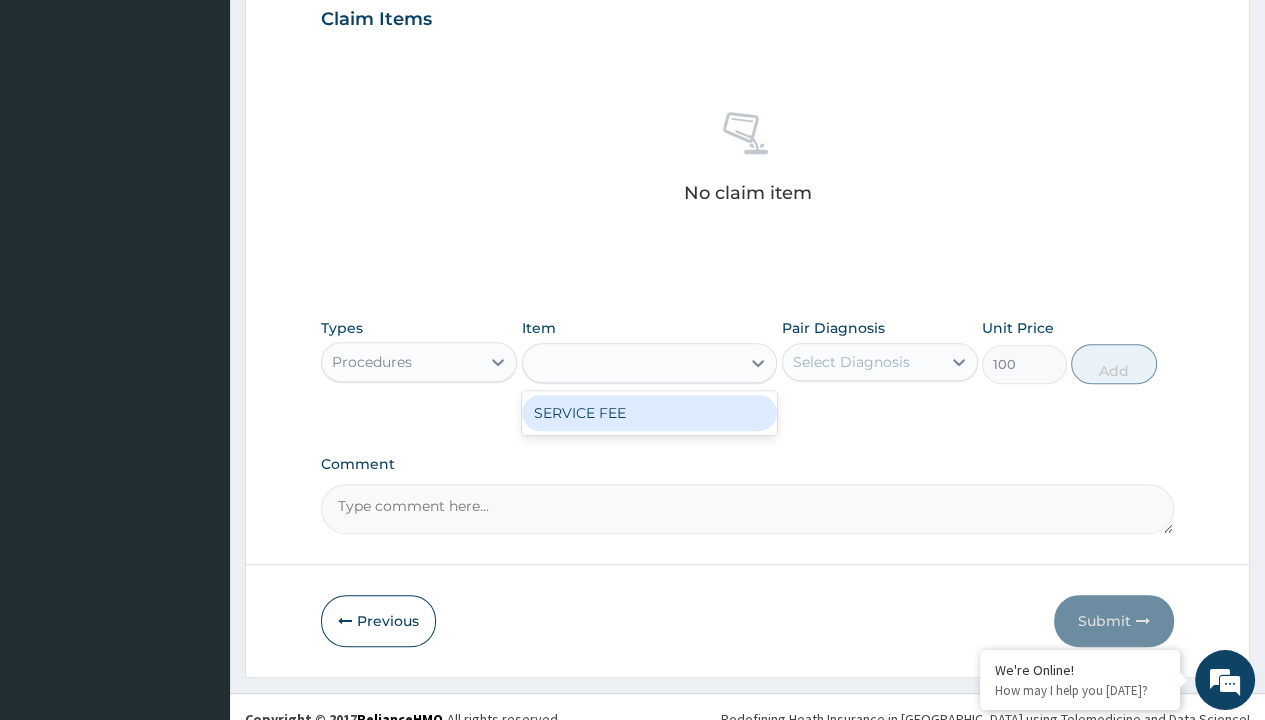 scroll, scrollTop: 0, scrollLeft: 0, axis: both 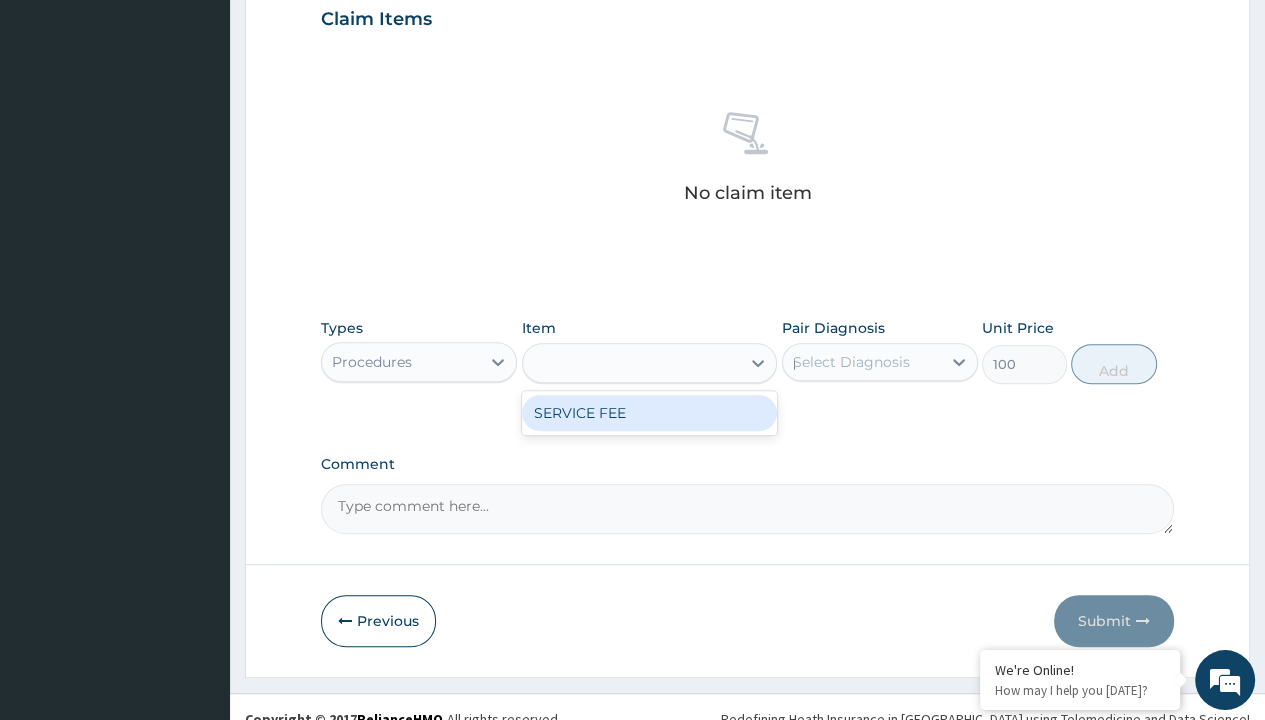 type 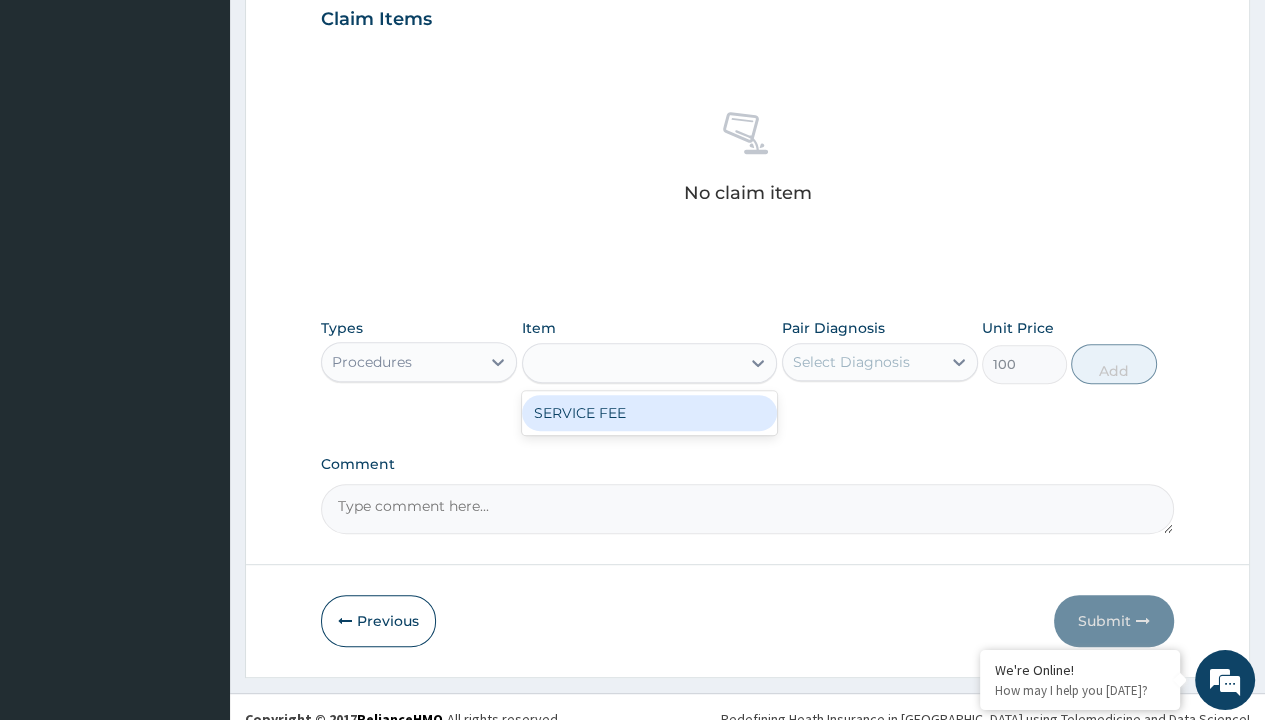 scroll, scrollTop: 720, scrollLeft: 0, axis: vertical 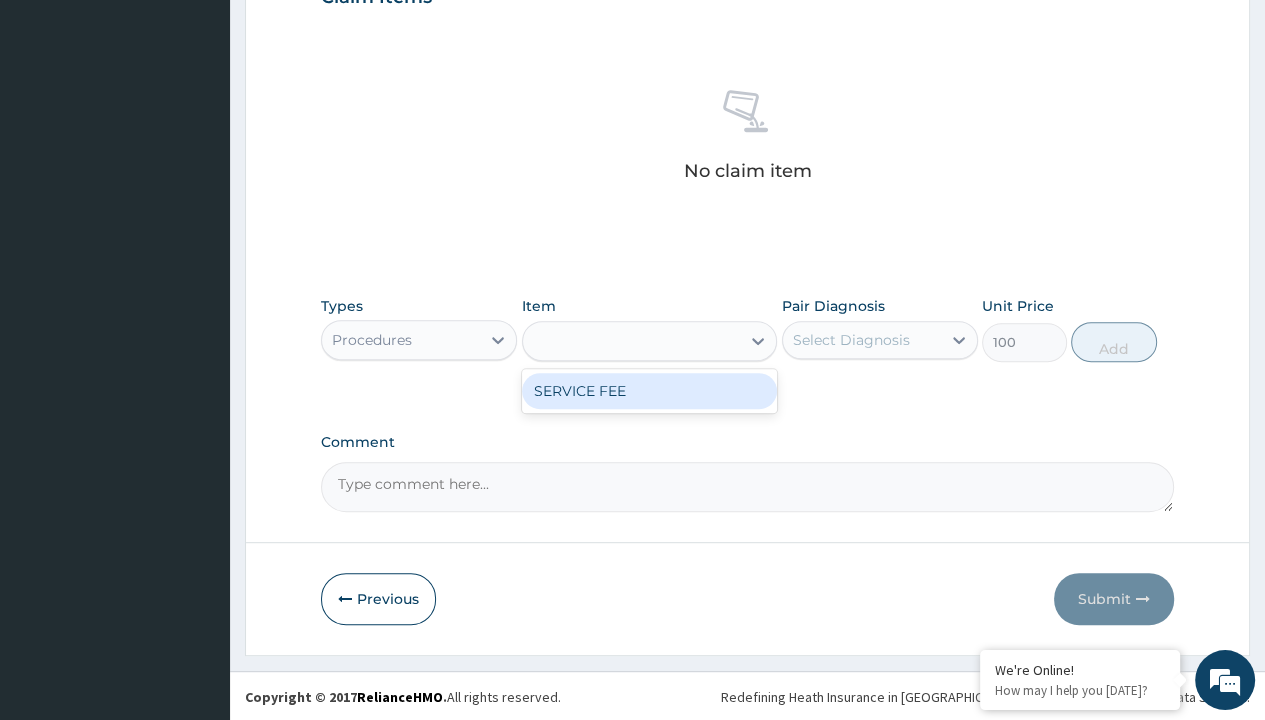 click on "Add" at bounding box center (1113, 342) 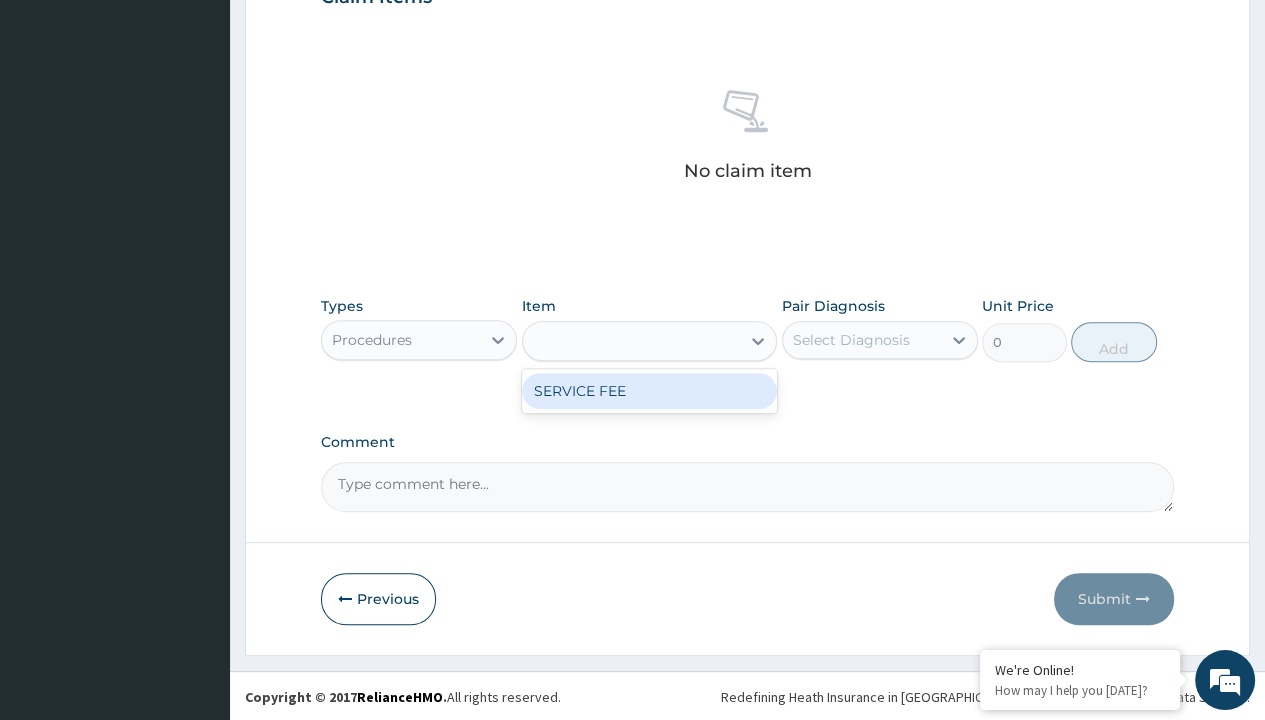 click on "Step  2  of 2 PA Code / Prescription Code Enter Code(Secondary Care Only) Encounter Date 27-06-2025 Important Notice Please enter PA codes before entering items that are not attached to a PA code   All diagnoses entered must be linked to a claim item. Diagnosis & Claim Items that are visible but inactive cannot be edited because they were imported from an already approved PA code. Diagnosis Prescription collected Confirmed NB: All diagnosis must be linked to a claim item Claim Items No claim item Types Procedures Item option SERVICE FEE focused, 1 of 2. 1 result available for search term service fee. Use Up and Down to choose options, press Enter to select the currently focused option, press Escape to exit the menu, press Tab to select the option and exit the menu. service fee SERVICE FEE Pair Diagnosis Select Diagnosis Unit Price 0 Add Comment     Previous   Submit" at bounding box center (747, 20) 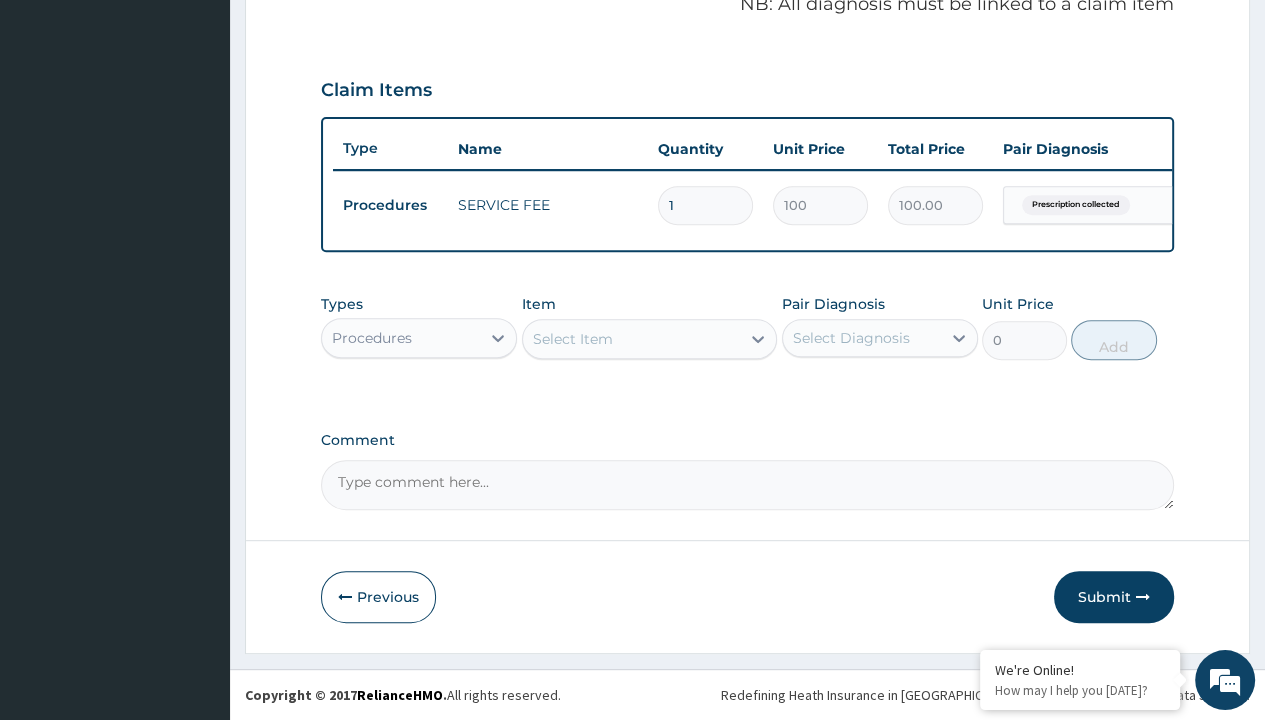 click on "Procedures" at bounding box center (372, 338) 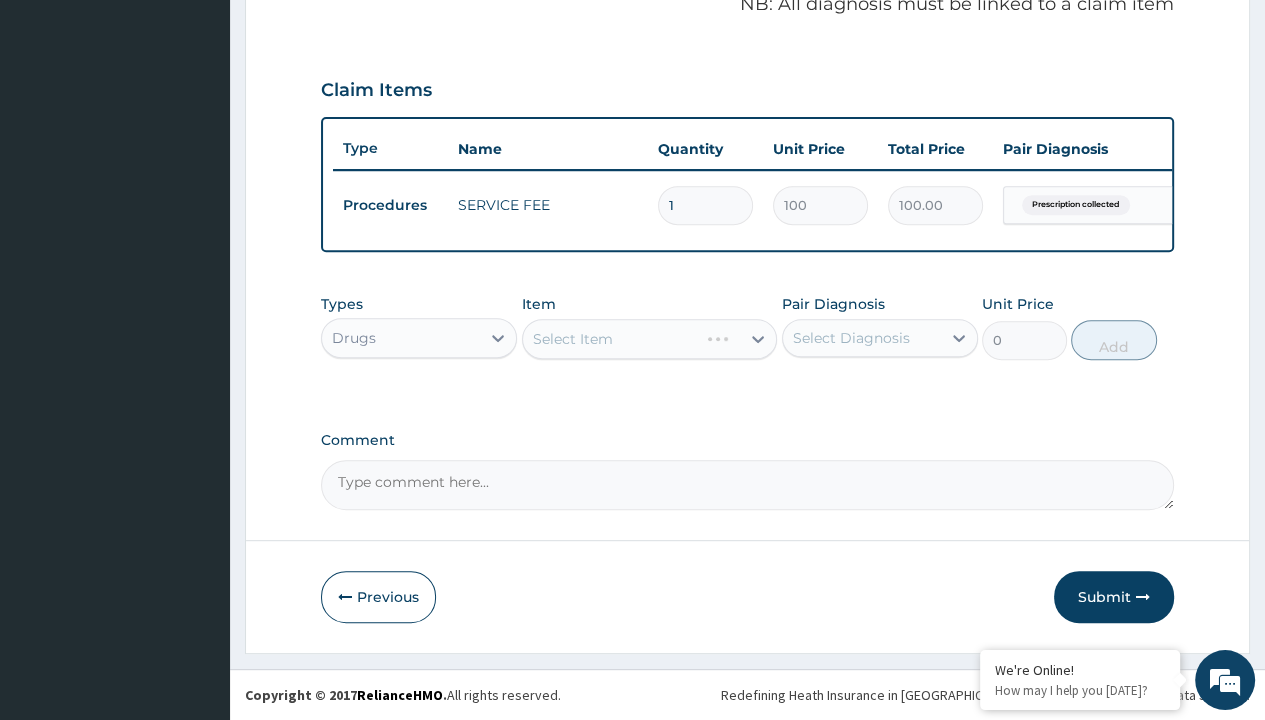 click on "Select Item" at bounding box center [573, 339] 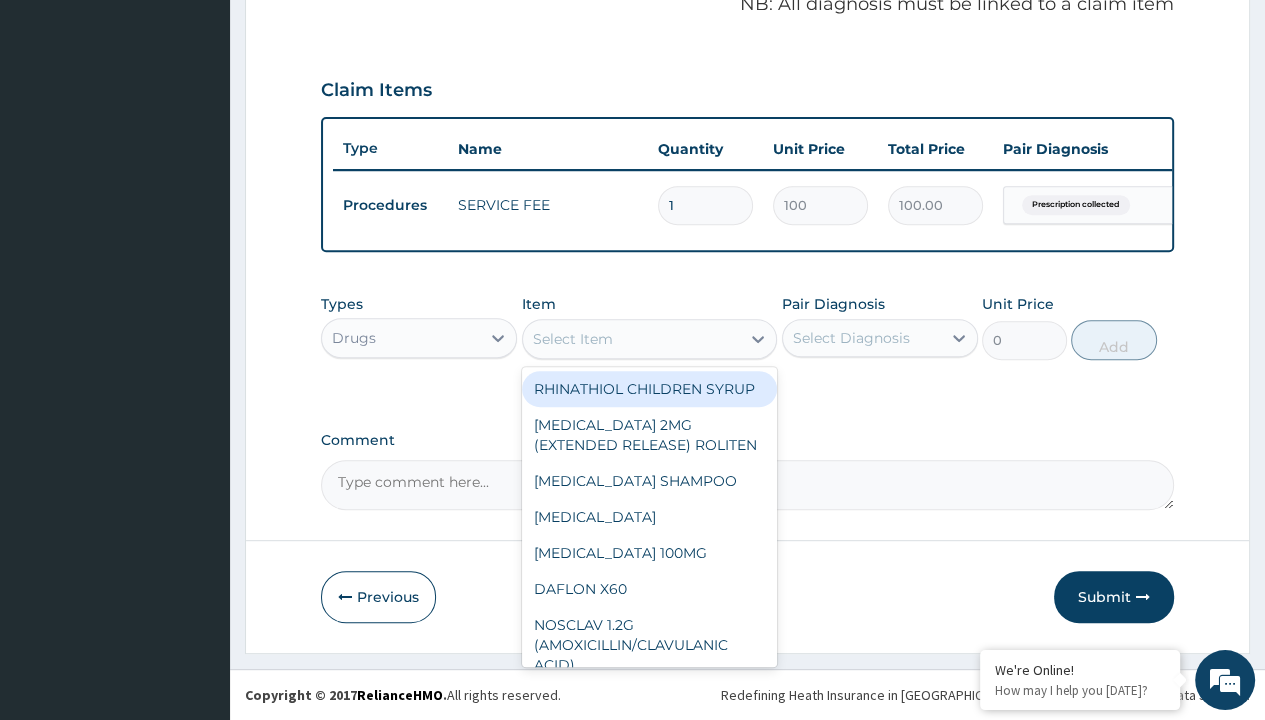 type on "lumbar corset" 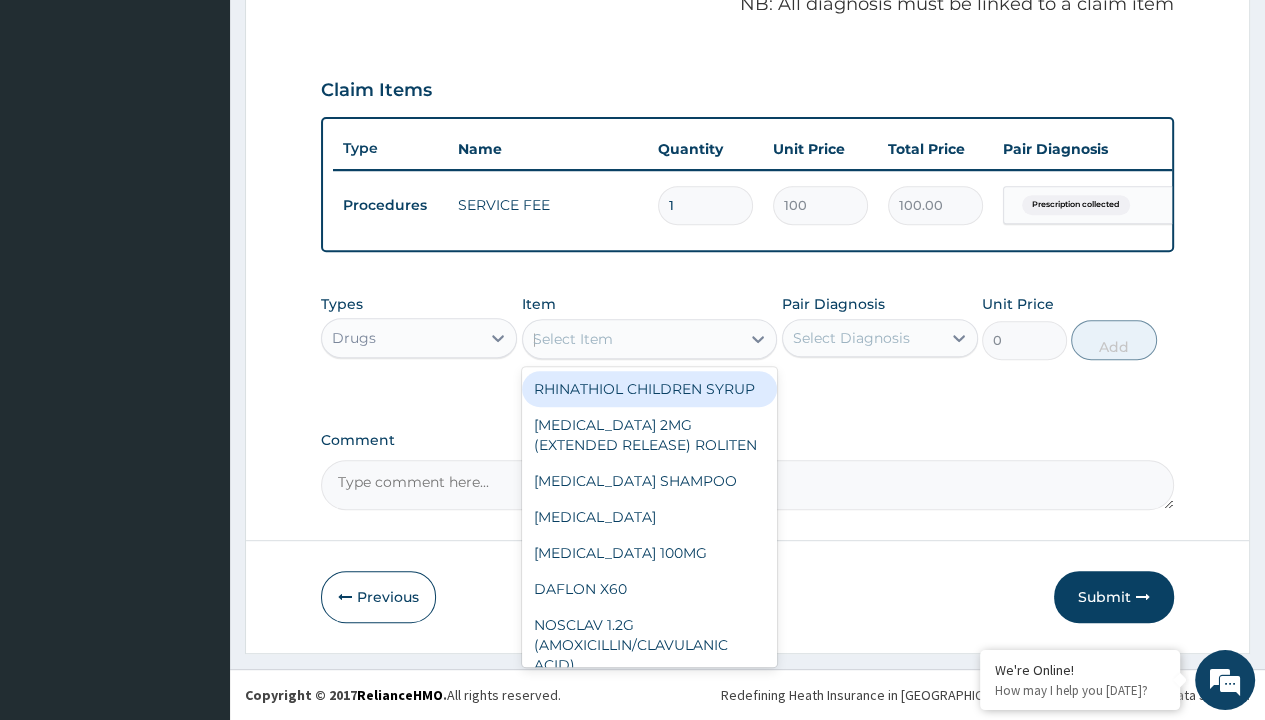 click on "[MEDICAL_DATA] CORSET" at bounding box center [650, 22457] 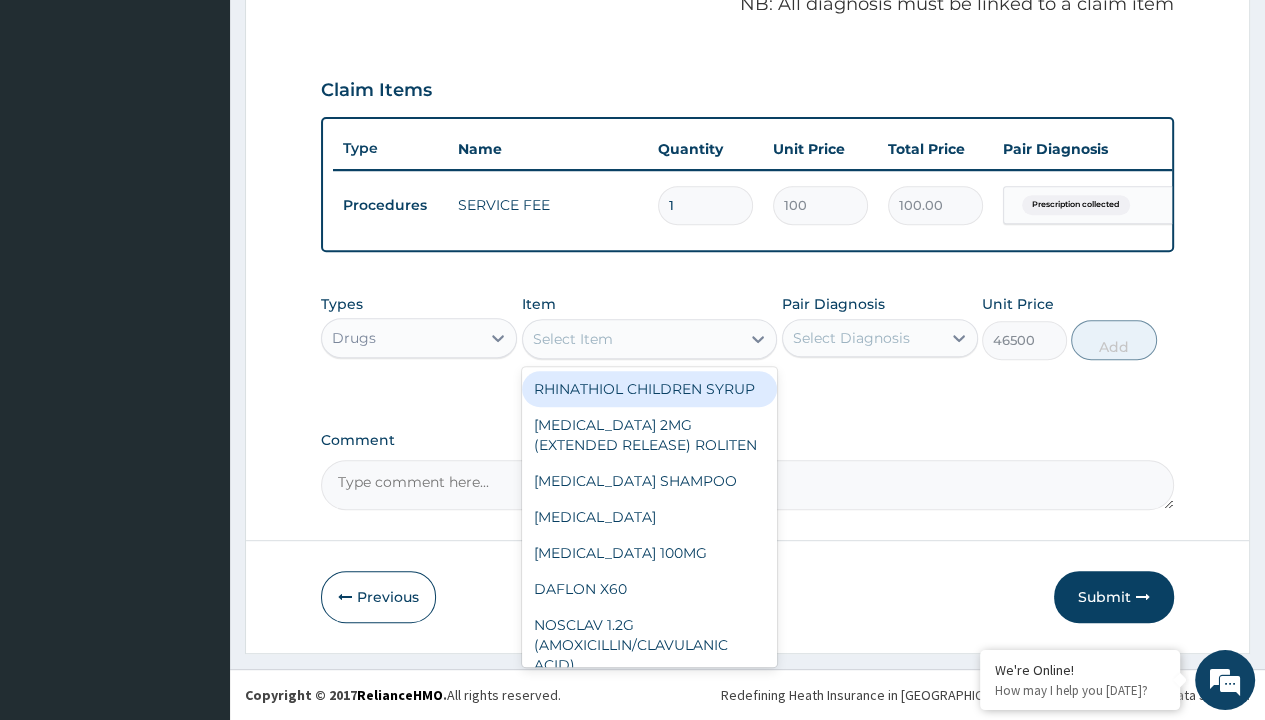 scroll, scrollTop: 0, scrollLeft: 0, axis: both 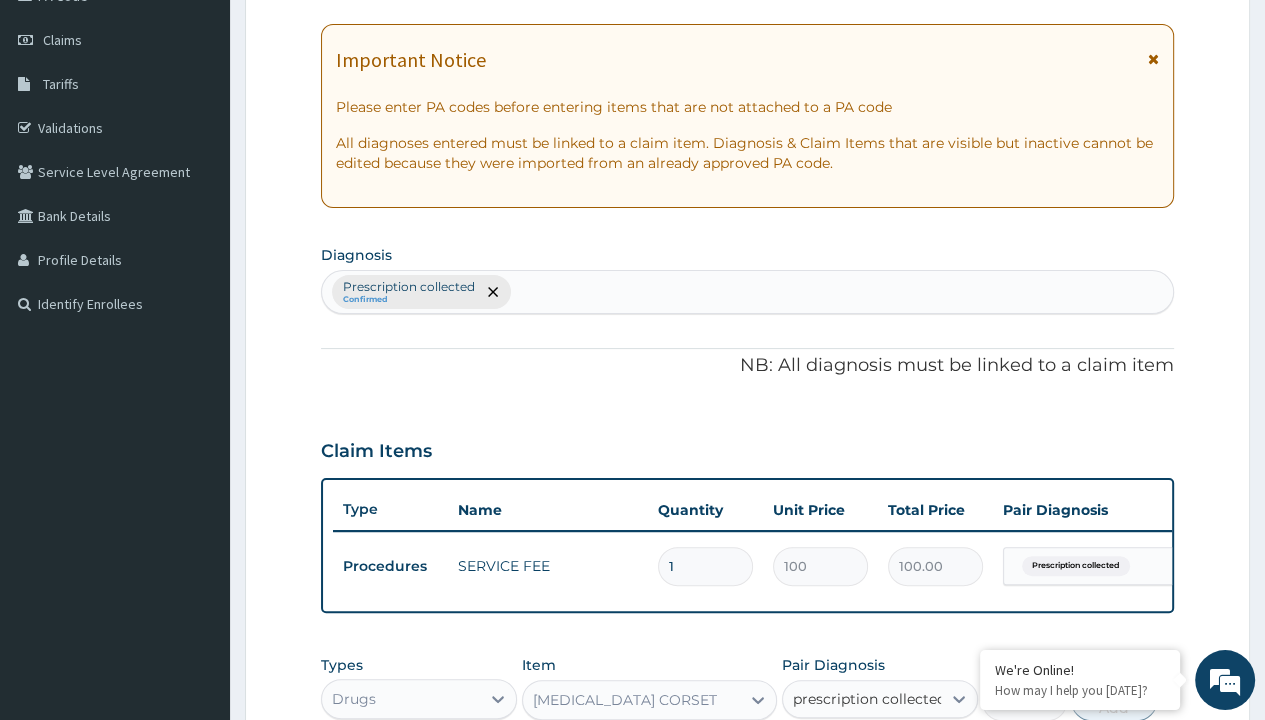 click on "Prescription collected" at bounding box center [890, 758] 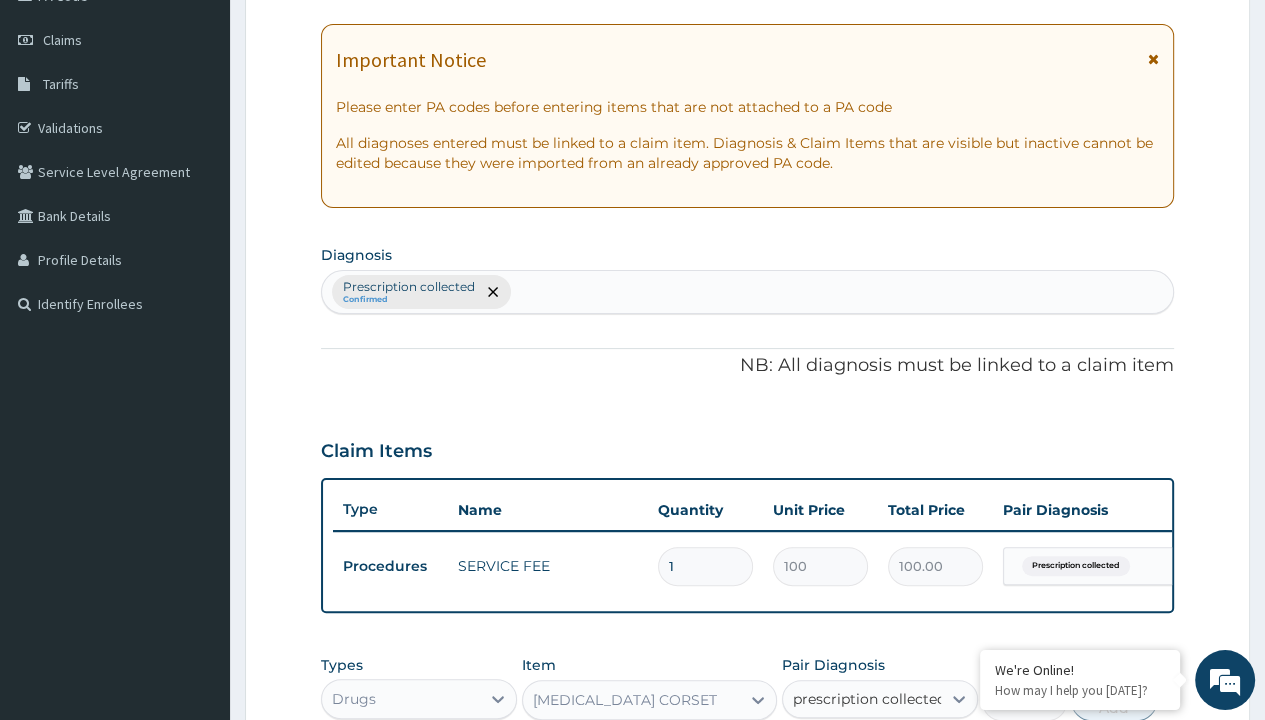 type 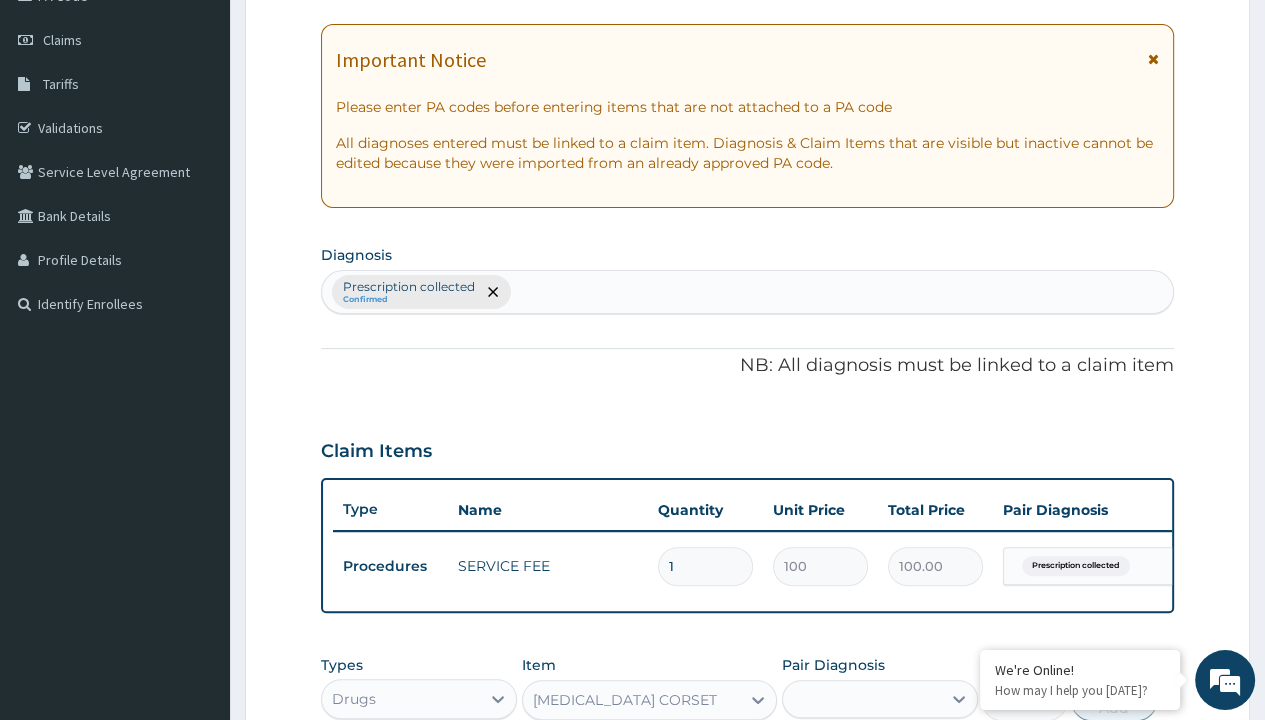click on "Add" at bounding box center [1113, 701] 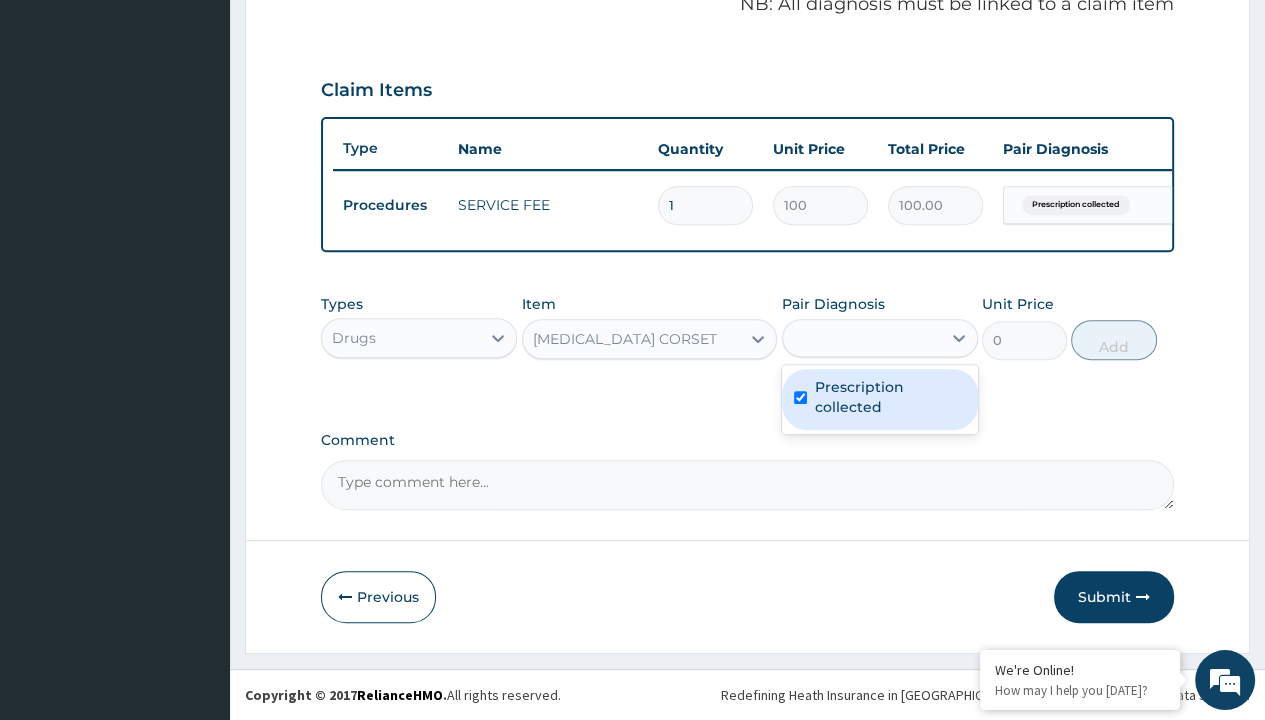 click on "Step  2  of 2 PA Code / Prescription Code Enter Code(Secondary Care Only) Encounter Date 27-06-2025 Important Notice Please enter PA codes before entering items that are not attached to a PA code   All diagnoses entered must be linked to a claim item. Diagnosis & Claim Items that are visible but inactive cannot be edited because they were imported from an already approved PA code. Diagnosis Prescription collected Confirmed NB: All diagnosis must be linked to a claim item Claim Items Type Name Quantity Unit Price Total Price Pair Diagnosis Actions Procedures SERVICE FEE 1 100 100.00 Prescription collected Delete Types Drugs Item LUMBAR CORSET Pair Diagnosis option Prescription collected, selected. option Prescription collected focused, 1 of 1. 1 result available for search term prescription collected. Use Up and Down to choose options, press Enter to select the currently focused option, press Escape to exit the menu, press Tab to select the option and exit the menu. prescription collected Unit Price 0 Add" at bounding box center [747, 66] 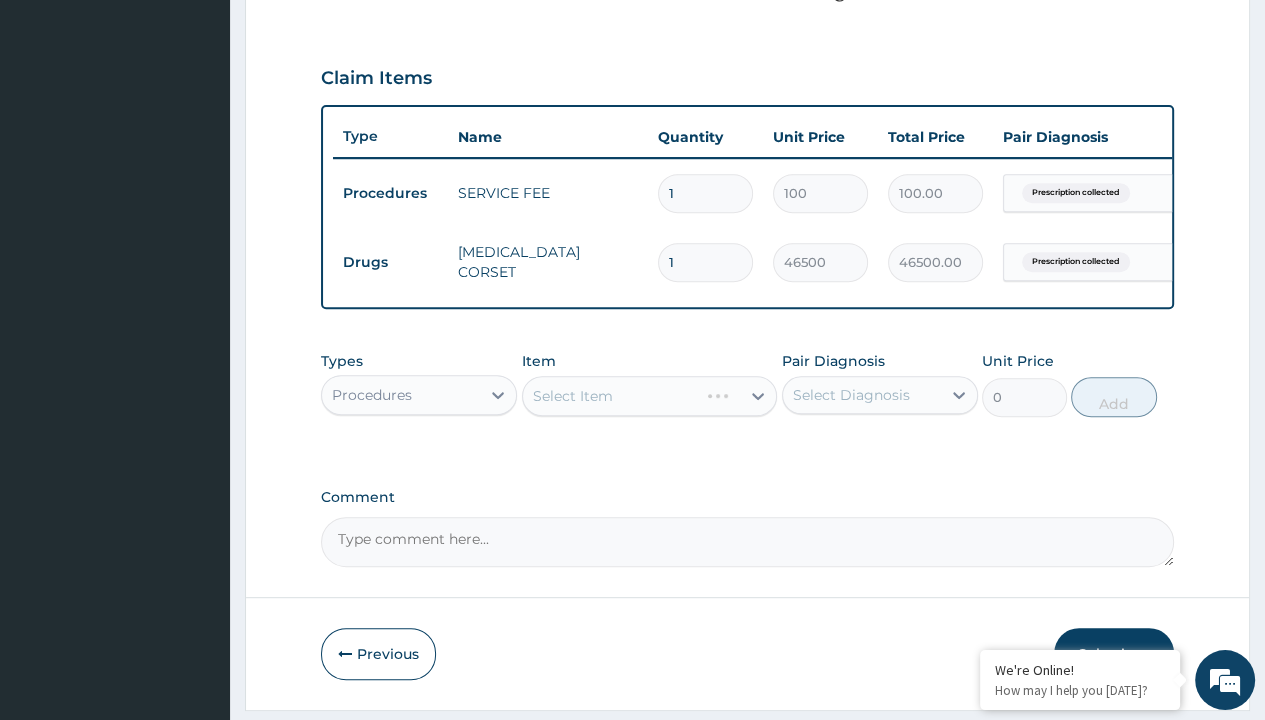scroll, scrollTop: 0, scrollLeft: 0, axis: both 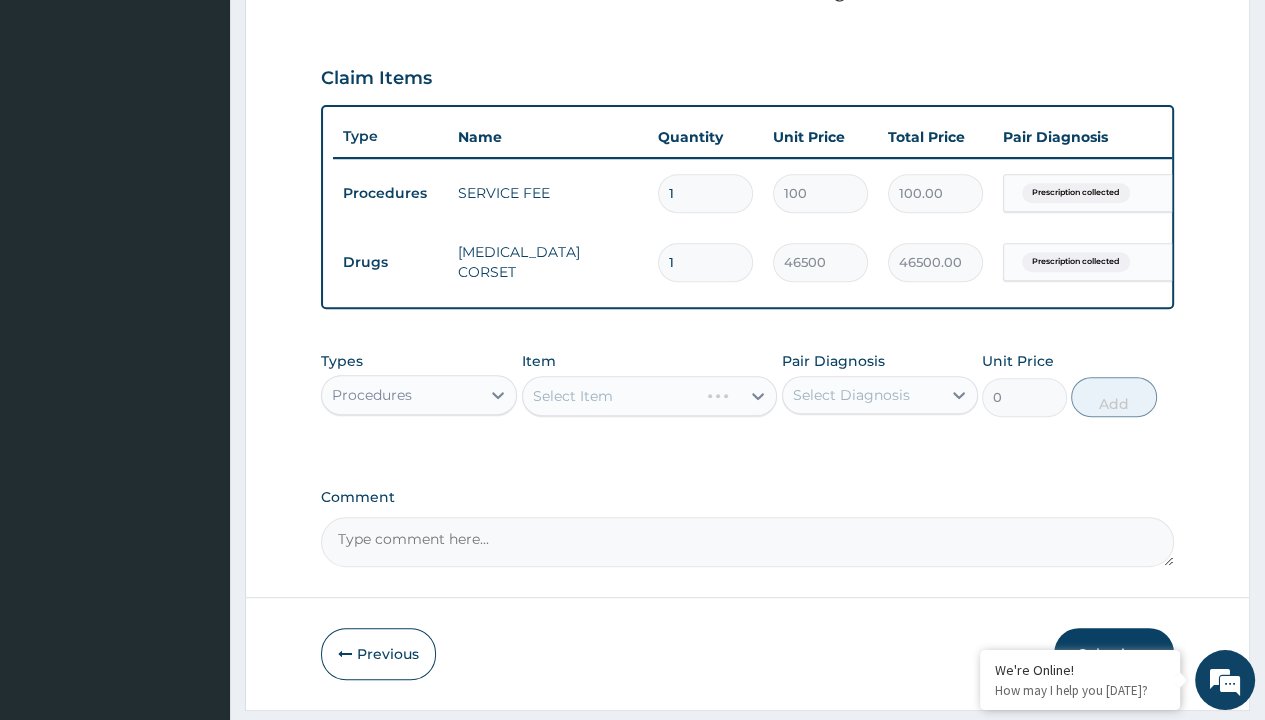 click on "Select Item" at bounding box center [573, 396] 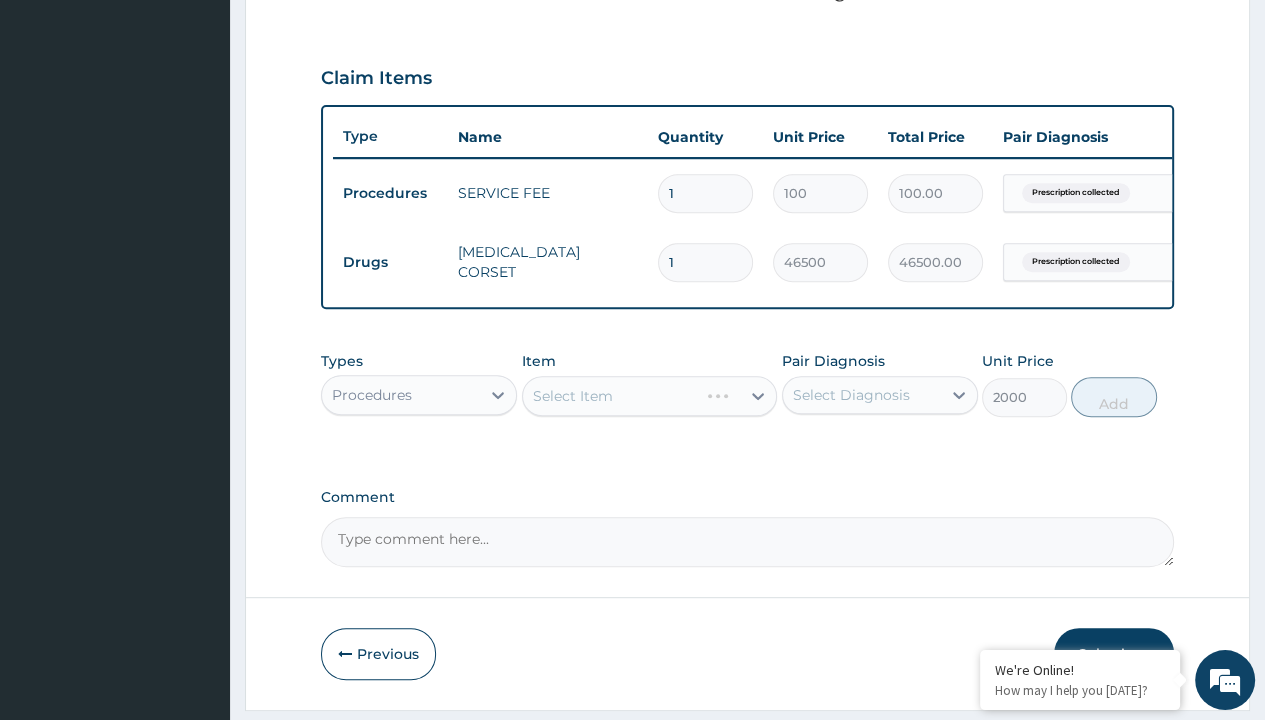 click on "Prescription collected" at bounding box center [409, -86] 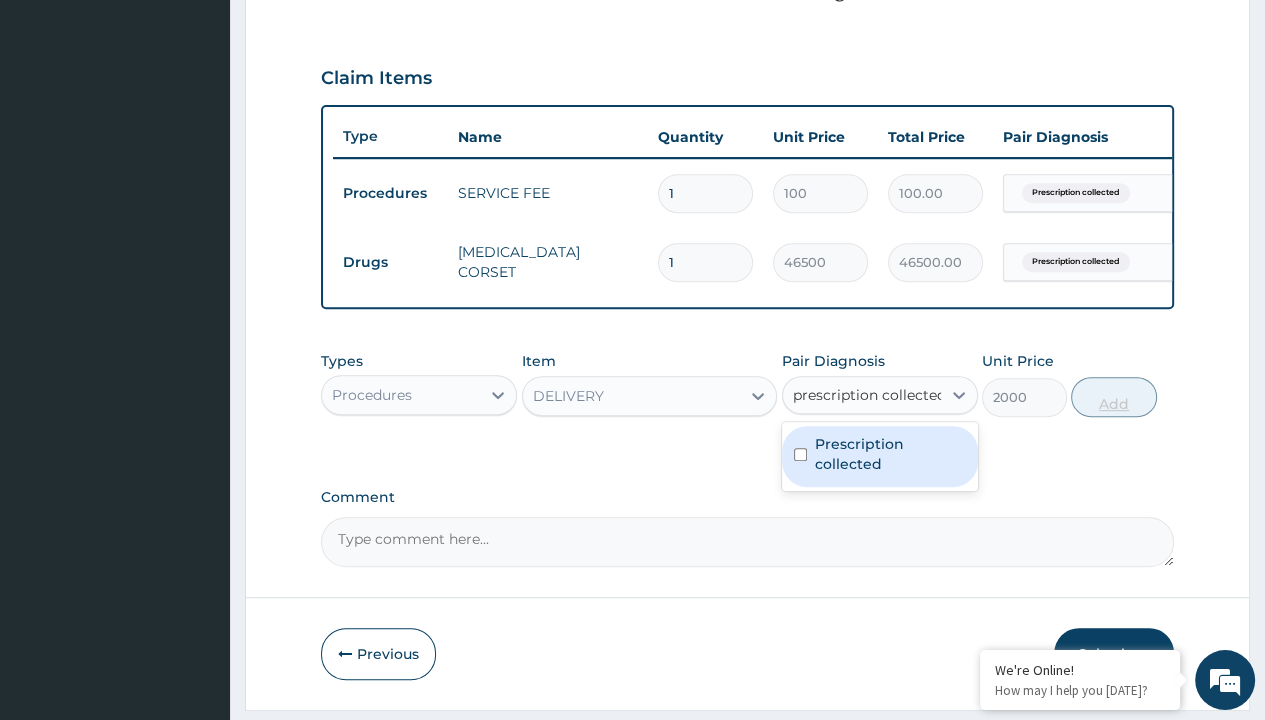 click on "Prescription collected" at bounding box center (890, 454) 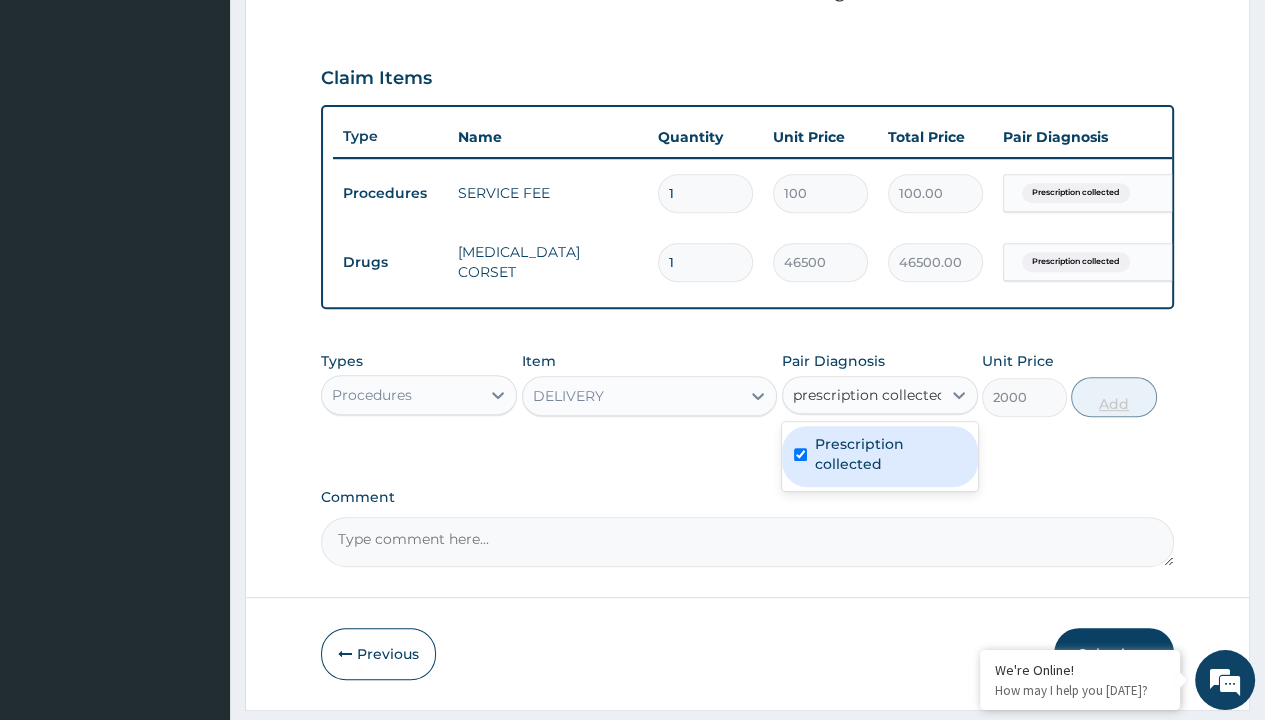 type 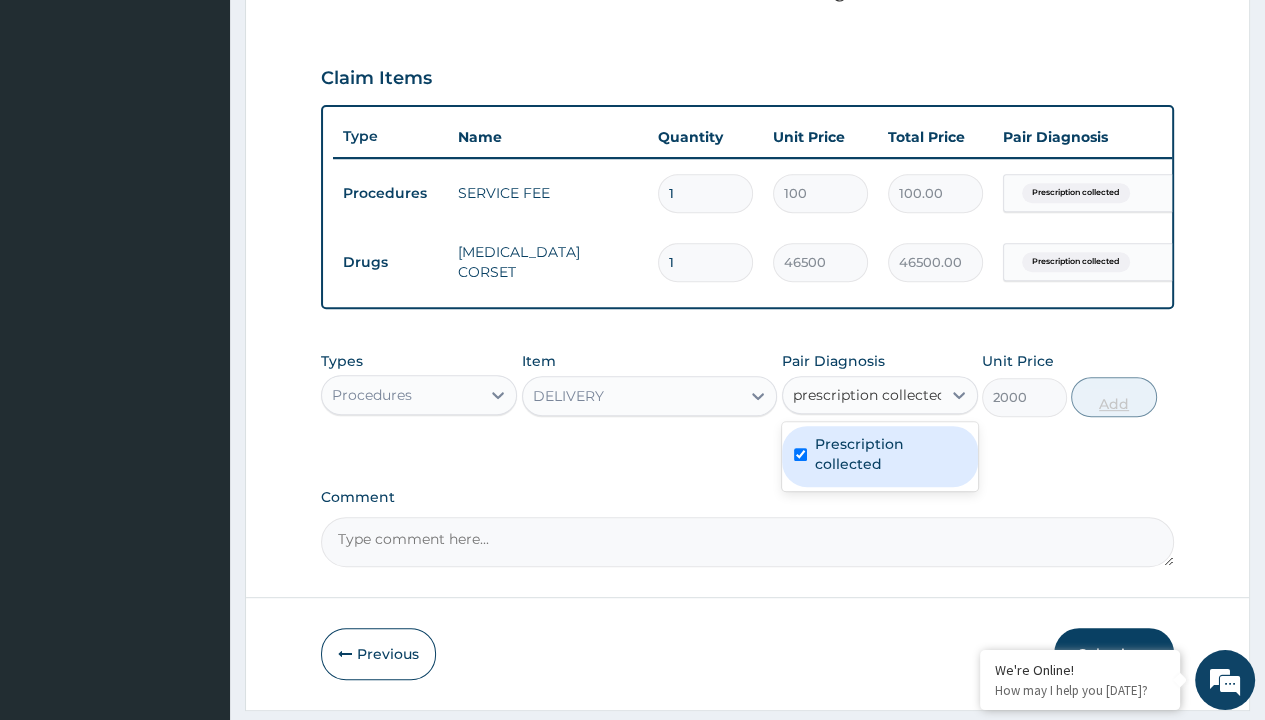 checkbox on "true" 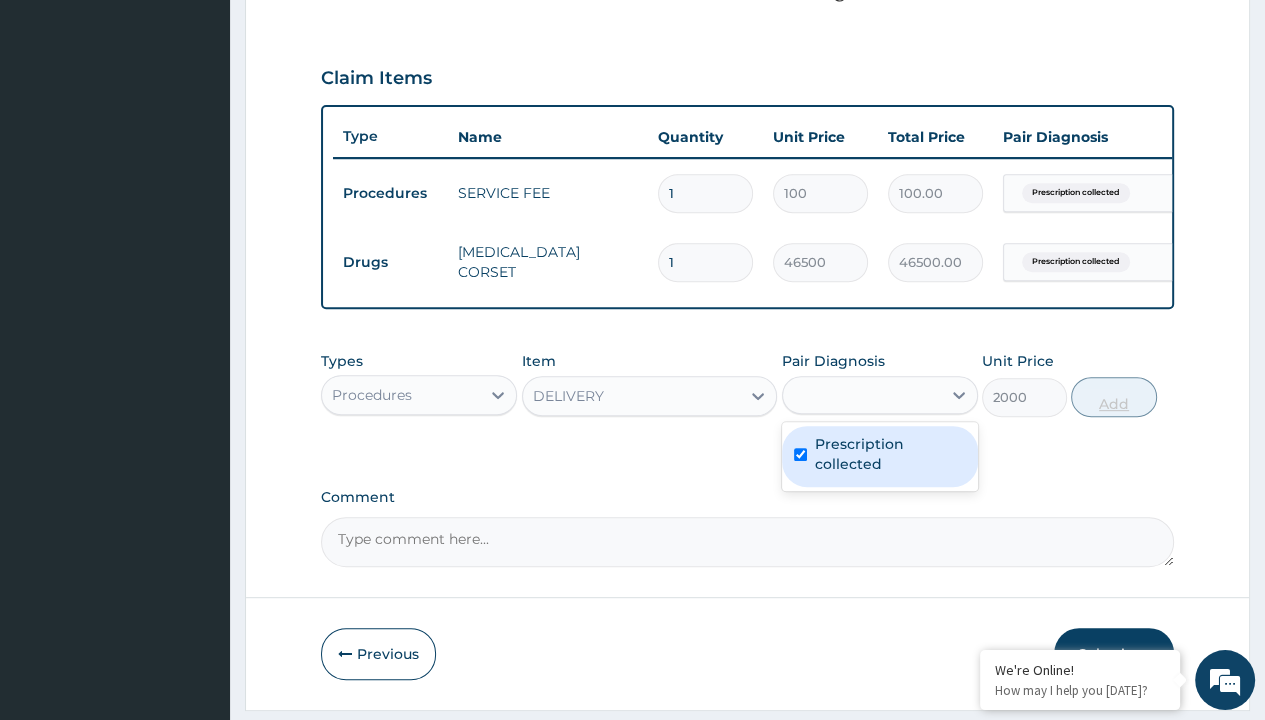 scroll, scrollTop: 708, scrollLeft: 0, axis: vertical 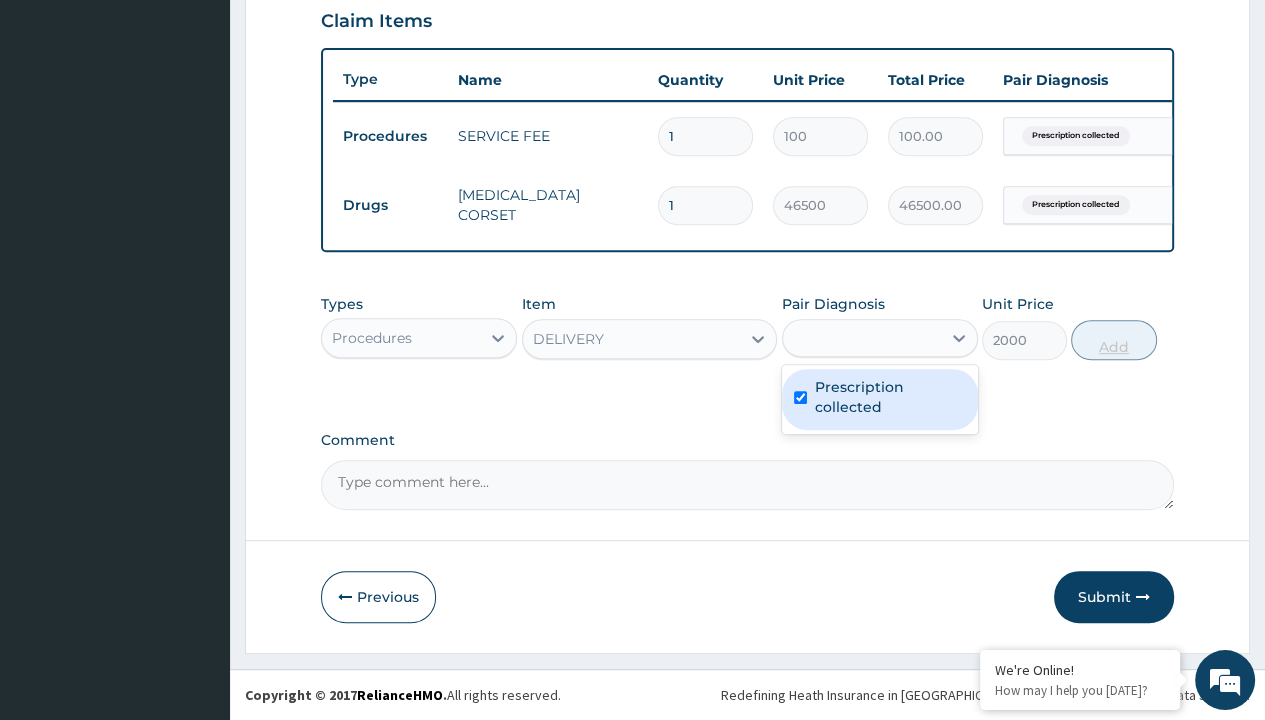 click on "Add" at bounding box center (1113, 340) 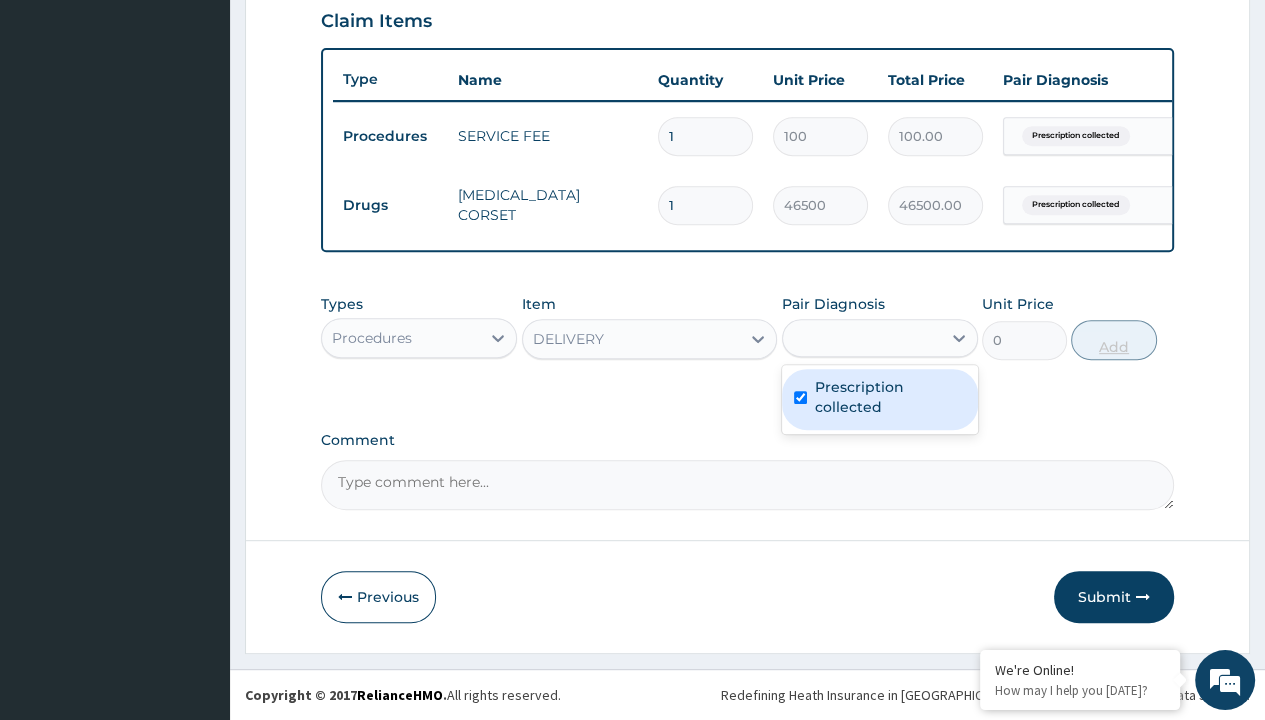 scroll, scrollTop: 0, scrollLeft: 0, axis: both 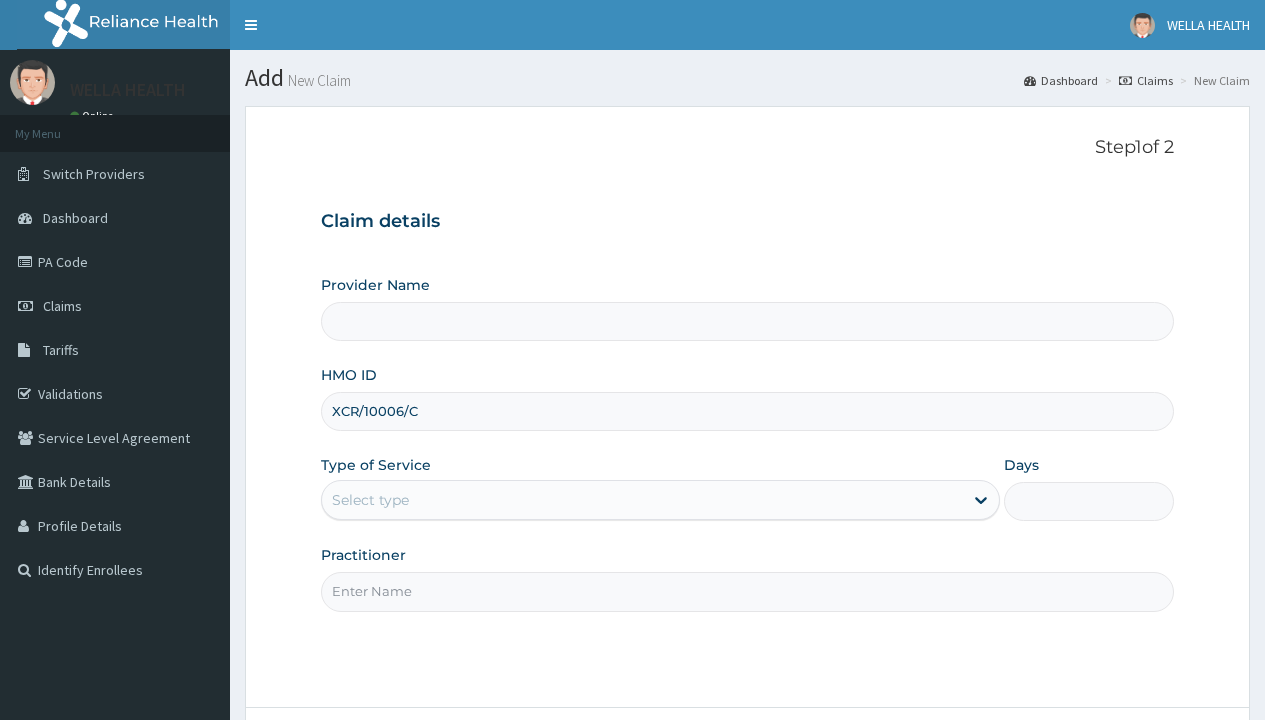 type on "XCR/10006/C" 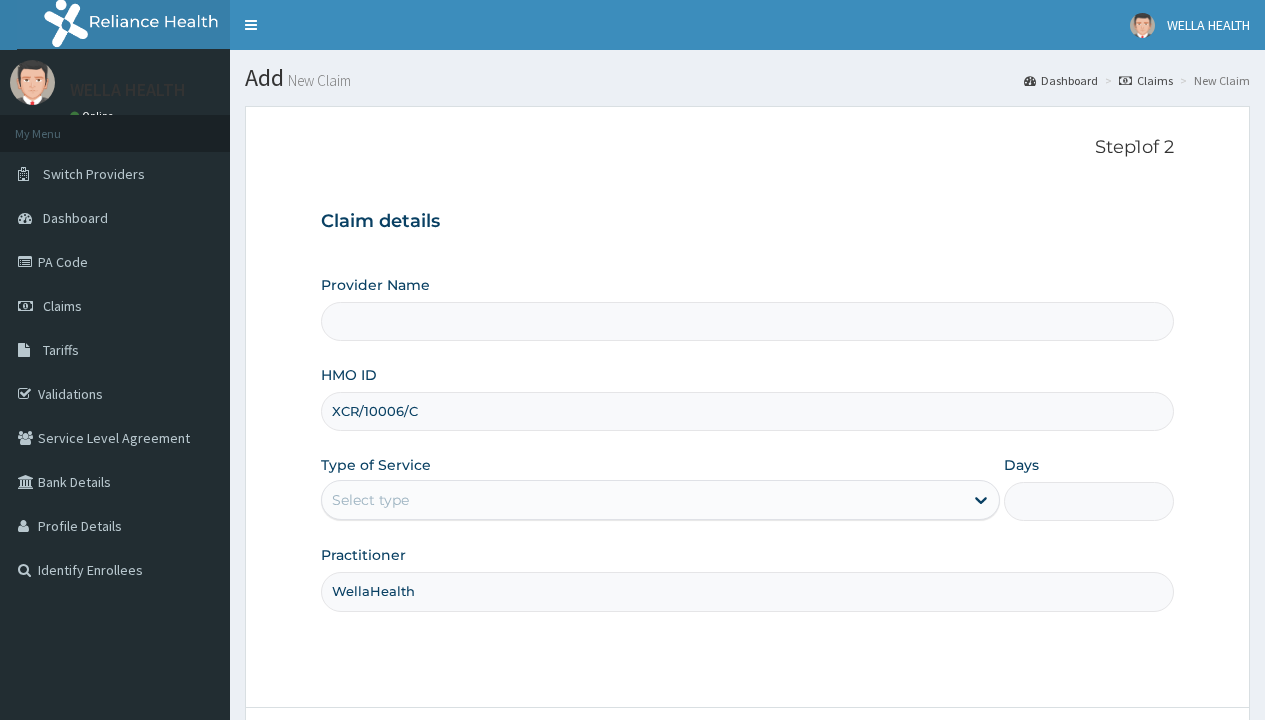 scroll, scrollTop: 0, scrollLeft: 0, axis: both 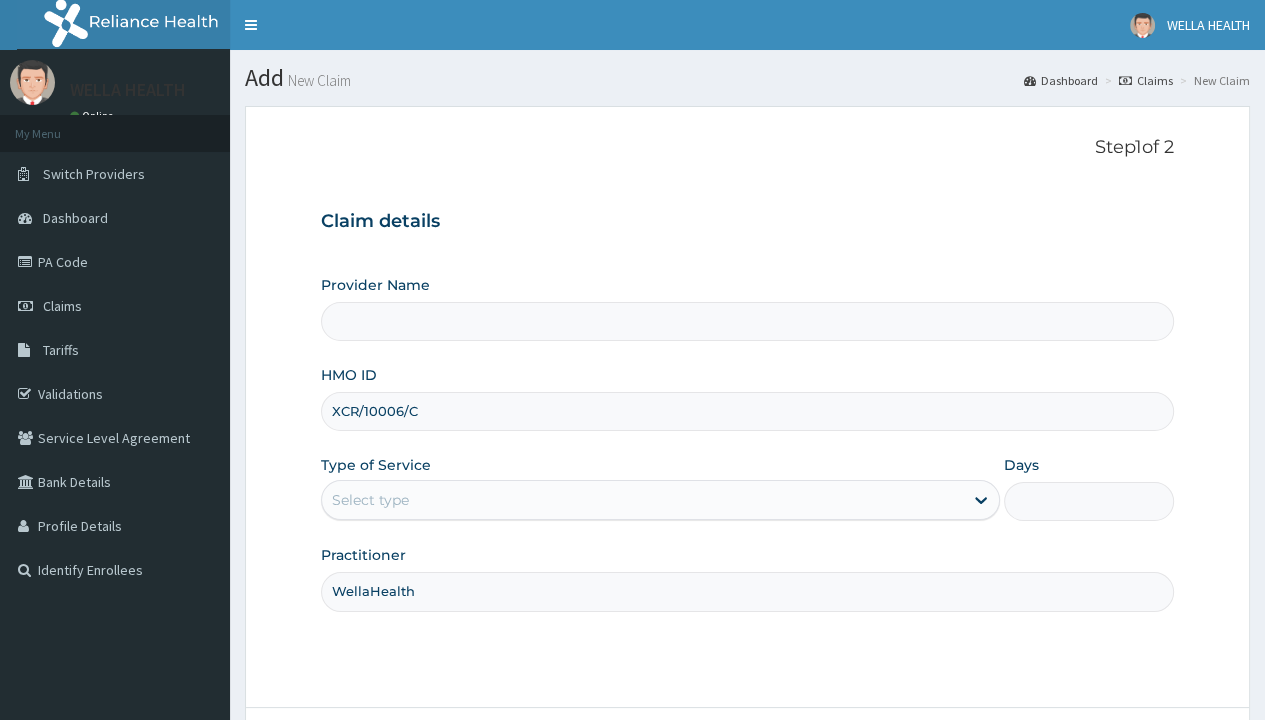 type on "WellaHealth" 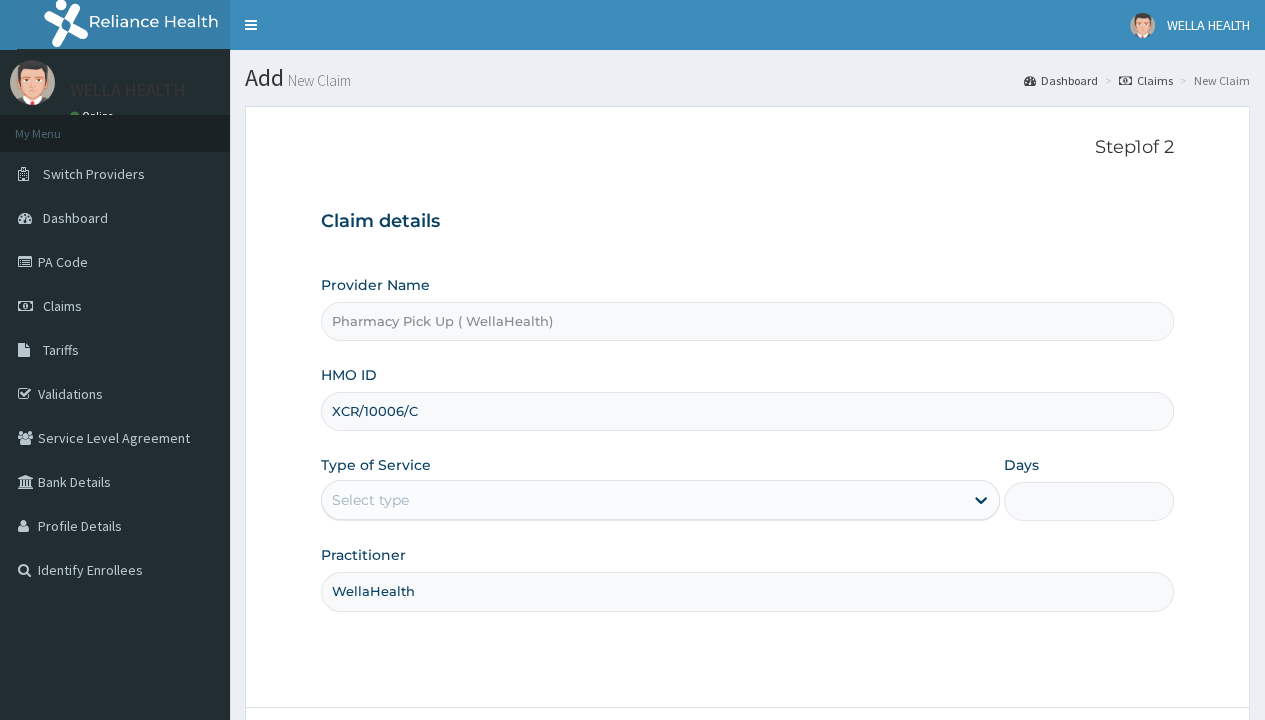 type on "1" 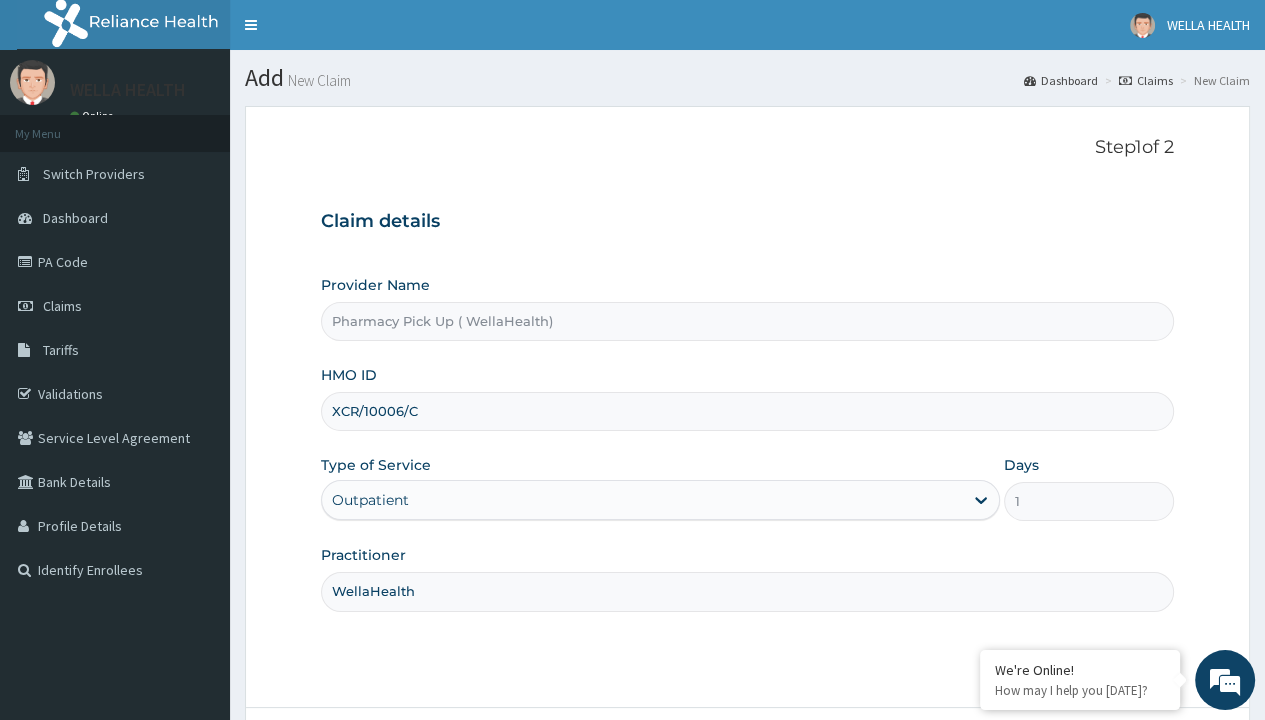click on "Next" at bounding box center (1123, 764) 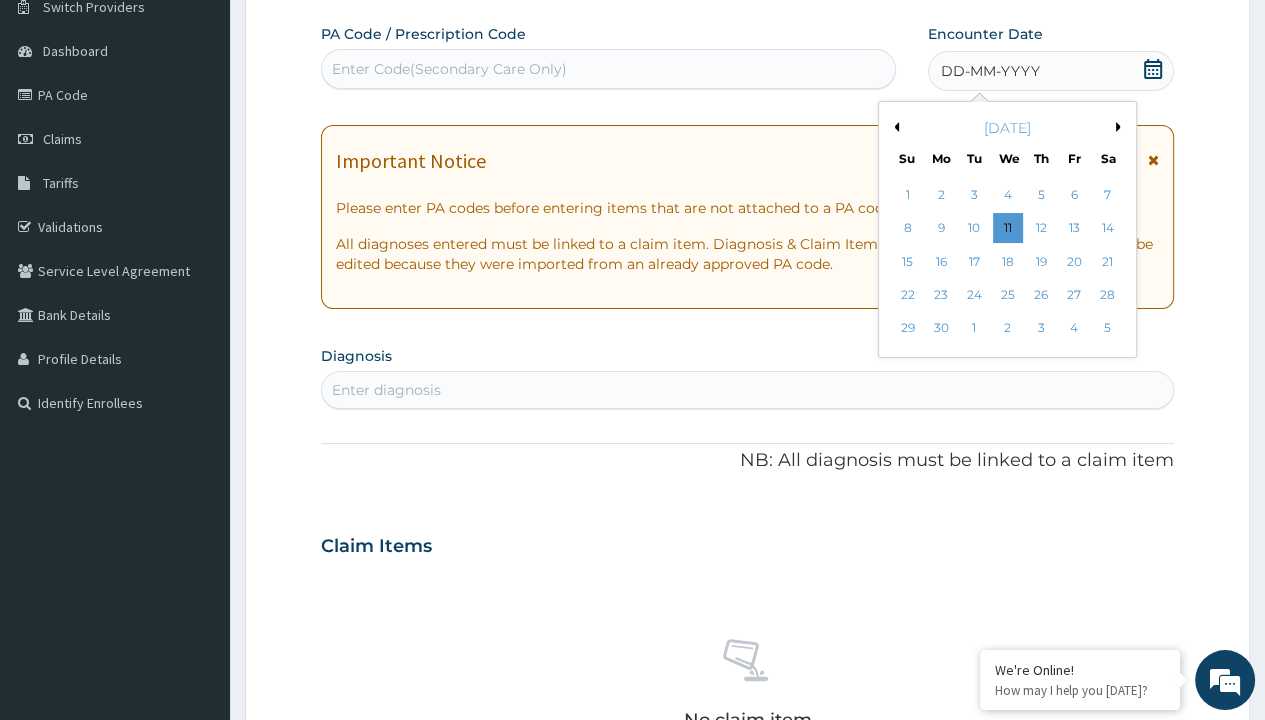 click on "27" at bounding box center (1074, 295) 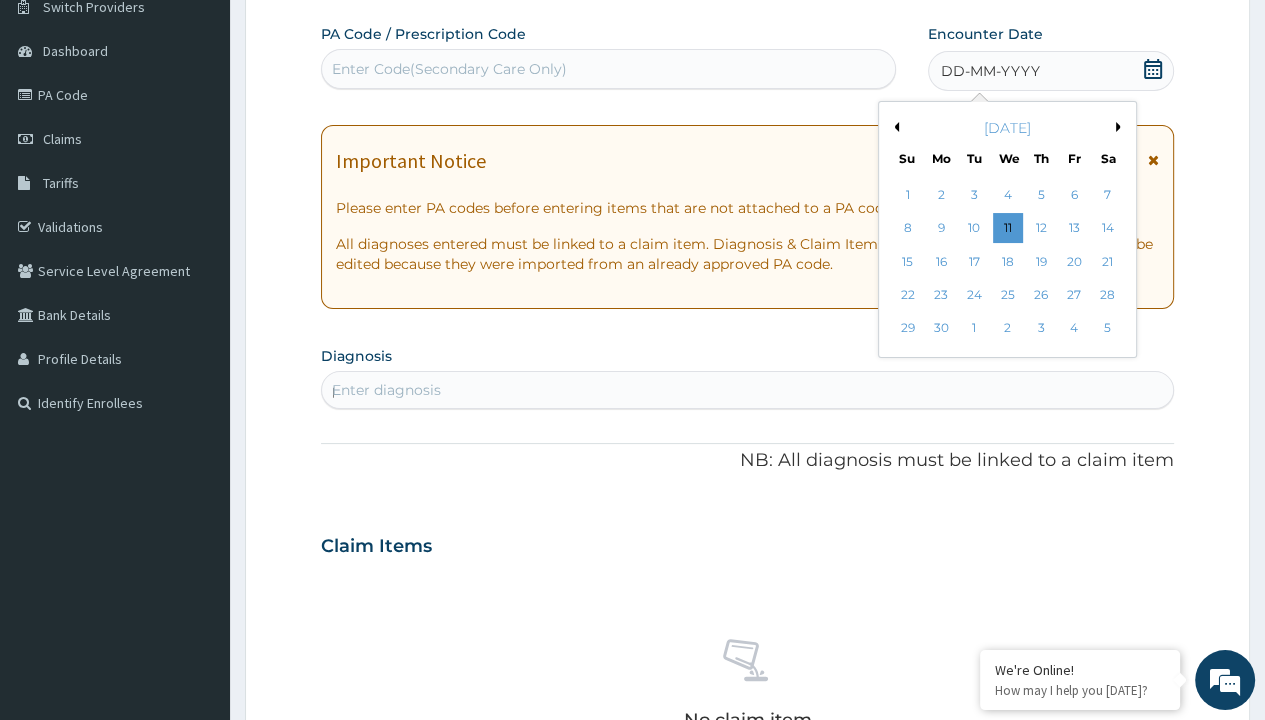 scroll, scrollTop: 0, scrollLeft: 0, axis: both 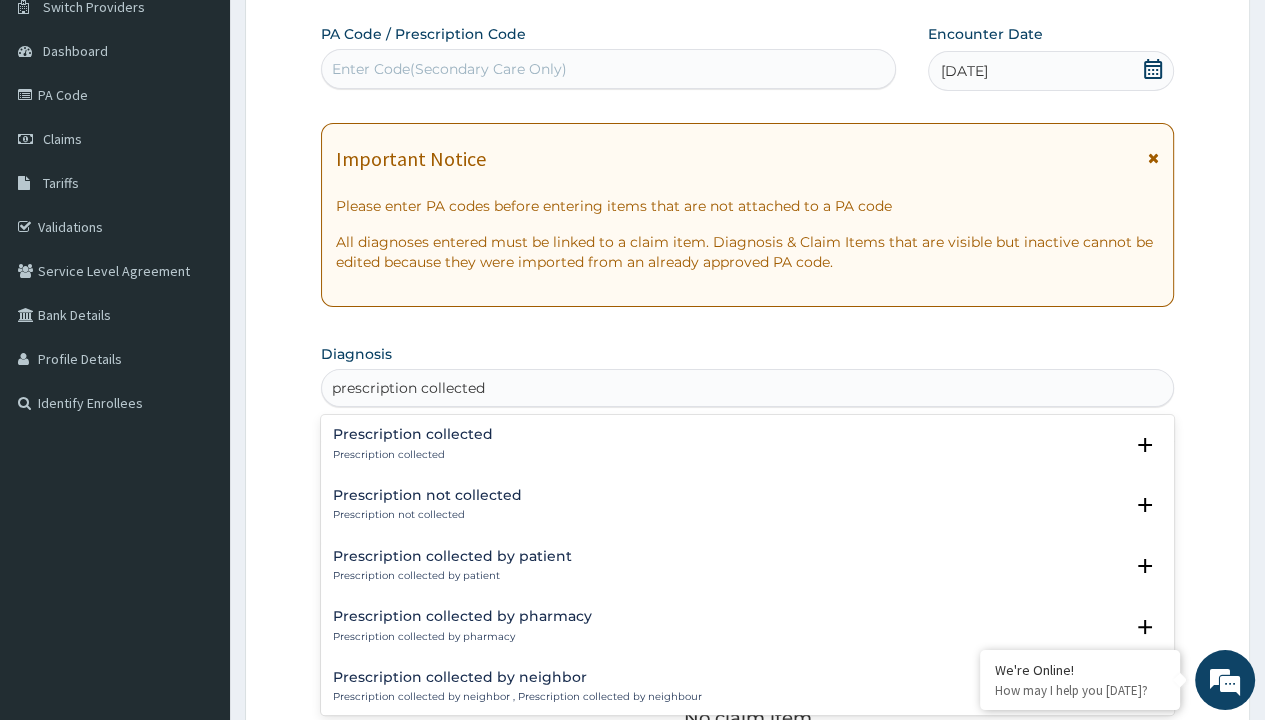click on "Prescription collected" at bounding box center (413, 455) 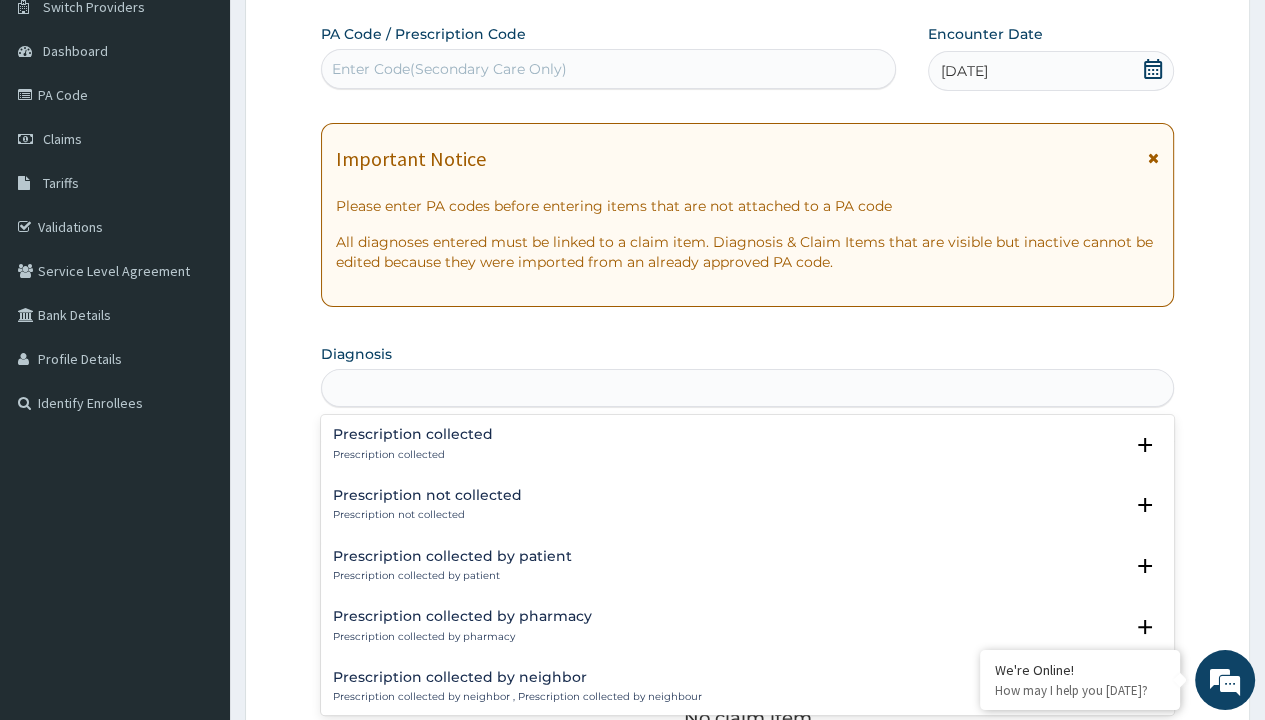 click on "Step  2  of 2 PA Code / Prescription Code Enter Code(Secondary Care Only) Encounter Date [DATE] Important Notice Please enter PA codes before entering items that are not attached to a PA code   All diagnoses entered must be linked to a claim item. Diagnosis & Claim Items that are visible but inactive cannot be edited because they were imported from an already approved PA code. Diagnosis option Prescription collected focused, 1 of 7. 7 results available for search term prescription collected. Use Up and Down to choose options, press Enter to select the currently focused option, press Escape to exit the menu, press Tab to select the option and exit the menu. prescription collected Prescription collected Prescription collected Select Status Query Query covers suspected (?), Keep in view (kiv), Ruled out (r/o) Confirmed Prescription not collected Prescription not collected Select Status Query Query covers suspected (?), Keep in view (kiv), Ruled out (r/o) Confirmed Prescription collected by patient Query Item" at bounding box center [747, 571] 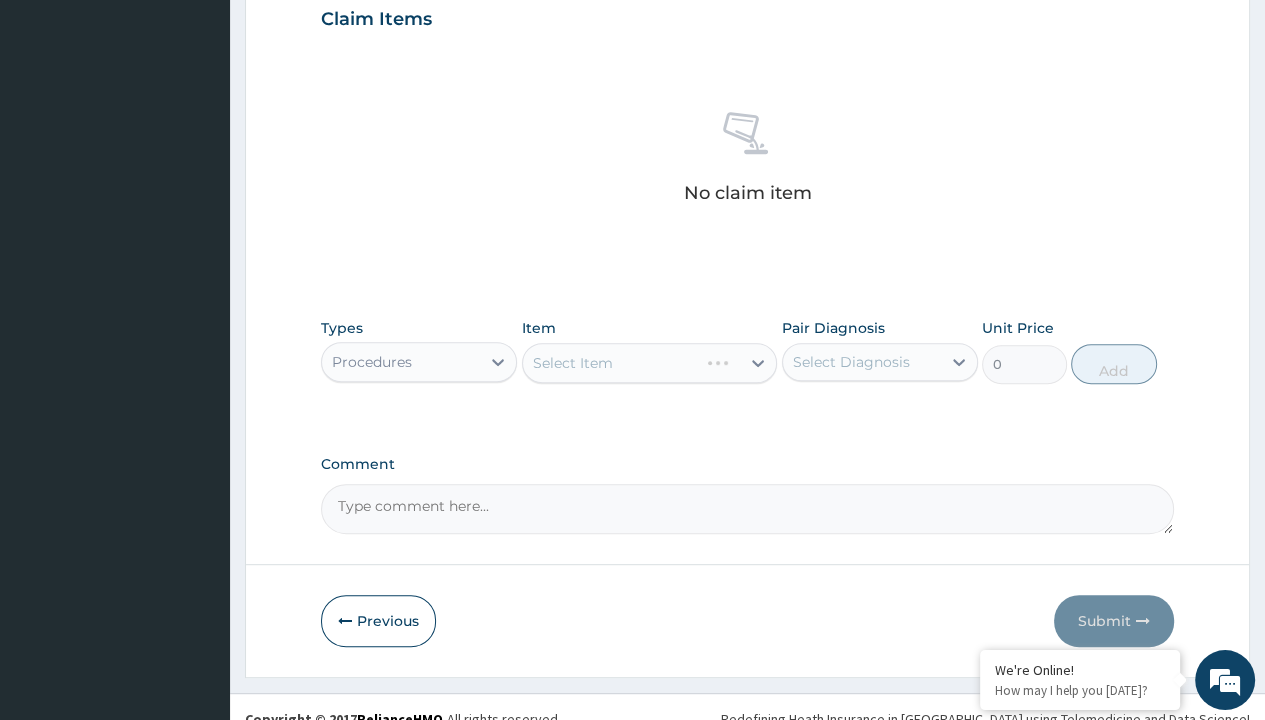 click on "Select Item" at bounding box center (650, 363) 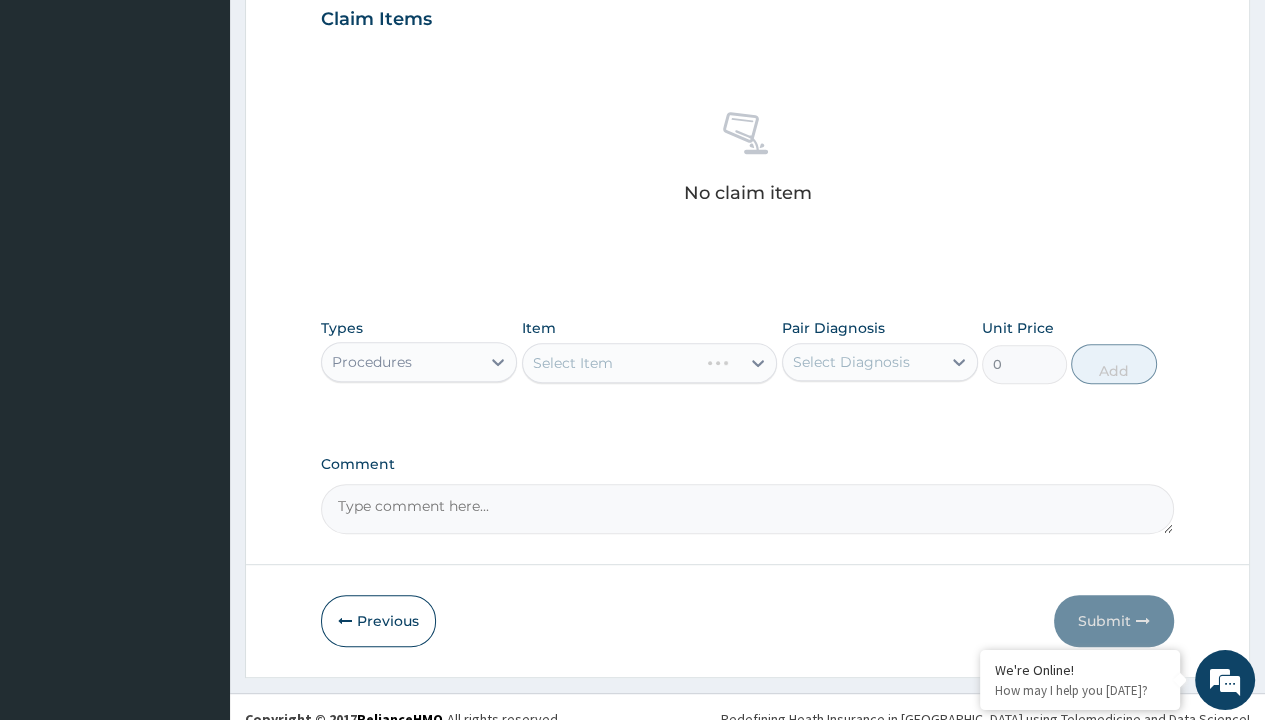 scroll, scrollTop: 0, scrollLeft: 0, axis: both 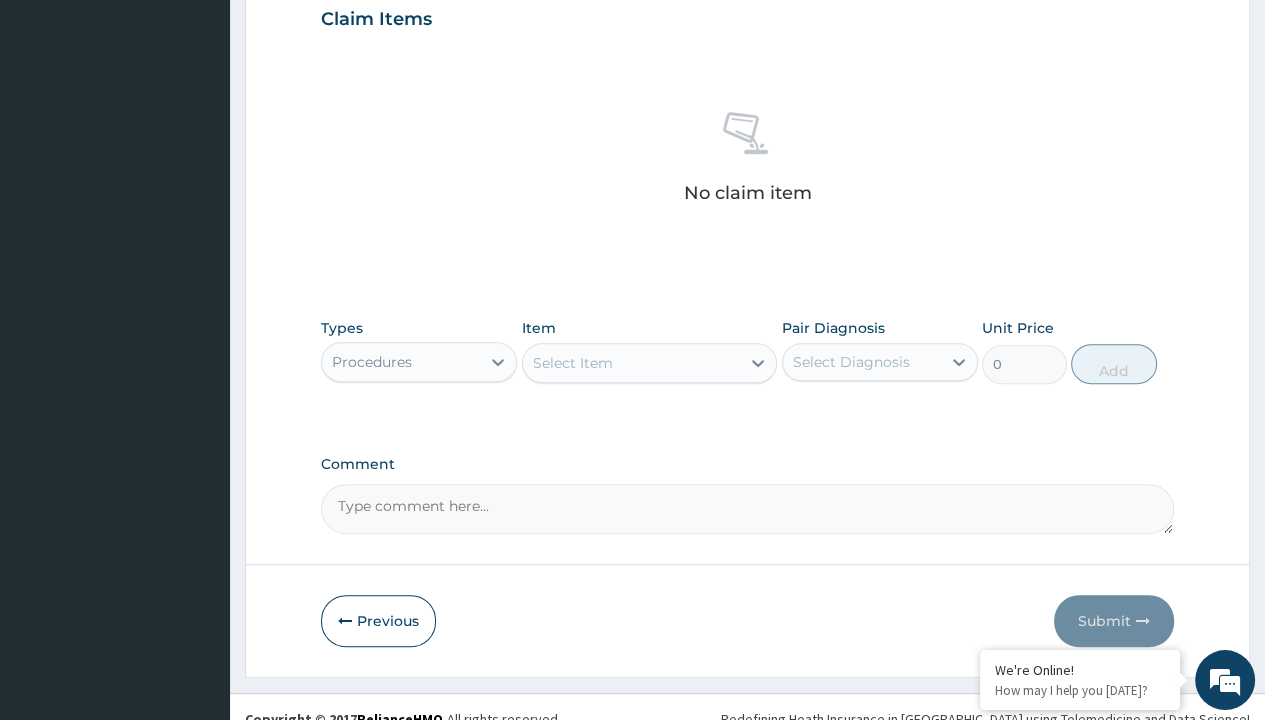 type on "service fee" 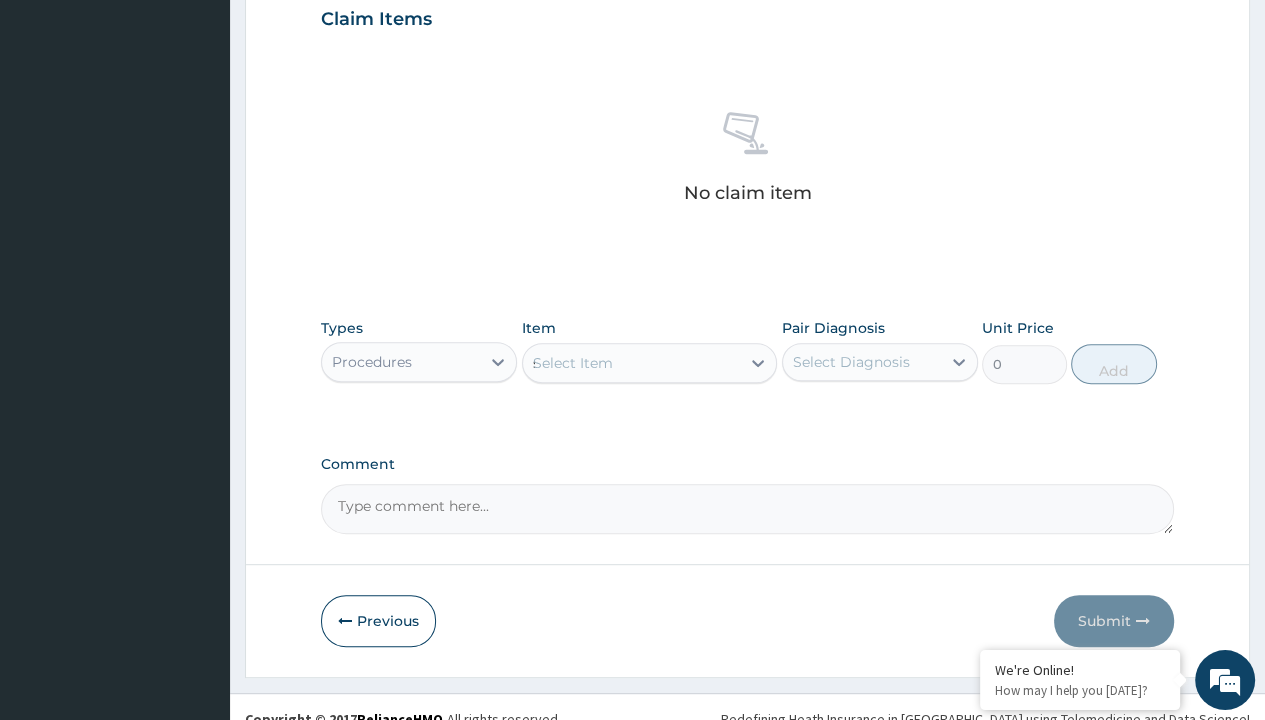 type 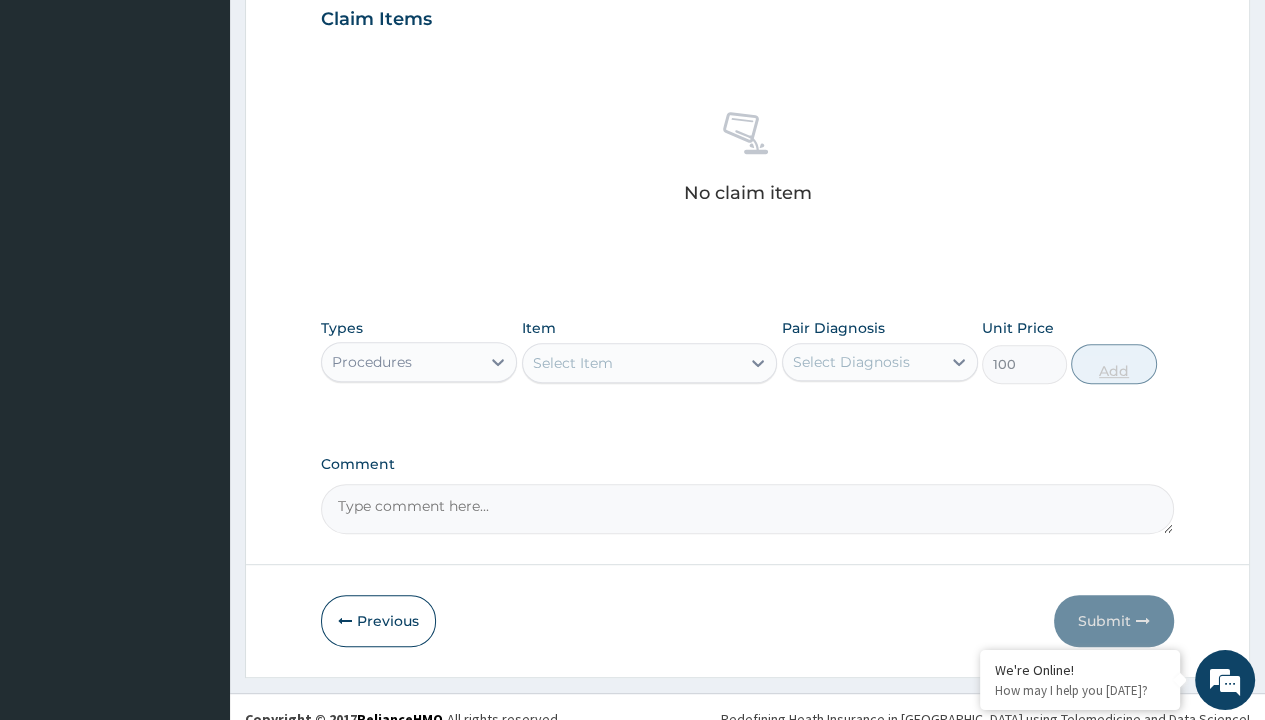 click on "Prescription collected" at bounding box center (409, -145) 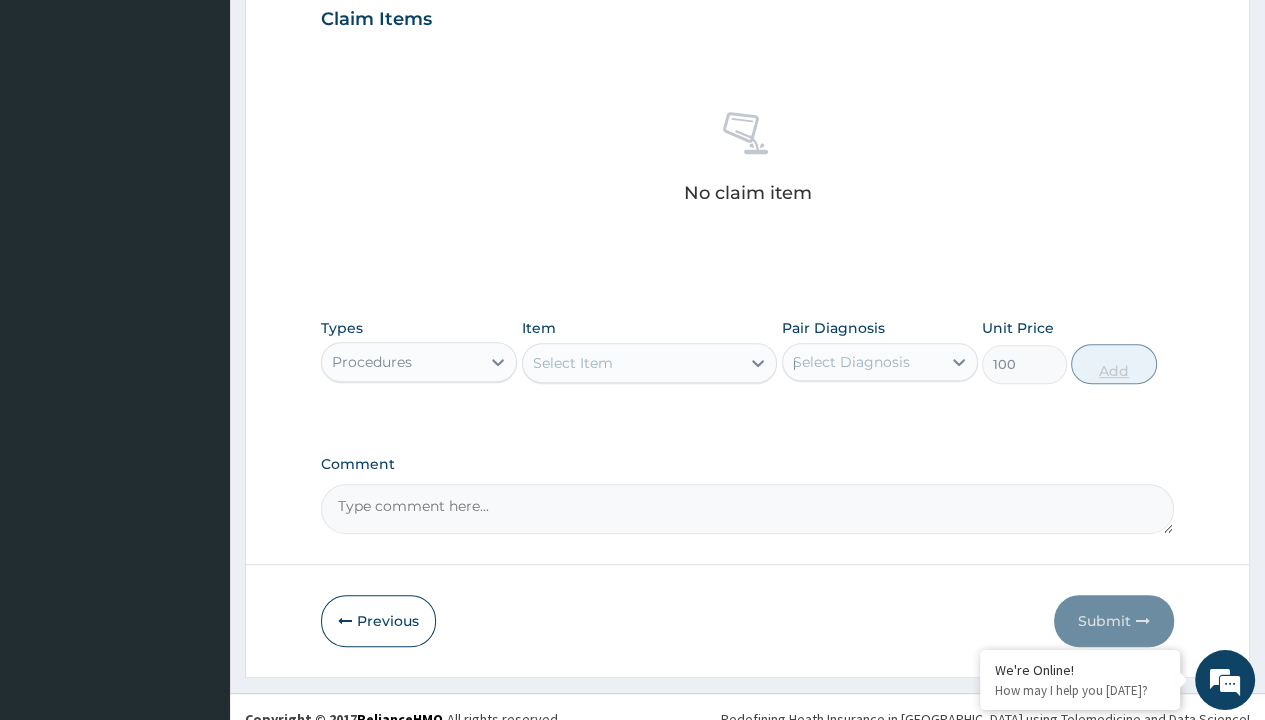 type 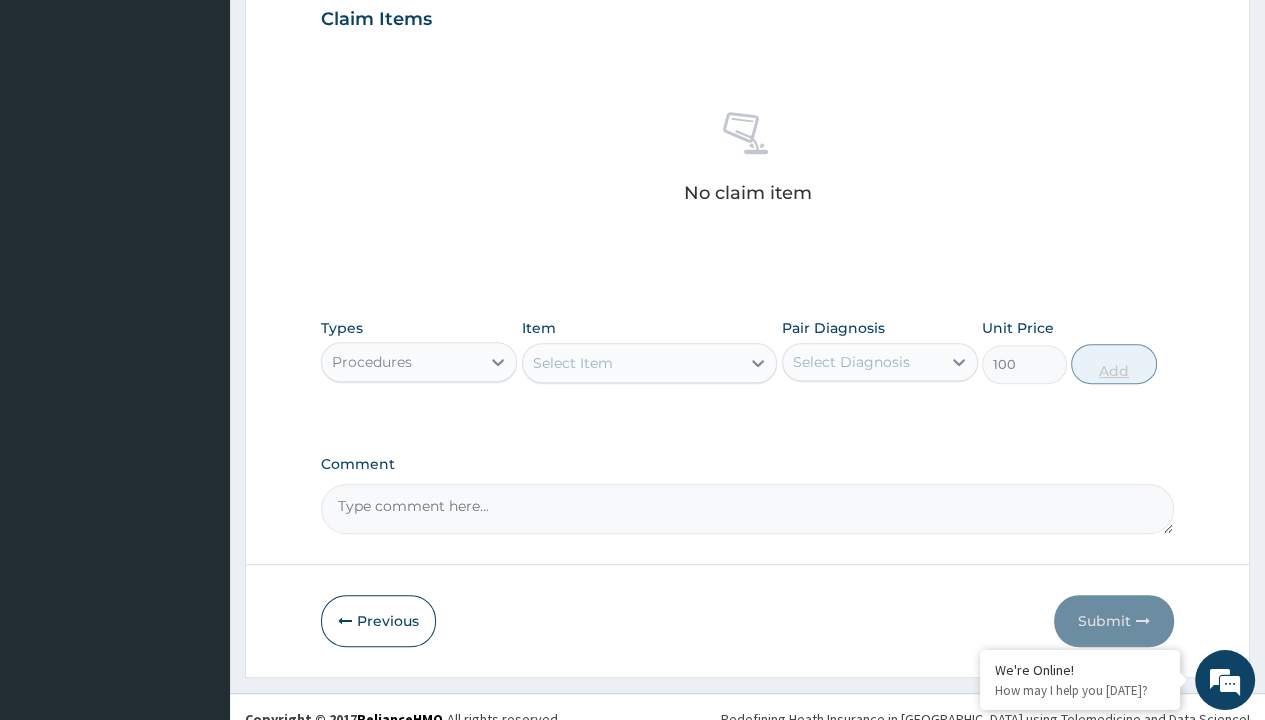click on "Add" at bounding box center (1113, 364) 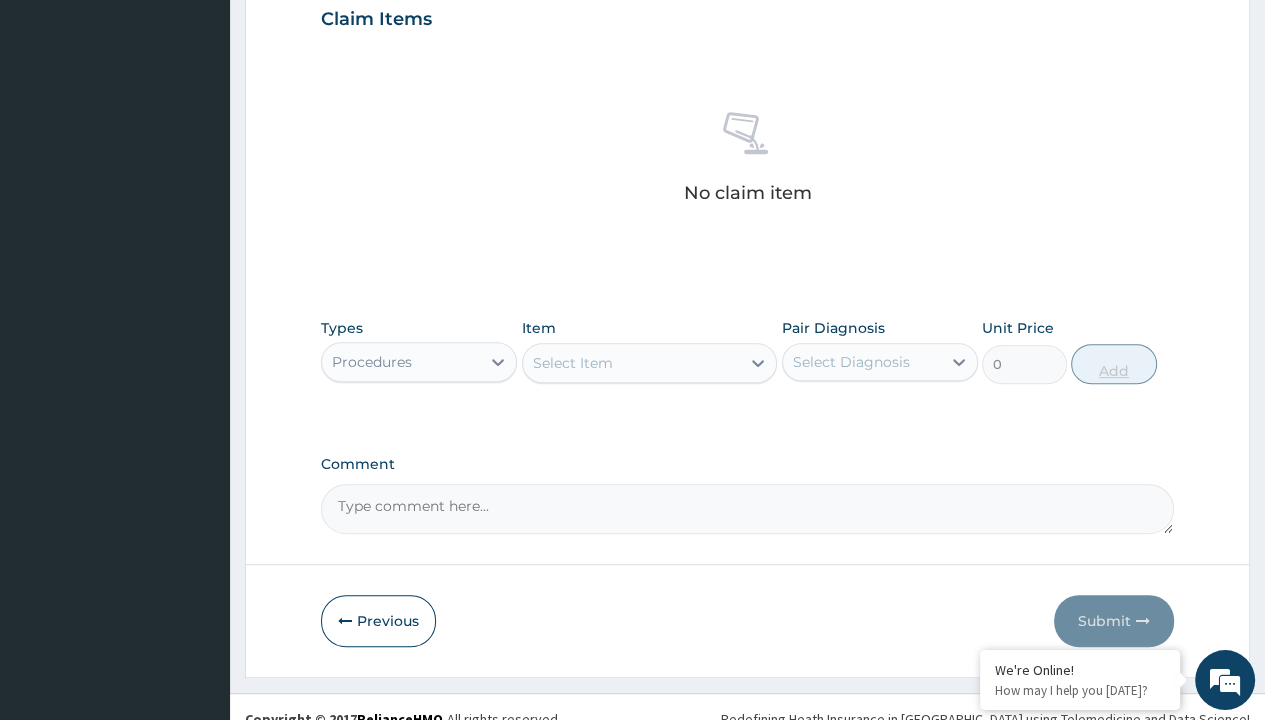 scroll, scrollTop: 639, scrollLeft: 0, axis: vertical 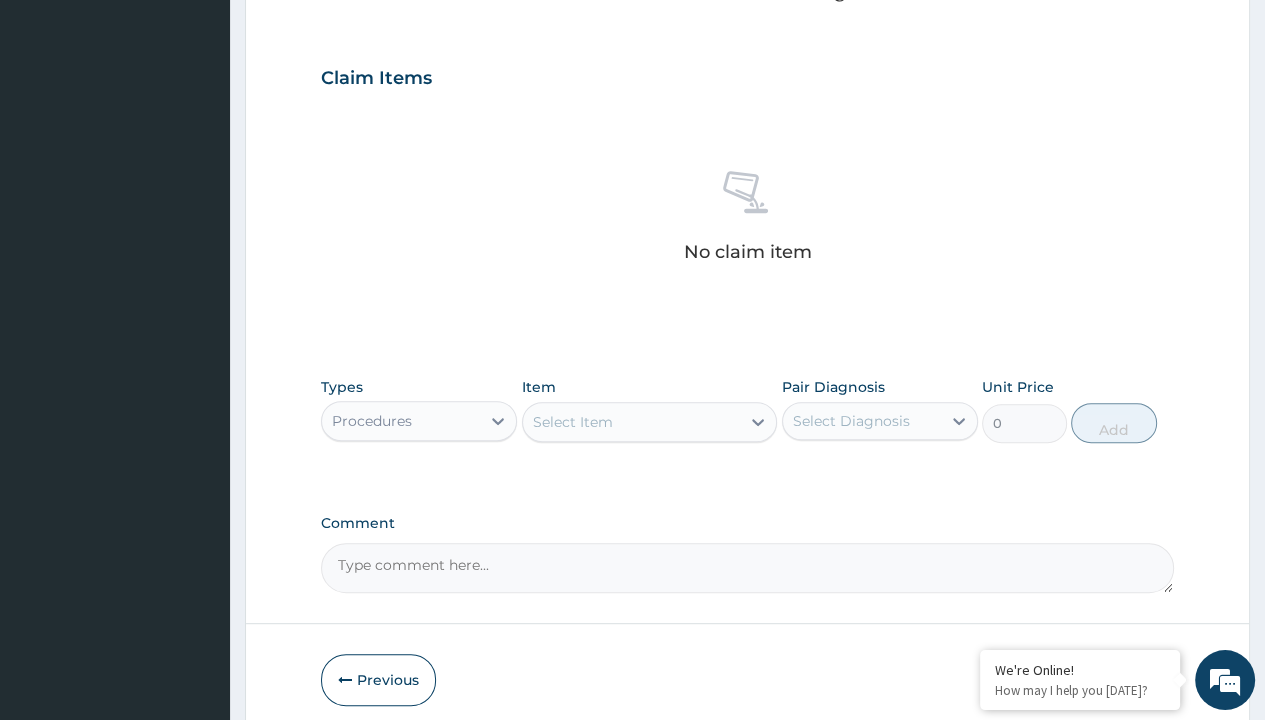 click on "Step  2  of 2 PA Code / Prescription Code Enter Code(Secondary Care Only) Encounter Date [DATE] Important Notice Please enter PA codes before entering items that are not attached to a PA code   All diagnoses entered must be linked to a claim item. Diagnosis & Claim Items that are visible but inactive cannot be edited because they were imported from an already approved PA code. Diagnosis Prescription collected Confirmed NB: All diagnosis must be linked to a claim item Claim Items No claim item Types Procedures Item Select Item Pair Diagnosis Select Diagnosis Unit Price 0 Add Comment     Previous   Submit" at bounding box center (747, 101) 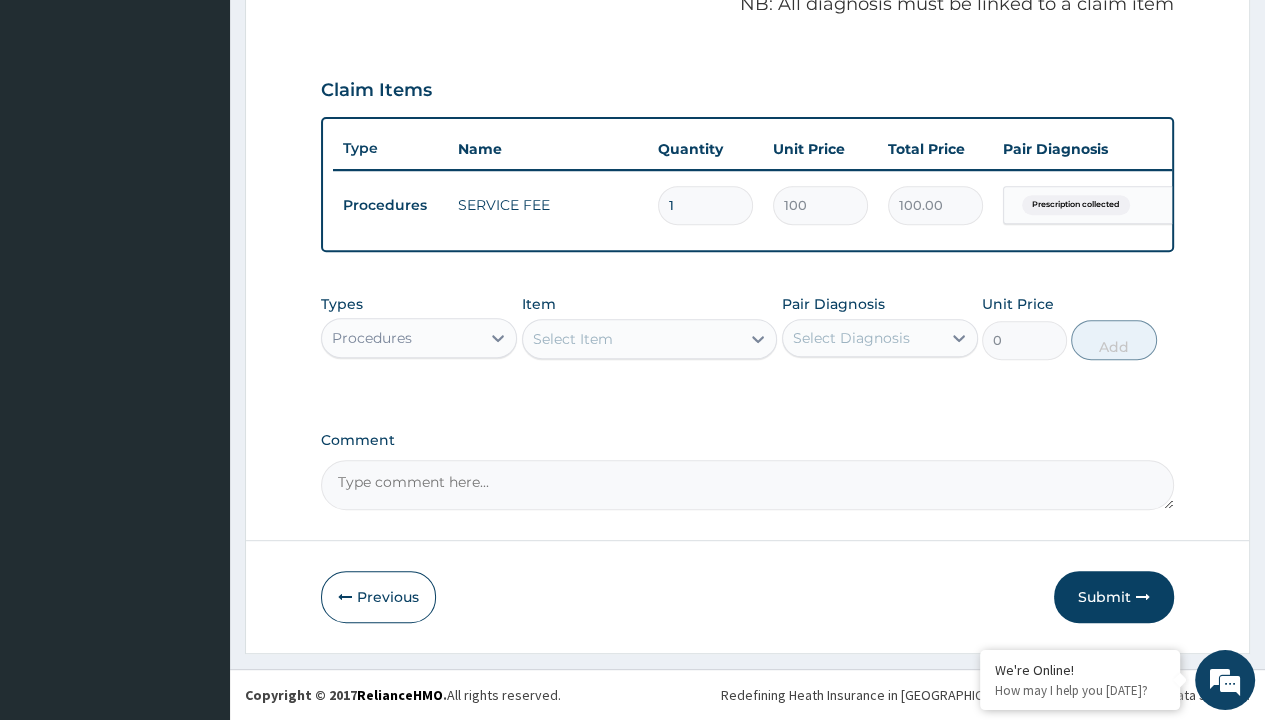click on "Procedures" at bounding box center (372, 338) 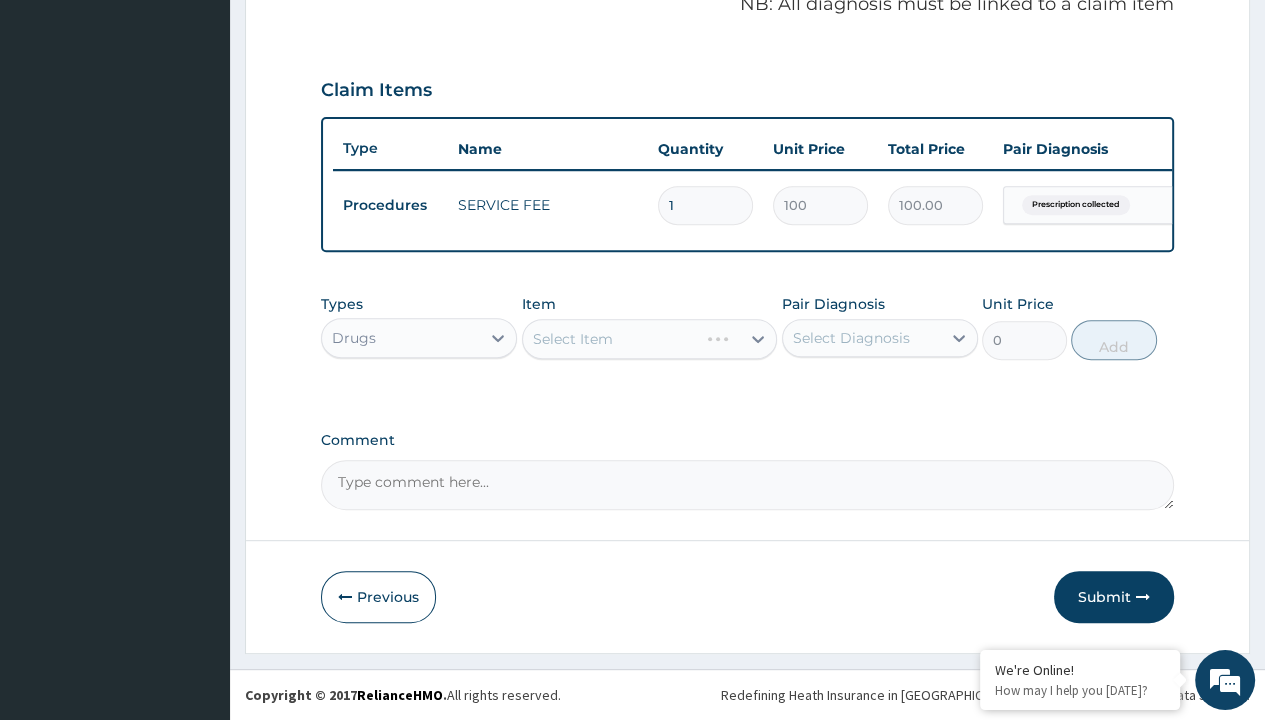 click on "Select Item" at bounding box center [573, 339] 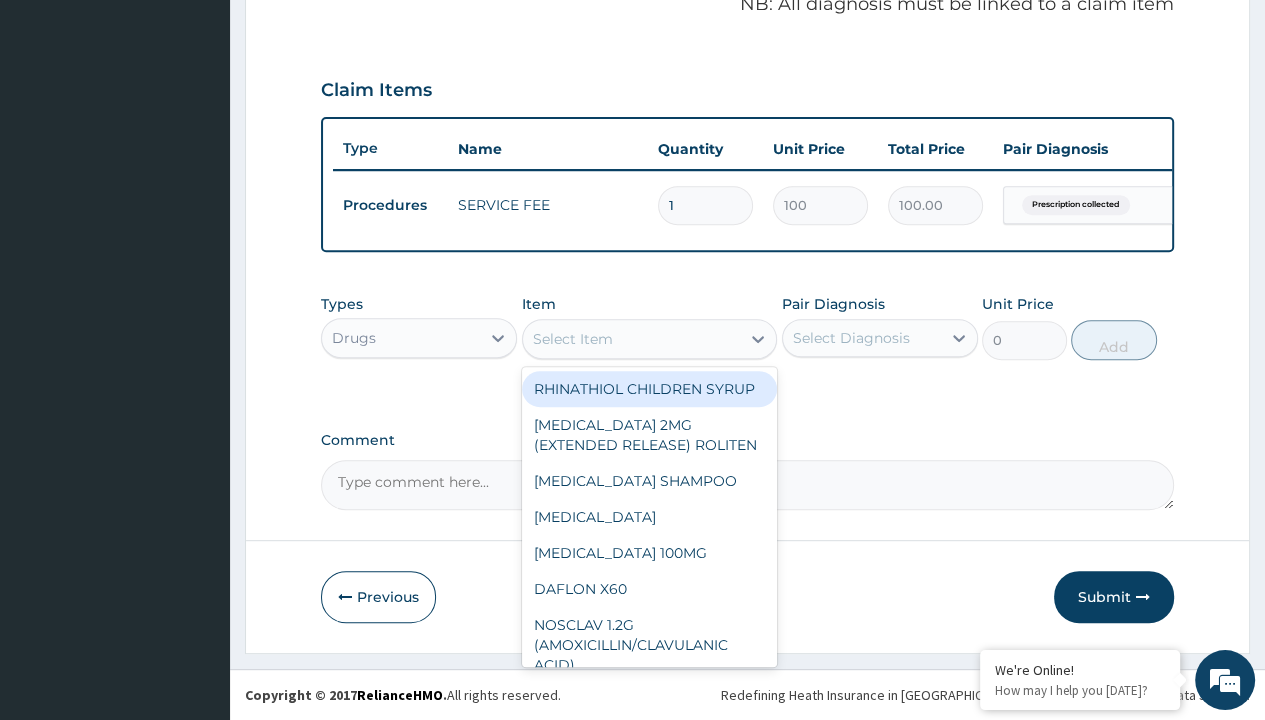 type on "amoxicillin/clavulanate 625mg (aquaclav)" 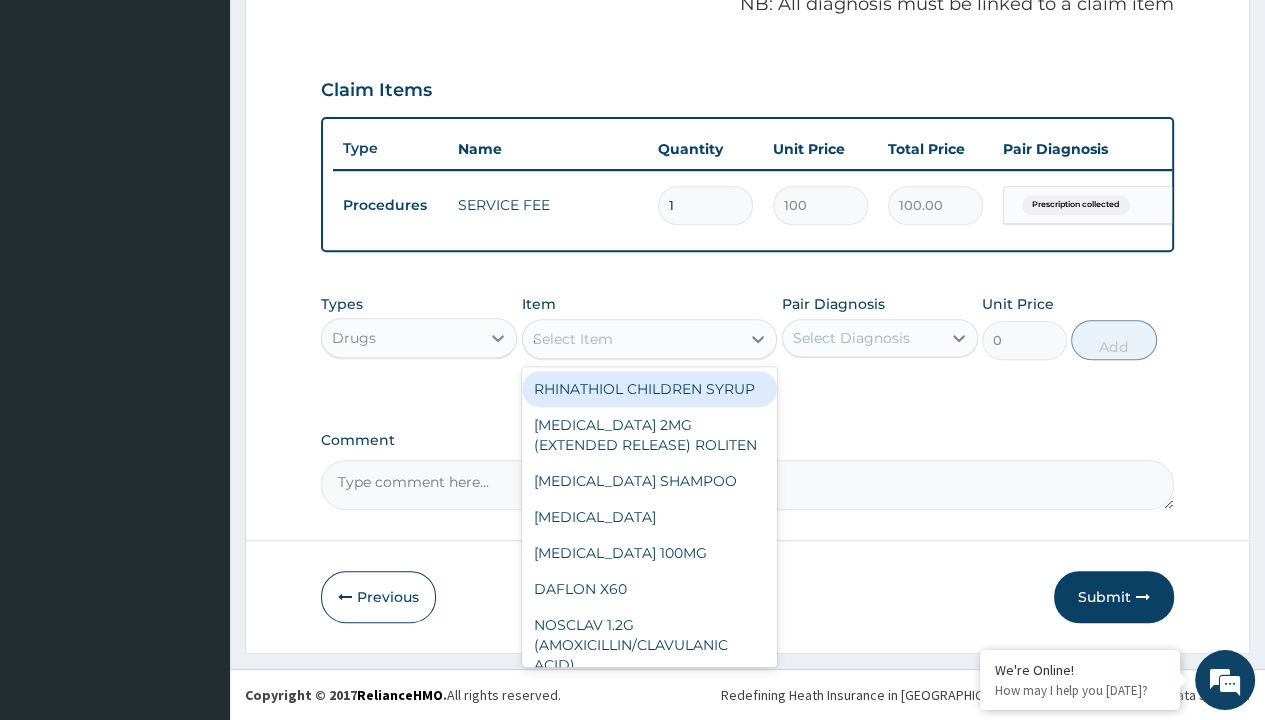 click on "AMOXICILLIN/CLAVULANATE 625MG (AQUACLAV)" at bounding box center (650, 4499) 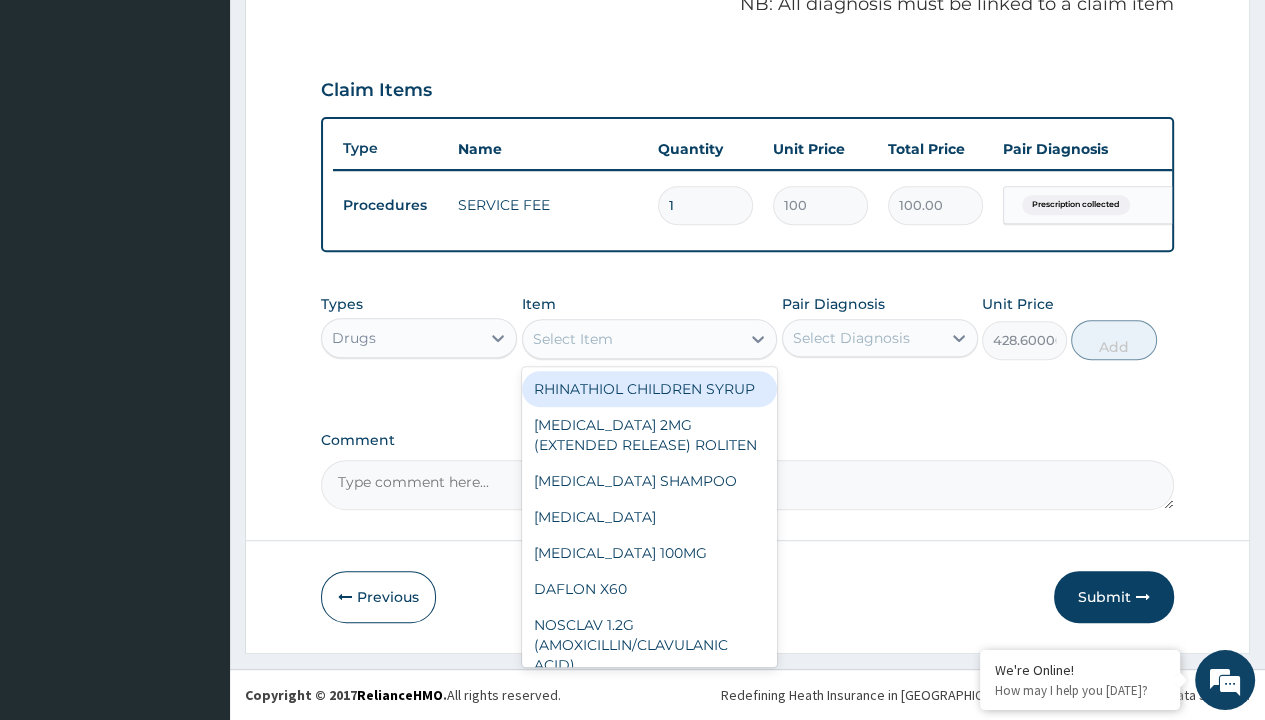 scroll, scrollTop: 0, scrollLeft: 0, axis: both 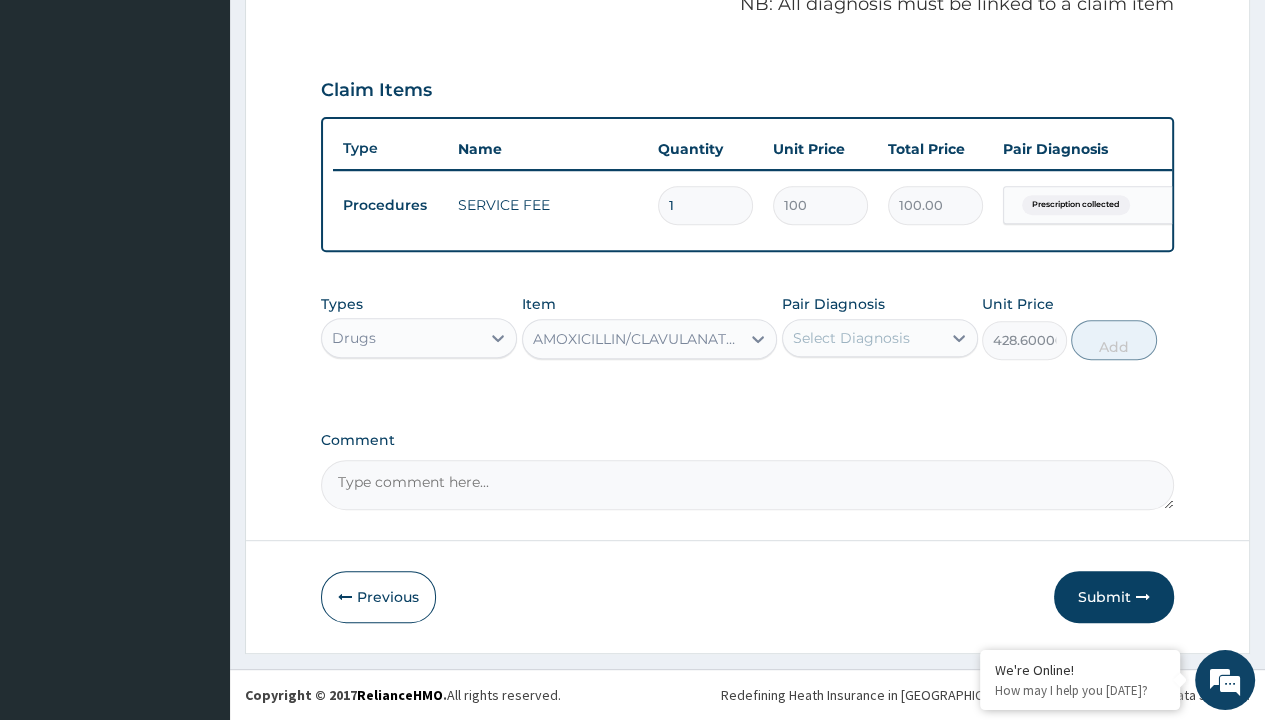 click on "Prescription collected" at bounding box center [409, -74] 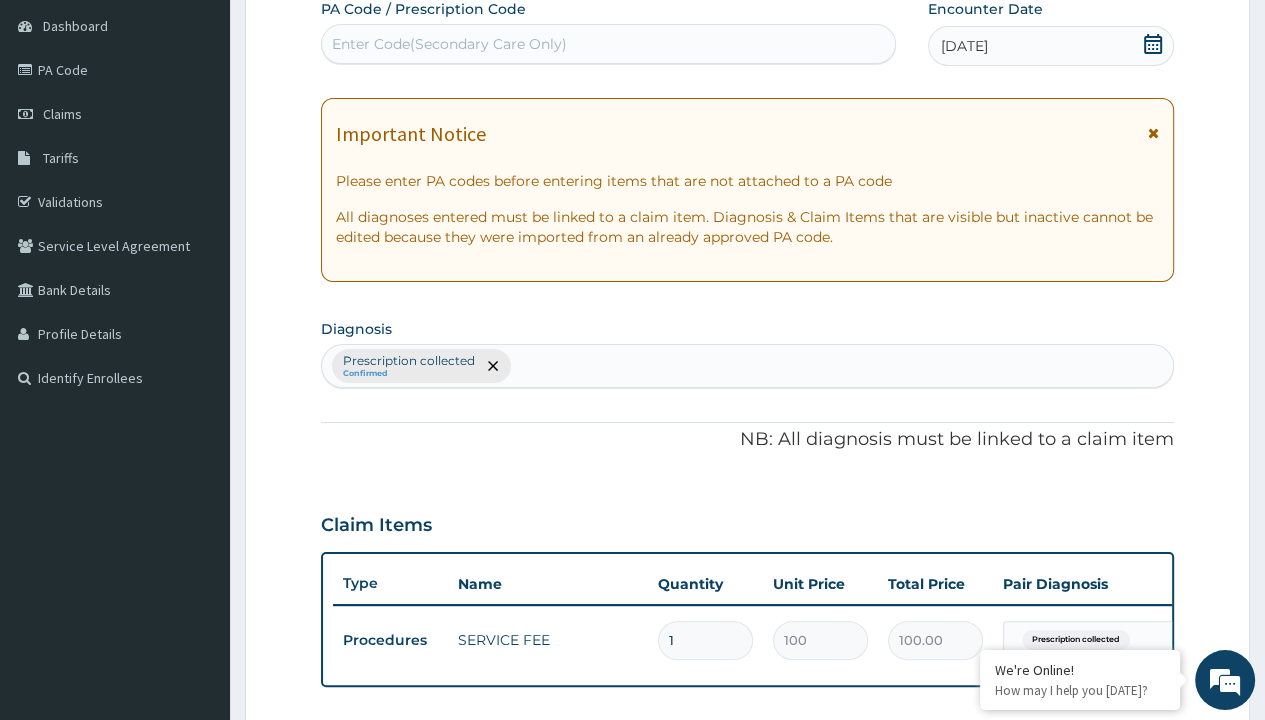 type on "prescription collected" 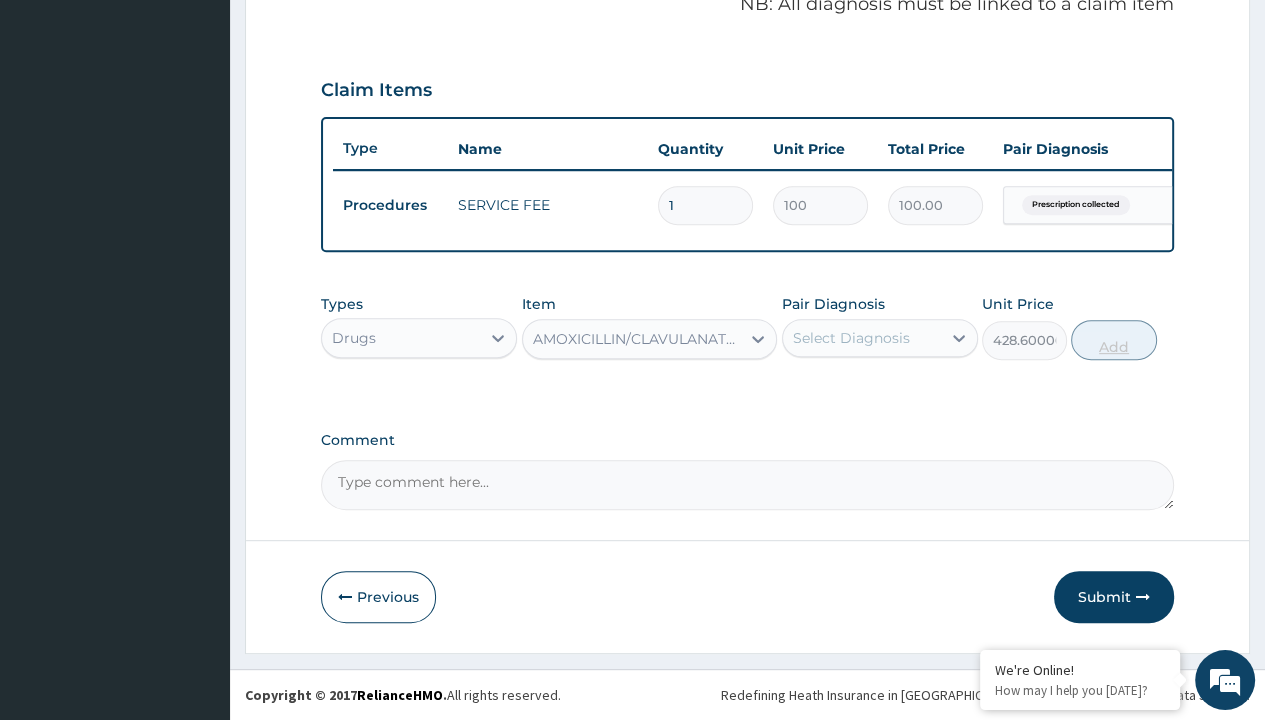 click on "Add" at bounding box center (1113, 340) 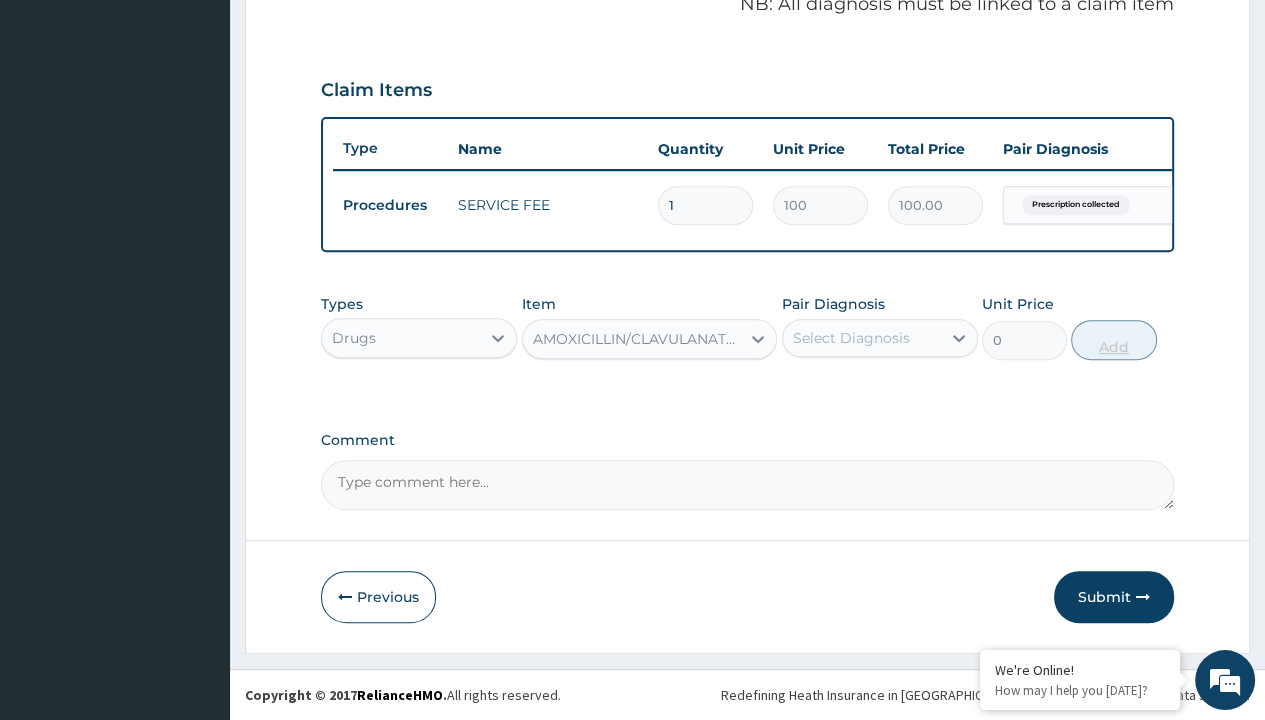 scroll, scrollTop: 0, scrollLeft: 0, axis: both 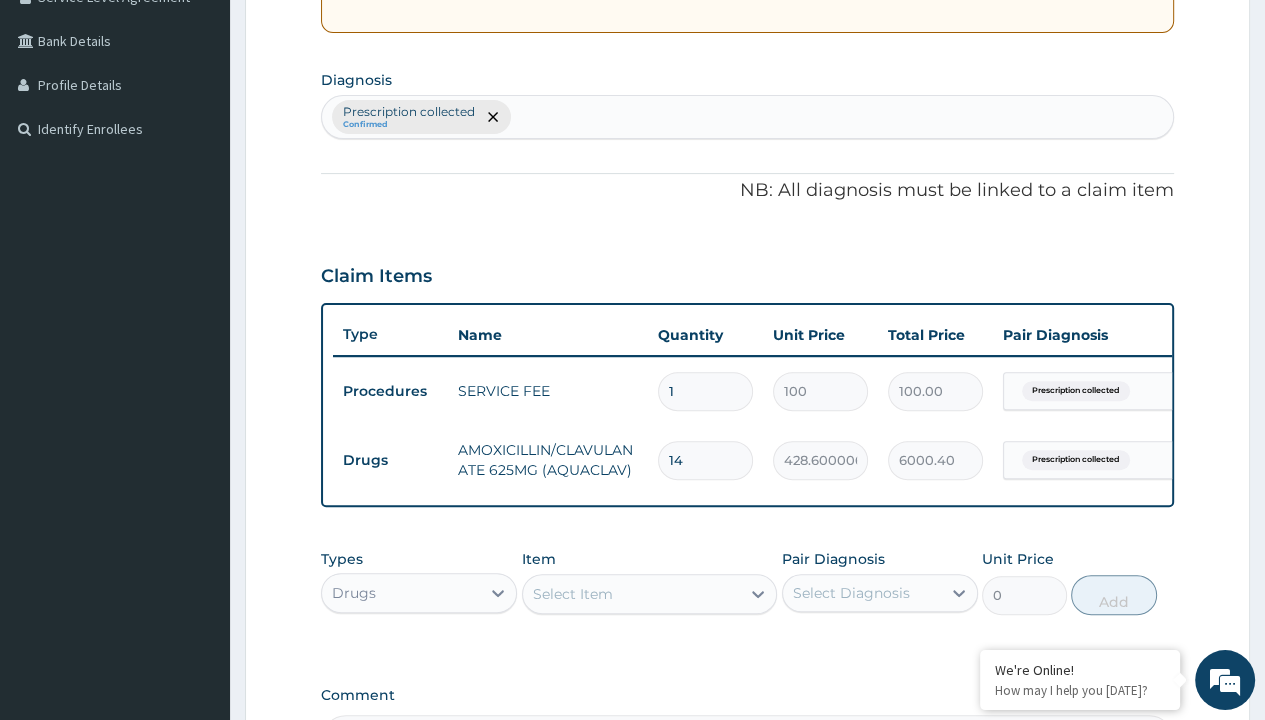 click on "Submit" at bounding box center [1114, 852] 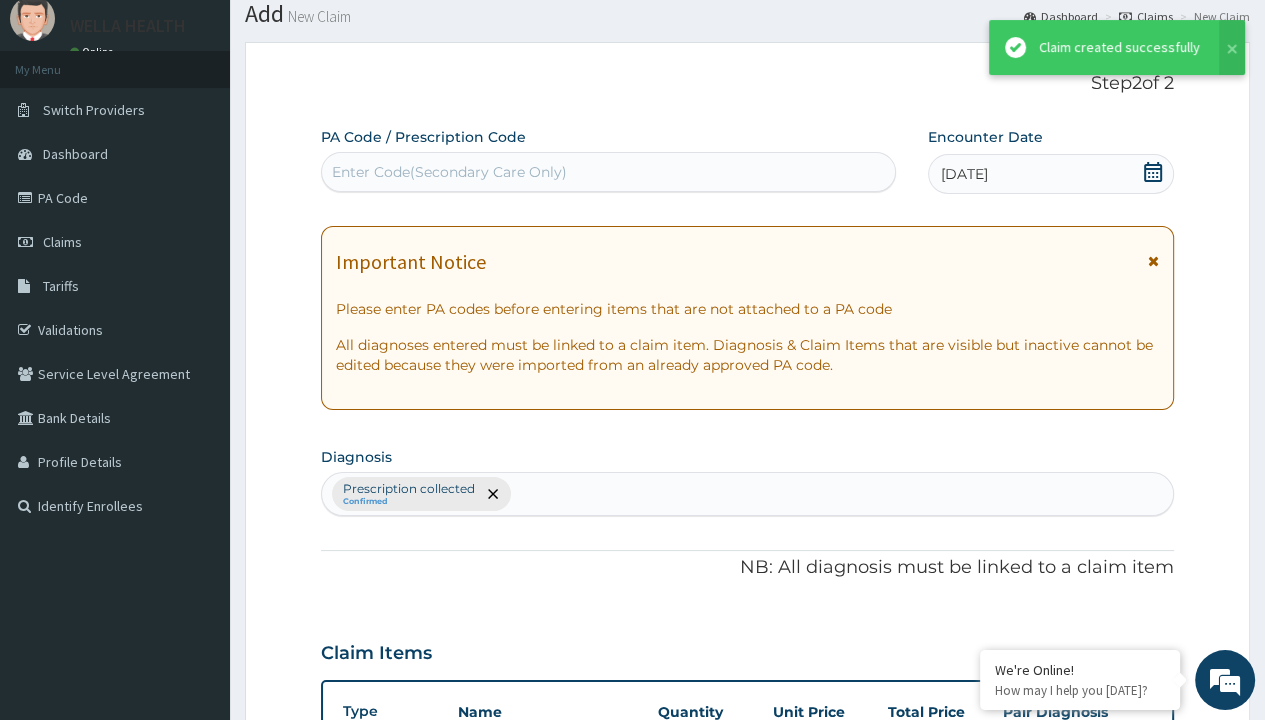 scroll, scrollTop: 708, scrollLeft: 0, axis: vertical 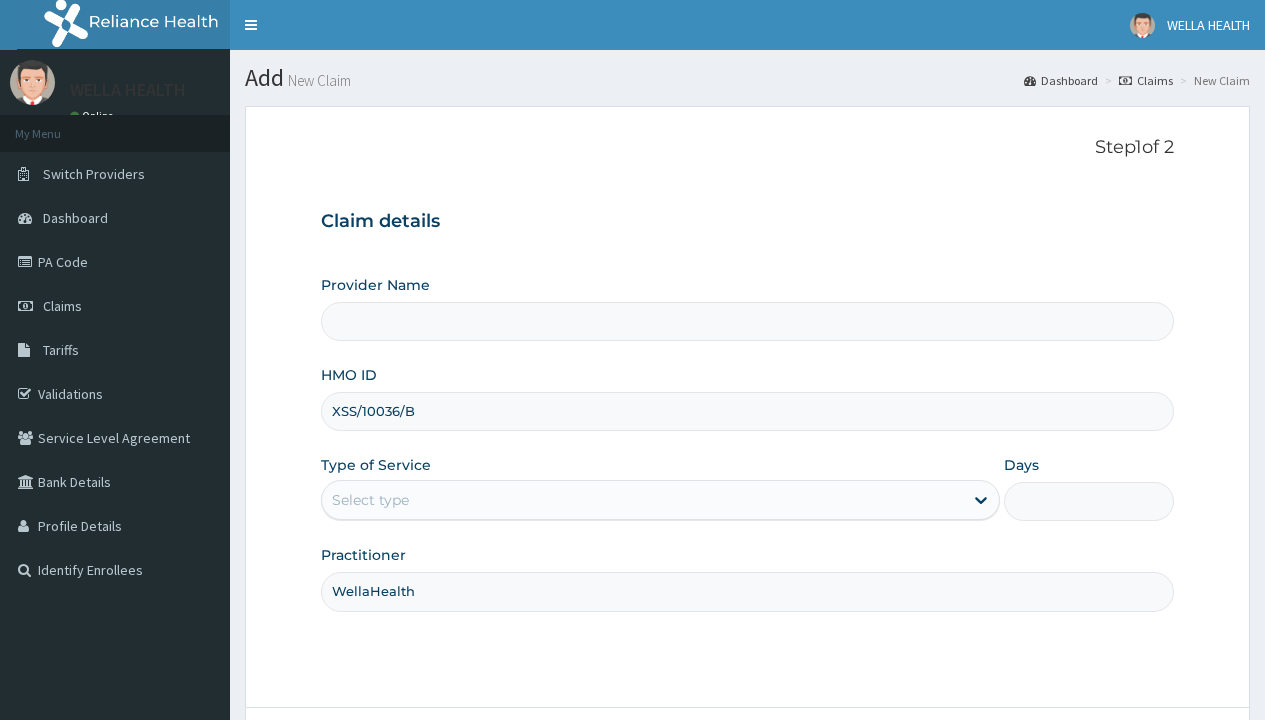 type on "WellaHealth" 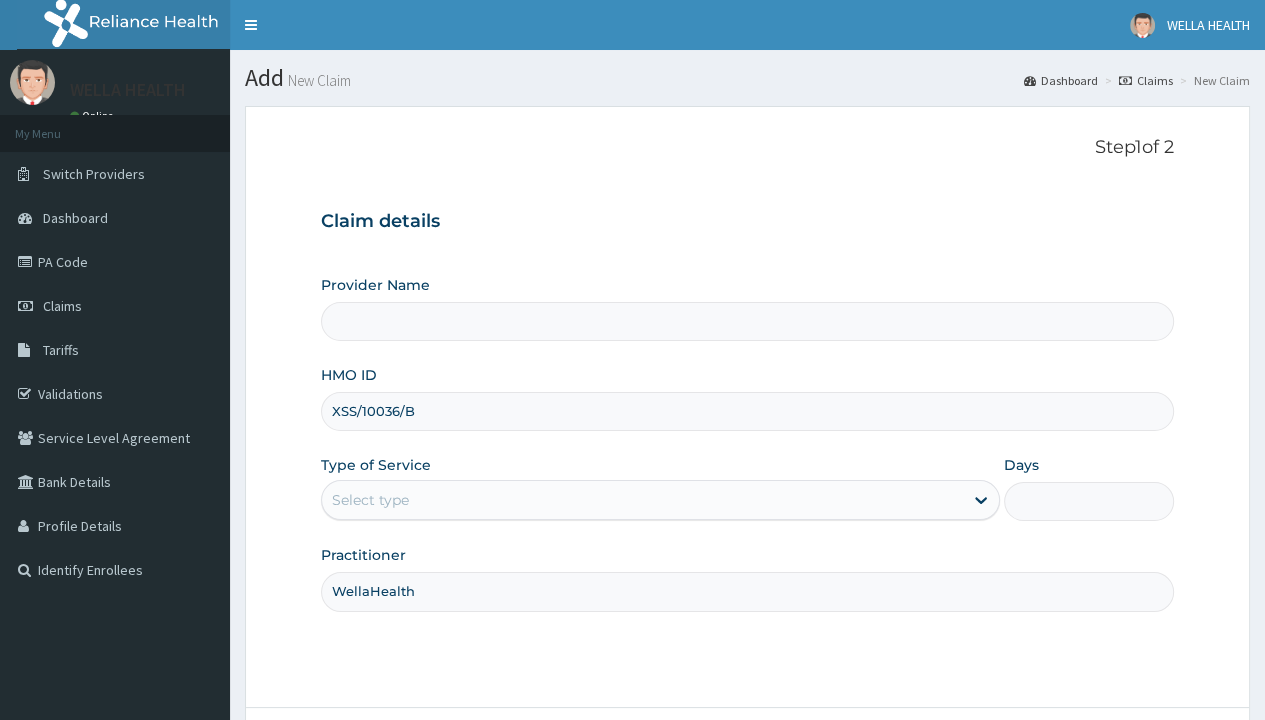 scroll, scrollTop: 0, scrollLeft: 0, axis: both 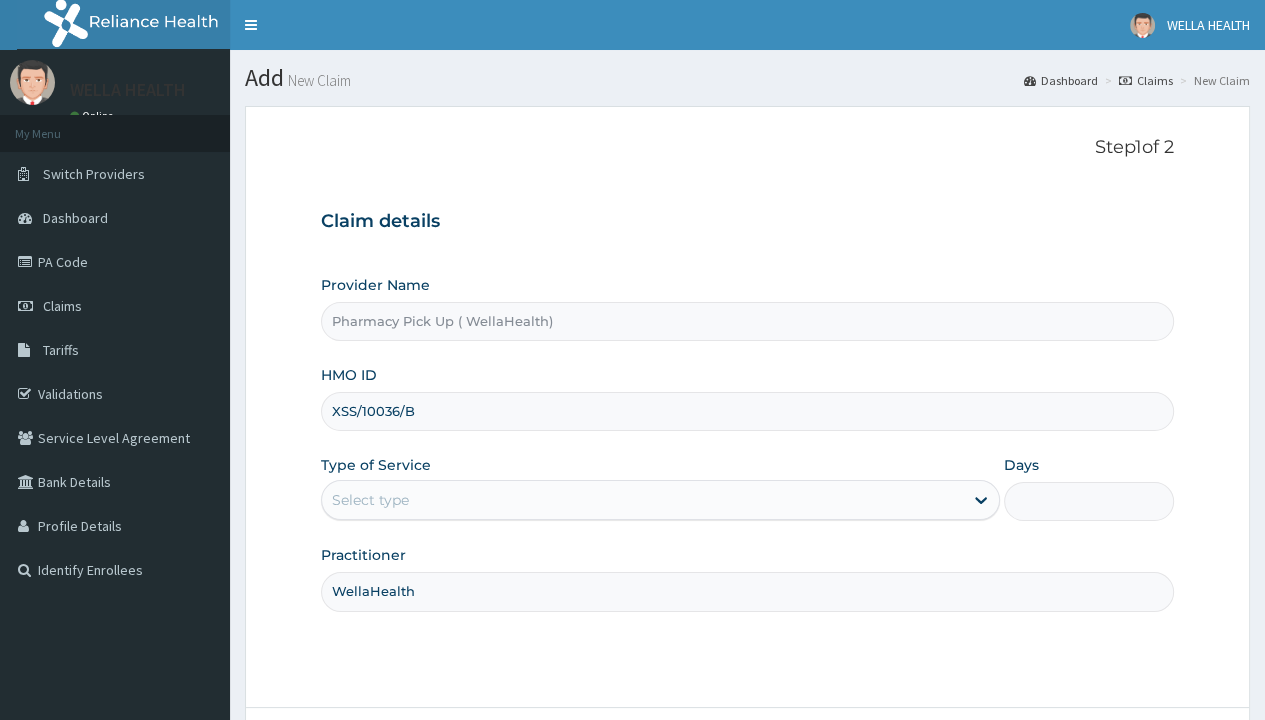type on "1" 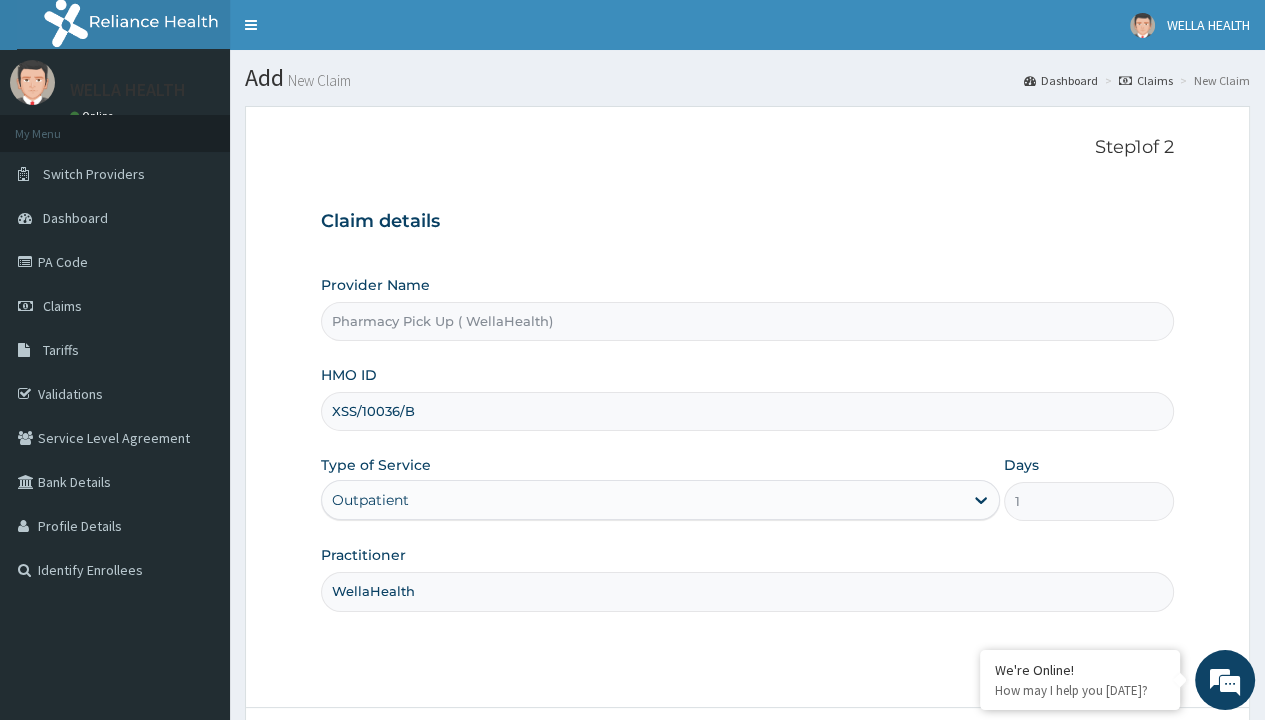 click on "Next" at bounding box center (1123, 764) 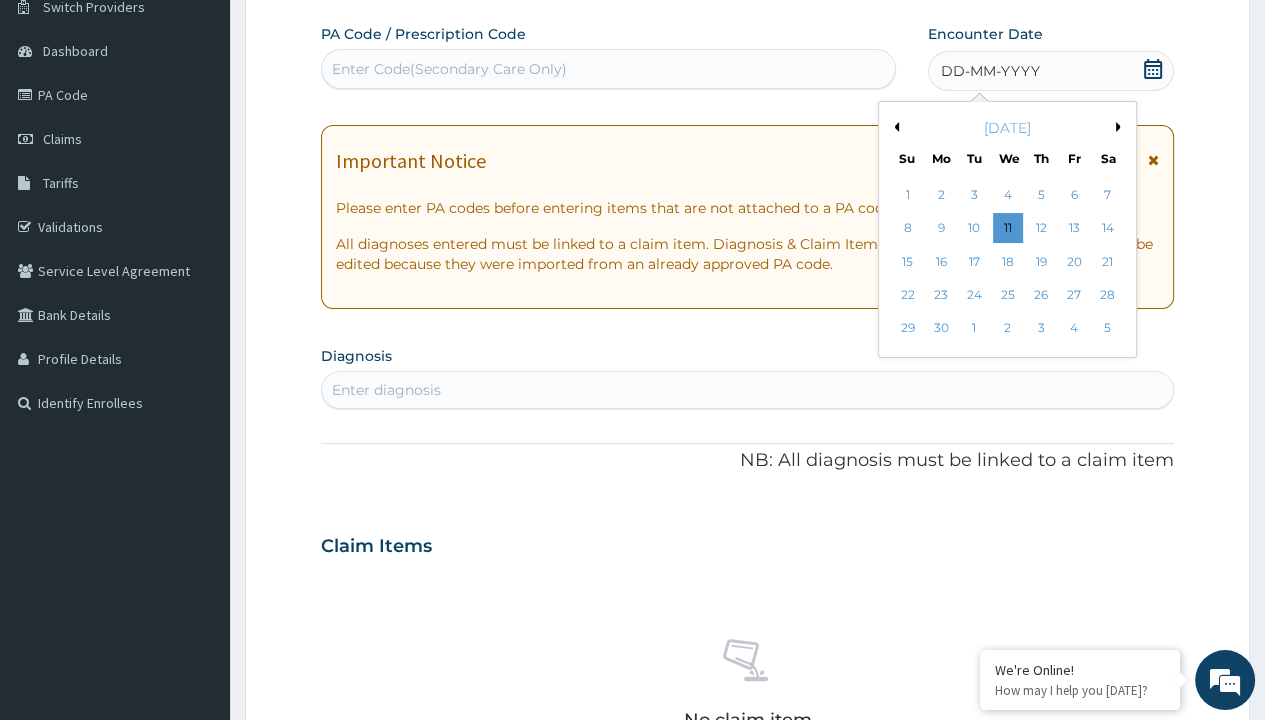 click on "27" at bounding box center (1074, 295) 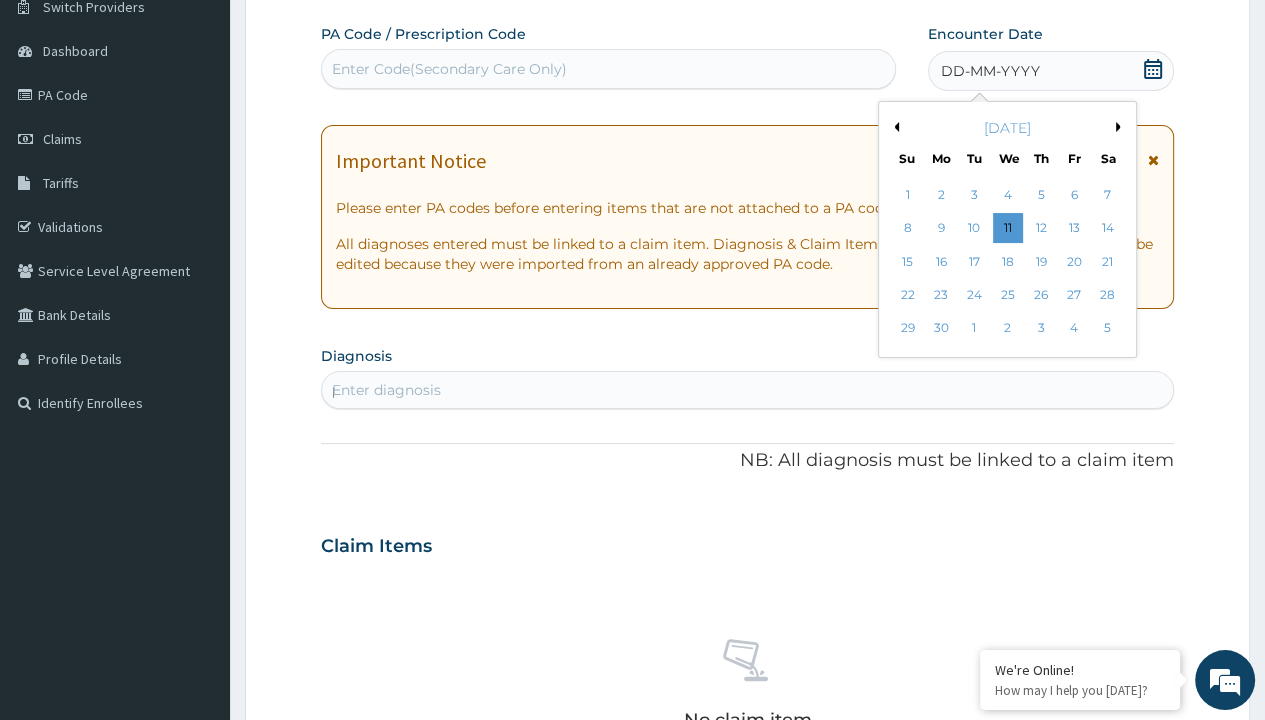 scroll, scrollTop: 0, scrollLeft: 0, axis: both 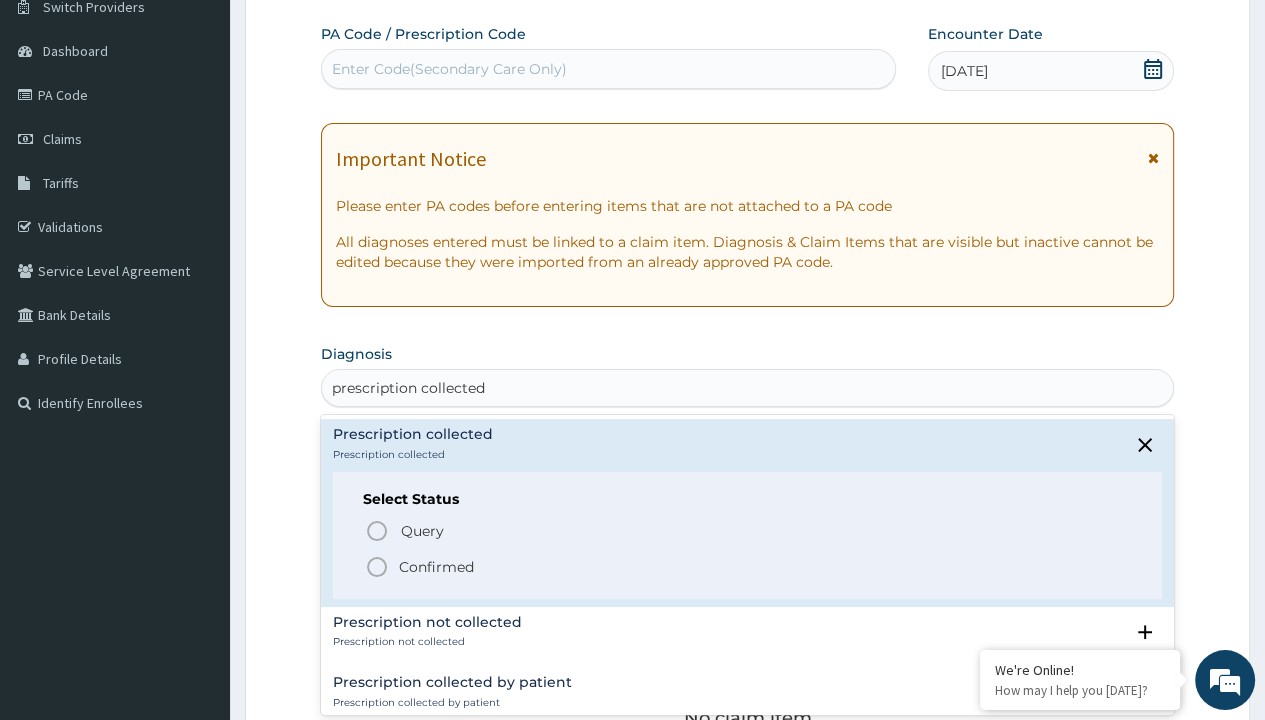 click on "Confirmed" at bounding box center (436, 567) 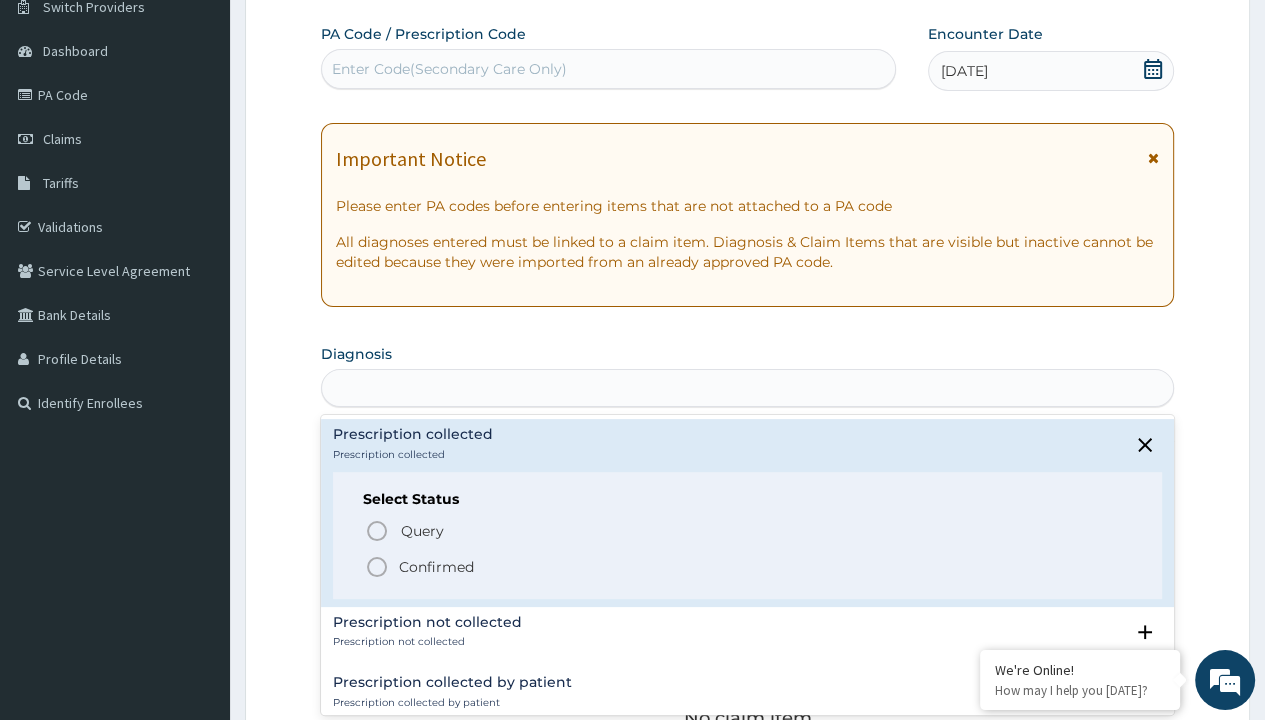 click on "Step  2  of 2 PA Code / Prescription Code Enter Code(Secondary Care Only) Encounter Date [DATE] Important Notice Please enter PA codes before entering items that are not attached to a PA code   All diagnoses entered must be linked to a claim item. Diagnosis & Claim Items that are visible but inactive cannot be edited because they were imported from an already approved PA code. Diagnosis option Prescription collected focused, 1 of 7. 7 results available for search term prescription collected. Use Up and Down to choose options, press Enter to select the currently focused option, press Escape to exit the menu, press Tab to select the option and exit the menu. prescription collected Prescription collected Prescription collected Select Status Query Query covers suspected (?), Keep in view (kiv), Ruled out (r/o) Confirmed Prescription not collected Prescription not collected Select Status Query Query covers suspected (?), Keep in view (kiv), Ruled out (r/o) Confirmed Prescription collected by patient Query Item" at bounding box center (747, 571) 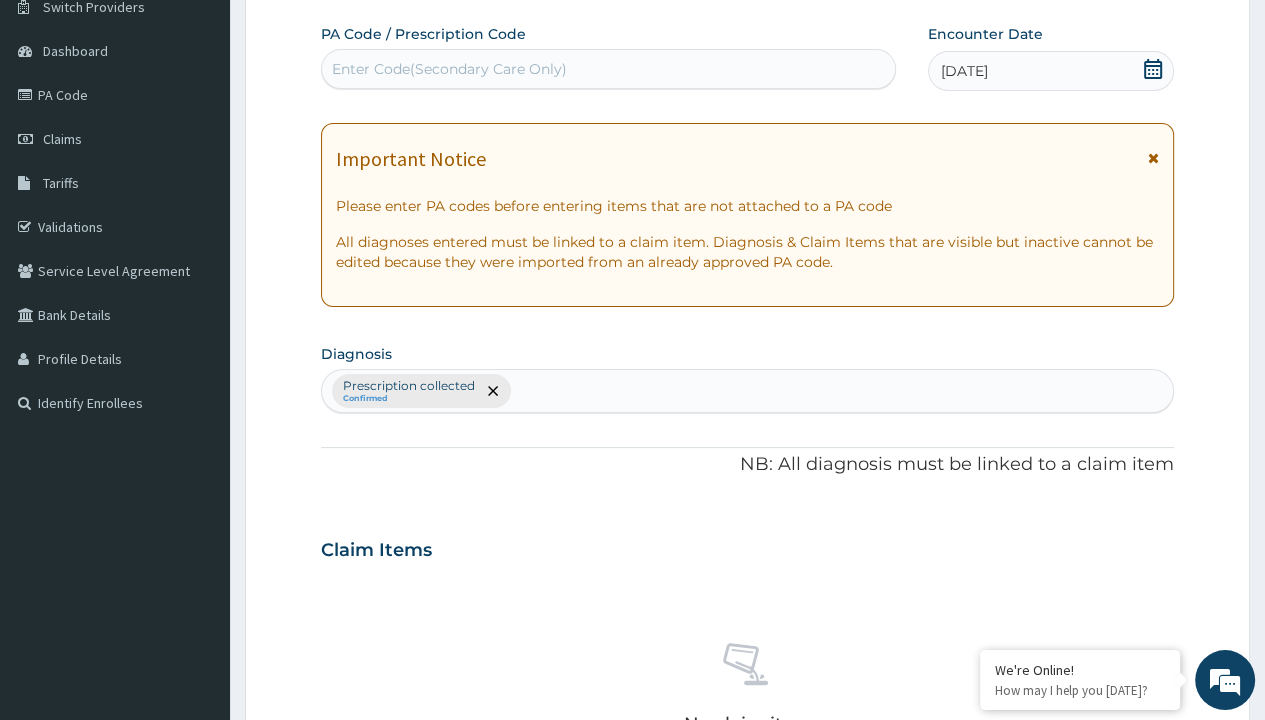 scroll, scrollTop: 698, scrollLeft: 0, axis: vertical 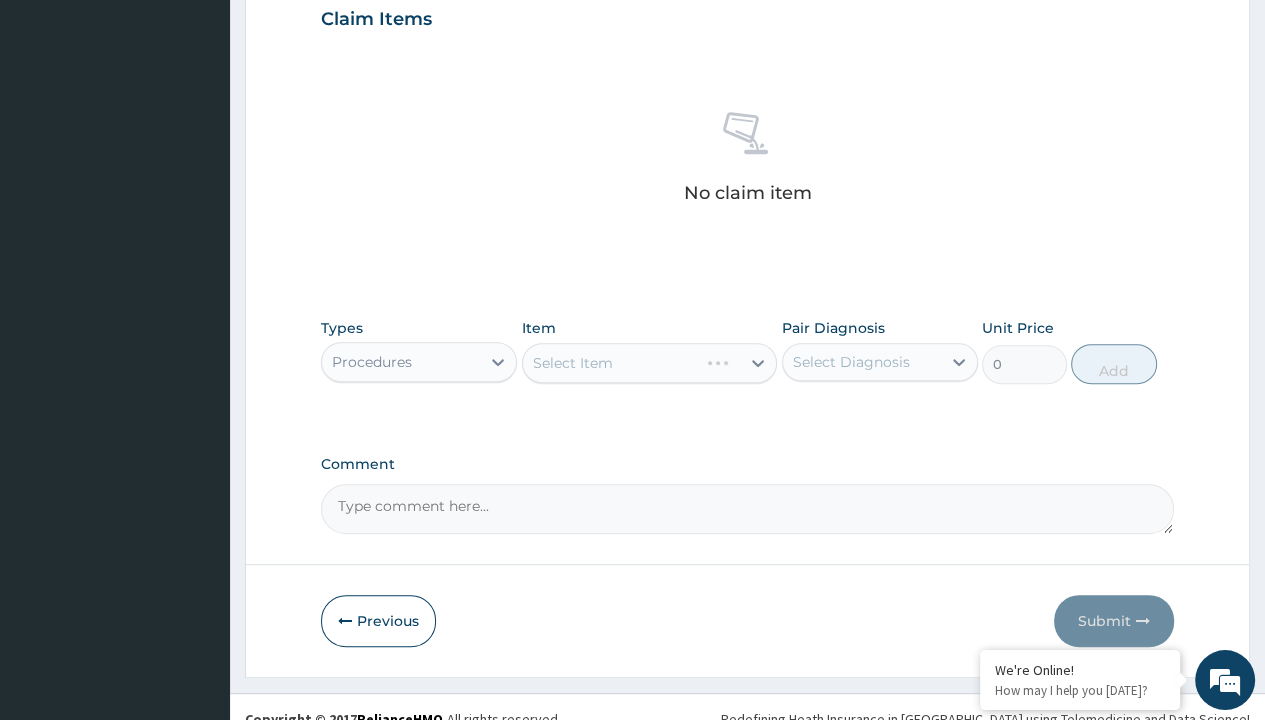 click on "Select Item" at bounding box center [573, 363] 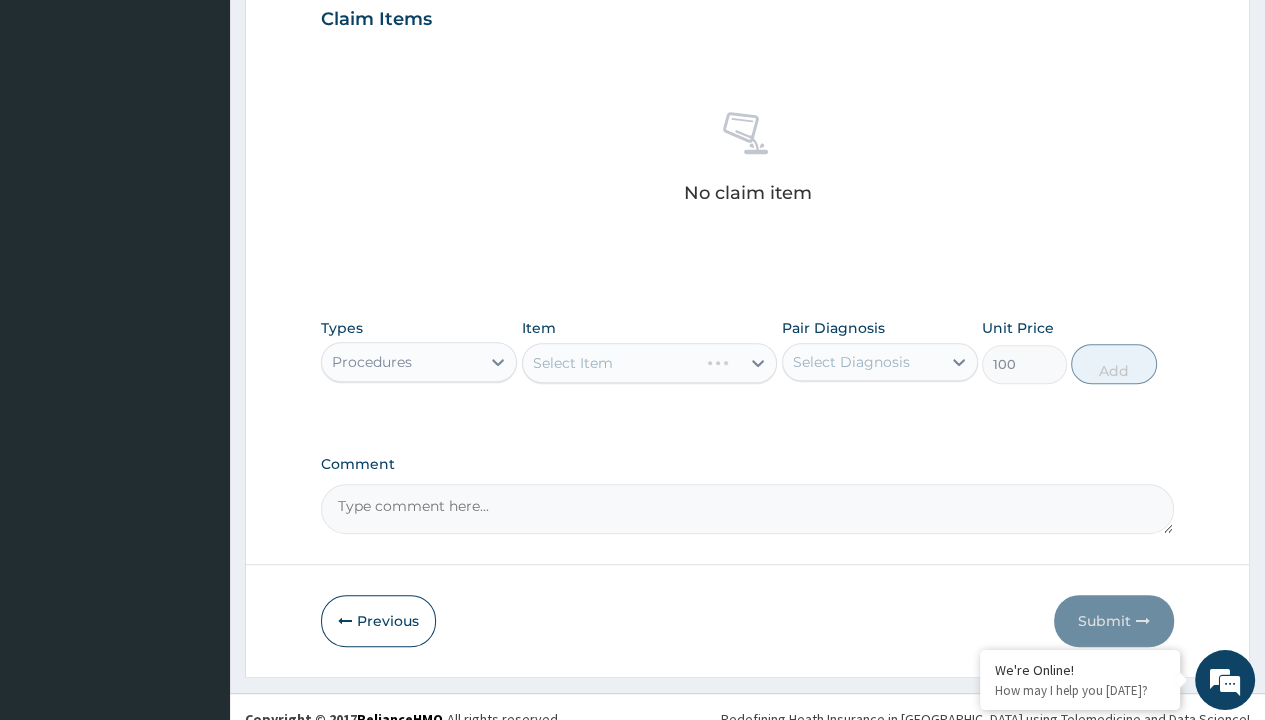 click on "Prescription collected" at bounding box center [409, -145] 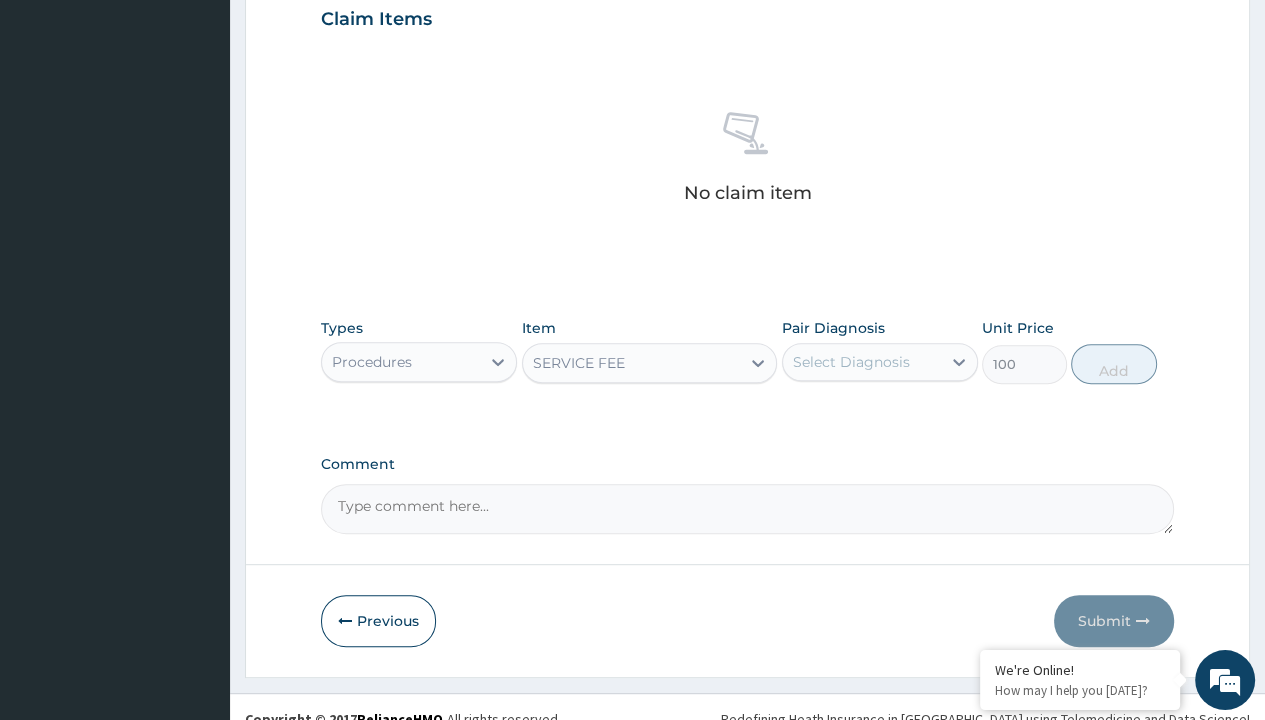 scroll, scrollTop: 347, scrollLeft: 0, axis: vertical 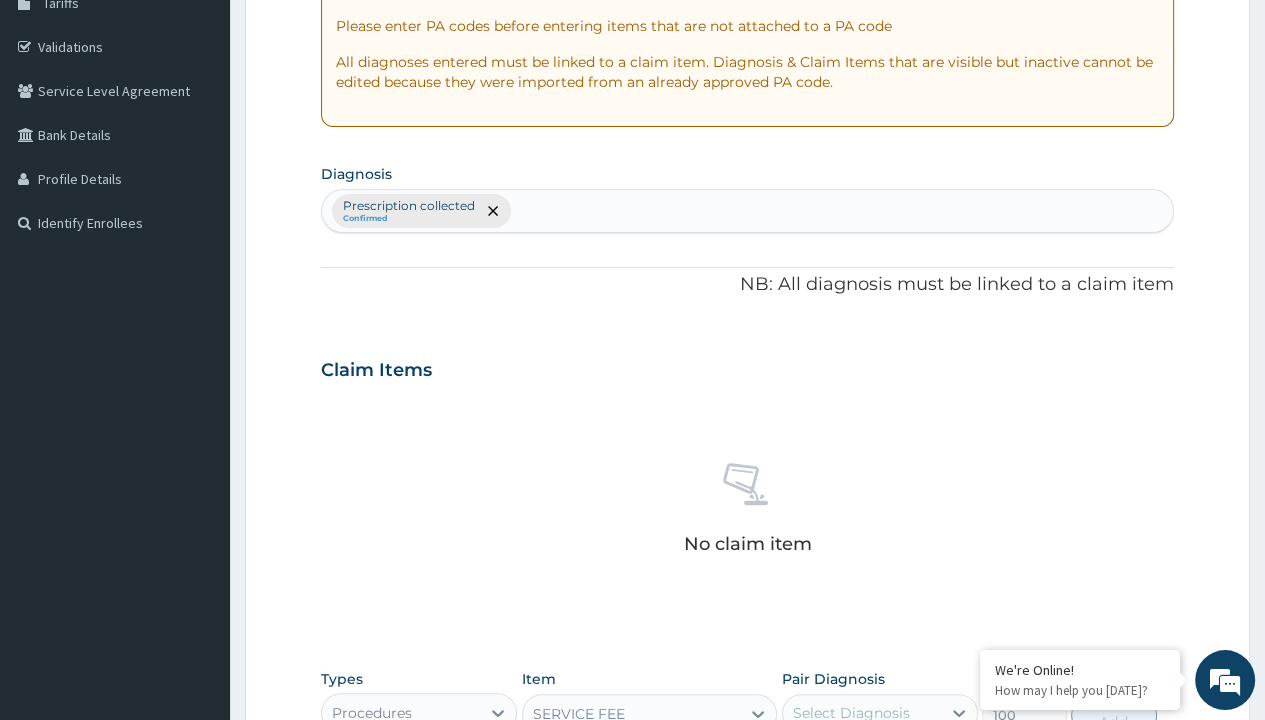 type on "prescription collected" 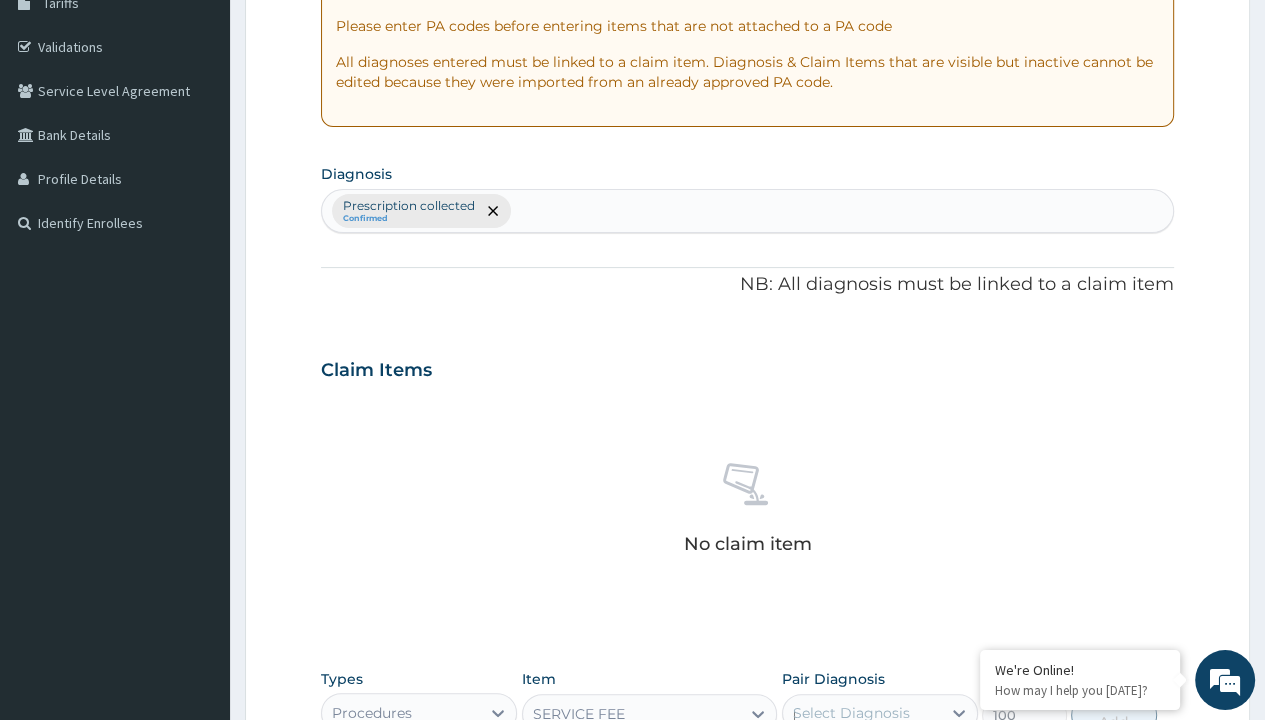 type 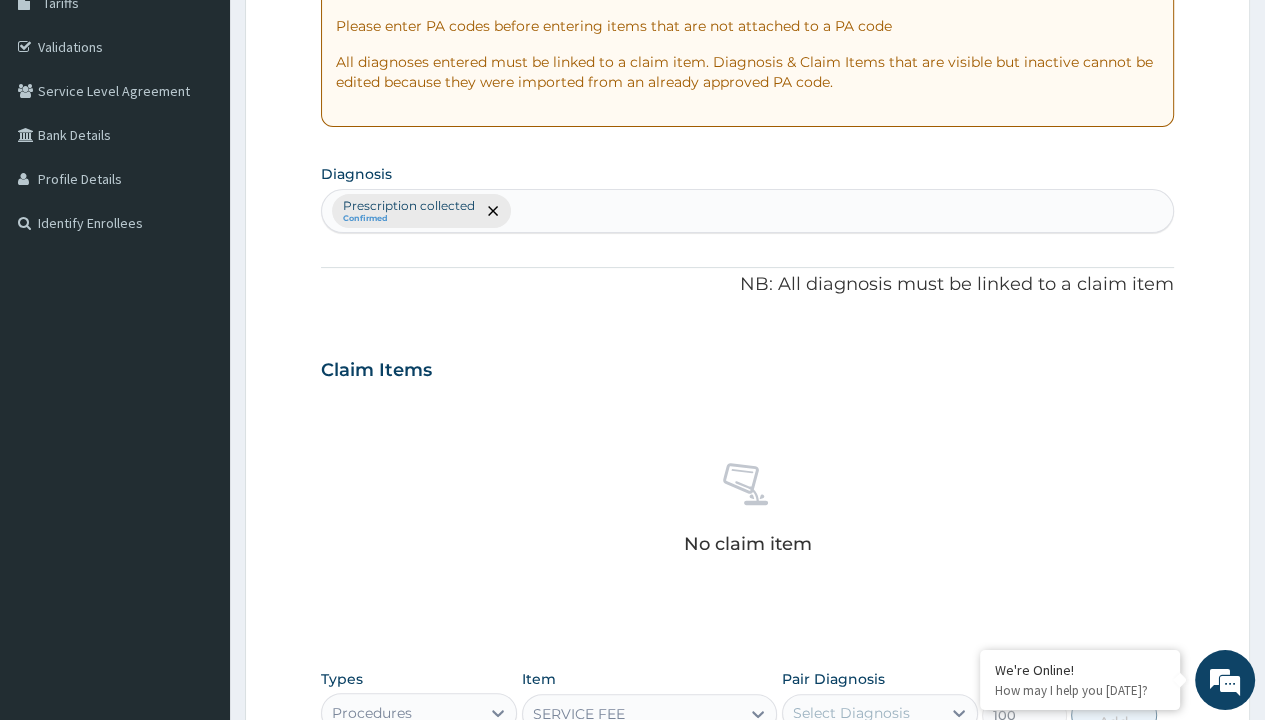 click on "Add" at bounding box center (1113, 715) 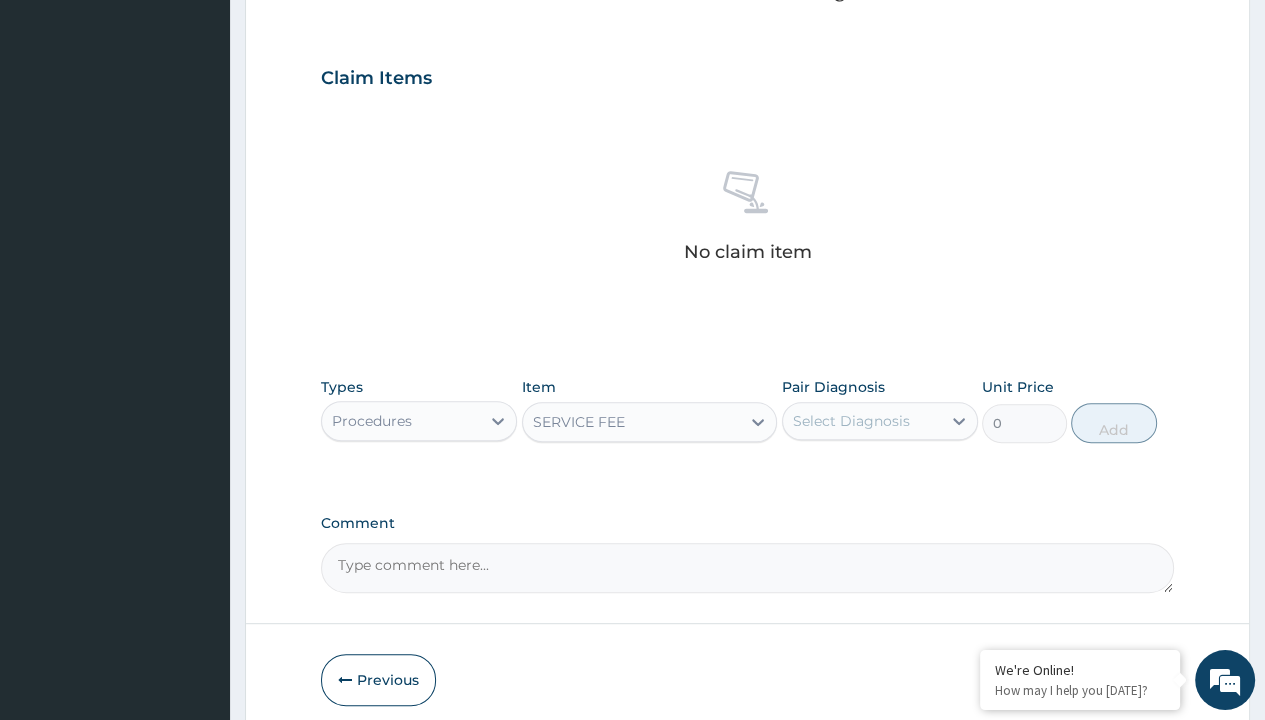 click on "Step  2  of 2 PA Code / Prescription Code Enter Code(Secondary Care Only) Encounter Date 27-06-2025 Important Notice Please enter PA codes before entering items that are not attached to a PA code   All diagnoses entered must be linked to a claim item. Diagnosis & Claim Items that are visible but inactive cannot be edited because they were imported from an already approved PA code. Diagnosis option Prescription collected, selected.   Select is focused ,type to refine list, press Down to open the menu,  press left to focus selected values Prescription collected Confirmed NB: All diagnosis must be linked to a claim item Claim Items No claim item Types Procedures Item SERVICE FEE Pair Diagnosis Select Diagnosis Unit Price 0 Add Comment     Previous   Submit" at bounding box center (747, 101) 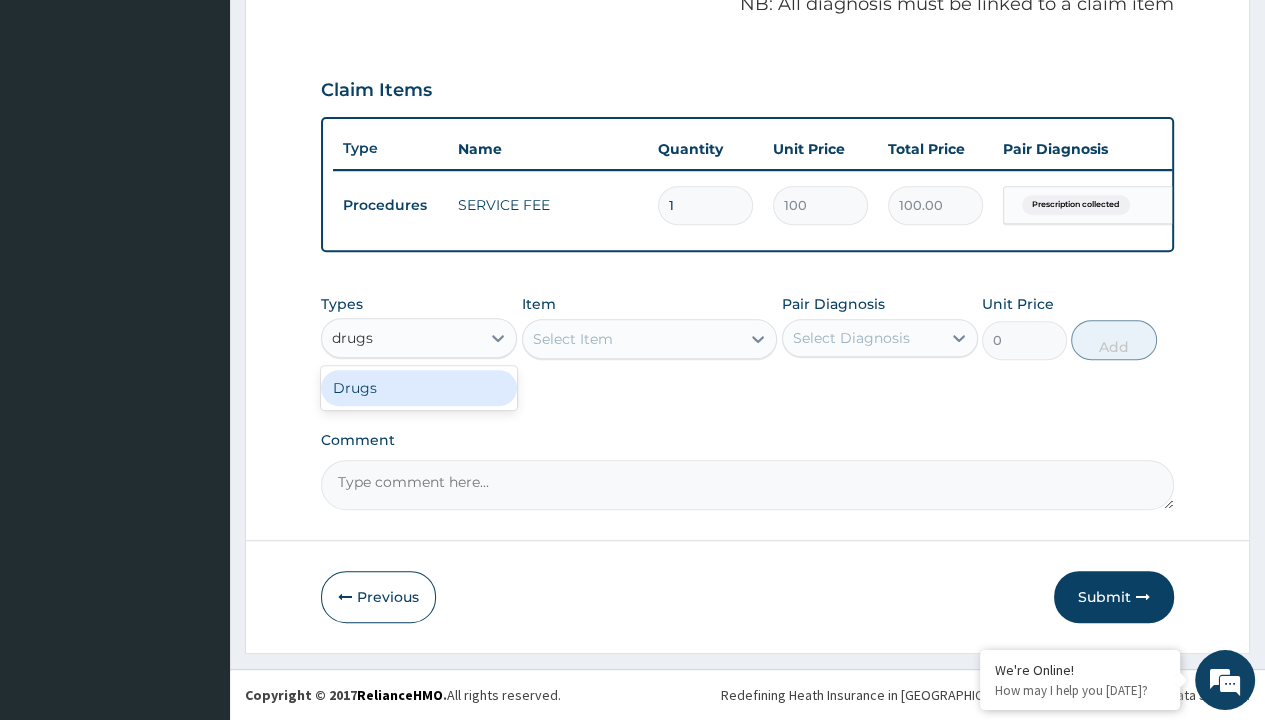 click on "Drugs" at bounding box center [419, 388] 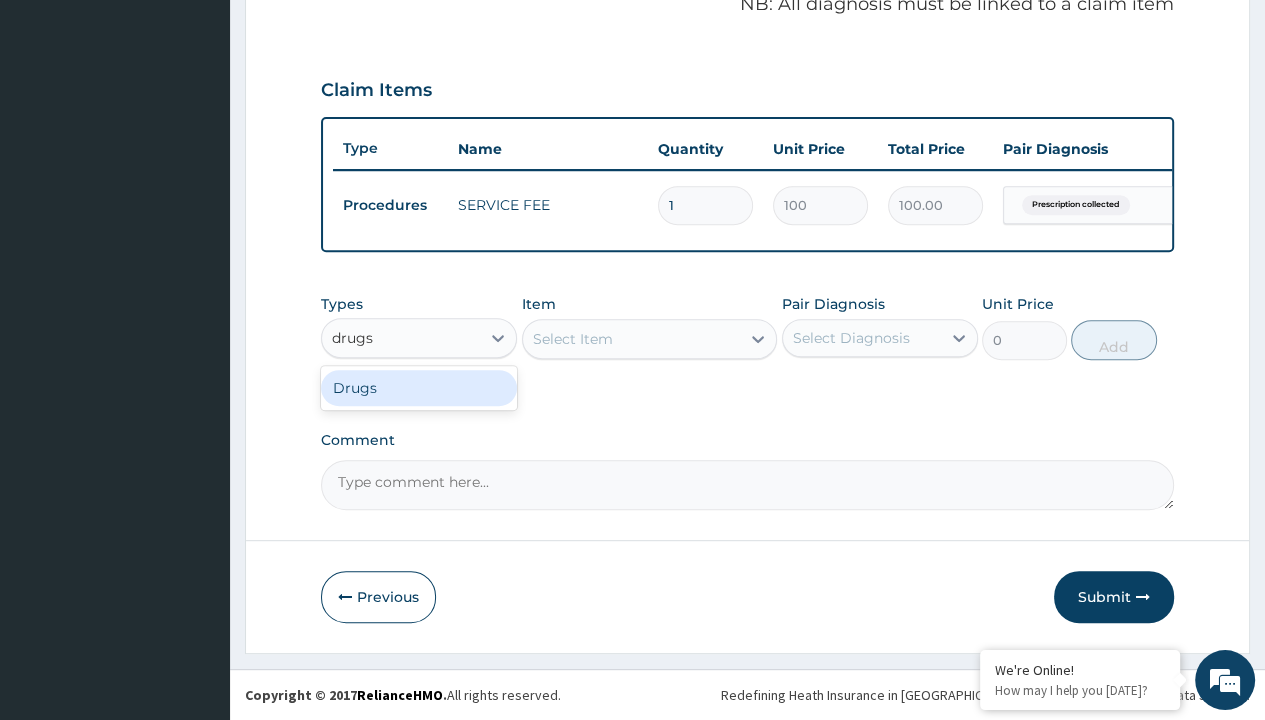 type 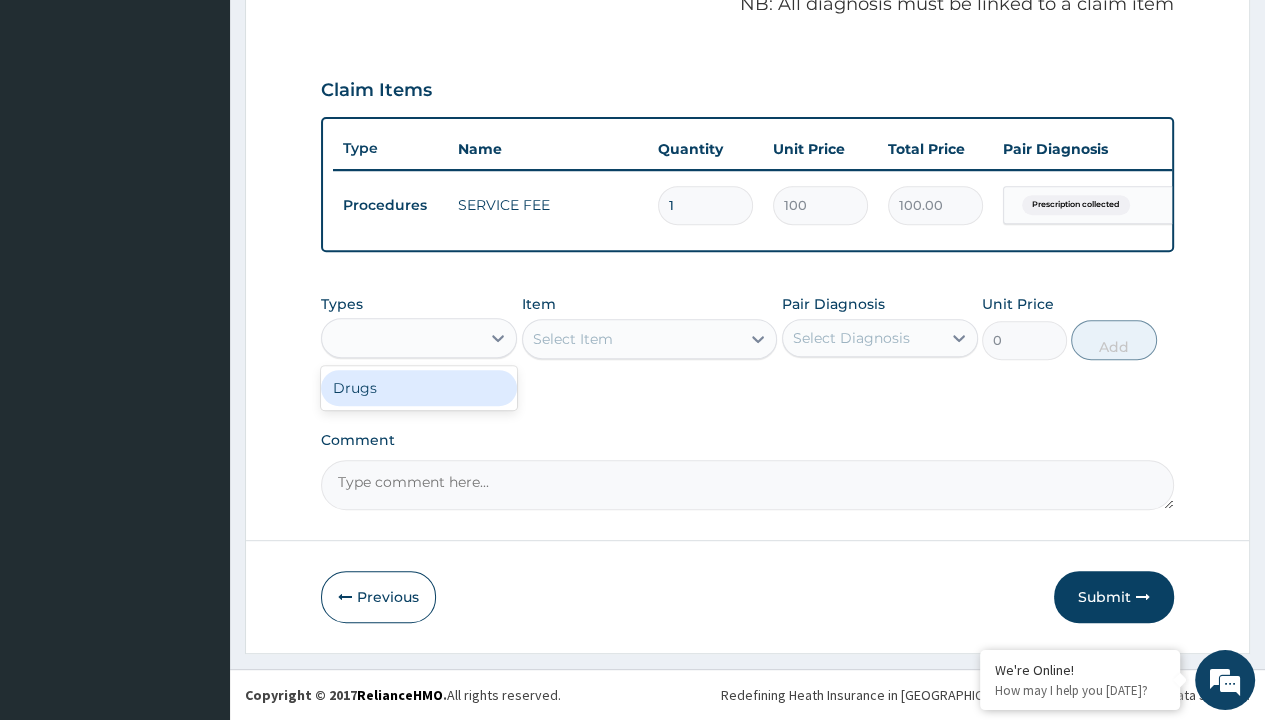 scroll, scrollTop: 0, scrollLeft: 0, axis: both 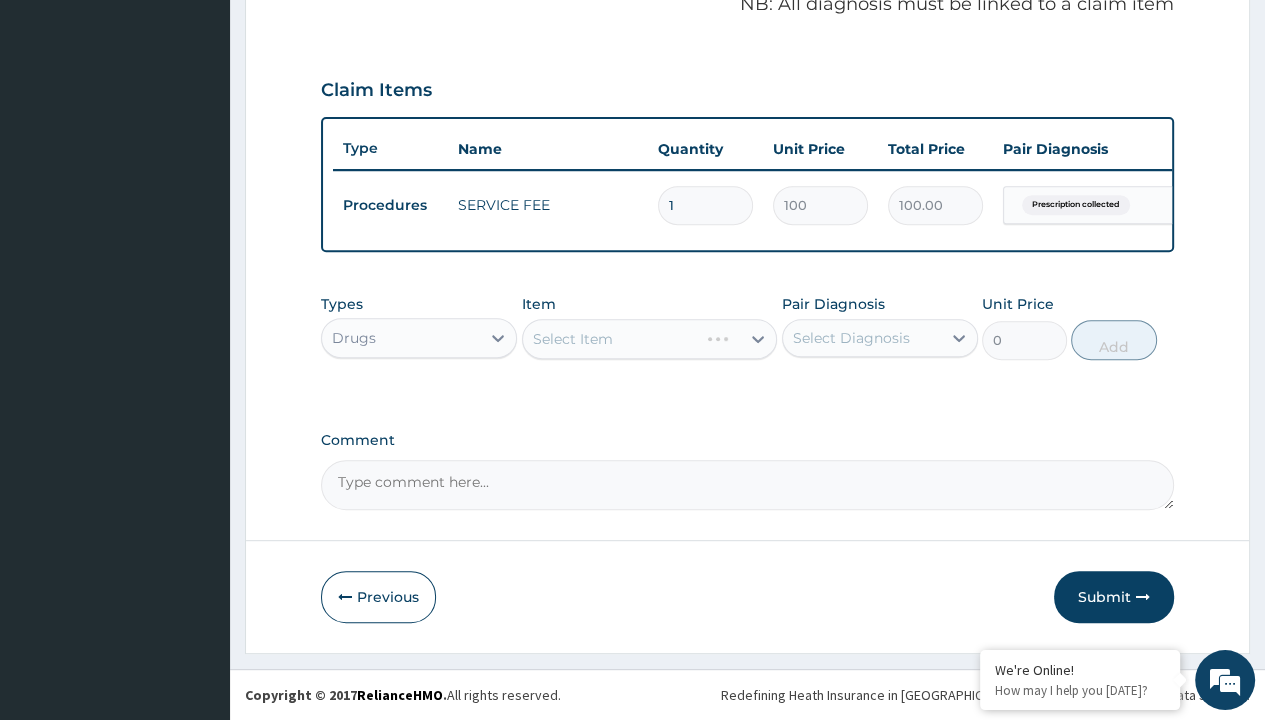 click on "Select Item" at bounding box center [573, 339] 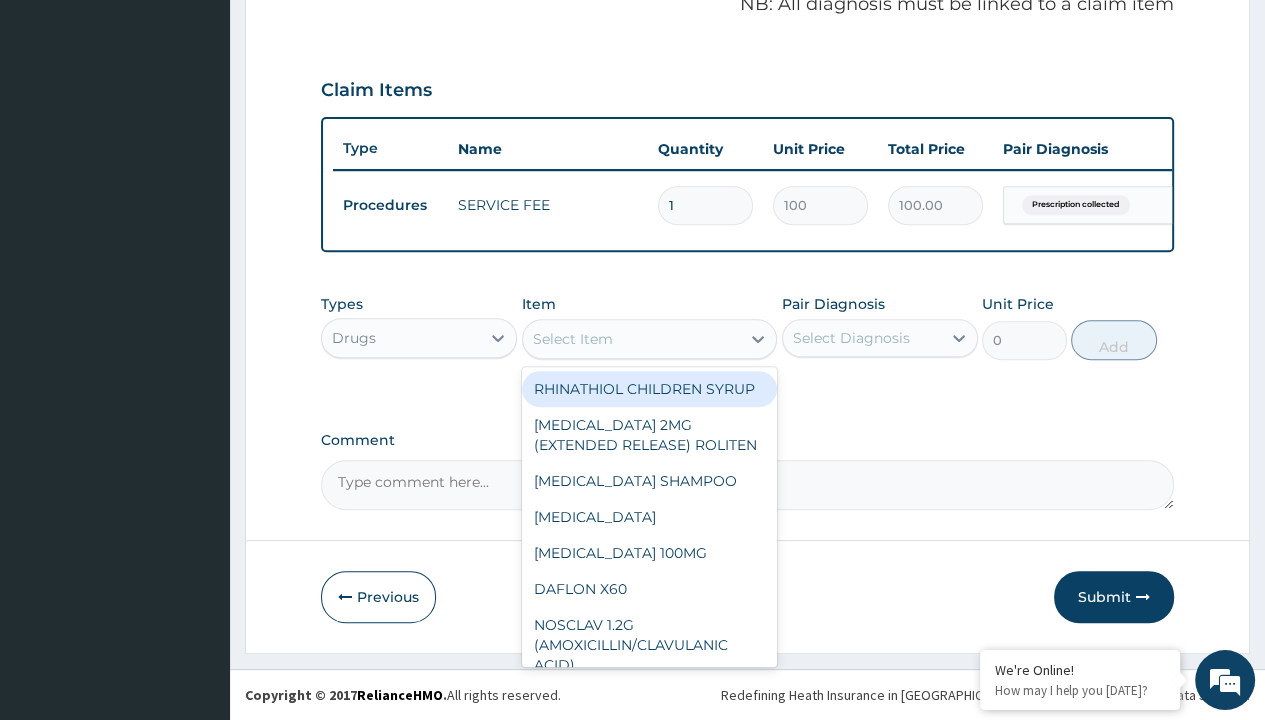 type on "glucophage 1g tabs x30" 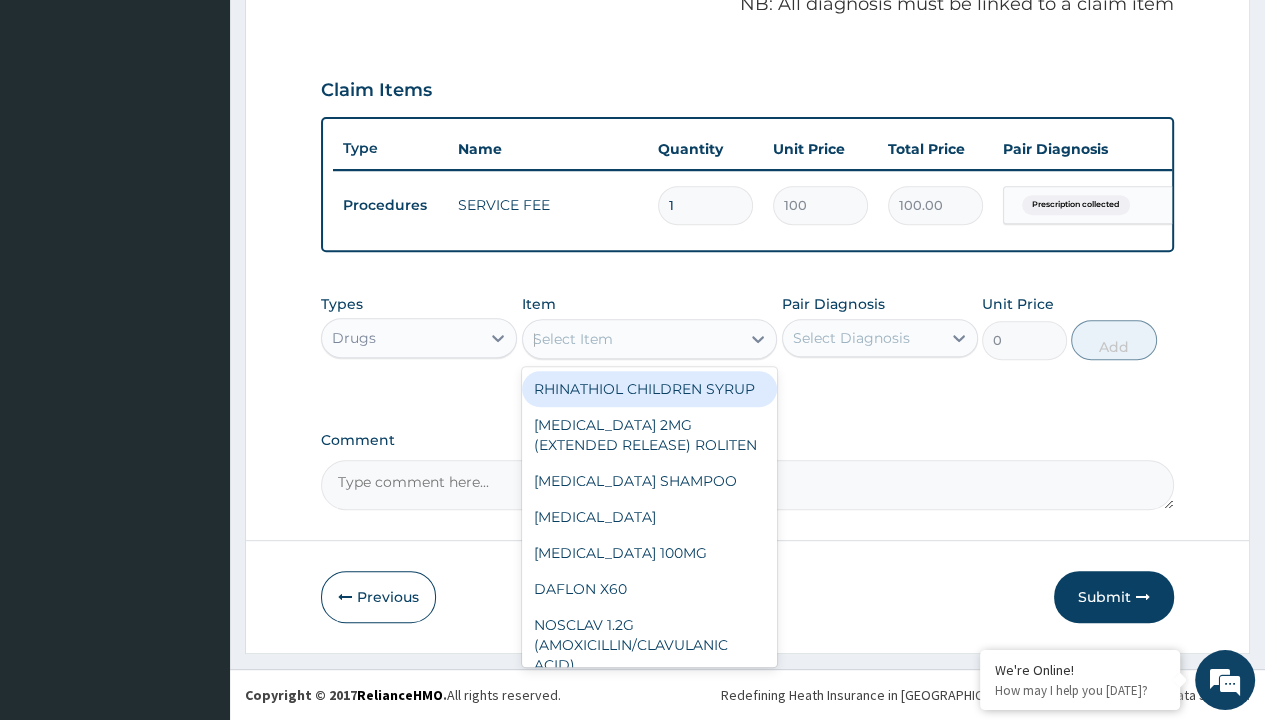 click on "[MEDICAL_DATA] 1G TABS X30" at bounding box center (650, 39621) 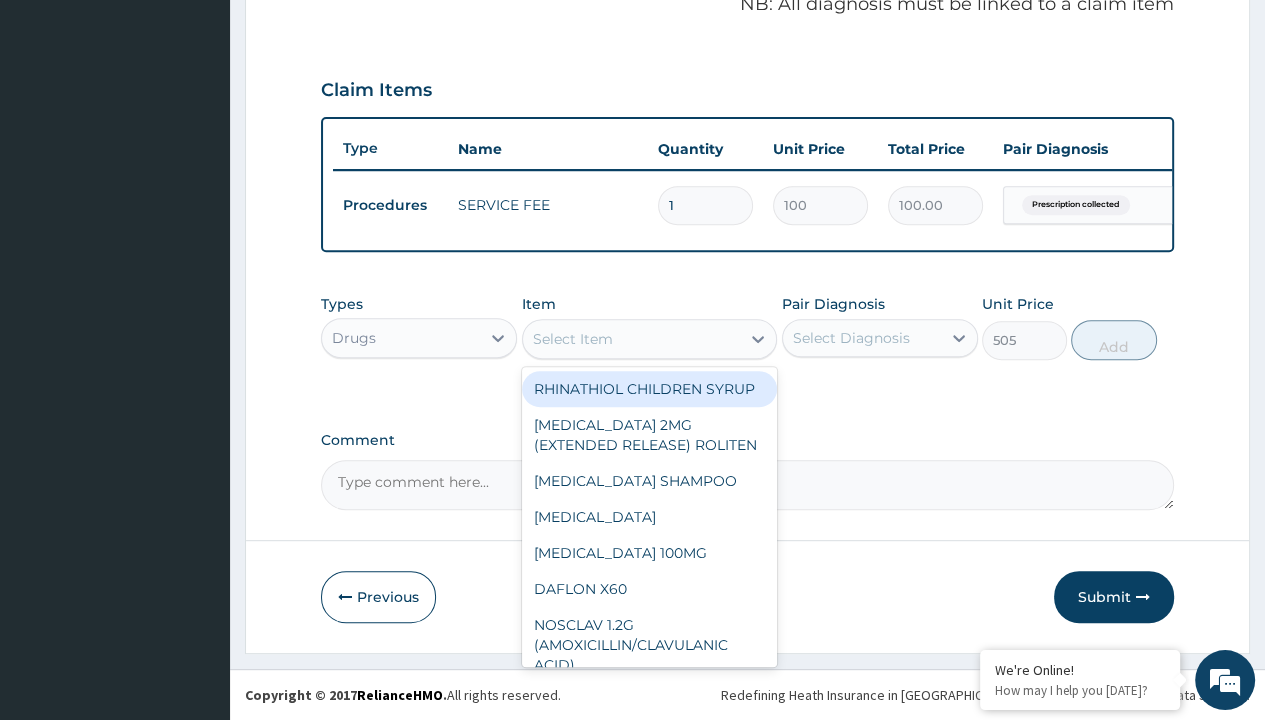 scroll, scrollTop: 0, scrollLeft: 0, axis: both 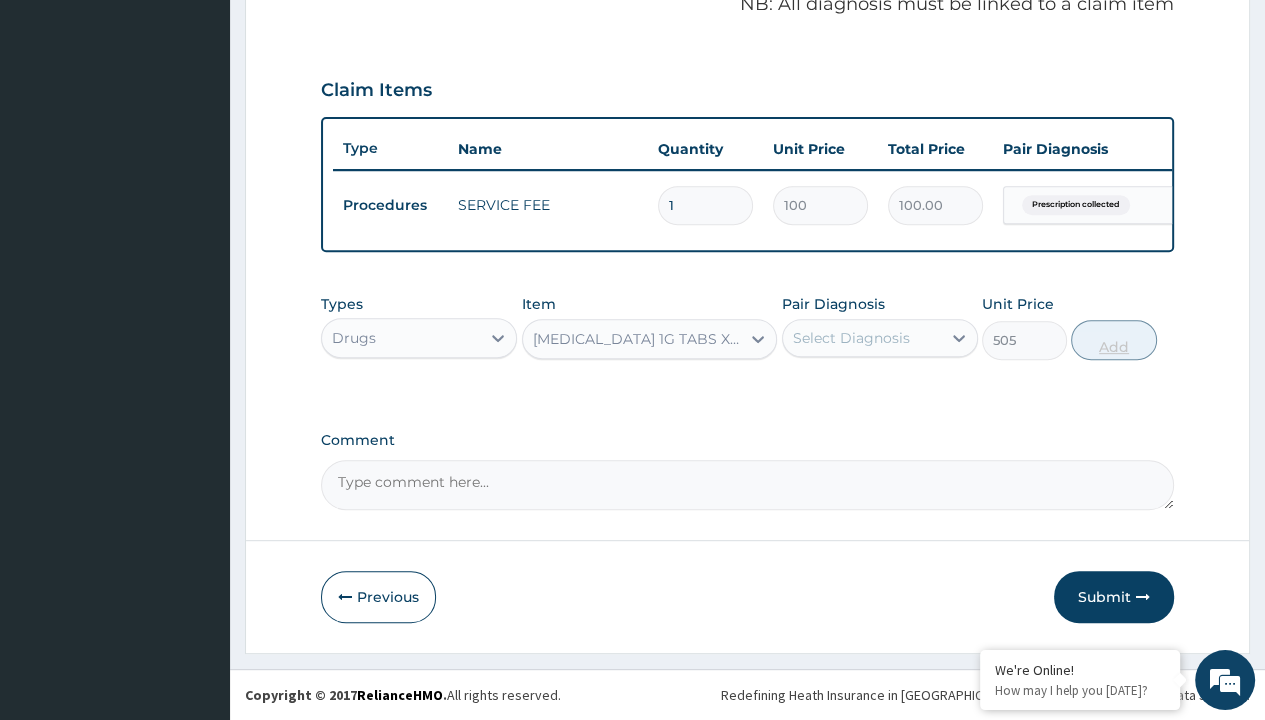click on "Prescription collected" at bounding box center [409, -74] 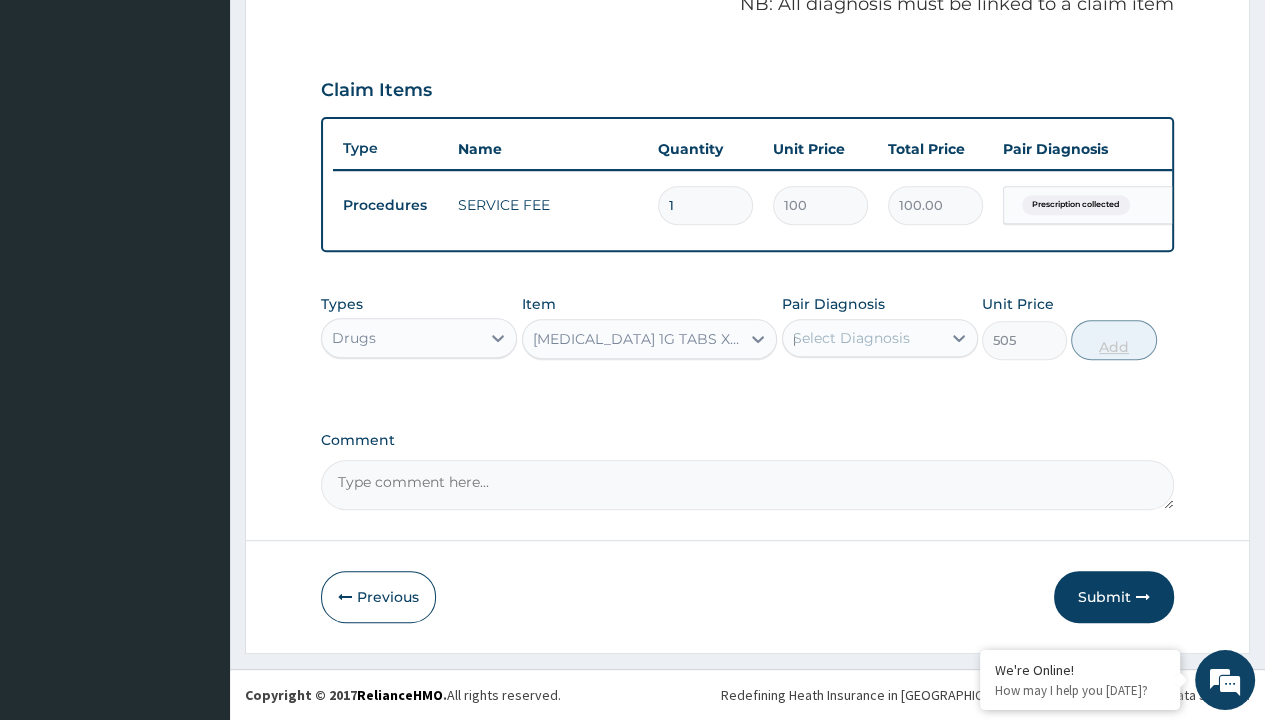 type 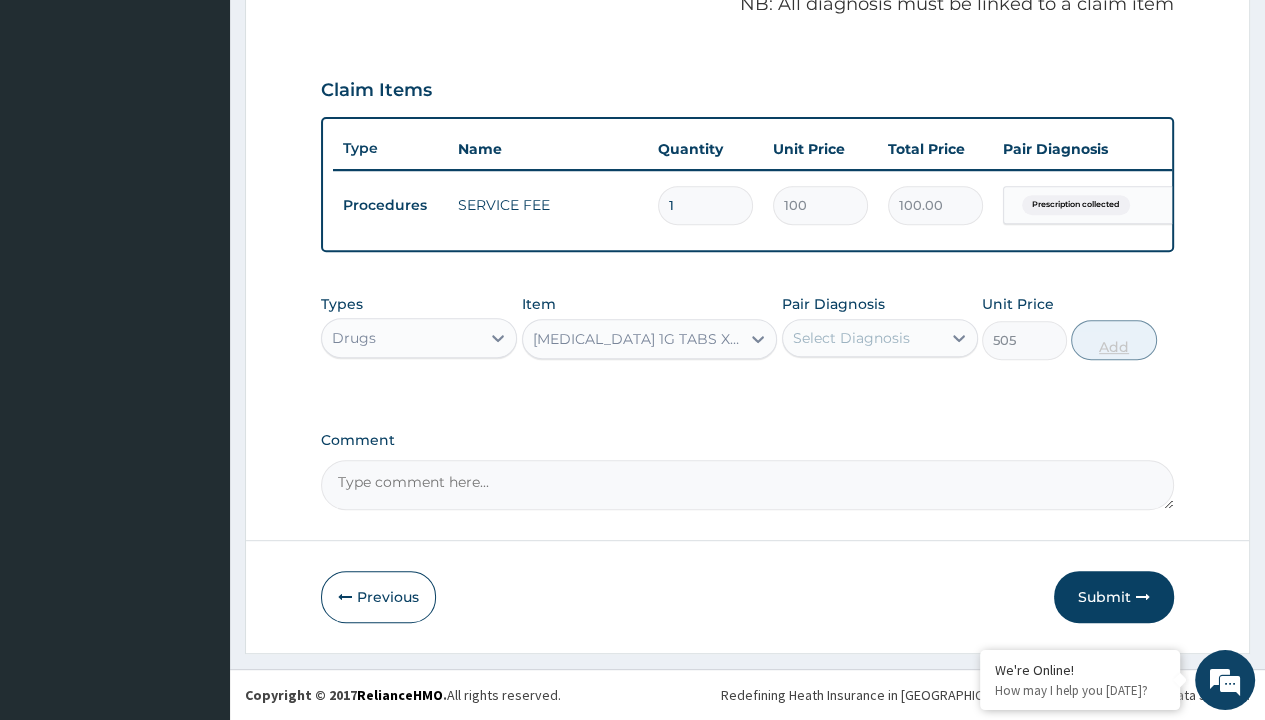 click on "Add" at bounding box center (1113, 340) 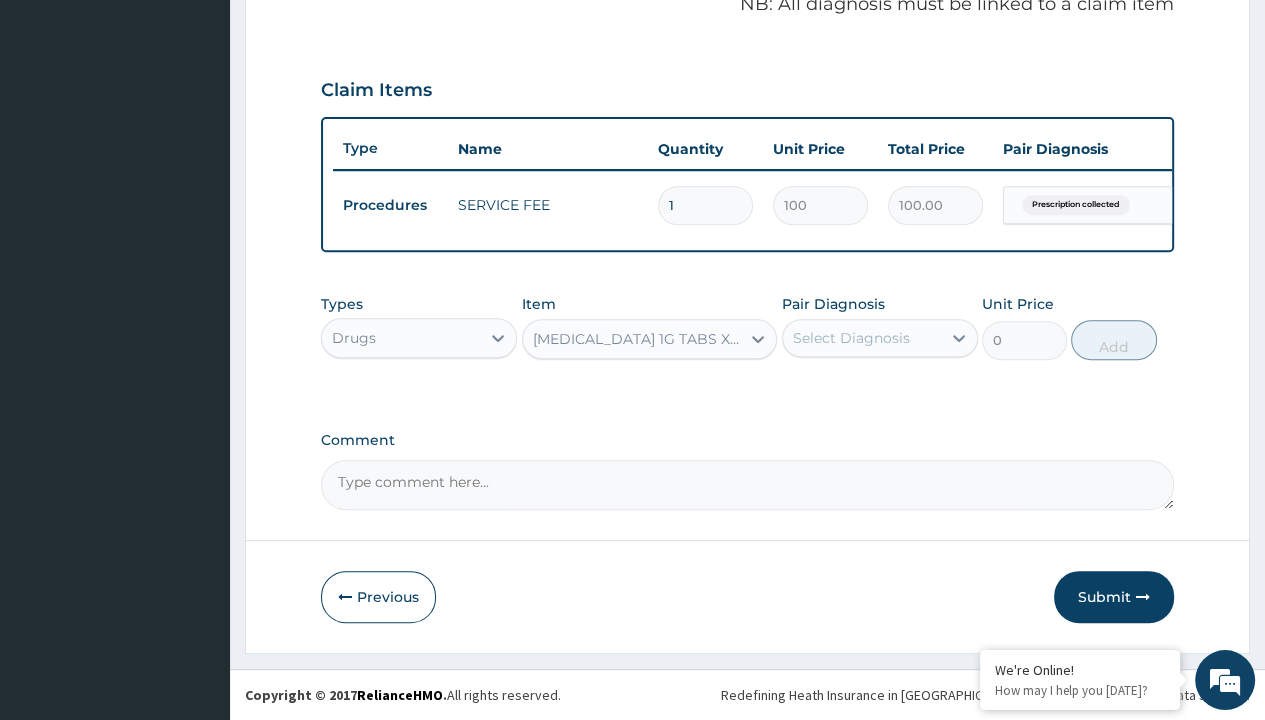 click on "Step  2  of 2 PA Code / Prescription Code Enter Code(Secondary Care Only) Encounter Date 27-06-2025 Important Notice Please enter PA codes before entering items that are not attached to a PA code   All diagnoses entered must be linked to a claim item. Diagnosis & Claim Items that are visible but inactive cannot be edited because they were imported from an already approved PA code. Diagnosis Prescription collected Confirmed NB: All diagnosis must be linked to a claim item Claim Items Type Name Quantity Unit Price Total Price Pair Diagnosis Actions Procedures SERVICE FEE 1 100 100.00 Prescription collected Delete Types Drugs Item option GLUCOPHAGE 1G TABS X30, selected.   Select is focused ,type to refine list, press Down to open the menu,  GLUCOPHAGE 1G TABS X30 Pair Diagnosis Select Diagnosis Unit Price 0 Add Comment     Previous   Submit" at bounding box center [747, 66] 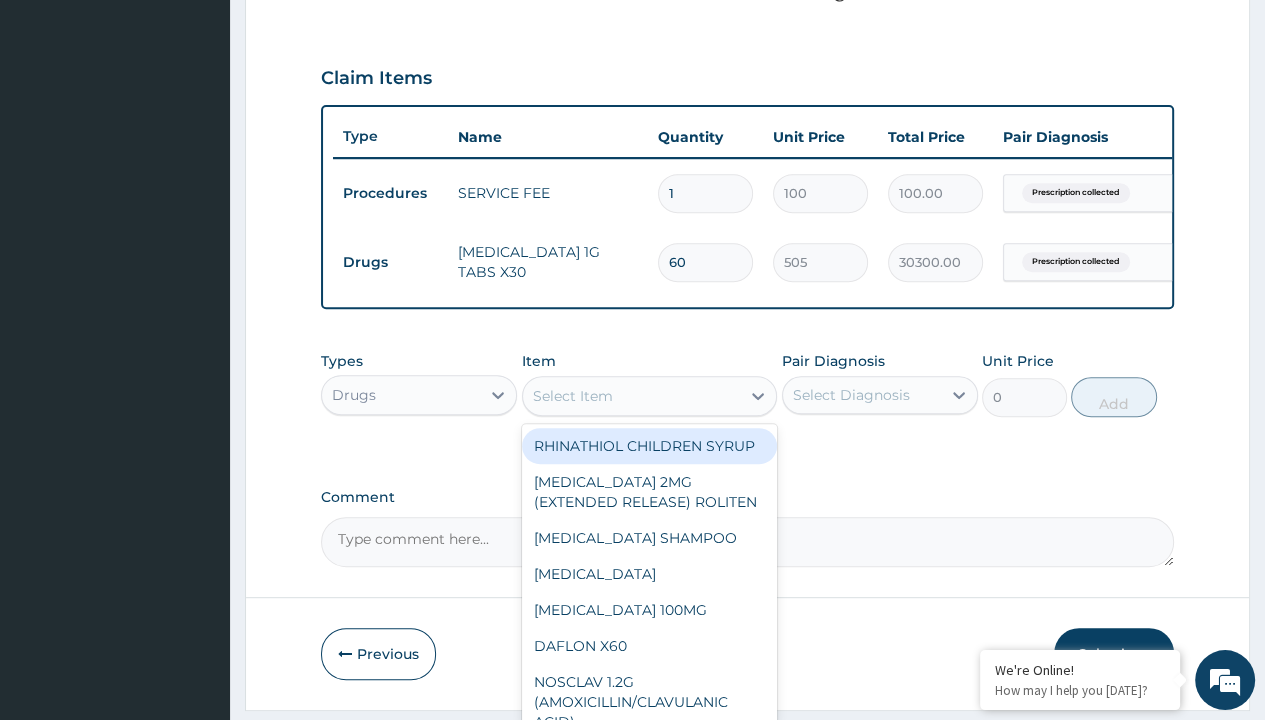 type on "glibenclamide 5mg (daonil)/sach" 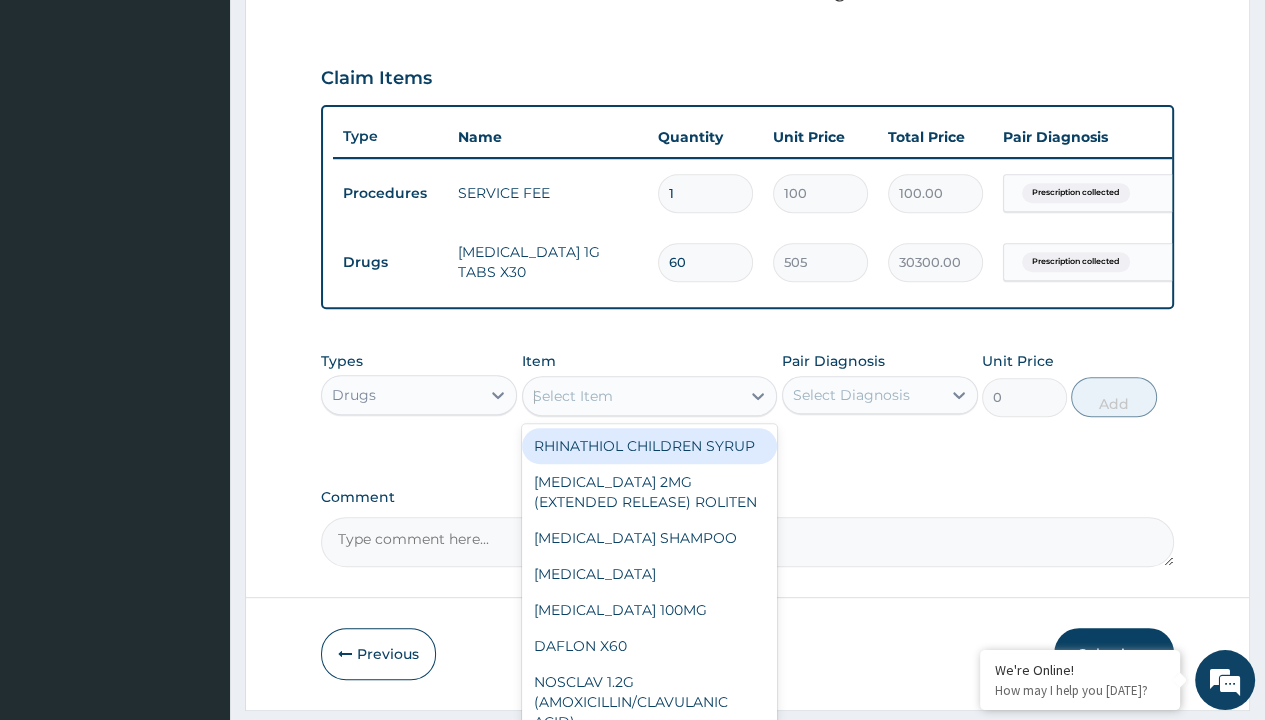 scroll, scrollTop: 0, scrollLeft: 0, axis: both 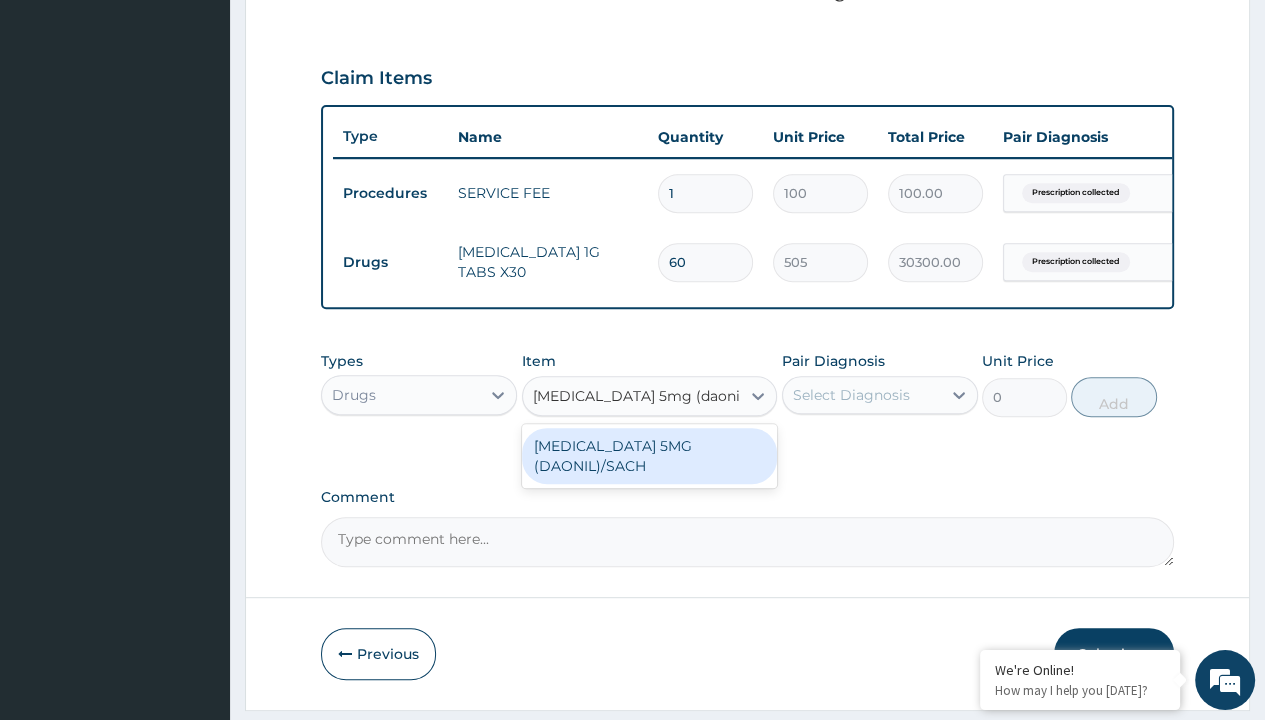 click on "[MEDICAL_DATA] 5MG (DAONIL)/SACH" at bounding box center [650, 456] 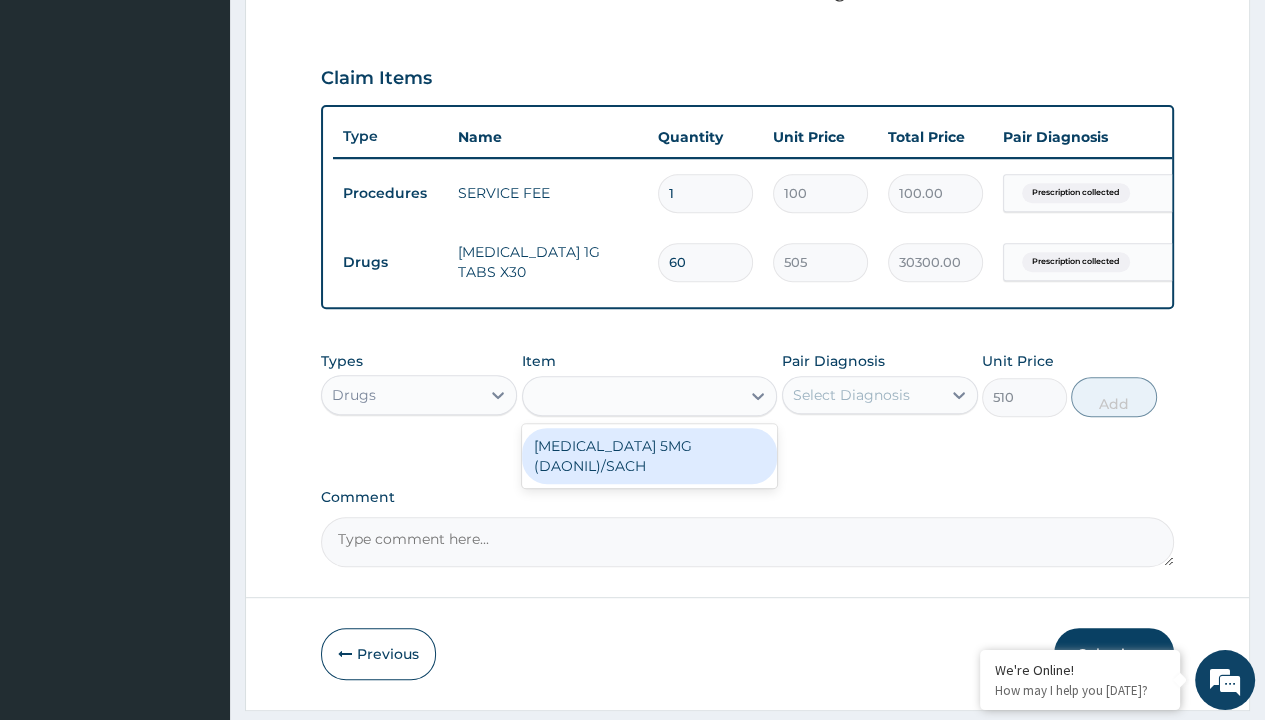 click on "Prescription collected" at bounding box center (409, -86) 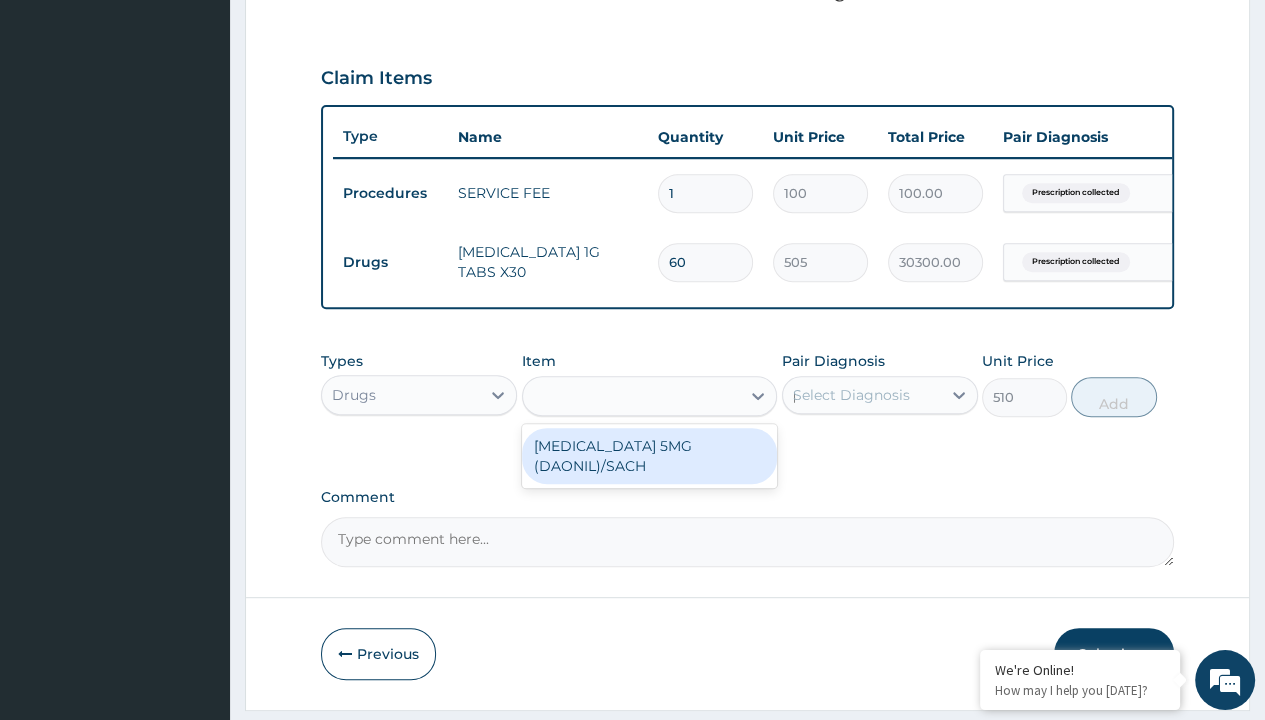 type 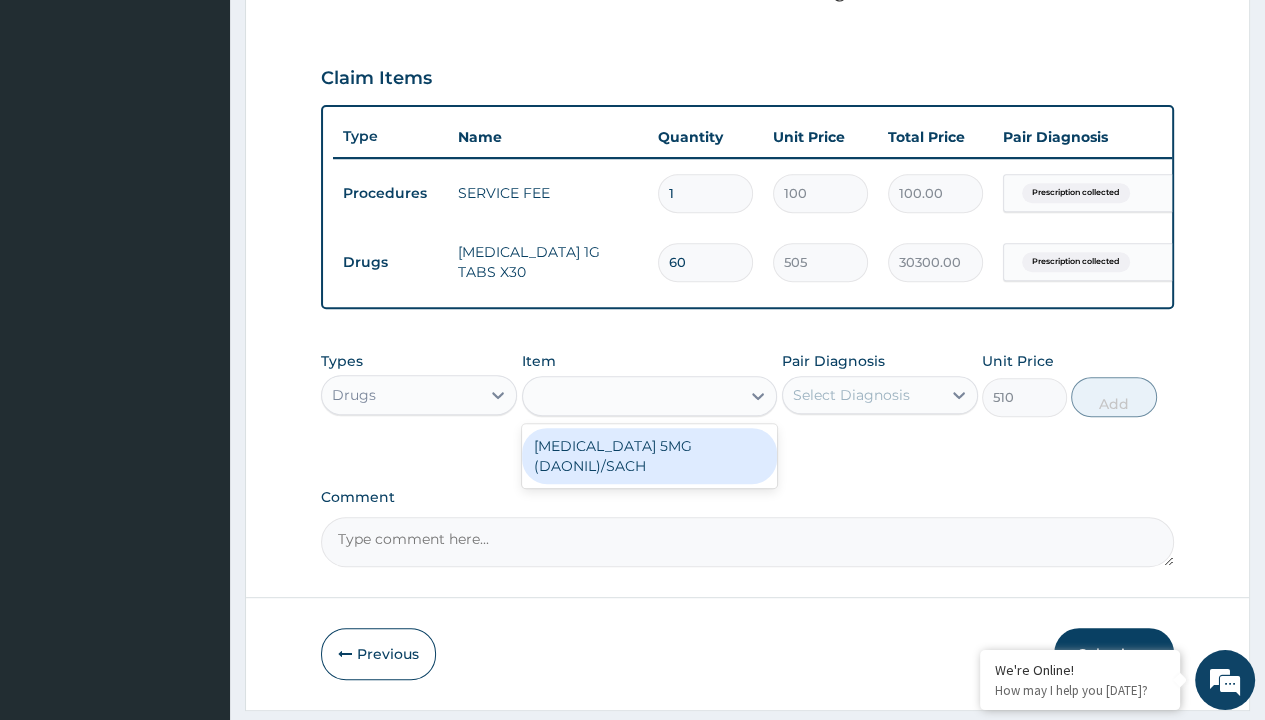 scroll, scrollTop: 708, scrollLeft: 0, axis: vertical 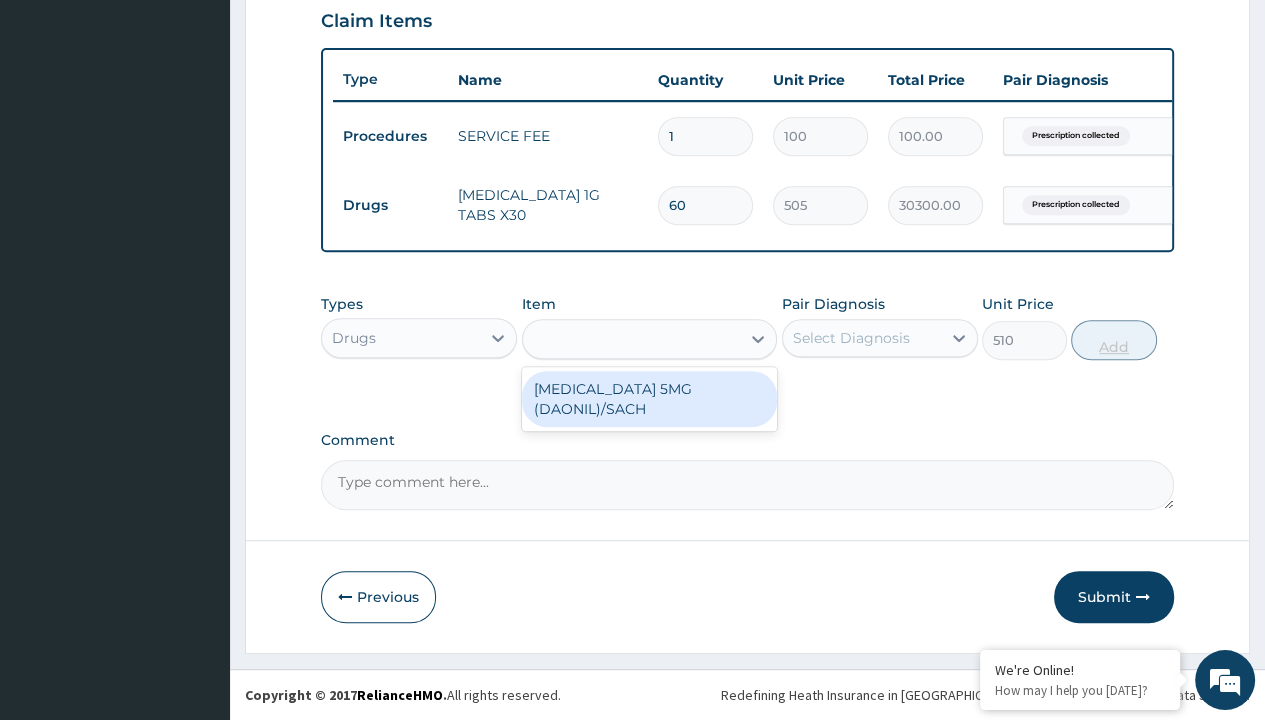 click on "Add" at bounding box center [1113, 340] 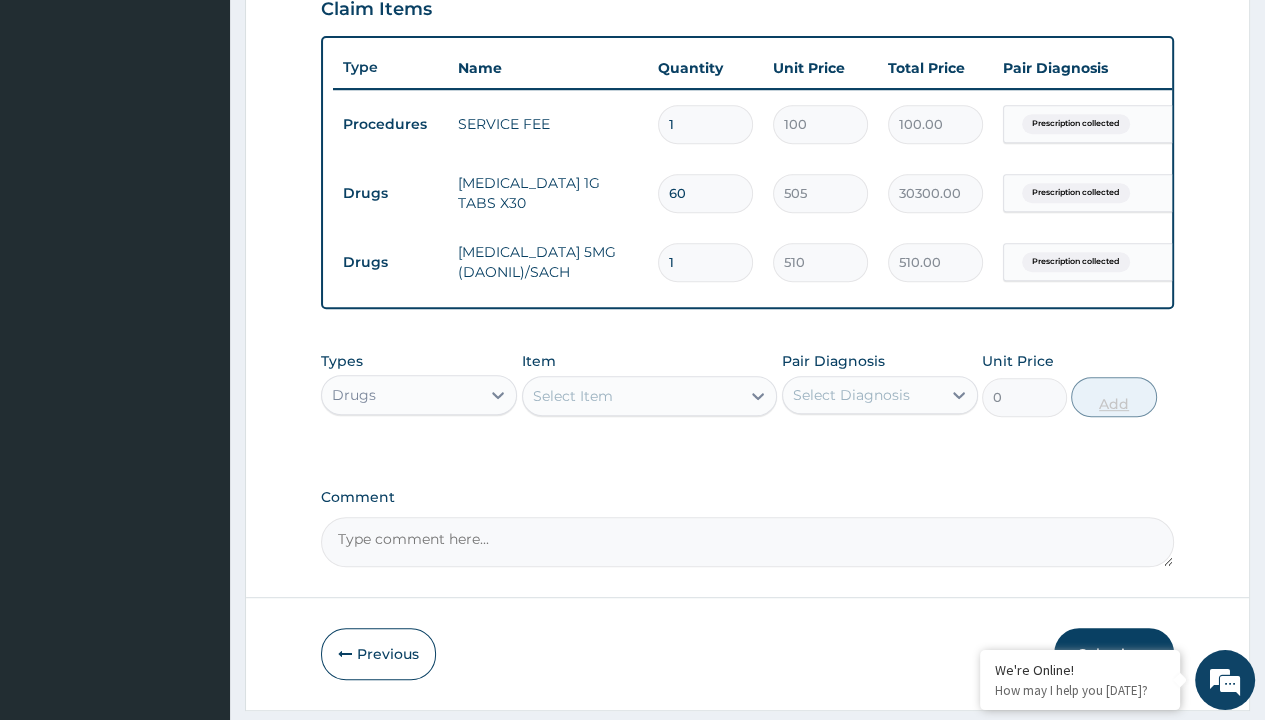 scroll, scrollTop: 0, scrollLeft: 0, axis: both 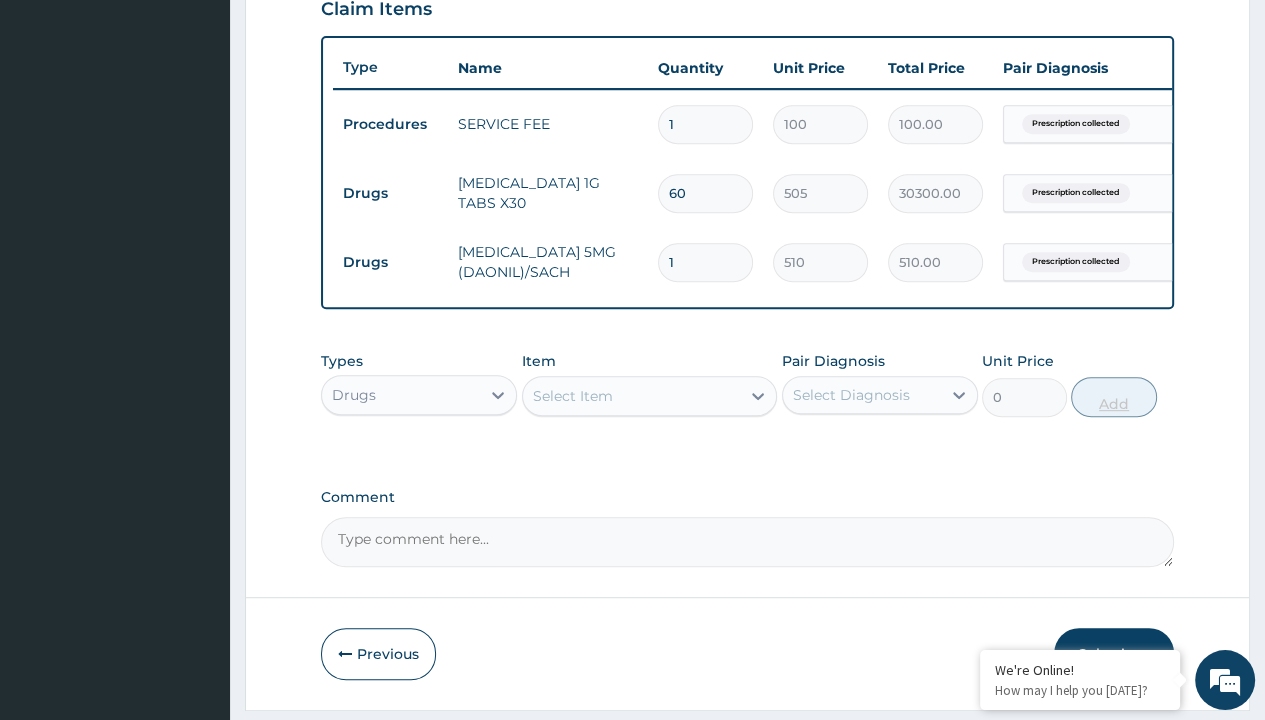 type on "10" 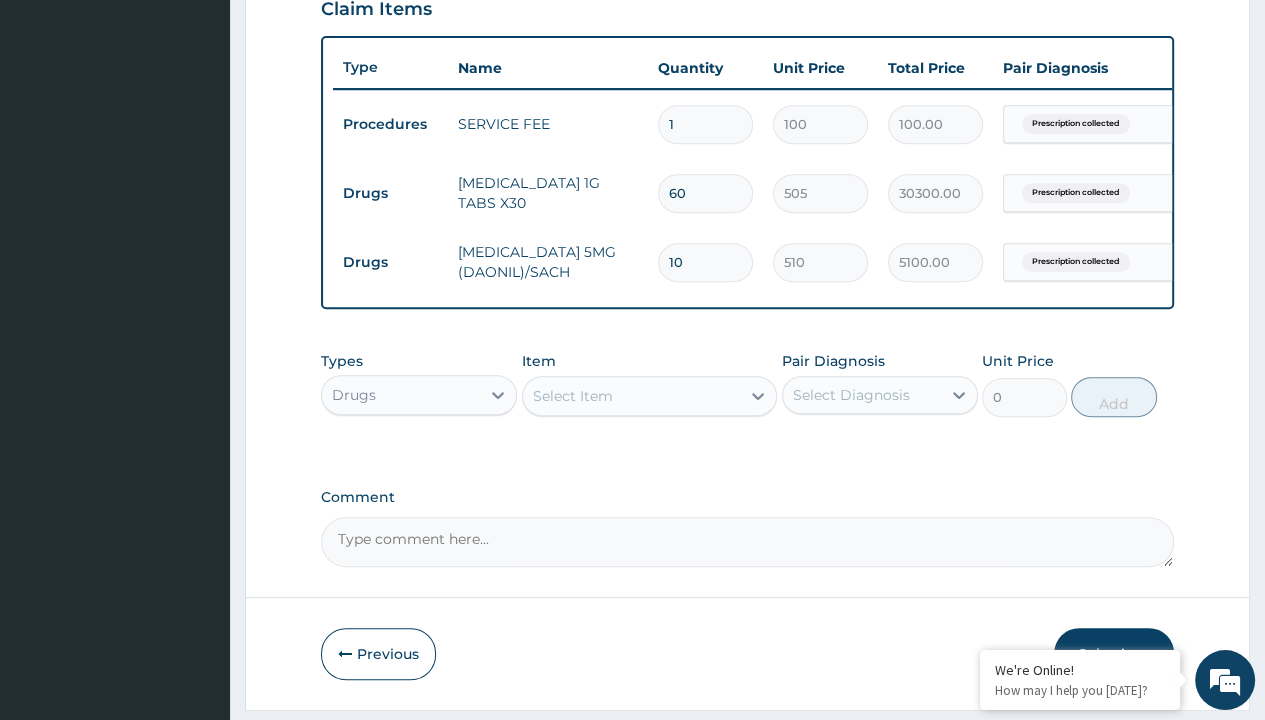type on "10" 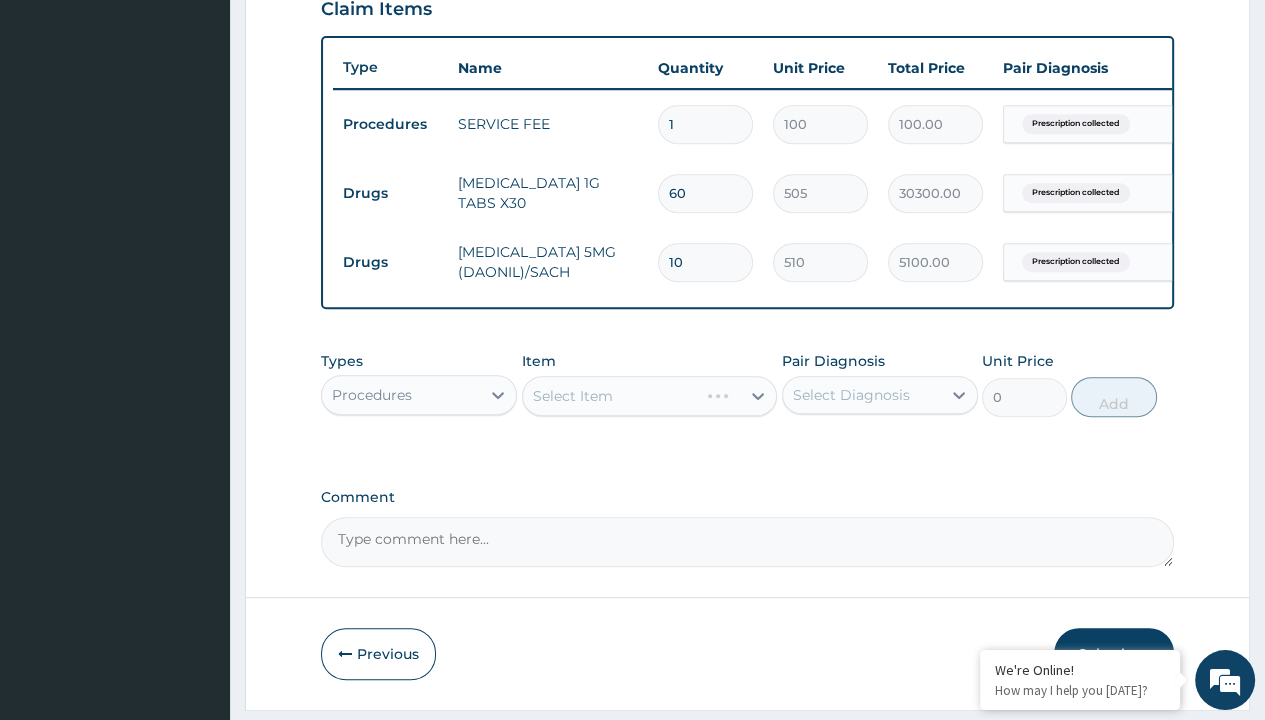 click on "Select Item" at bounding box center (573, 396) 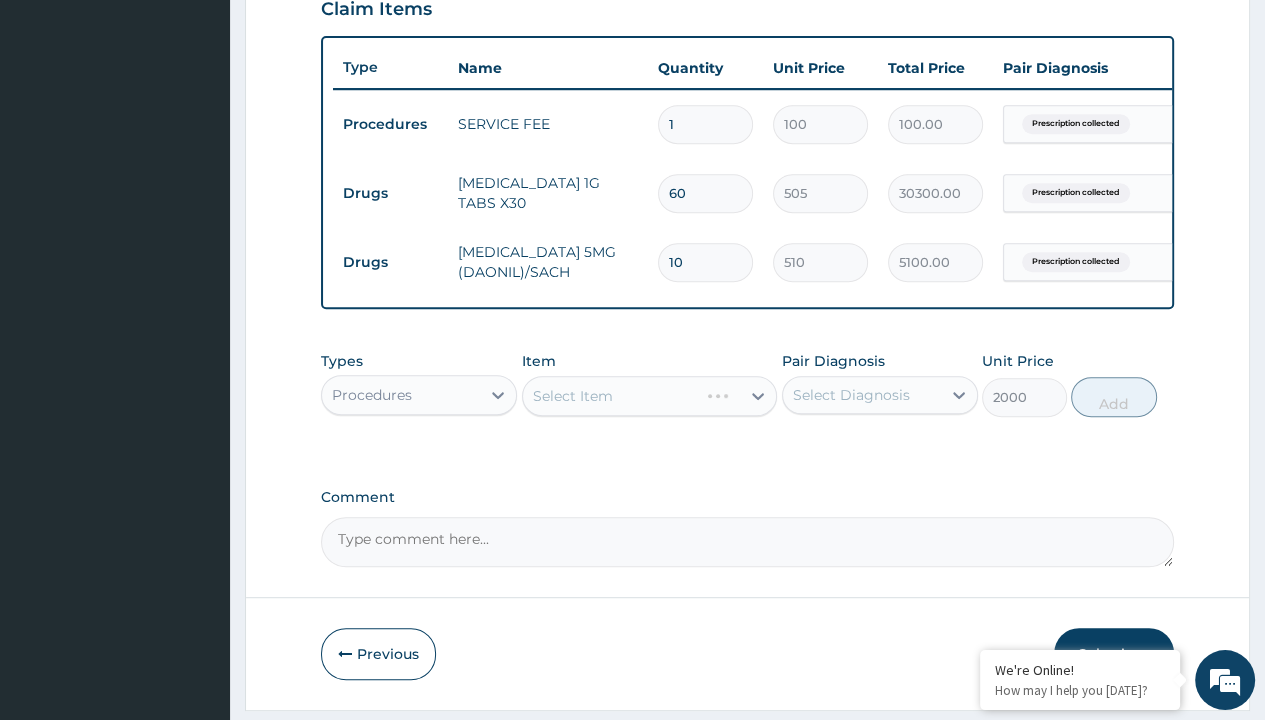 click on "Prescription collected" at bounding box center [409, -155] 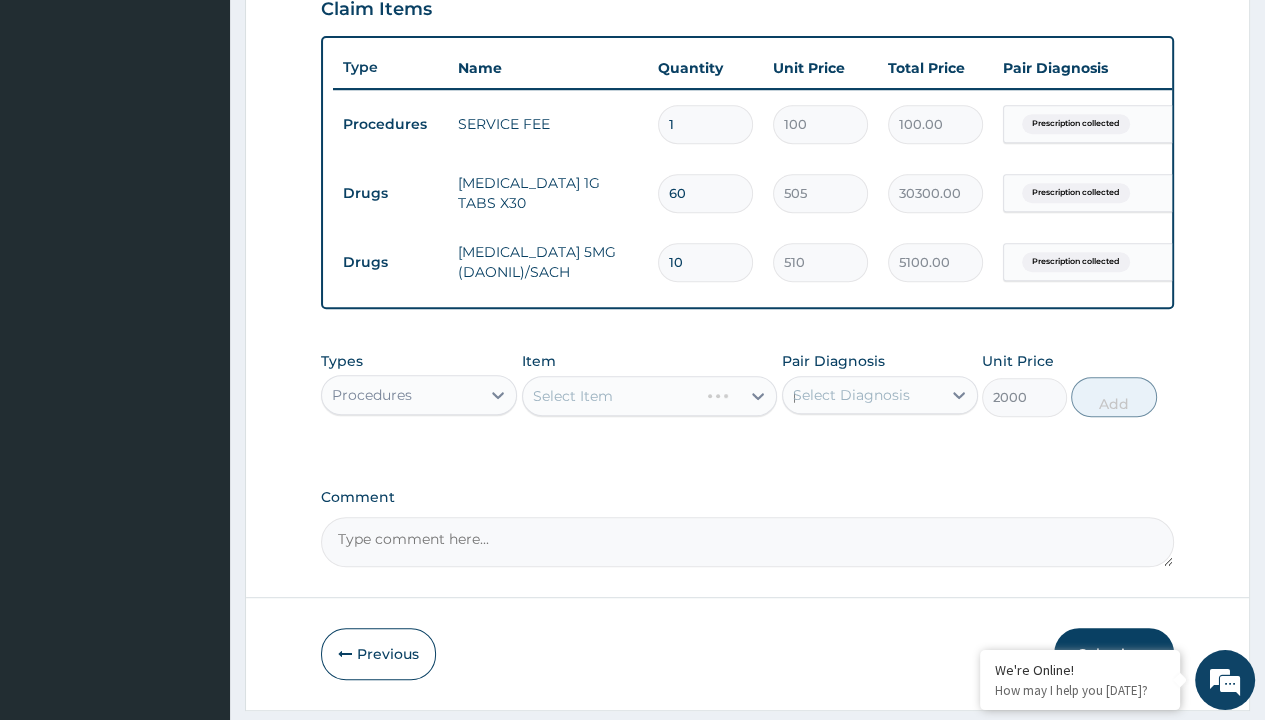 scroll, scrollTop: 0, scrollLeft: 0, axis: both 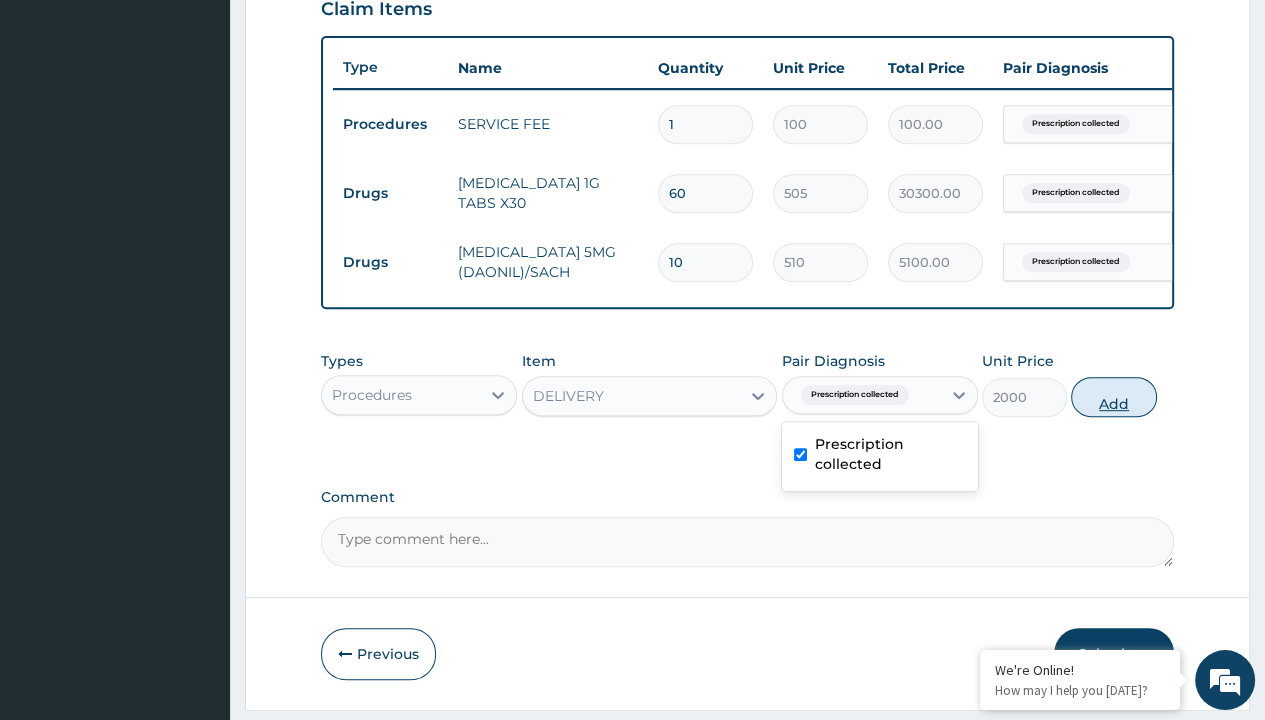 click on "Add" at bounding box center [1113, 397] 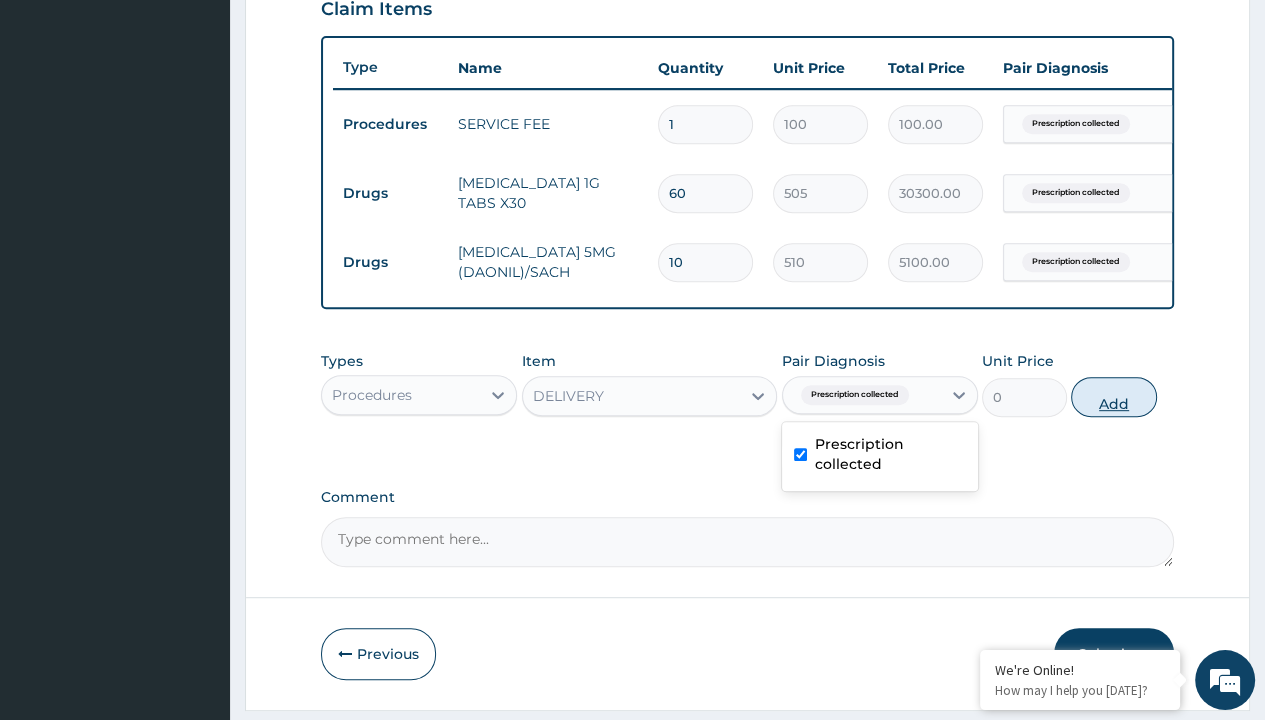 scroll, scrollTop: 776, scrollLeft: 0, axis: vertical 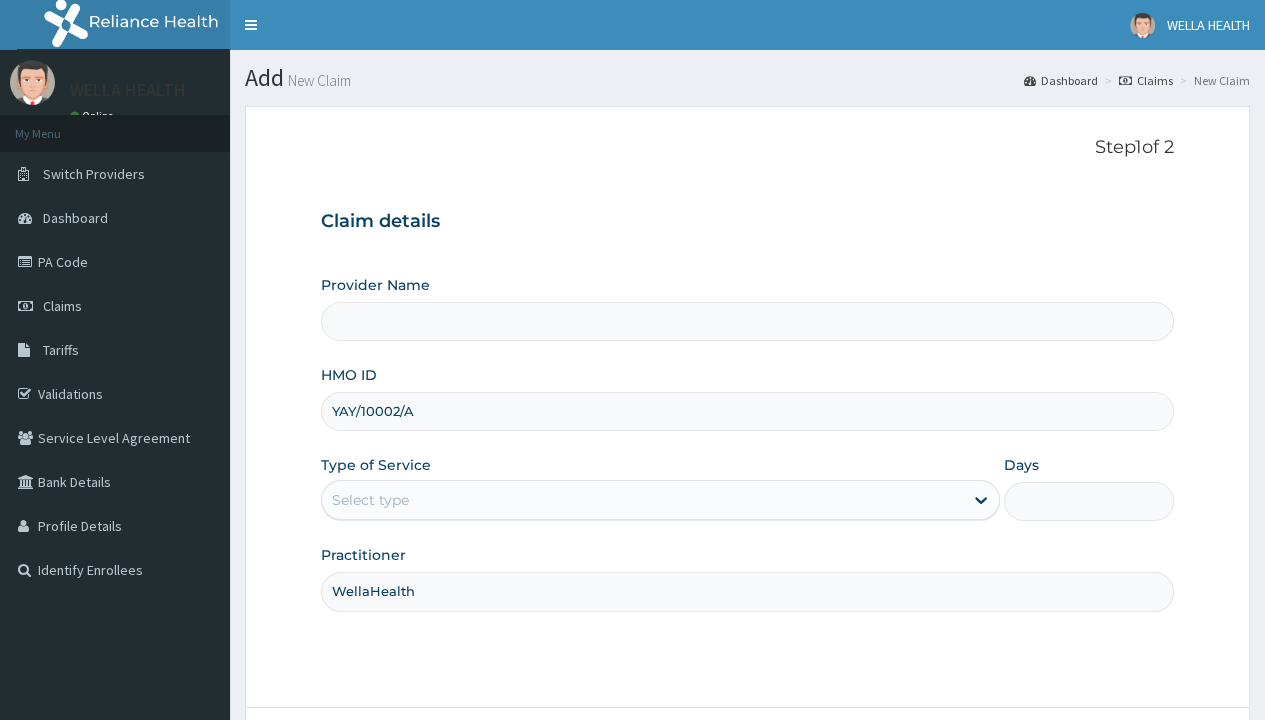 type on "WellaHealth" 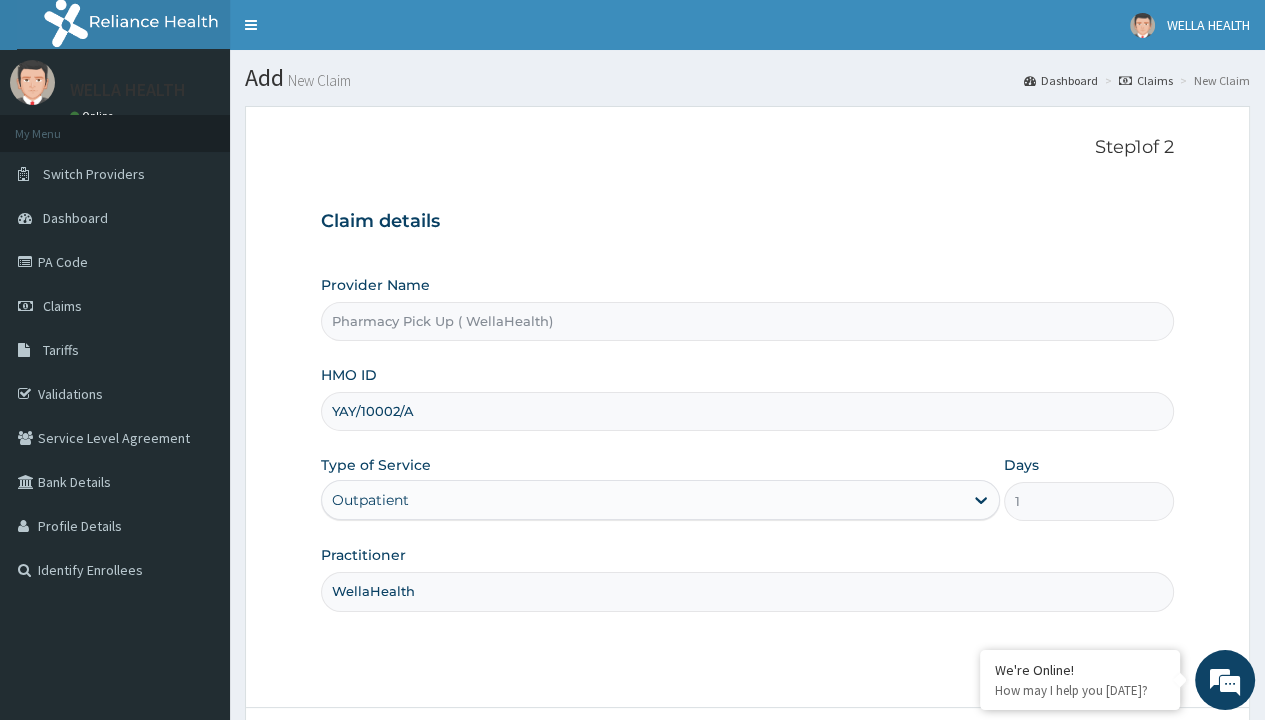 click on "Next" at bounding box center [1123, 764] 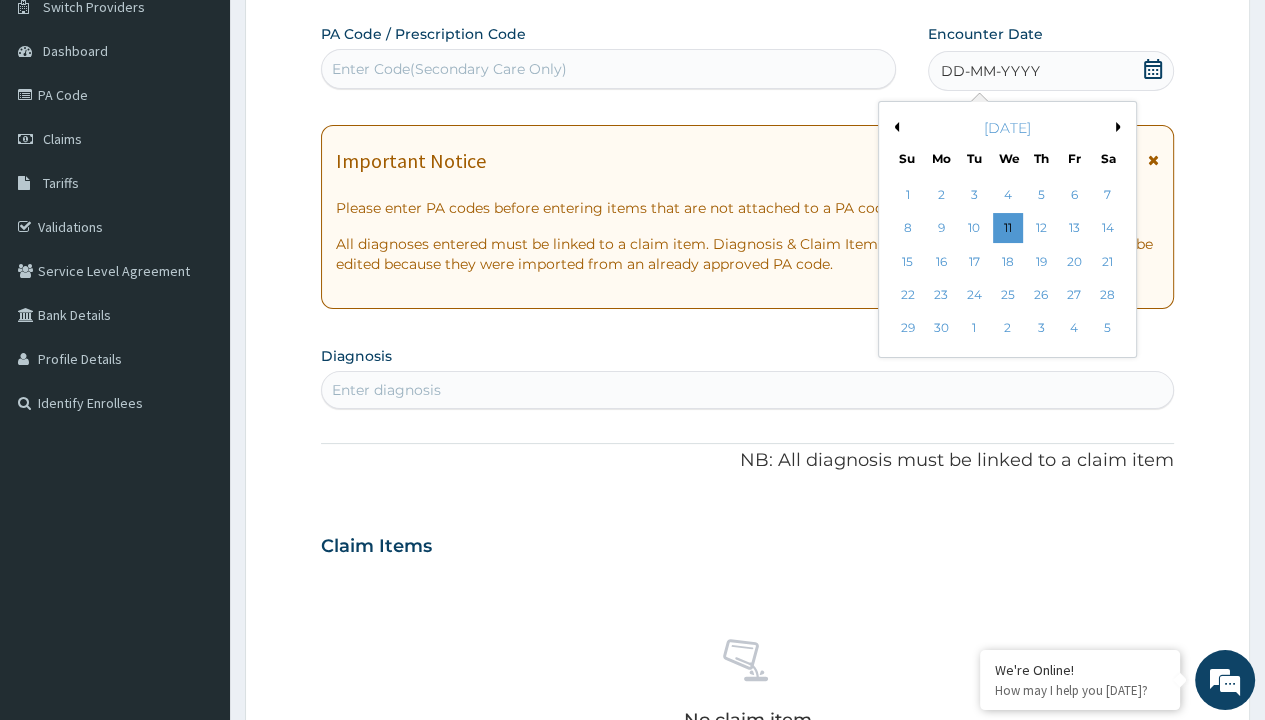 click on "27" at bounding box center [1074, 295] 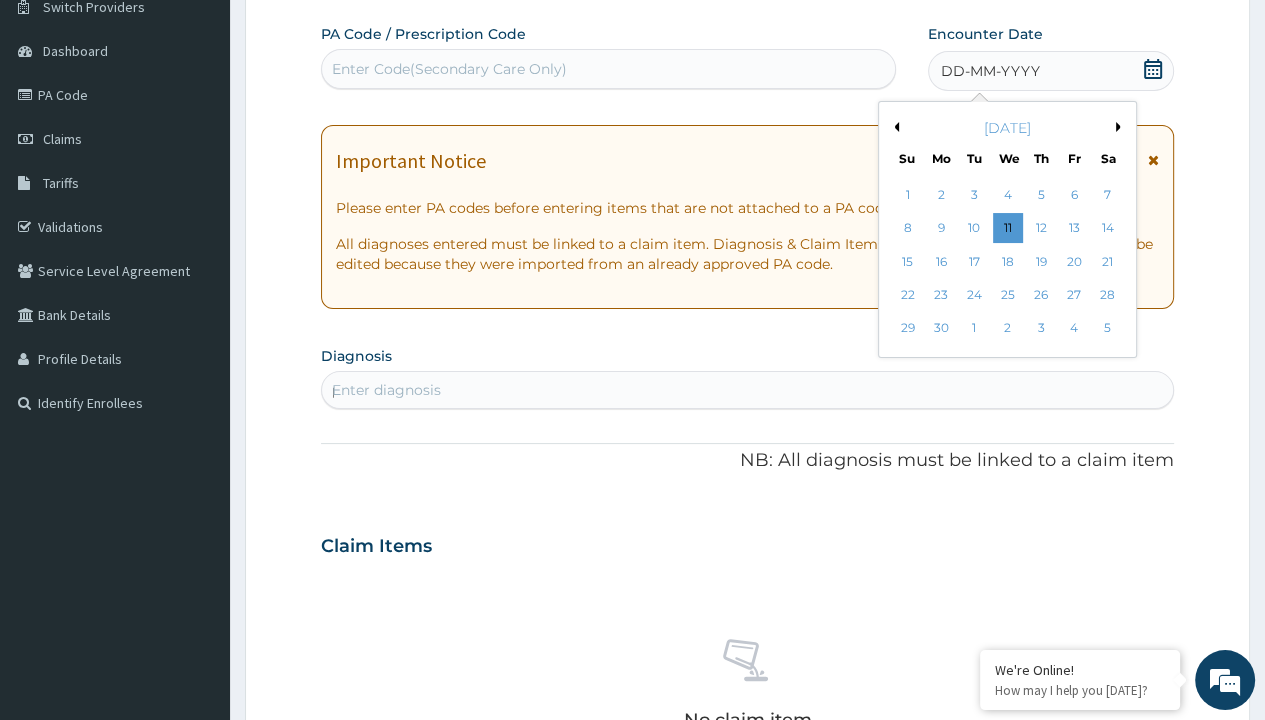 scroll, scrollTop: 0, scrollLeft: 0, axis: both 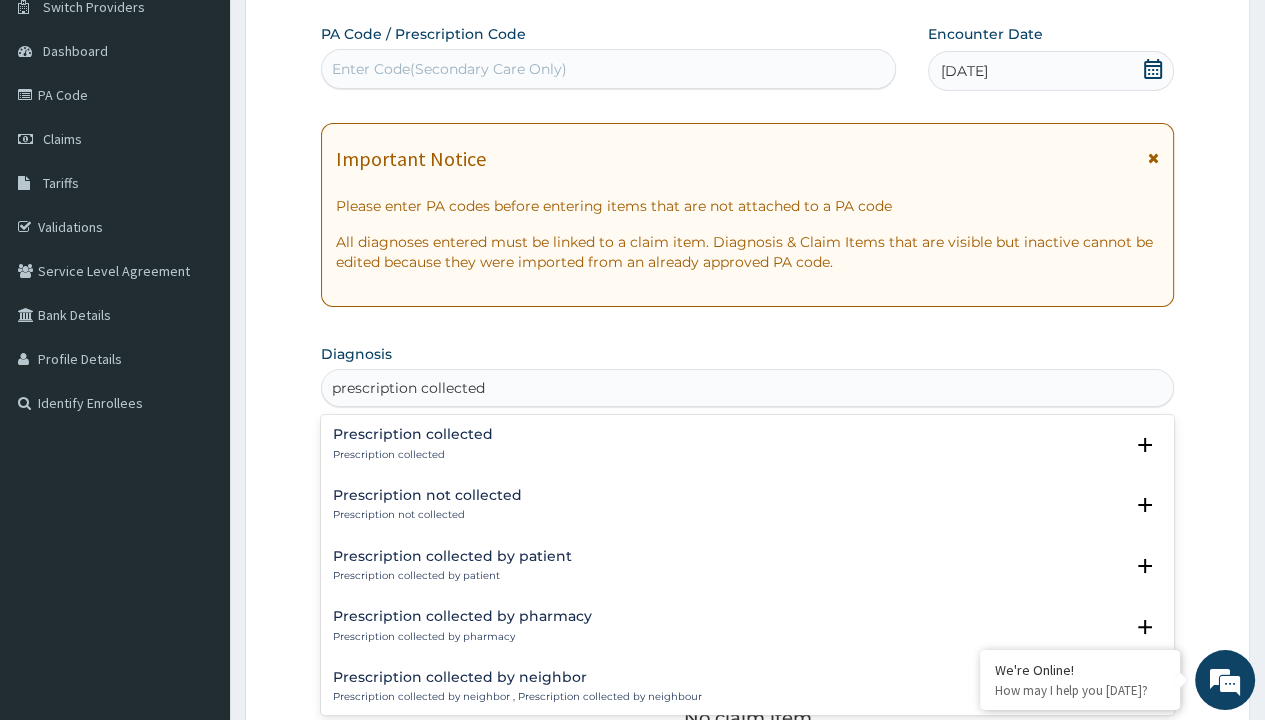 click on "Prescription collected" at bounding box center (413, 455) 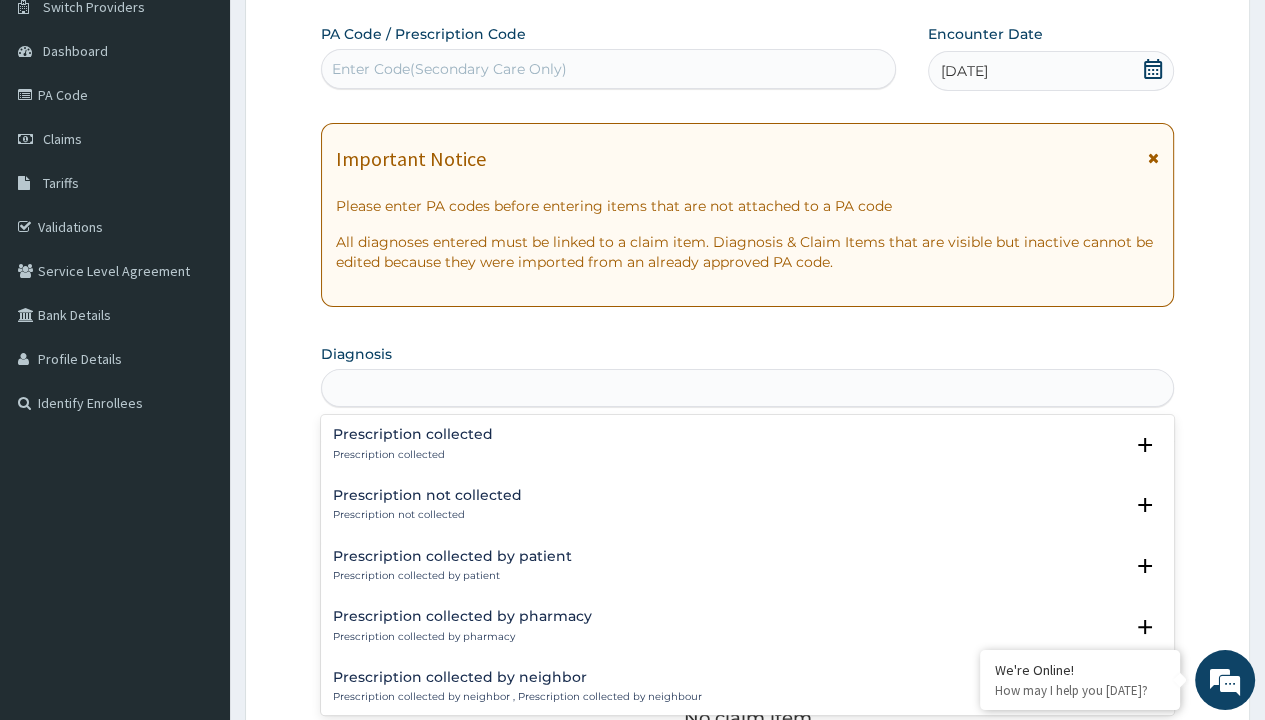 click on "Step  2  of 2 PA Code / Prescription Code Enter Code(Secondary Care Only) Encounter Date [DATE] Important Notice Please enter PA codes before entering items that are not attached to a PA code   All diagnoses entered must be linked to a claim item. Diagnosis & Claim Items that are visible but inactive cannot be edited because they were imported from an already approved PA code. Diagnosis option Prescription collected focused, 1 of 7. 7 results available for search term prescription collected. Use Up and Down to choose options, press Enter to select the currently focused option, press Escape to exit the menu, press Tab to select the option and exit the menu. prescription collected Prescription collected Prescription collected Select Status Query Query covers suspected (?), Keep in view (kiv), Ruled out (r/o) Confirmed Prescription not collected Prescription not collected Select Status Query Query covers suspected (?), Keep in view (kiv), Ruled out (r/o) Confirmed Prescription collected by patient Query Item" at bounding box center (747, 571) 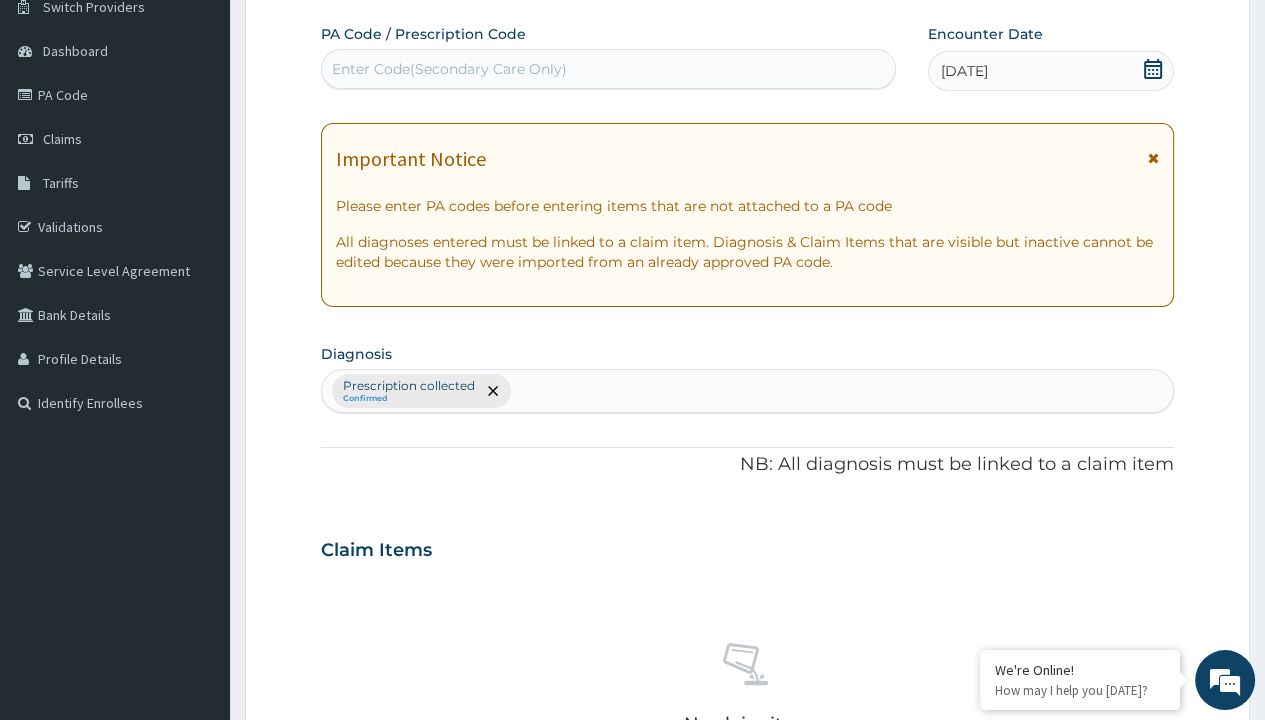 click on "Select Item" at bounding box center [650, 894] 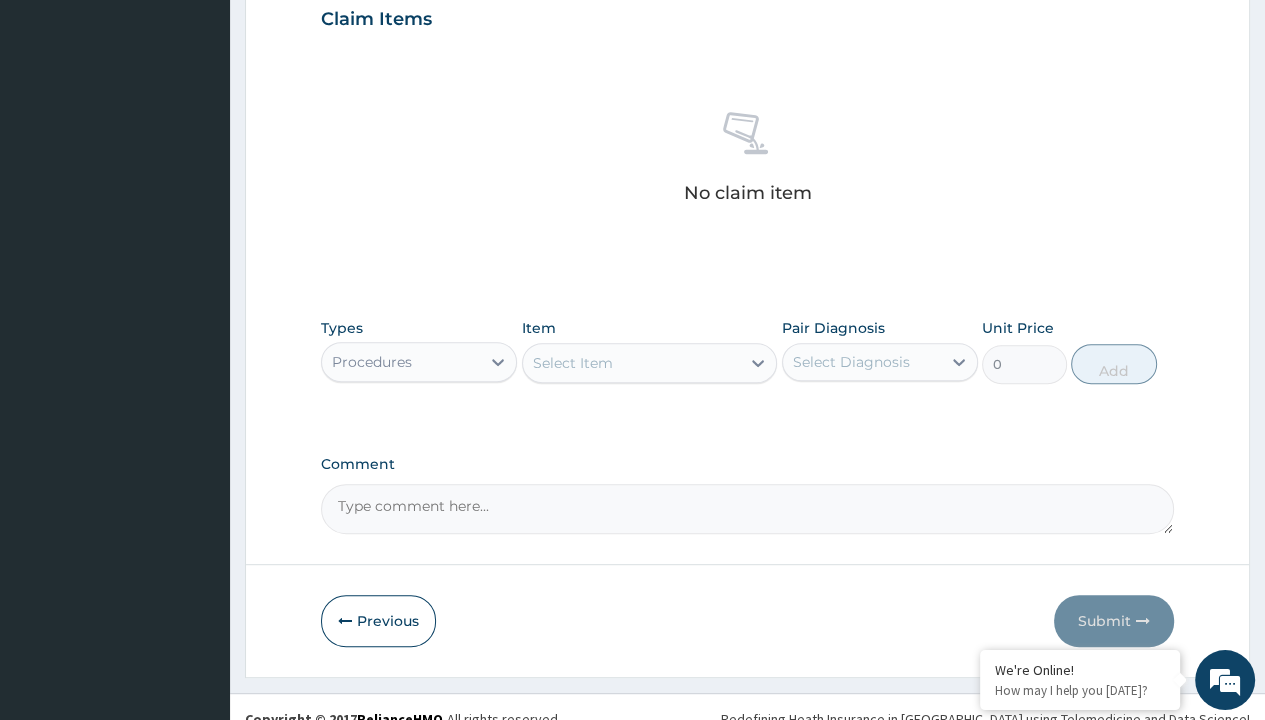 type on "service fee" 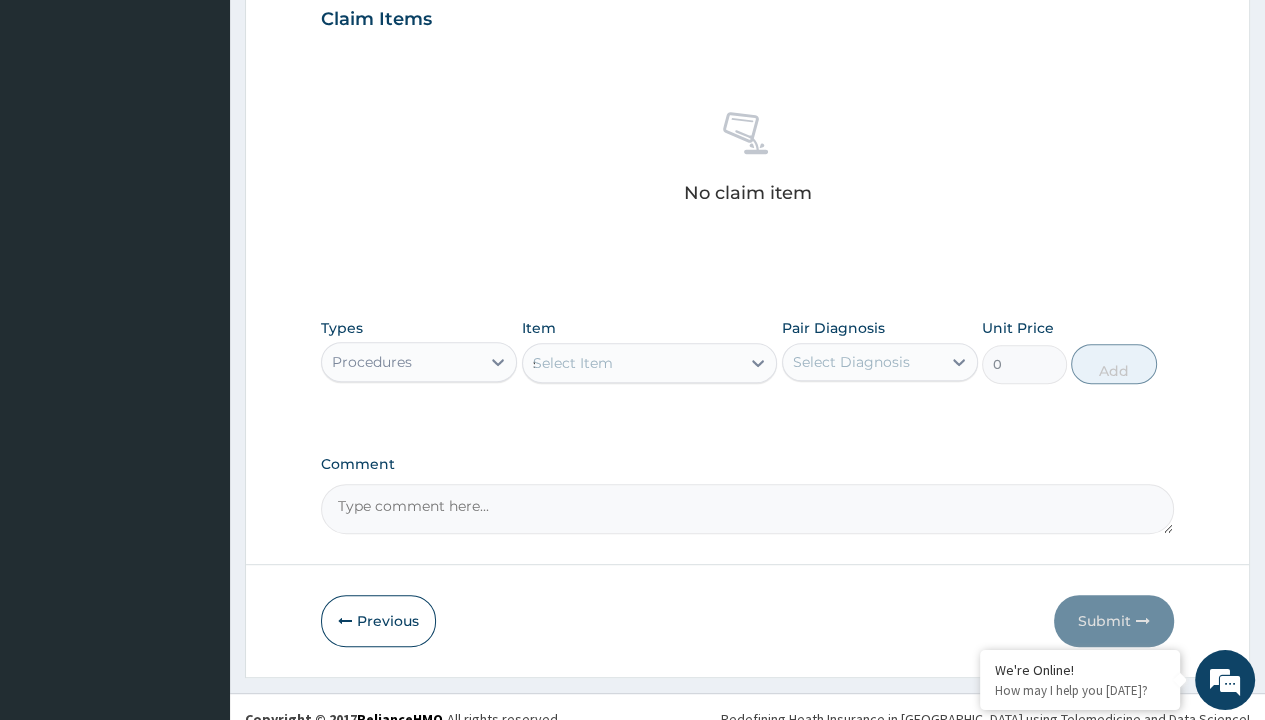 type 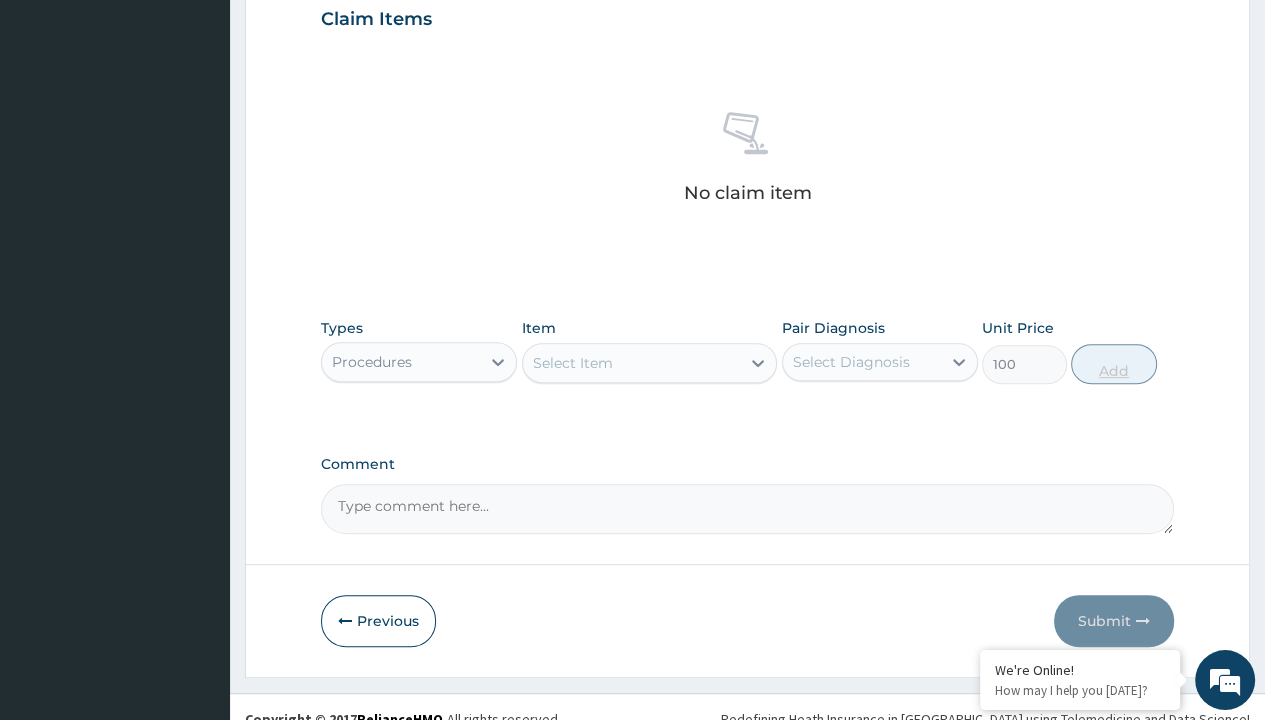 click on "Prescription collected" at bounding box center (409, -145) 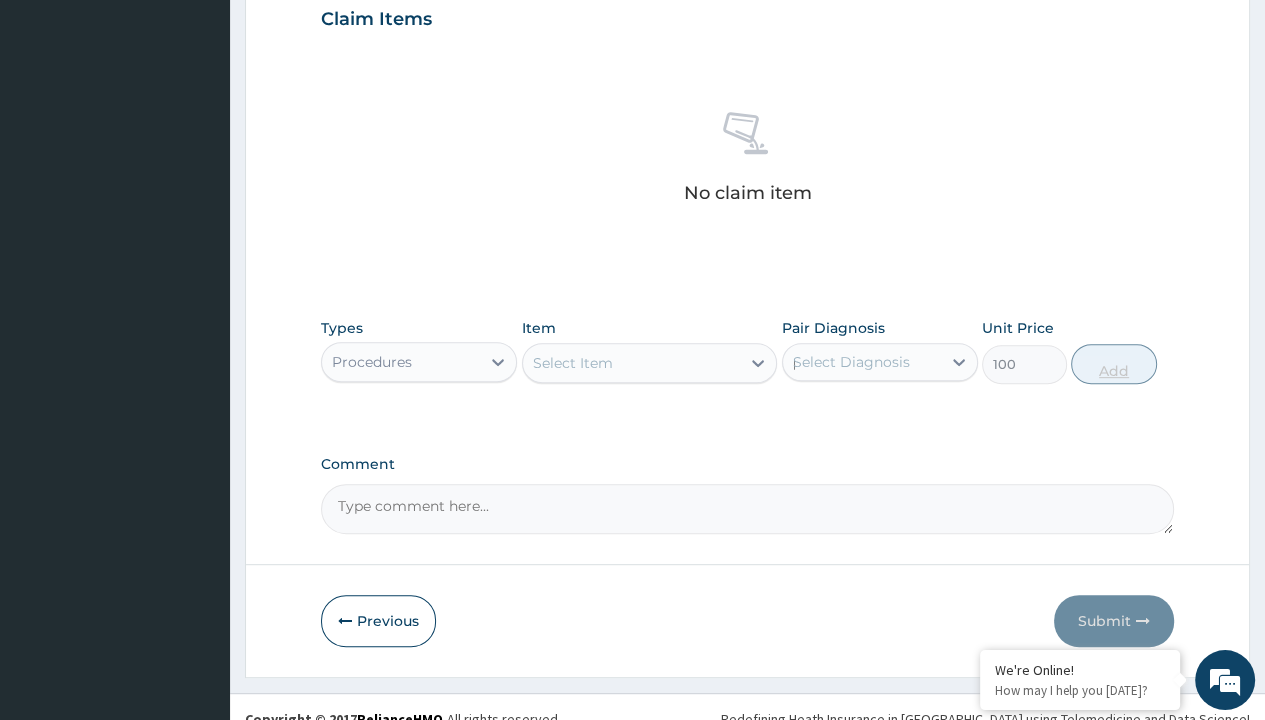 scroll, scrollTop: 0, scrollLeft: 0, axis: both 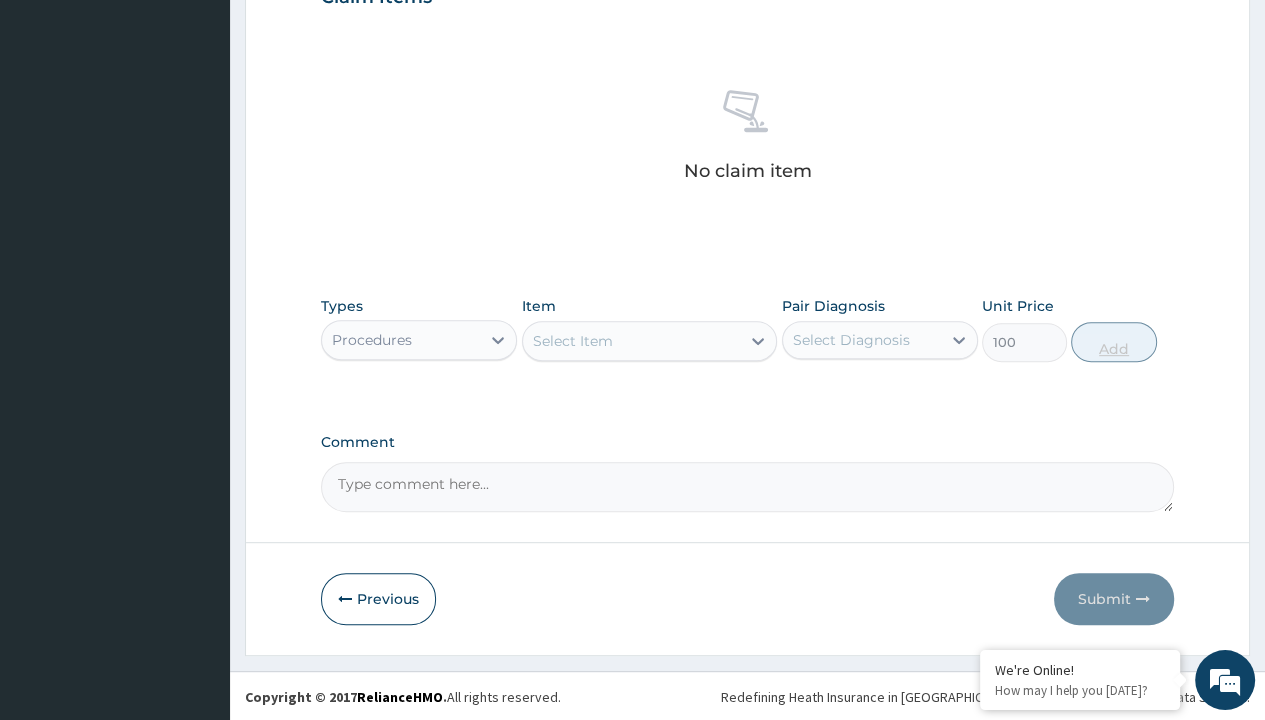 click on "Add" at bounding box center (1113, 342) 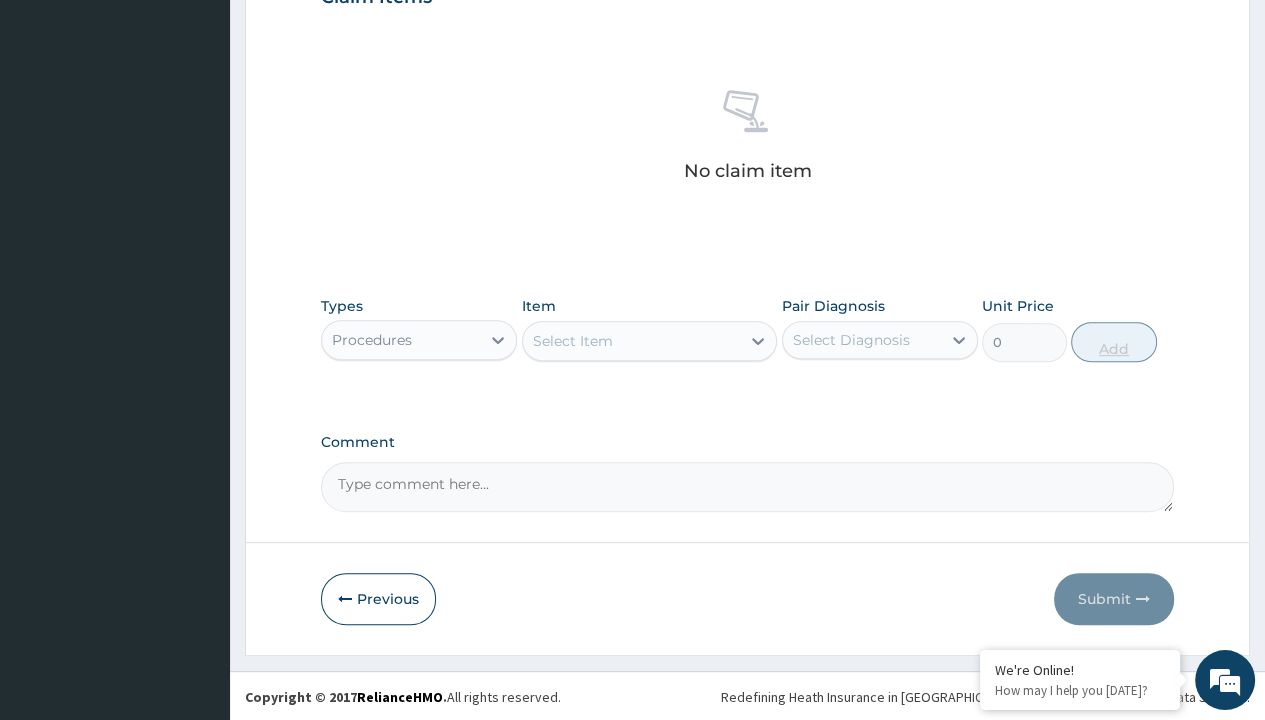 scroll, scrollTop: 0, scrollLeft: 0, axis: both 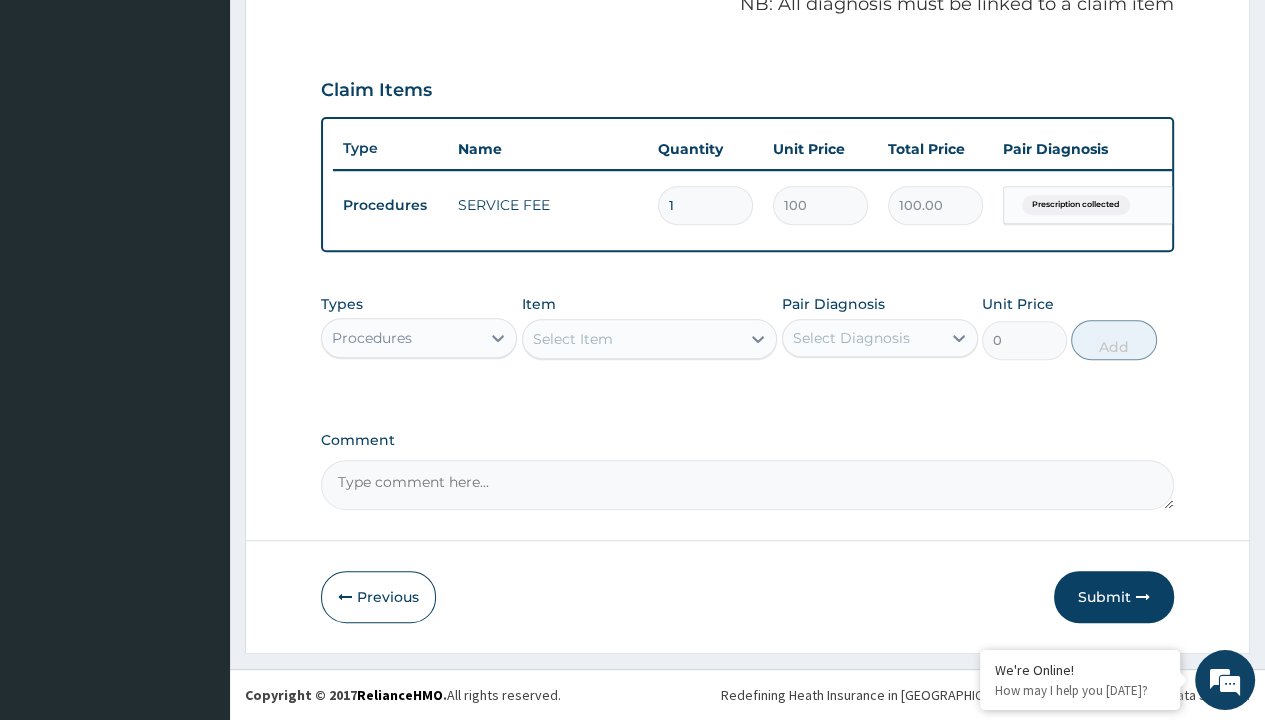 click on "Step  2  of 2 PA Code / Prescription Code Enter Code(Secondary Care Only) Encounter Date [DATE] Important Notice Please enter PA codes before entering items that are not attached to a PA code   All diagnoses entered must be linked to a claim item. Diagnosis & Claim Items that are visible but inactive cannot be edited because they were imported from an already approved PA code. Diagnosis Prescription collected Confirmed NB: All diagnosis must be linked to a claim item Claim Items Type Name Quantity Unit Price Total Price Pair Diagnosis Actions Procedures SERVICE FEE 1 100 100.00 Prescription collected Delete Types Procedures Item Select Item Pair Diagnosis Select Diagnosis Unit Price 0 Add Comment     Previous   Submit" at bounding box center (747, 66) 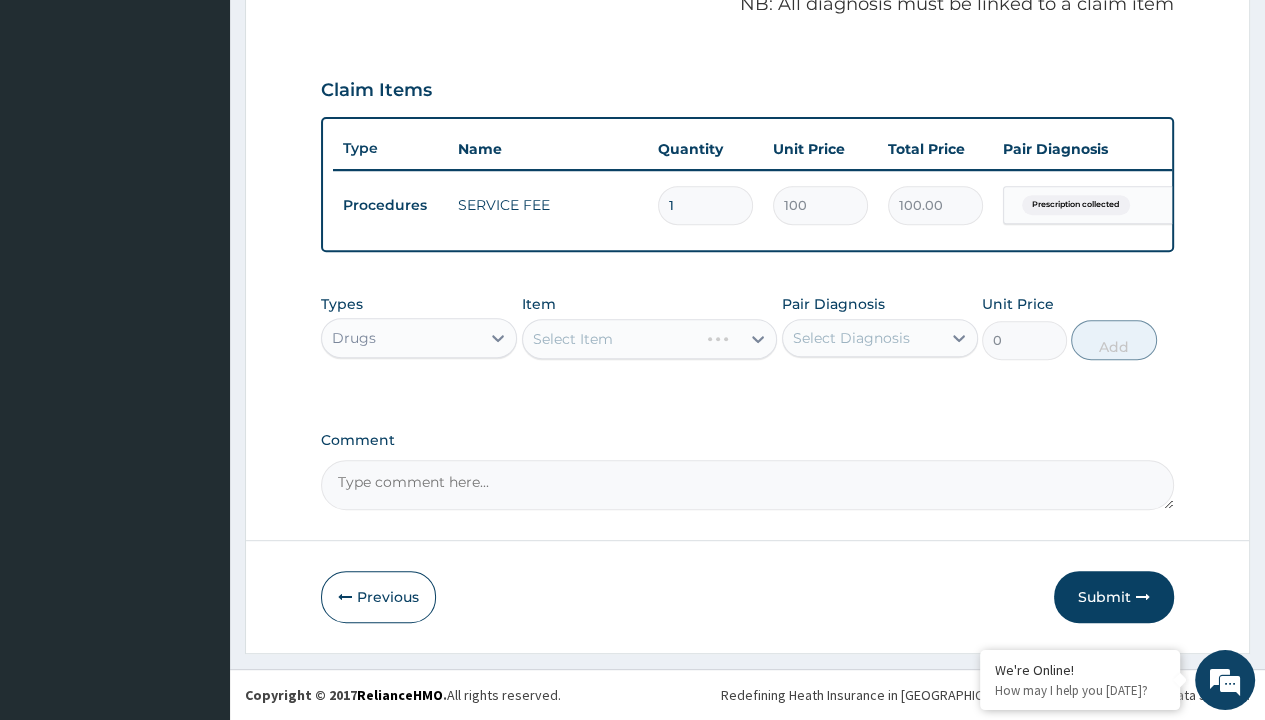 click on "Select Item" at bounding box center (573, 339) 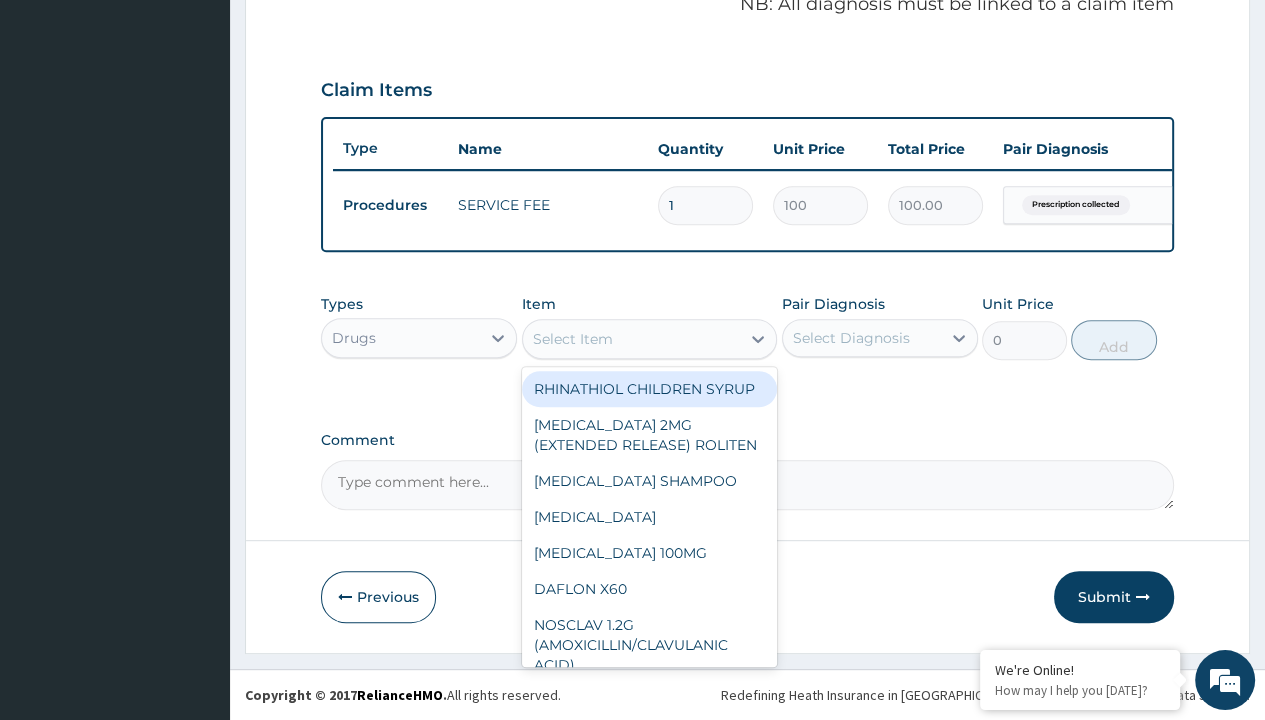 type on "[MEDICAL_DATA] 500mg x 30/pack" 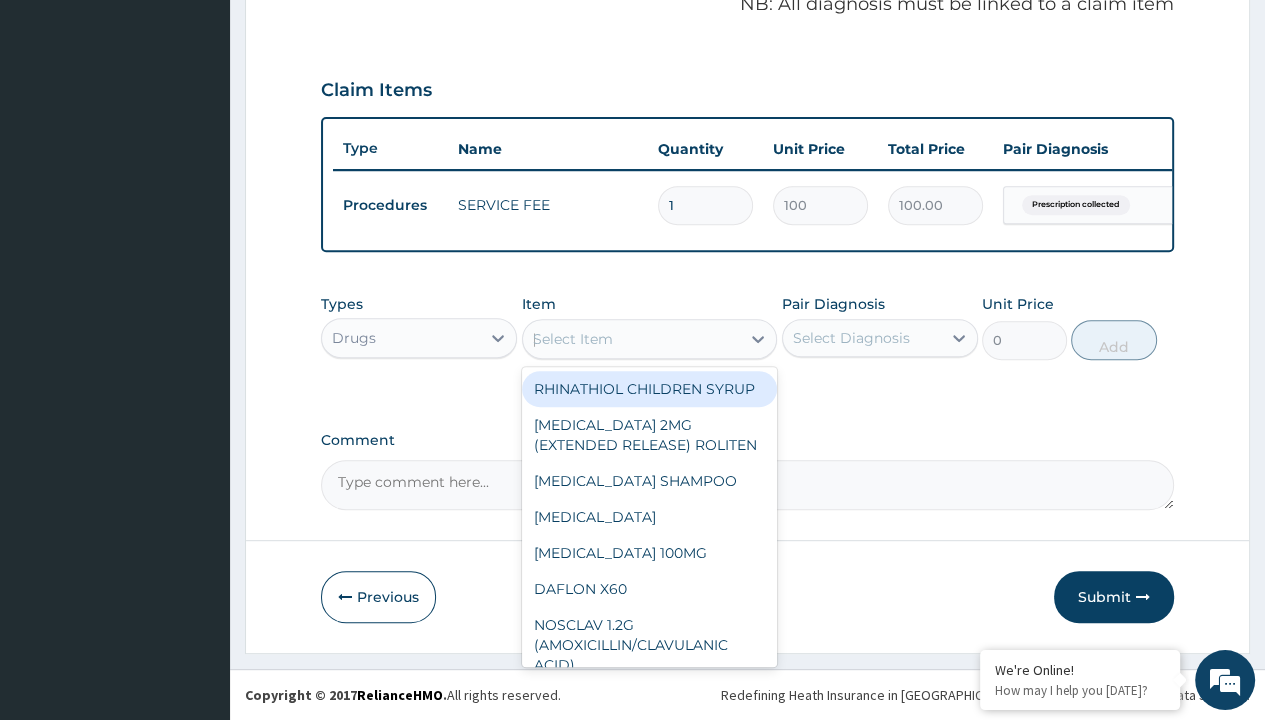 click on "[MEDICAL_DATA] 500MG X 30/PACK" at bounding box center [650, 54979] 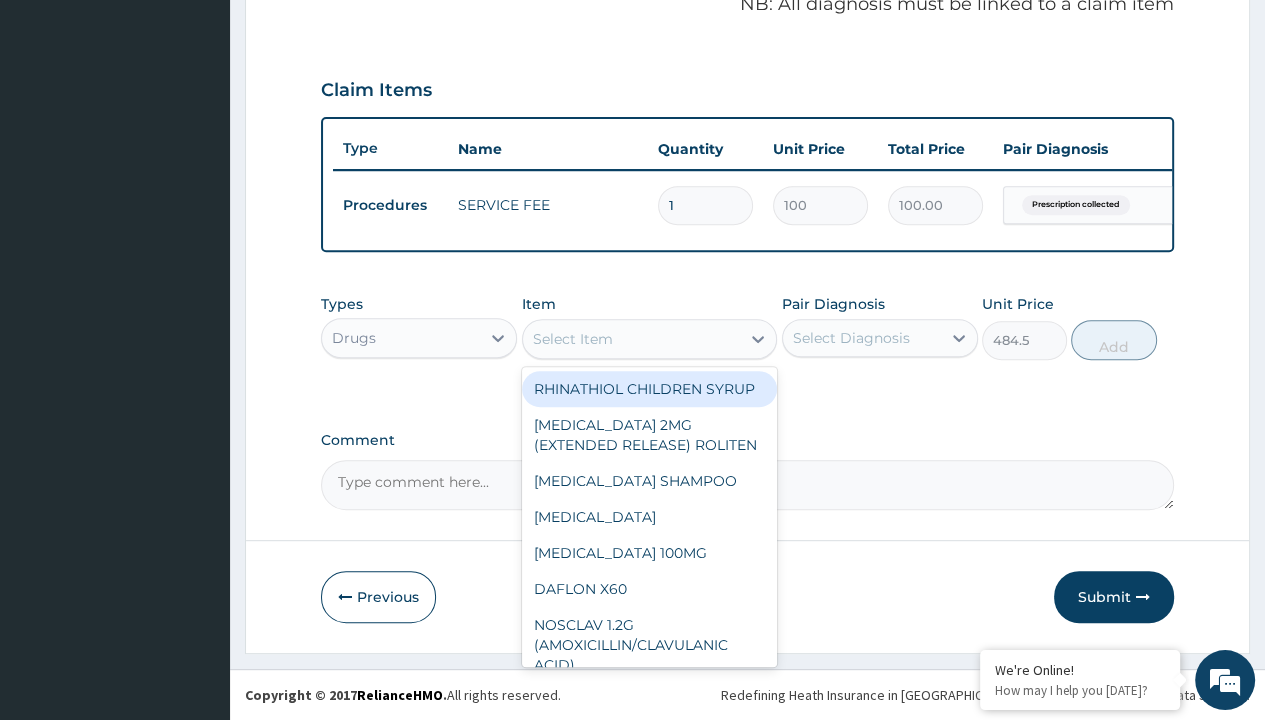 scroll, scrollTop: 0, scrollLeft: 0, axis: both 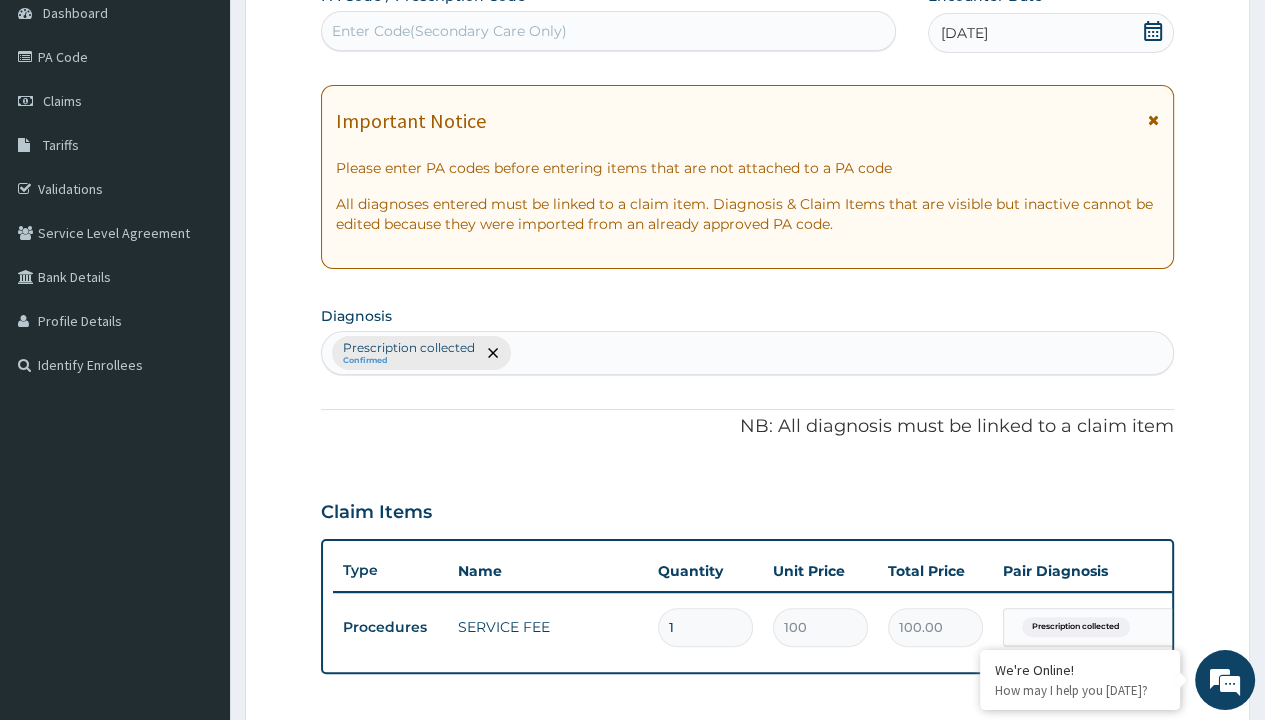 click on "Prescription collected" at bounding box center (409, 348) 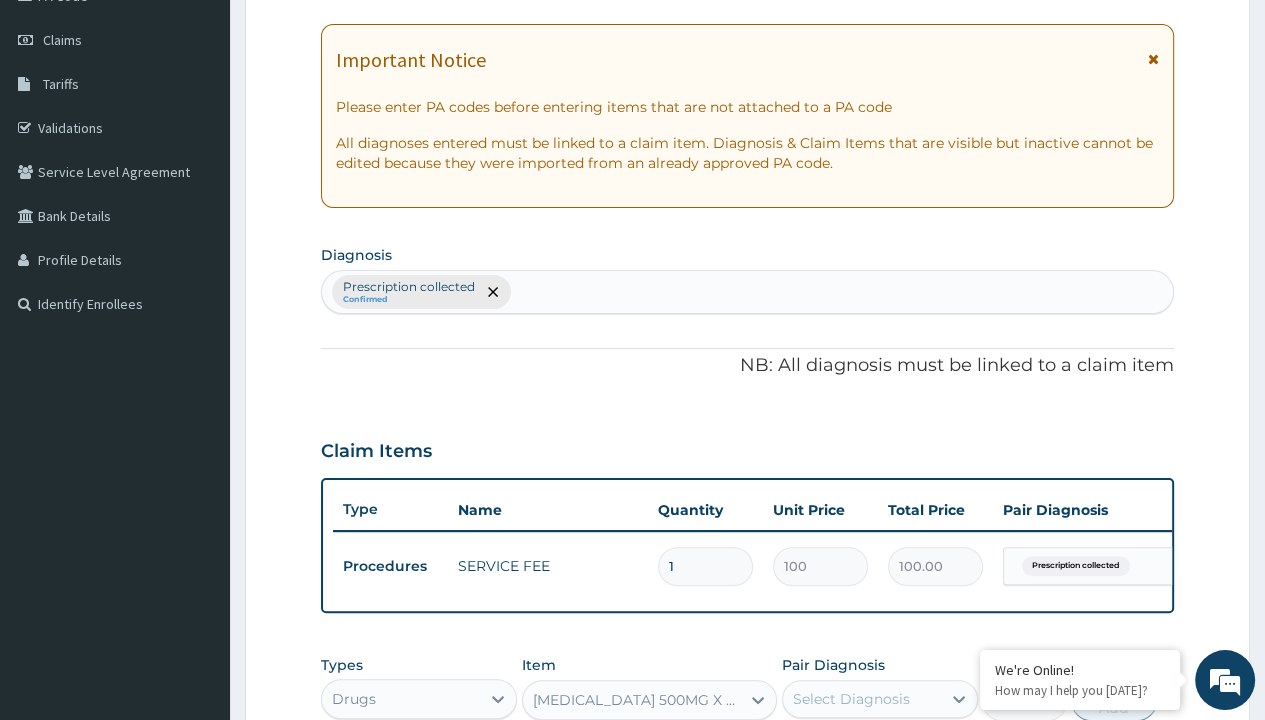 type on "prescription collected" 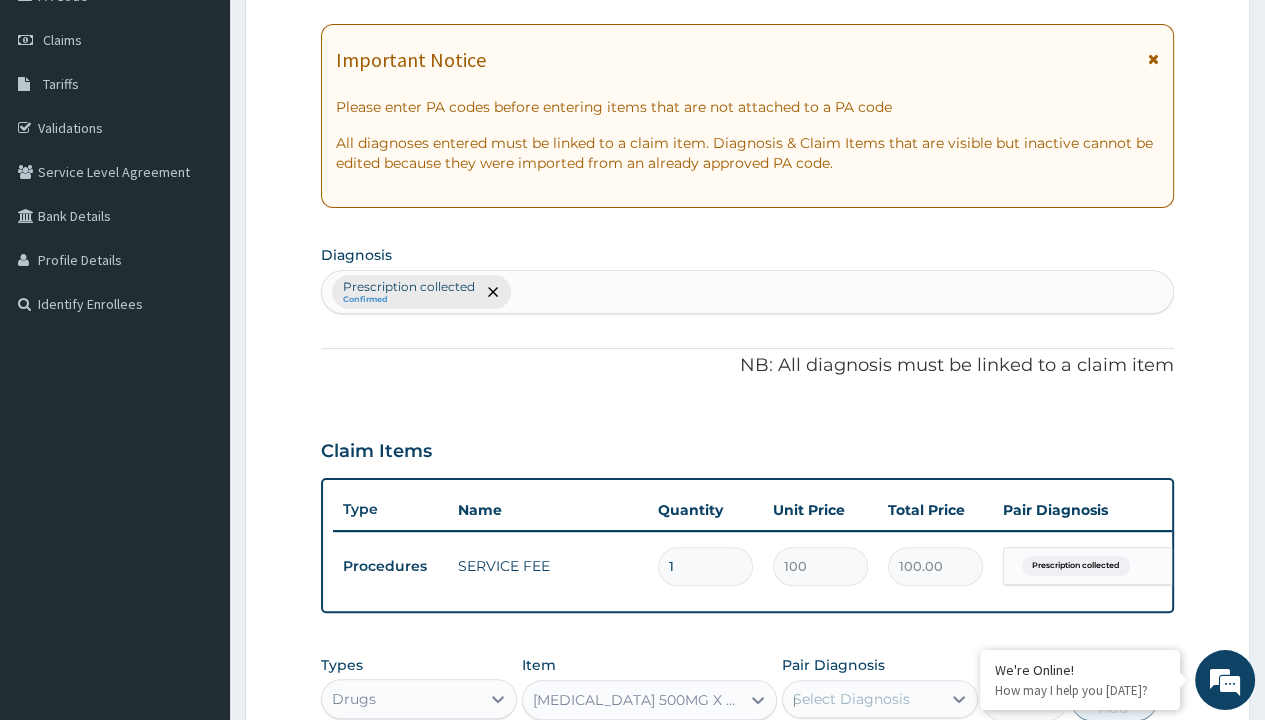 type 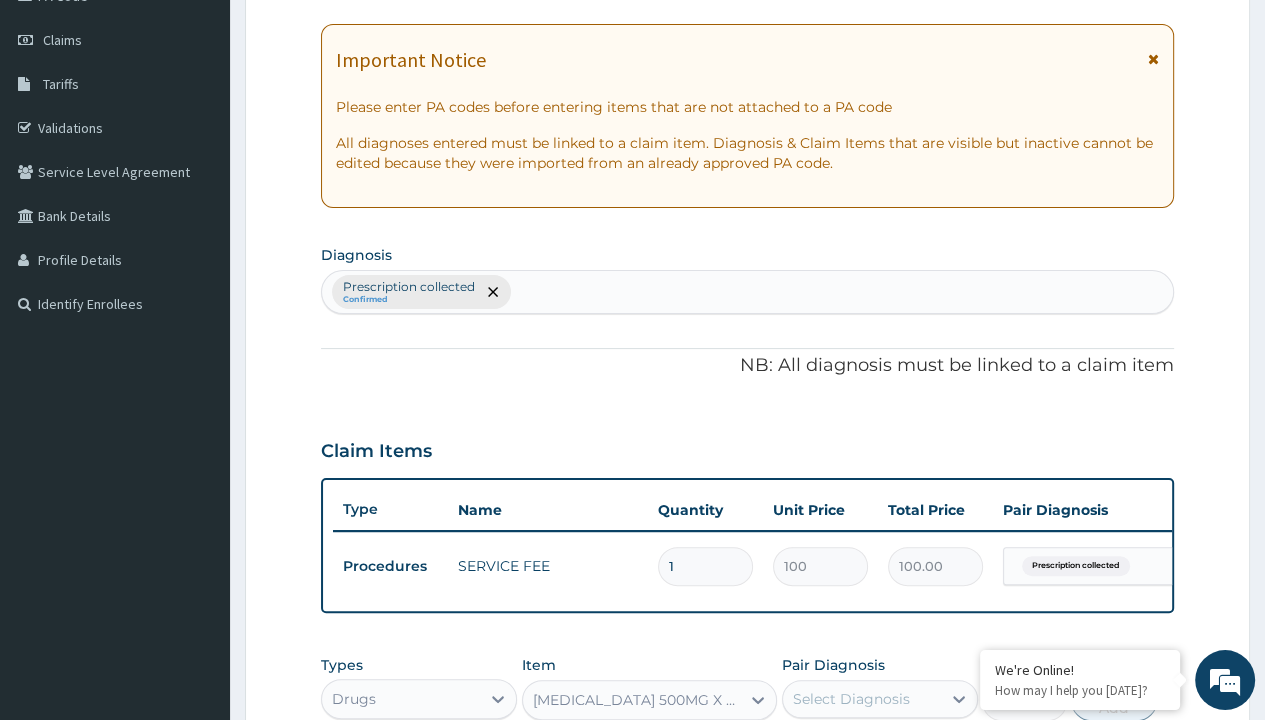 click on "Add" at bounding box center (1113, 701) 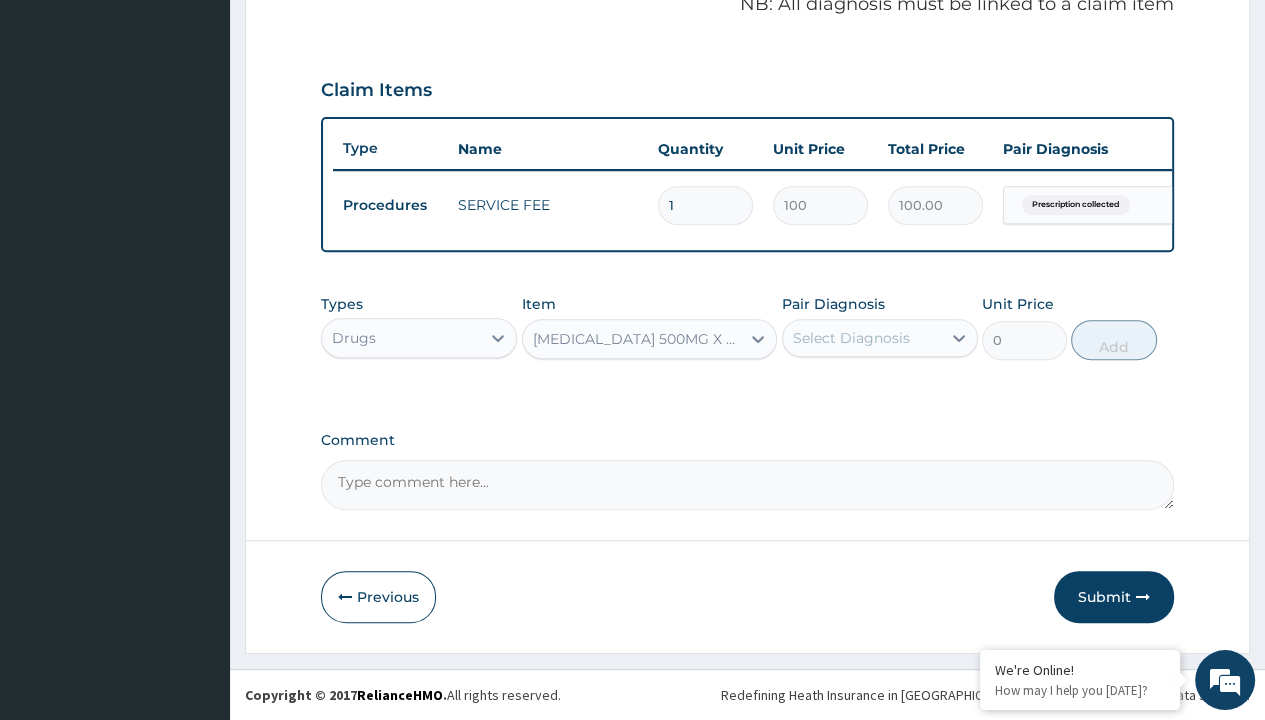 type on "drugs" 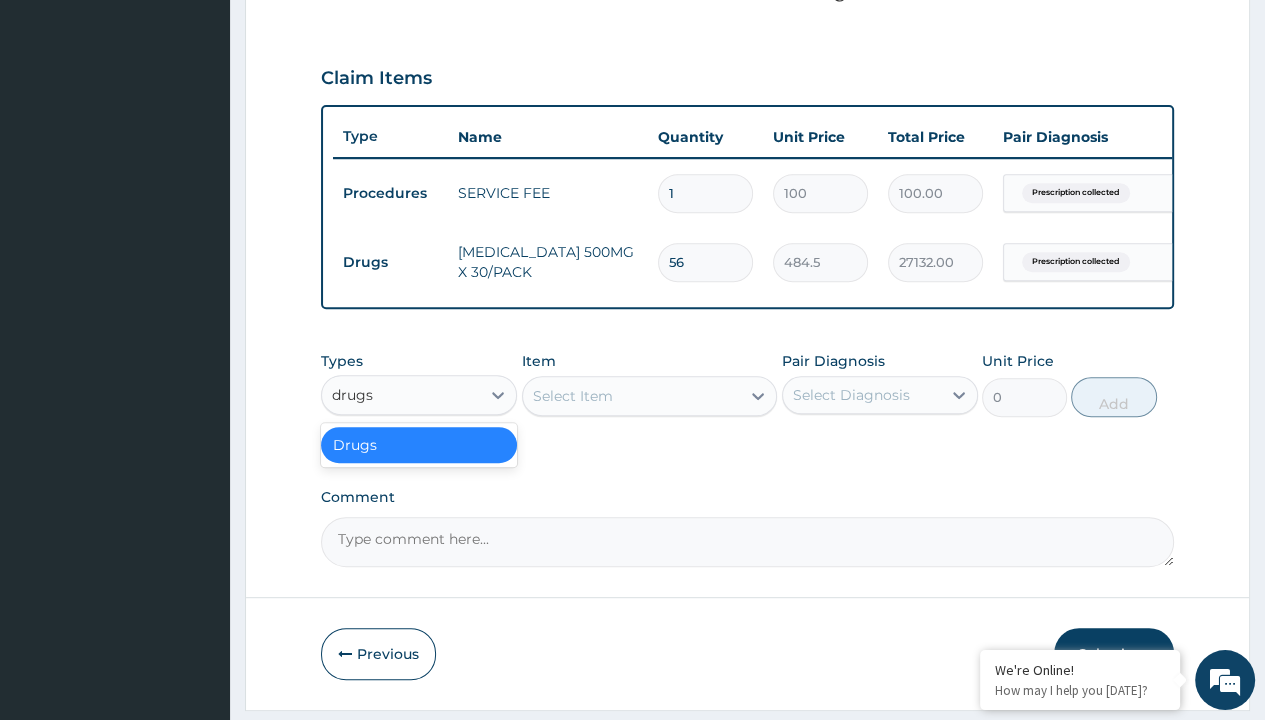 click on "Drugs" at bounding box center [419, 445] 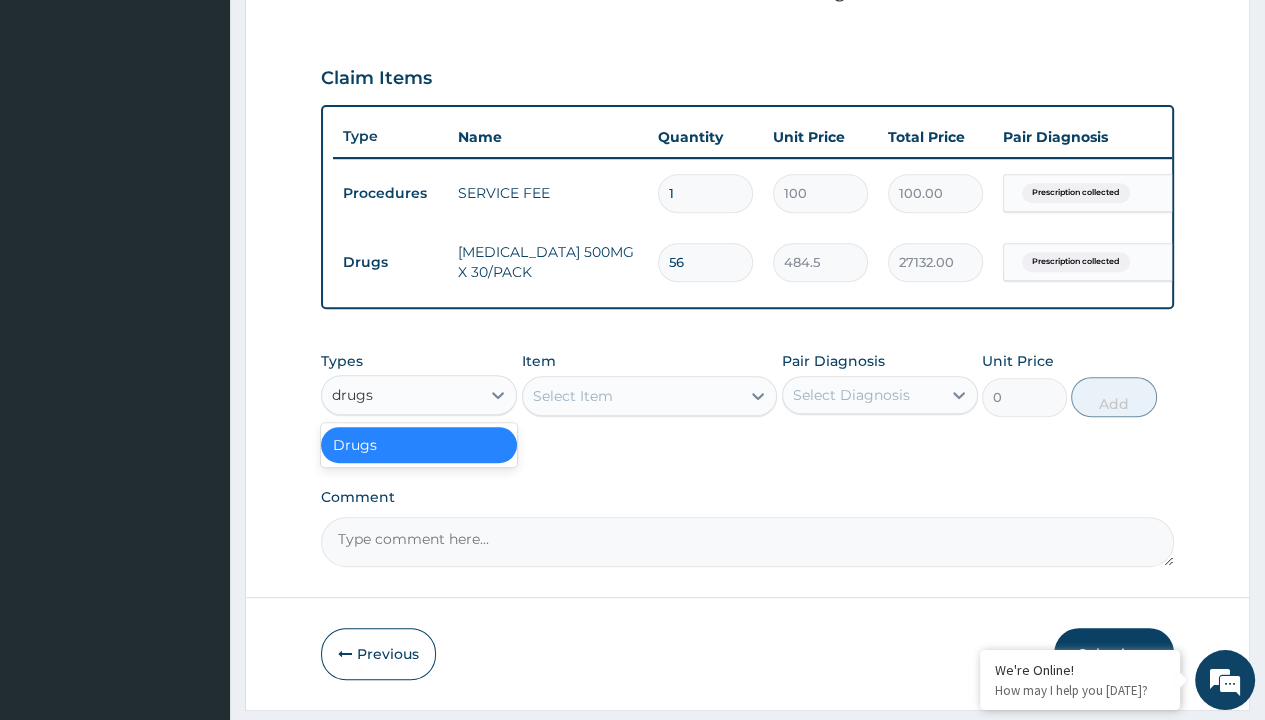 type 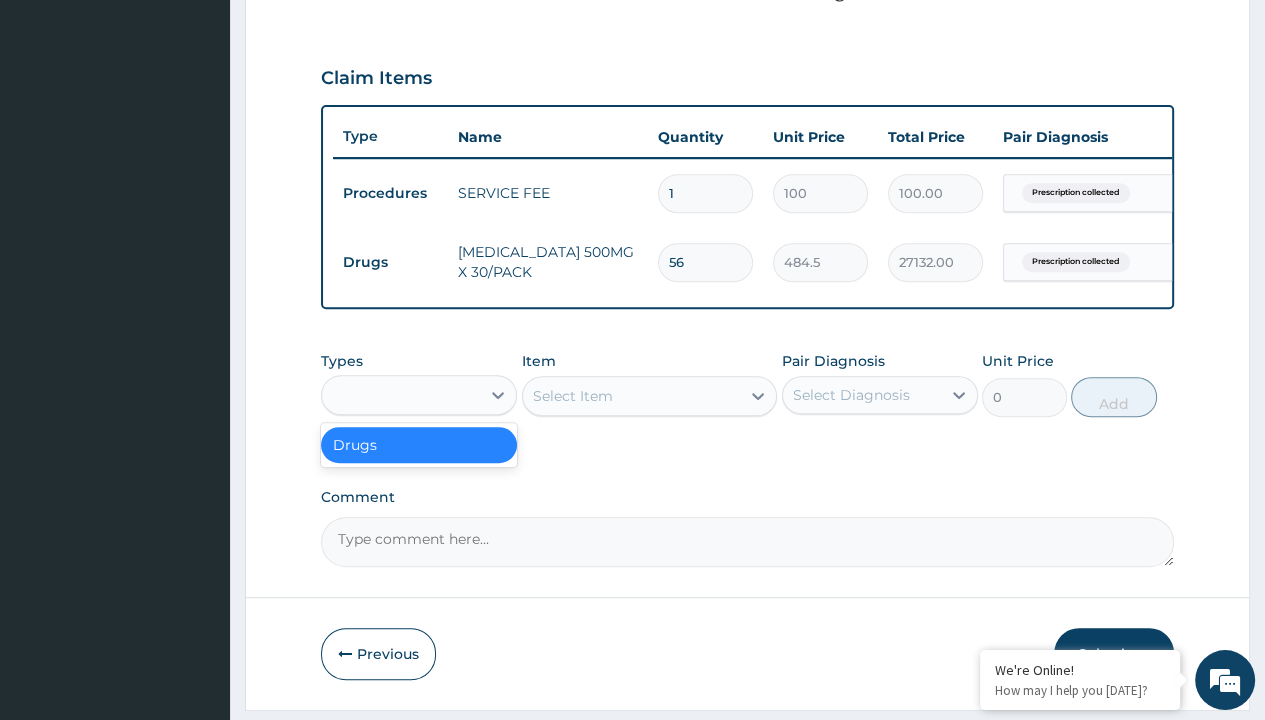 click on "Select Item" at bounding box center [573, 396] 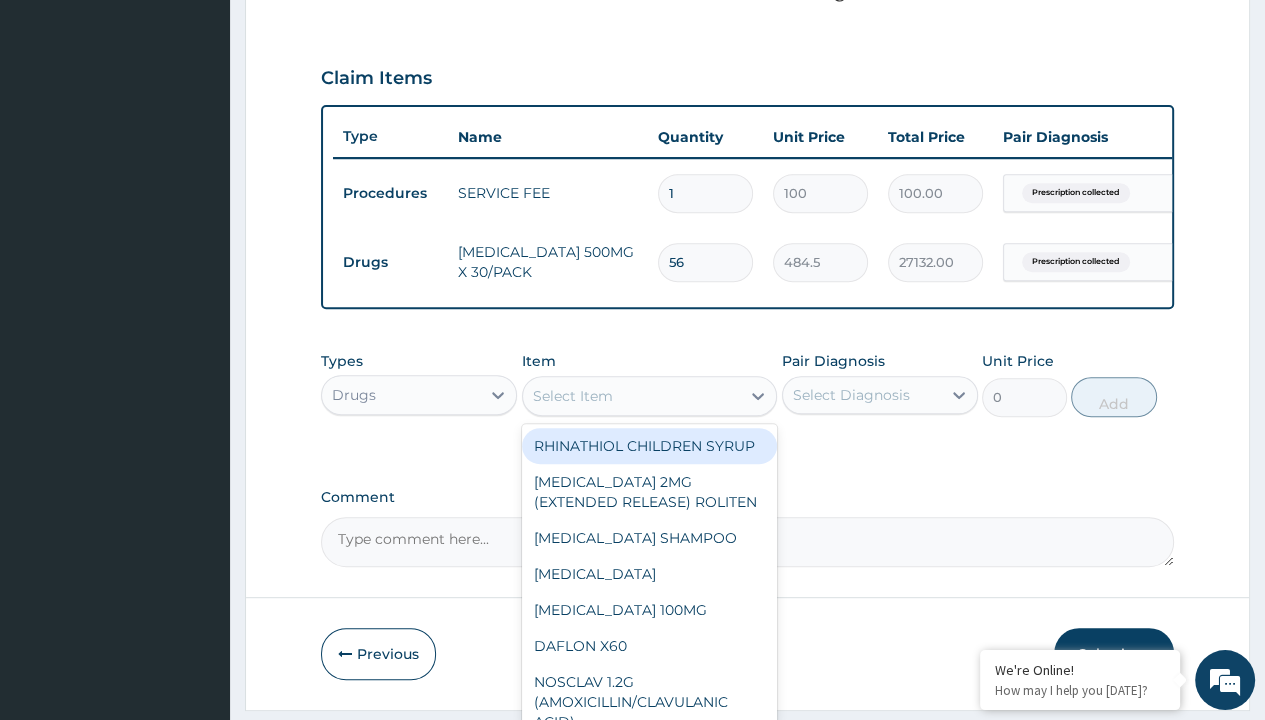 type on "[MEDICAL_DATA] (tamsulon x)l 400mcg/pack" 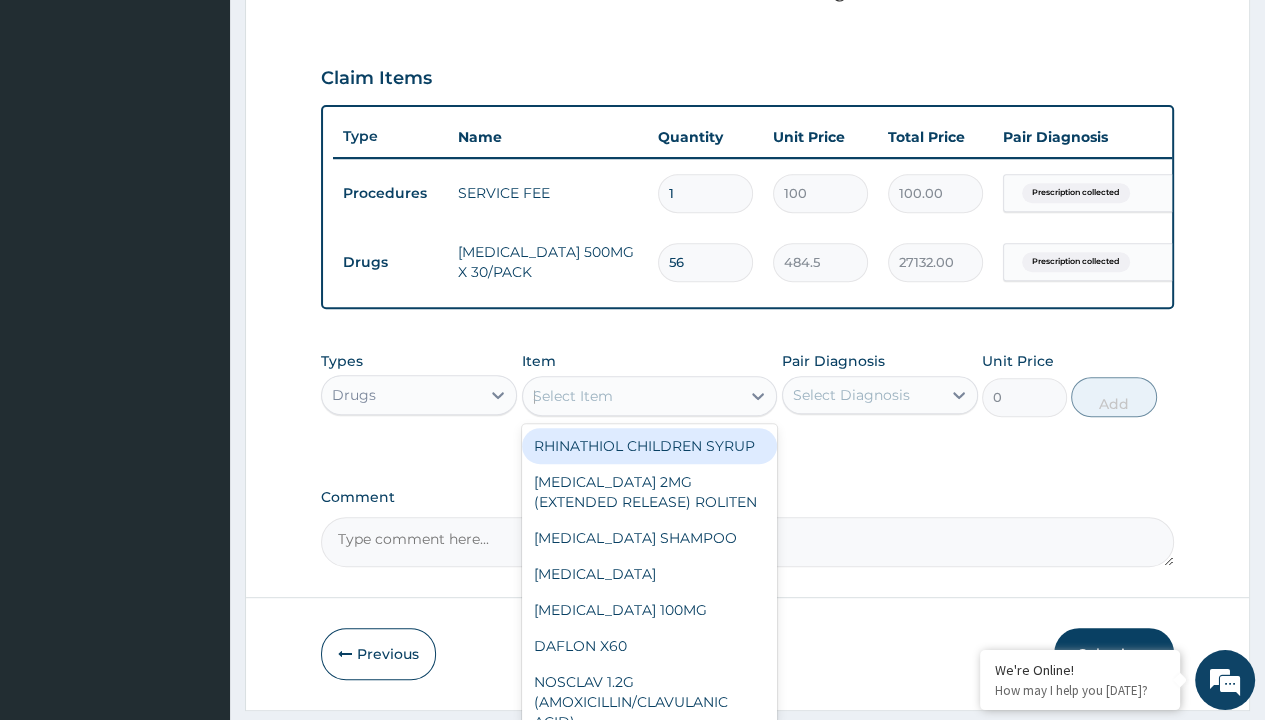 click on "[MEDICAL_DATA] (TAMSULON X)L 400MCG/PACK" at bounding box center (650, 49588) 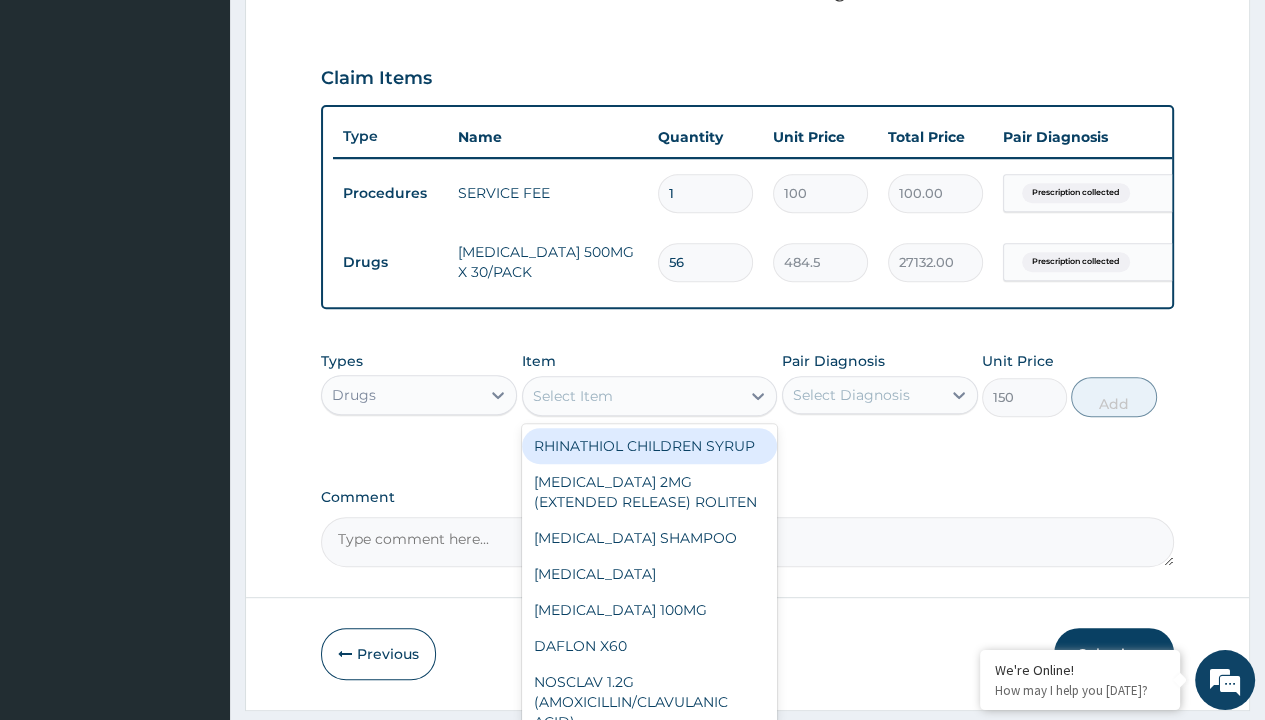 scroll, scrollTop: 0, scrollLeft: 0, axis: both 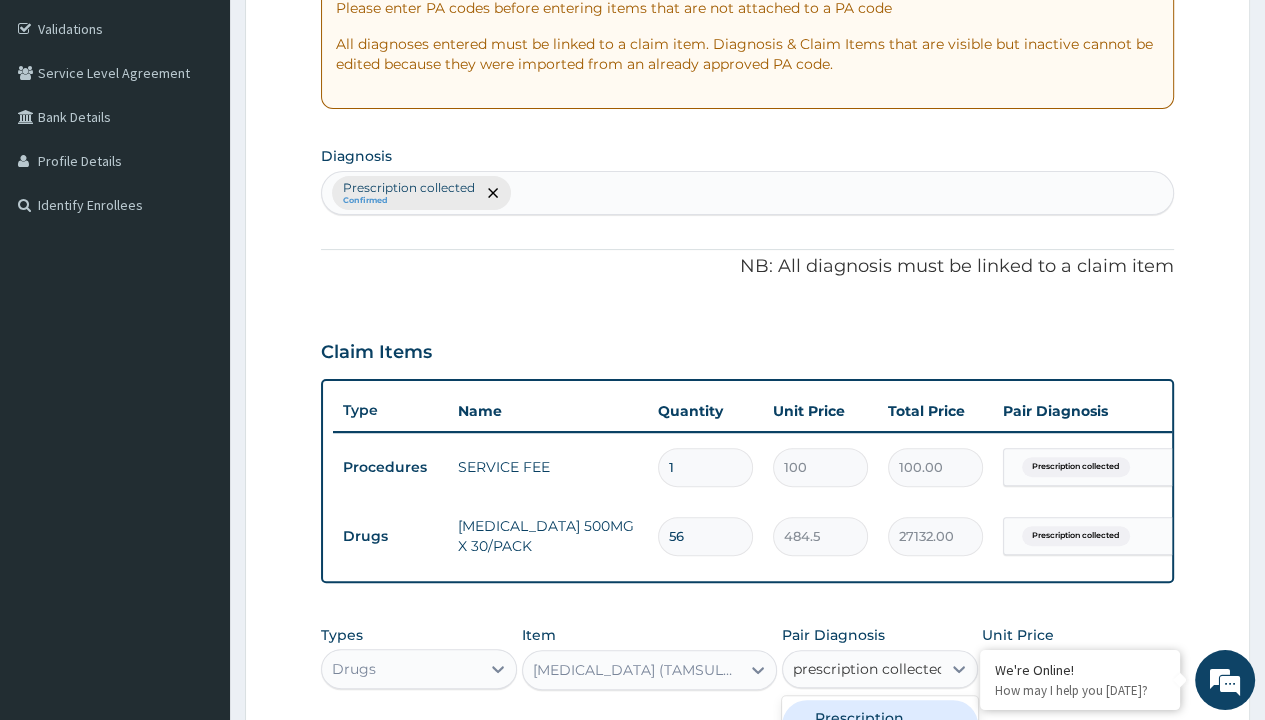 click on "Prescription collected" at bounding box center (890, 728) 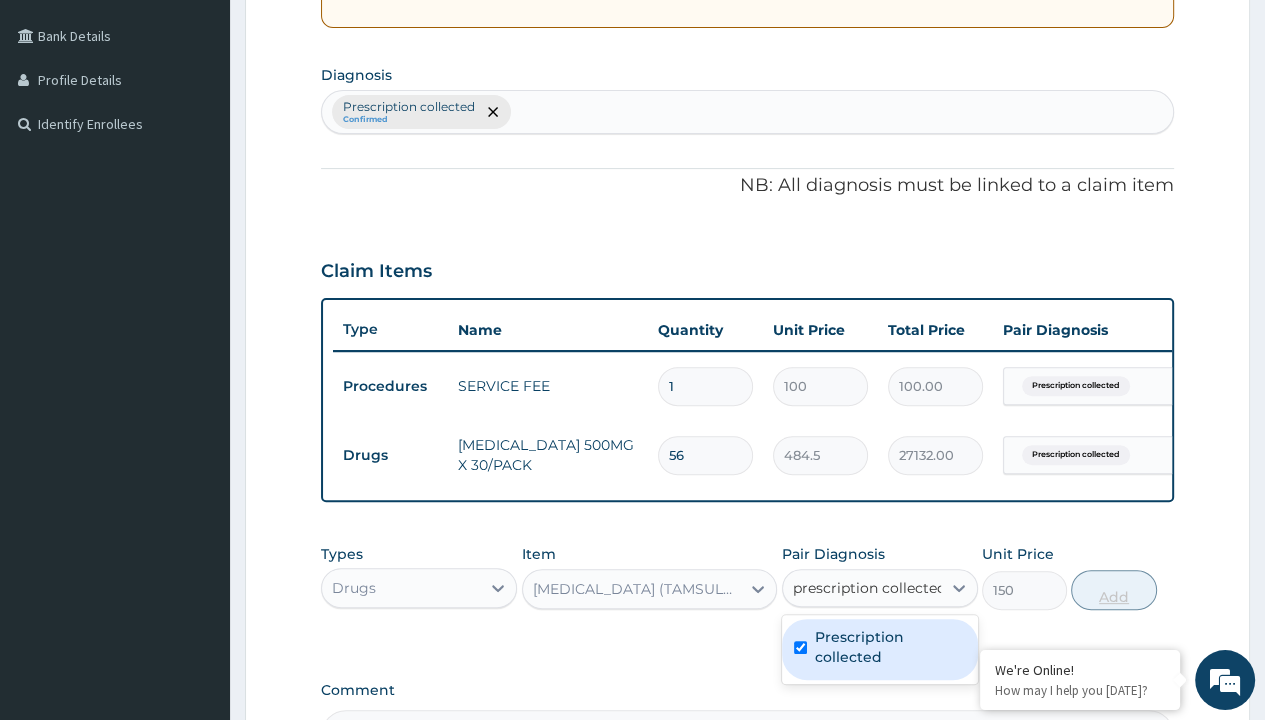 type 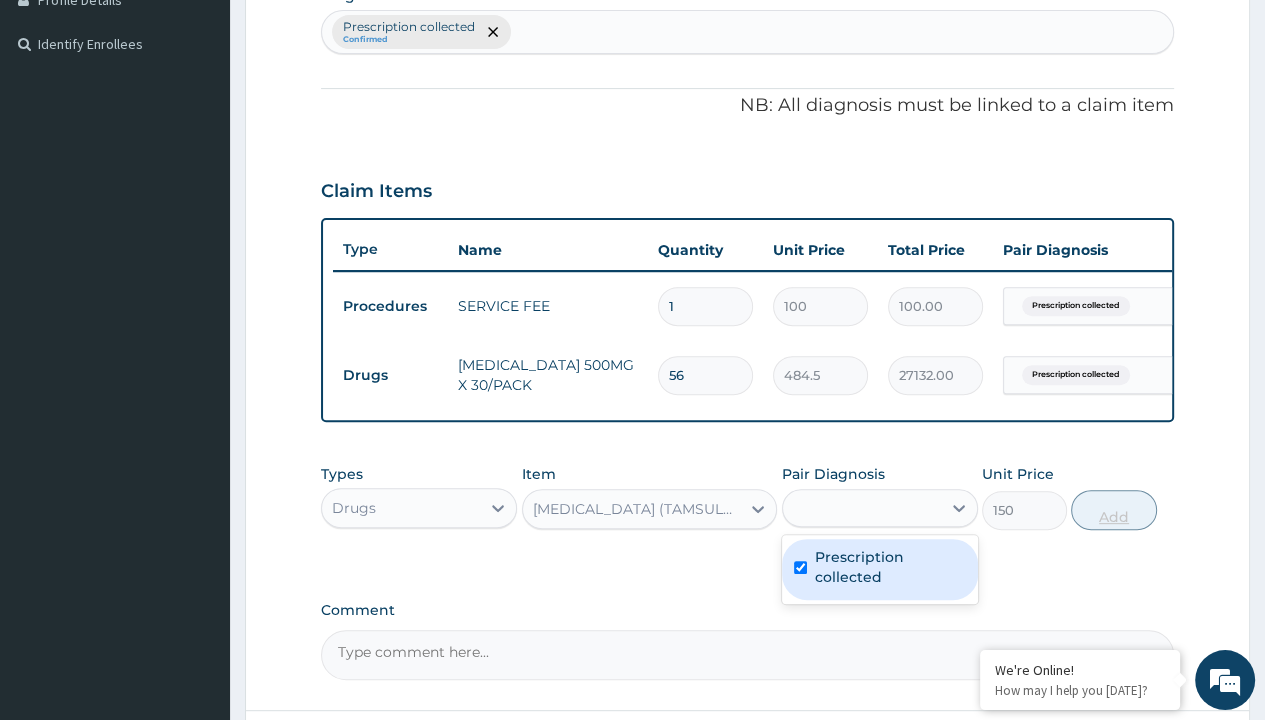 click on "Add" at bounding box center [1113, 510] 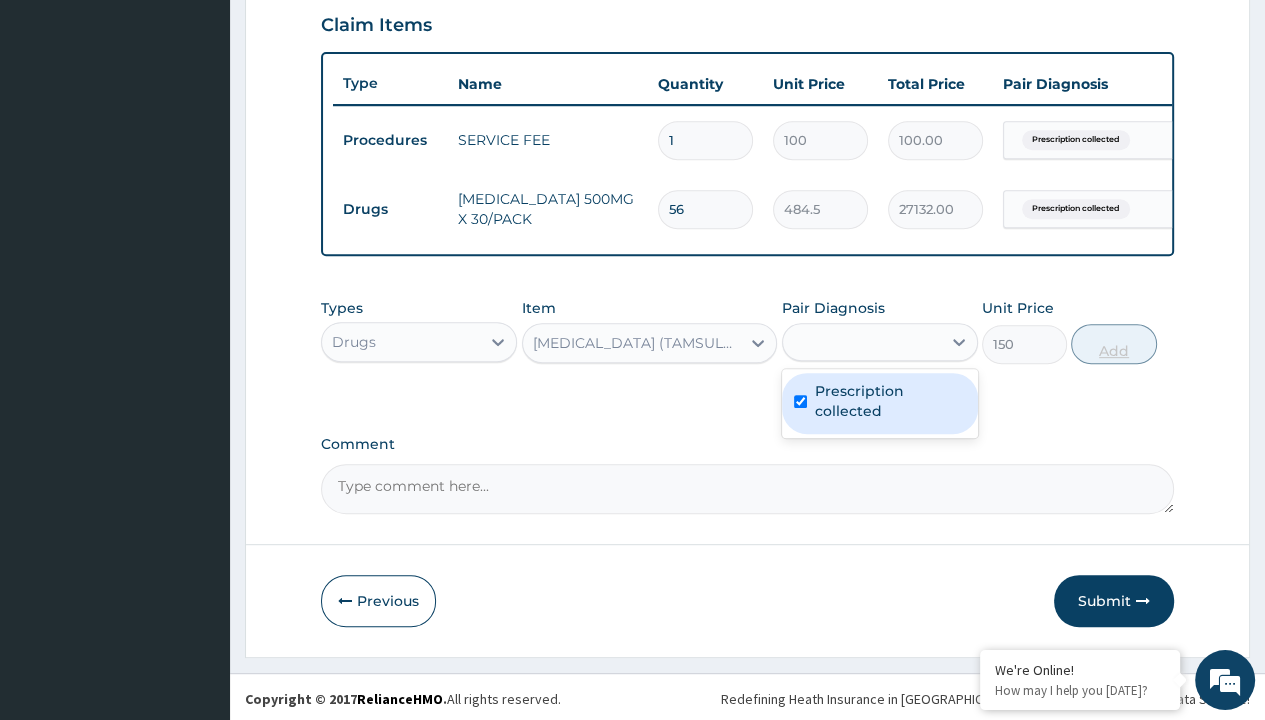 type on "0" 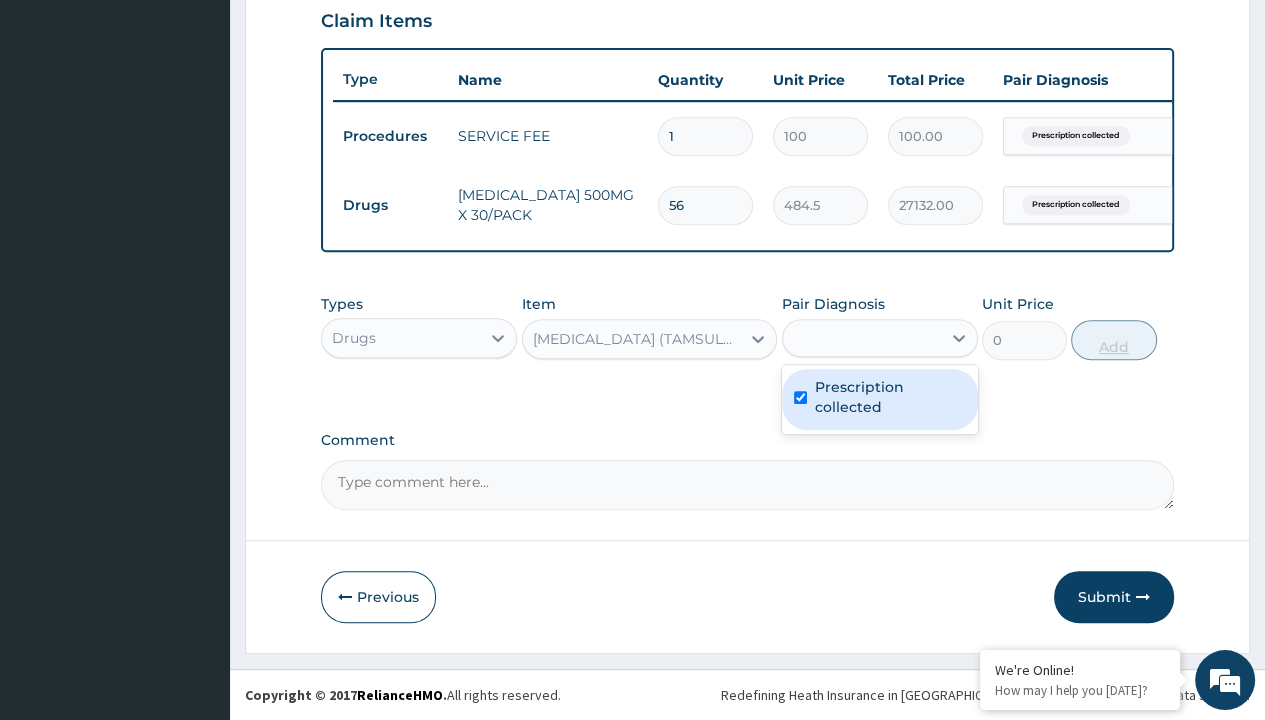 scroll, scrollTop: 0, scrollLeft: 0, axis: both 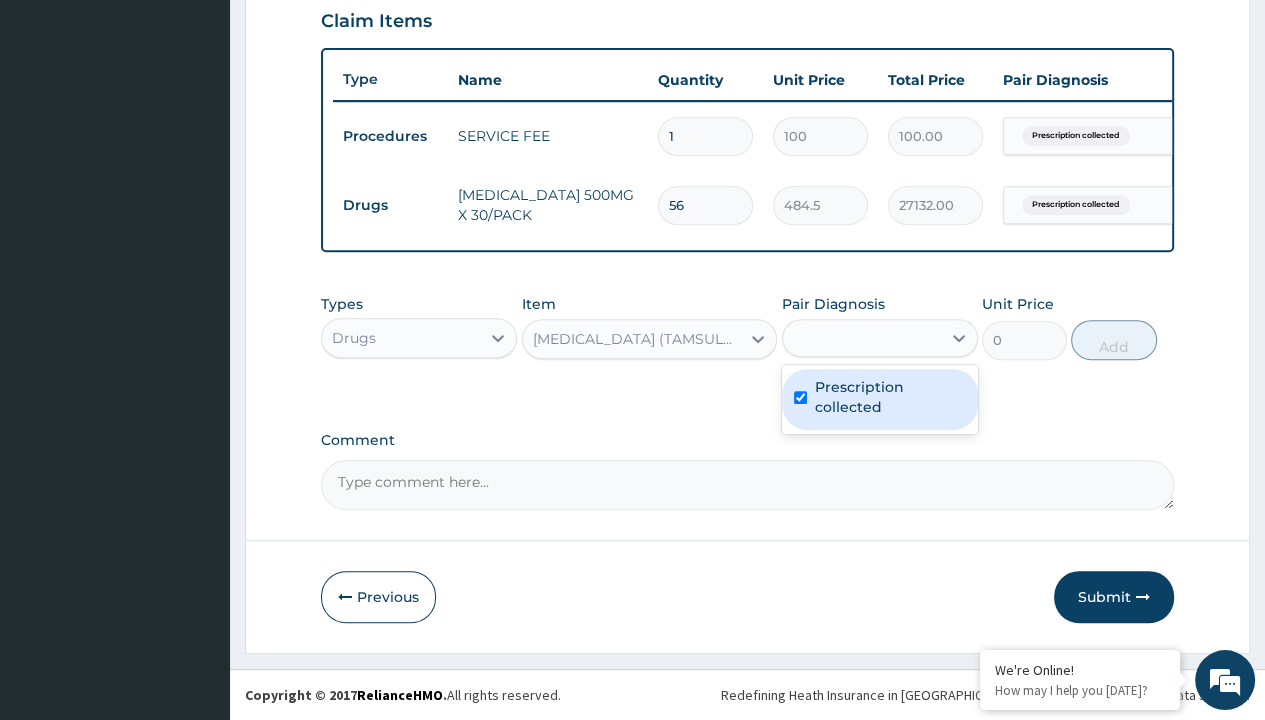 click on "Step  2  of 2 PA Code / Prescription Code Enter Code(Secondary Care Only) Encounter Date [DATE] Important Notice Please enter PA codes before entering items that are not attached to a PA code   All diagnoses entered must be linked to a claim item. Diagnosis & Claim Items that are visible but inactive cannot be edited because they were imported from an already approved PA code. Diagnosis Prescription collected Confirmed NB: All diagnosis must be linked to a claim item Claim Items Type Name Quantity Unit Price Total Price Pair Diagnosis Actions Procedures SERVICE FEE 1 100 100.00 Prescription collected Delete Drugs [MEDICAL_DATA] 500MG X 30/PACK 56 484.5 27132.00 Prescription collected Delete Types Drugs Item [MEDICAL_DATA] (TAMSULON X)L 400MCG/PACK Pair Diagnosis option Prescription collected, selected. prescription collected Prescription collected Unit Price 0 Add Comment     Previous   Submit" at bounding box center (747, 31) 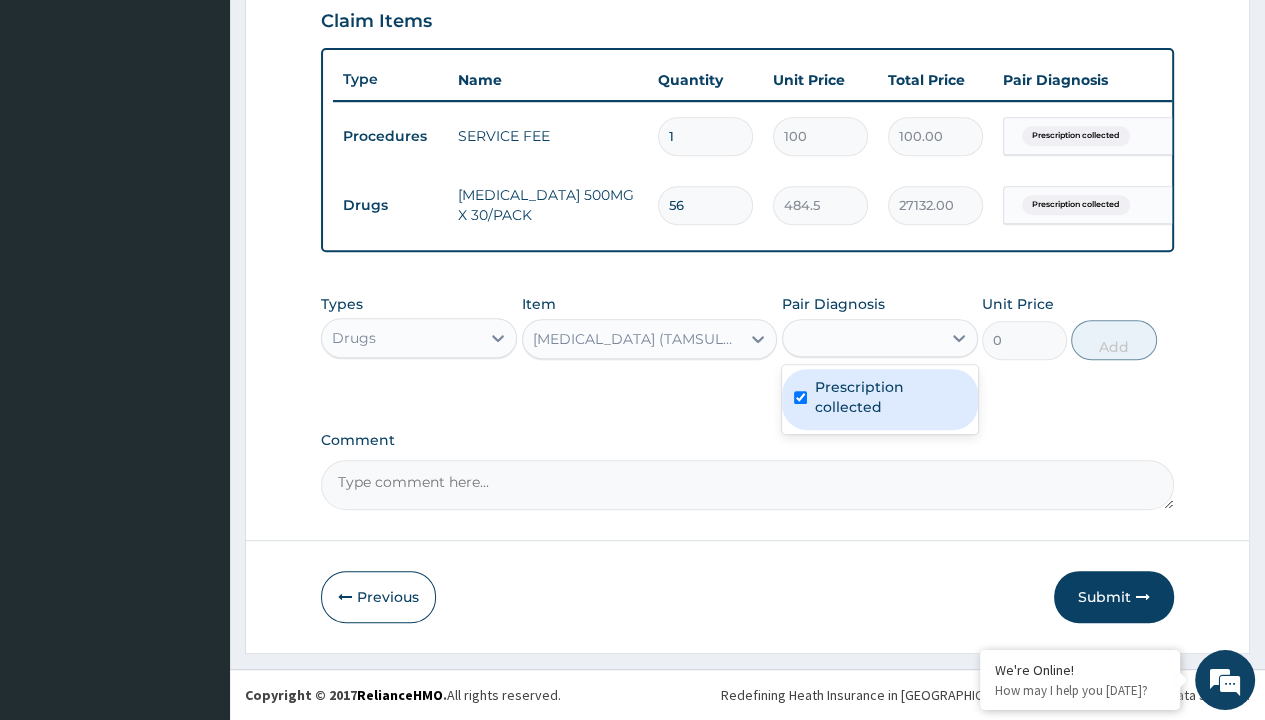 click on "Drugs" at bounding box center [390, 205] 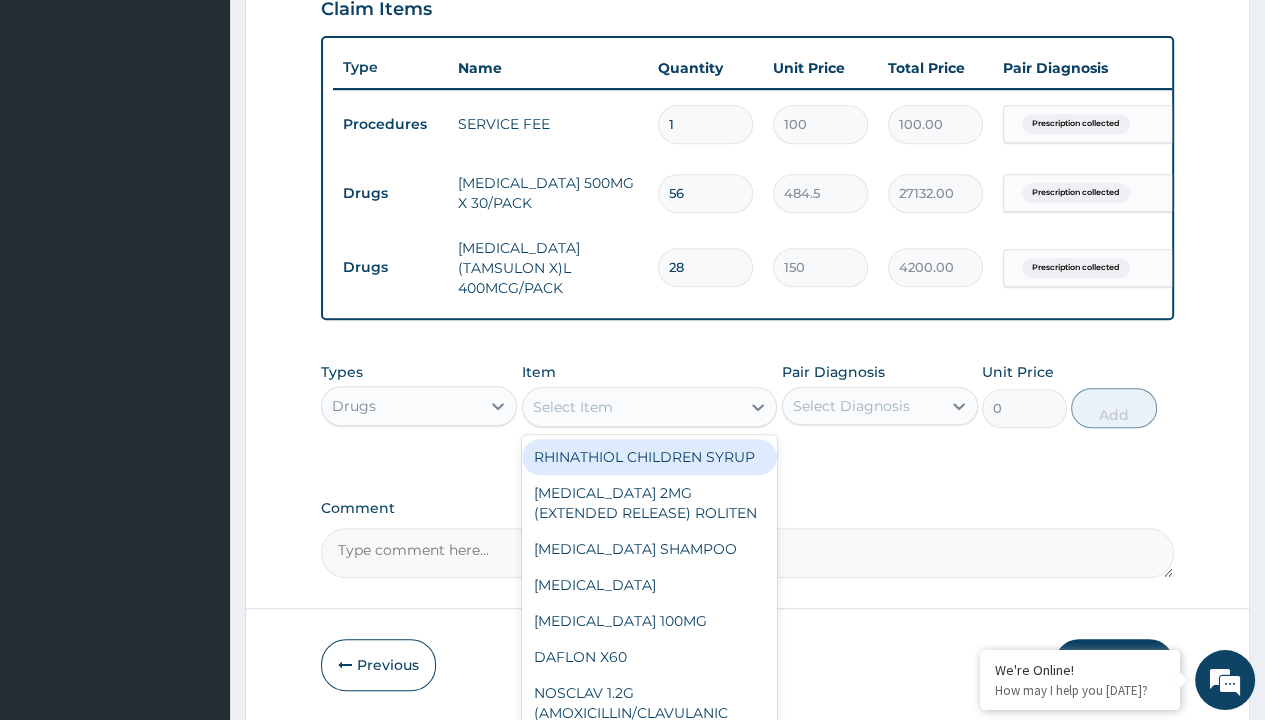 scroll, scrollTop: 0, scrollLeft: 0, axis: both 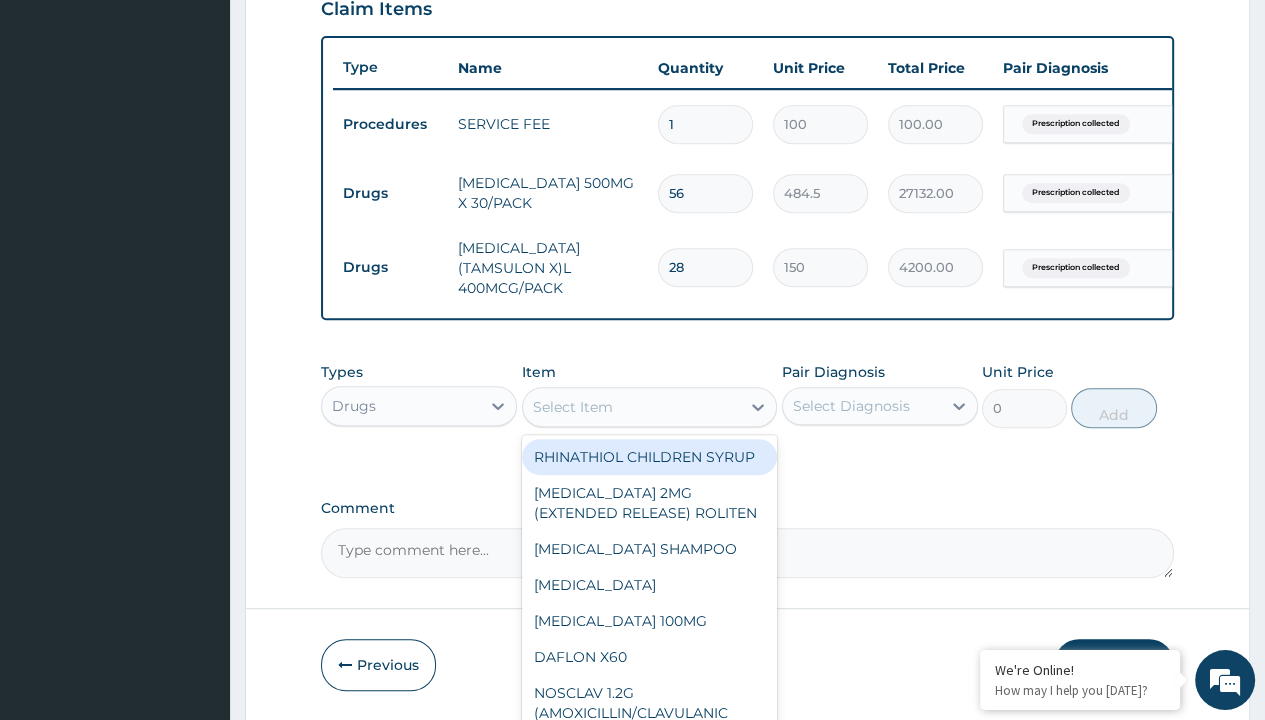 type on "natrilix sr 1.5mg [MEDICAL_DATA] x30" 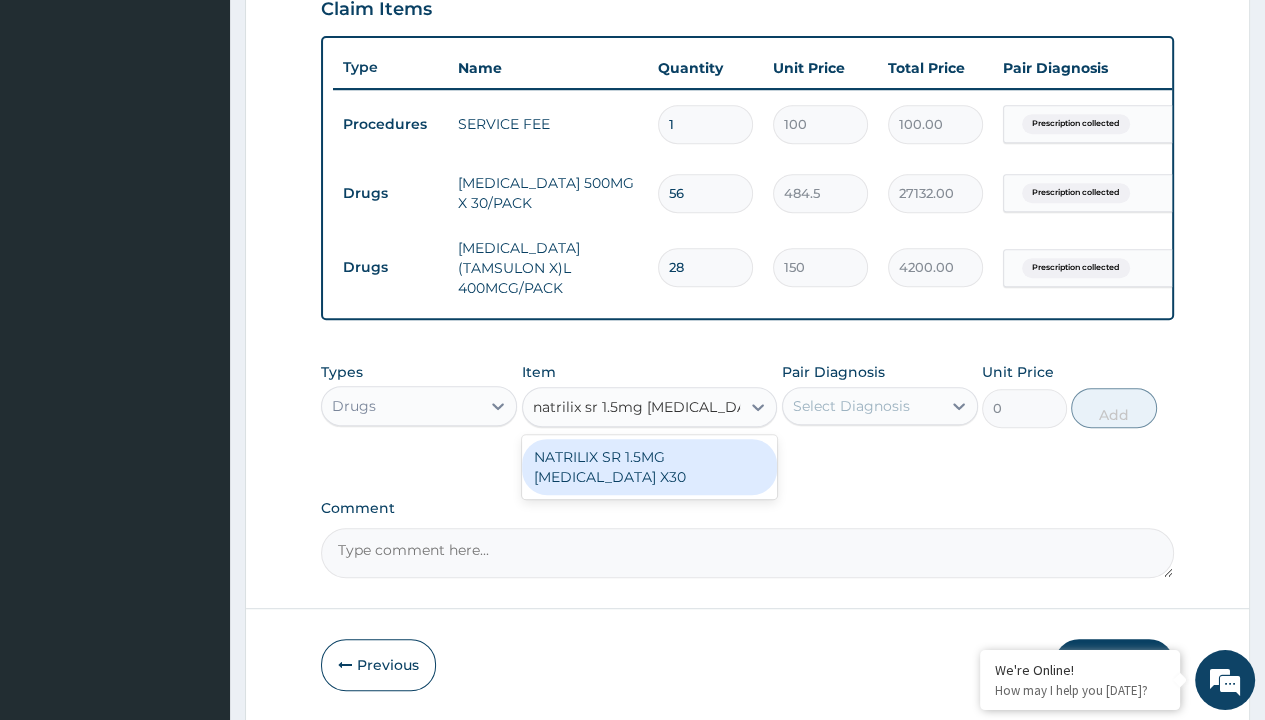 click on "NATRILIX SR 1.5MG [MEDICAL_DATA] X30" at bounding box center [650, 467] 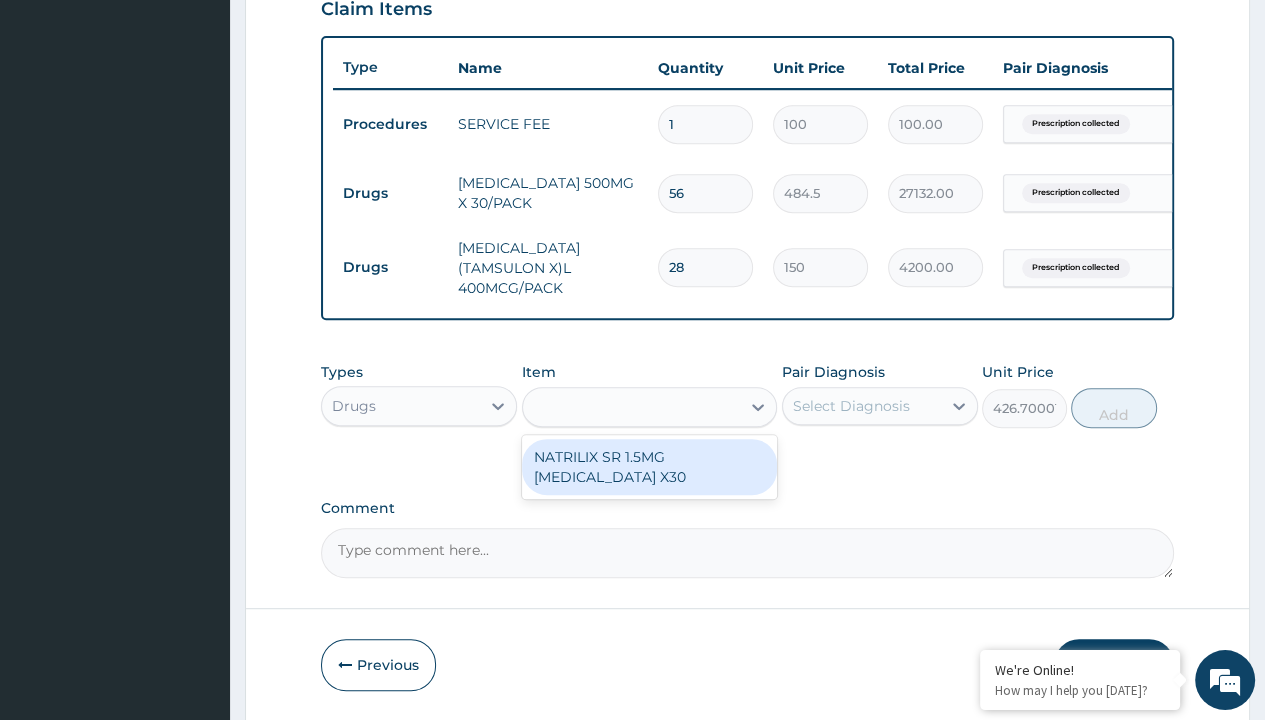 scroll, scrollTop: 0, scrollLeft: 0, axis: both 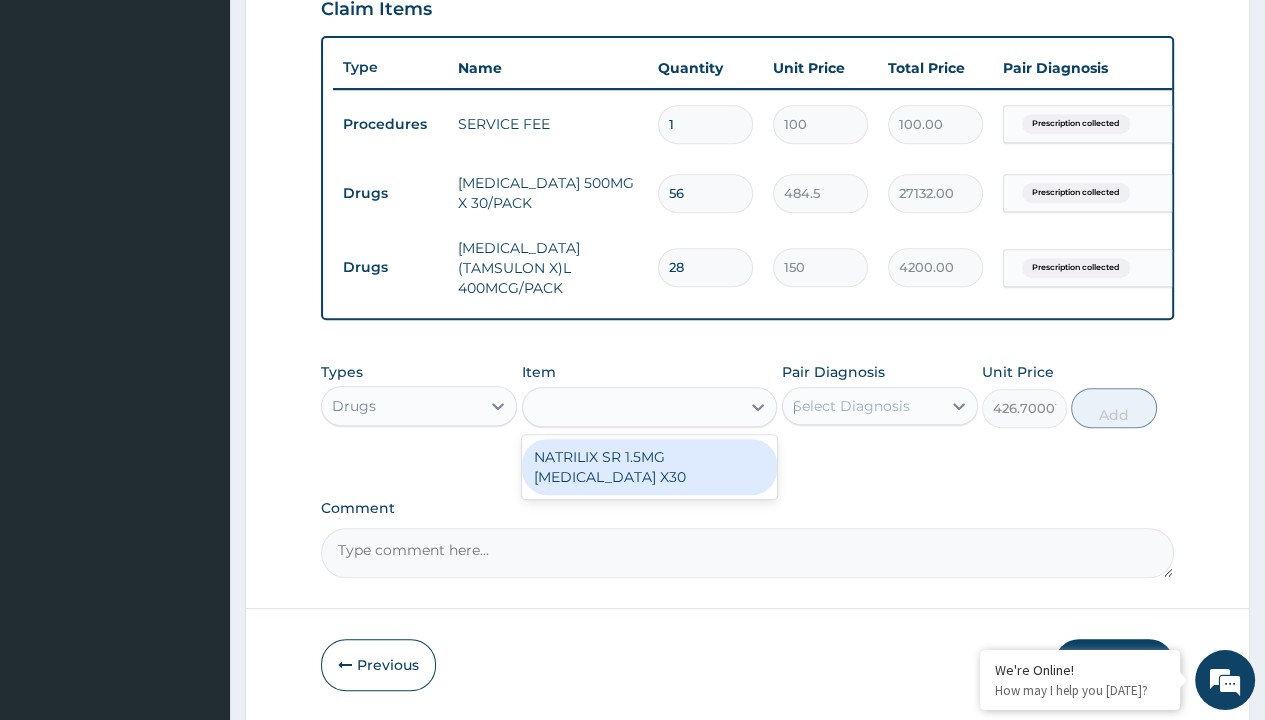 type 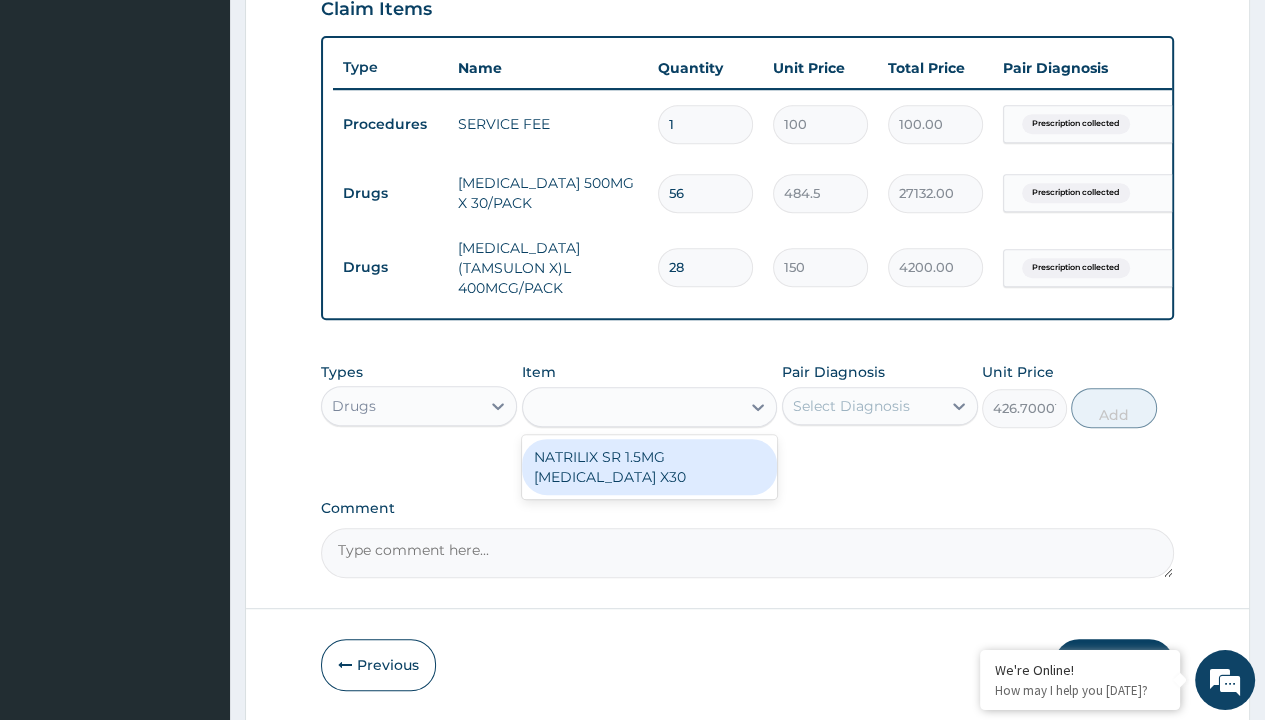 click on "Add" at bounding box center [1113, 408] 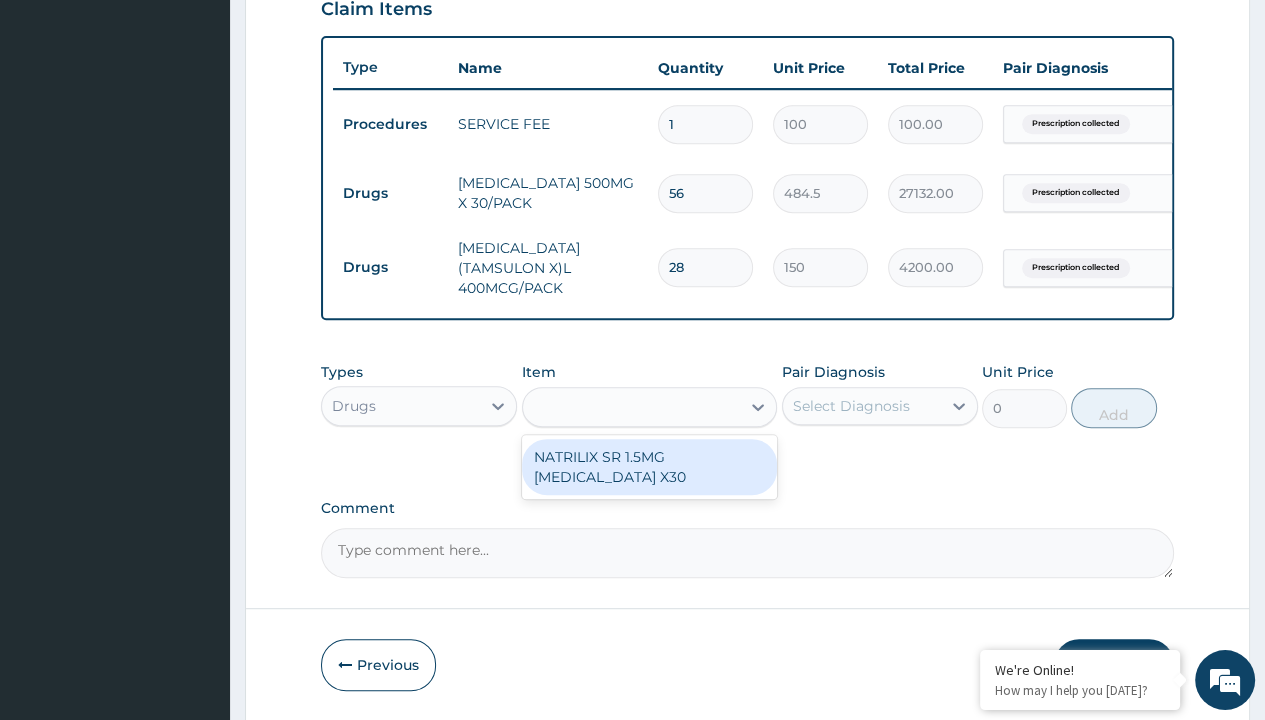 scroll, scrollTop: 788, scrollLeft: 0, axis: vertical 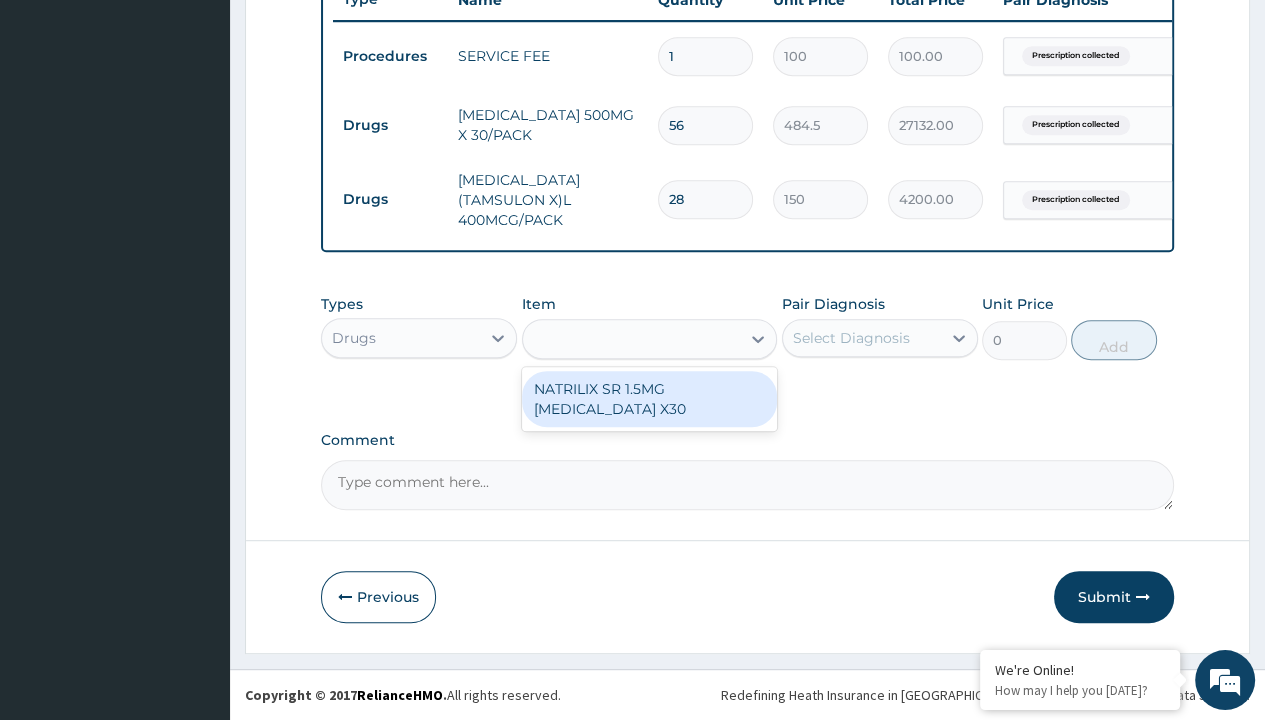 click on "Step  2  of 2 PA Code / Prescription Code Enter Code(Secondary Care Only) Encounter Date [DATE] Important Notice Please enter PA codes before entering items that are not attached to a PA code   All diagnoses entered must be linked to a claim item. Diagnosis & Claim Items that are visible but inactive cannot be edited because they were imported from an already approved PA code. Diagnosis Prescription collected Confirmed NB: All diagnosis must be linked to a claim item Claim Items Type Name Quantity Unit Price Total Price Pair Diagnosis Actions Procedures SERVICE FEE 1 100 100.00 Prescription collected Delete Drugs [MEDICAL_DATA] 500MG X 30/PACK 56 484.5 27132.00 Prescription collected Delete Drugs [MEDICAL_DATA] (TAMSULON X)L 400MCG/PACK 28 150 4200.00 Prescription collected Delete Types Drugs Item option [MEDICAL_DATA] (TAMSULON X)L 400MCG/PACK, selected. natrilix sr 1.5mg [MEDICAL_DATA] x30 NATRILIX SR 1.5MG [MEDICAL_DATA] X30 Pair Diagnosis Select Diagnosis Unit Price 0 Add Comment     Previous   Submit" at bounding box center (747, -9) 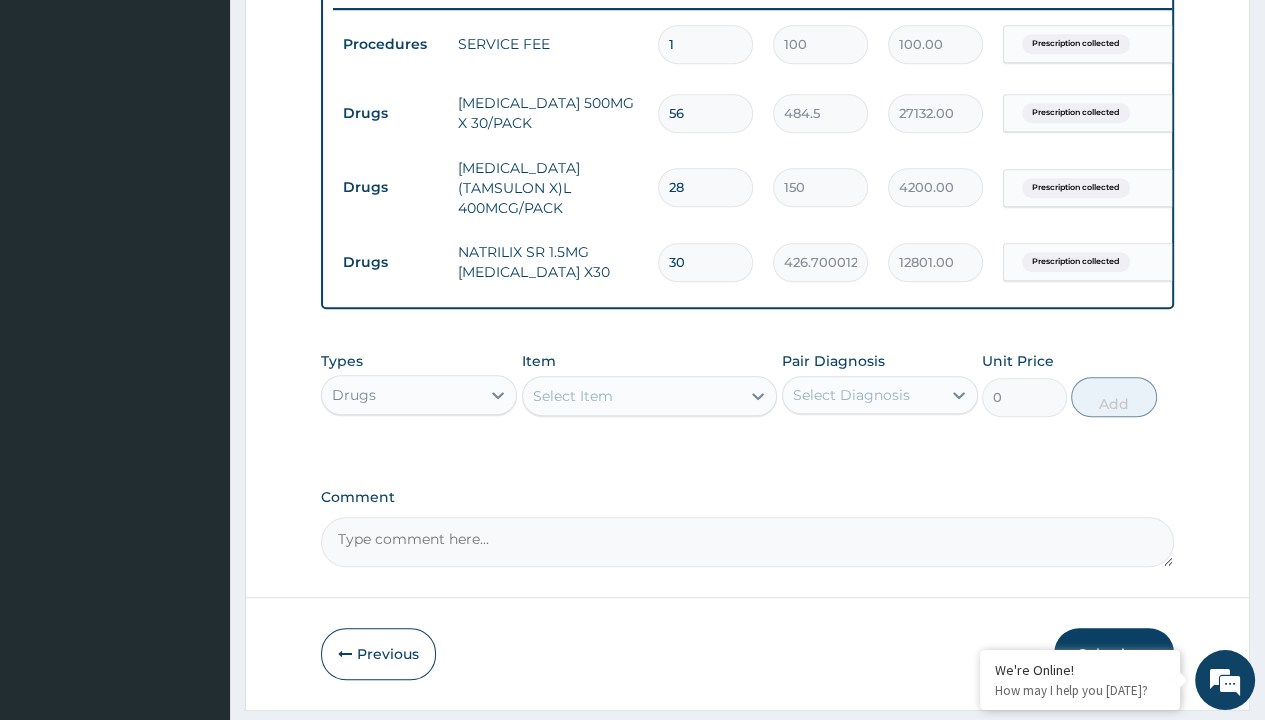 click on "Drugs" at bounding box center [390, 113] 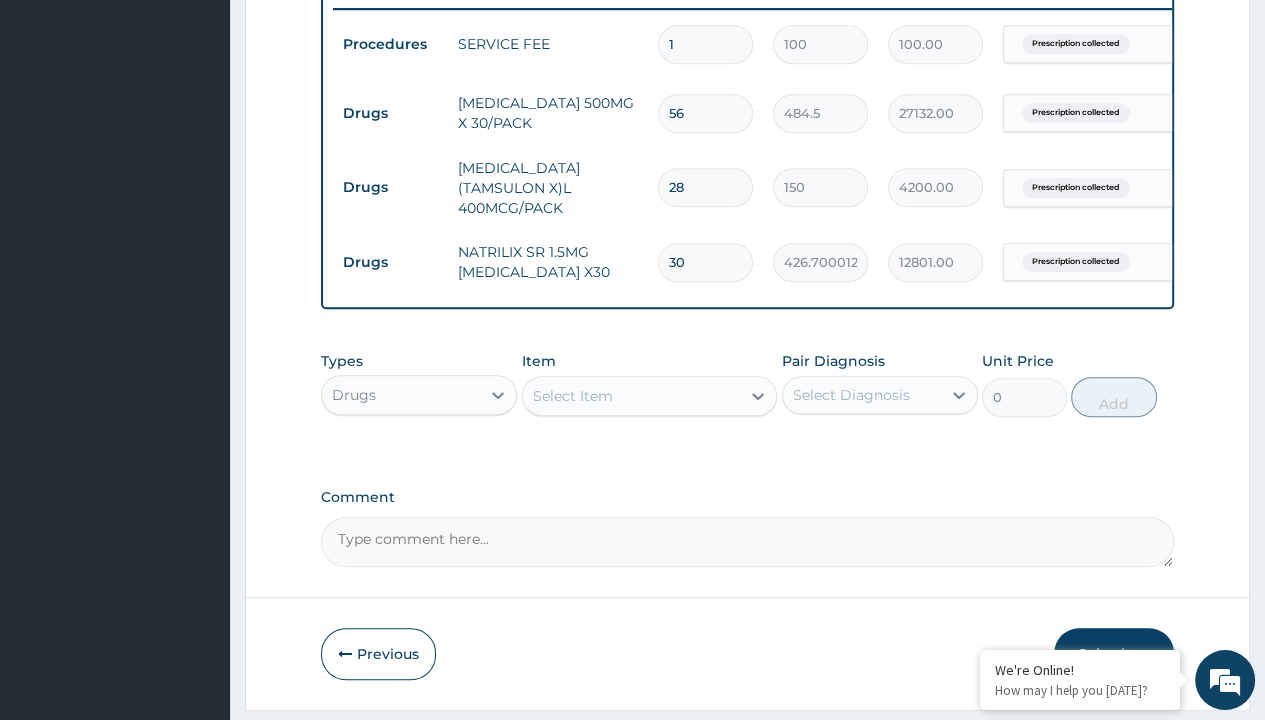 type on "drugs" 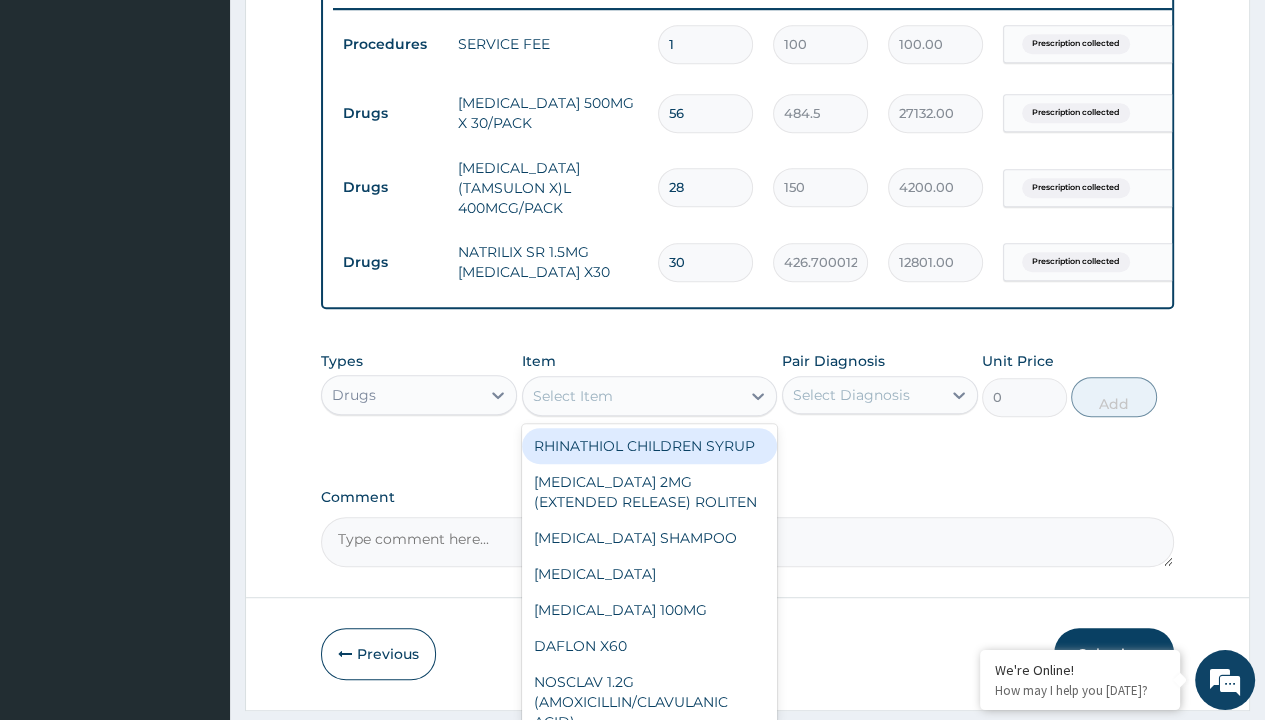 scroll, scrollTop: 0, scrollLeft: 0, axis: both 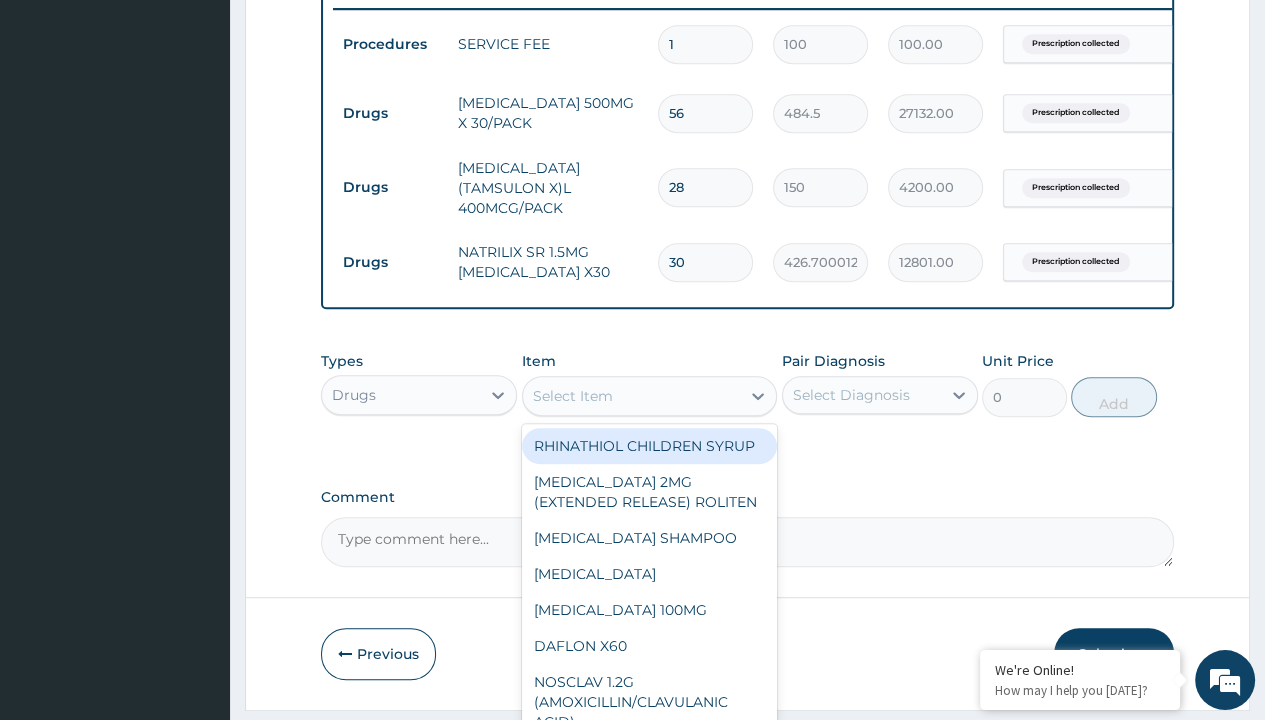 type on "[MEDICAL_DATA] 5mg (linajen) x30" 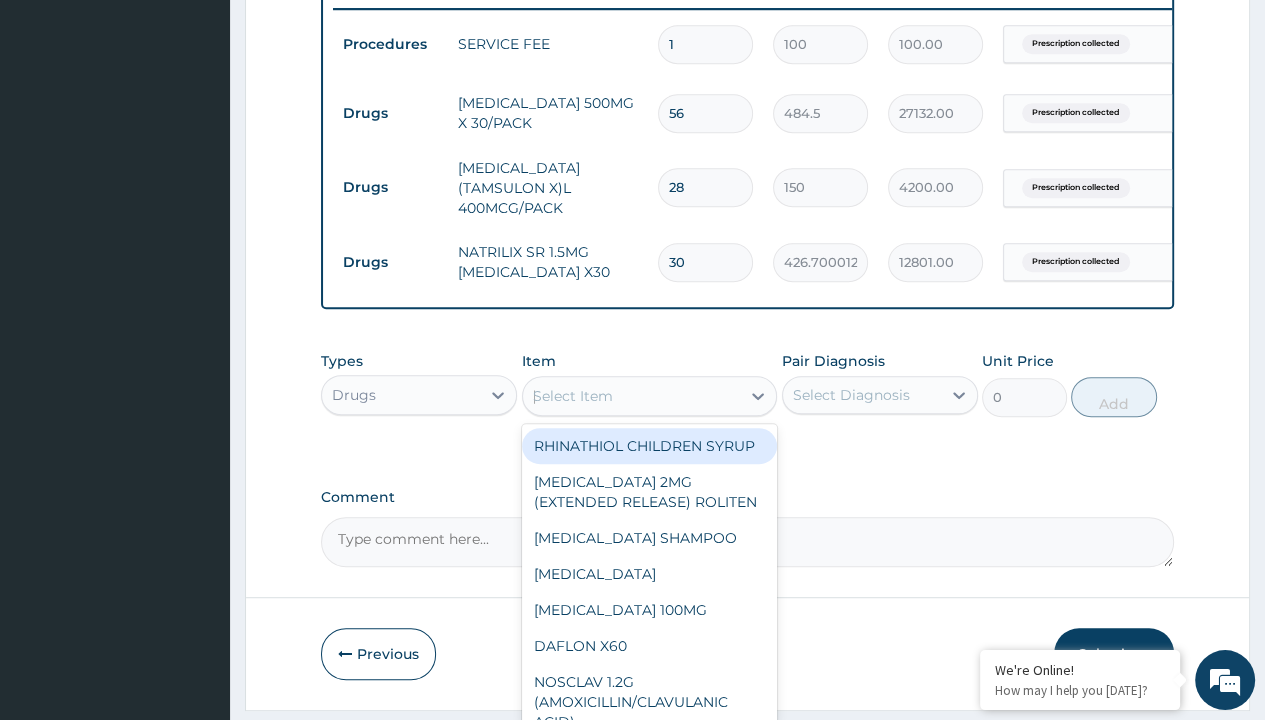 click on "[MEDICAL_DATA] 5MG (LINAJEN) X30" at bounding box center [650, 41252] 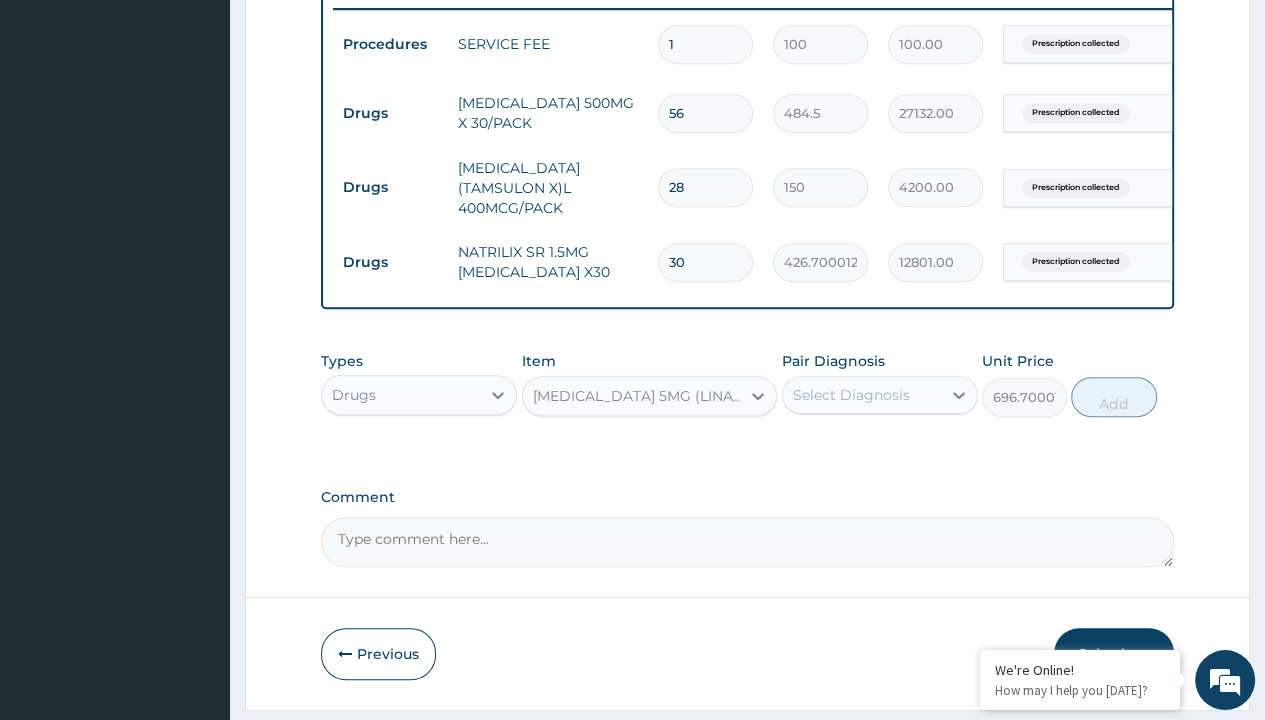 scroll, scrollTop: 0, scrollLeft: 0, axis: both 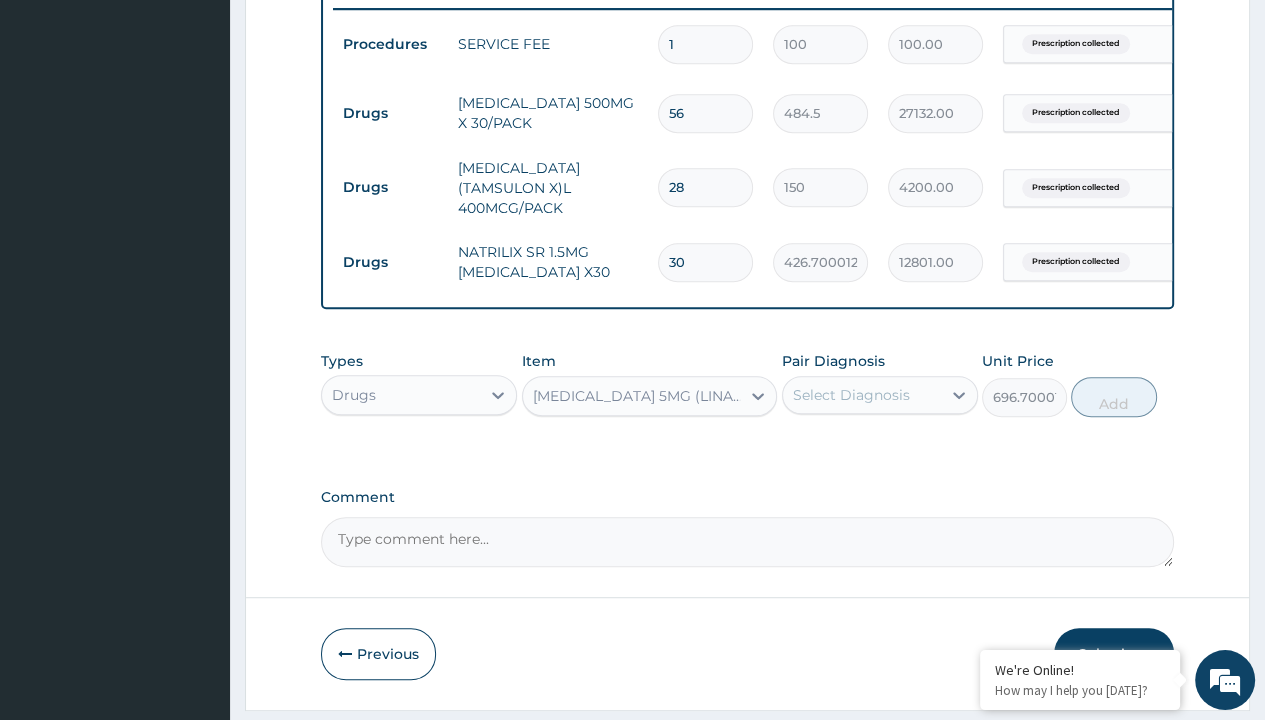 click on "Prescription collected" at bounding box center [409, -235] 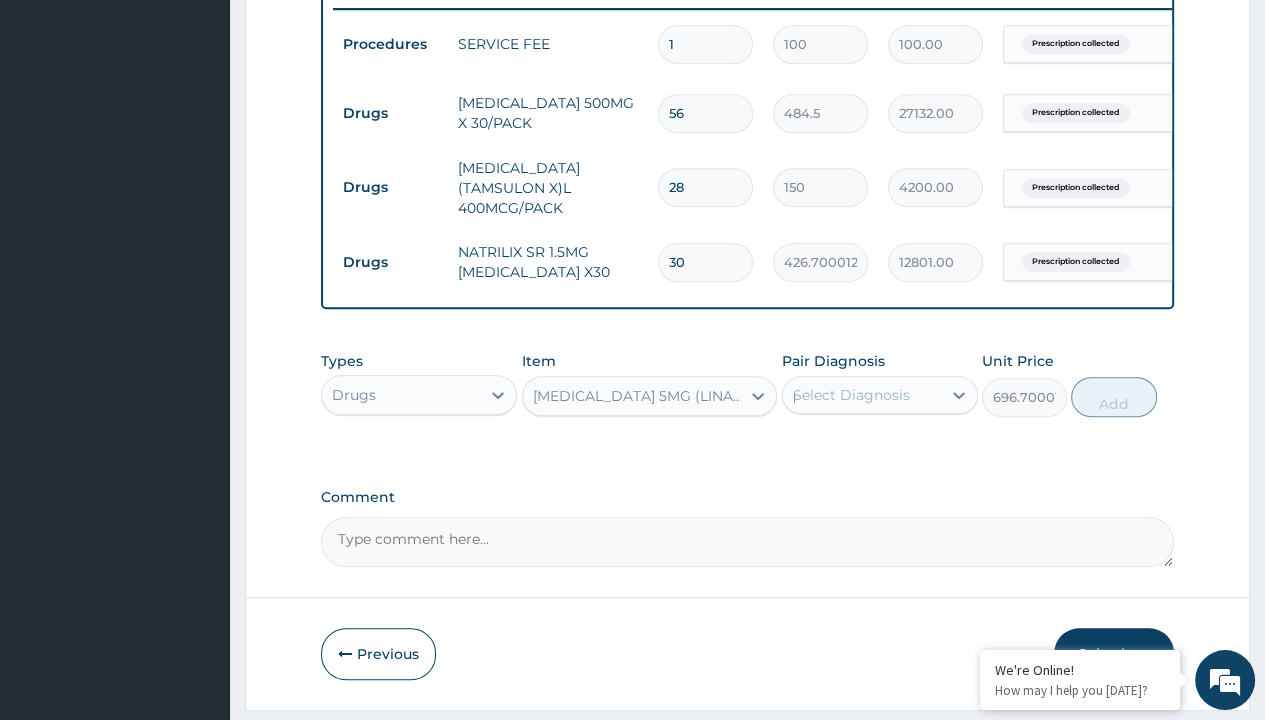 type 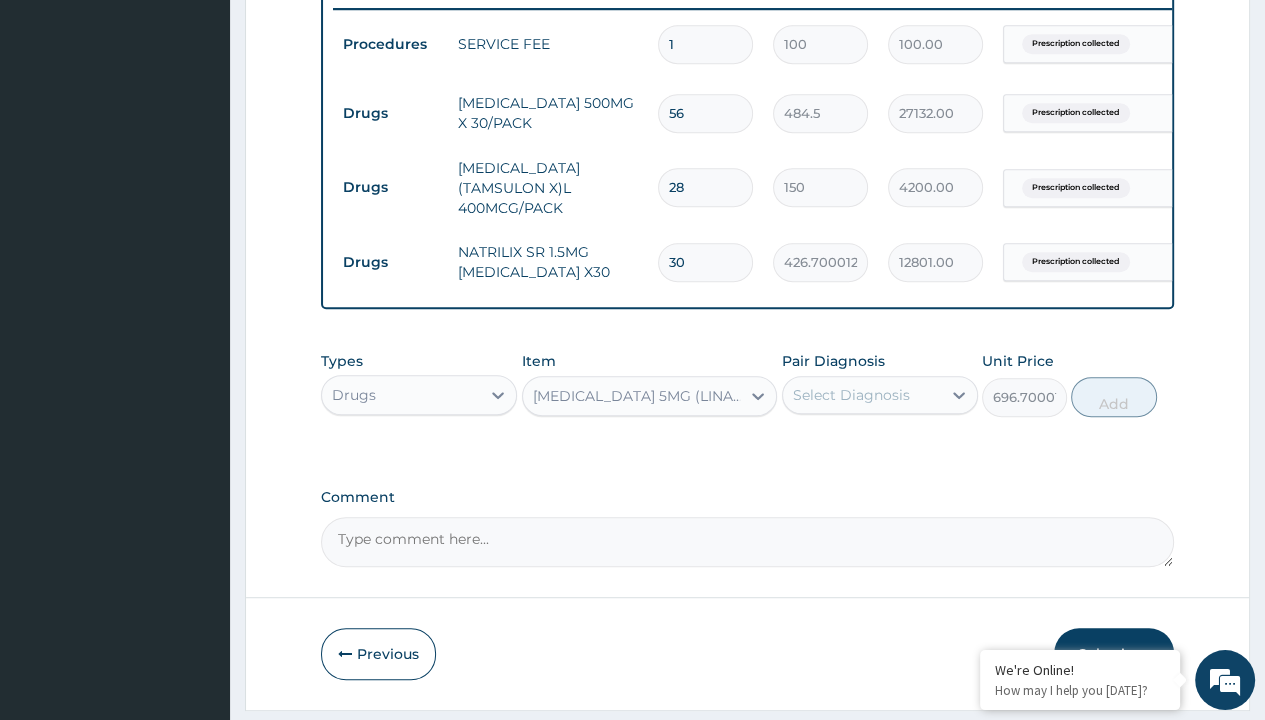 click on "Add" at bounding box center (1113, 397) 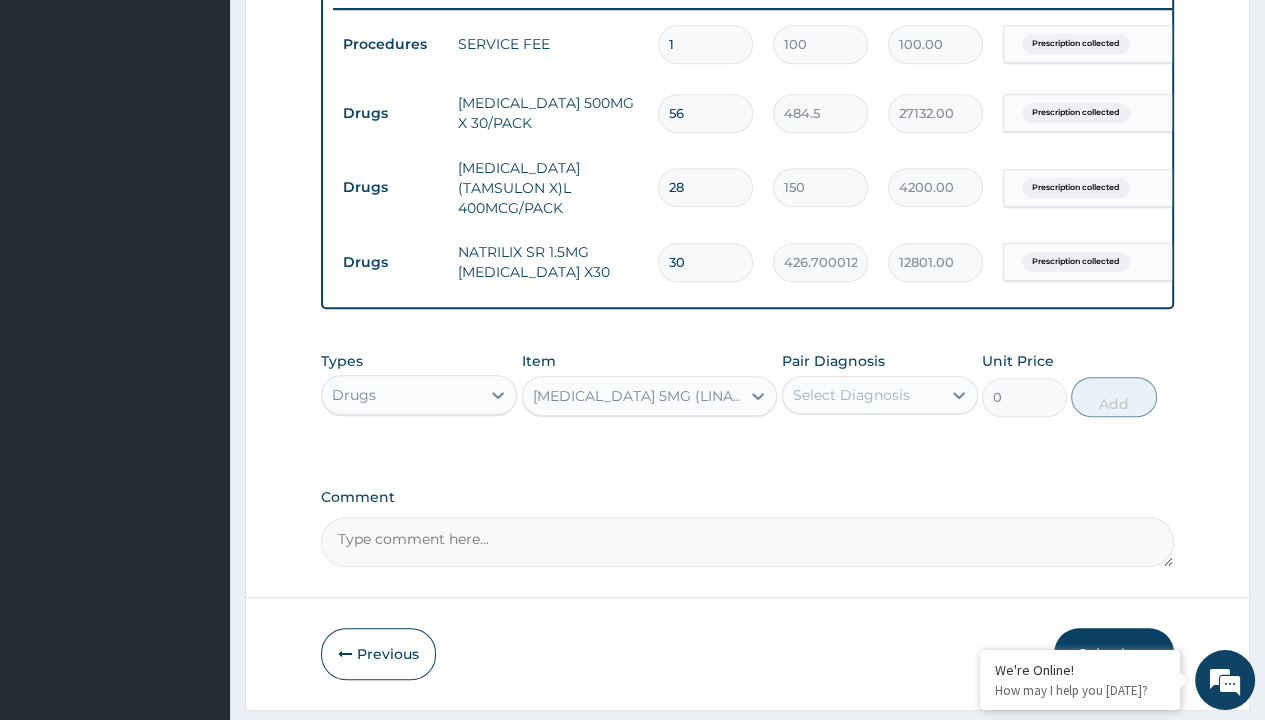 scroll, scrollTop: 856, scrollLeft: 0, axis: vertical 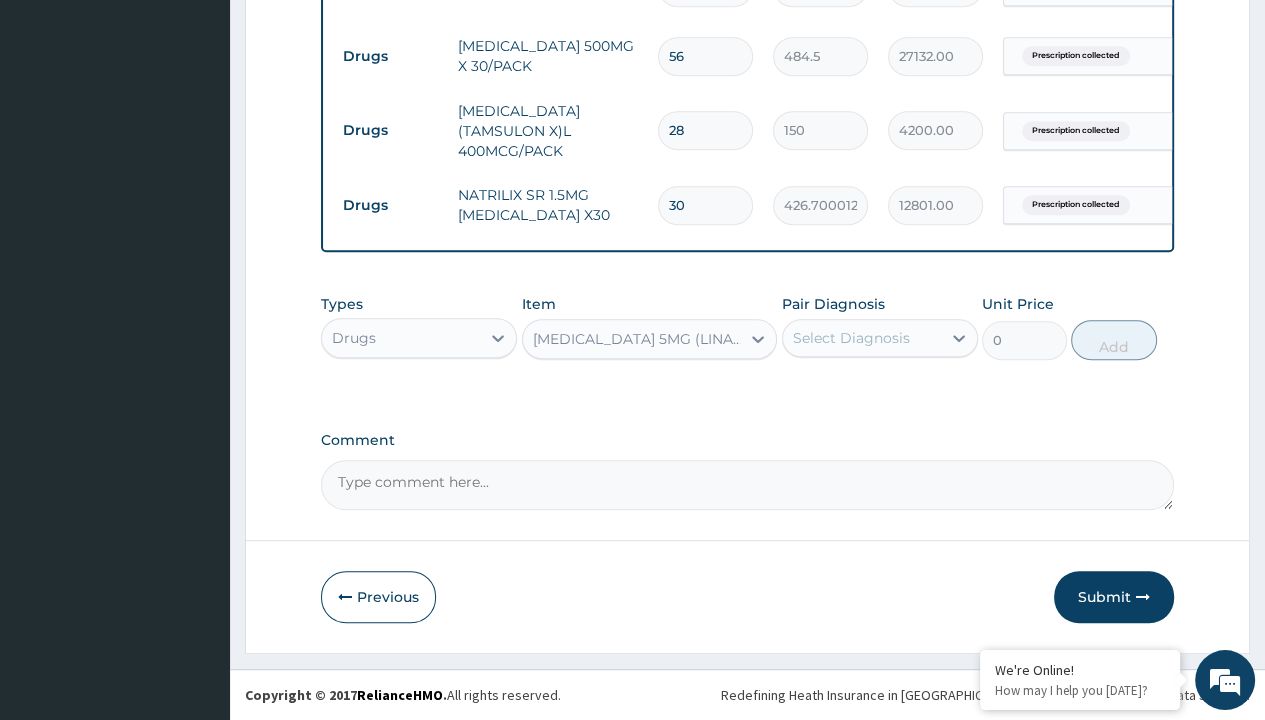 click on "Step  2  of 2 PA Code / Prescription Code Enter Code(Secondary Care Only) Encounter Date [DATE] Important Notice Please enter PA codes before entering items that are not attached to a PA code   All diagnoses entered must be linked to a claim item. Diagnosis & Claim Items that are visible but inactive cannot be edited because they were imported from an already approved PA code. Diagnosis Prescription collected Confirmed NB: All diagnosis must be linked to a claim item Claim Items Type Name Quantity Unit Price Total Price Pair Diagnosis Actions Procedures SERVICE FEE 1 100 100.00 Prescription collected Delete Drugs [MEDICAL_DATA] 500MG X 30/PACK 56 484.5 27132.00 Prescription collected Delete Drugs [MEDICAL_DATA] (TAMSULON X)L 400MCG/PACK 28 150 4200.00 Prescription collected Delete Drugs NATRILIX SR 1.5MG [MEDICAL_DATA] X30 30 426.7000122070312 12801.00 Prescription collected Delete Types Drugs Item option [MEDICAL_DATA] 5MG (LINAJEN) X30, selected.   Select is focused ,type to refine list, press Down to open the menu," at bounding box center (747, -43) 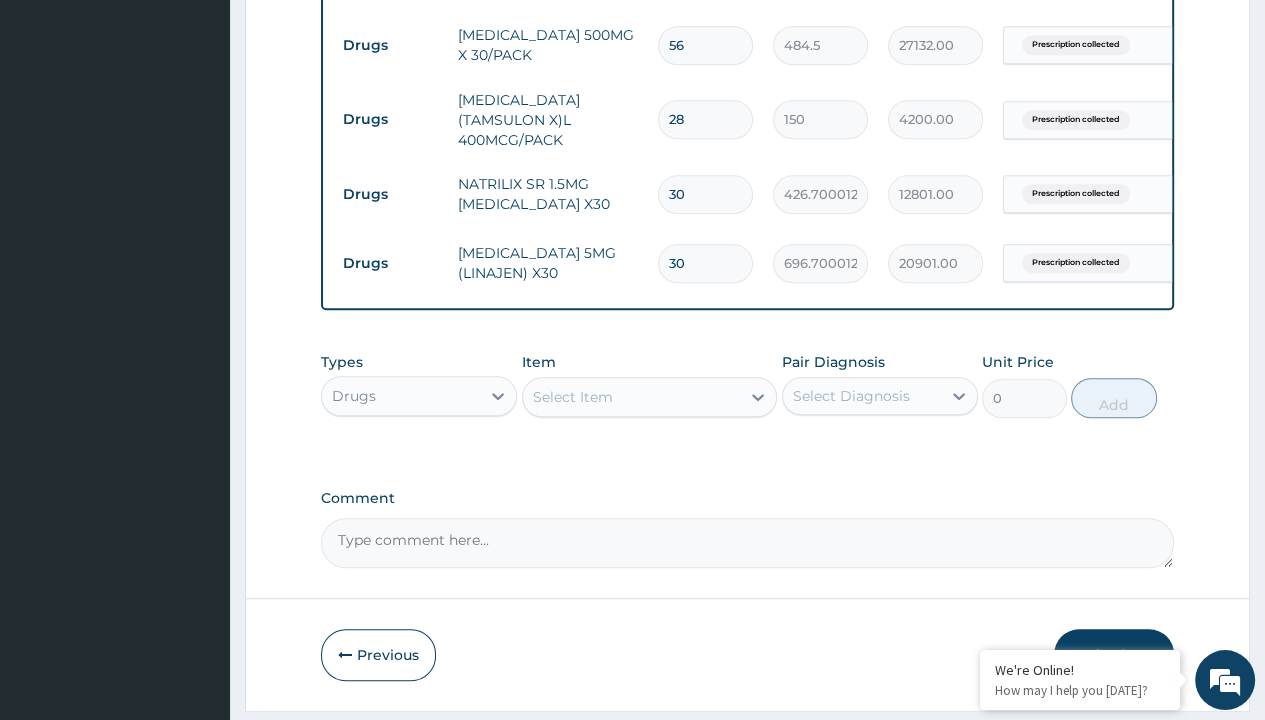 type on "drugs" 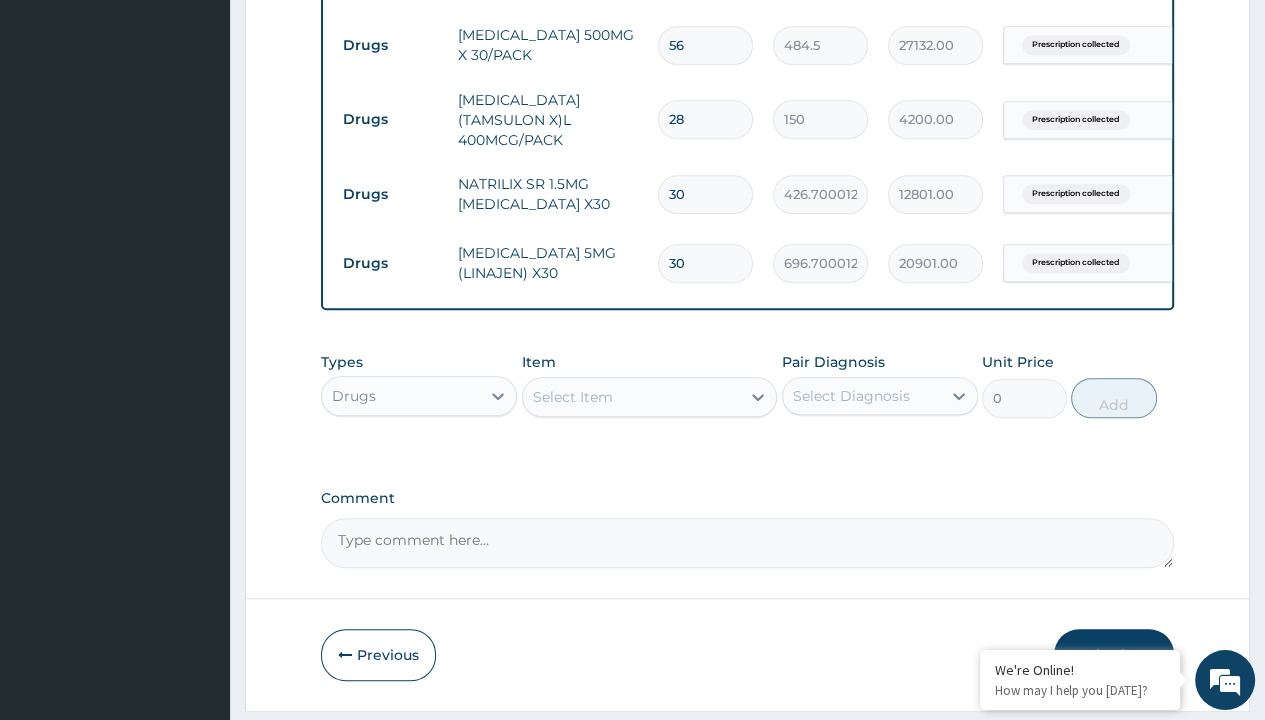 type 